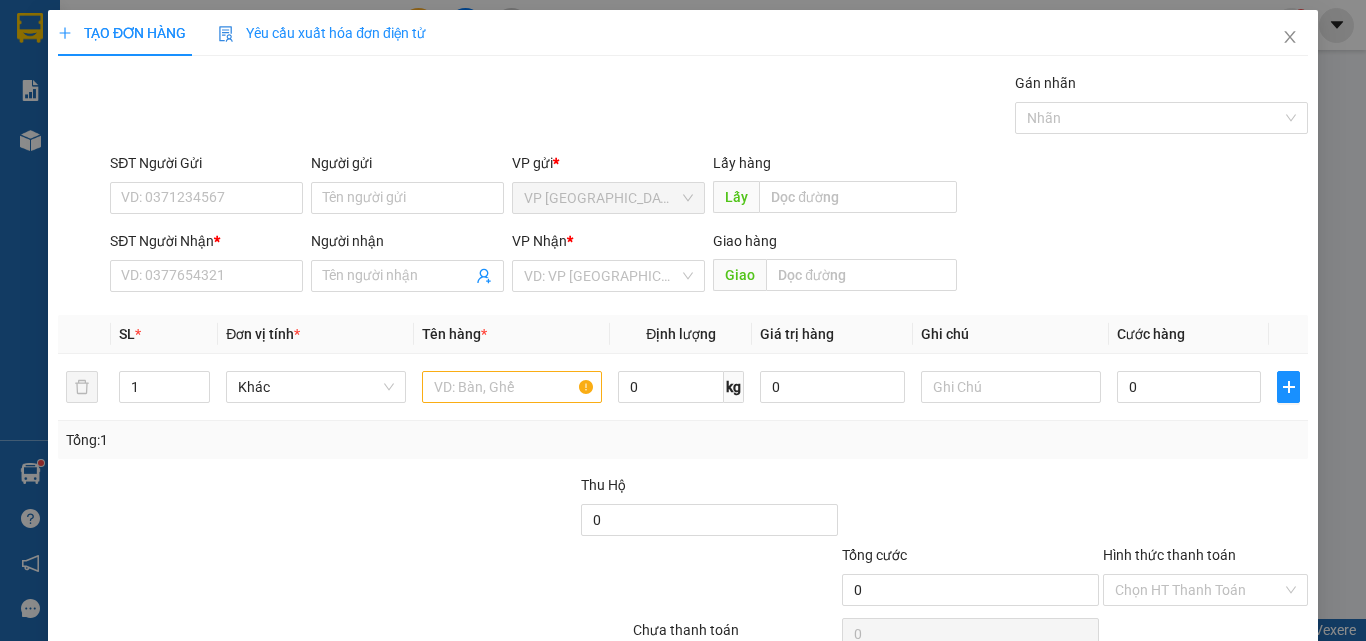 scroll, scrollTop: 0, scrollLeft: 0, axis: both 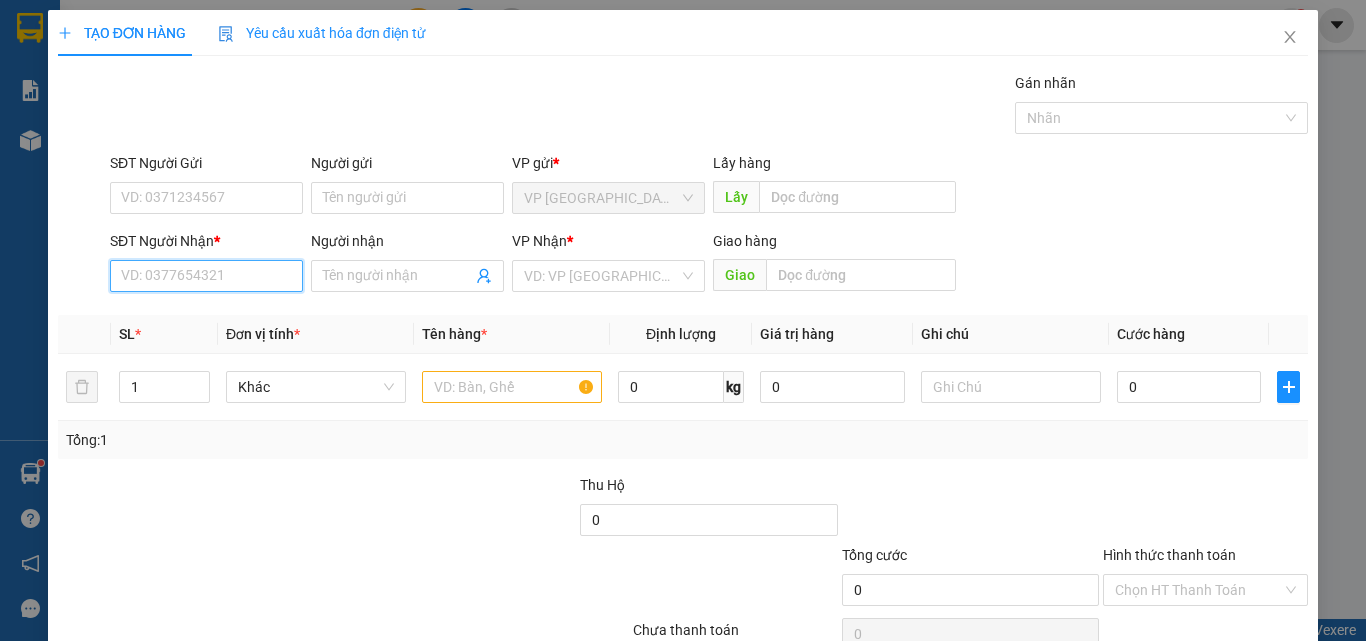 click on "SĐT Người Nhận  *" at bounding box center [206, 276] 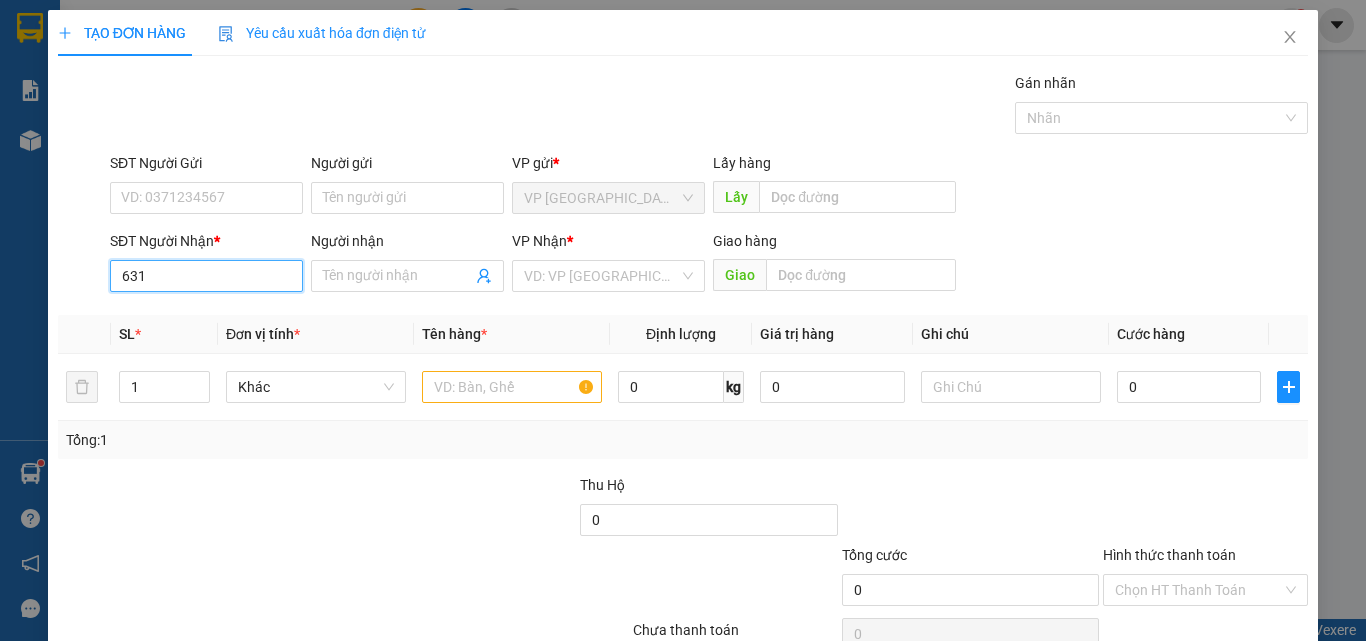 click on "631" at bounding box center (206, 276) 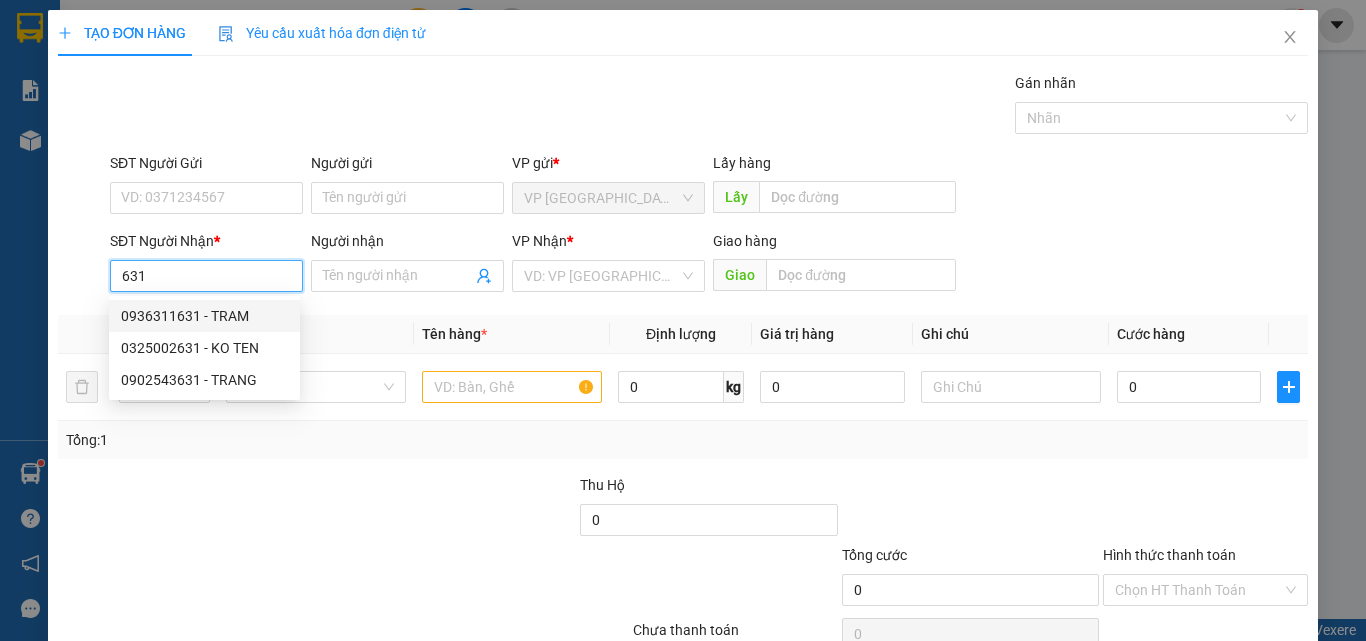 click on "0936311631 - TRAM" at bounding box center [204, 316] 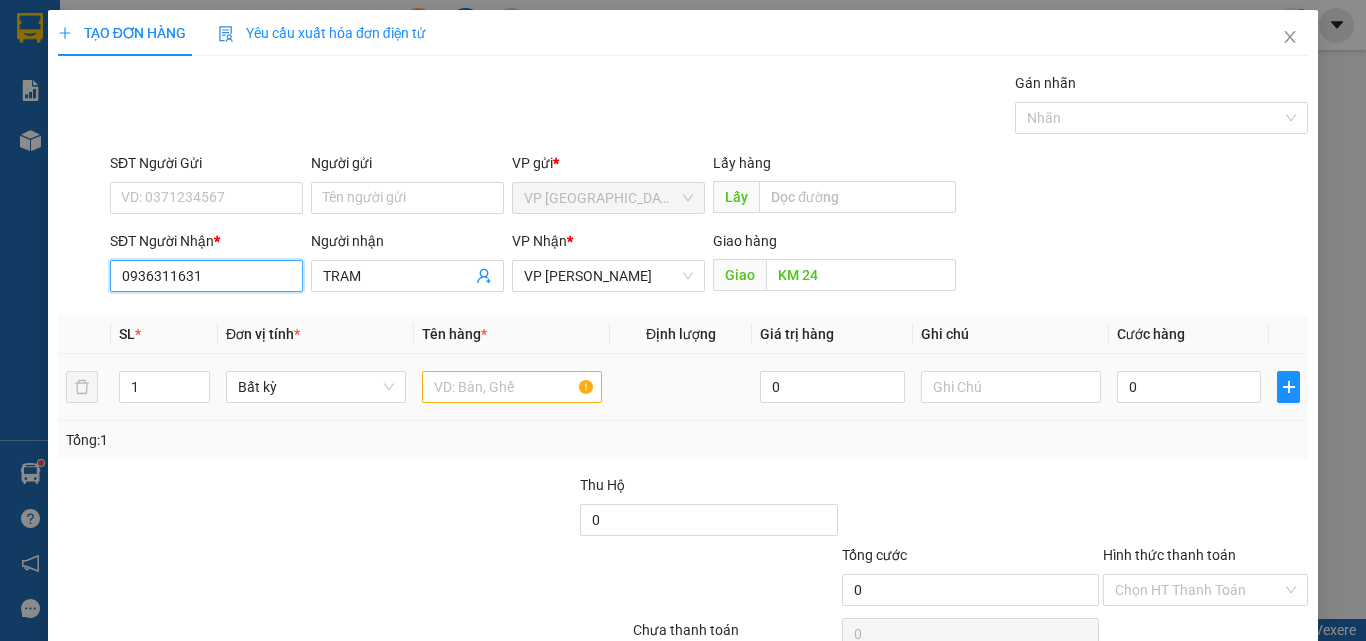 type on "0936311631" 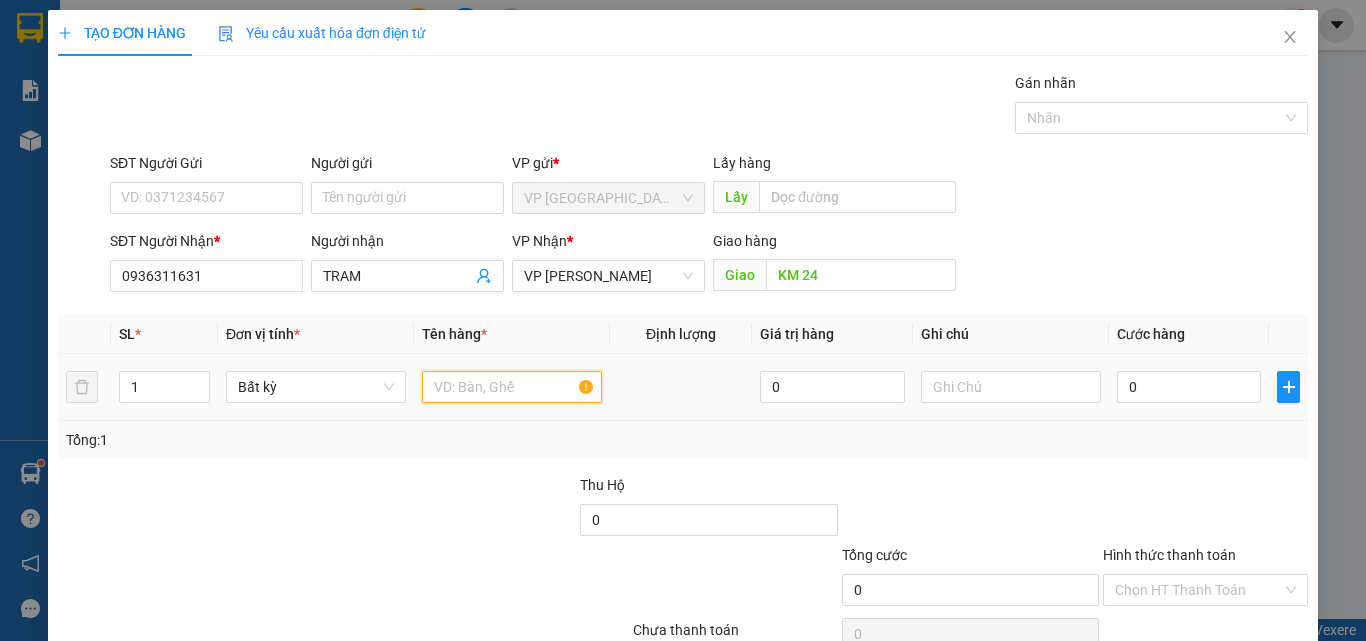 click at bounding box center [512, 387] 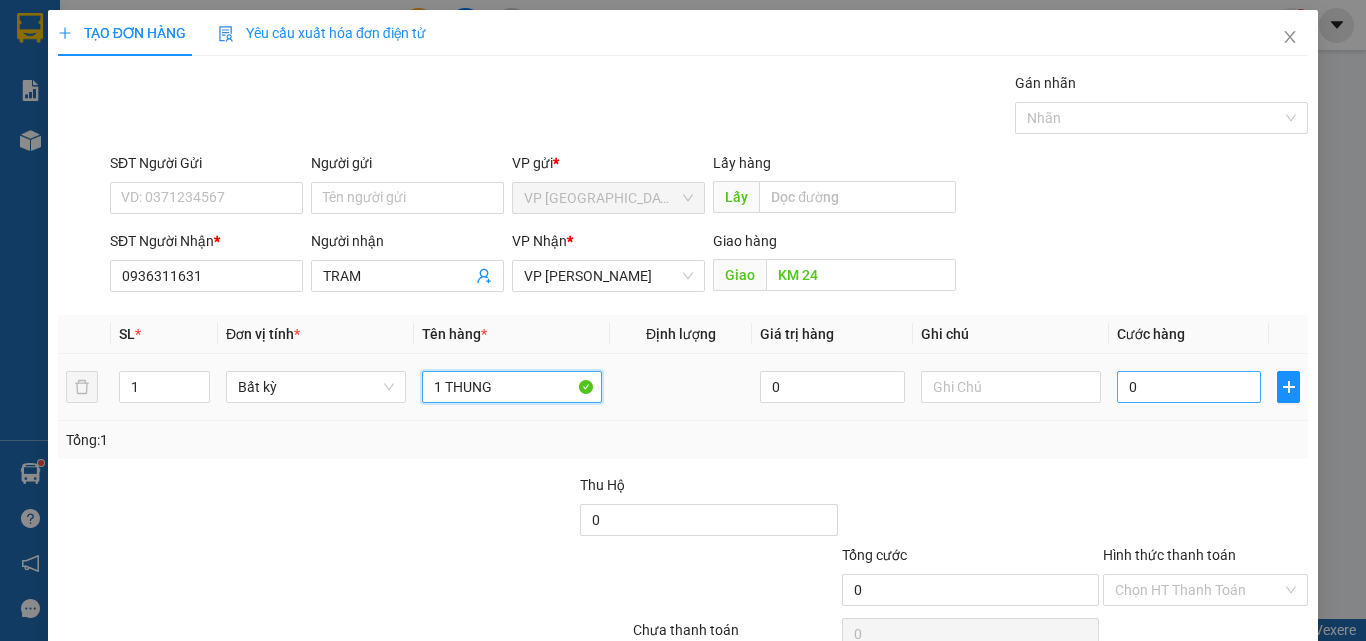 type on "1 THUNG" 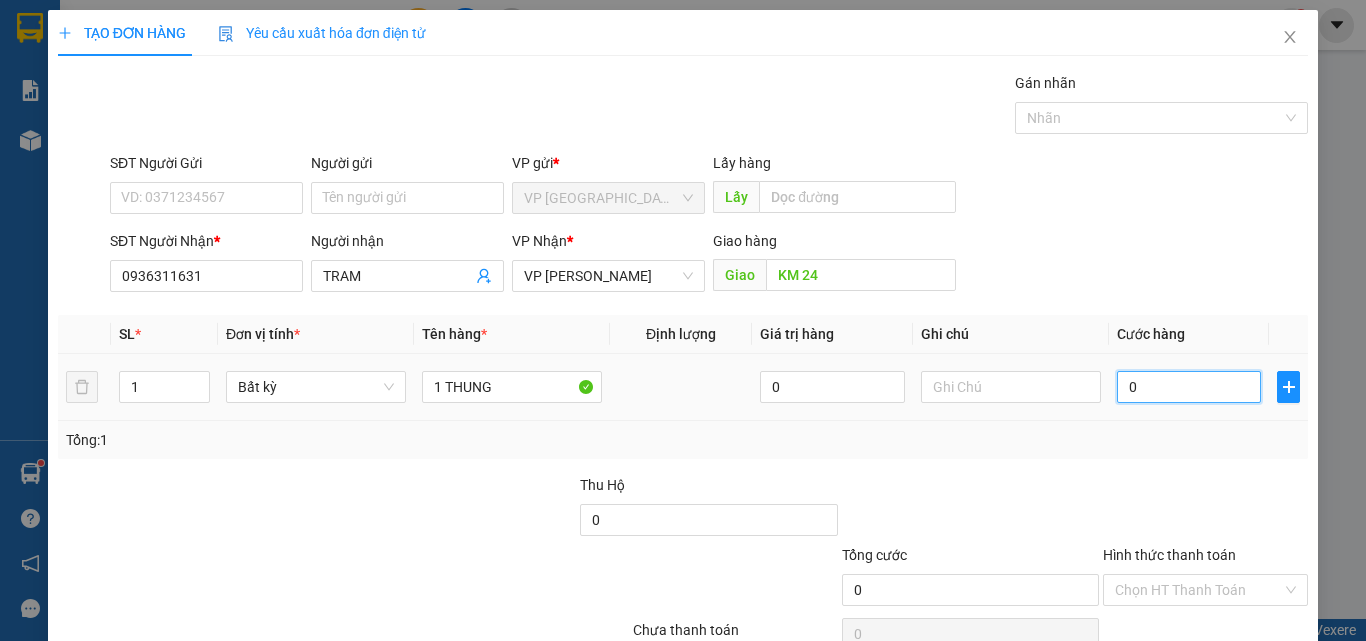 click on "0" at bounding box center [1189, 387] 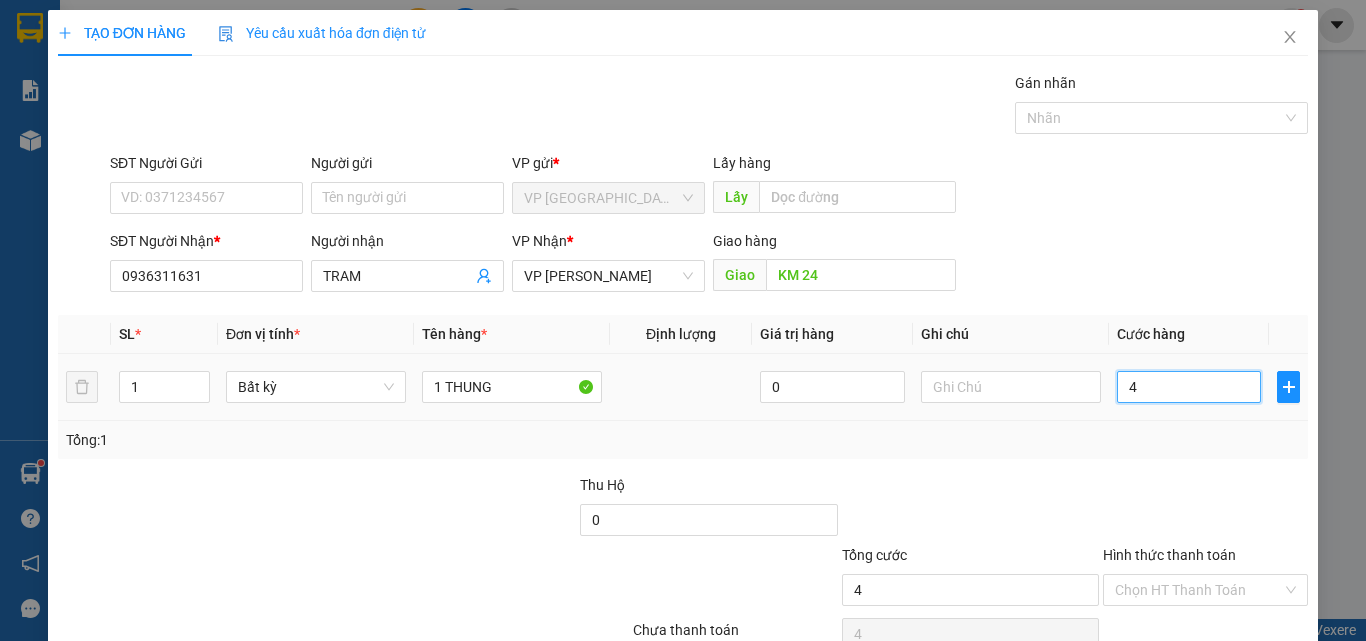 type on "40" 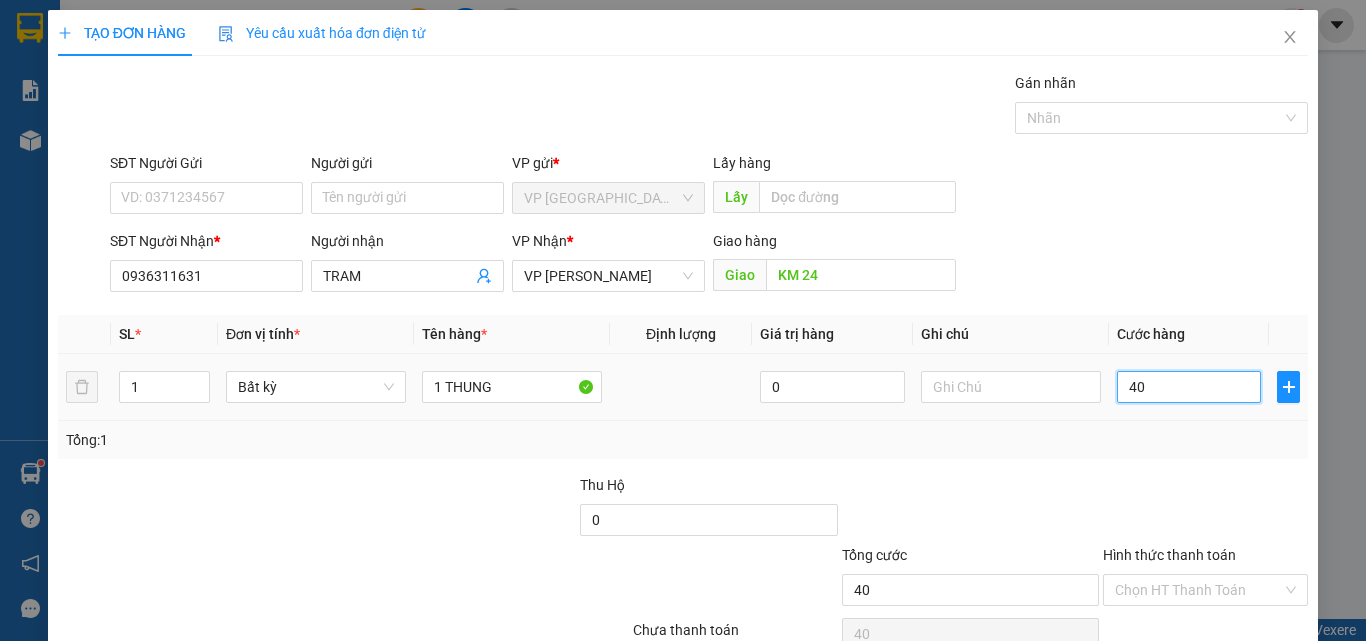 type on "400" 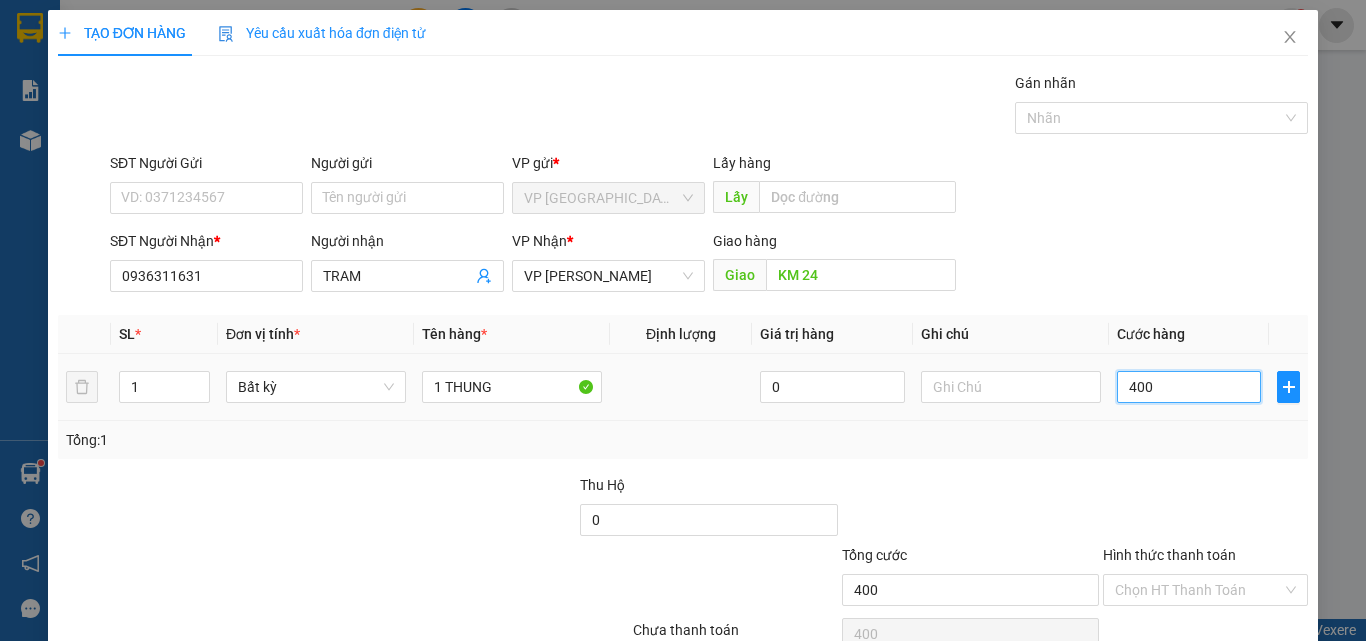 type on "4.000" 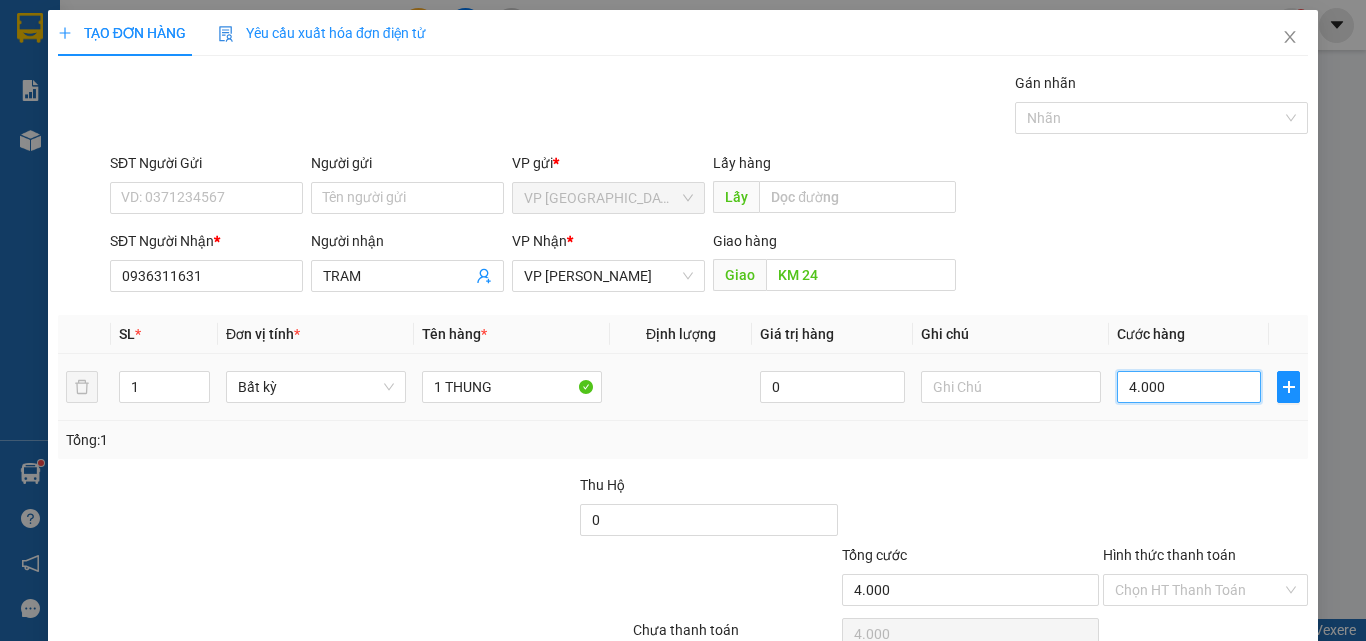 type on "40.000" 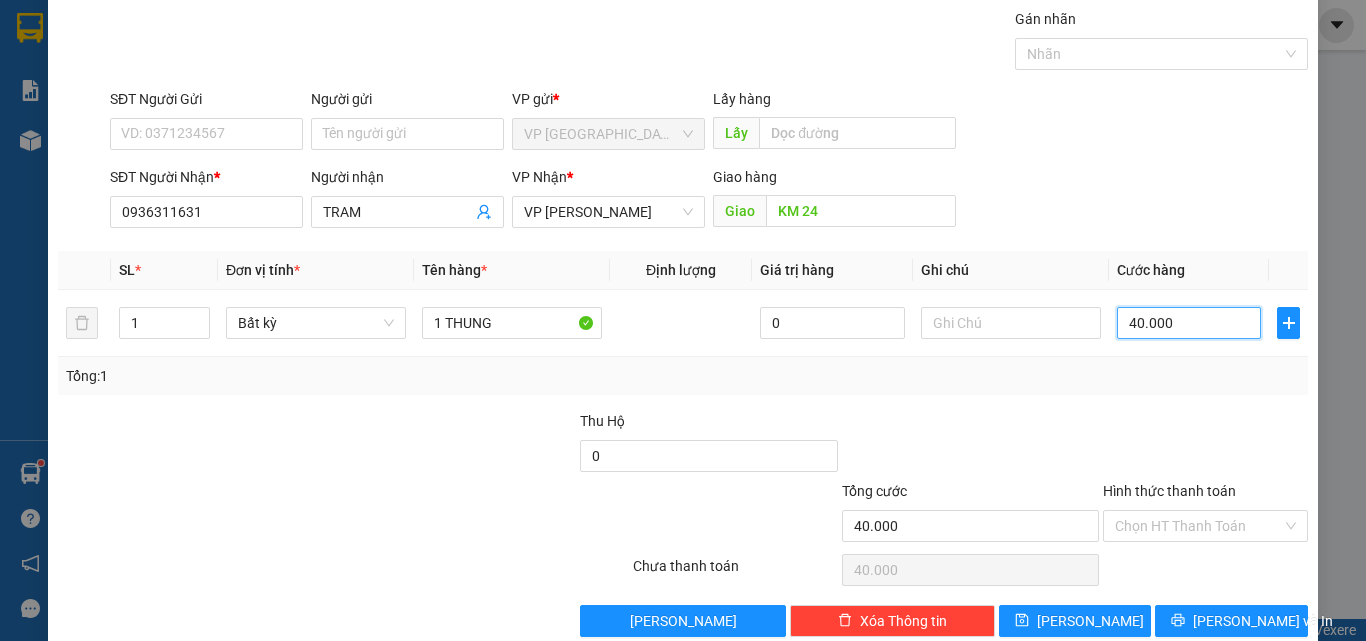 scroll, scrollTop: 99, scrollLeft: 0, axis: vertical 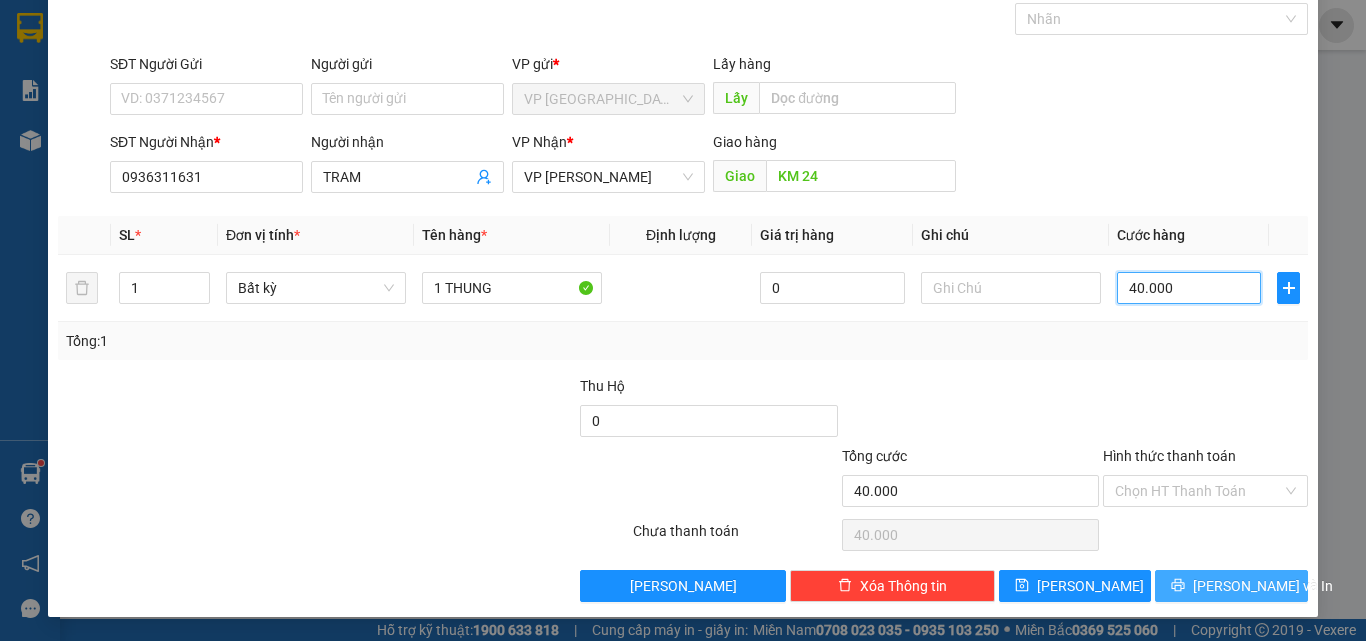 type on "40.000" 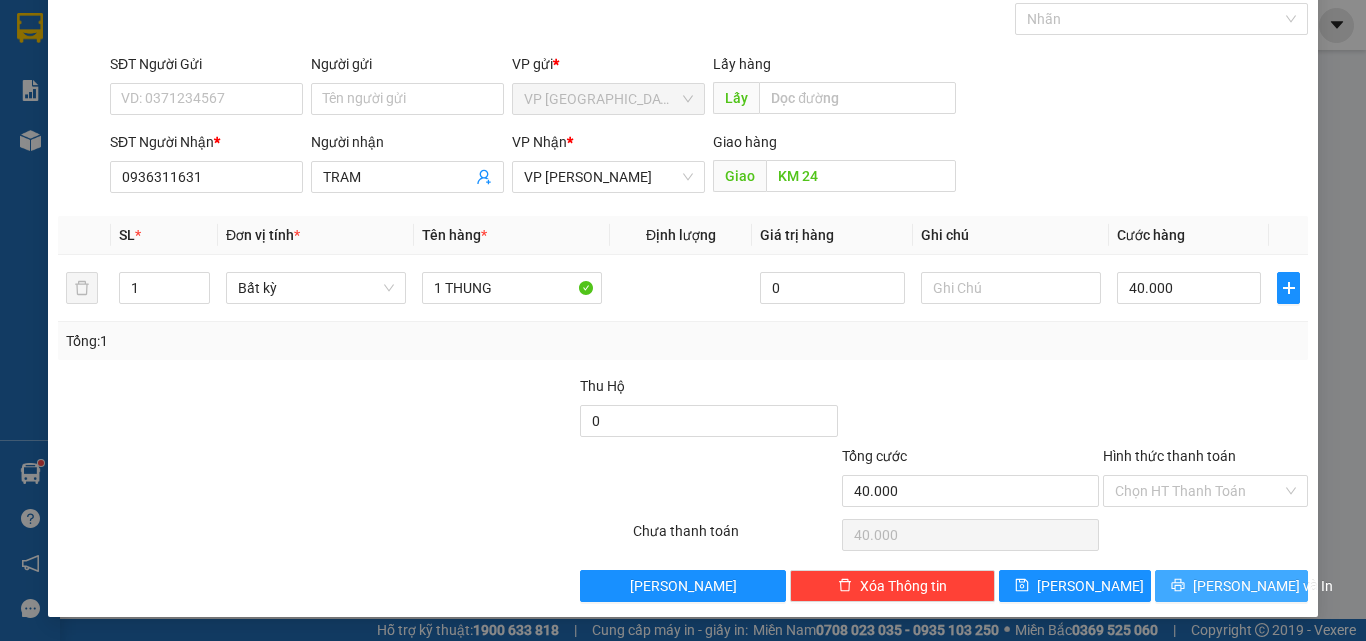 click 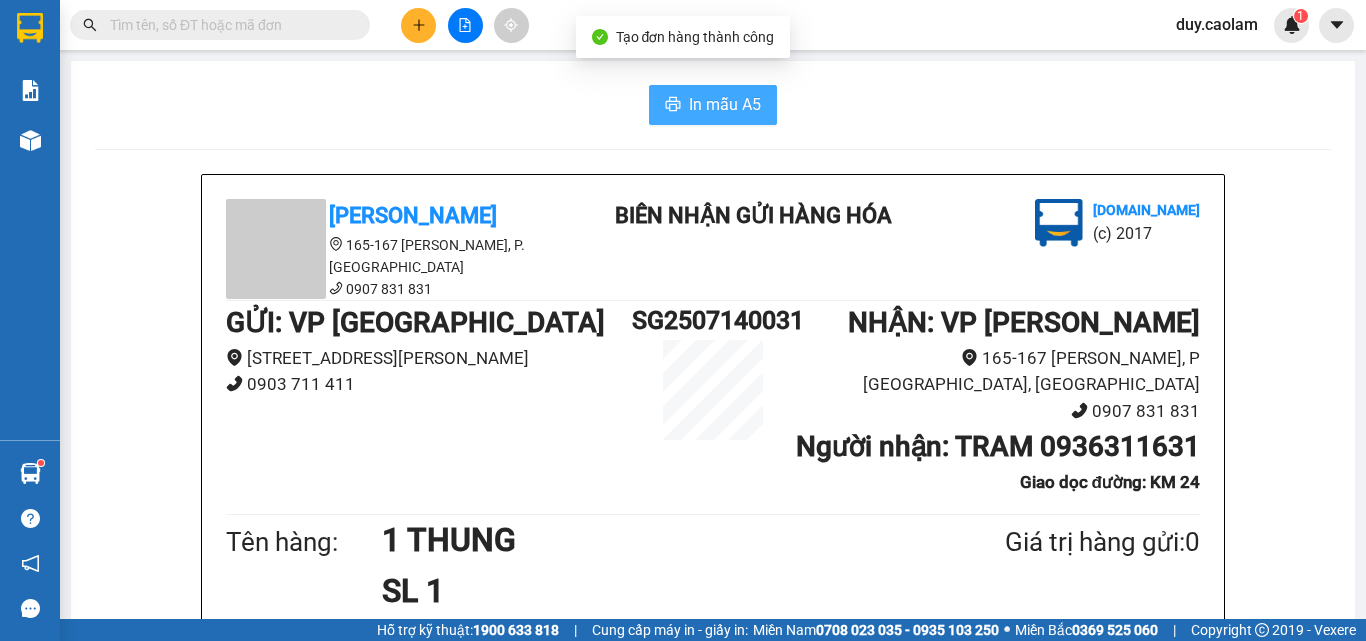click on "In mẫu A5" at bounding box center [725, 104] 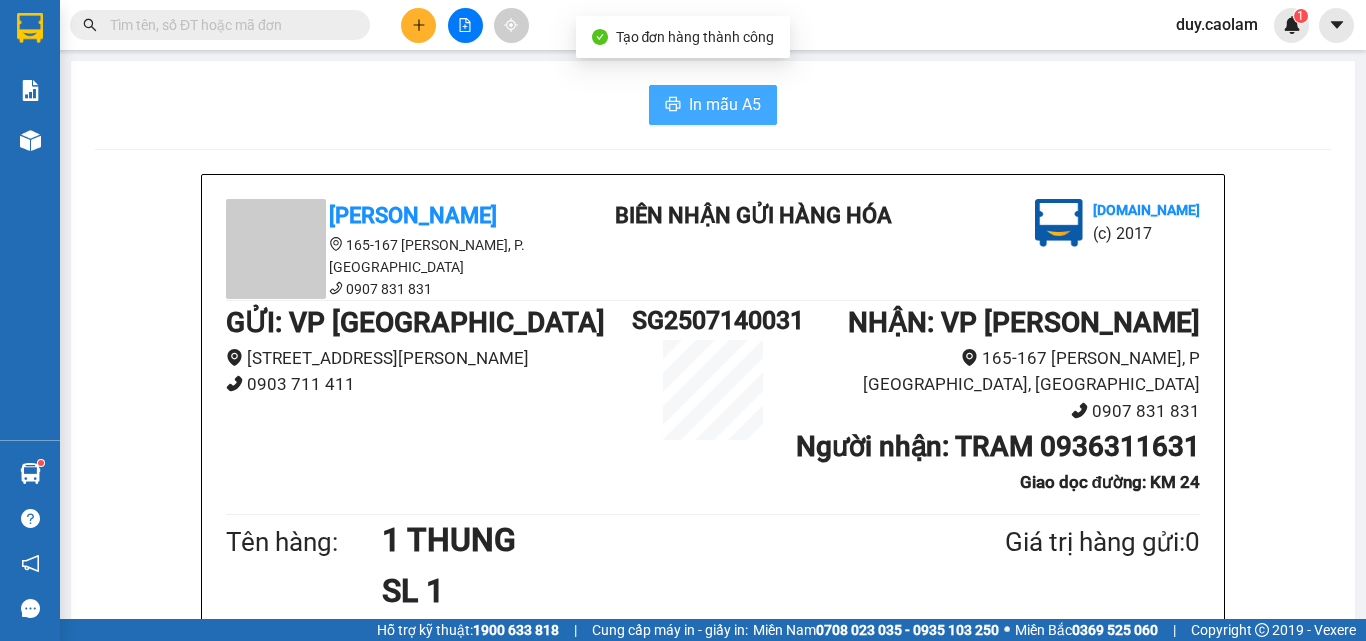 scroll, scrollTop: 600, scrollLeft: 0, axis: vertical 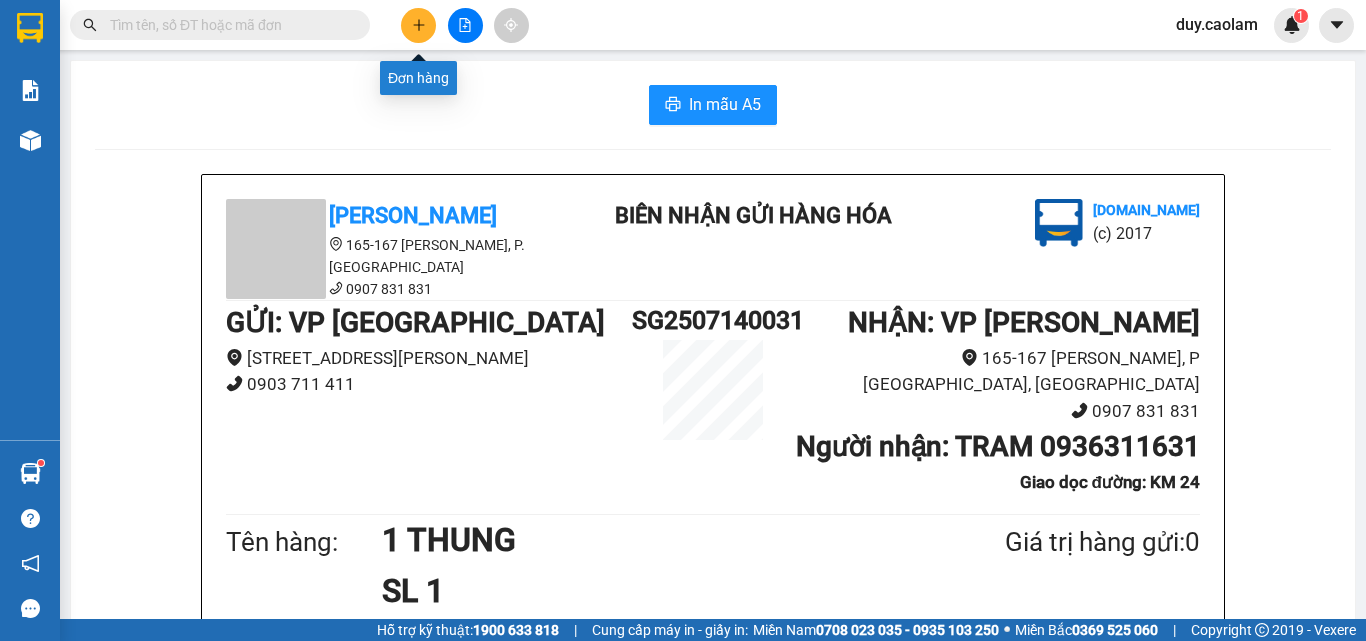 click at bounding box center [418, 25] 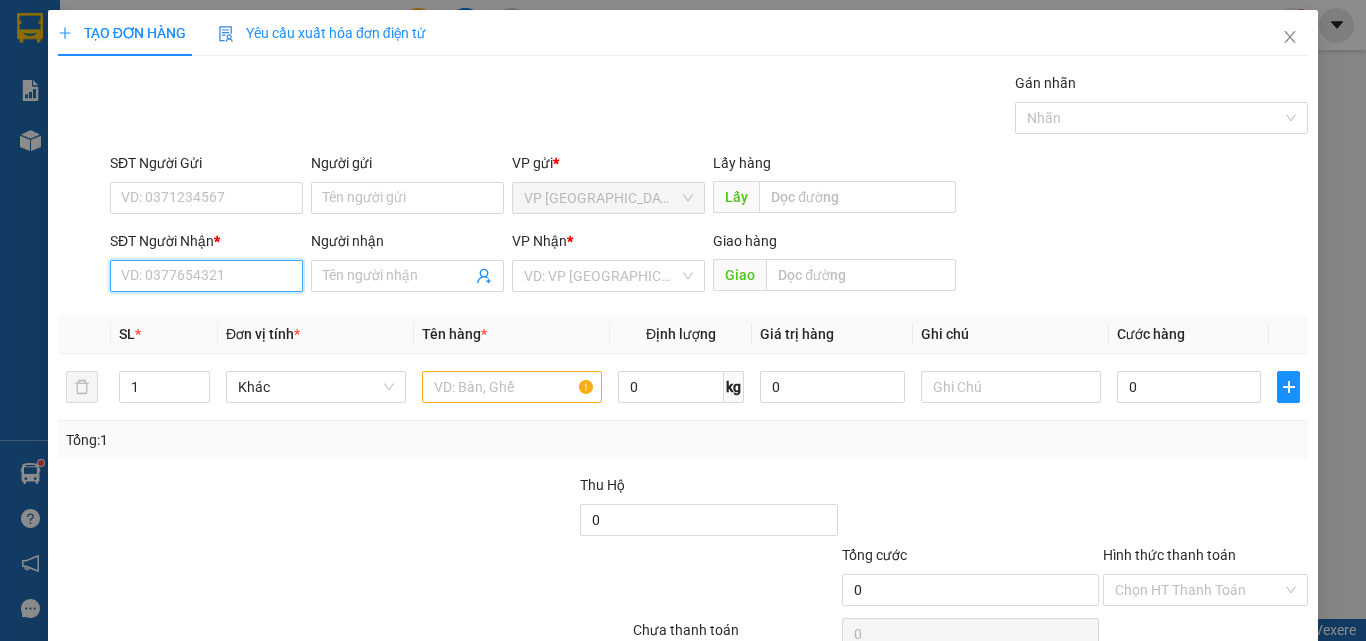 click on "SĐT Người Nhận  *" at bounding box center [206, 276] 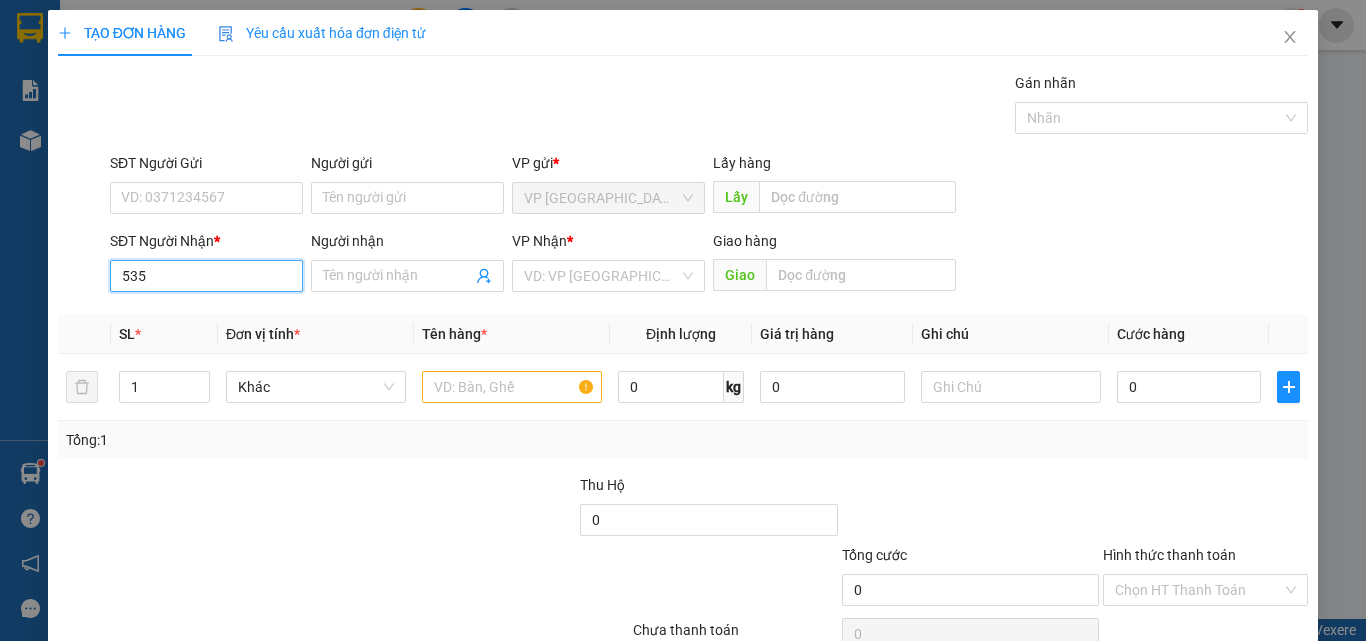 drag, startPoint x: 184, startPoint y: 285, endPoint x: 197, endPoint y: 275, distance: 16.40122 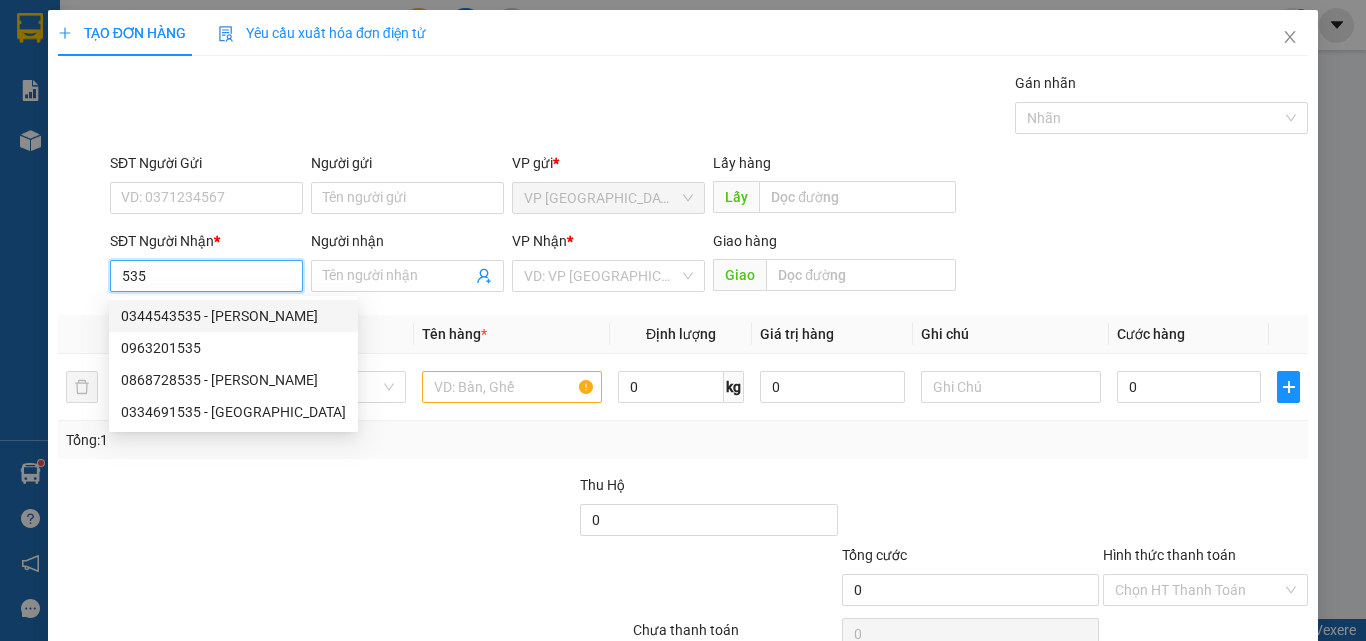 click on "535" at bounding box center (206, 276) 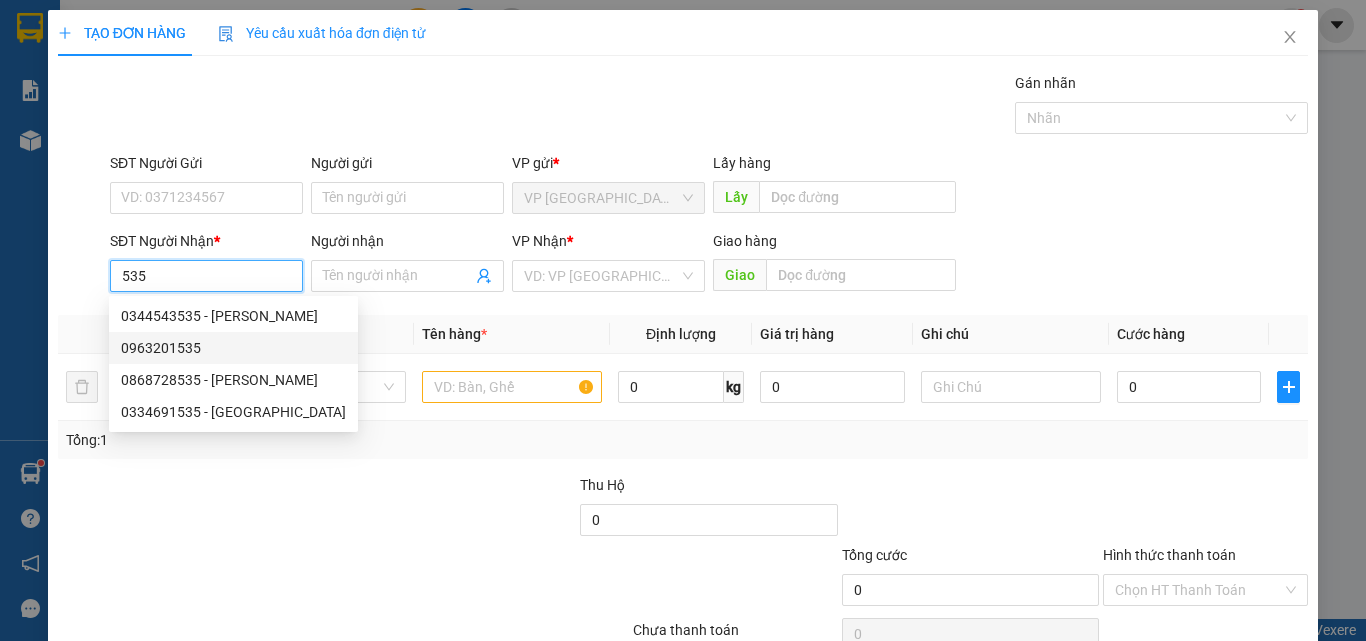 click on "0963201535" at bounding box center [233, 348] 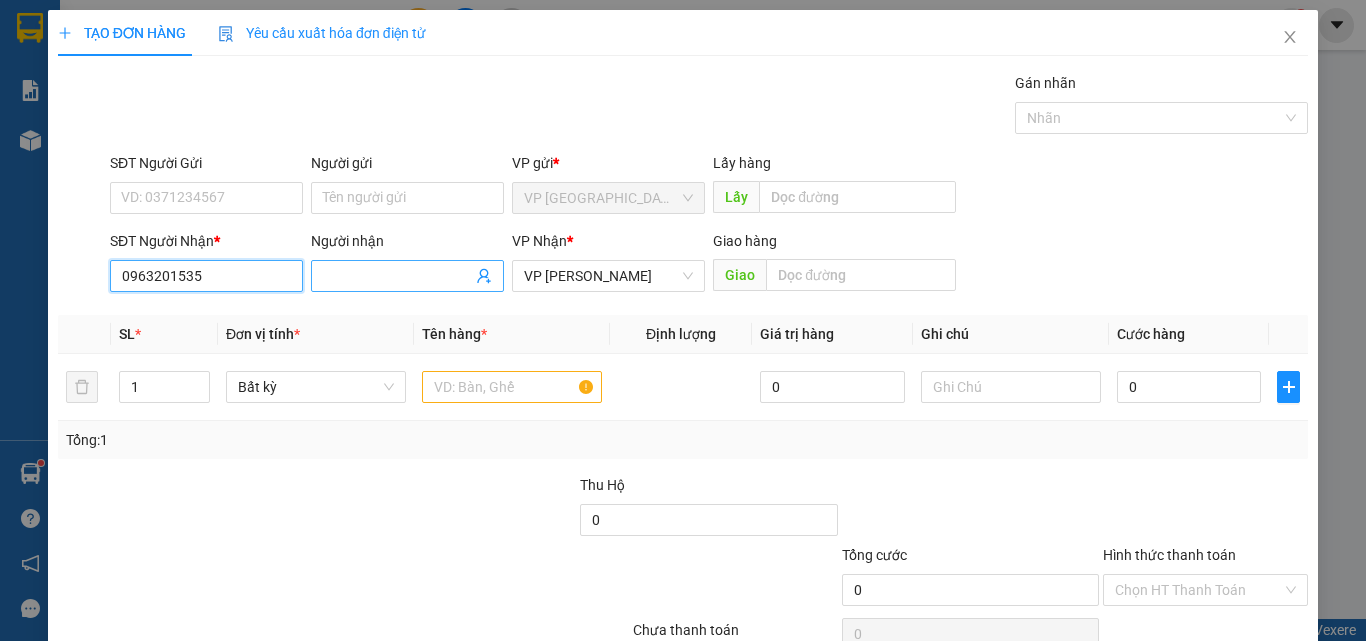 type on "0963201535" 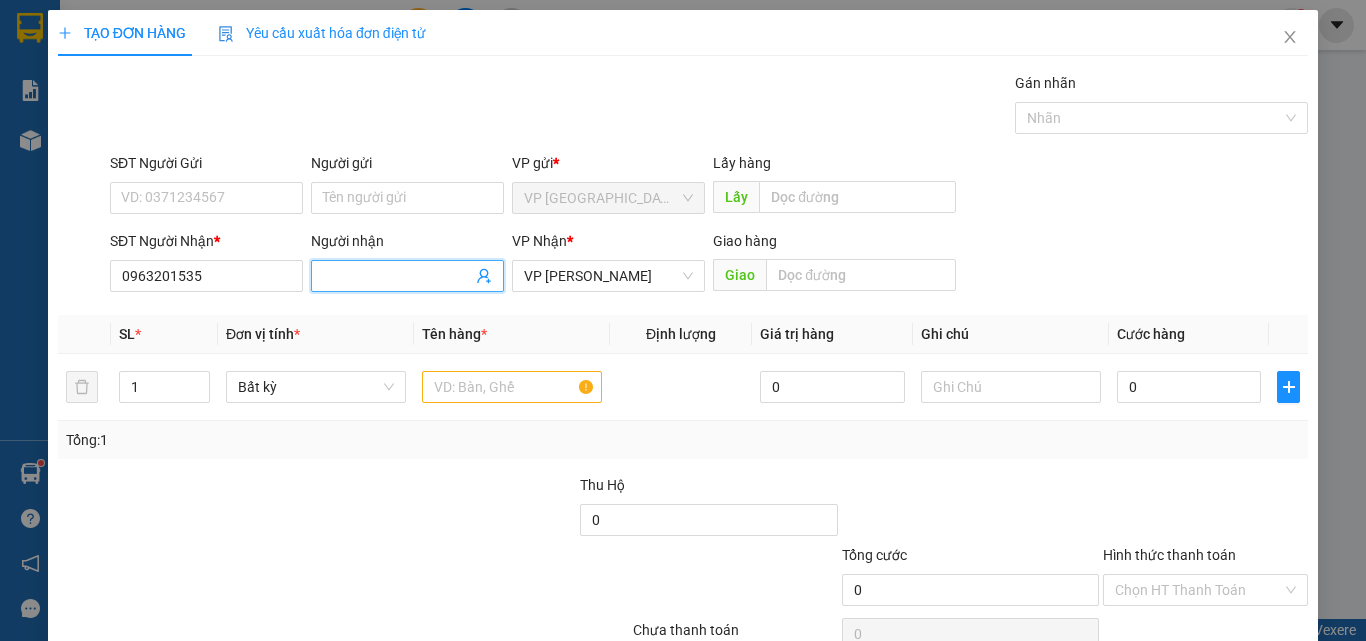 click on "Người nhận" at bounding box center [397, 276] 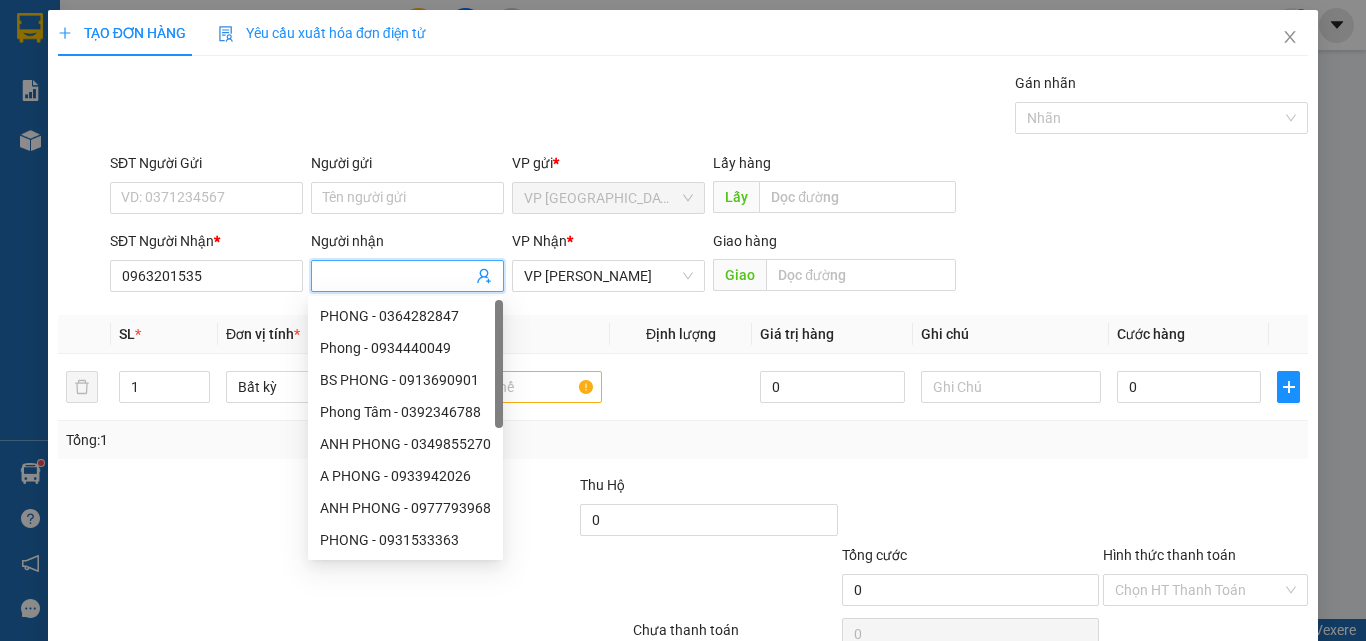 click on "Người nhận" at bounding box center (397, 276) 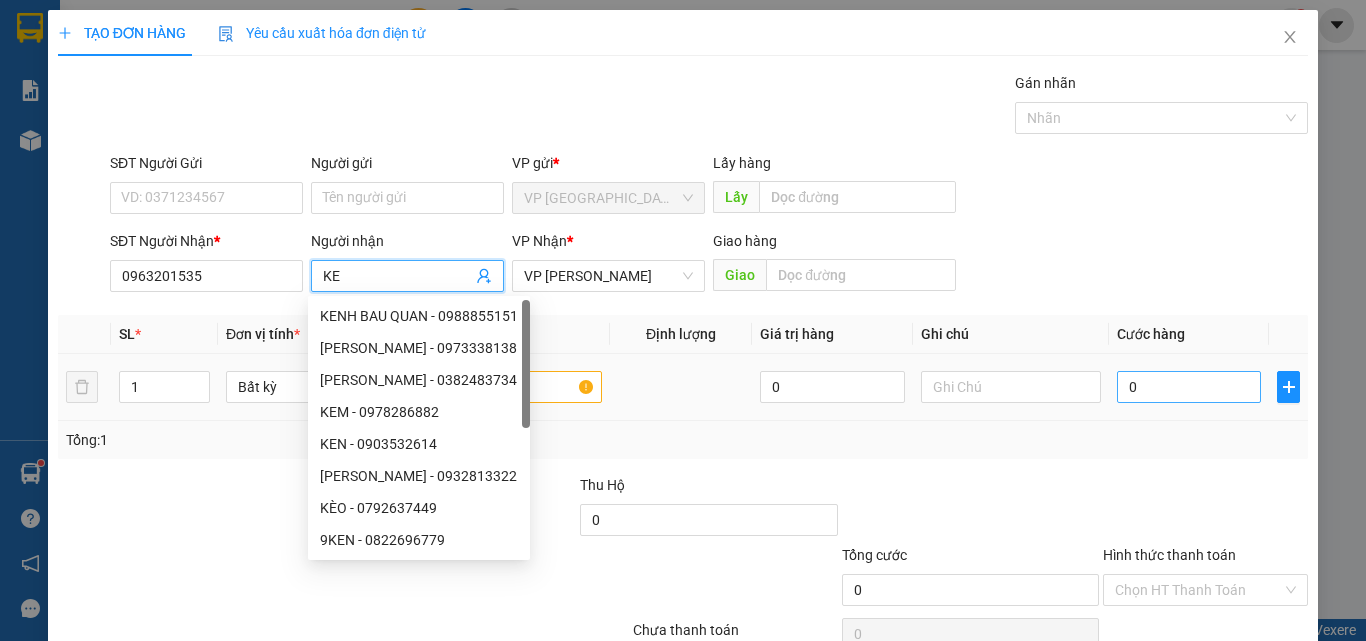 type on "KE" 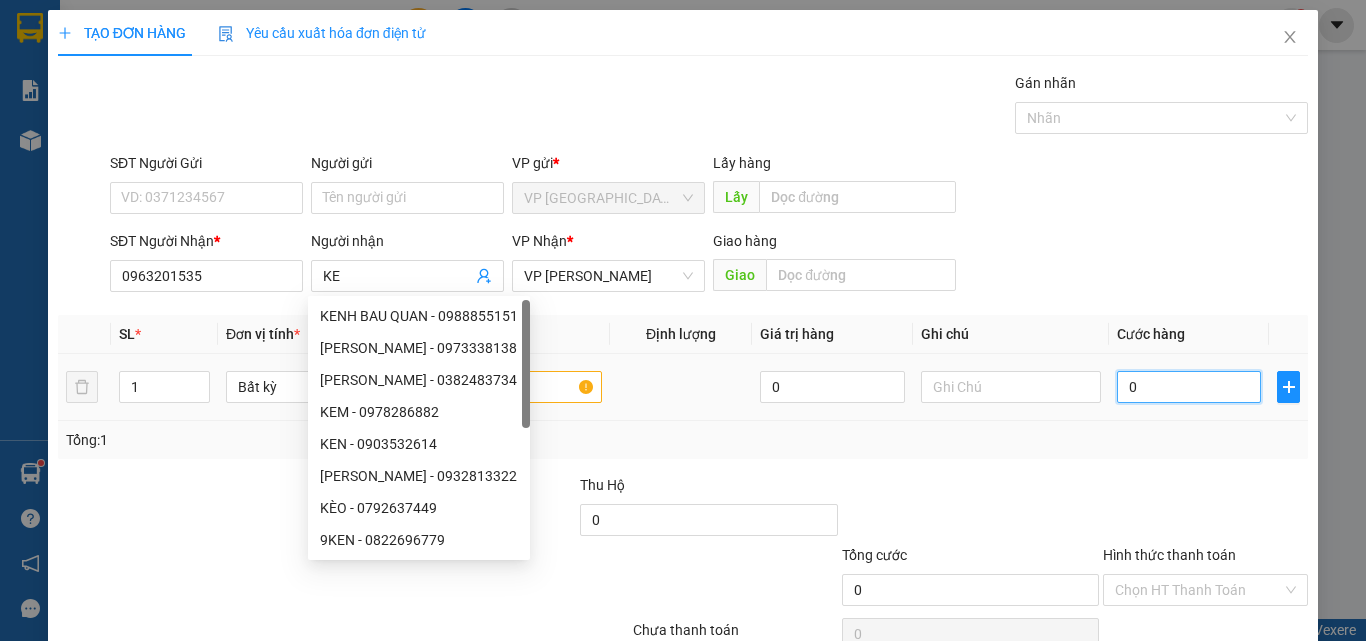 click on "0" at bounding box center [1189, 387] 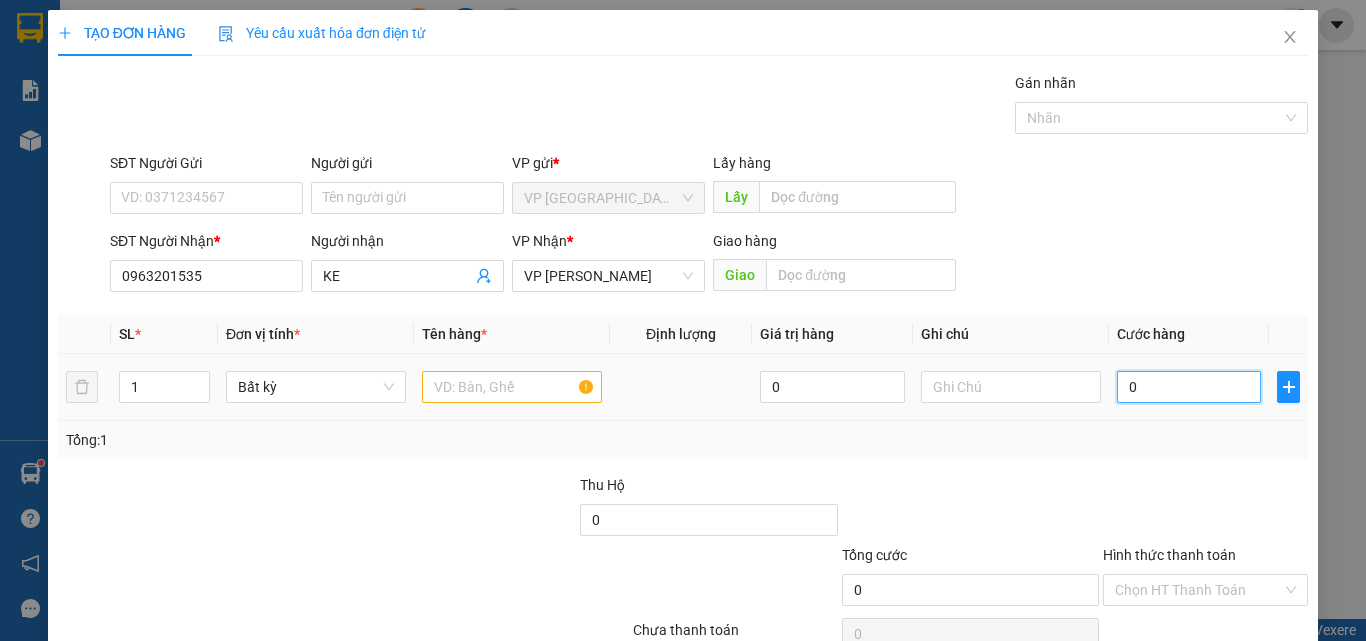 type on "4" 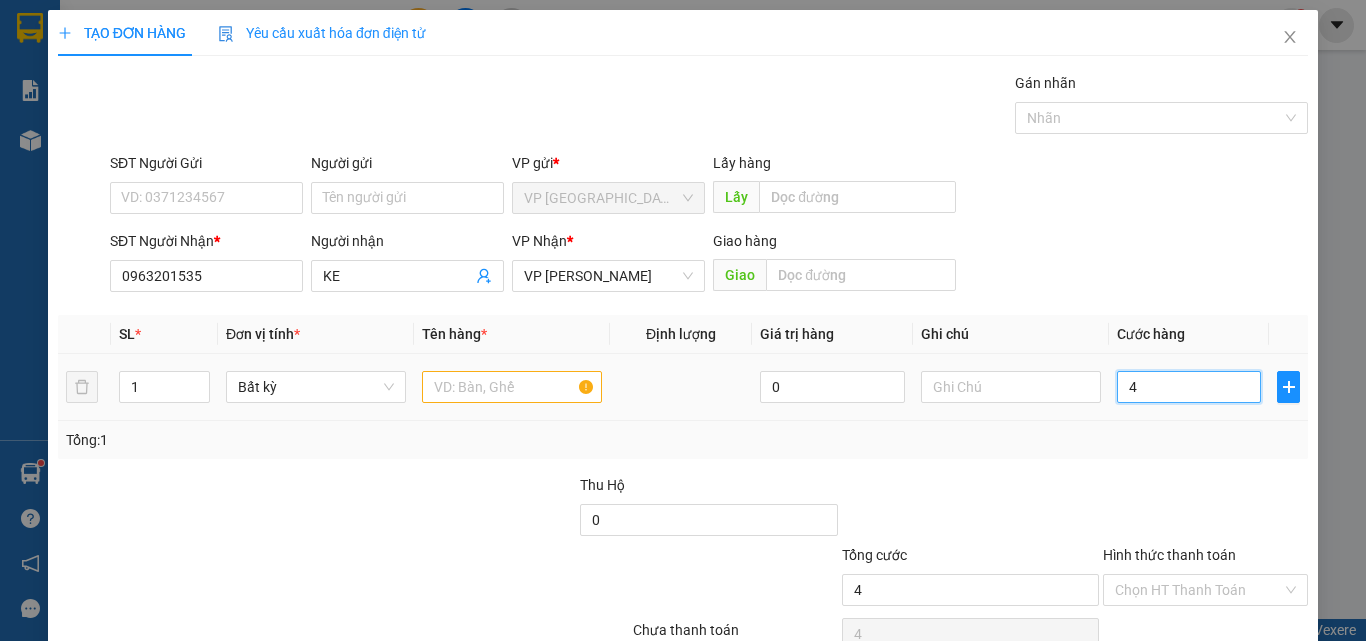 type on "40" 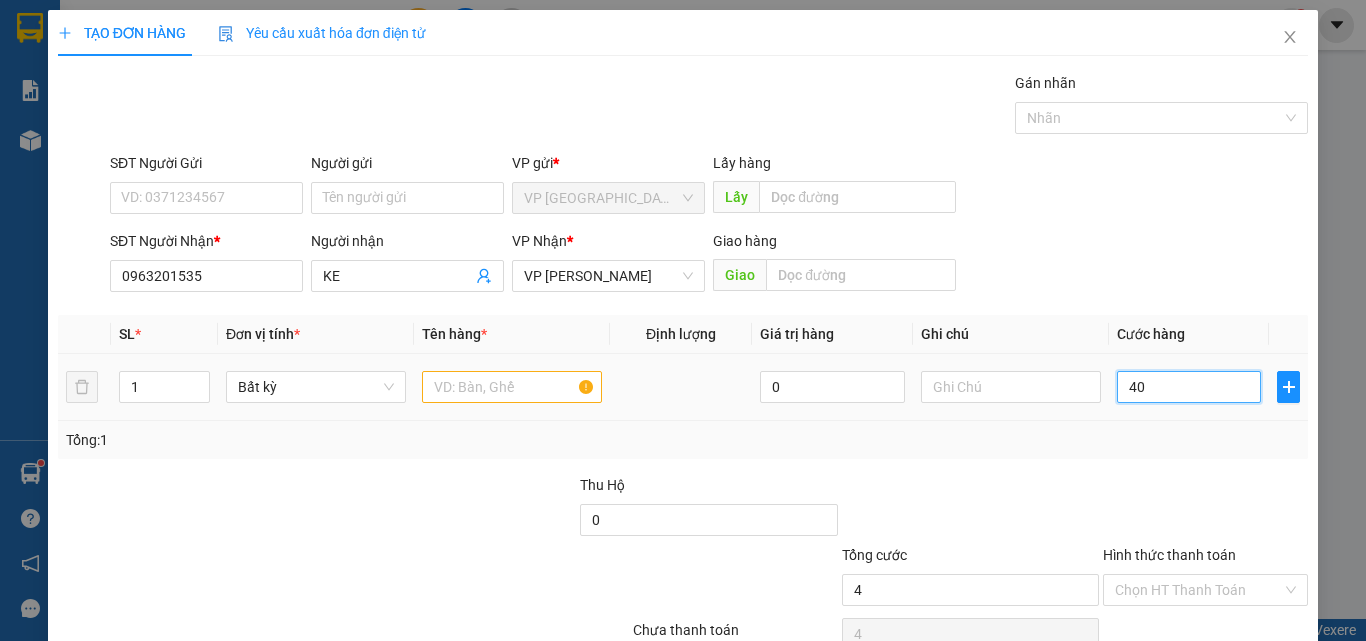 type on "40" 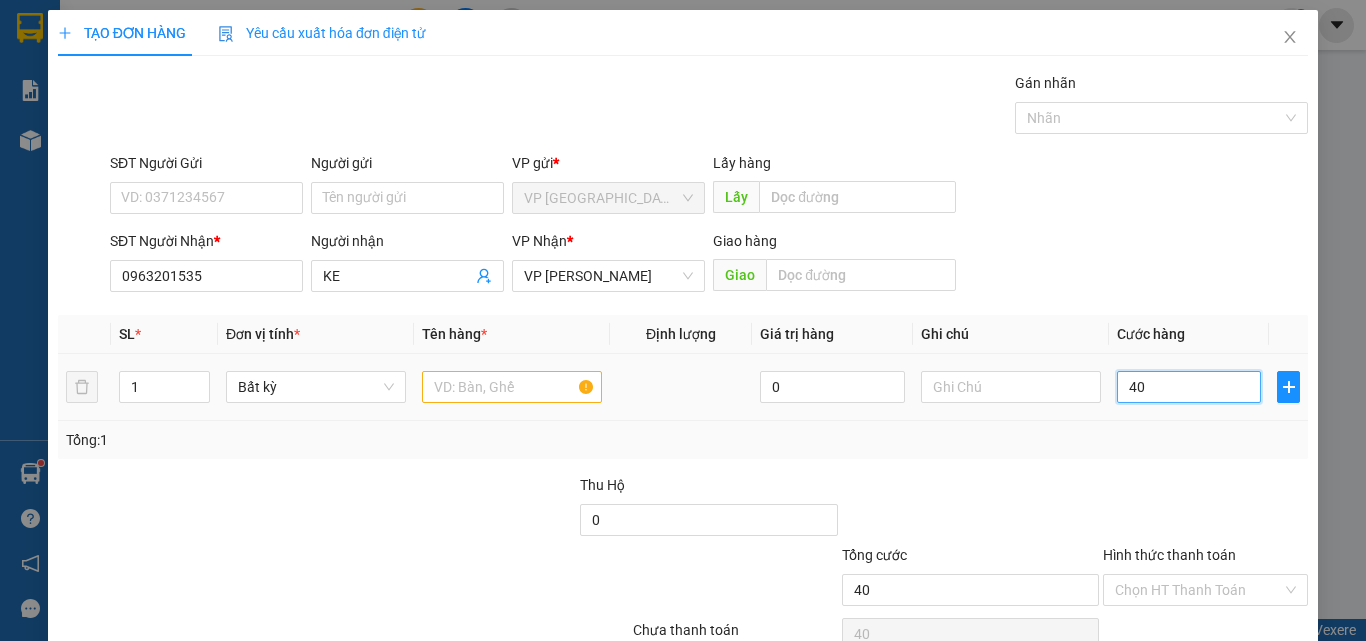 type on "400" 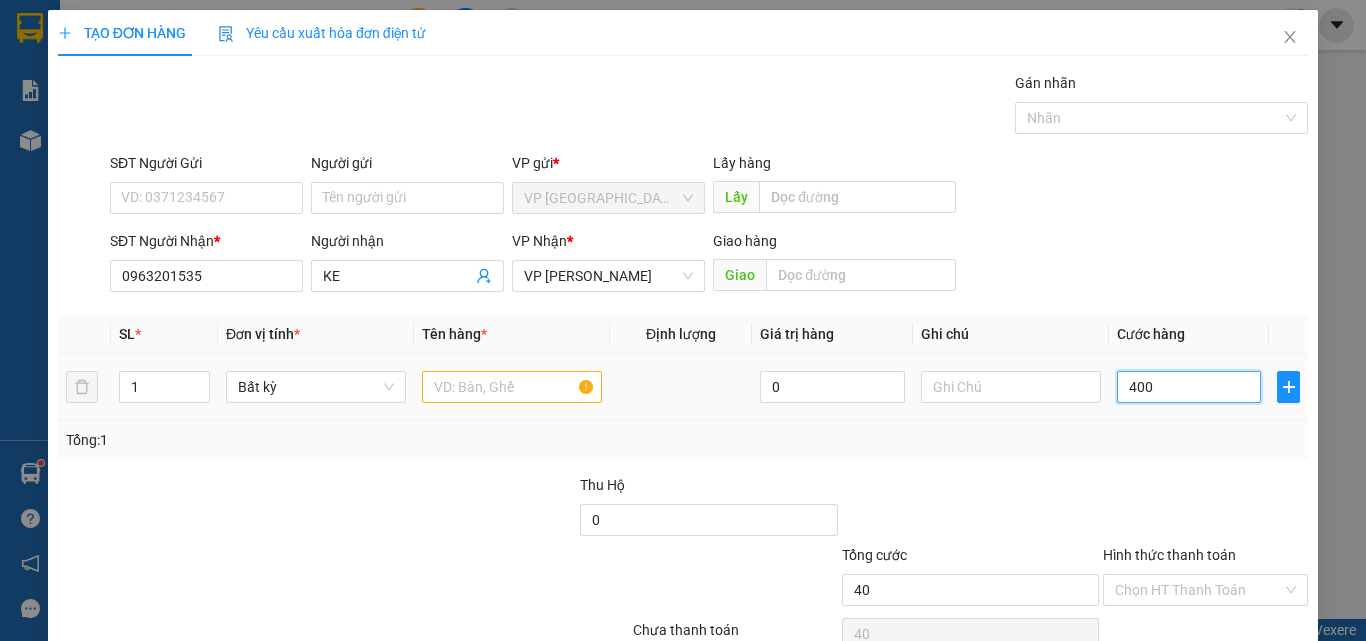 type on "400" 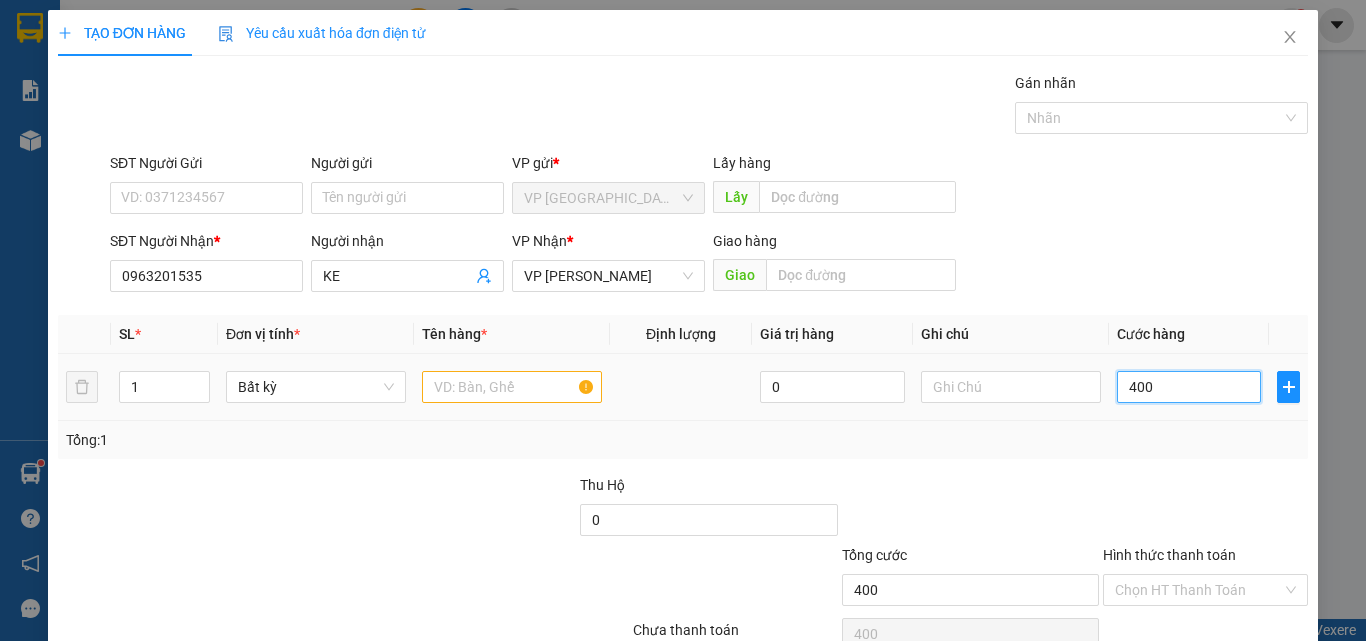 type on "4.000" 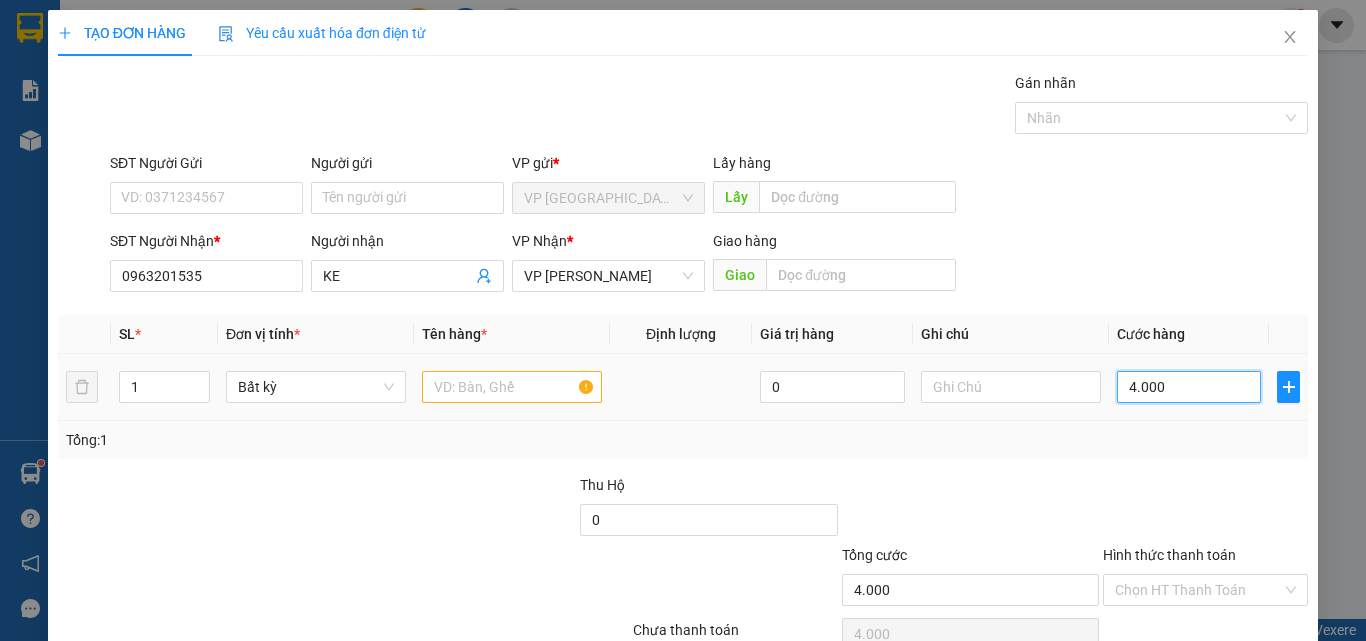 type on "40.000" 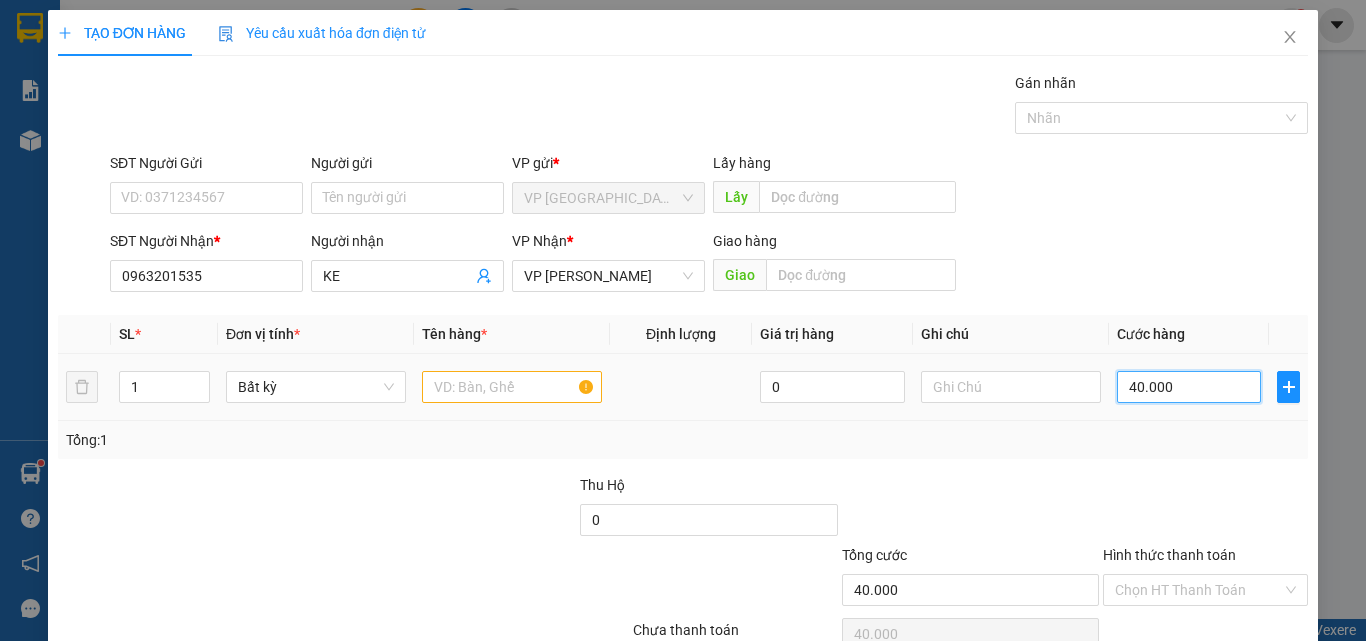 type on "40.000" 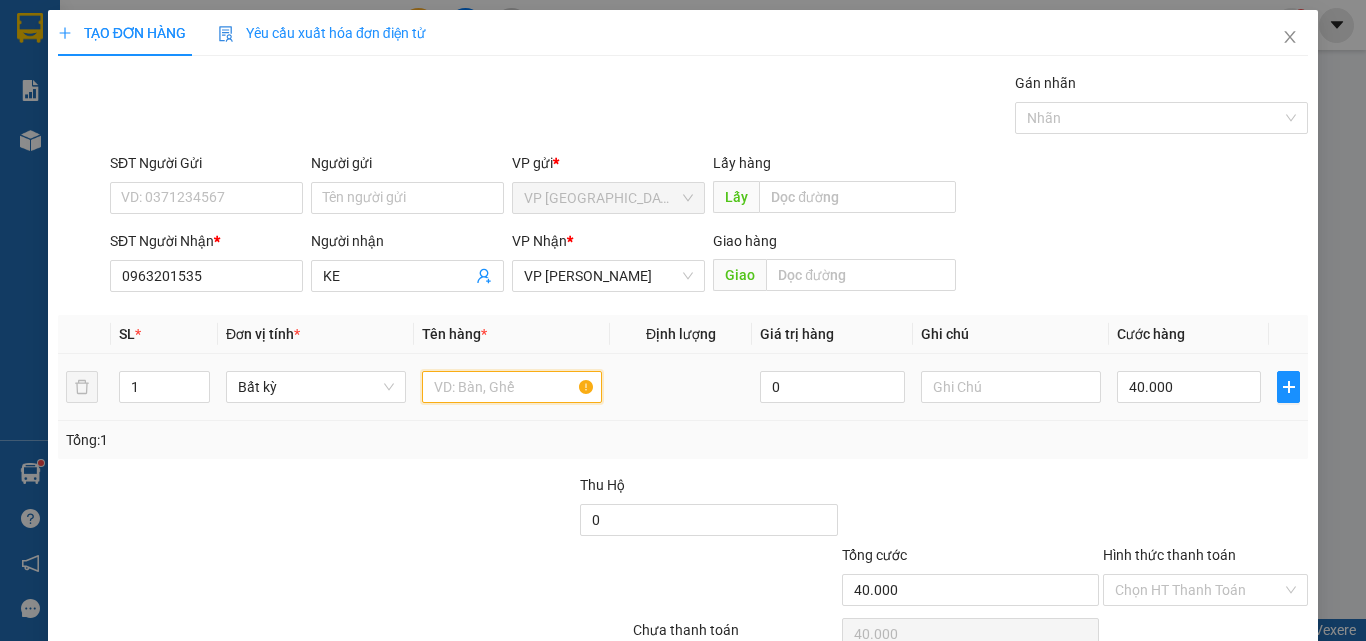 click at bounding box center (512, 387) 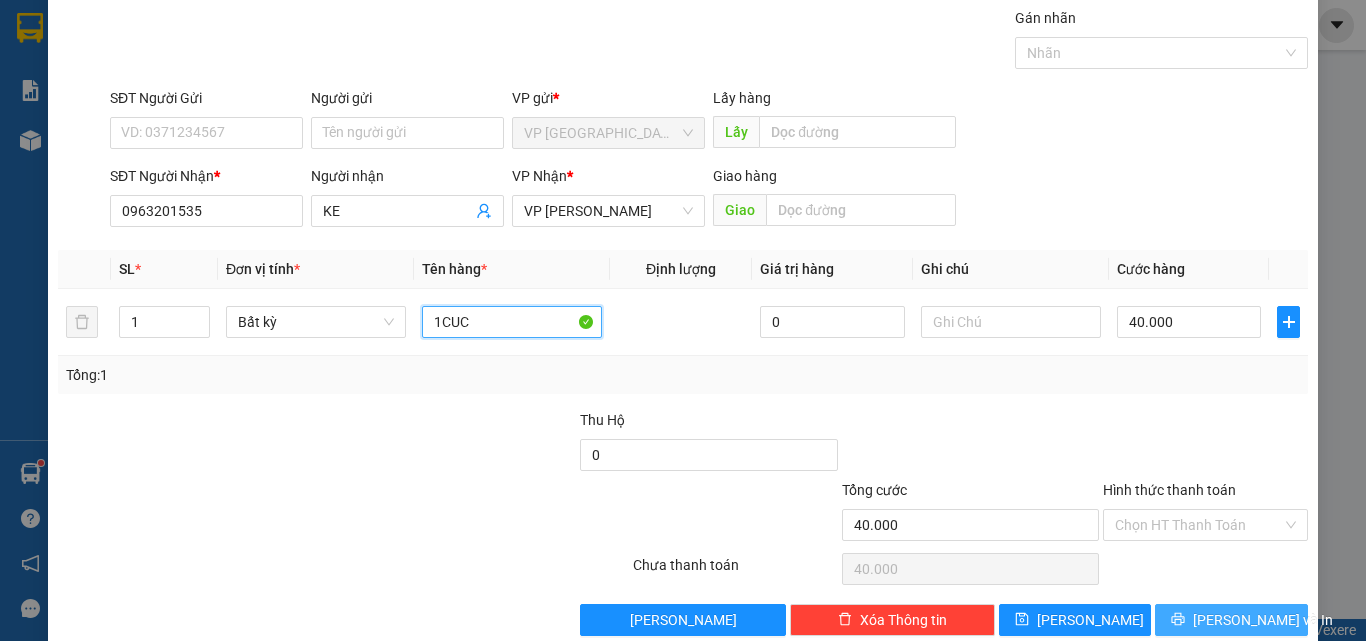 scroll, scrollTop: 99, scrollLeft: 0, axis: vertical 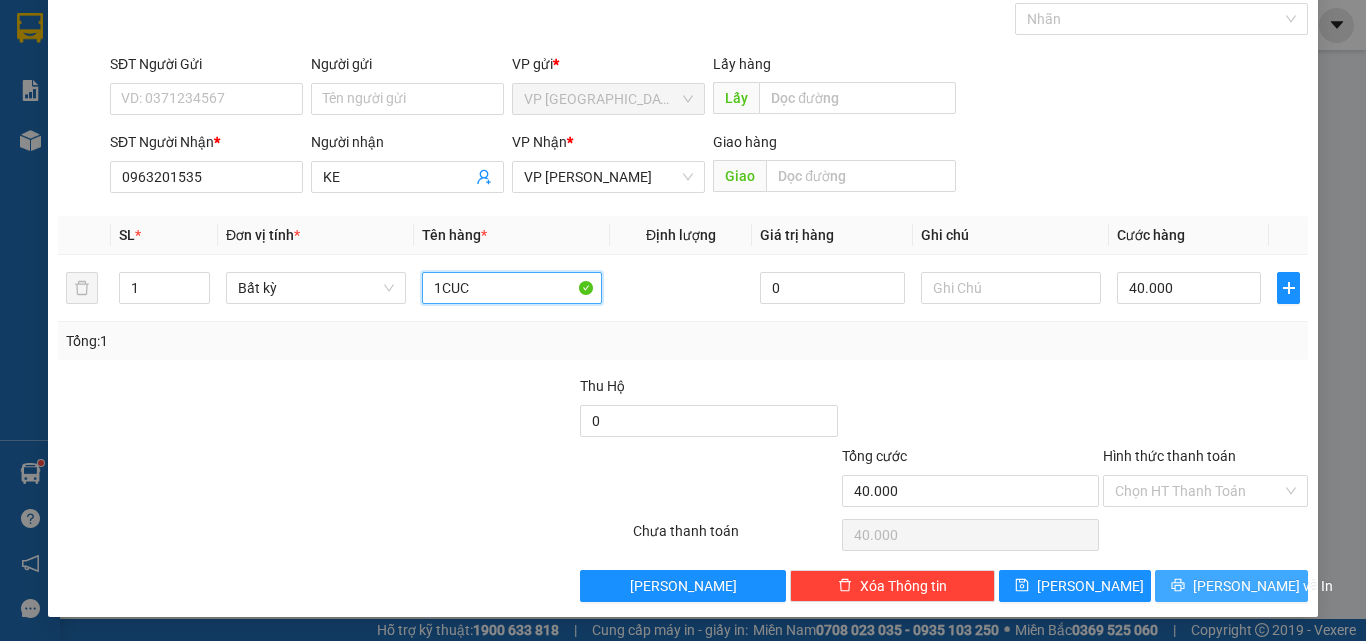 type on "1CUC" 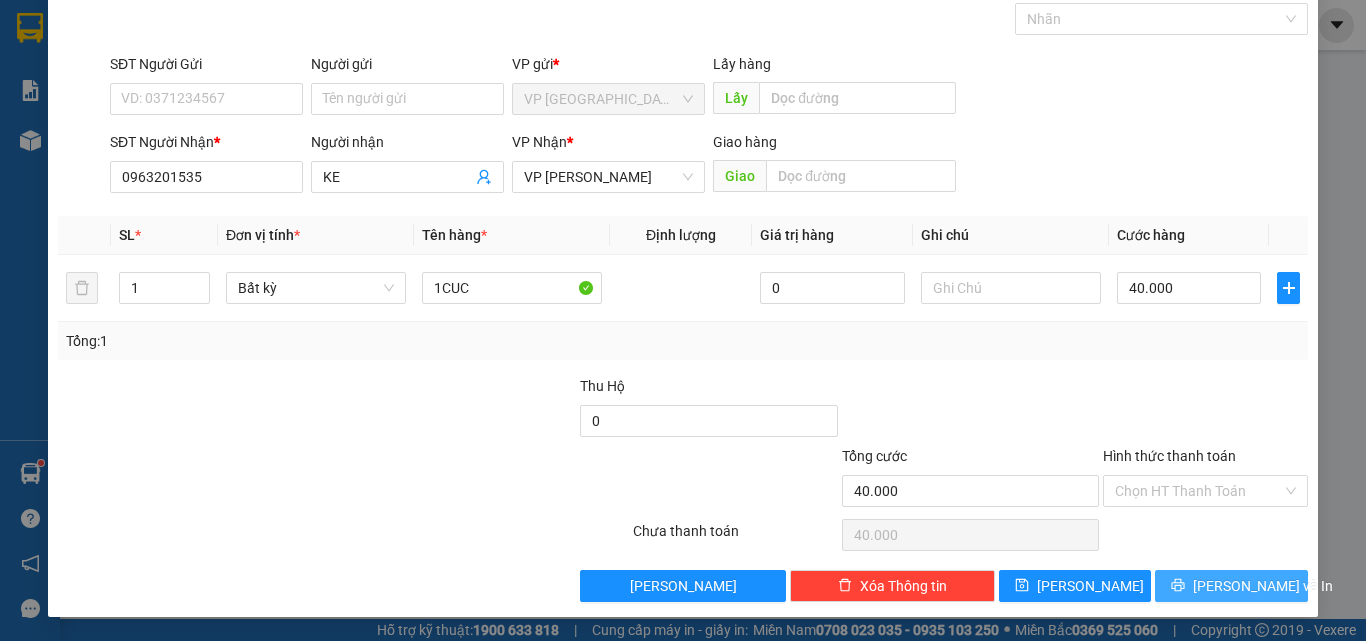 click 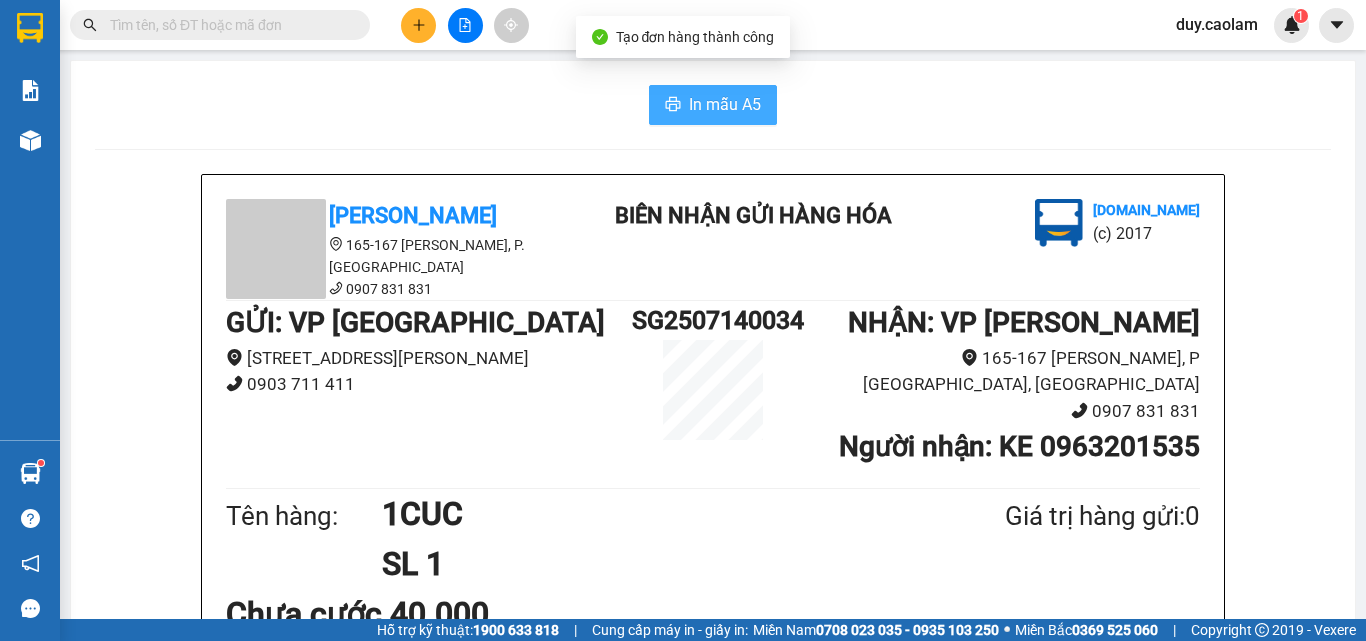 click on "In mẫu A5" at bounding box center (725, 104) 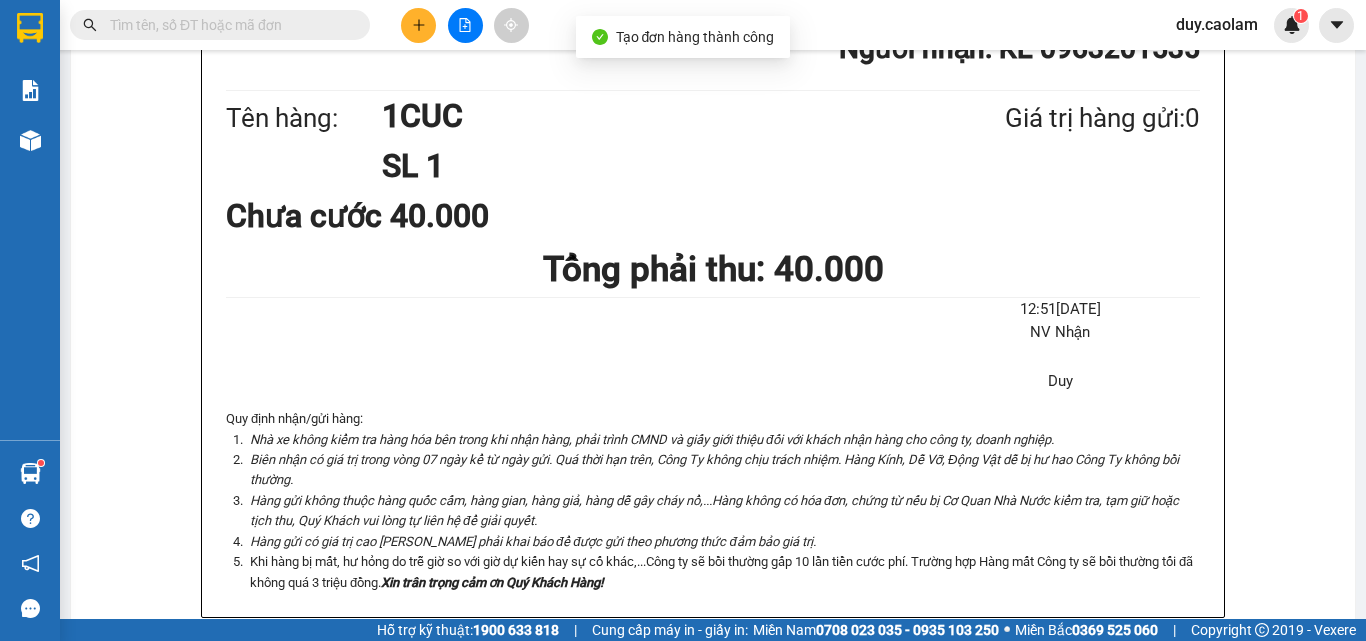 scroll, scrollTop: 500, scrollLeft: 0, axis: vertical 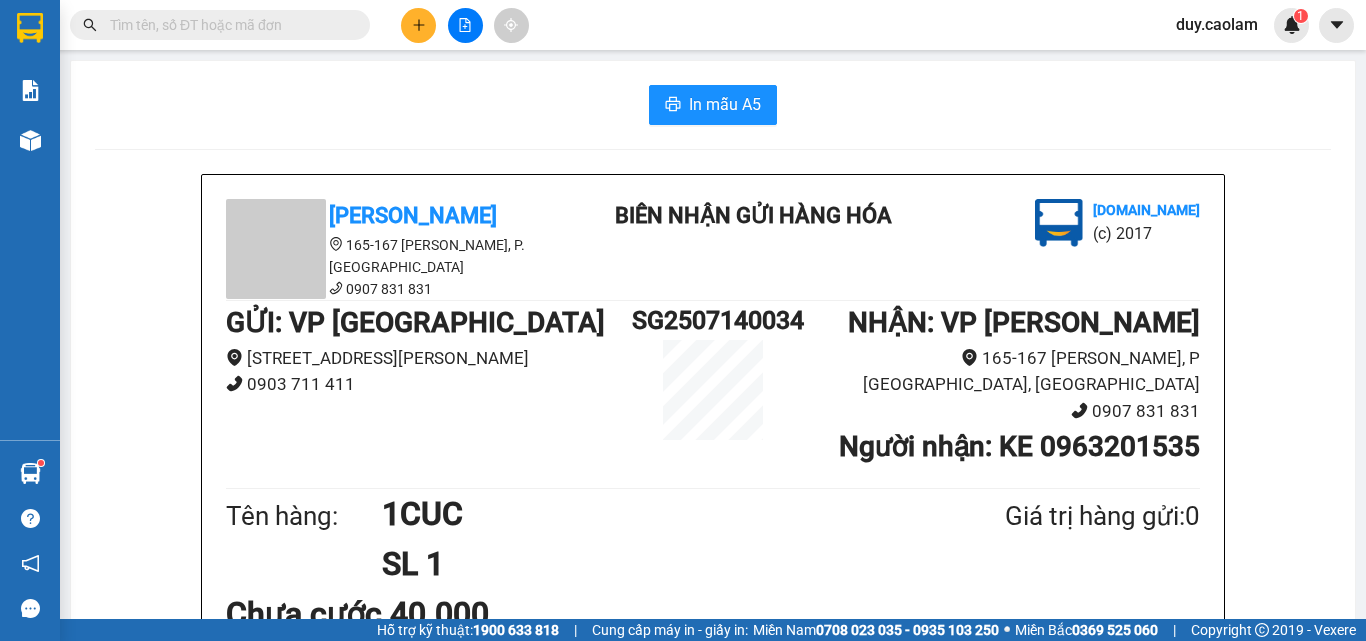click at bounding box center [418, 25] 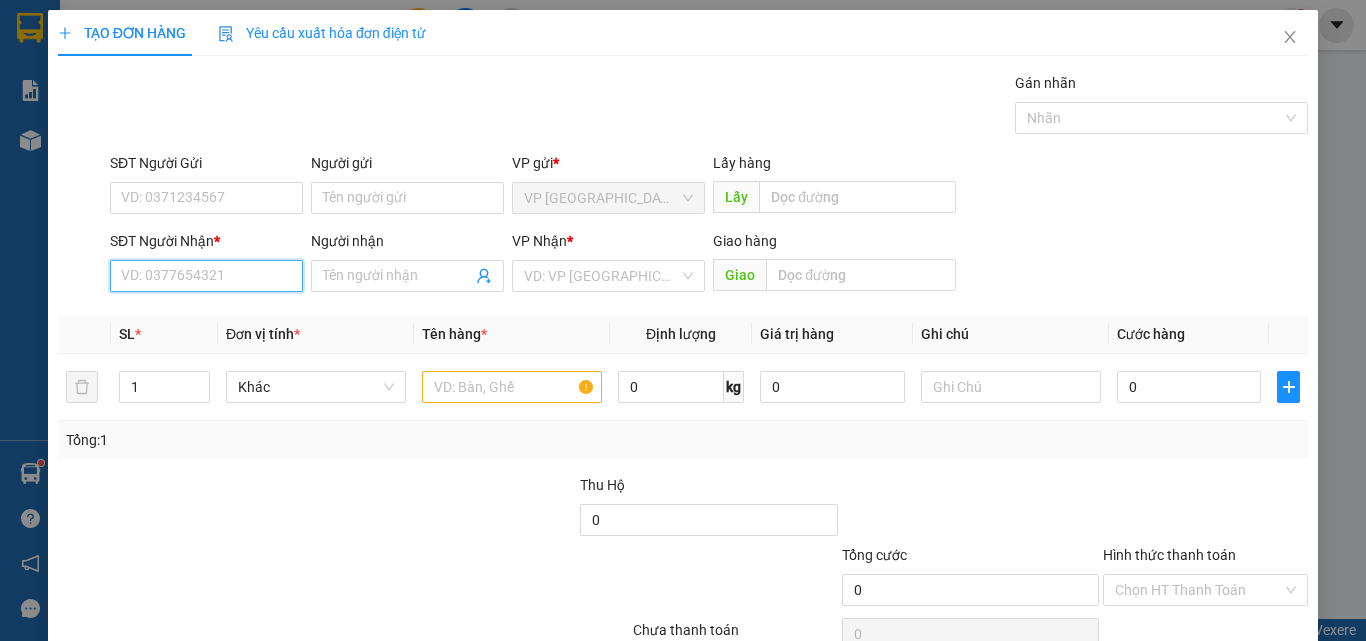 click on "SĐT Người Nhận  *" at bounding box center [206, 276] 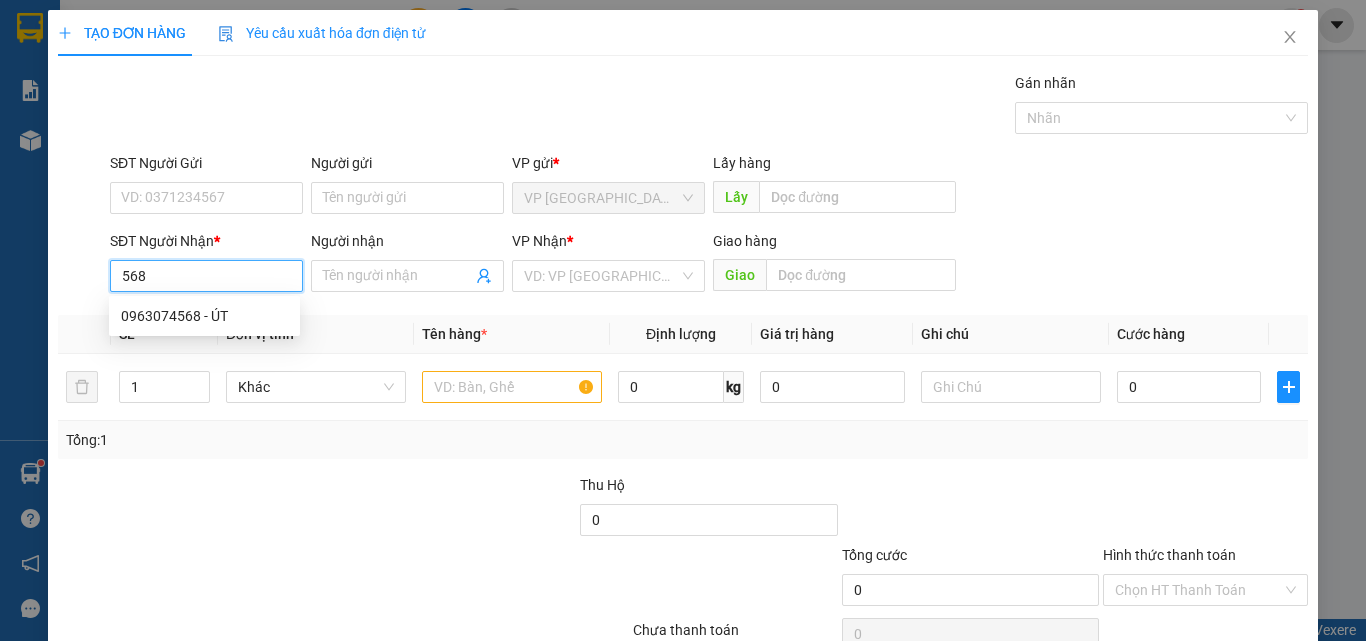 click on "568" at bounding box center (206, 276) 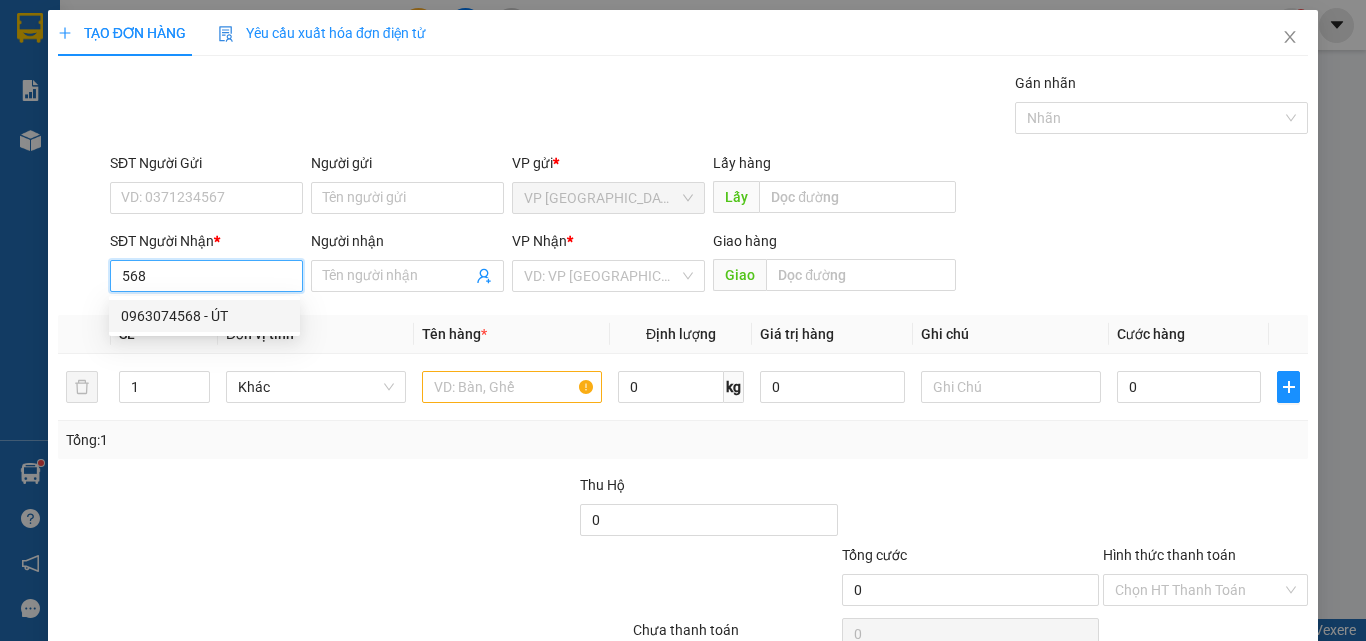 click on "0963074568 - ÚT" at bounding box center [204, 316] 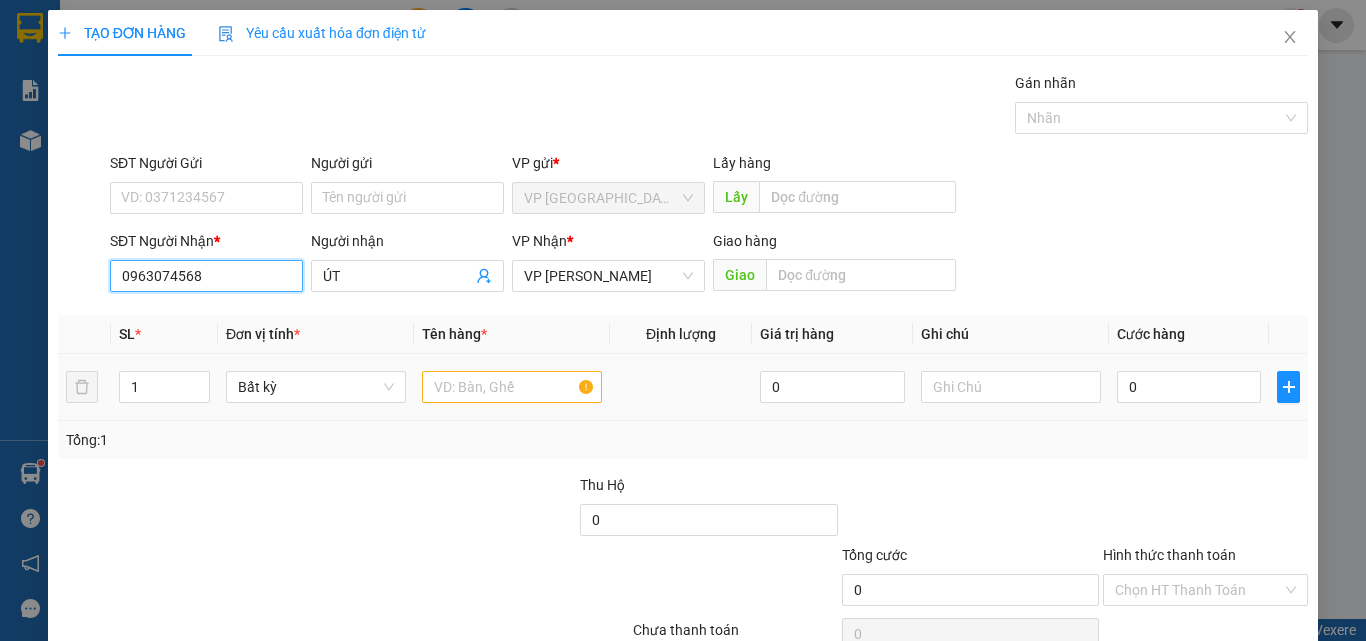 type on "0963074568" 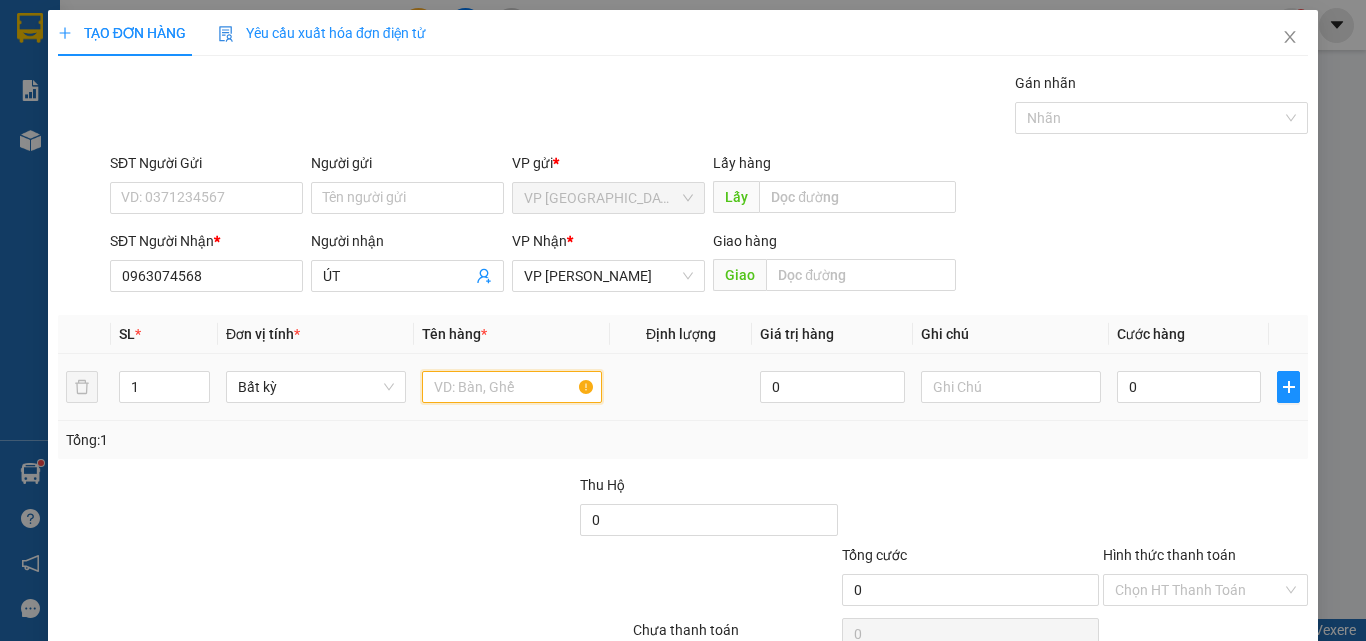 click at bounding box center [512, 387] 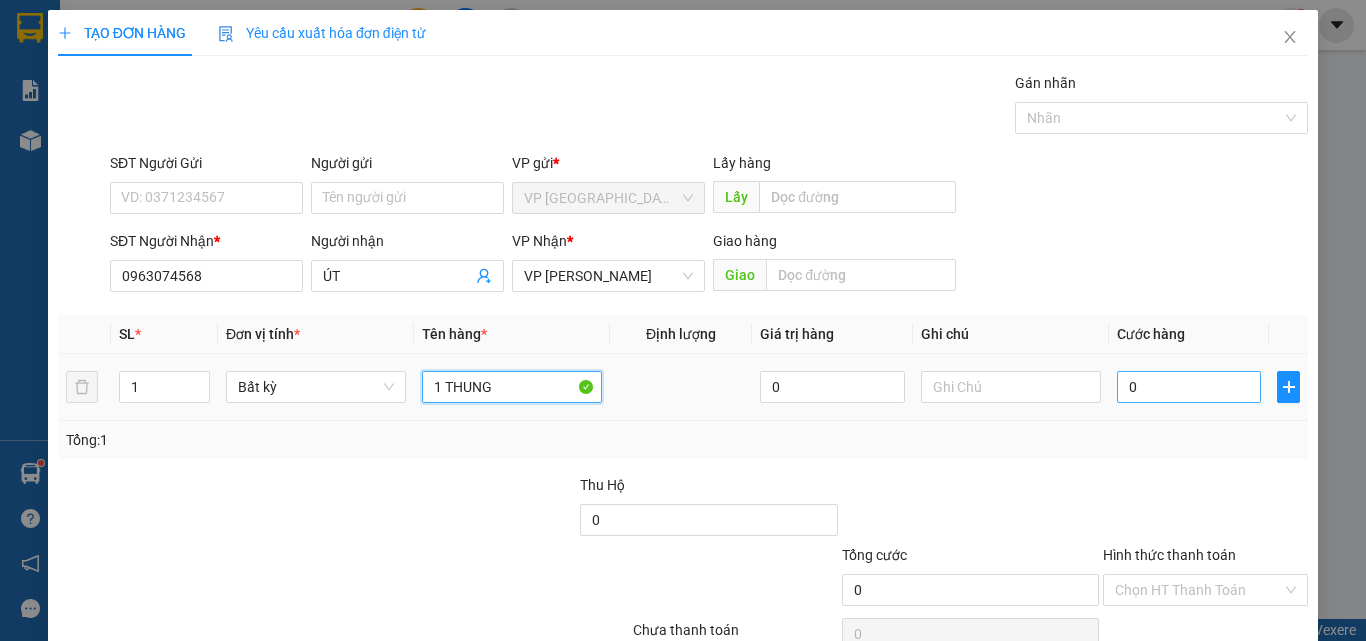 type on "1 THUNG" 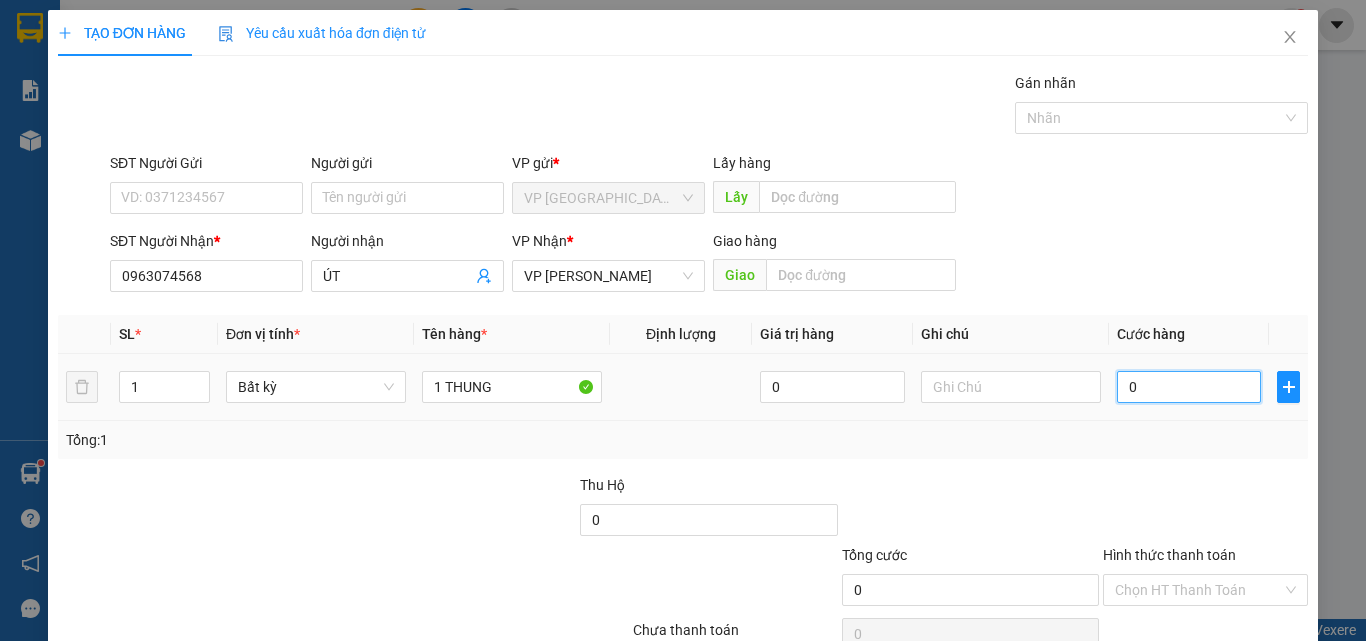 click on "0" at bounding box center (1189, 387) 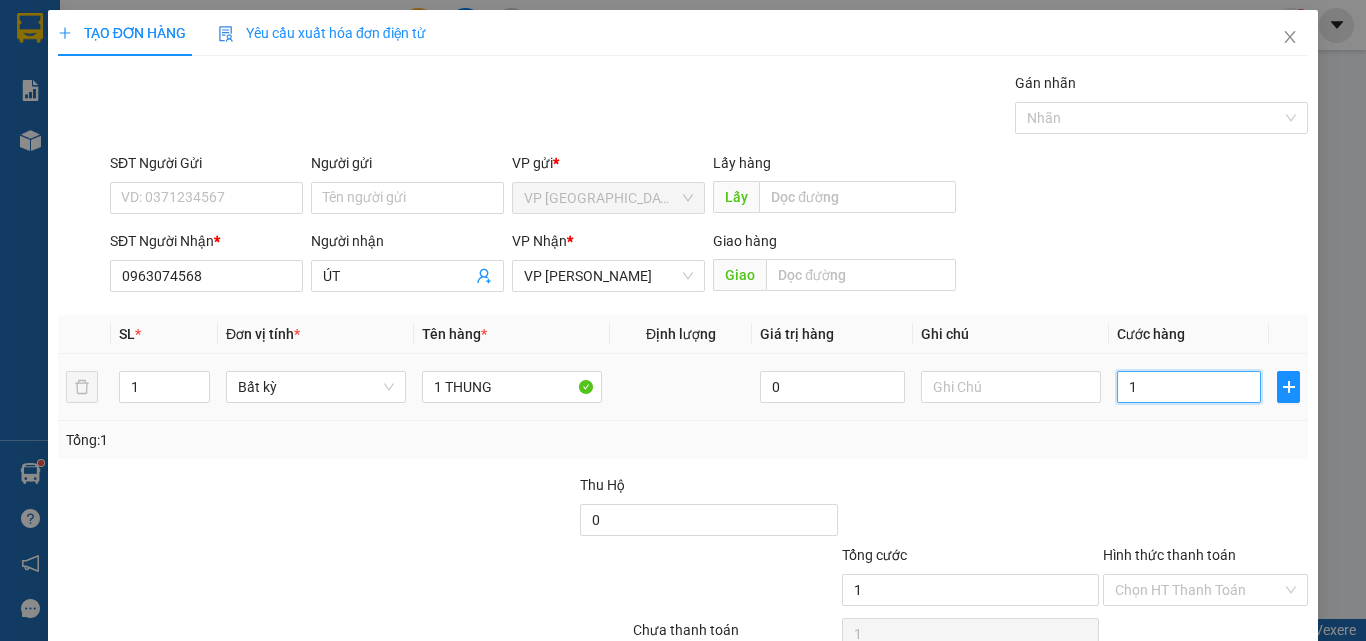 type on "1" 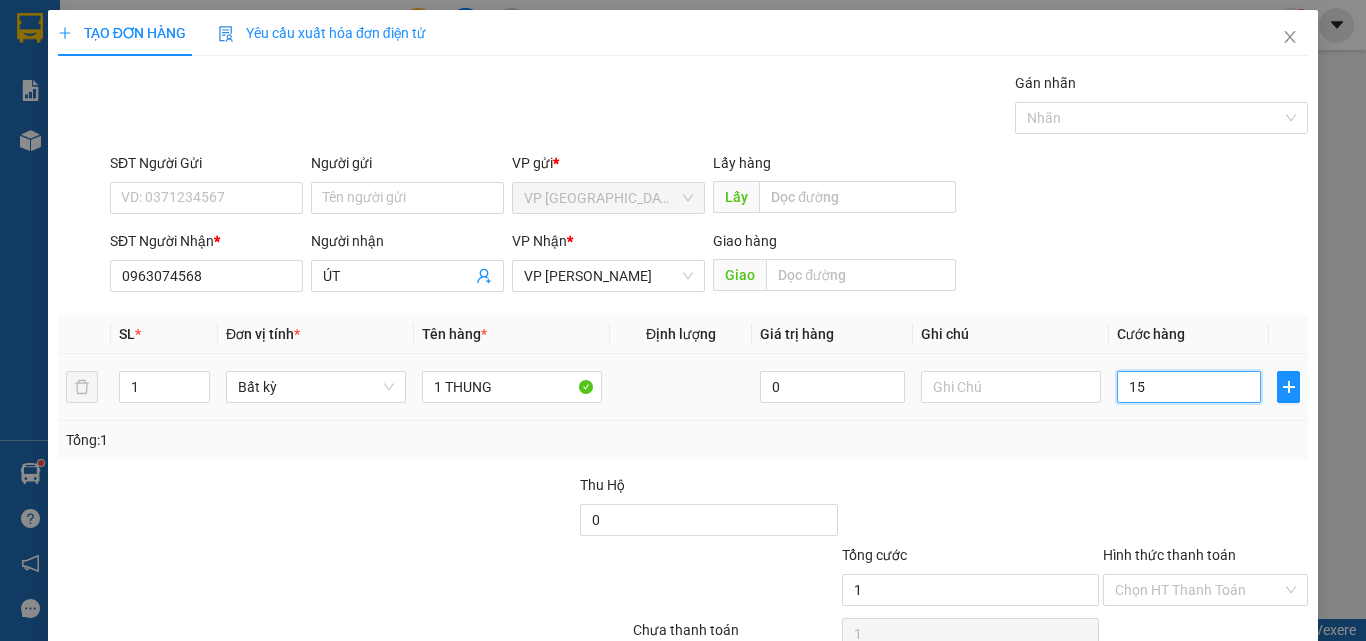 type on "15" 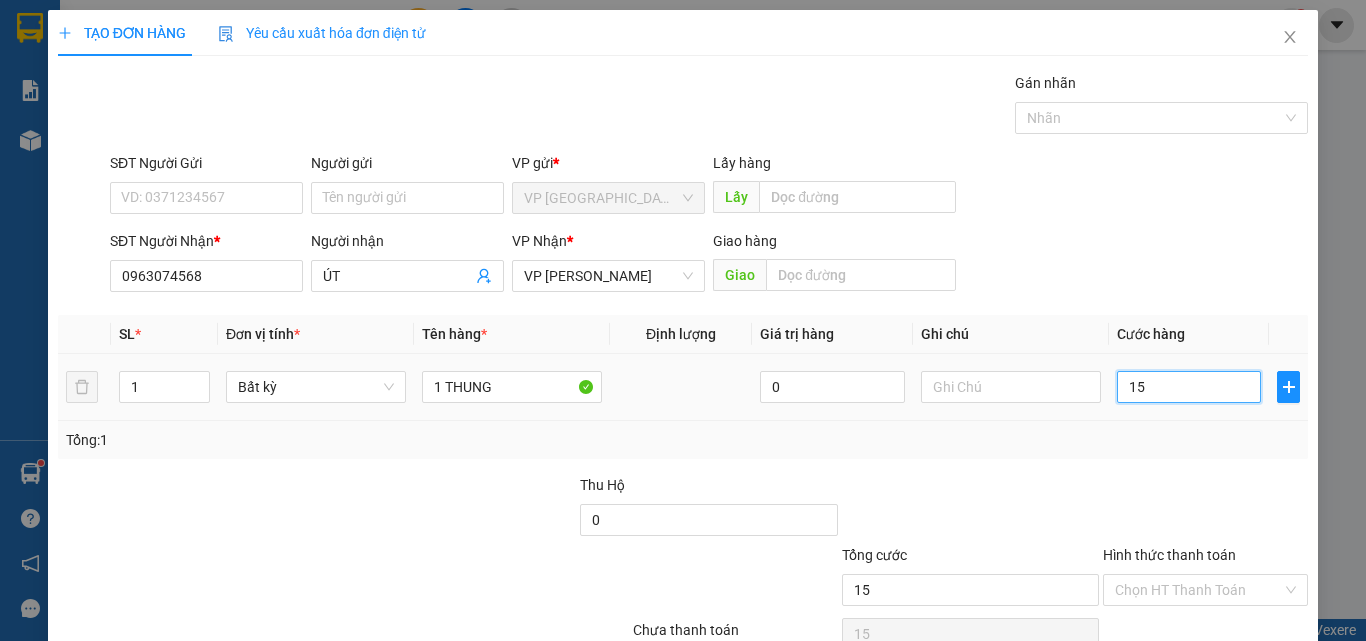 type on "150" 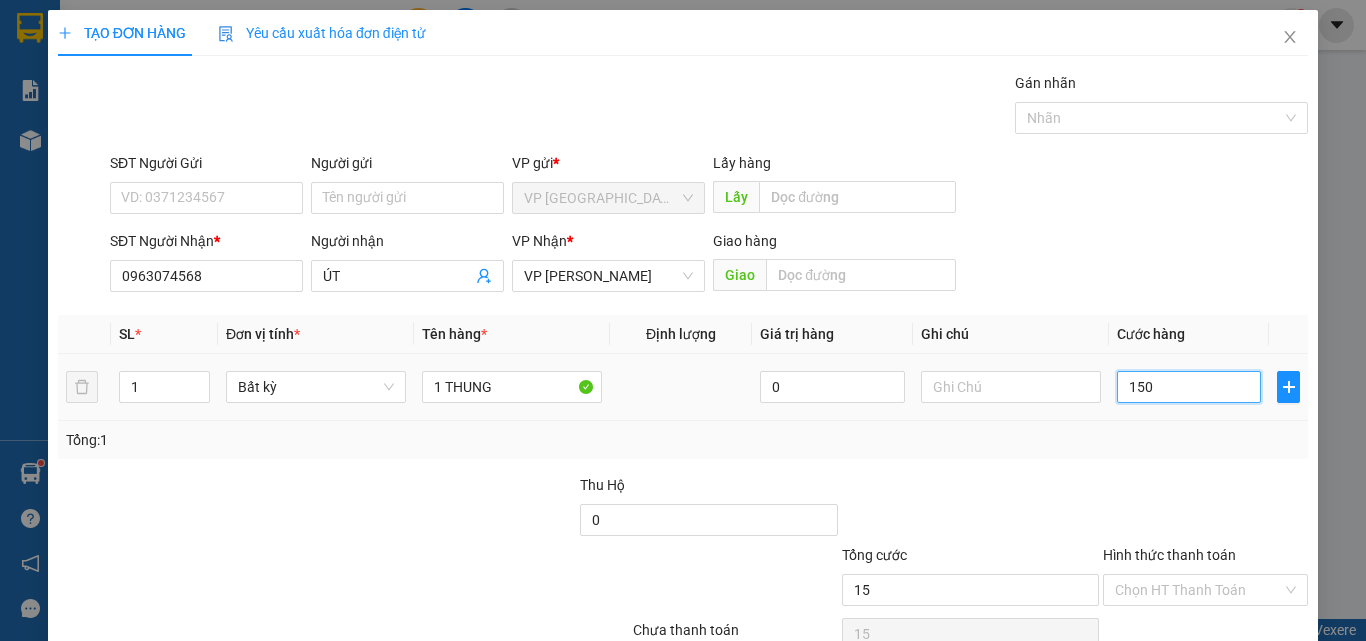 type on "150" 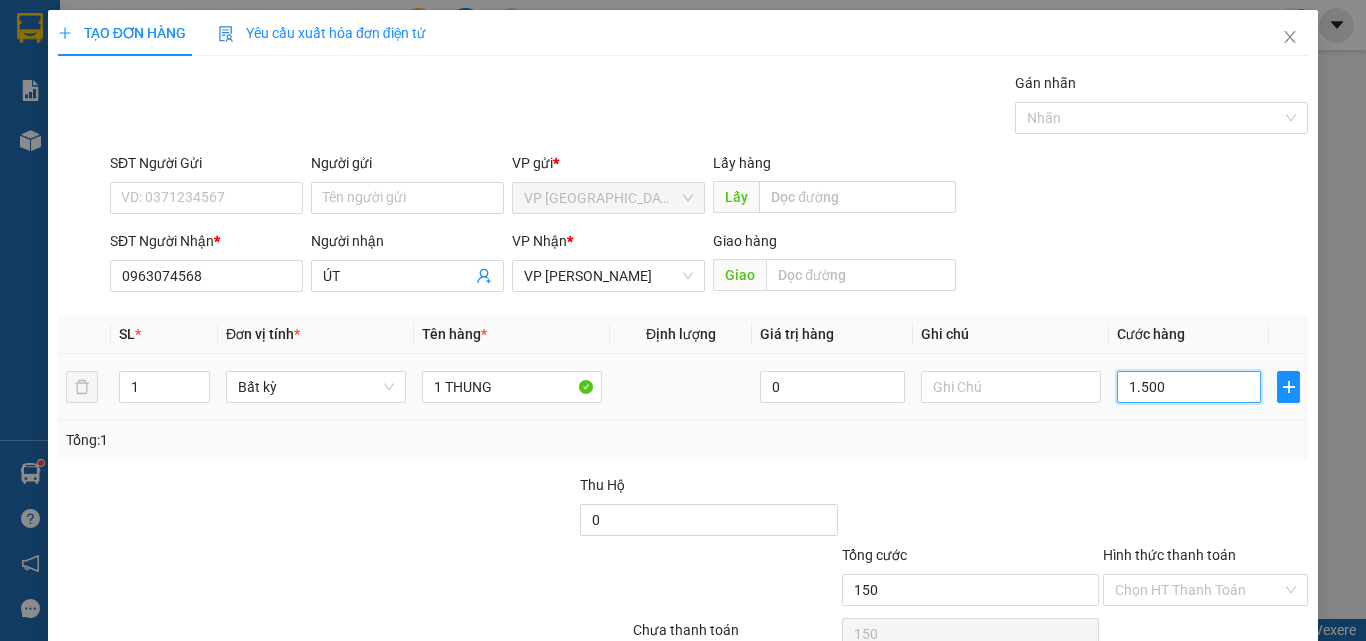 type on "15.000" 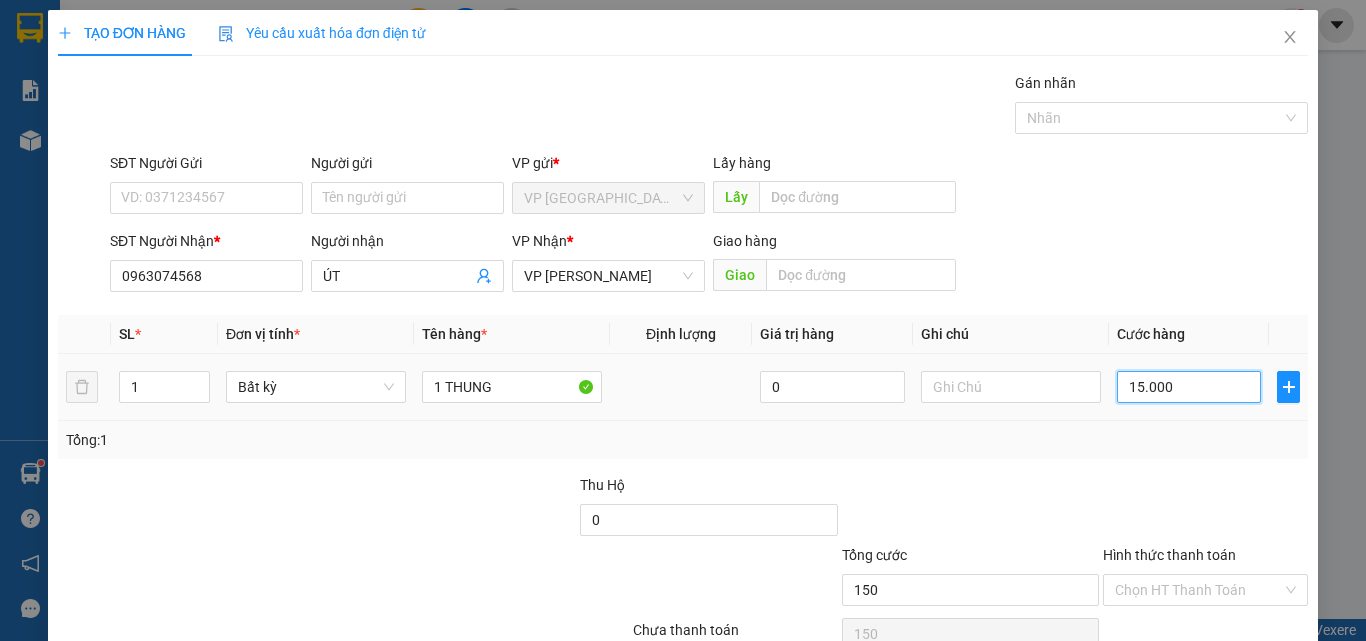 type on "15.000" 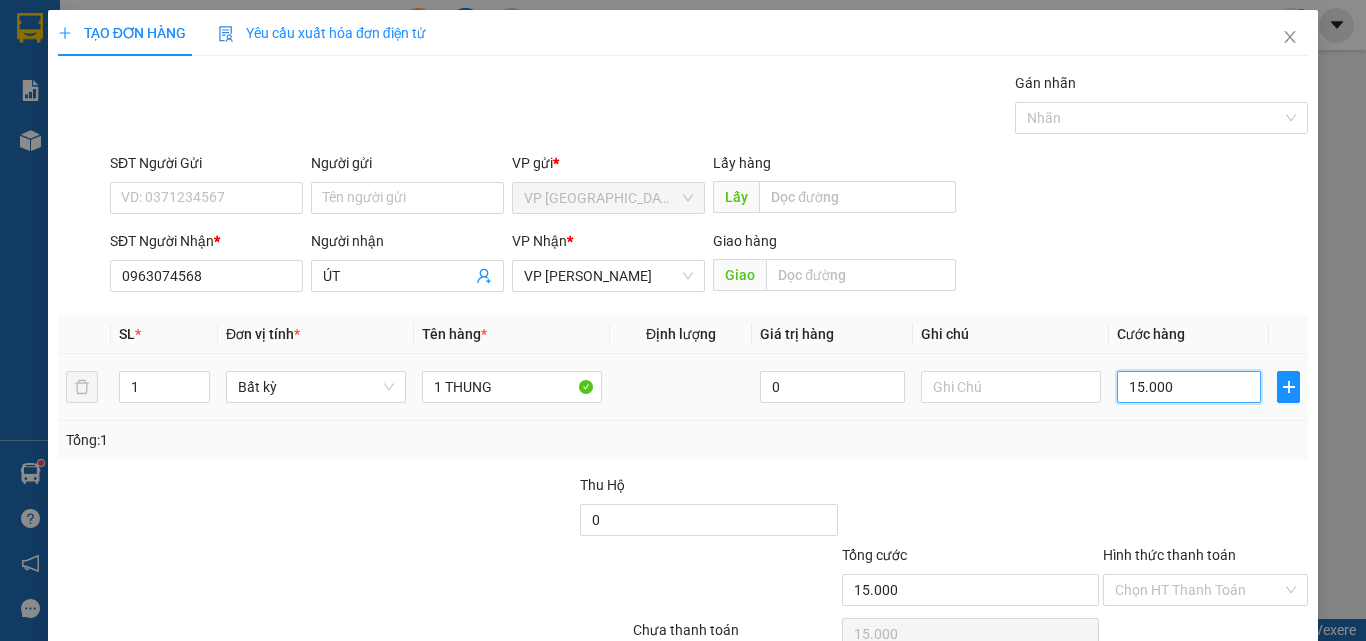 type on "150.000" 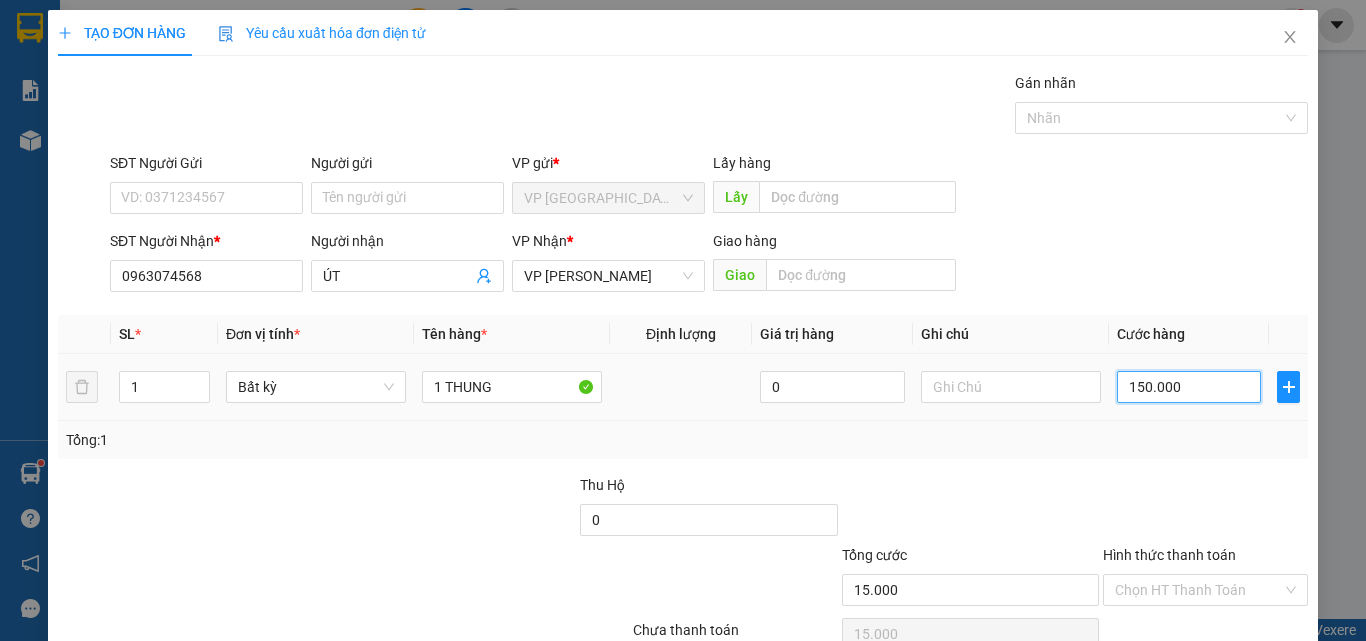 type on "150.000" 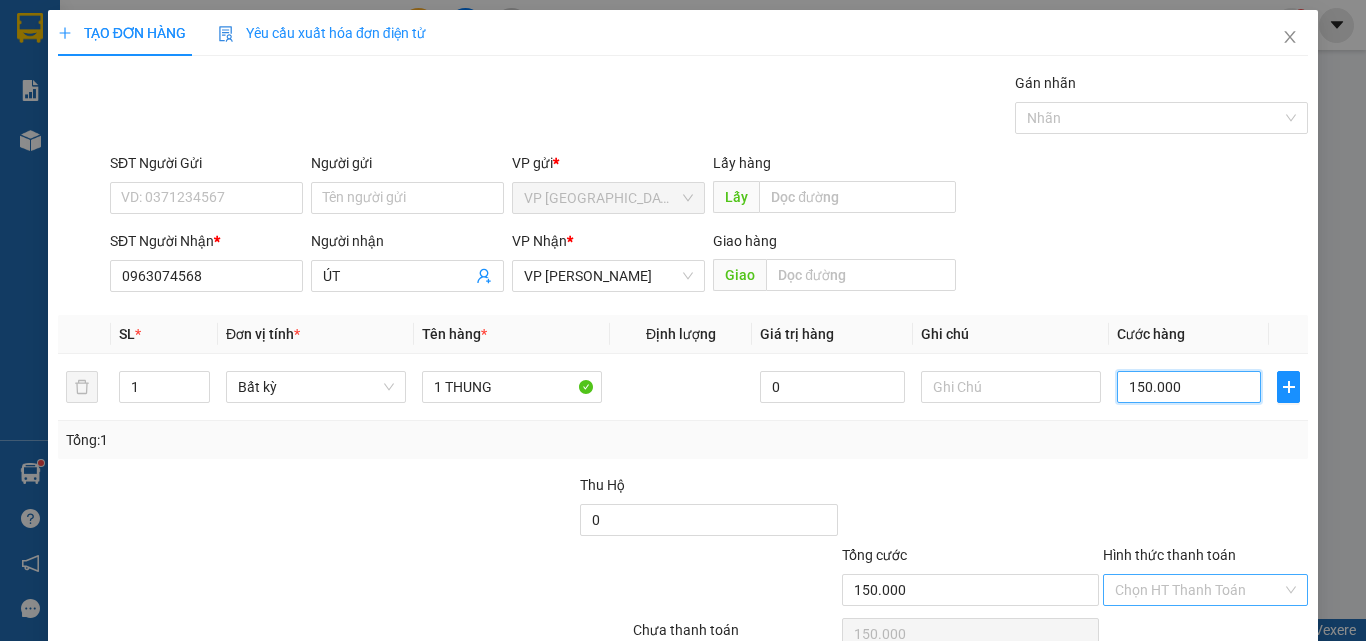 scroll, scrollTop: 99, scrollLeft: 0, axis: vertical 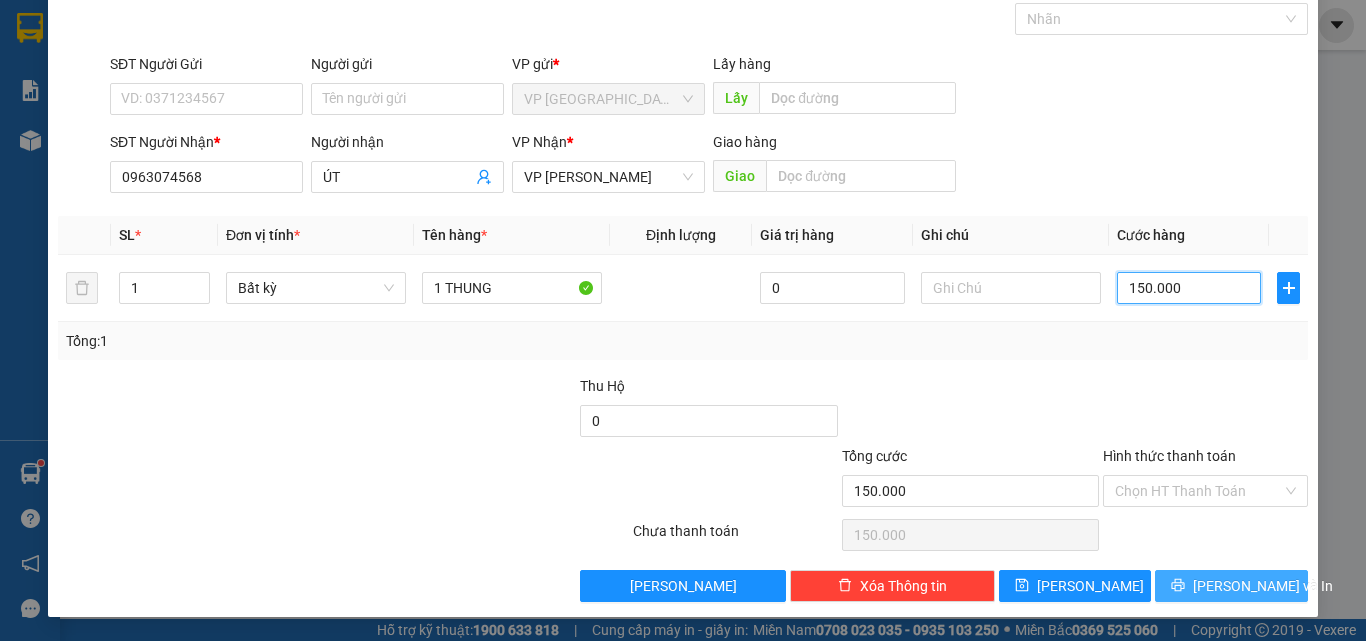 type on "150.000" 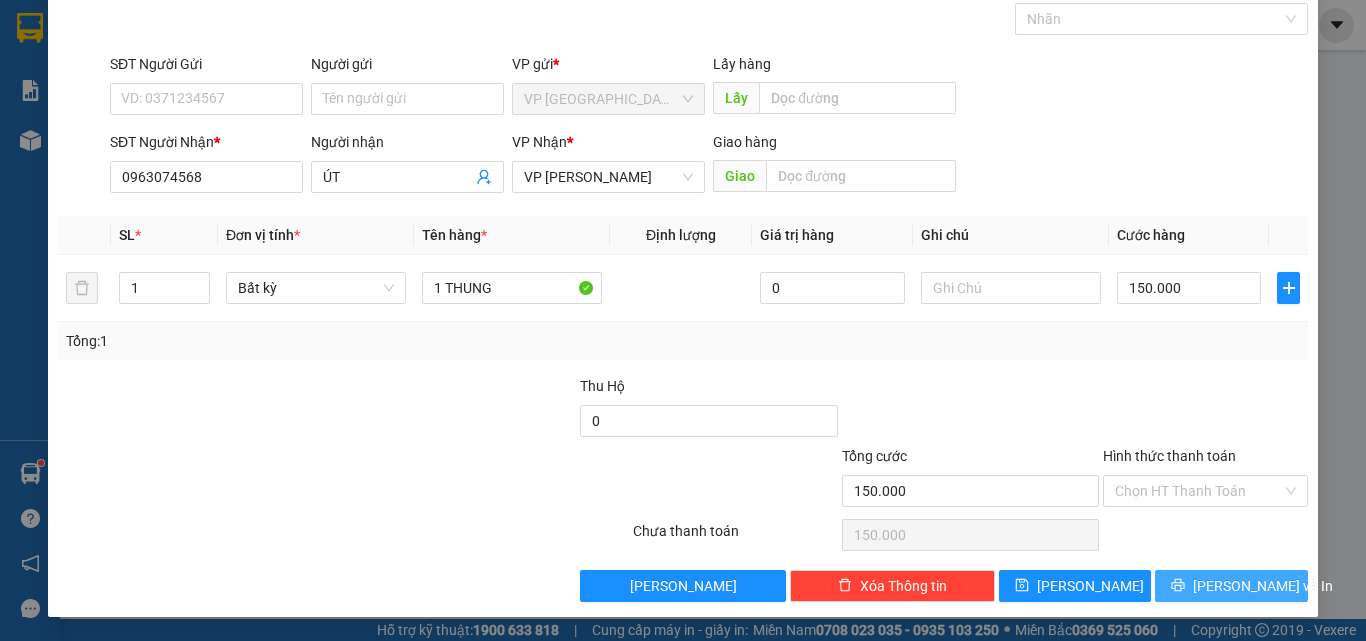 click on "[PERSON_NAME] và In" at bounding box center [1263, 586] 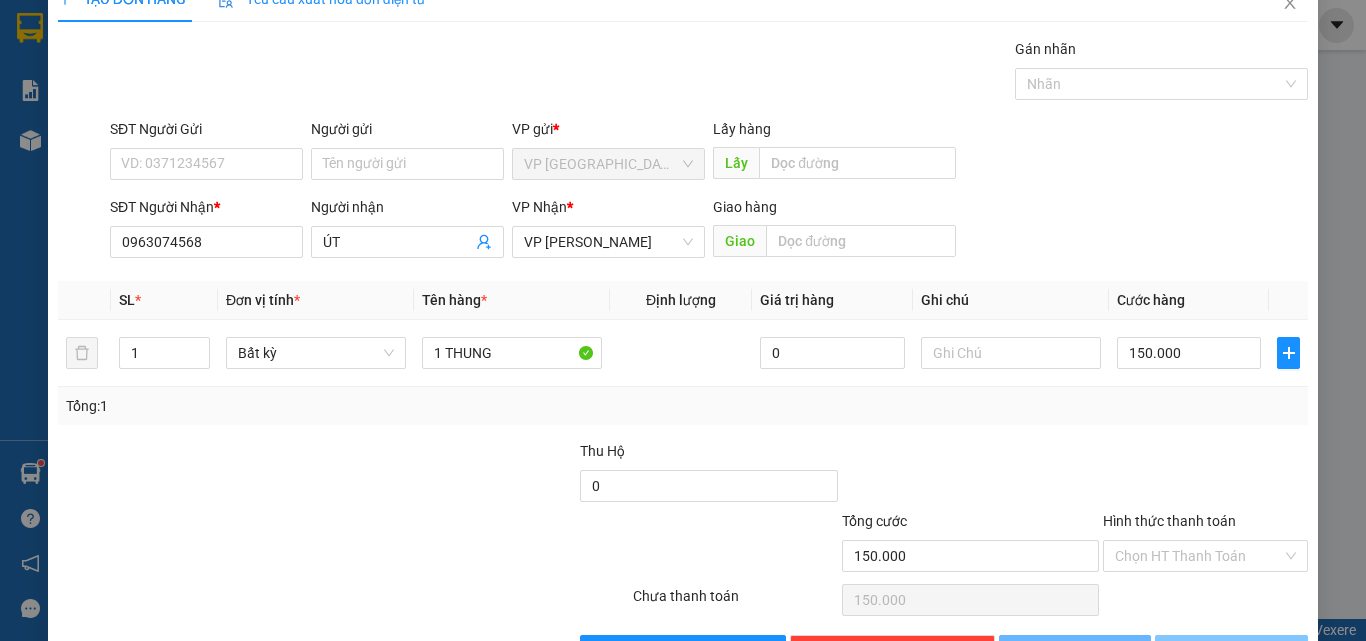 scroll, scrollTop: 0, scrollLeft: 0, axis: both 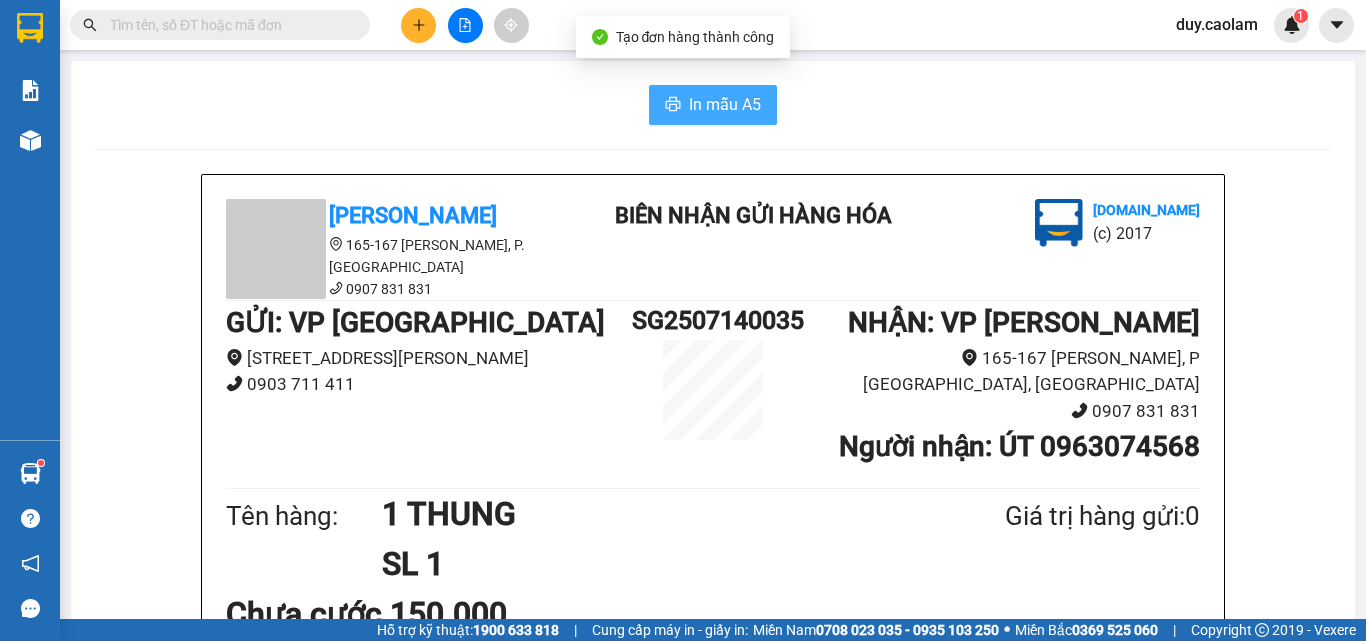 click on "In mẫu A5" at bounding box center [725, 104] 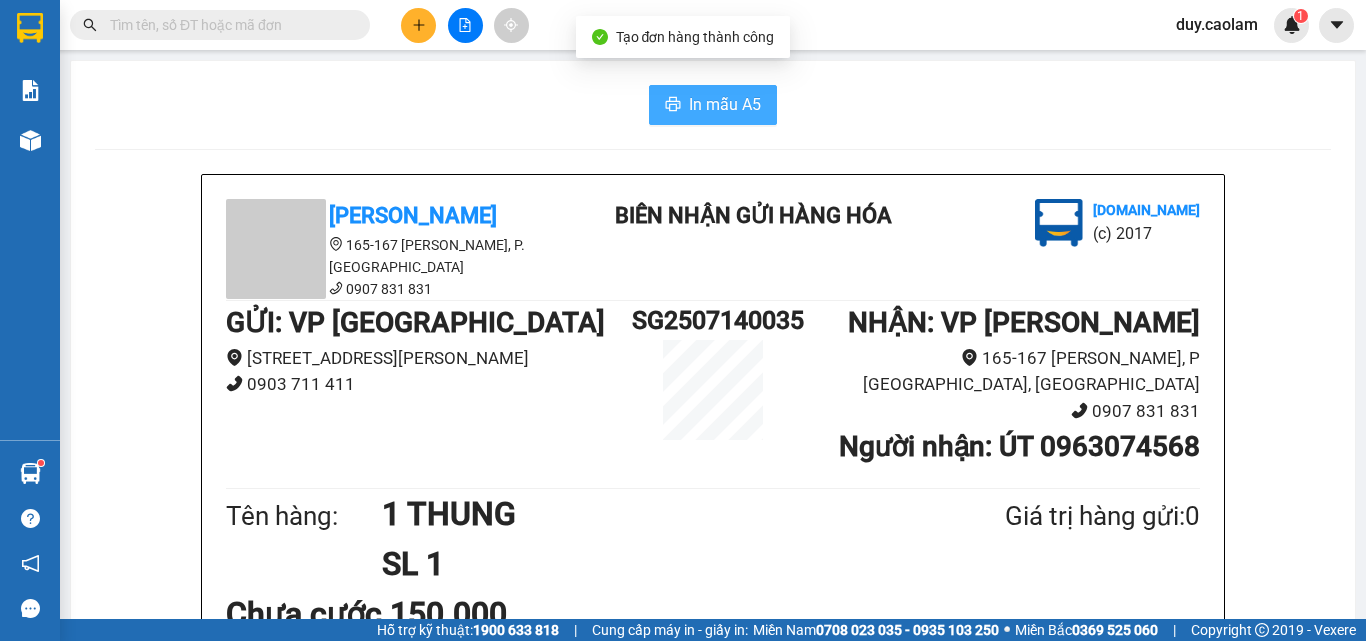 scroll, scrollTop: 0, scrollLeft: 0, axis: both 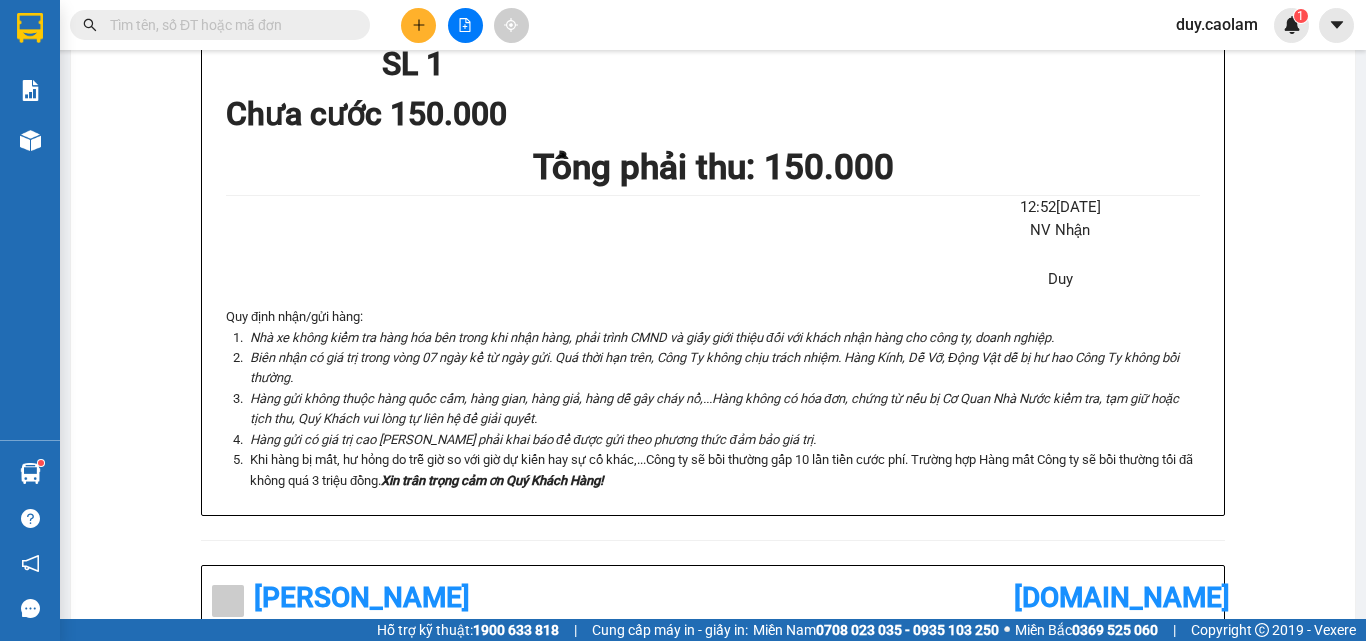 click at bounding box center [418, 25] 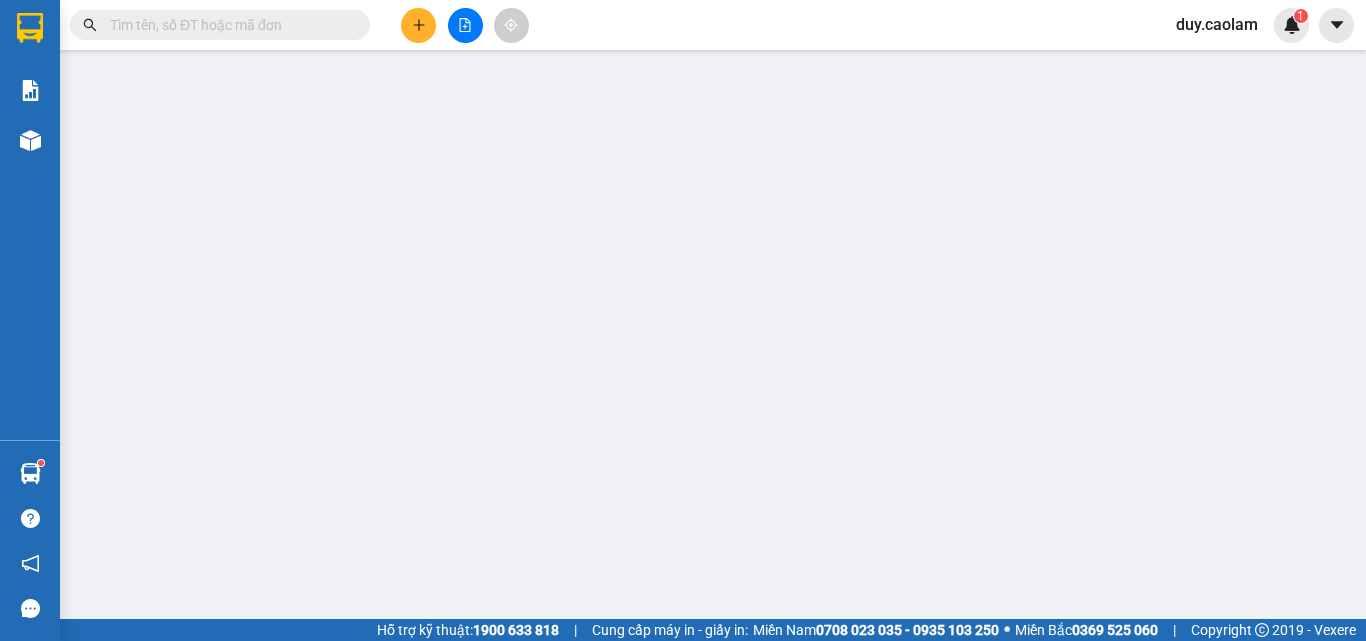 scroll, scrollTop: 0, scrollLeft: 0, axis: both 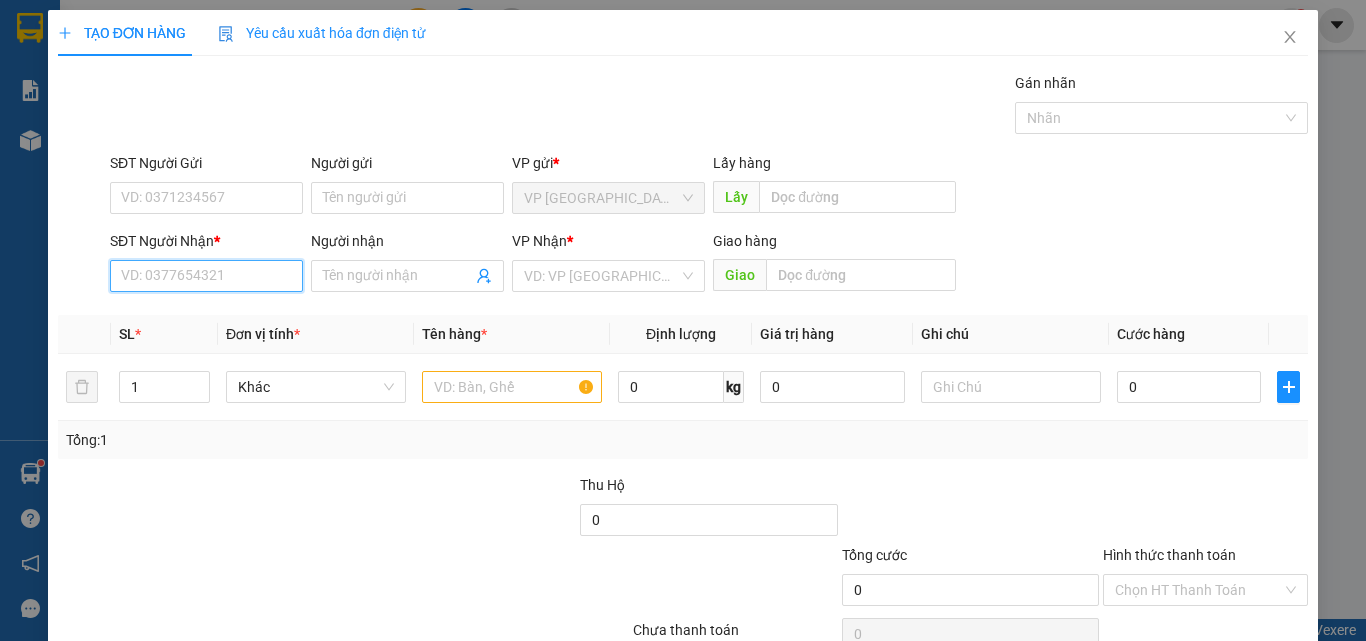 click on "SĐT Người Nhận  *" at bounding box center [206, 276] 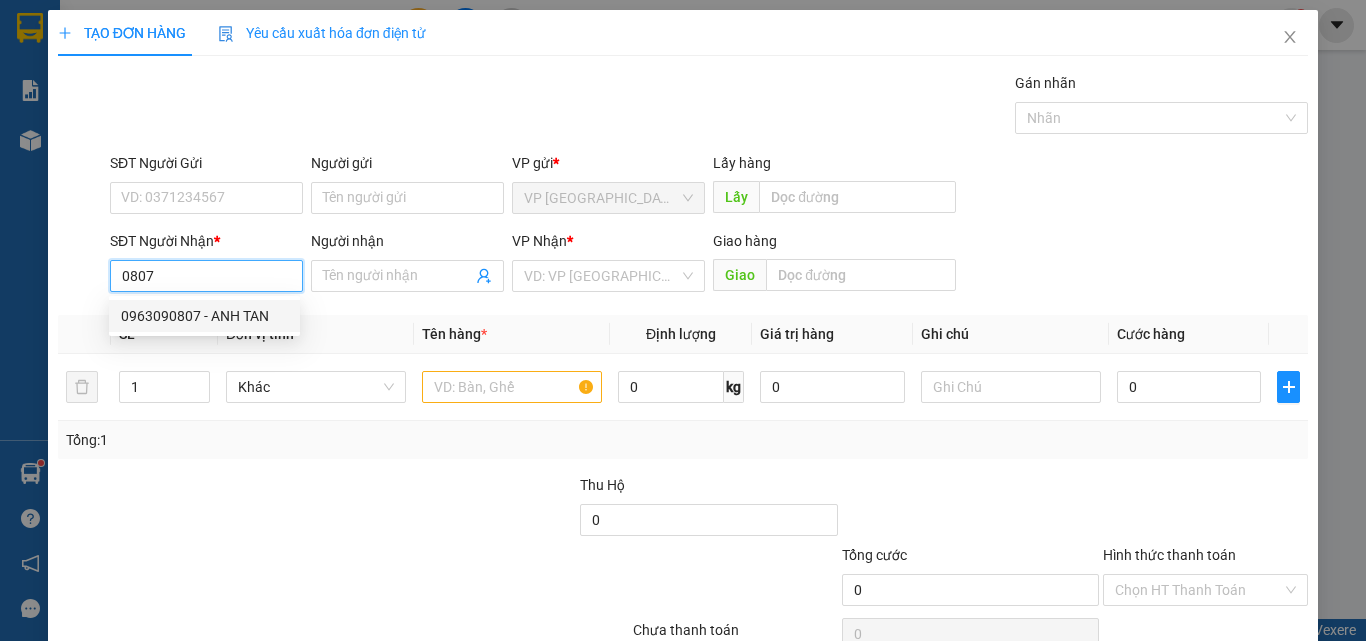 drag, startPoint x: 179, startPoint y: 317, endPoint x: 451, endPoint y: 348, distance: 273.76083 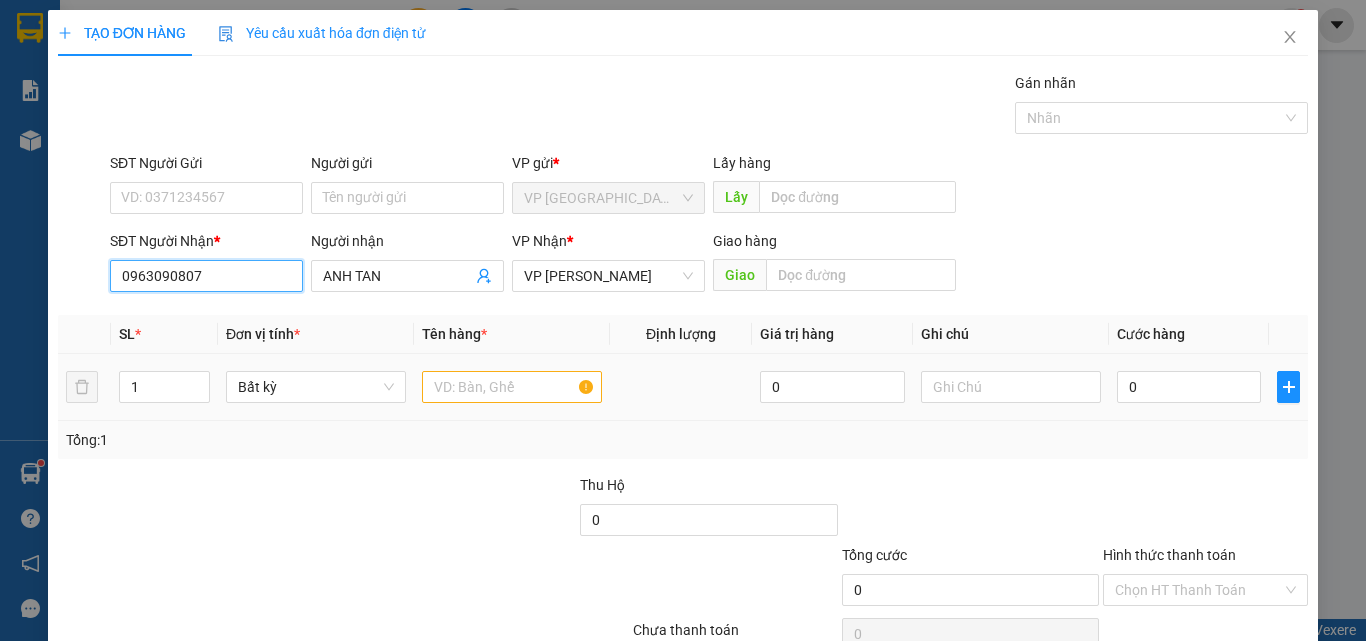 type on "0963090807" 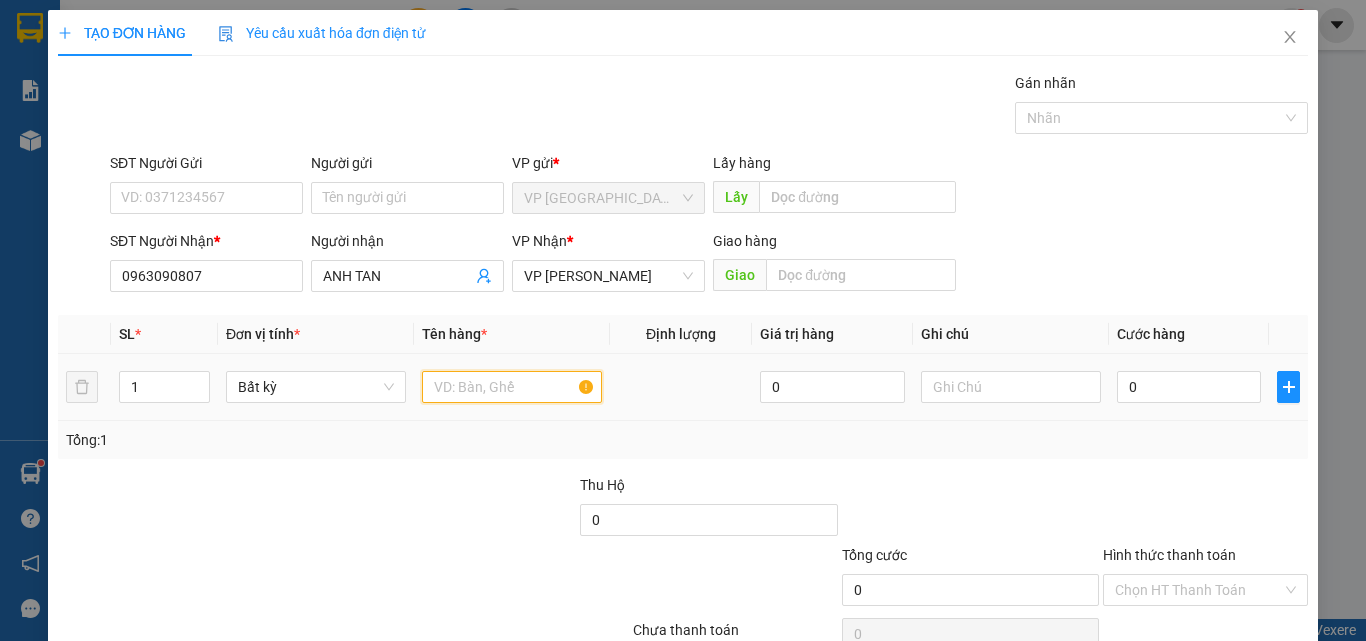 click at bounding box center [512, 387] 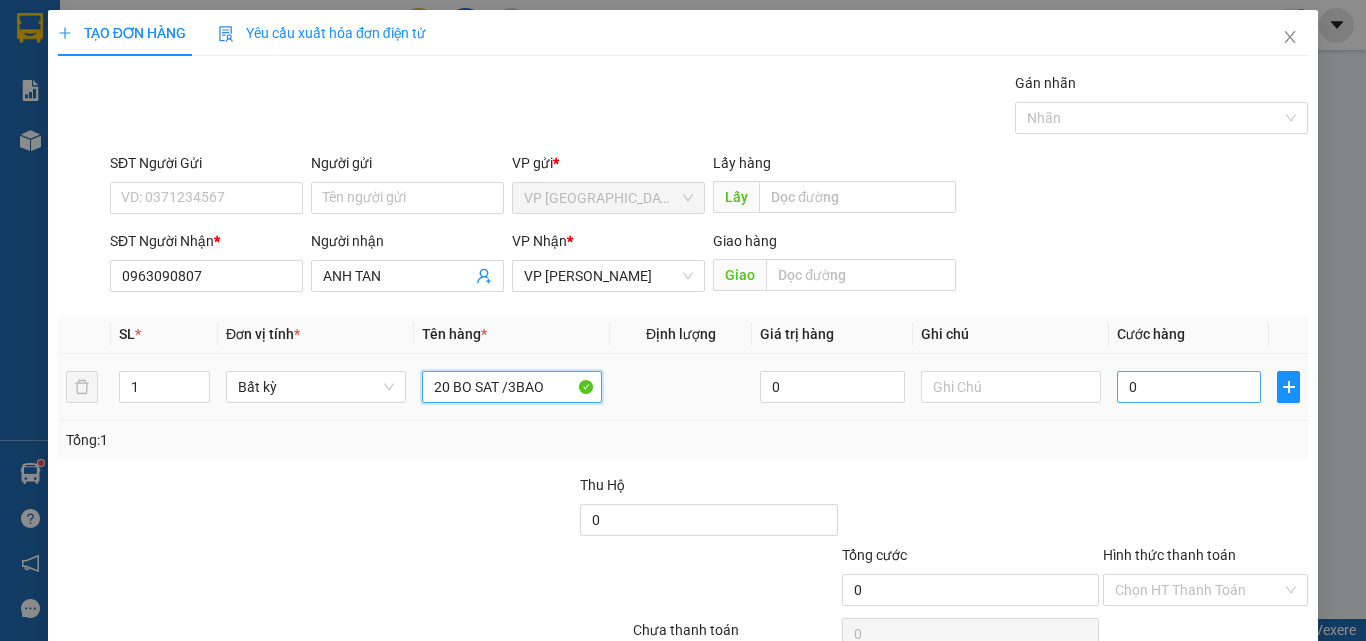 type on "20 BO SAT /3BAO" 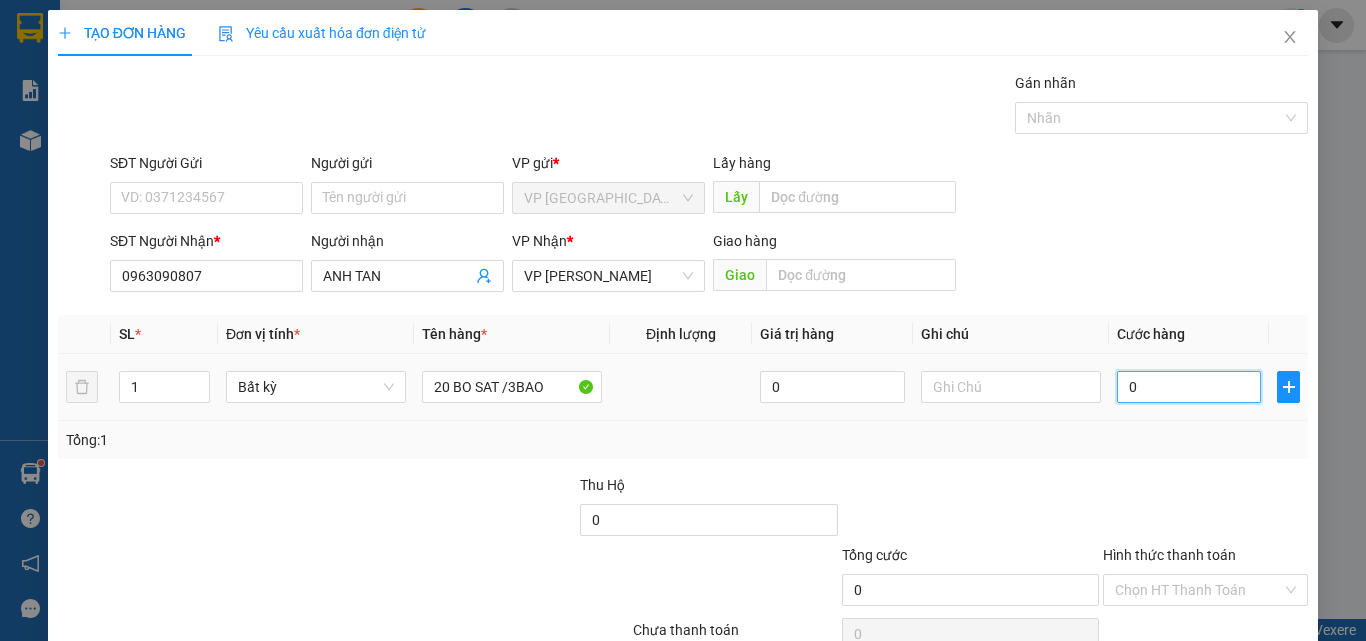 click on "0" at bounding box center [1189, 387] 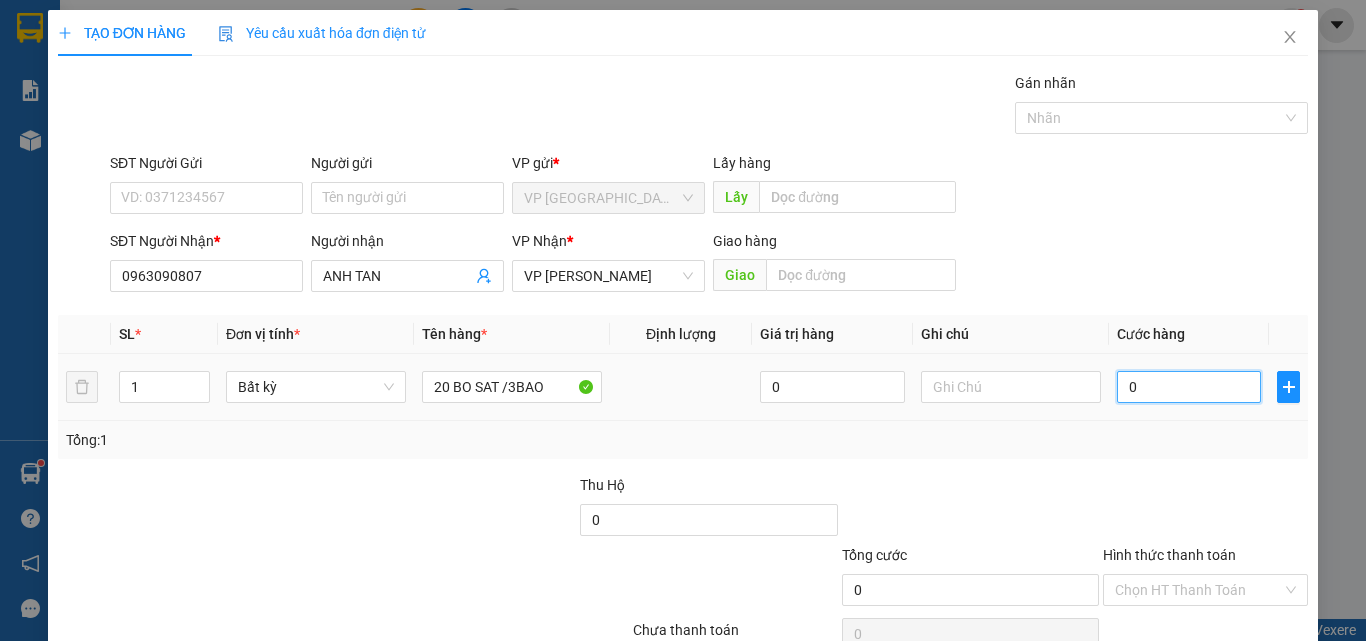 type on "7" 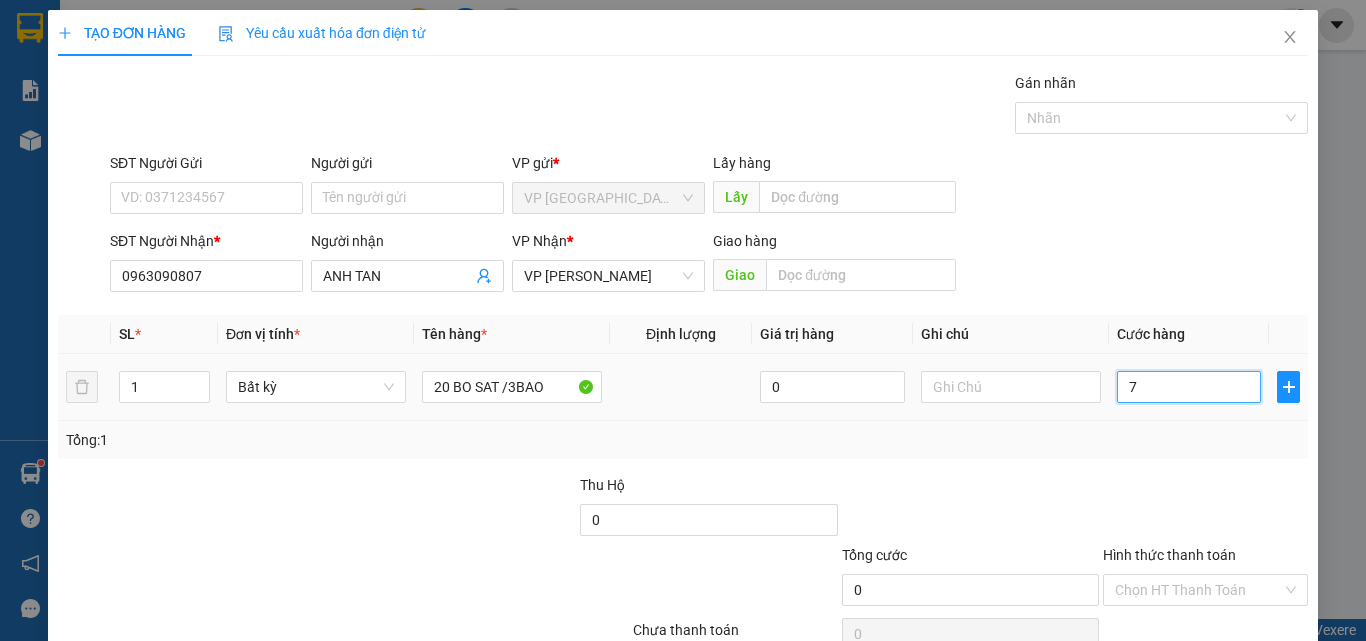 type on "7" 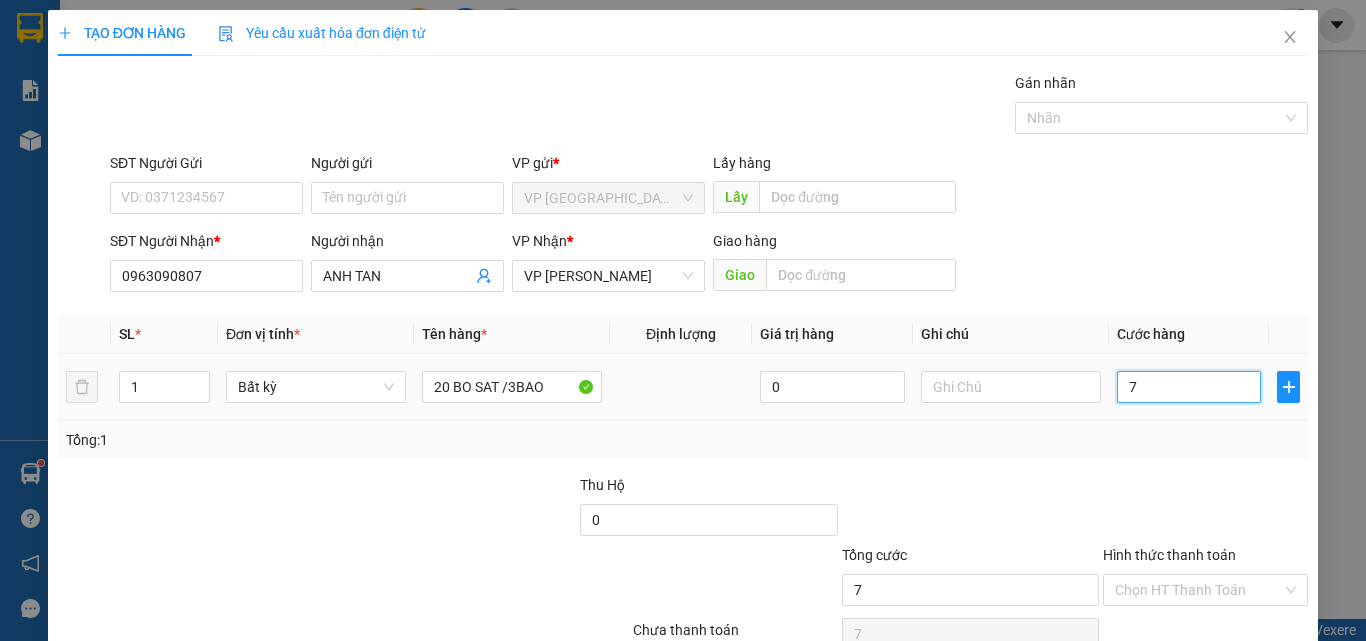type on "75" 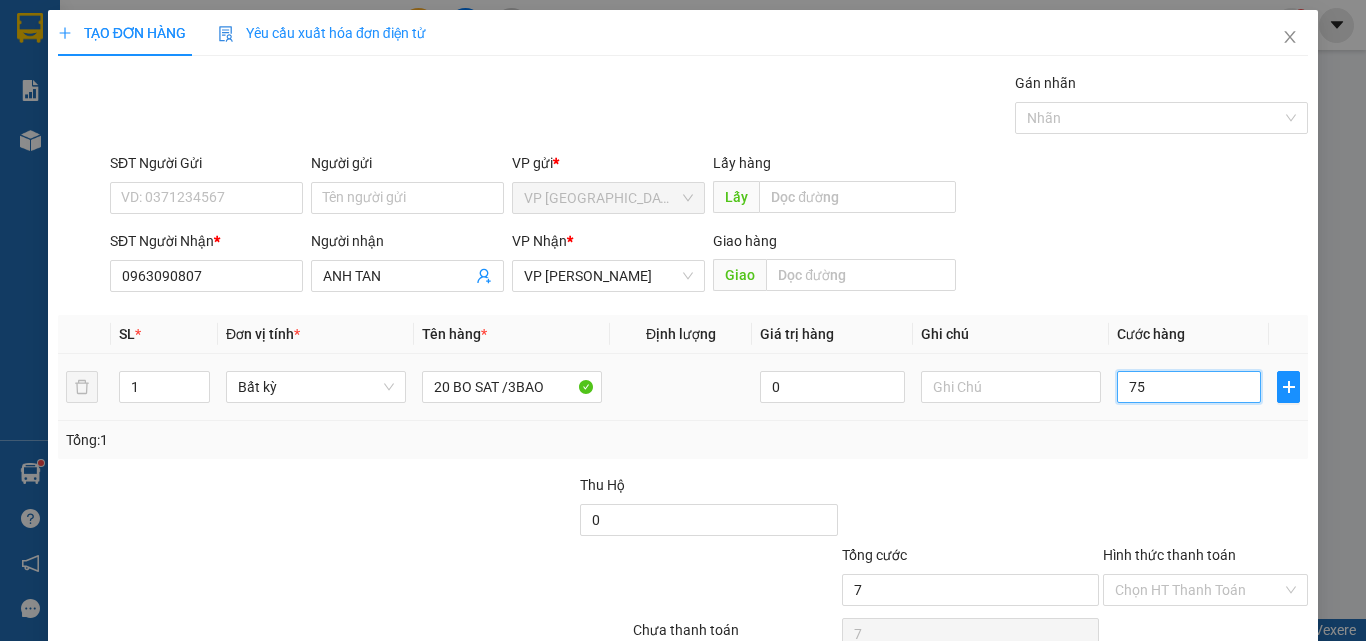 type on "75" 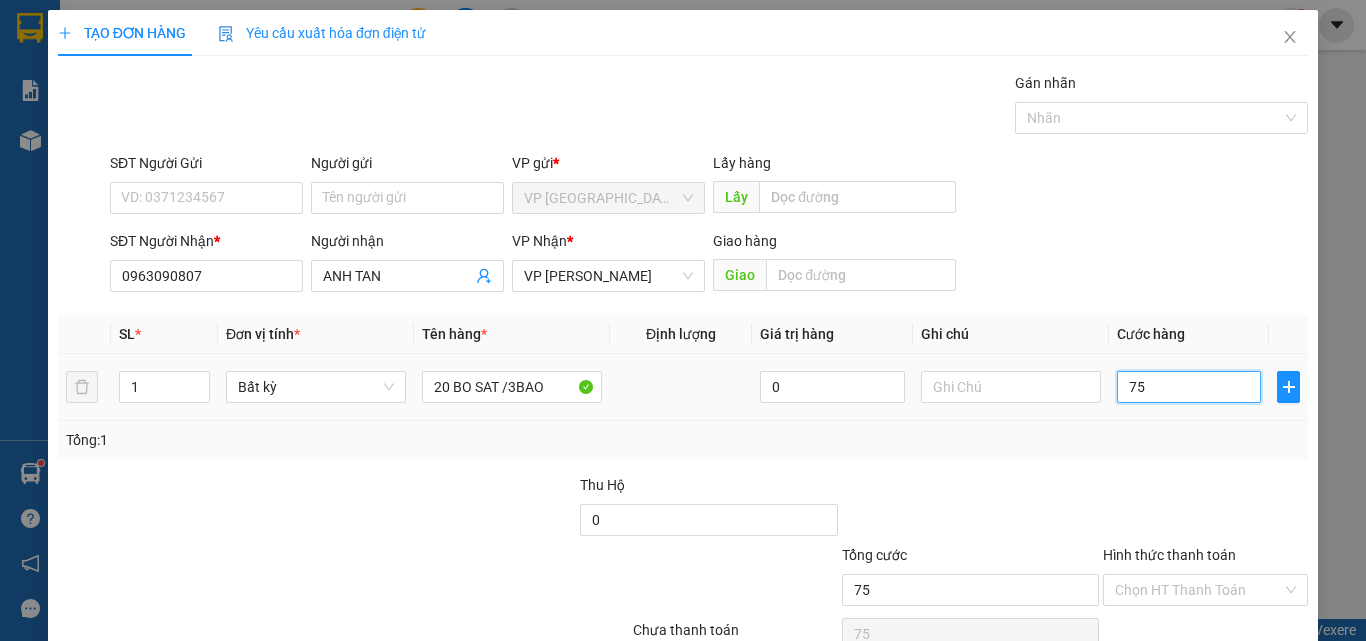type on "750" 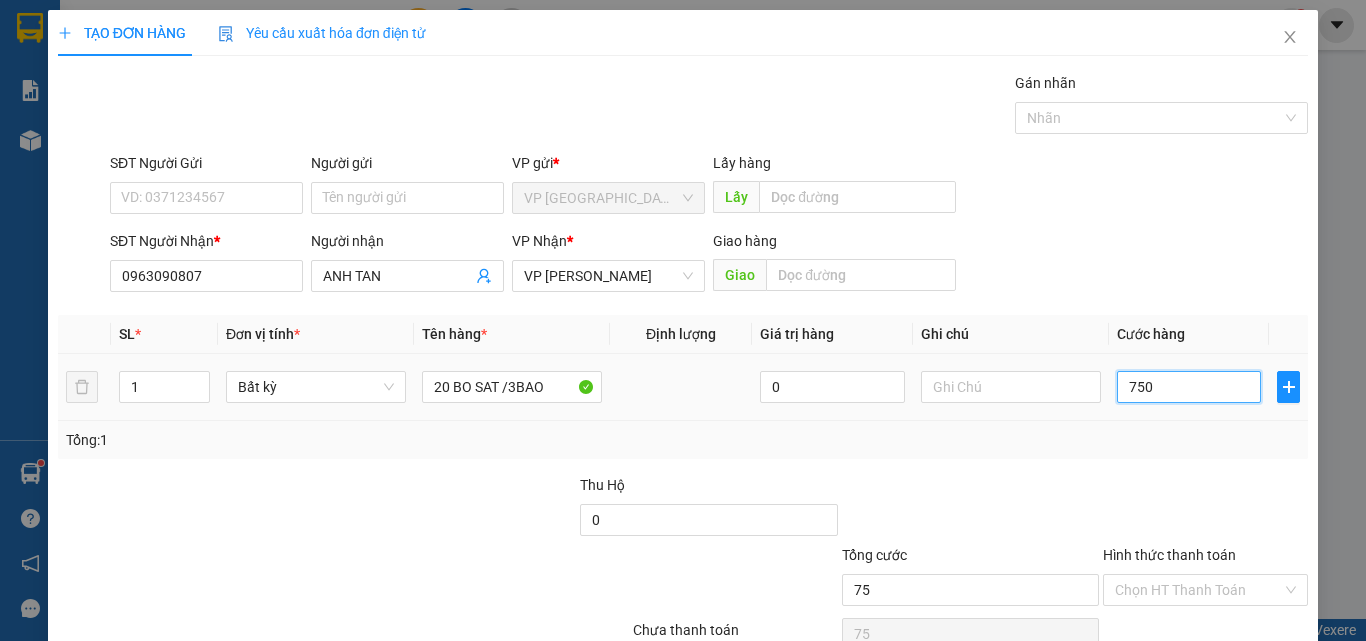 type on "750" 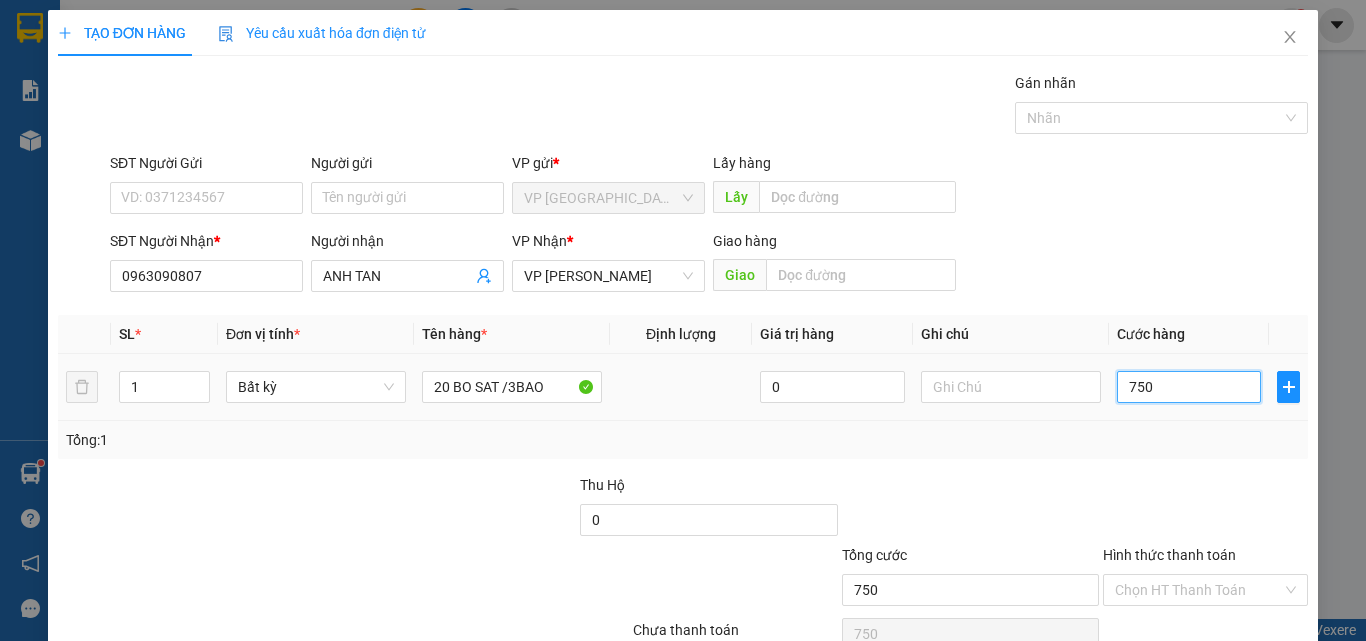 type on "7.500" 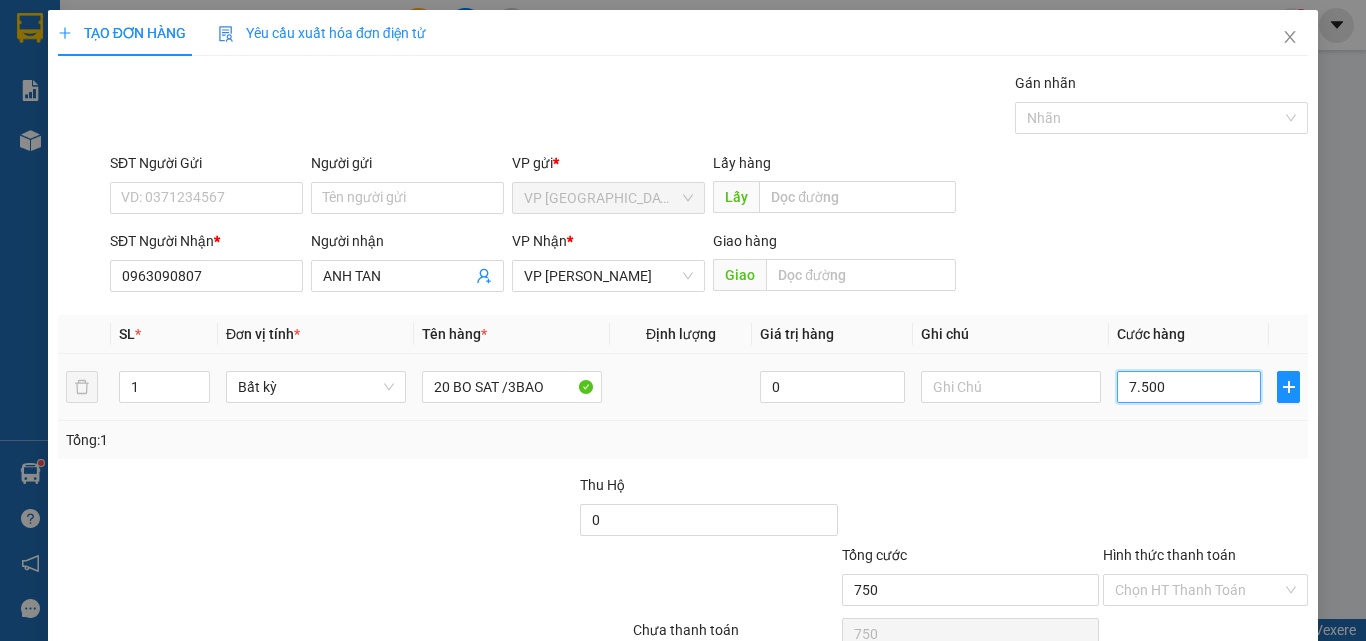 type on "7.500" 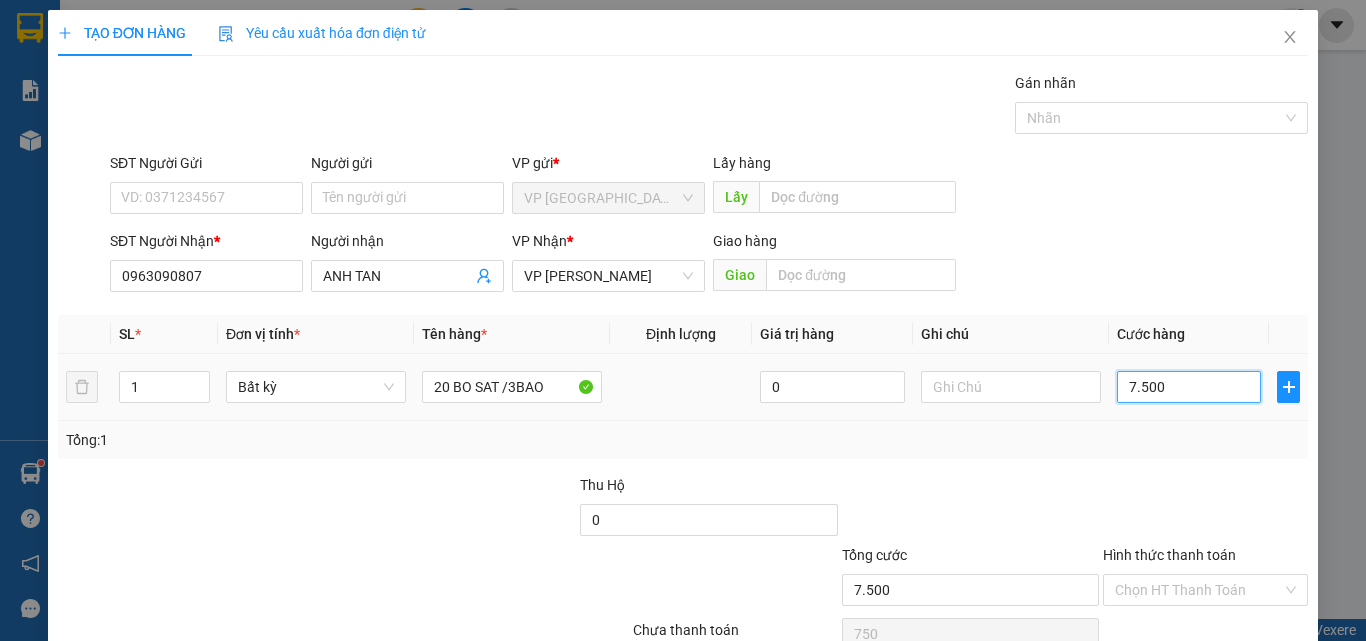 type on "7.500" 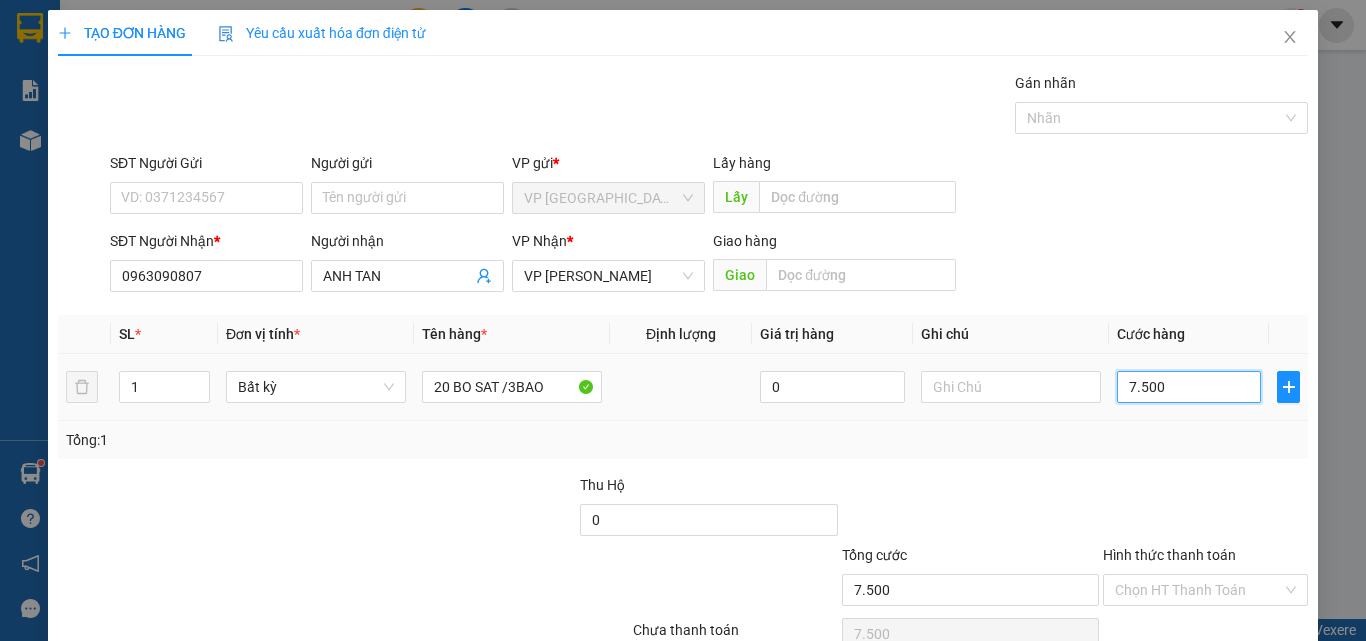type on "75.000" 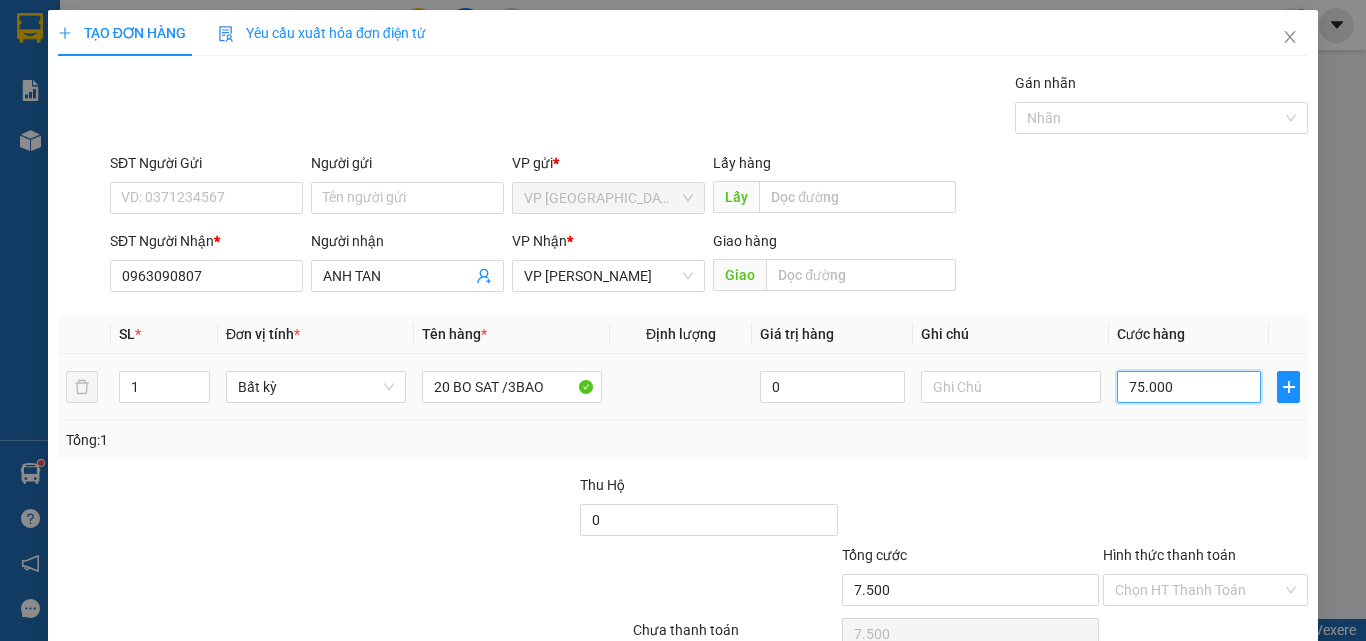 type on "75.000" 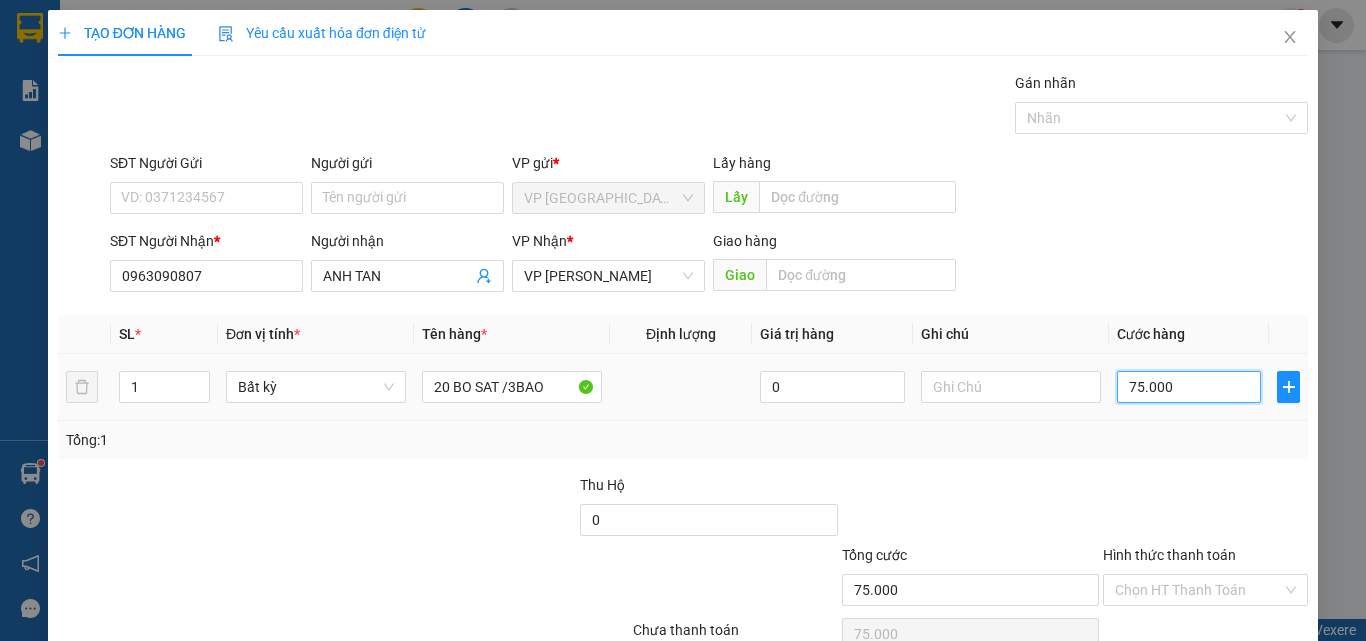 type on "750.000" 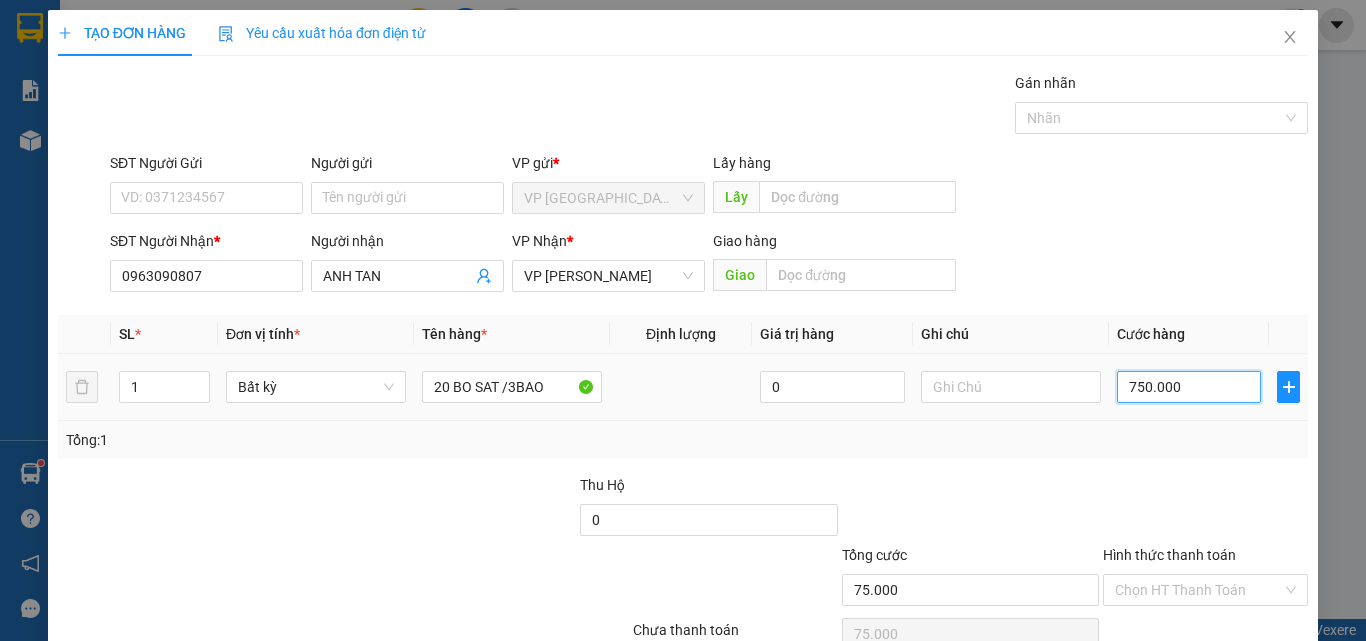 type on "750.000" 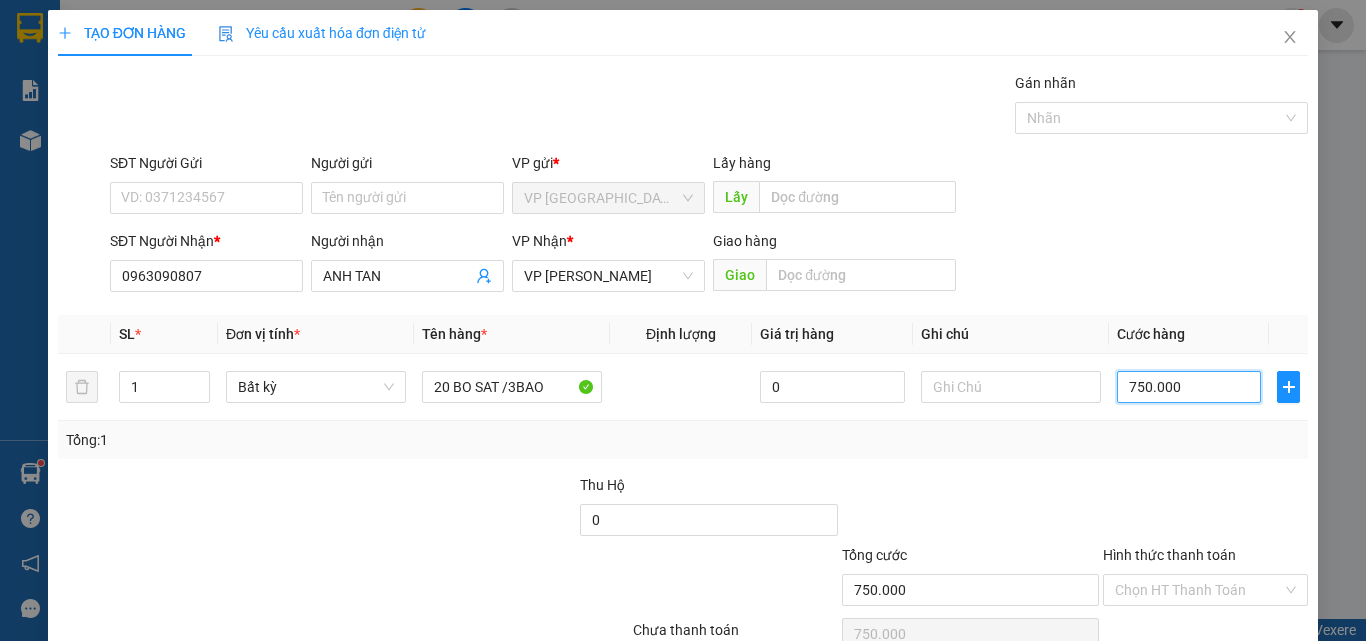 scroll, scrollTop: 99, scrollLeft: 0, axis: vertical 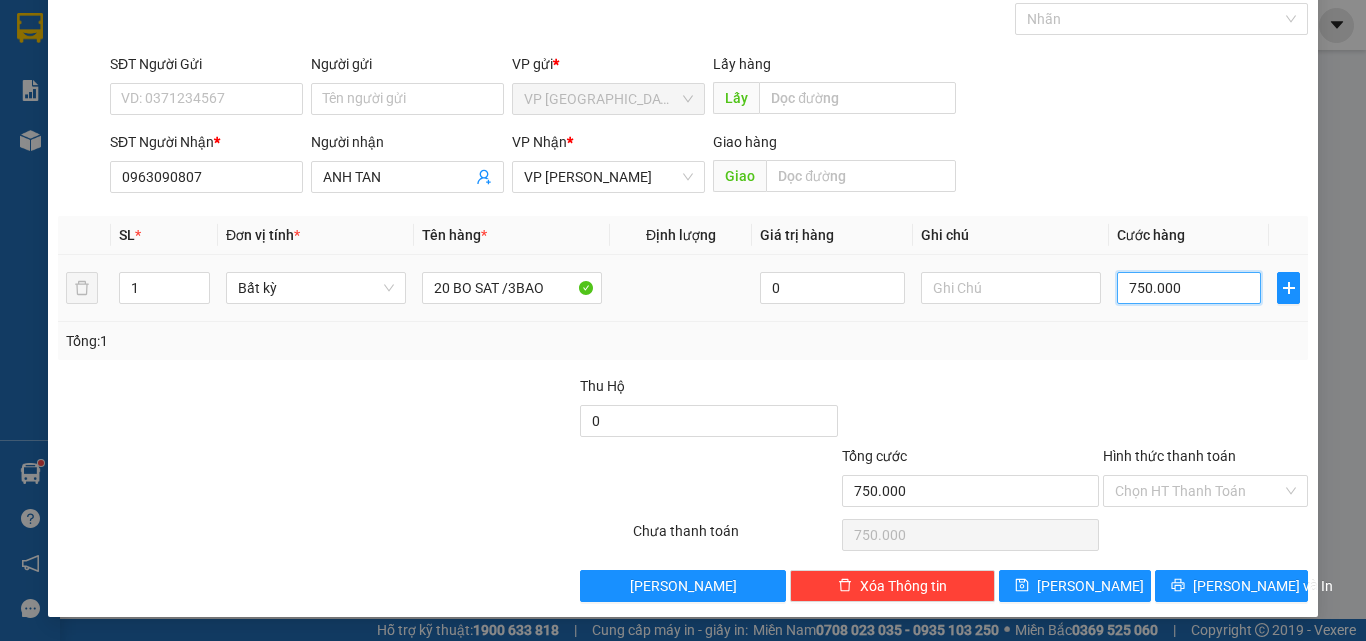 click on "750.000" at bounding box center (1189, 288) 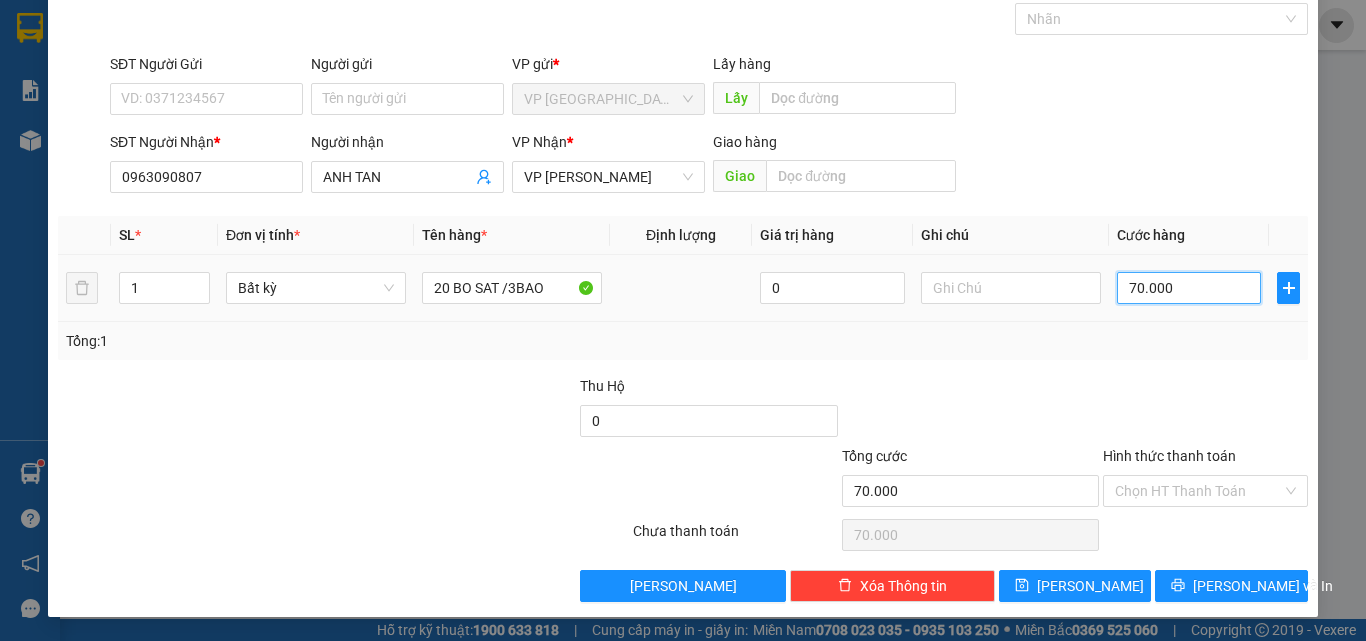 type on "0.000" 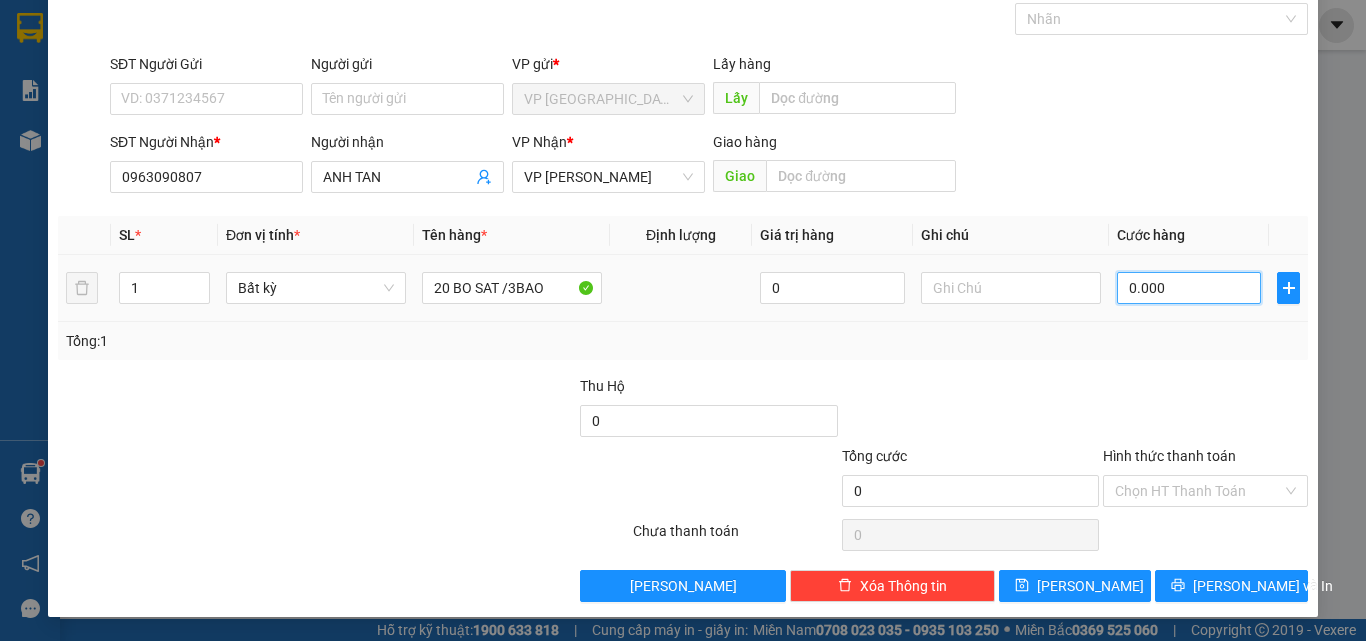 type on "80.000" 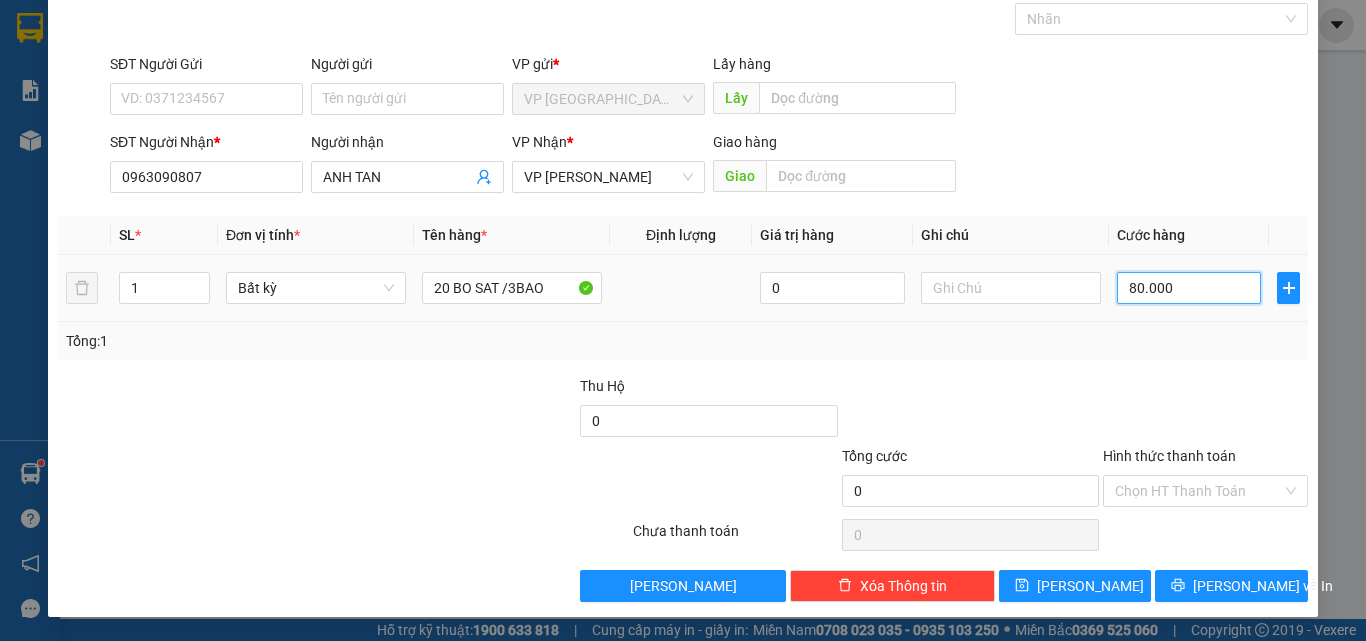 type on "80.000" 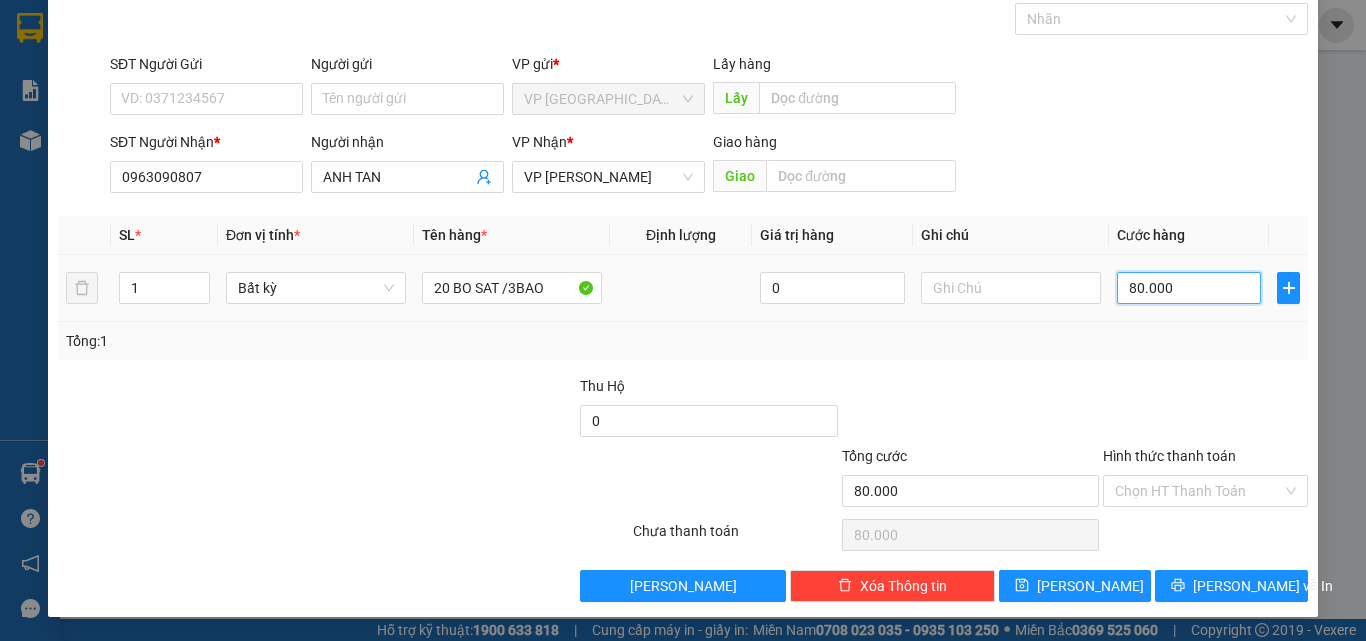 type on "800.000" 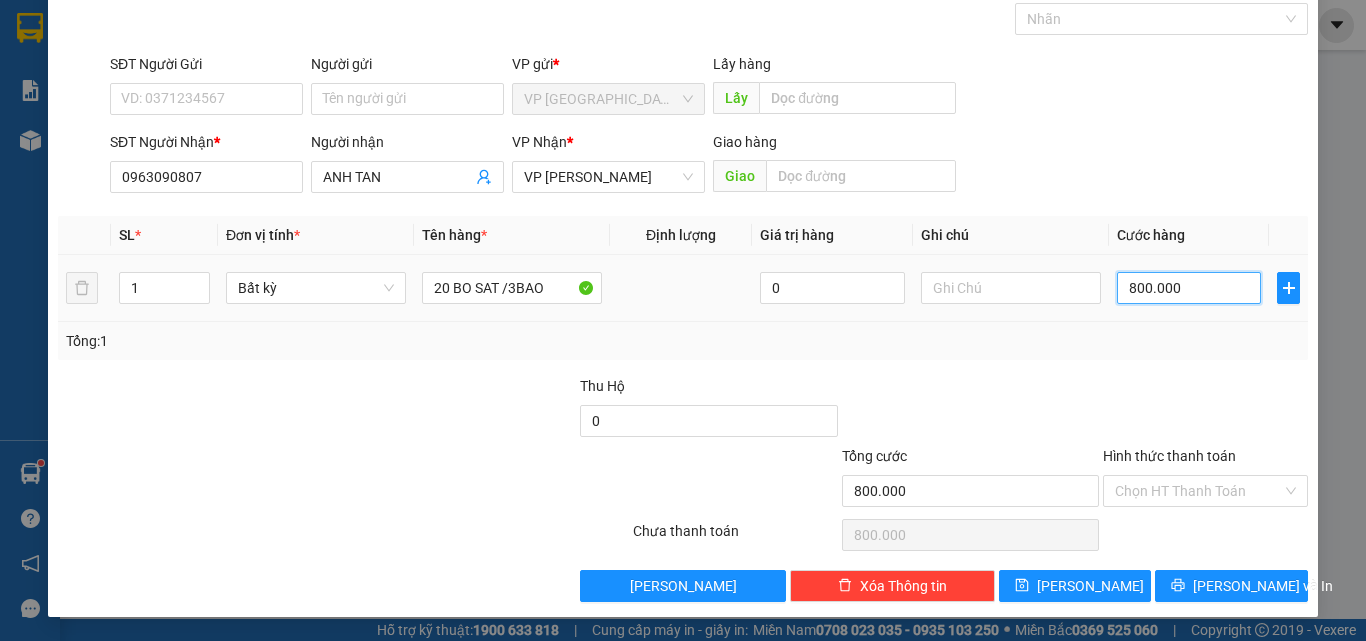 type on "8.000.000" 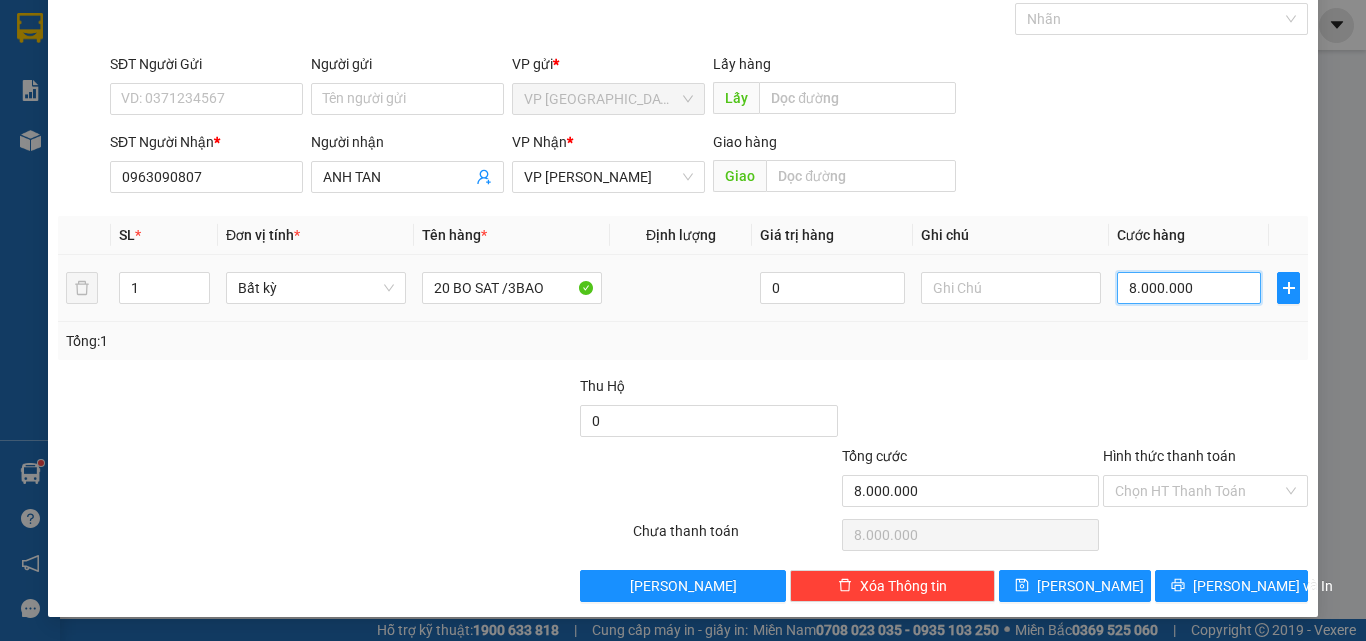 type on "800.000" 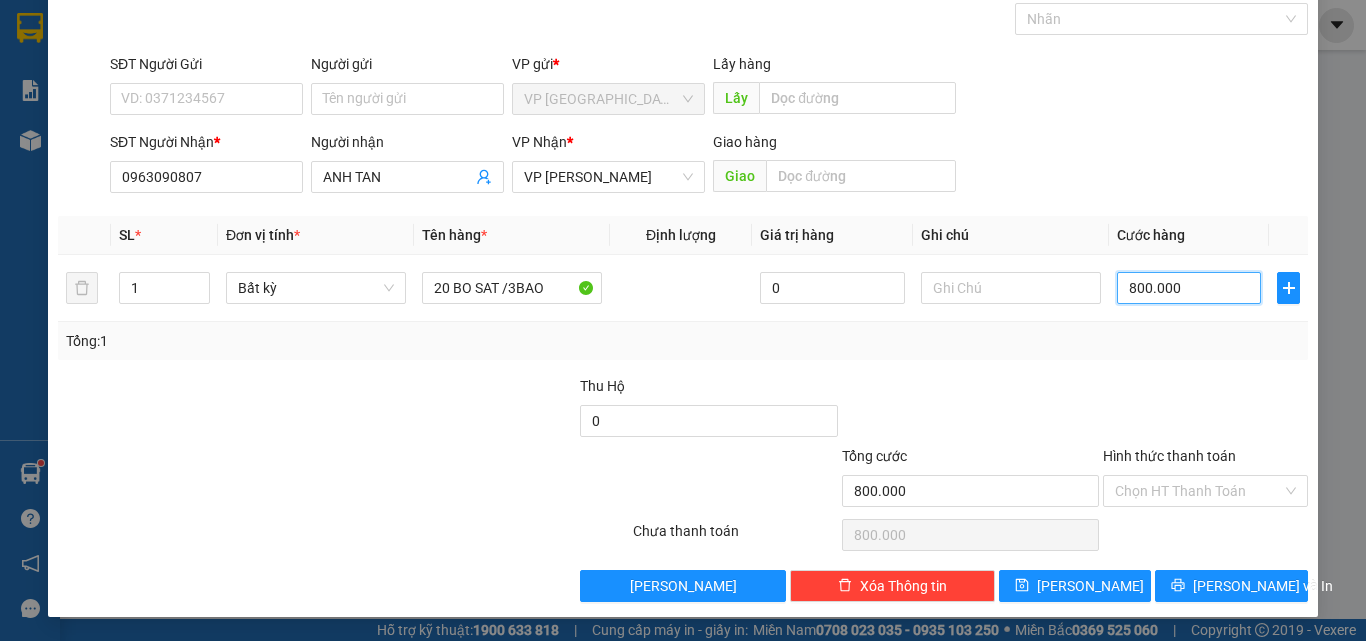 type on "800.000" 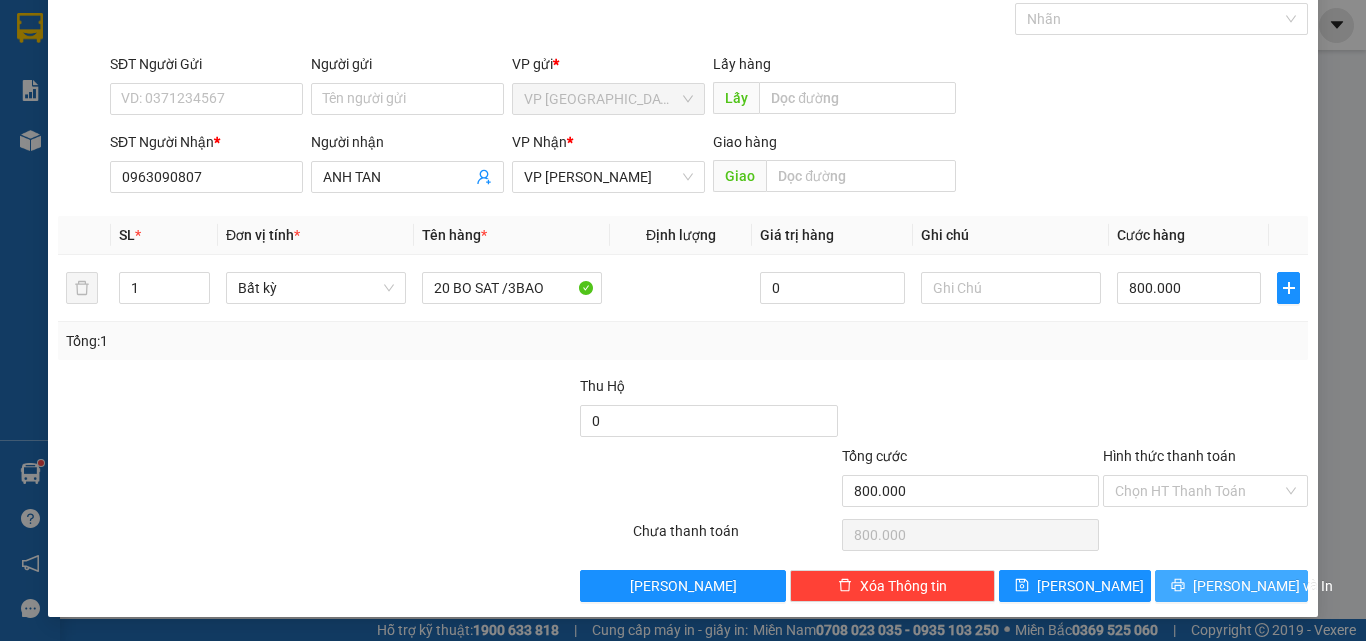 click on "[PERSON_NAME] và In" at bounding box center (1263, 586) 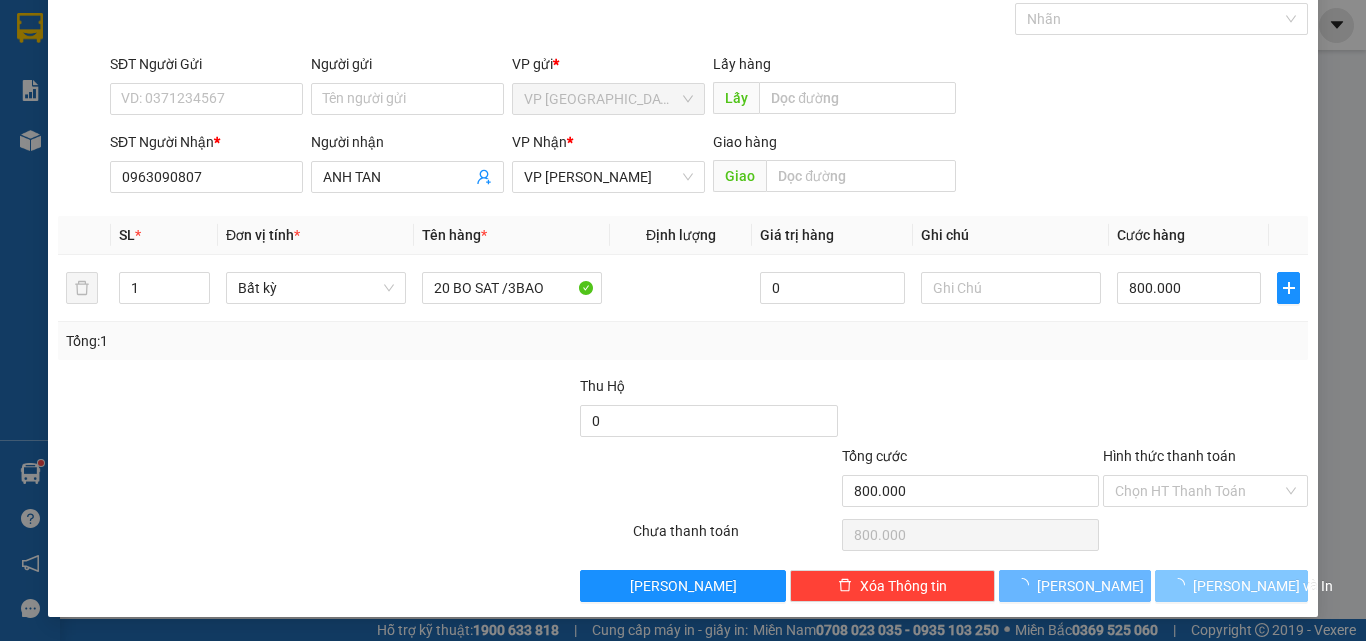 scroll, scrollTop: 12, scrollLeft: 0, axis: vertical 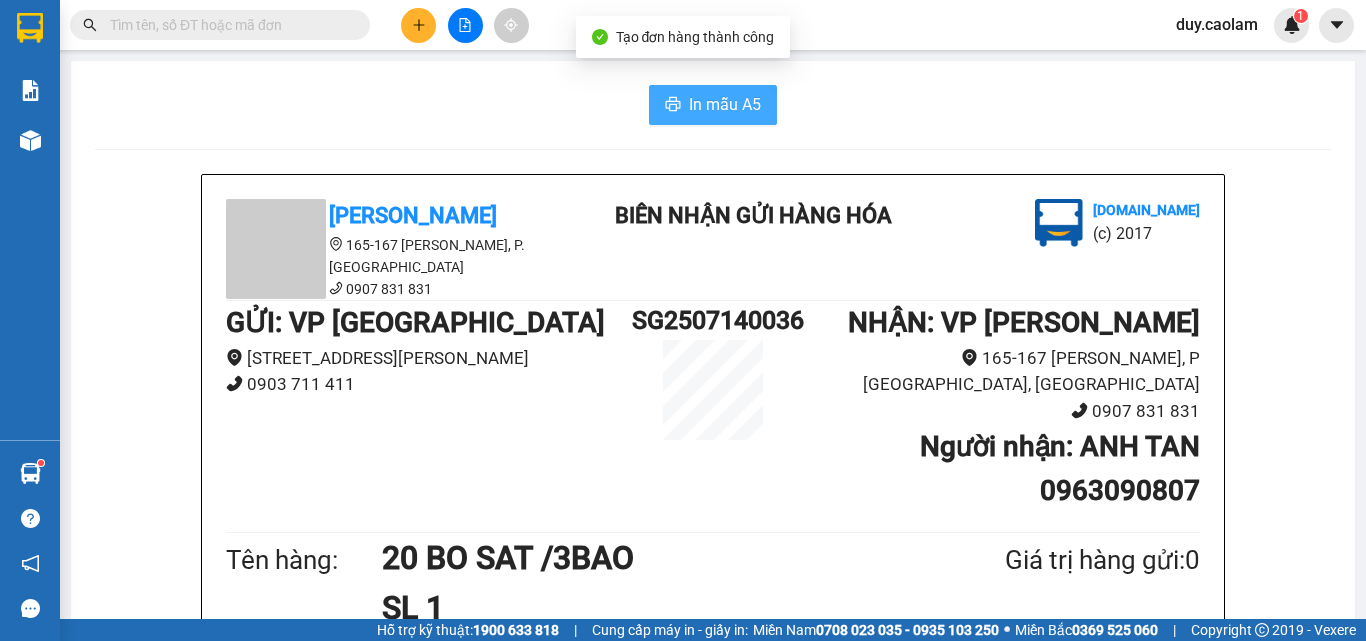 click on "In mẫu A5" at bounding box center (725, 104) 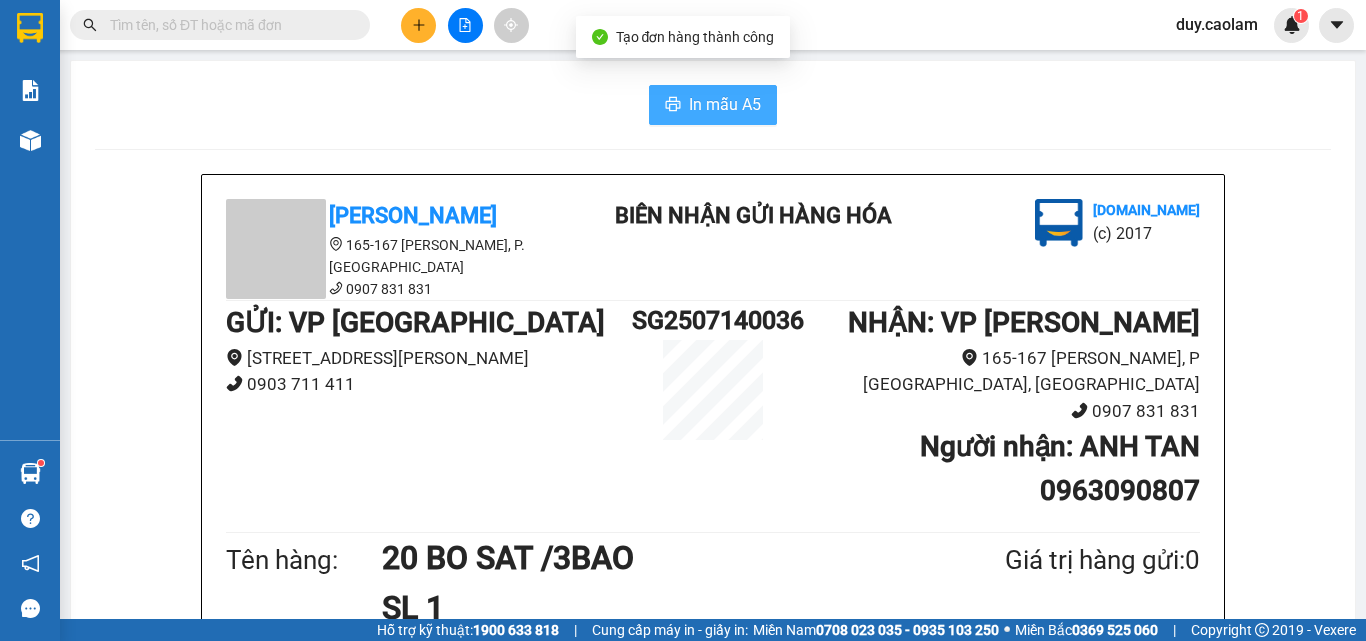 scroll, scrollTop: 0, scrollLeft: 0, axis: both 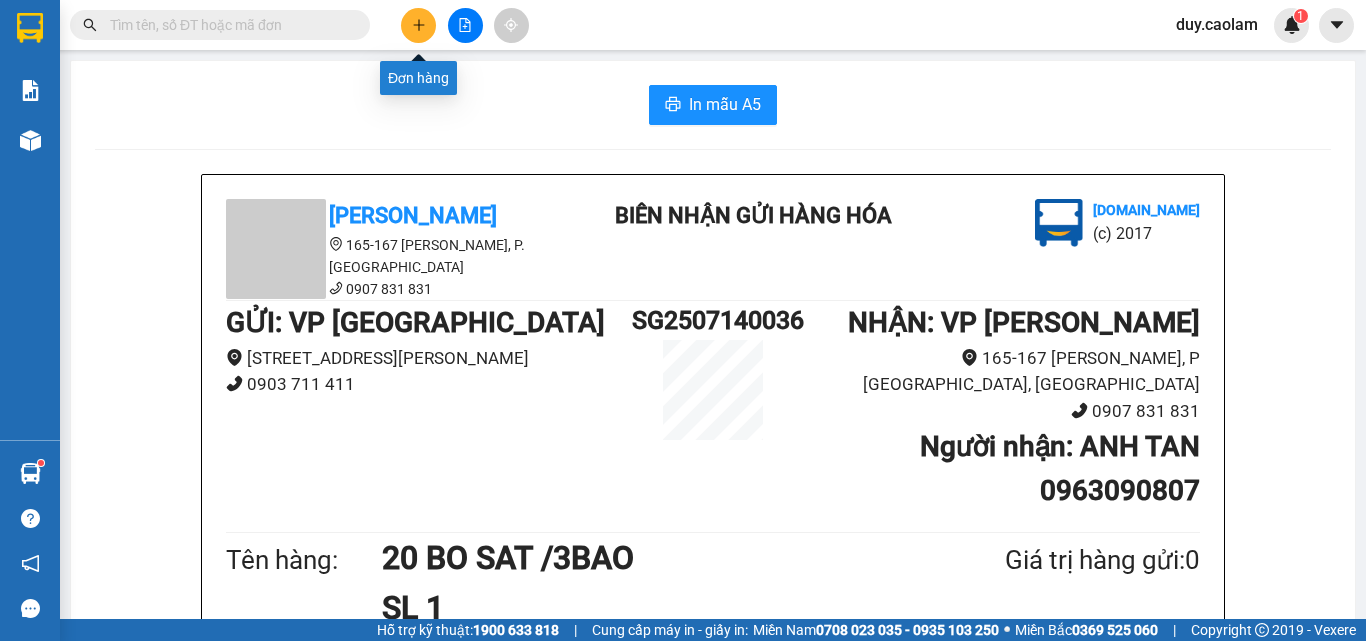 click 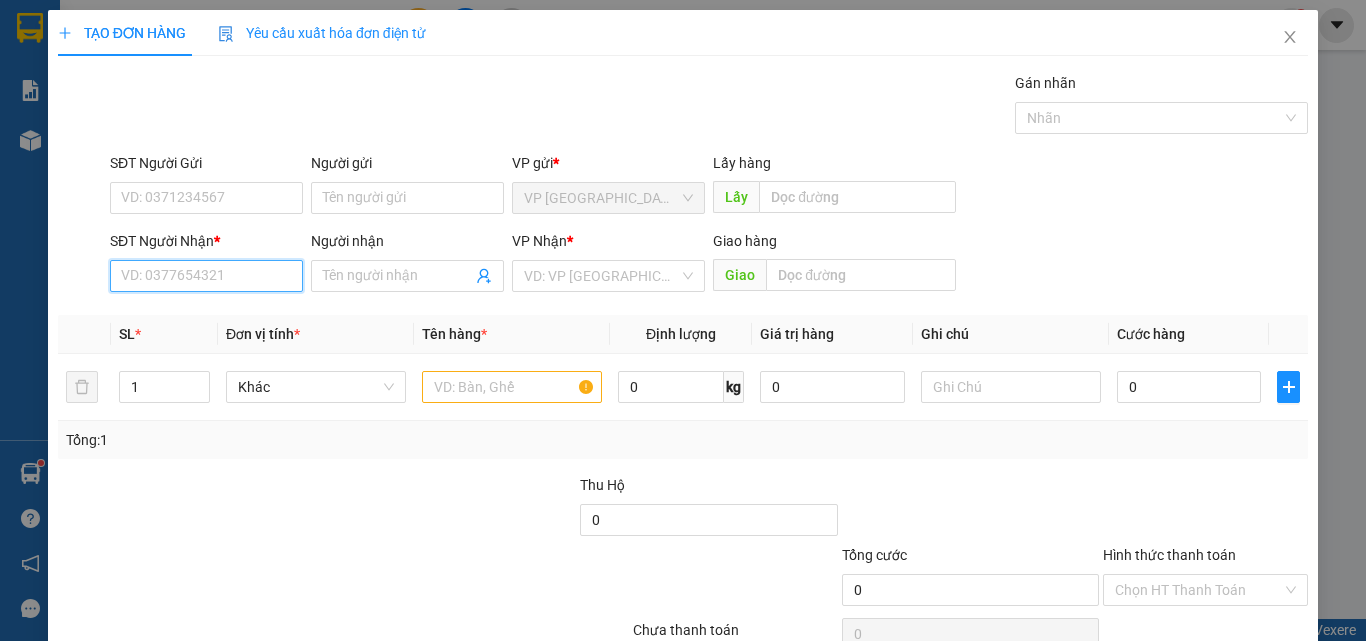 click on "SĐT Người Nhận  *" at bounding box center (206, 276) 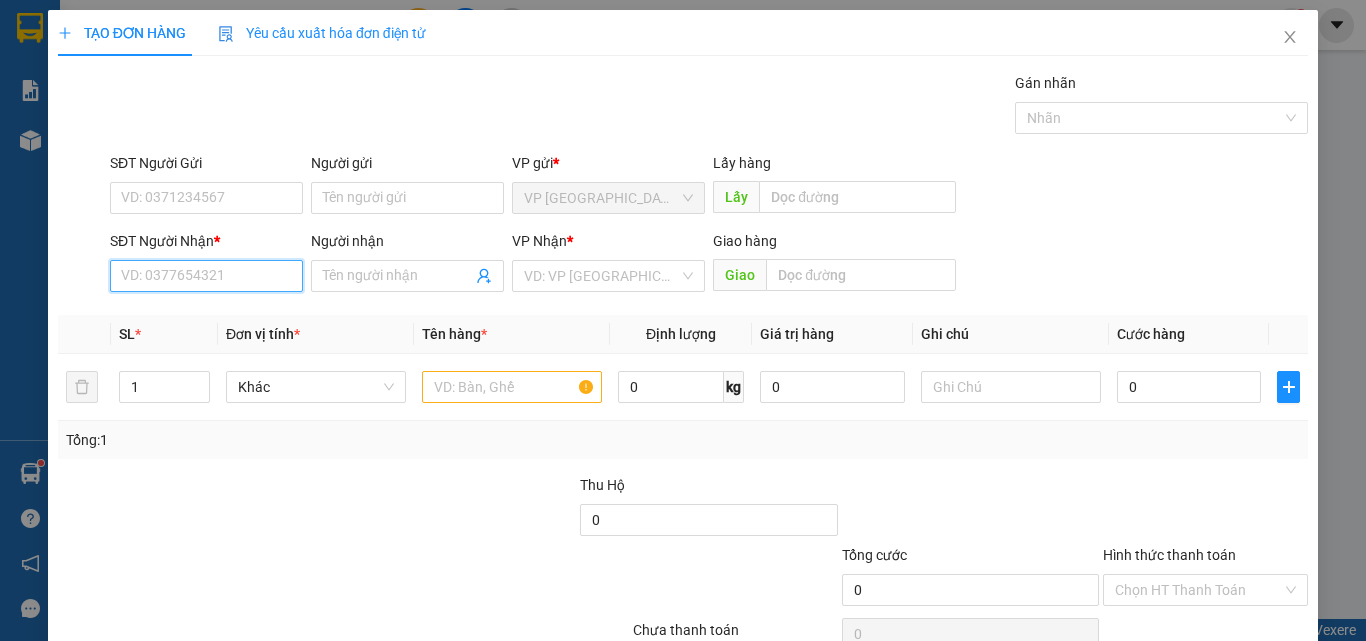 click on "SĐT Người Nhận  *" at bounding box center (206, 276) 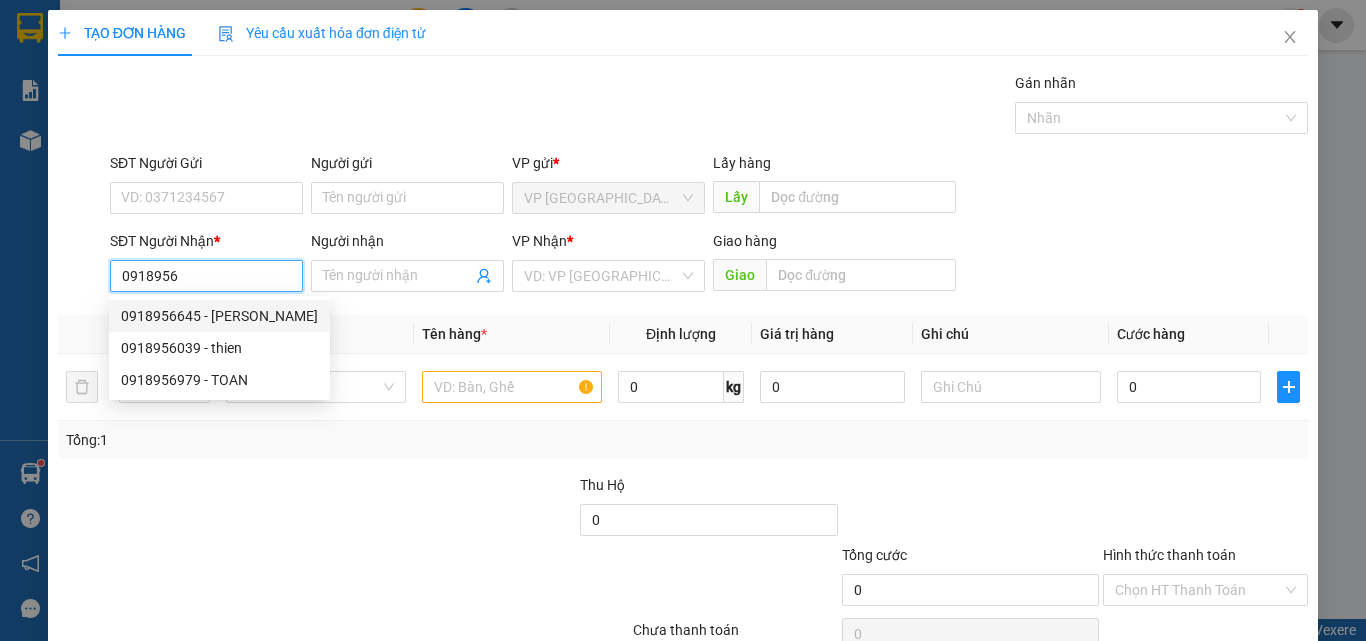 click on "0918956645 - [PERSON_NAME]" at bounding box center (219, 316) 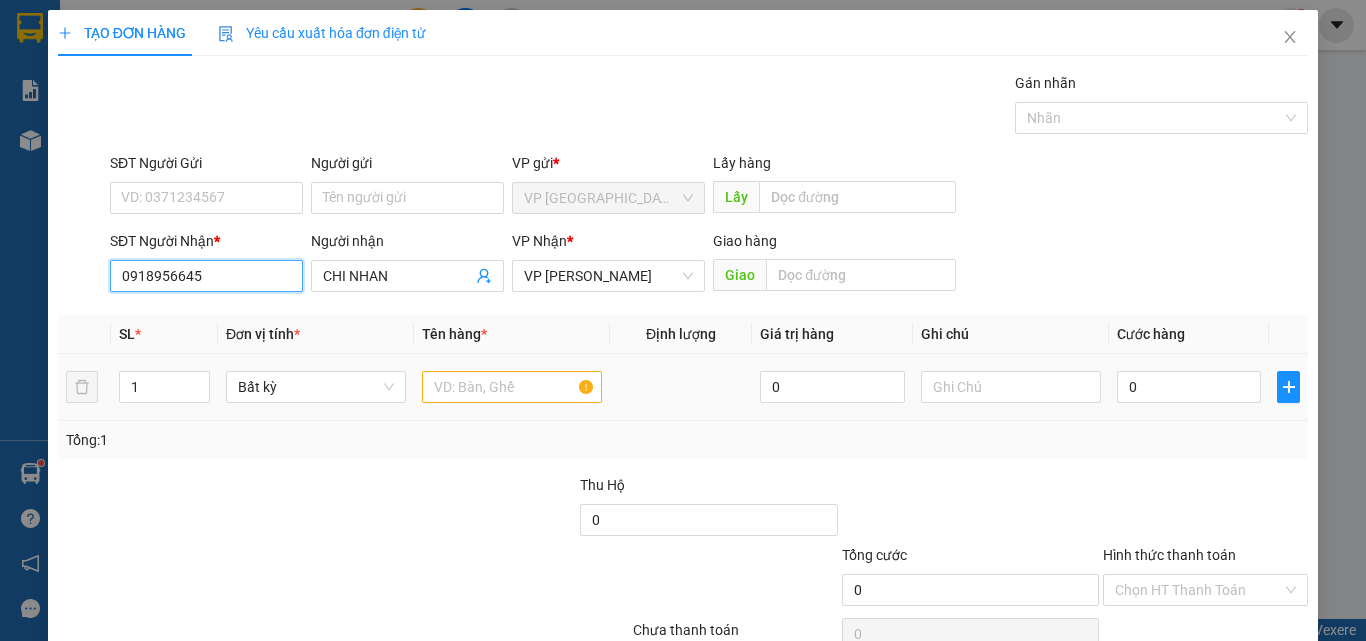 type on "0918956645" 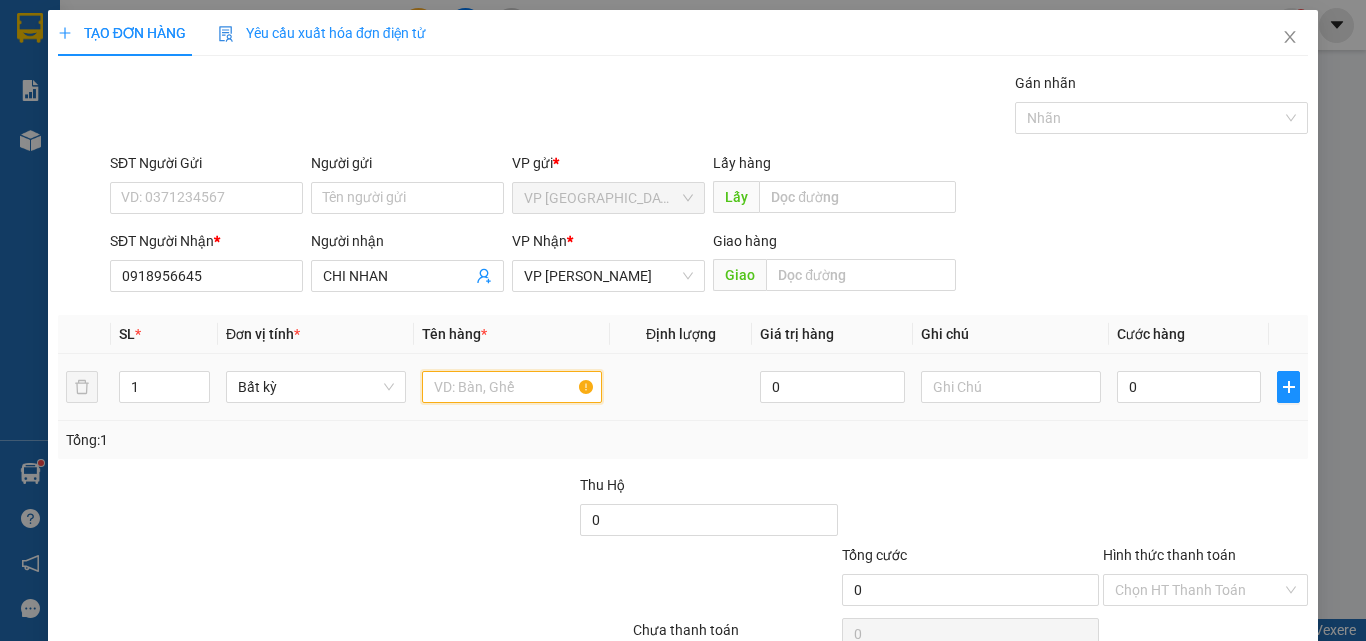 click at bounding box center [512, 387] 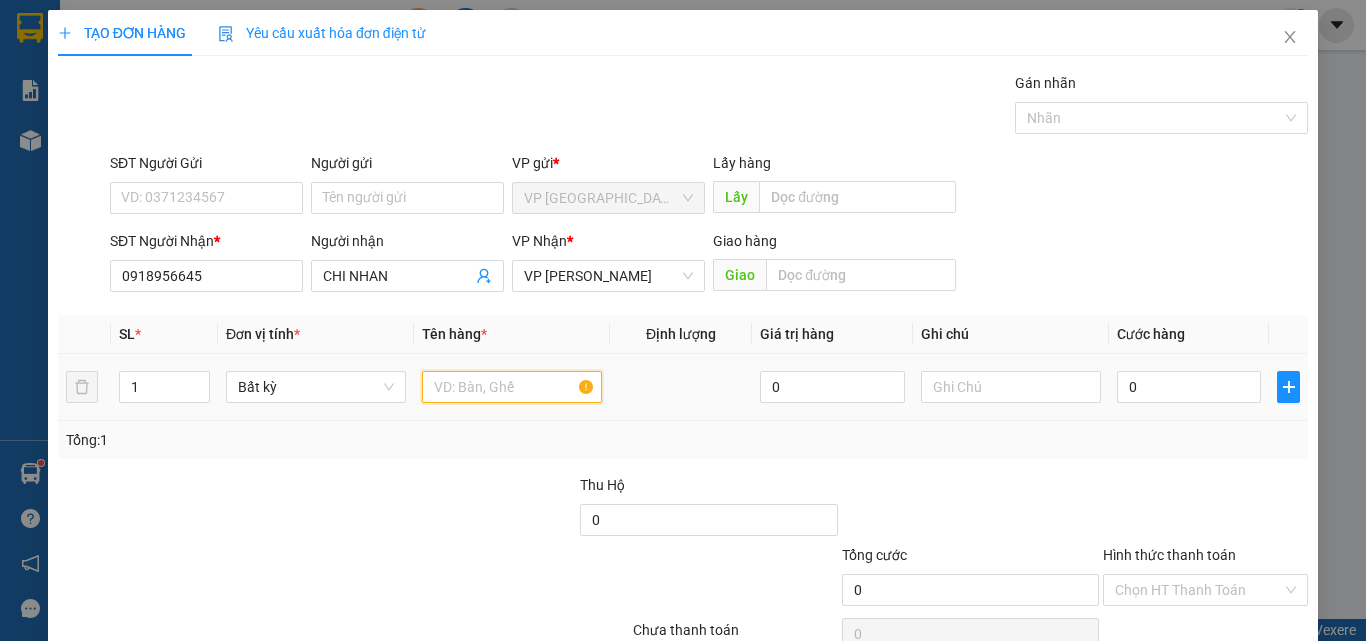 click at bounding box center (512, 387) 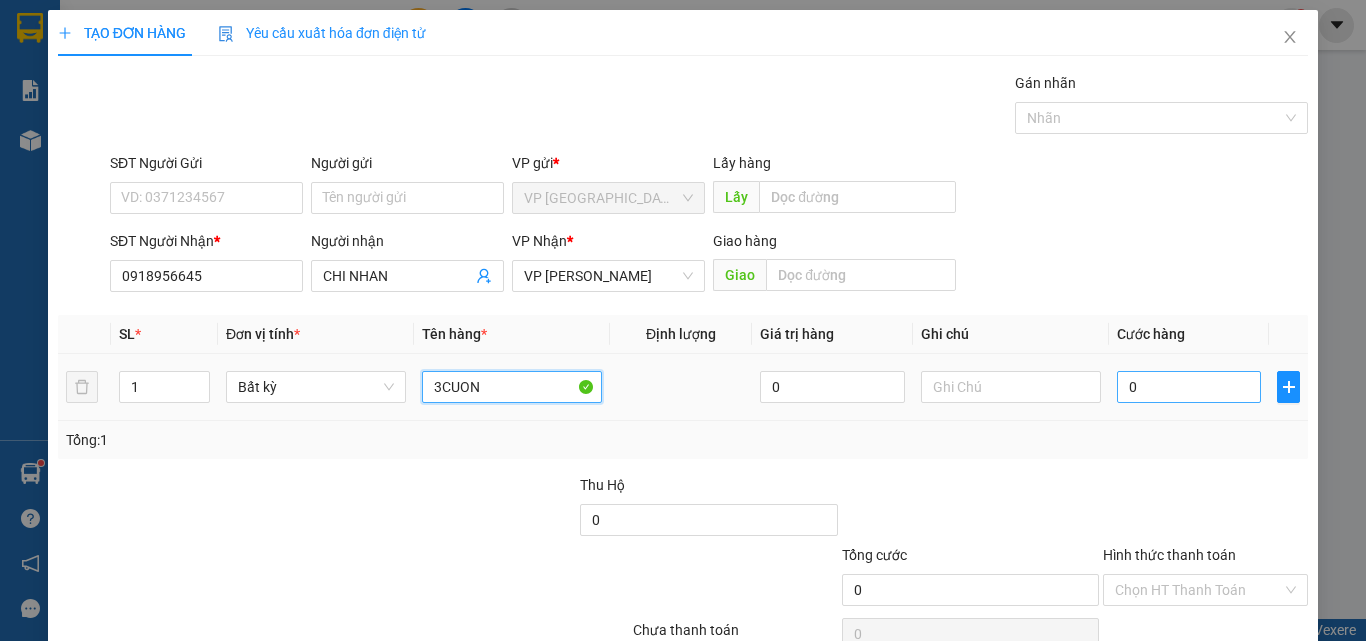 type on "3CUON" 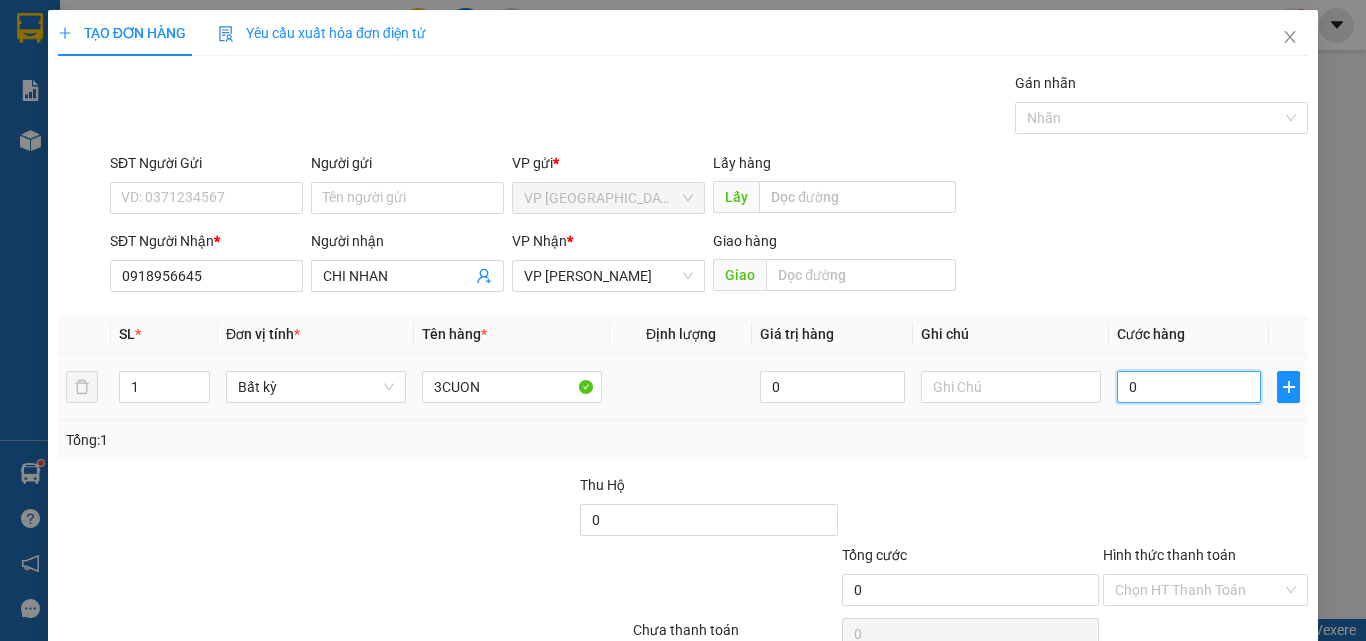 click on "0" at bounding box center [1189, 387] 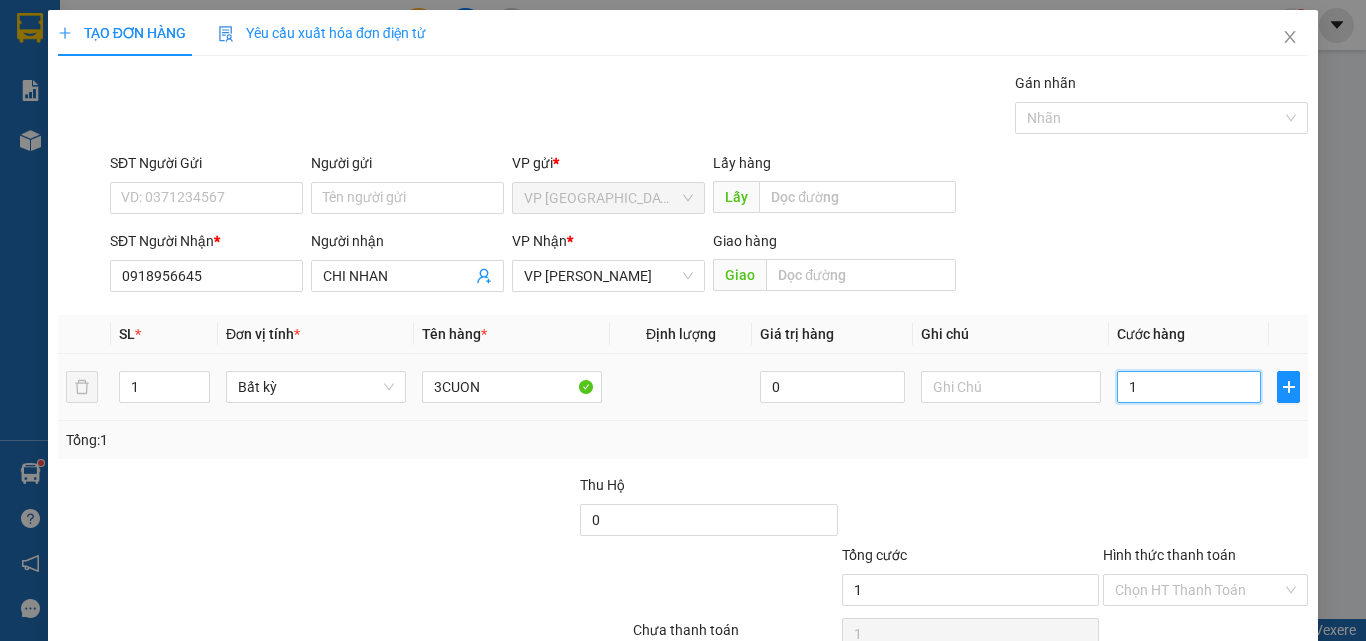 type on "15" 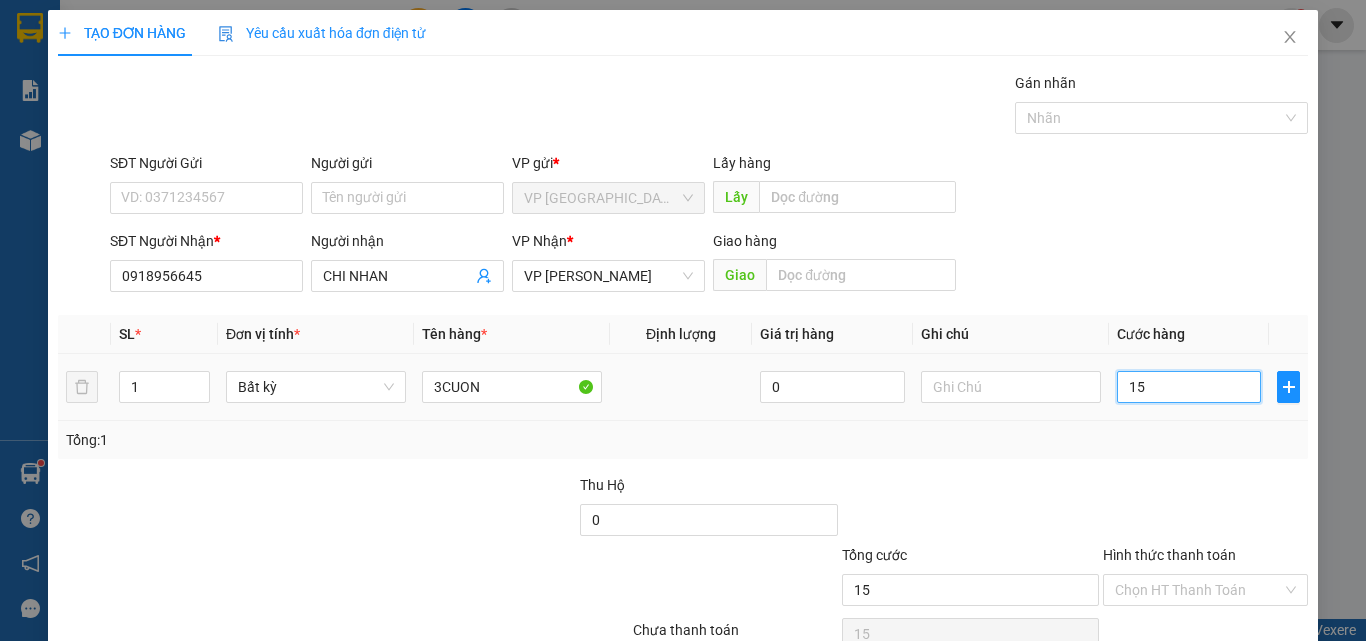 type on "150" 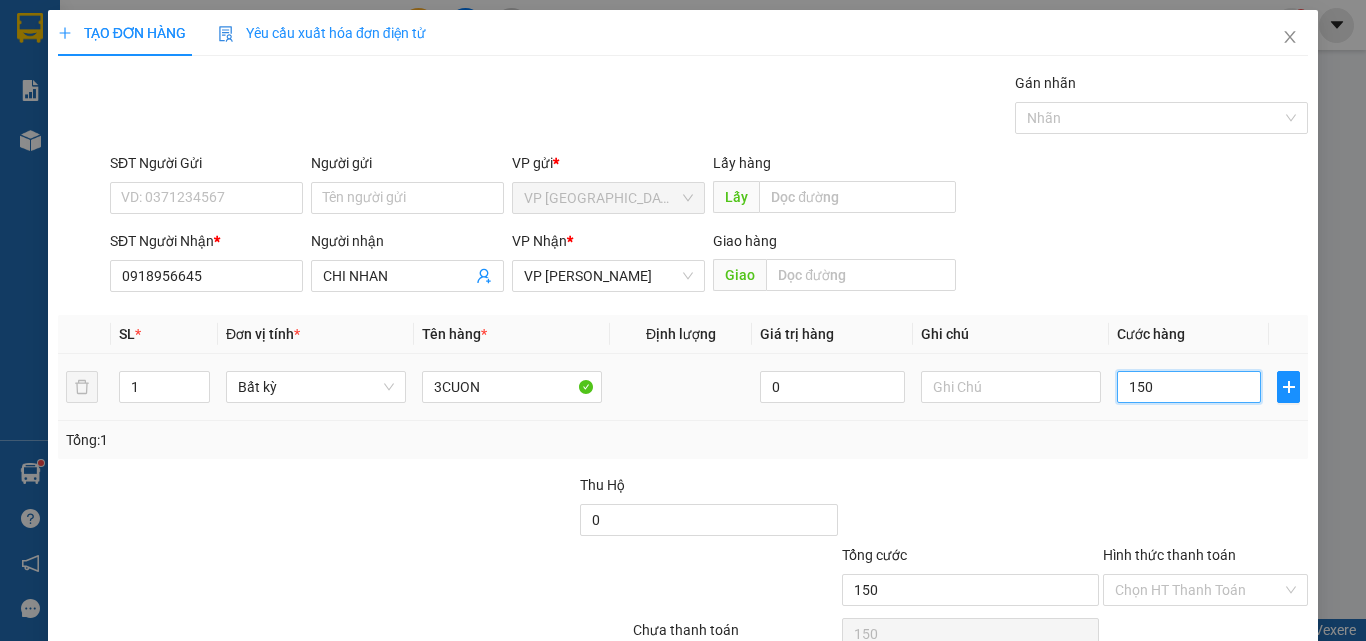 type on "1.500" 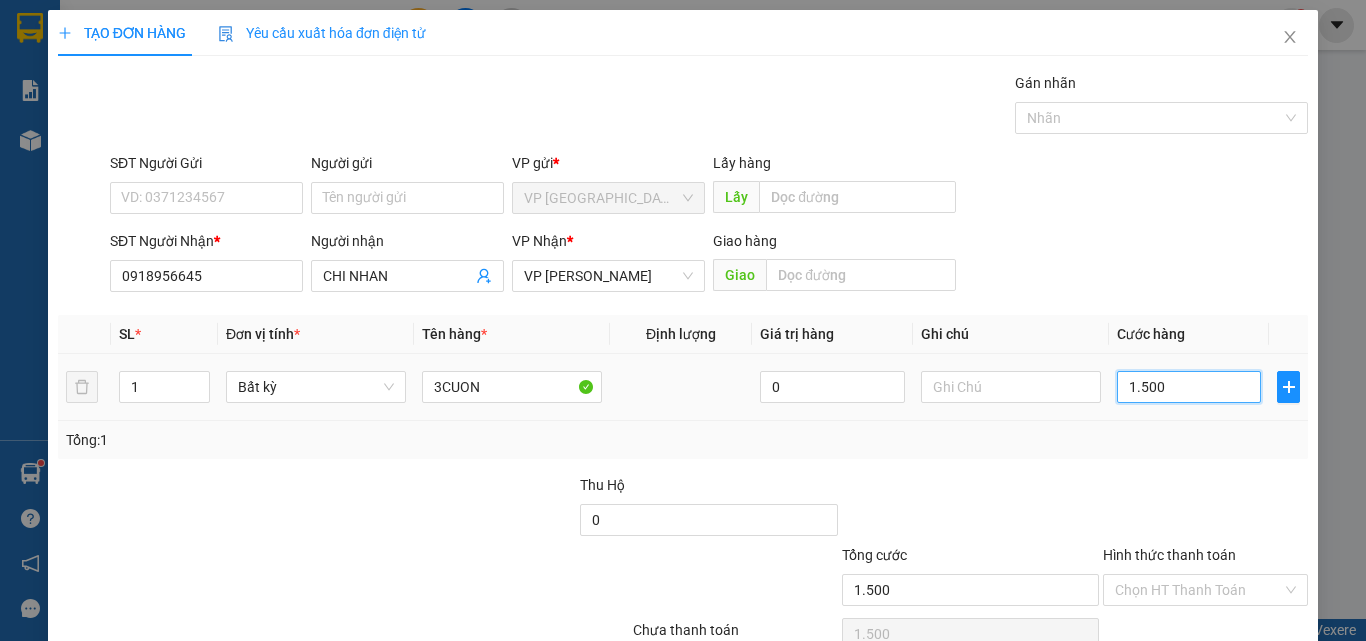 type on "15.000" 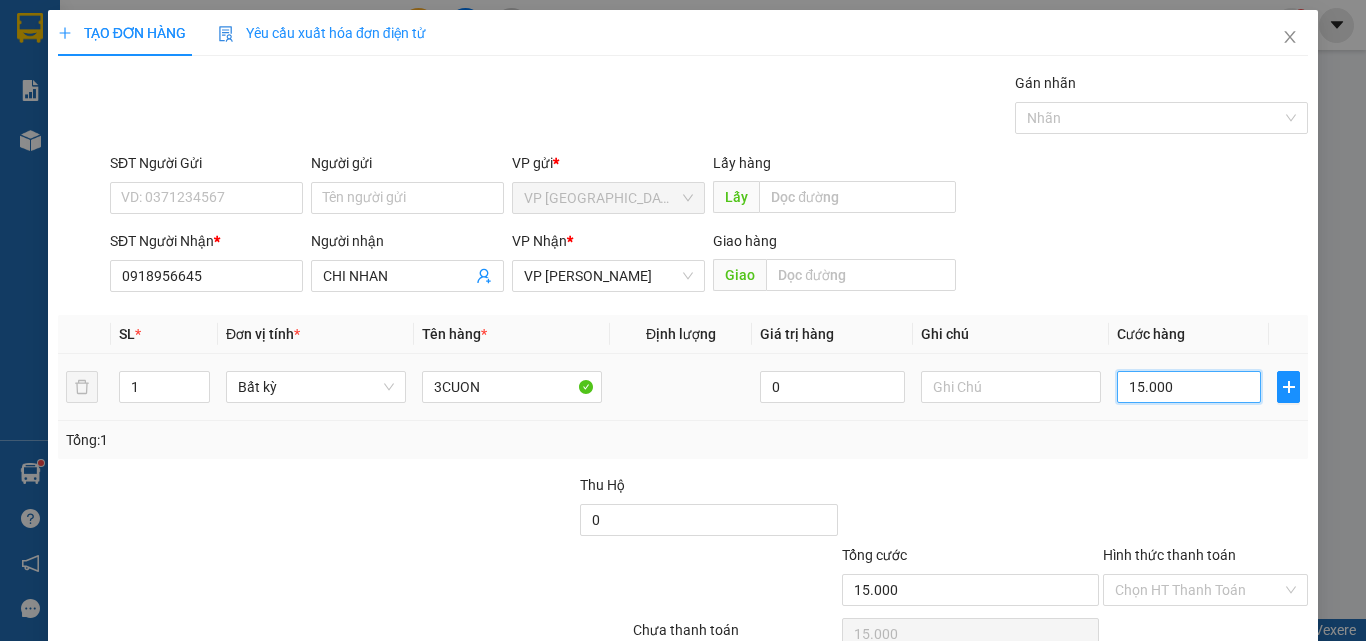 type on "150.000" 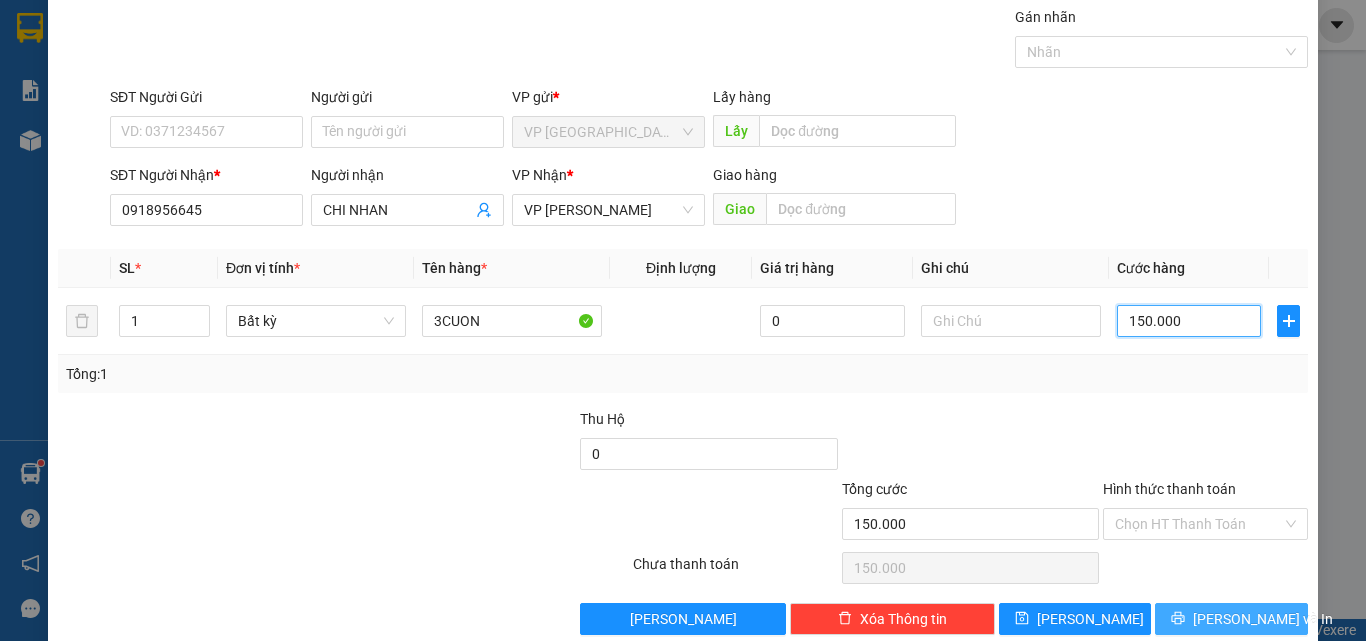 scroll, scrollTop: 99, scrollLeft: 0, axis: vertical 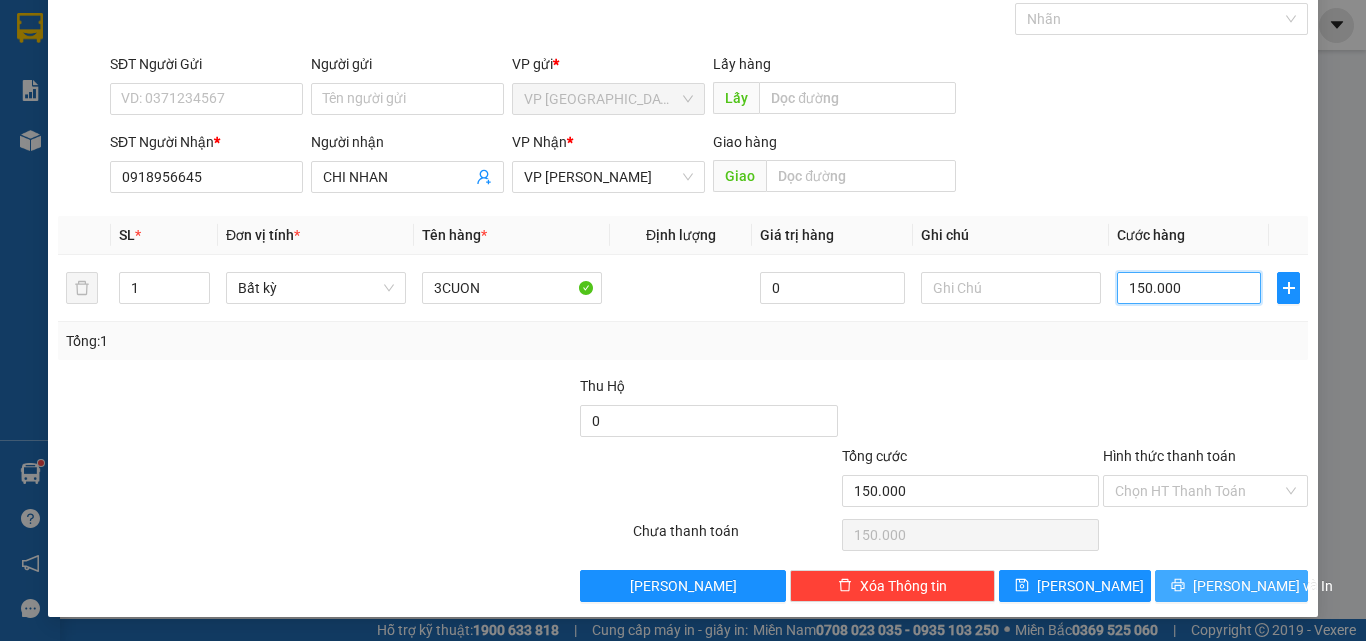 type on "150.000" 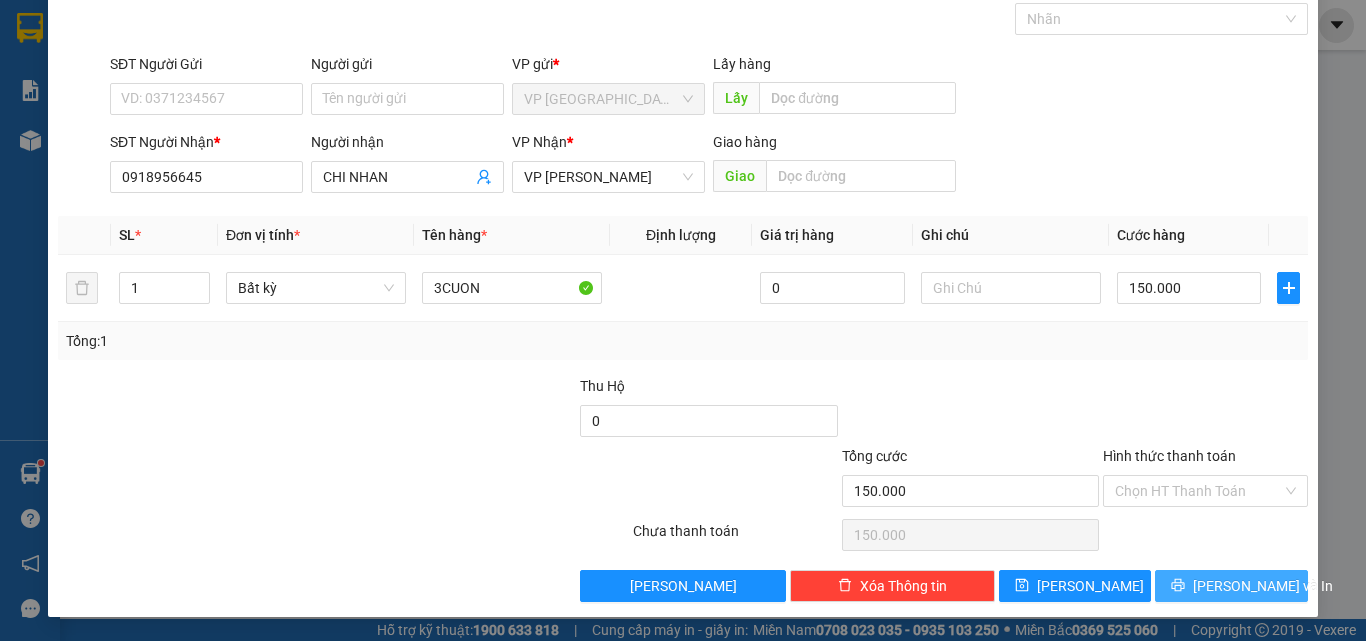click on "[PERSON_NAME] và In" at bounding box center (1263, 586) 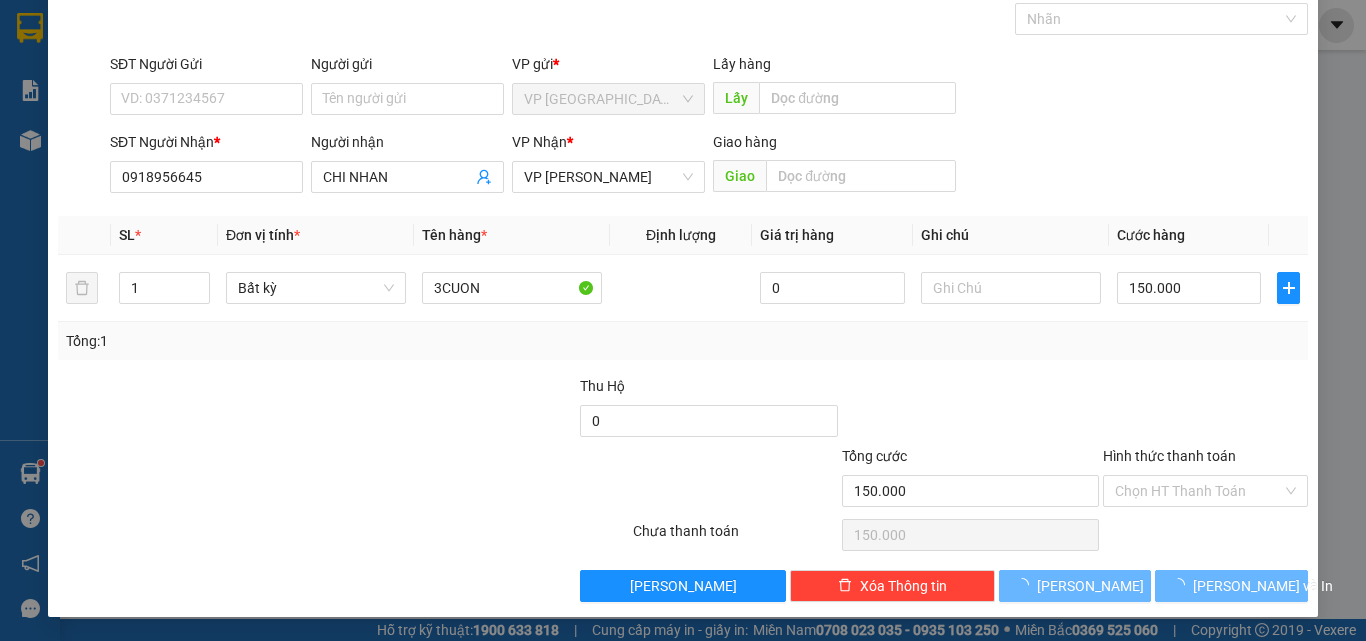 scroll, scrollTop: 0, scrollLeft: 0, axis: both 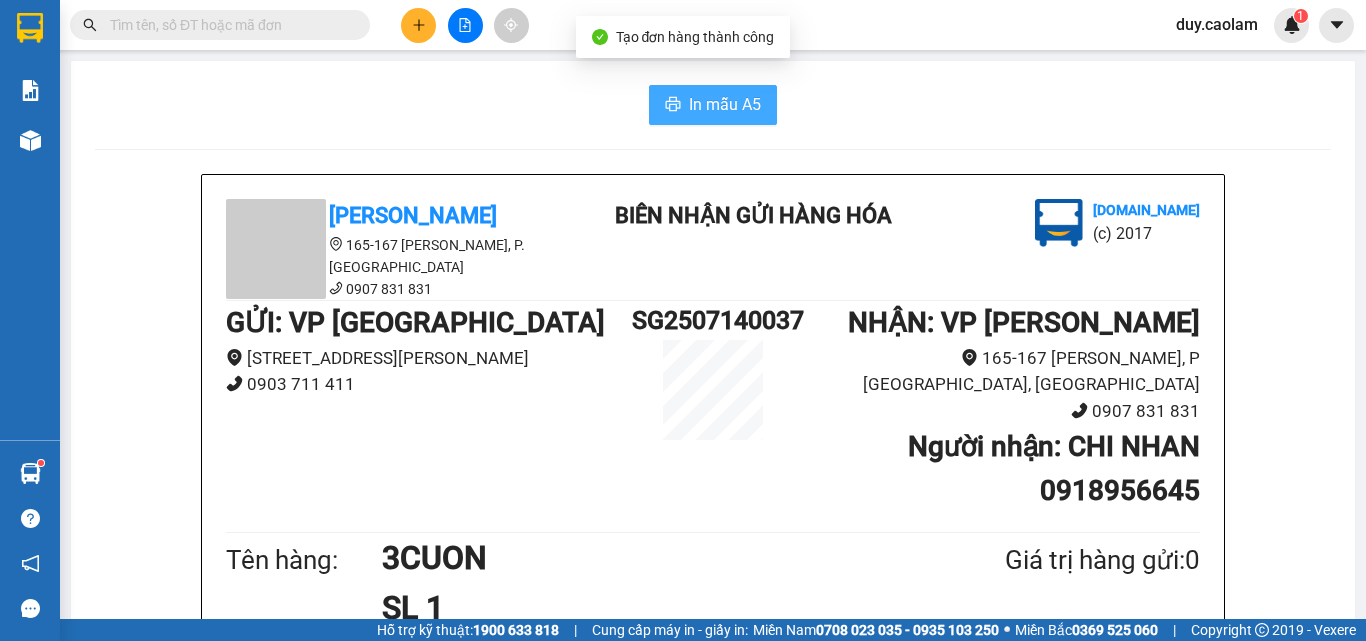 click on "In mẫu A5" at bounding box center [725, 104] 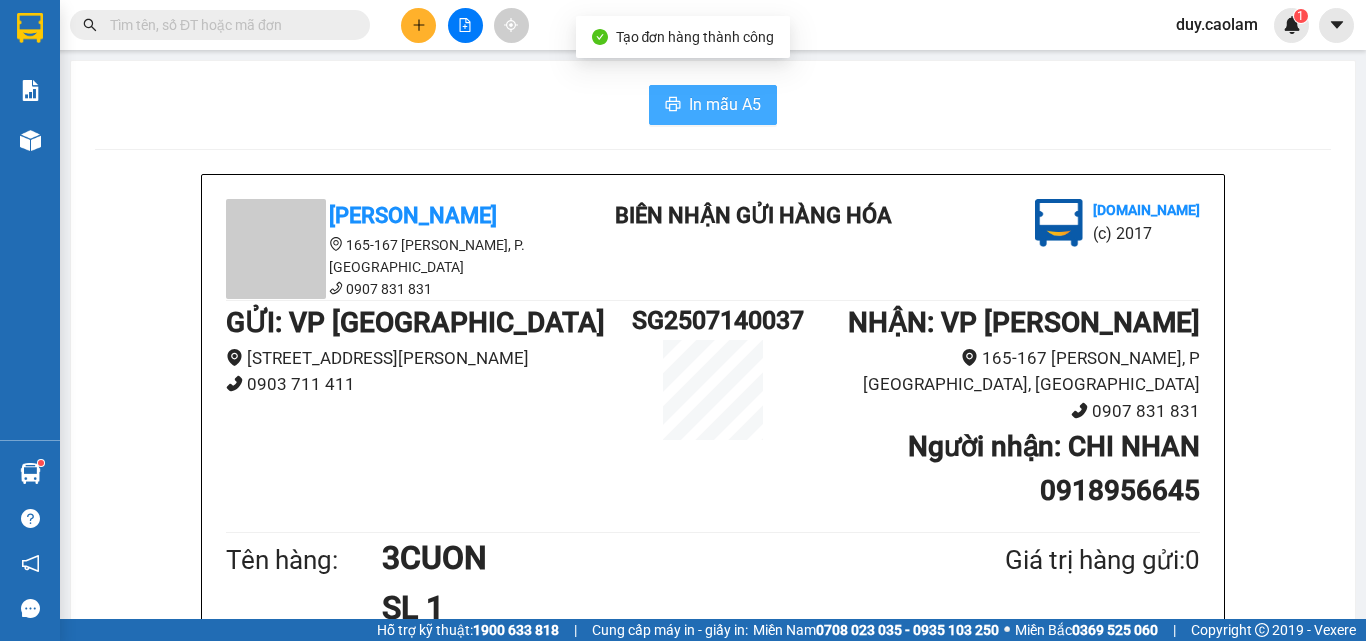 scroll, scrollTop: 0, scrollLeft: 0, axis: both 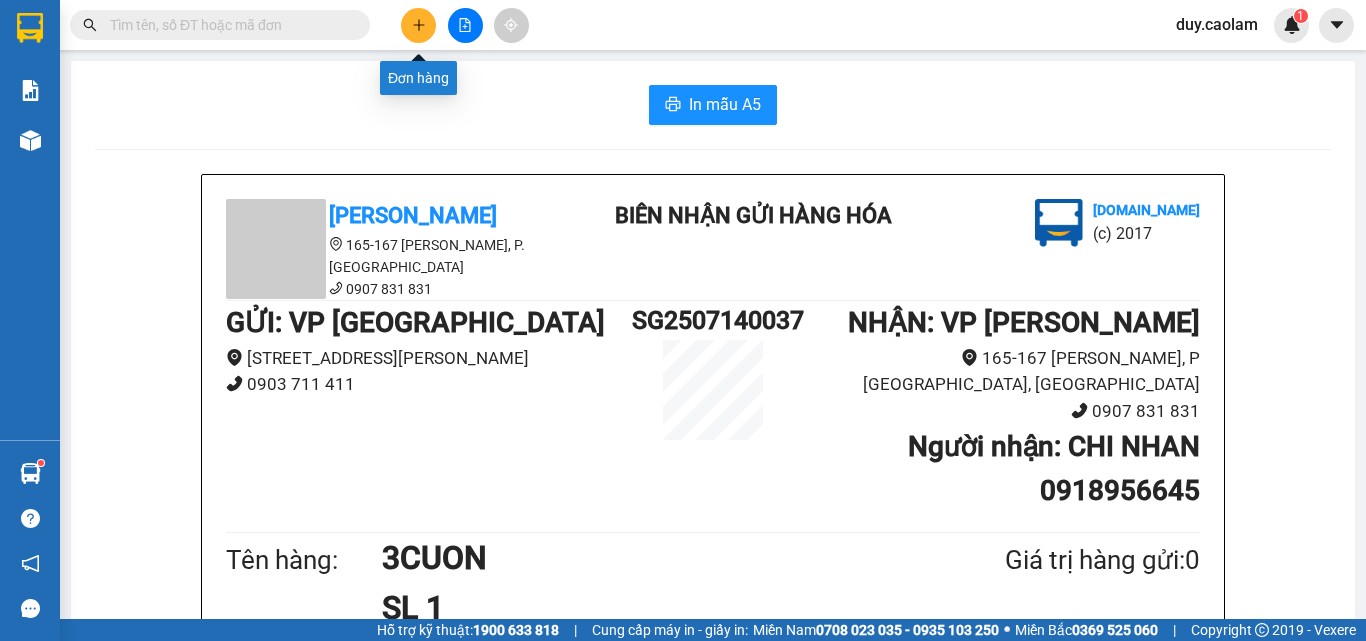 click 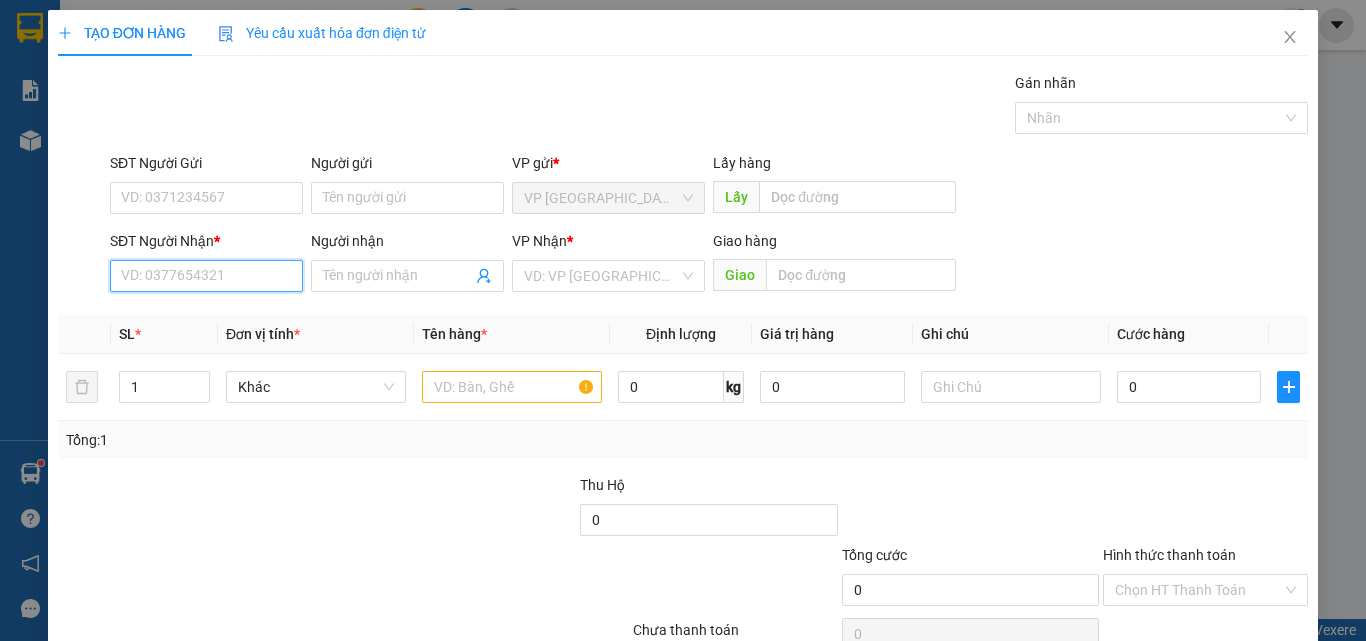 click on "SĐT Người Nhận  *" at bounding box center [206, 276] 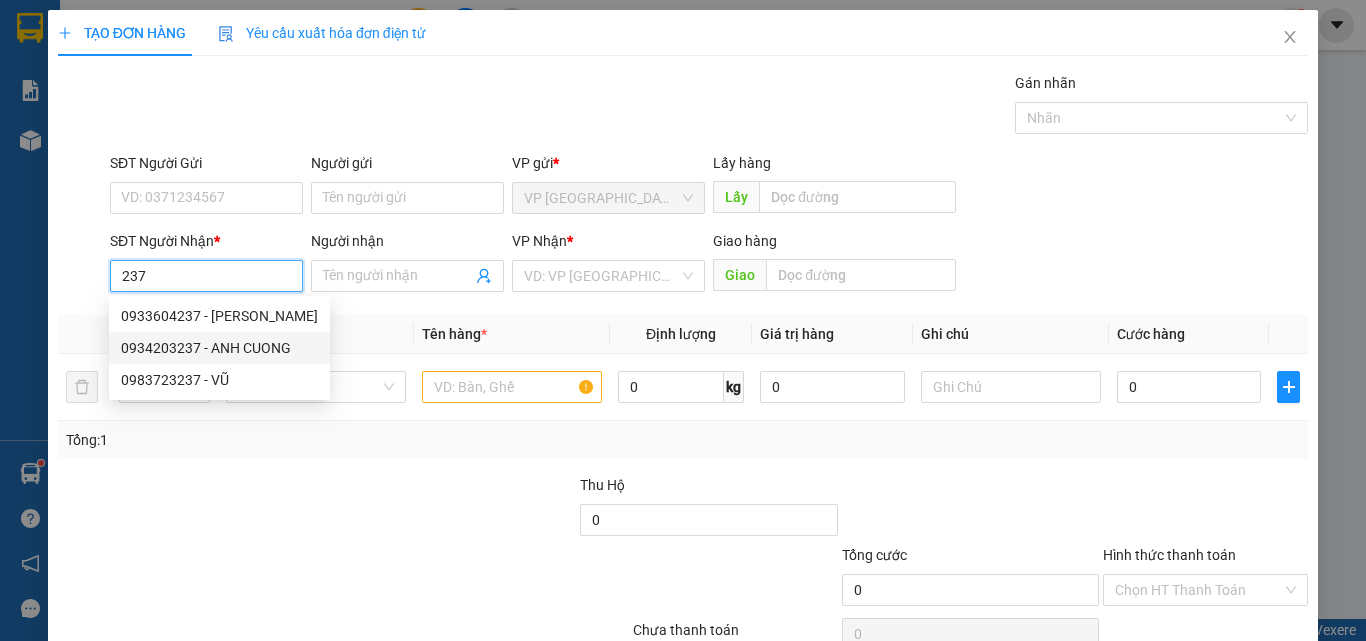 click on "0934203237 - ANH CUONG" at bounding box center (219, 348) 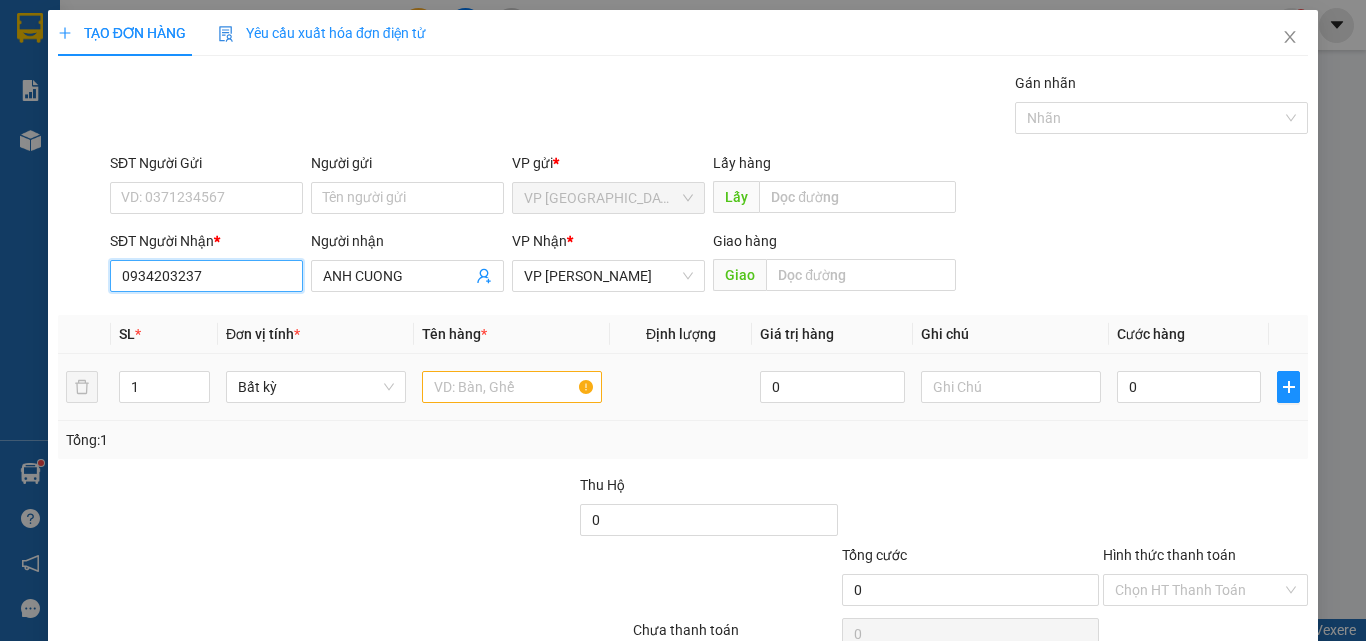 type on "0934203237" 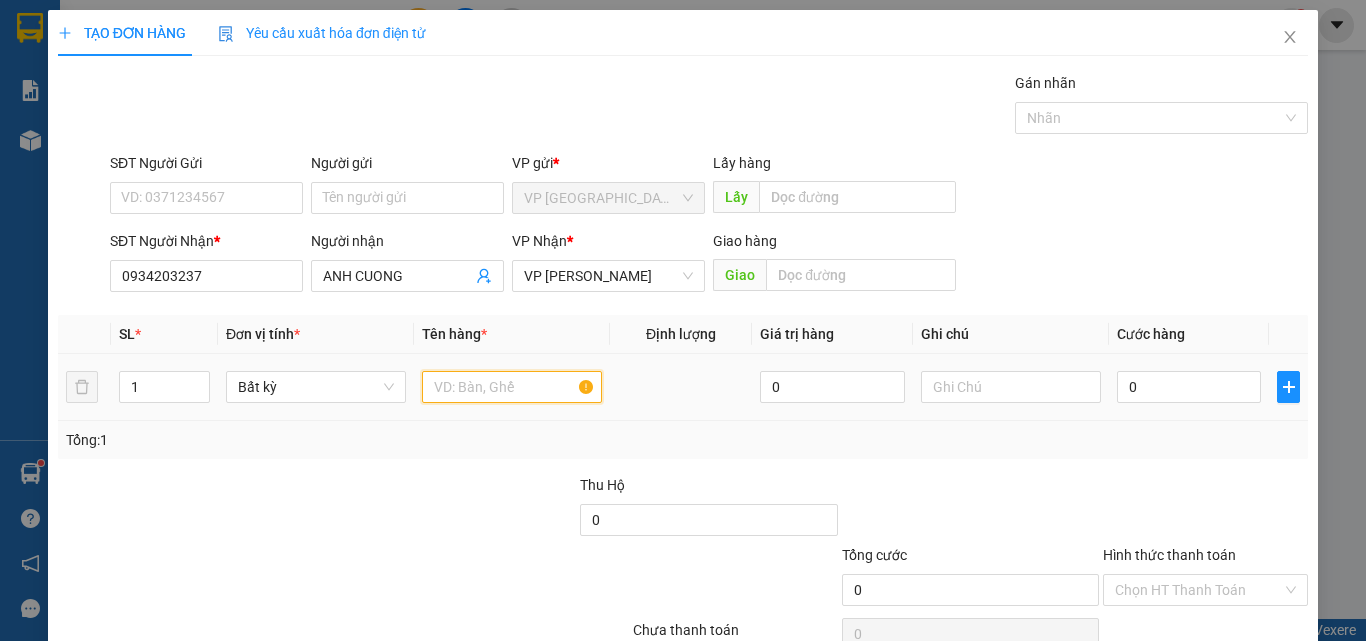 click at bounding box center (512, 387) 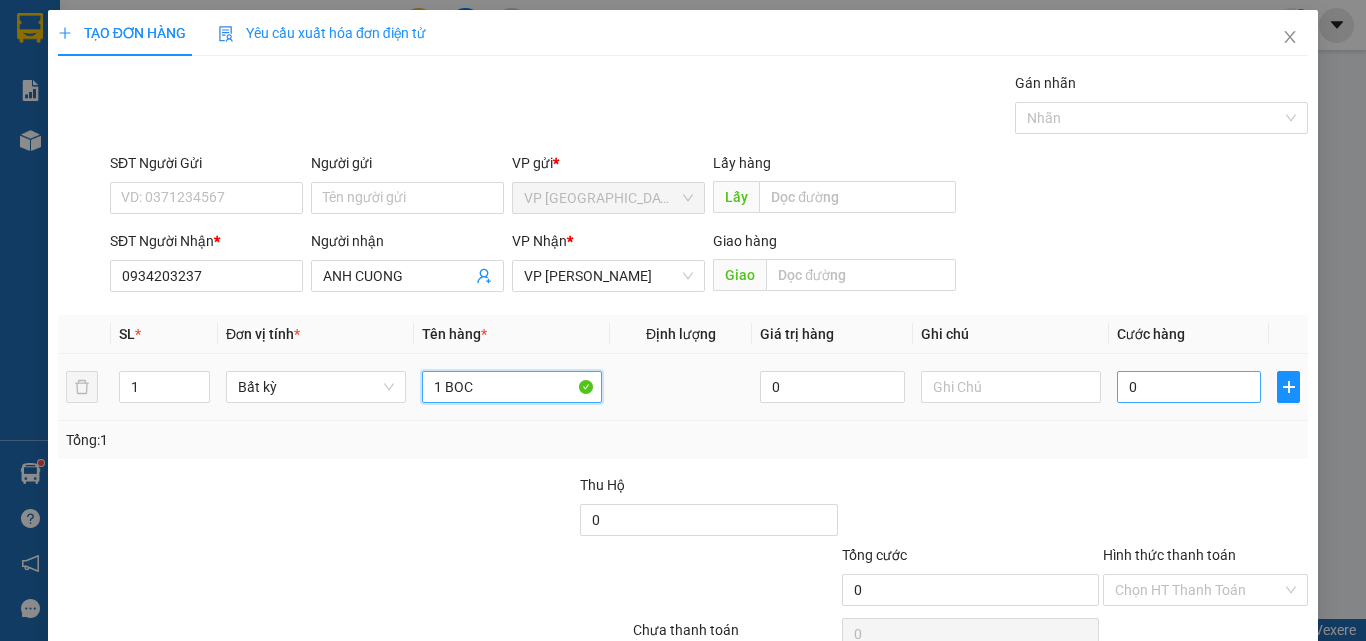 type on "1 BOC" 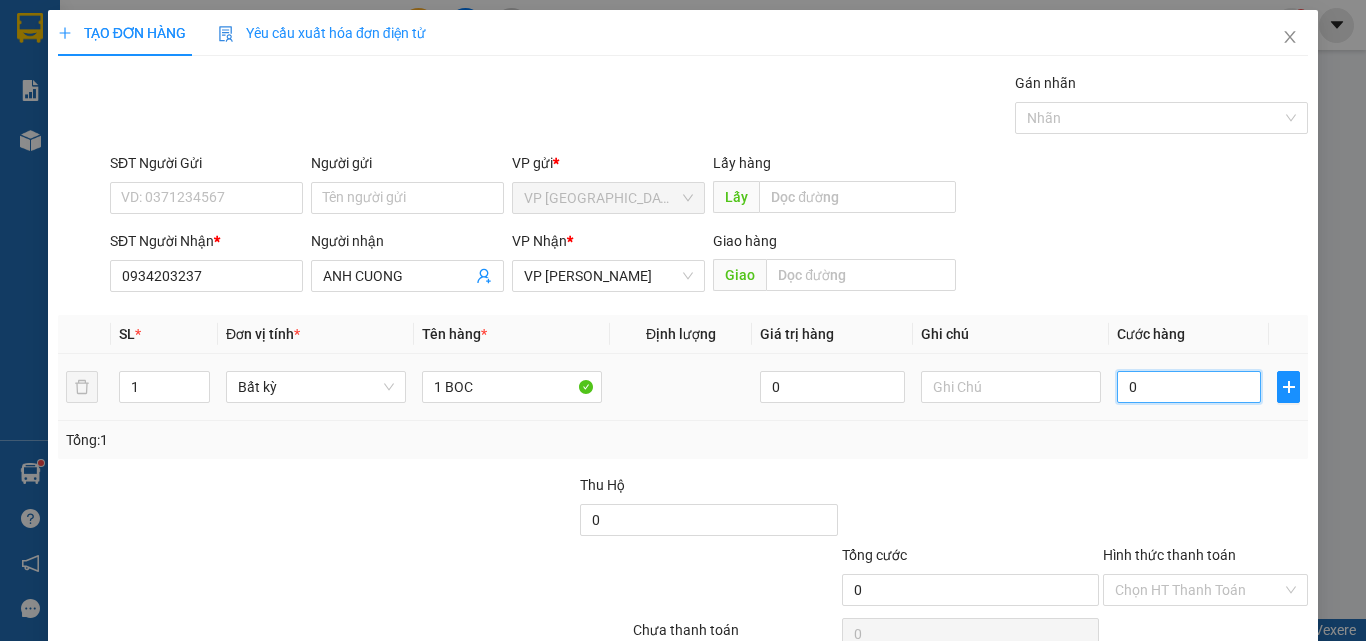 click on "0" at bounding box center (1189, 387) 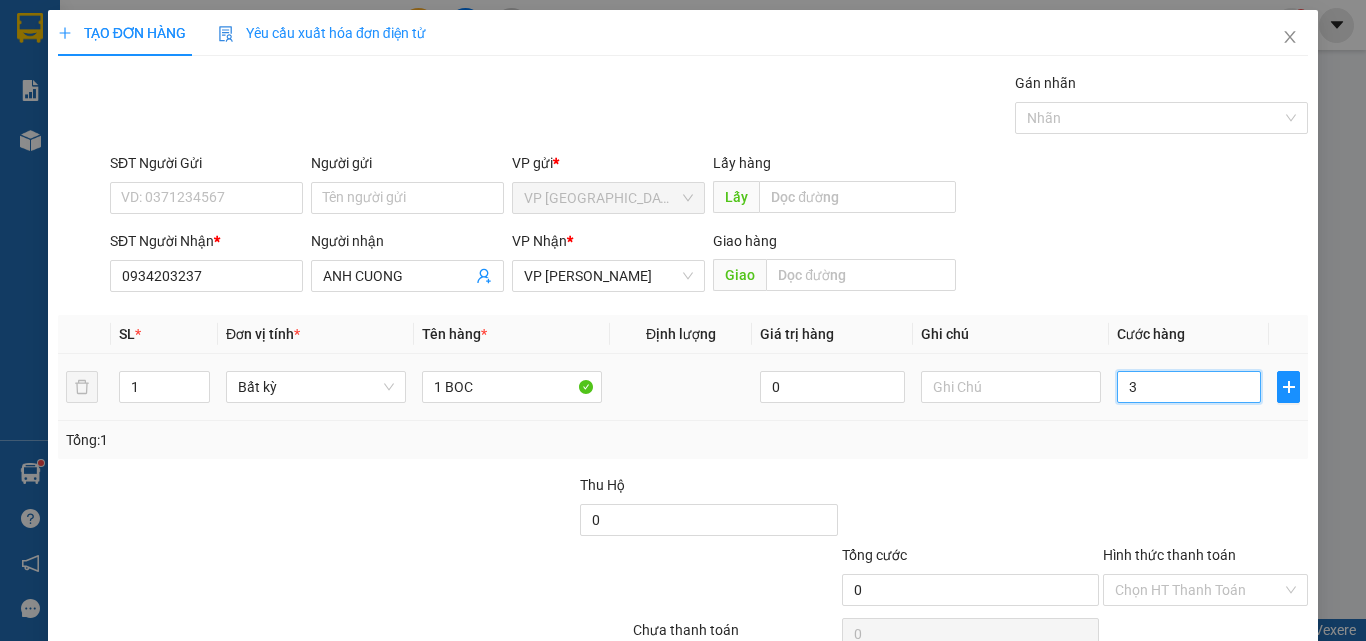 type on "3" 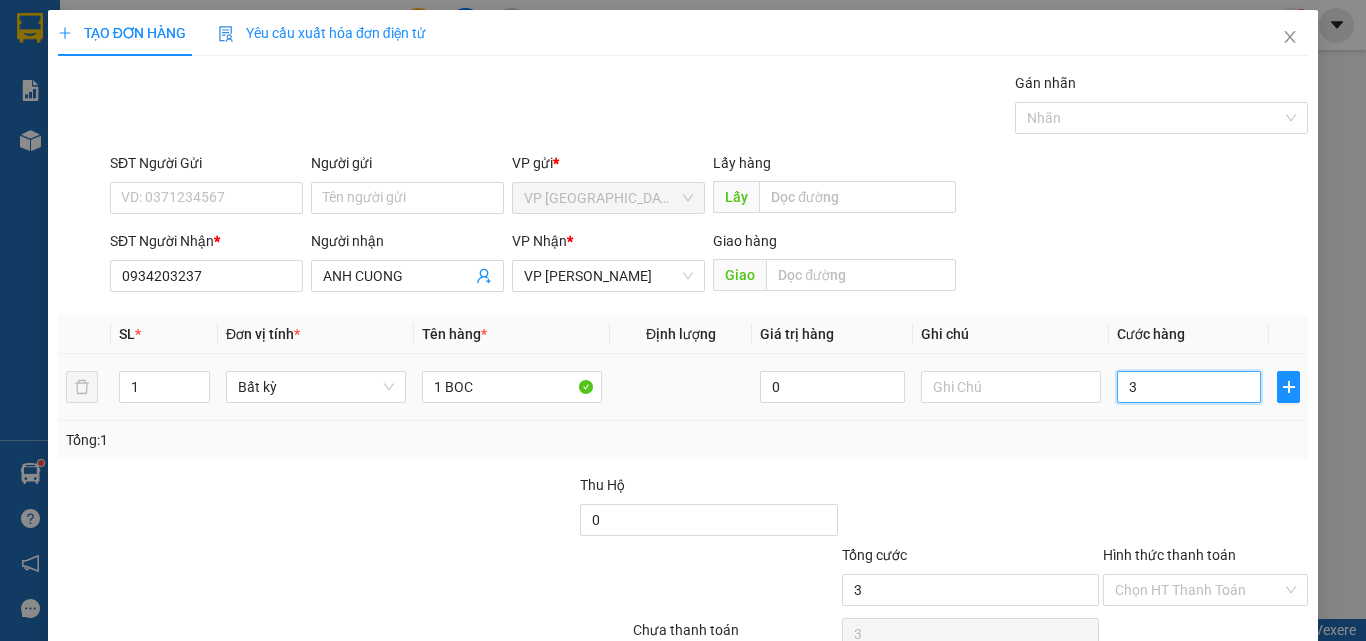 type on "30" 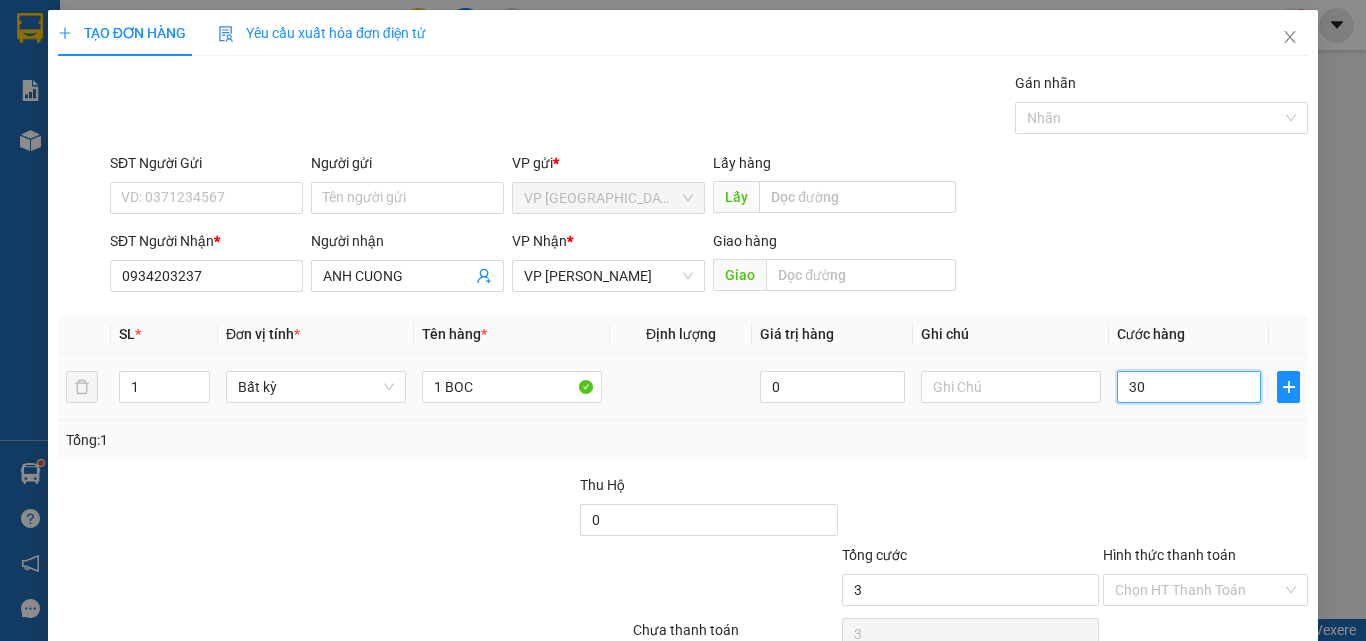 type on "30" 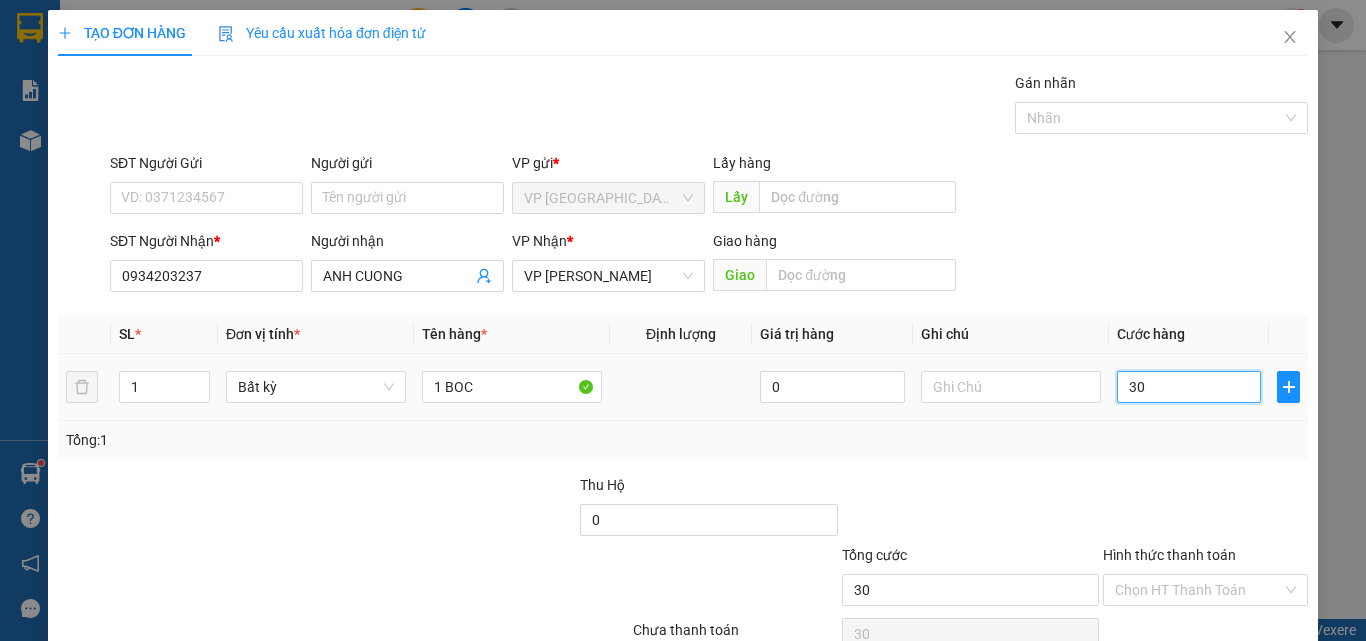 type on "300" 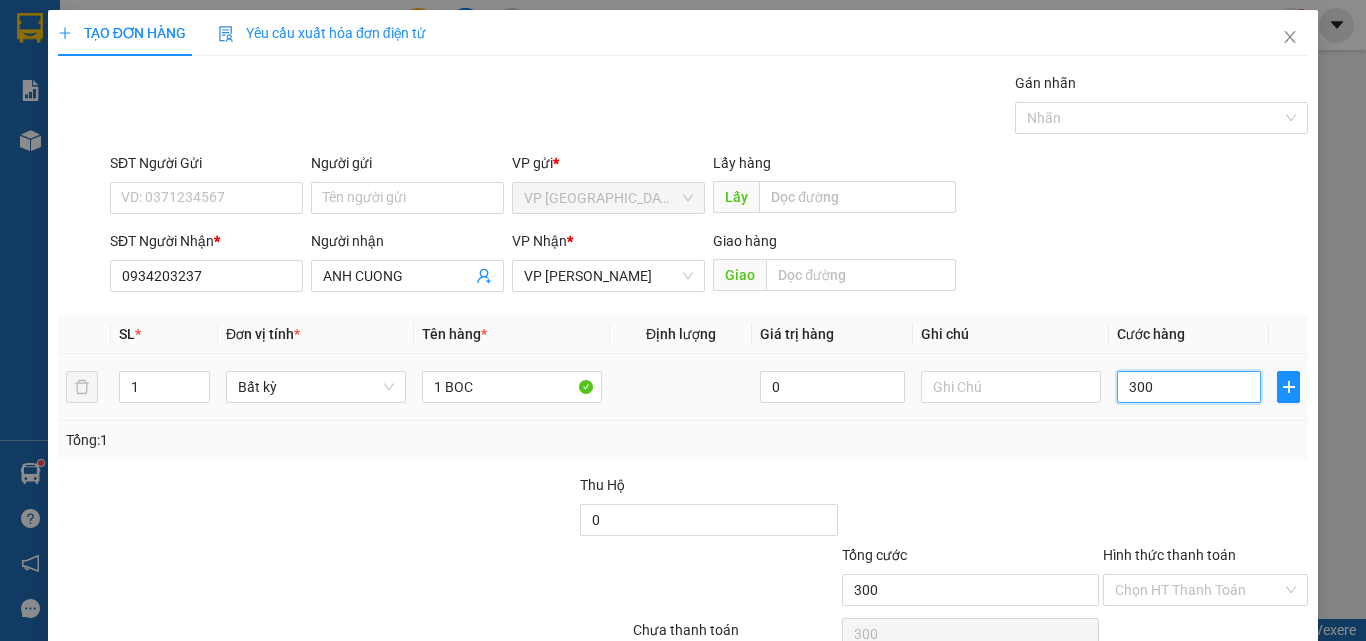 type on "3.000" 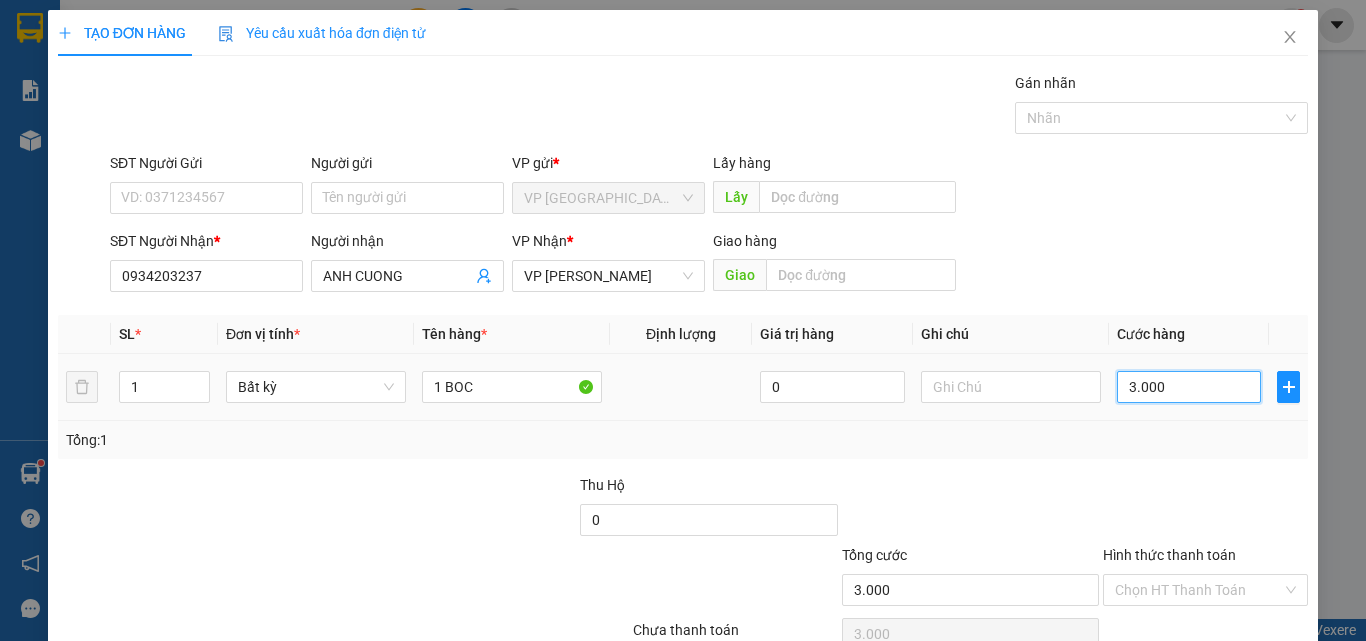 type on "30.000" 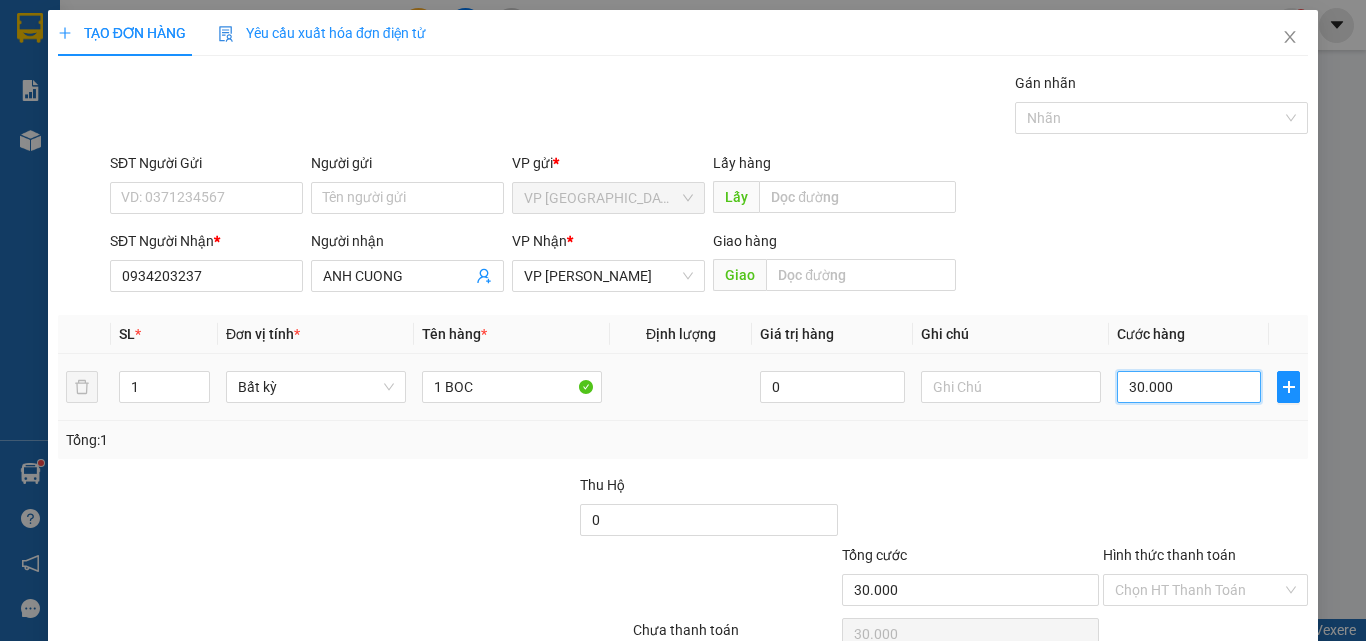 scroll, scrollTop: 99, scrollLeft: 0, axis: vertical 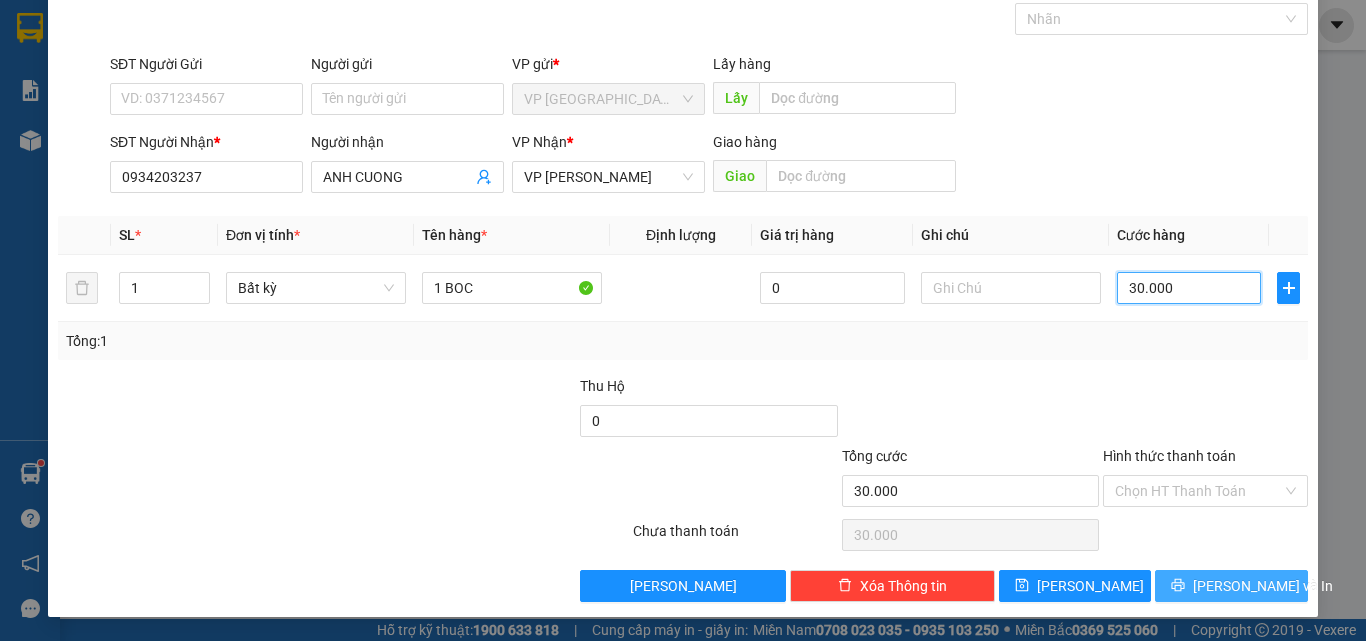 type on "30.000" 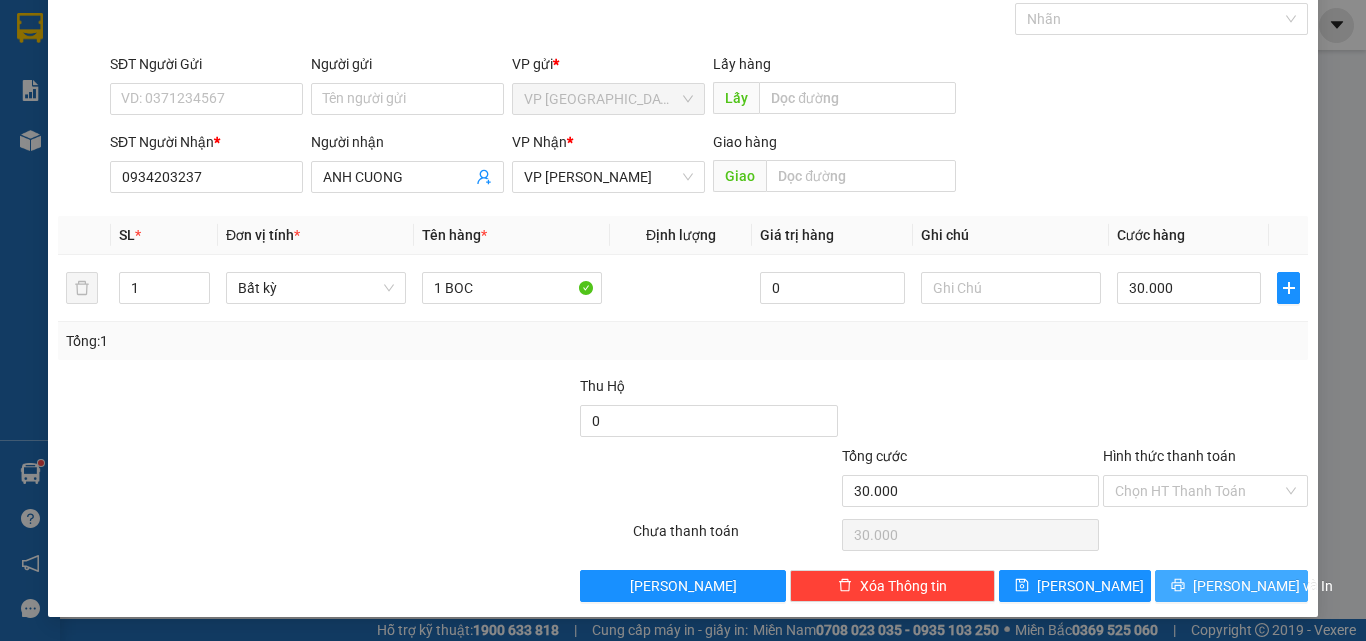 click on "[PERSON_NAME] và In" at bounding box center [1231, 586] 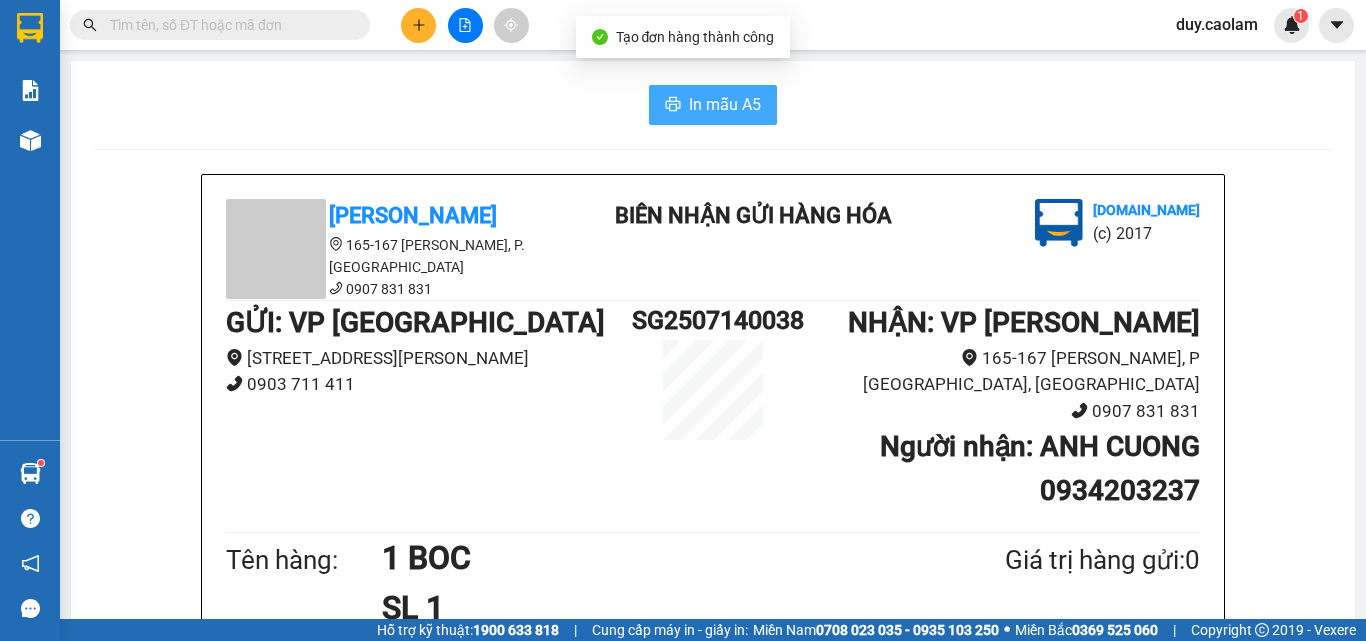 click on "In mẫu A5" at bounding box center [725, 104] 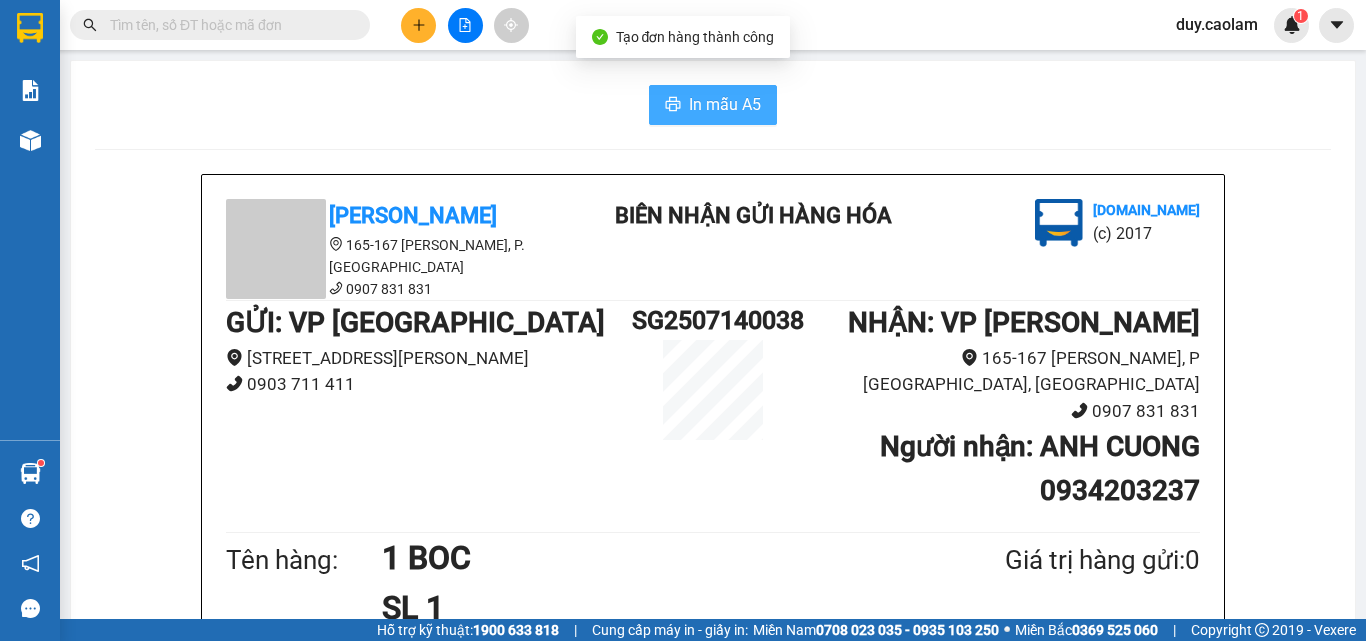 scroll, scrollTop: 0, scrollLeft: 0, axis: both 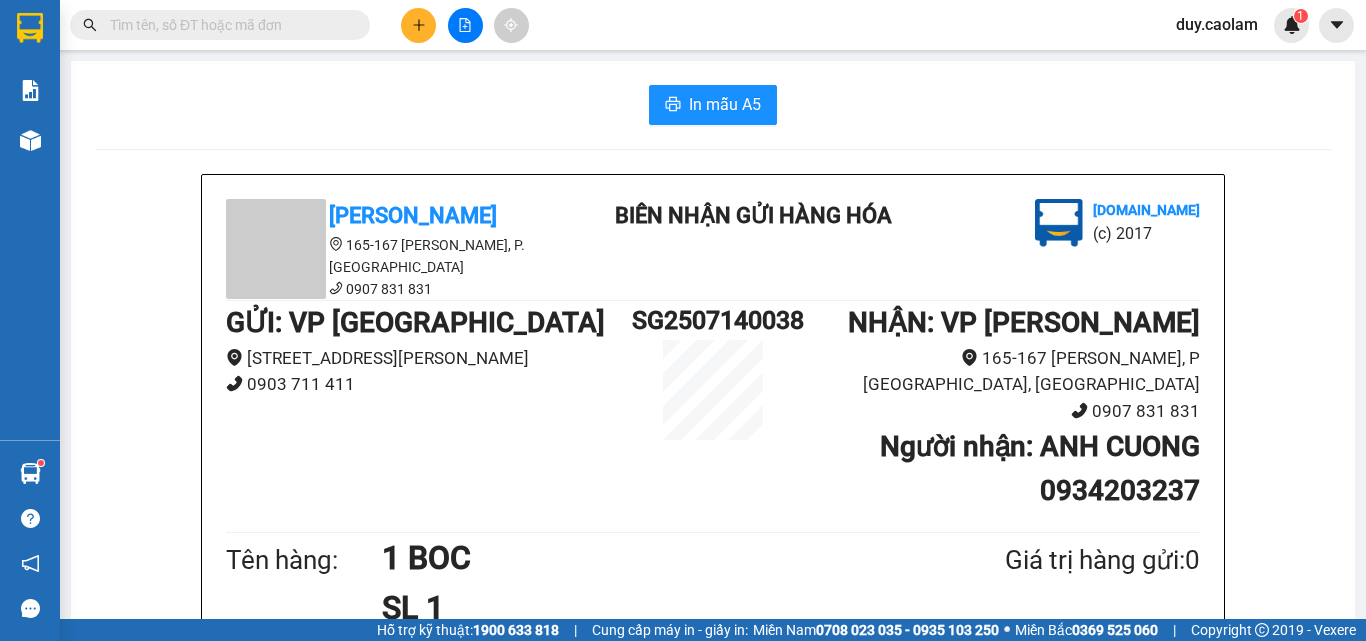 click at bounding box center [418, 25] 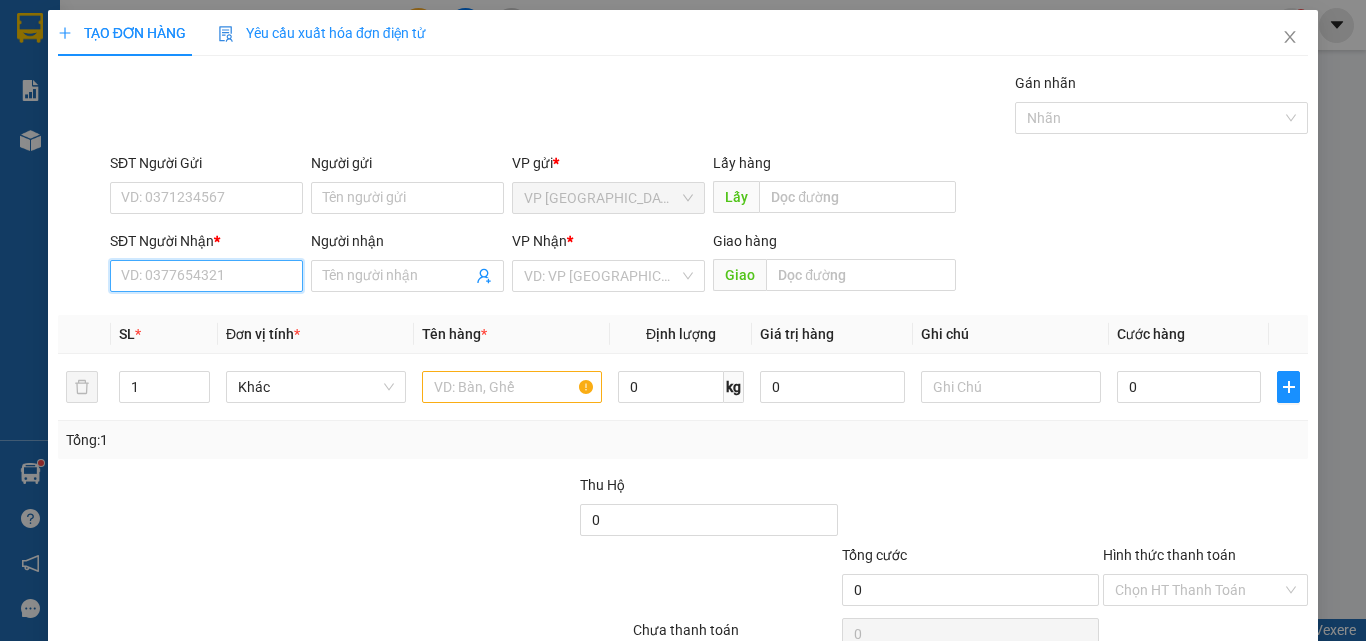 click on "SĐT Người Nhận  *" at bounding box center [206, 276] 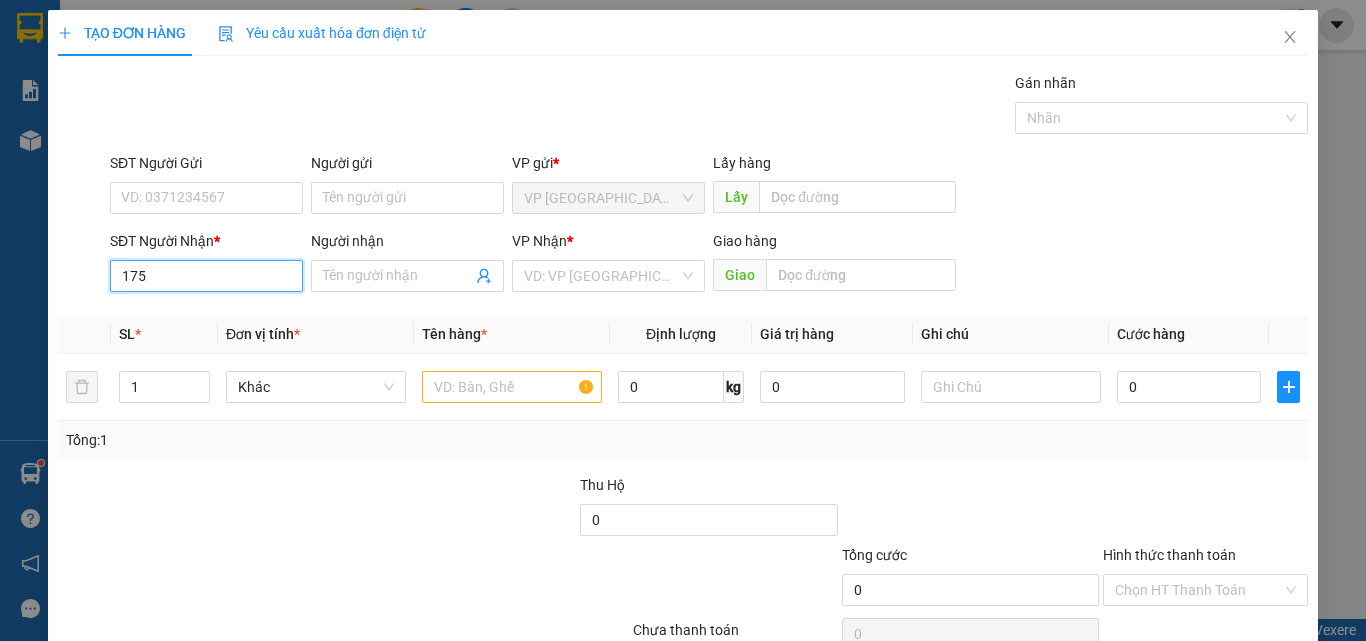 click on "175" at bounding box center (206, 276) 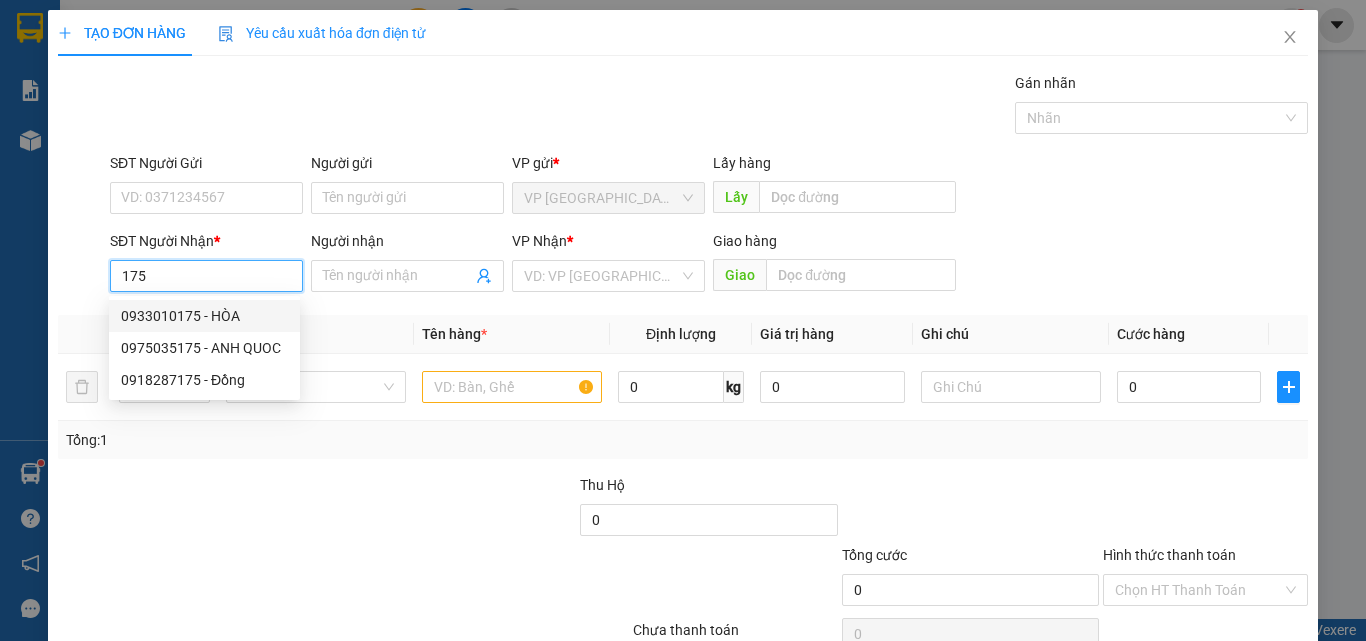 click on "0933010175 - HÒA" at bounding box center (204, 316) 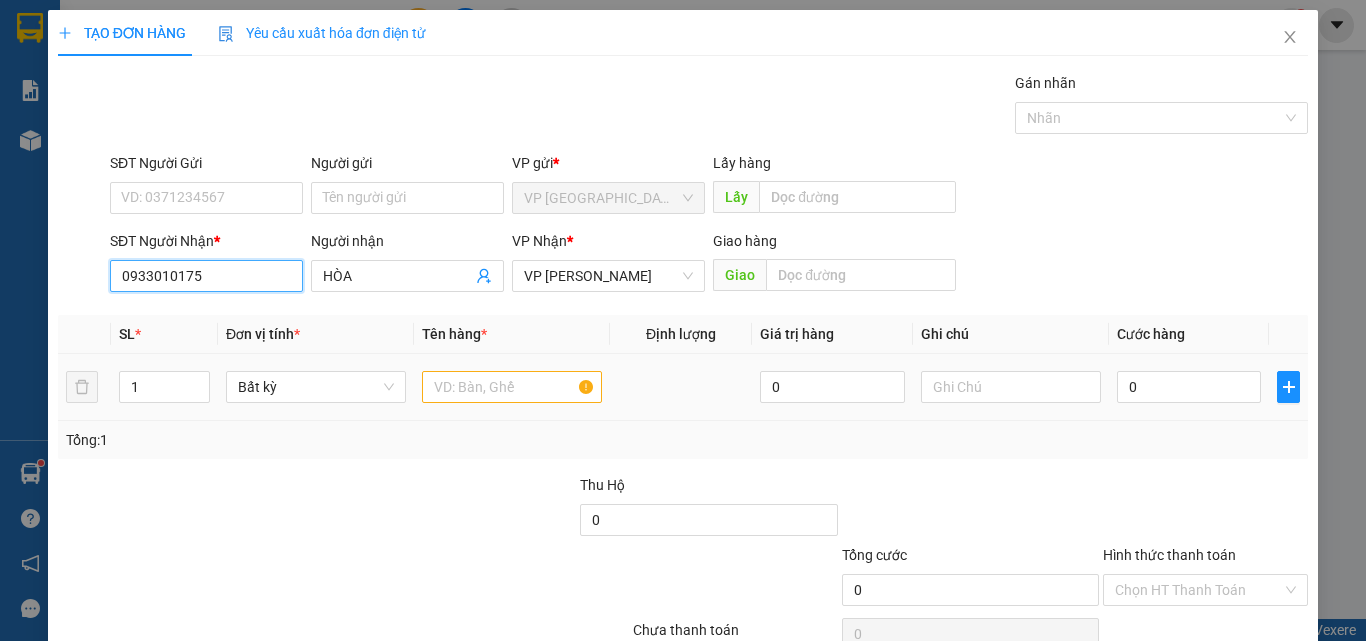 type on "0933010175" 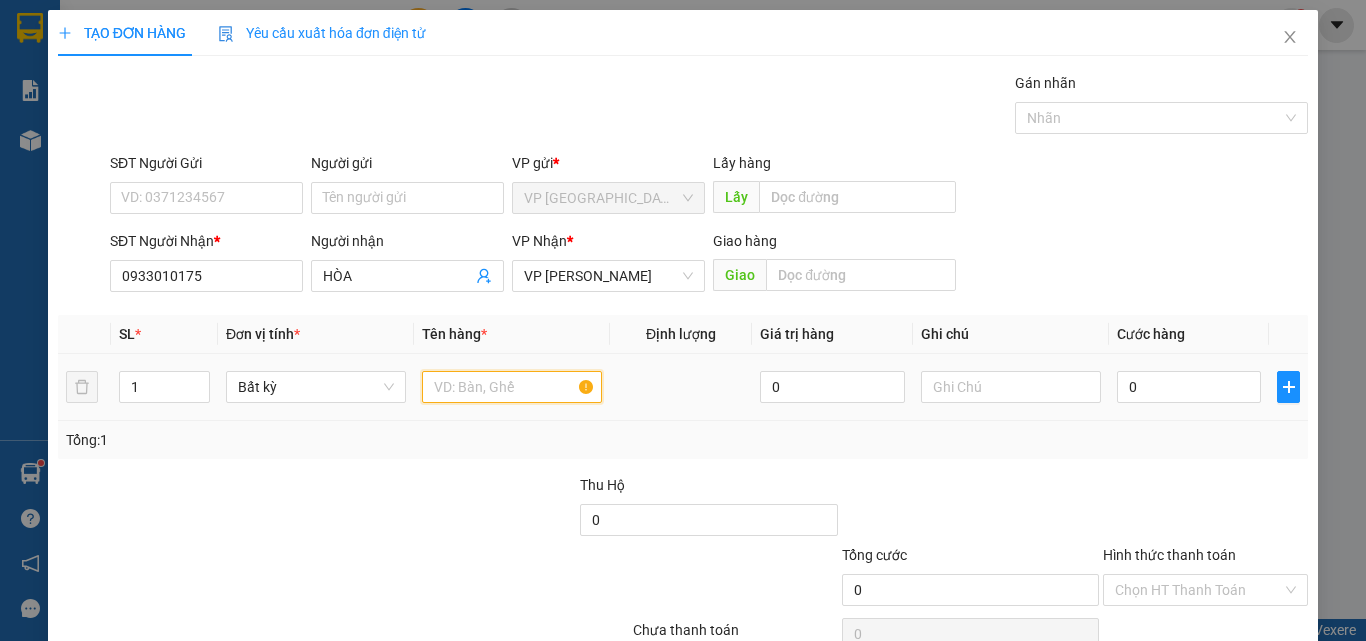 click at bounding box center (512, 387) 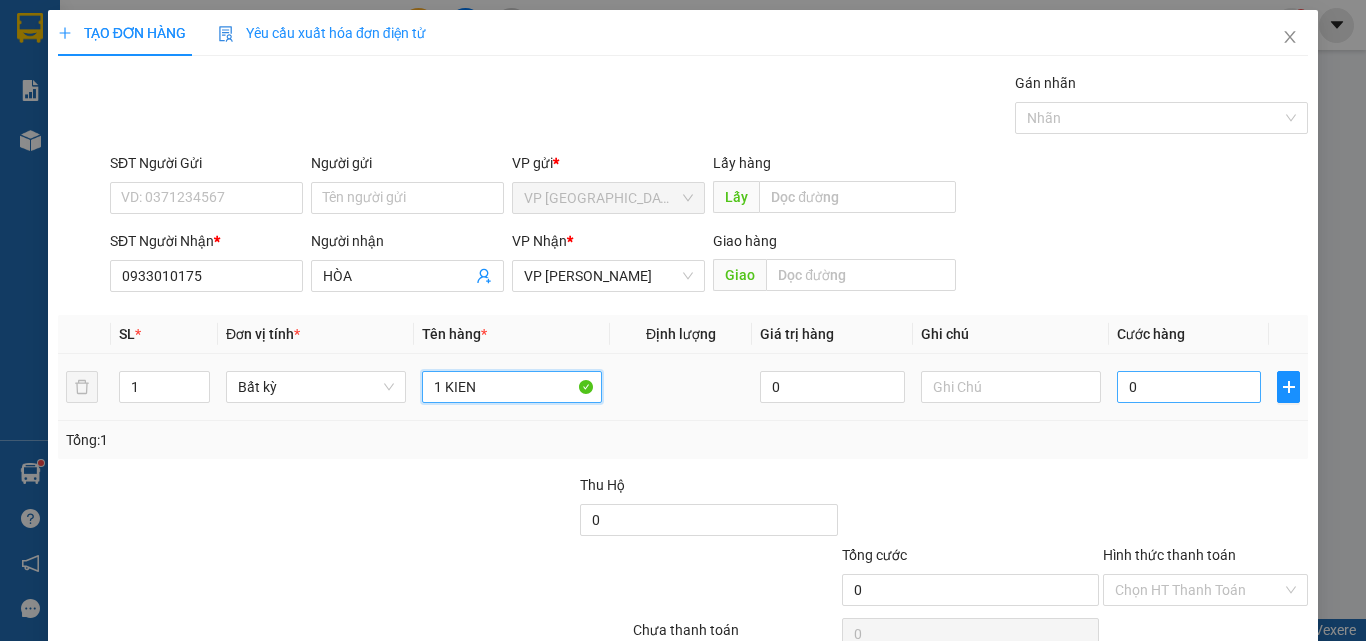 type on "1 KIEN" 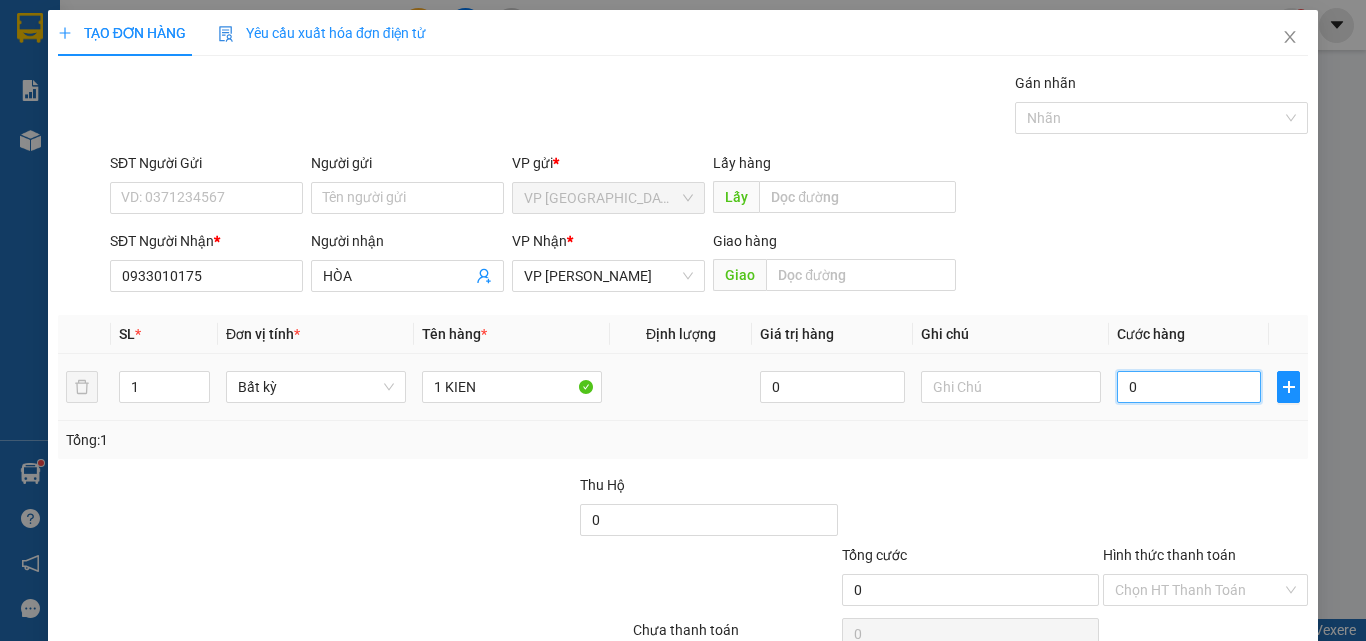 click on "0" at bounding box center [1189, 387] 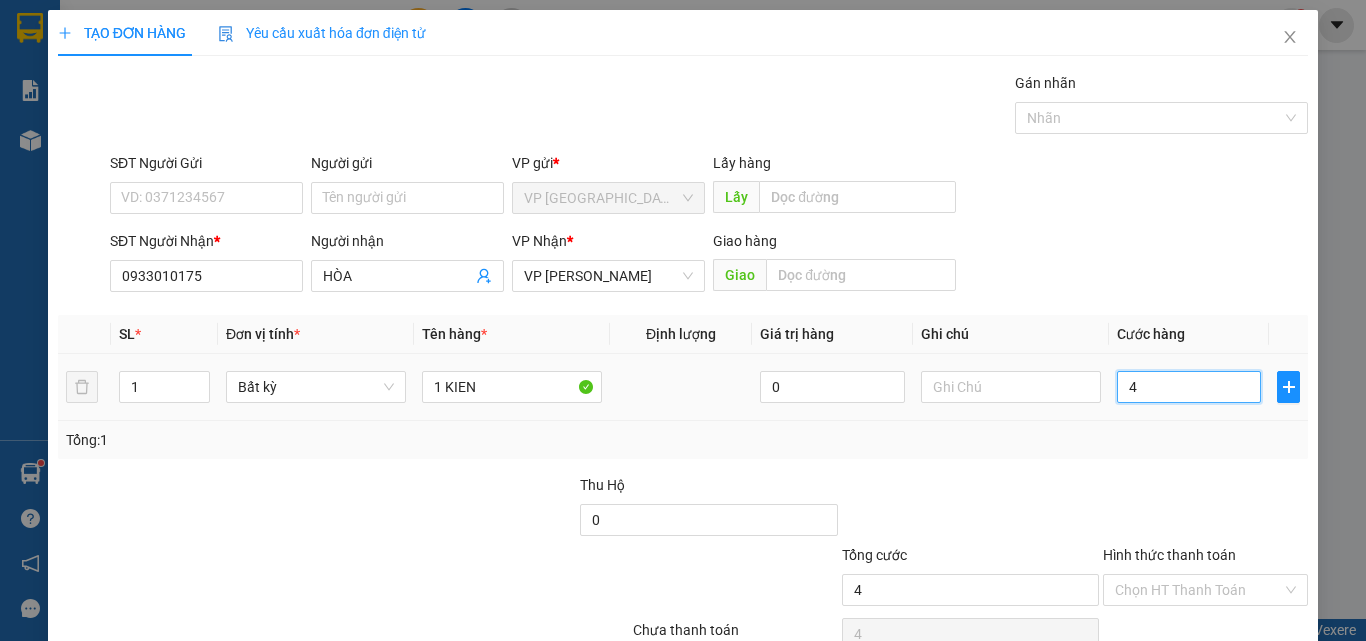 type on "40" 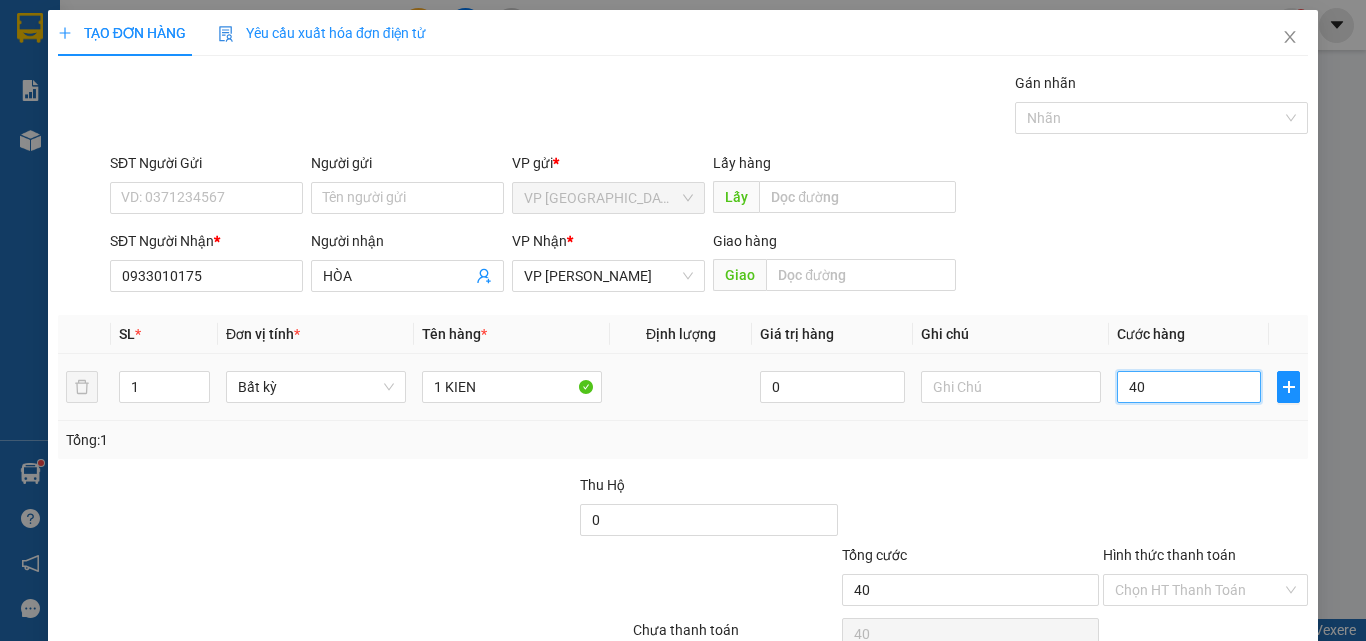 type on "400" 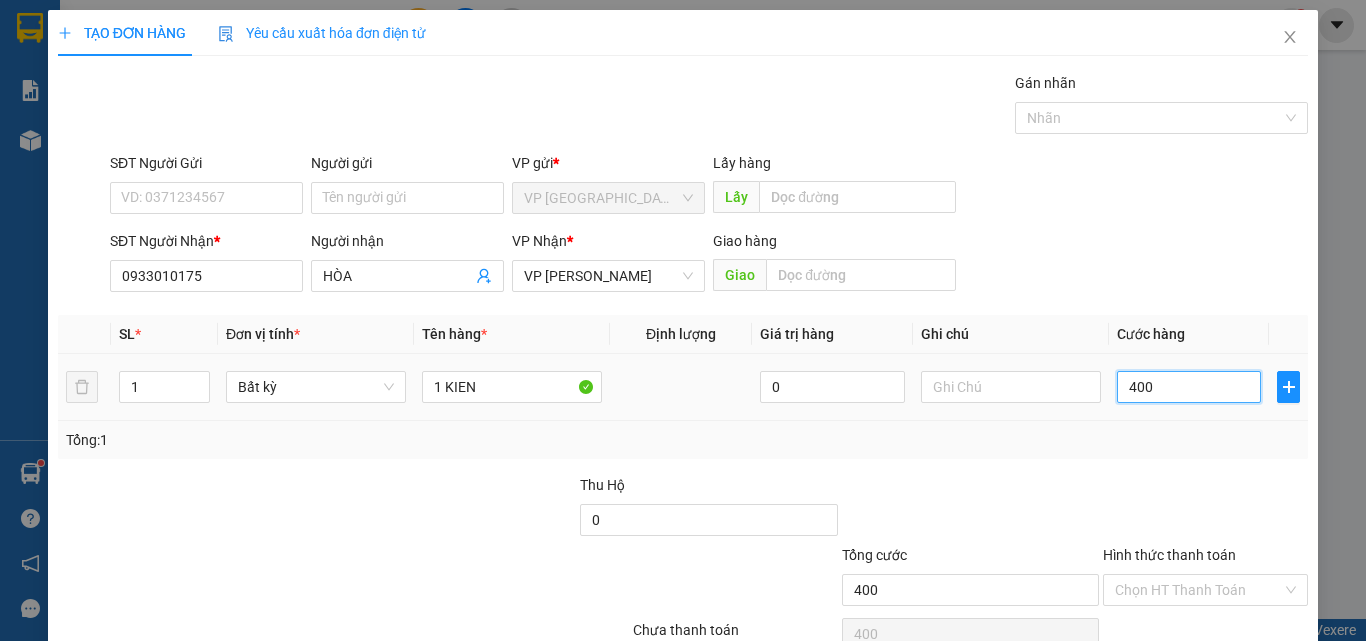 type on "4.000" 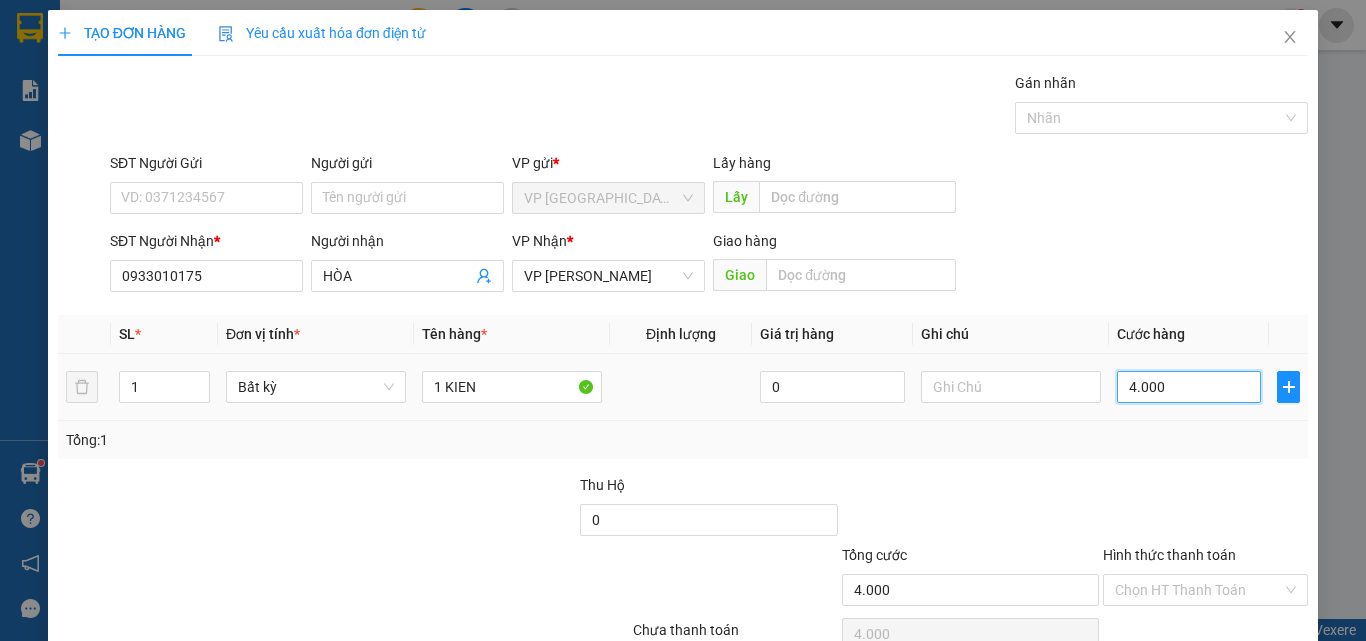 type on "40.000" 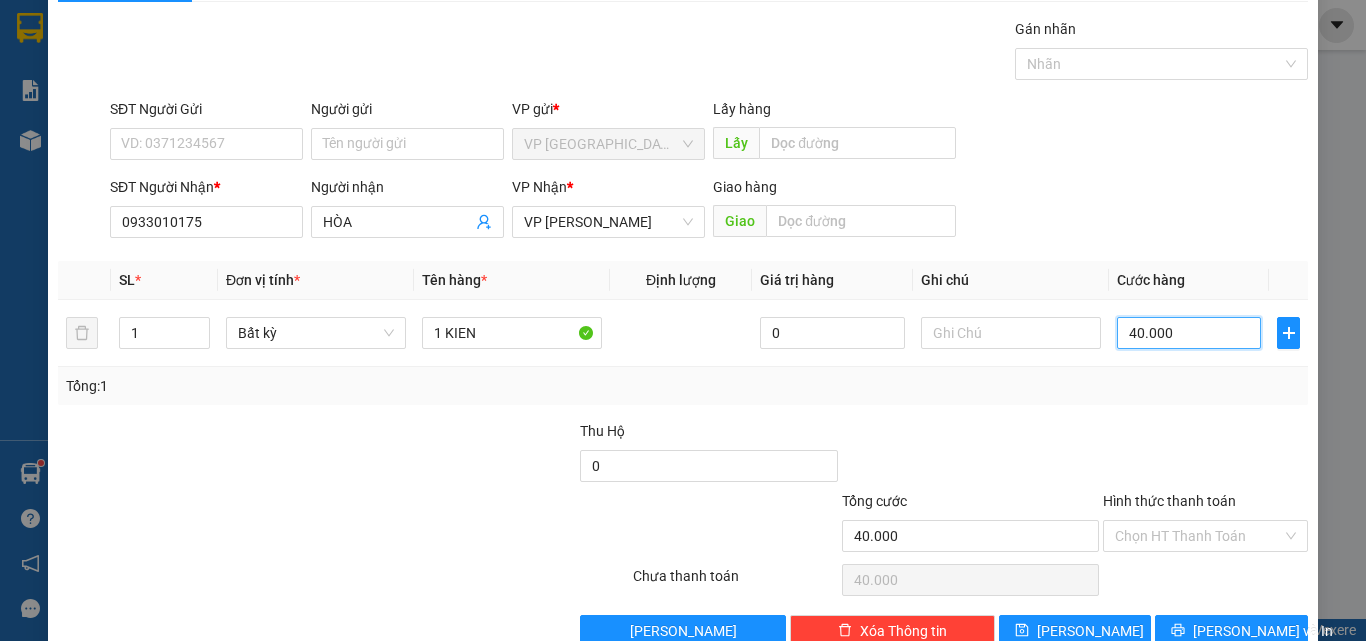 scroll, scrollTop: 99, scrollLeft: 0, axis: vertical 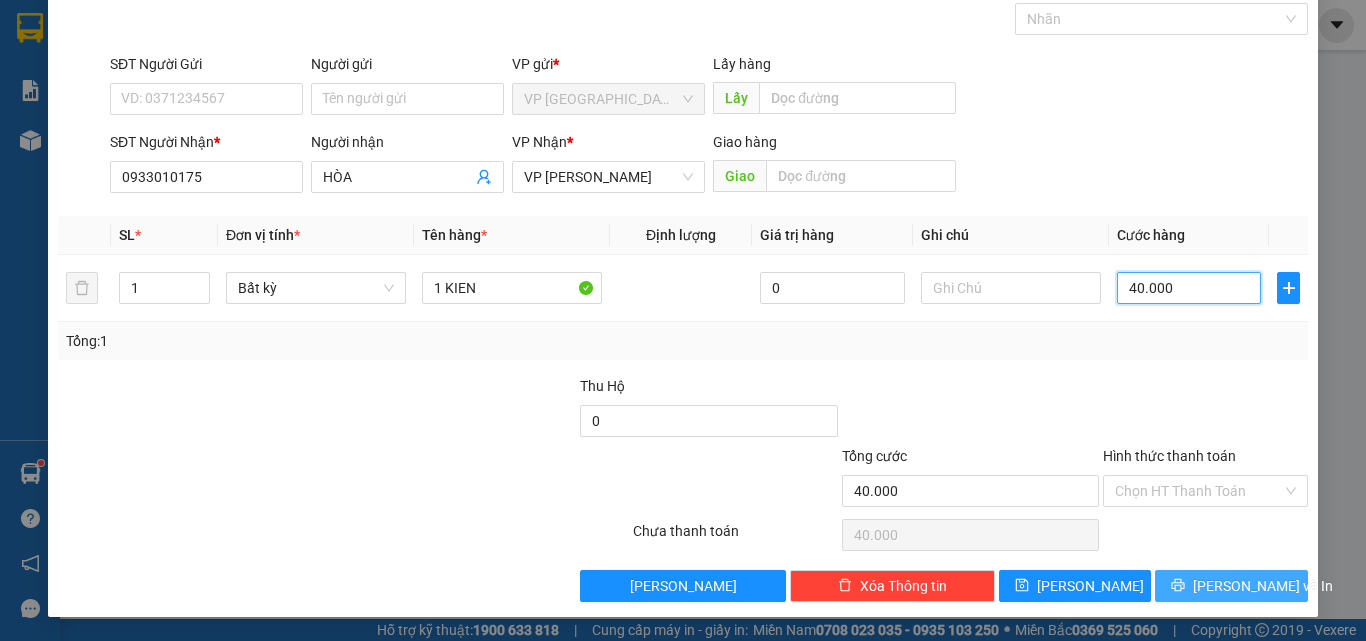 type on "40.000" 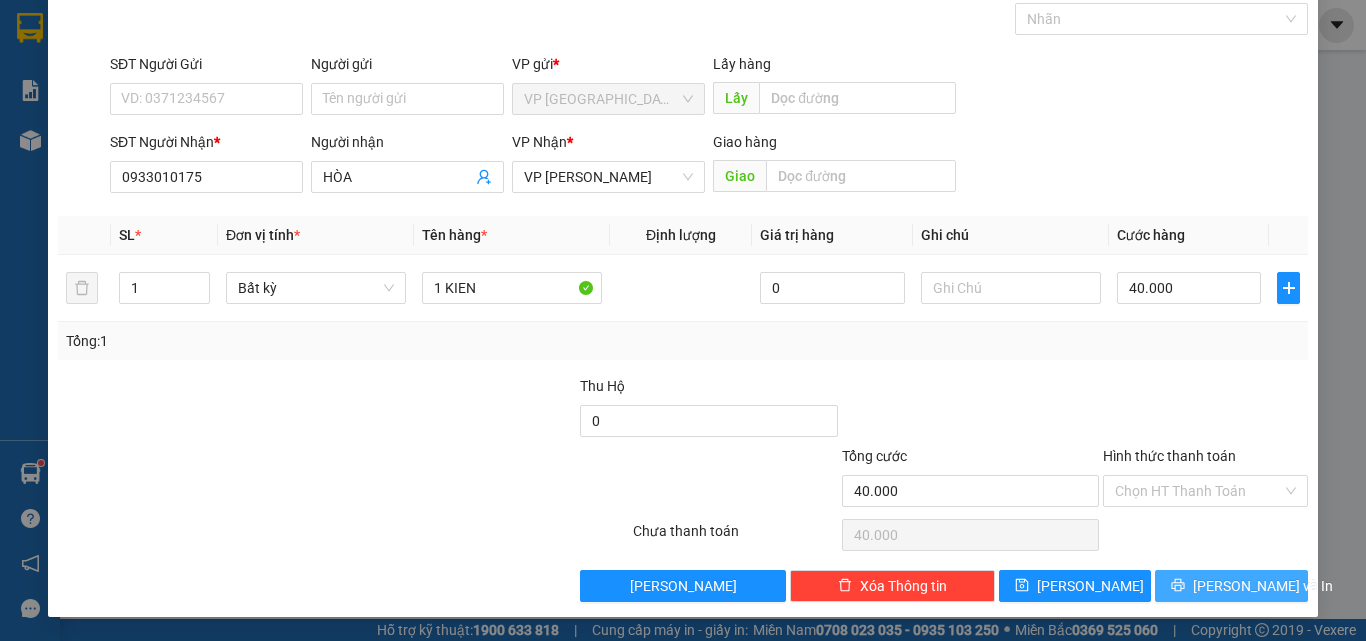 click on "[PERSON_NAME] và In" at bounding box center [1231, 586] 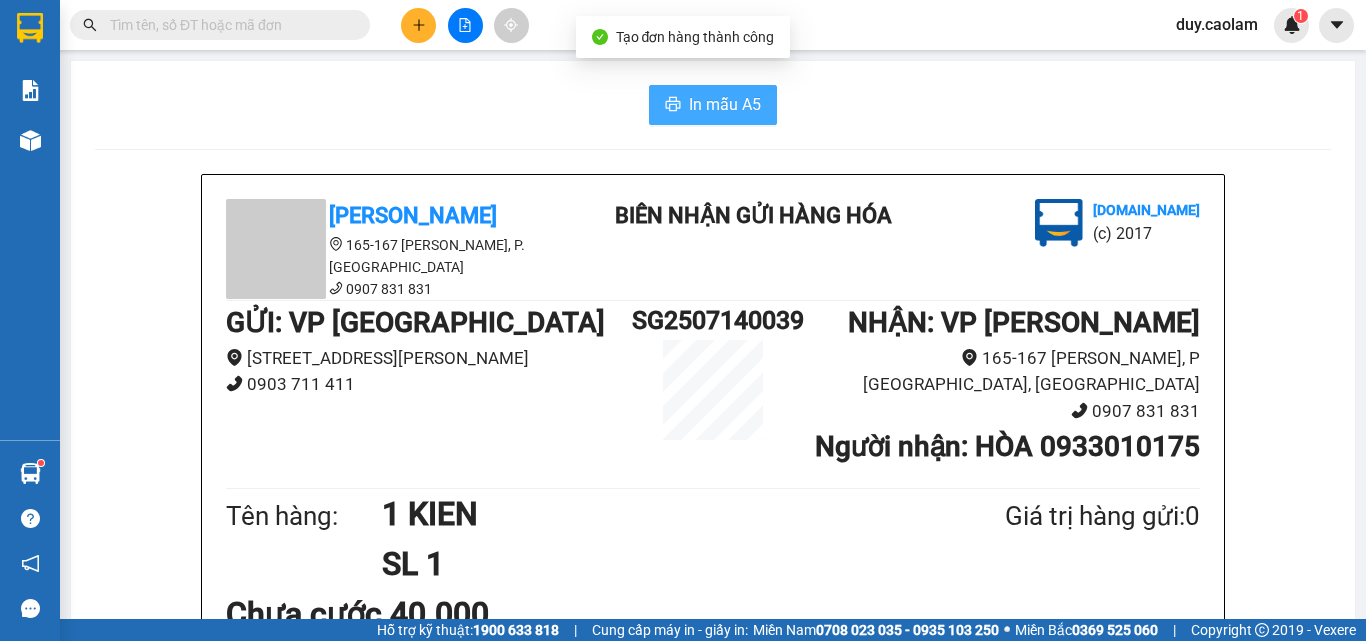 drag, startPoint x: 698, startPoint y: 104, endPoint x: 780, endPoint y: 149, distance: 93.53609 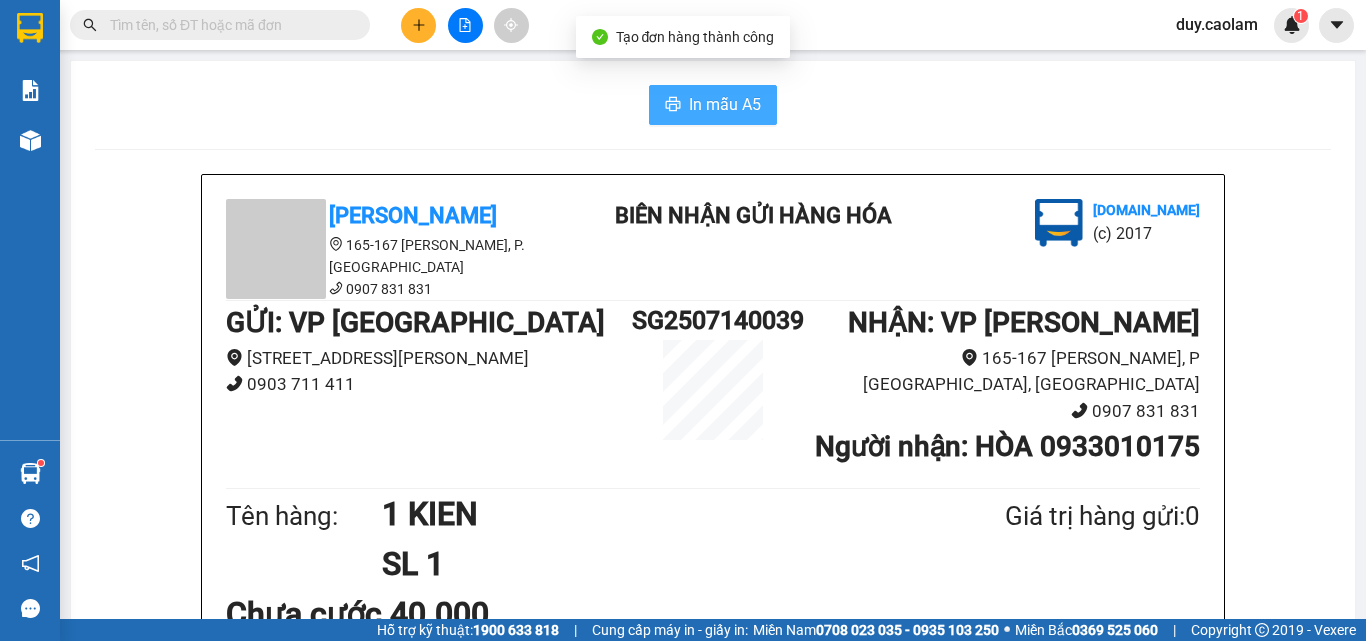 scroll, scrollTop: 0, scrollLeft: 0, axis: both 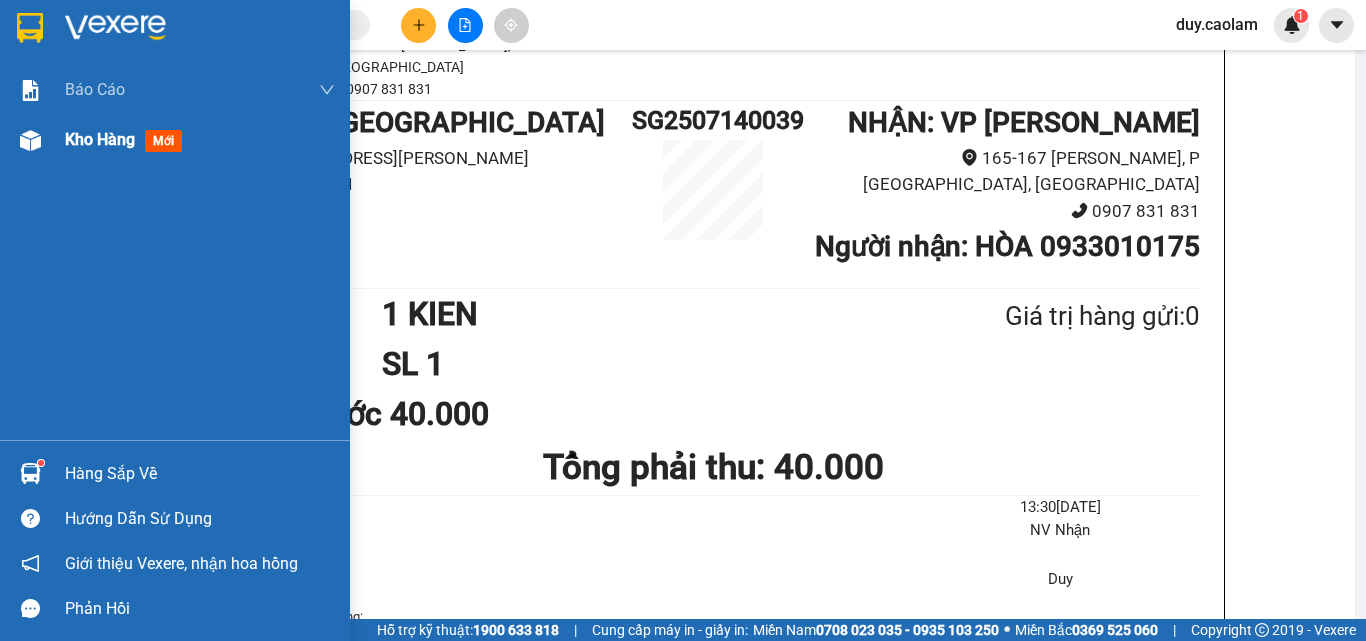 click on "Kho hàng mới" at bounding box center [200, 140] 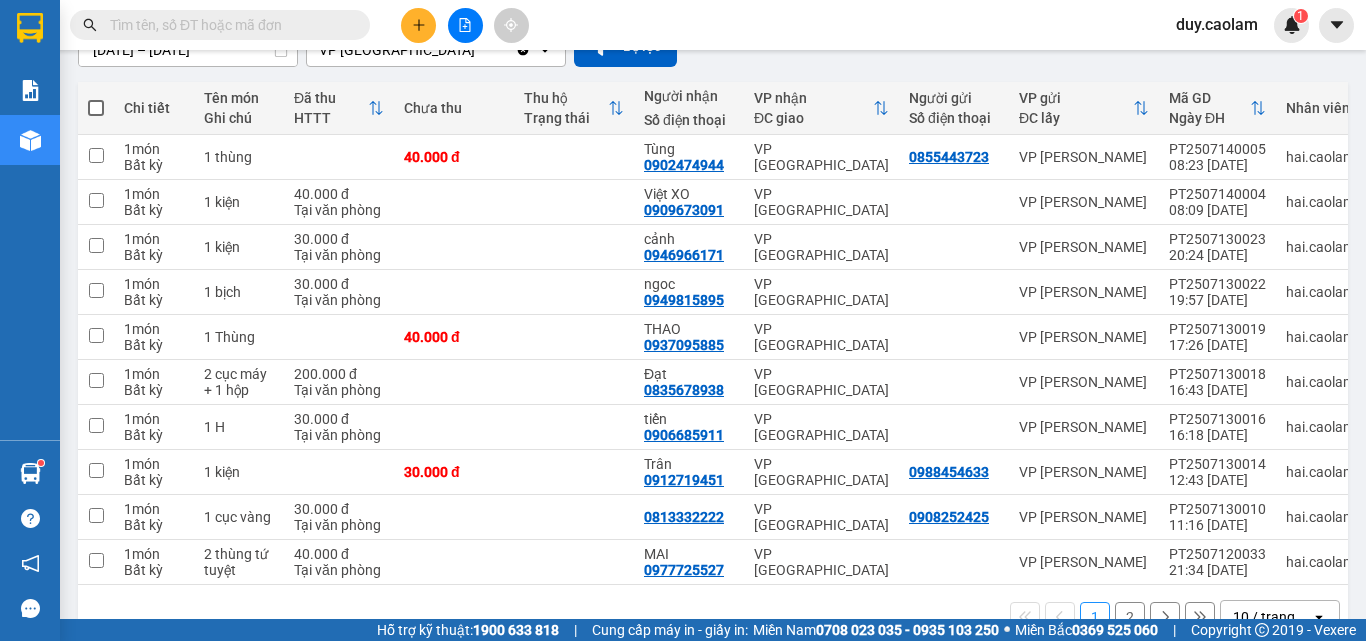 click at bounding box center [465, 25] 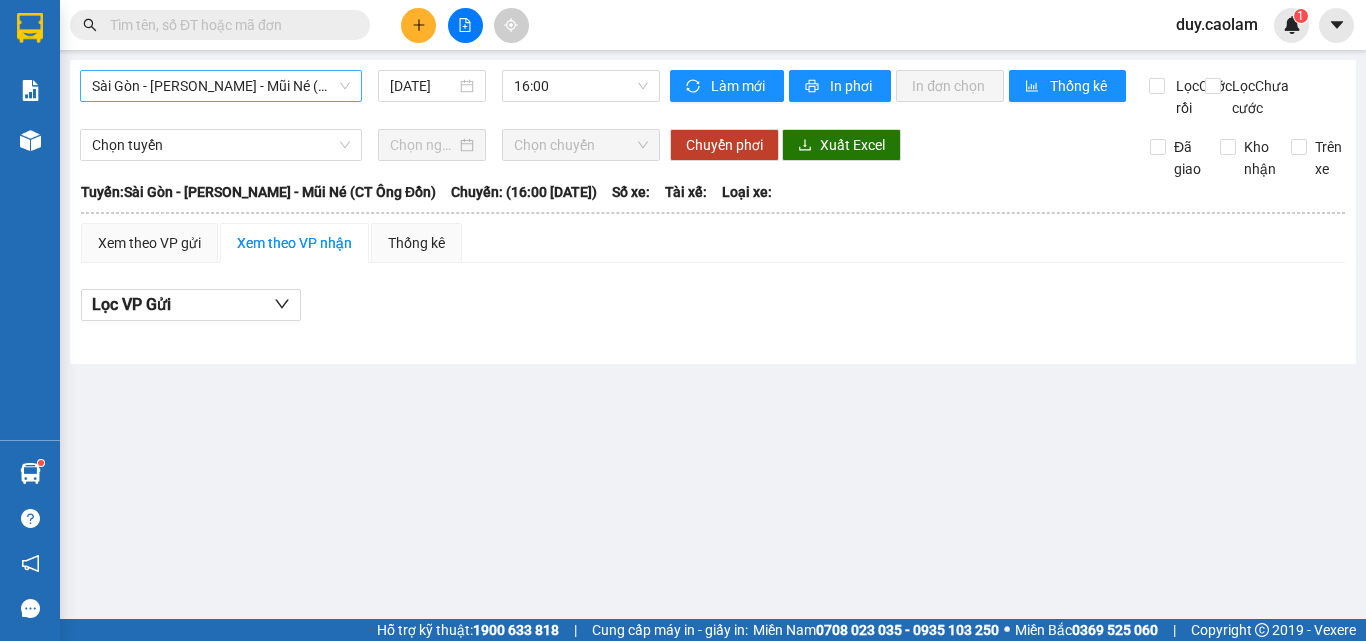 click on "Sài Gòn - [PERSON_NAME] - Mũi Né (CT Ông Đồn)" at bounding box center [221, 86] 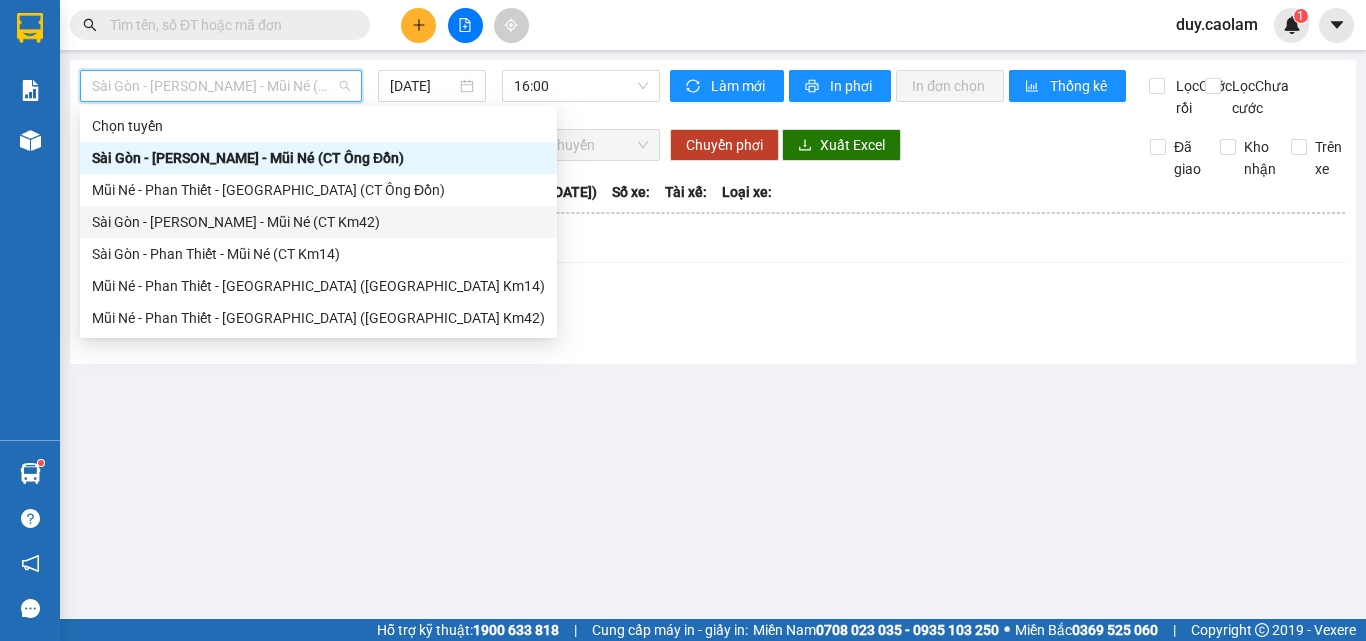 click on "Sài Gòn - [PERSON_NAME]  - Mũi Né (CT Km42)" at bounding box center [318, 222] 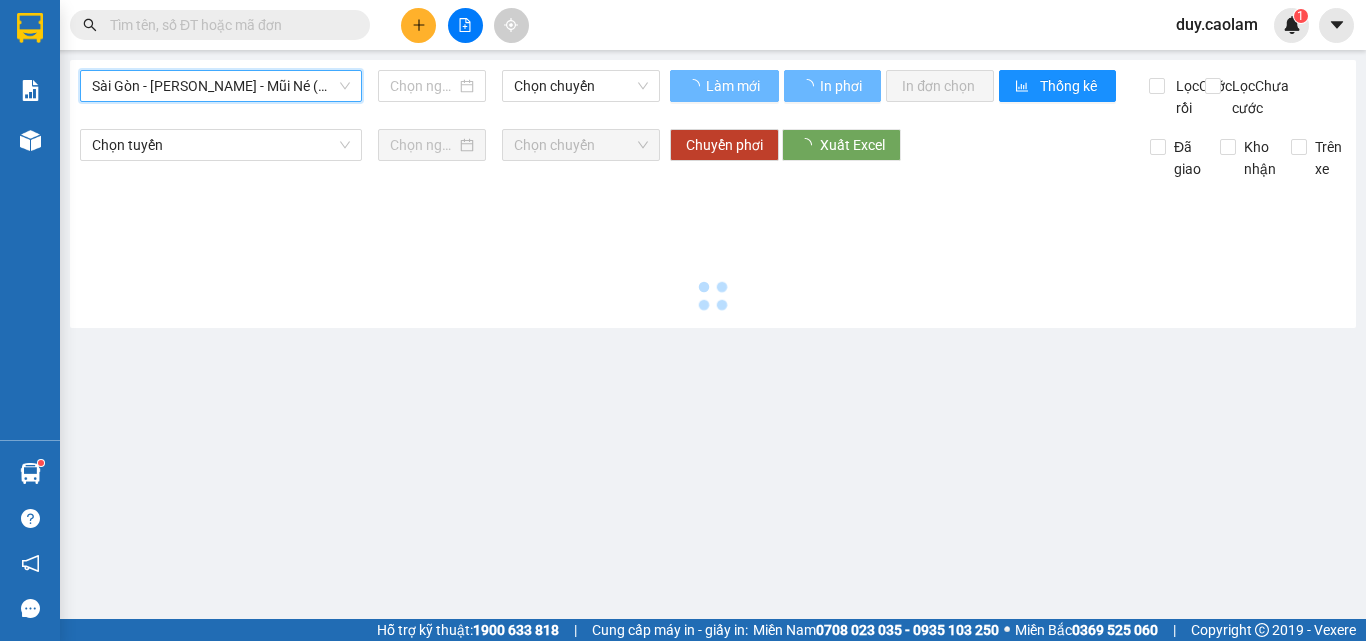 type on "[DATE]" 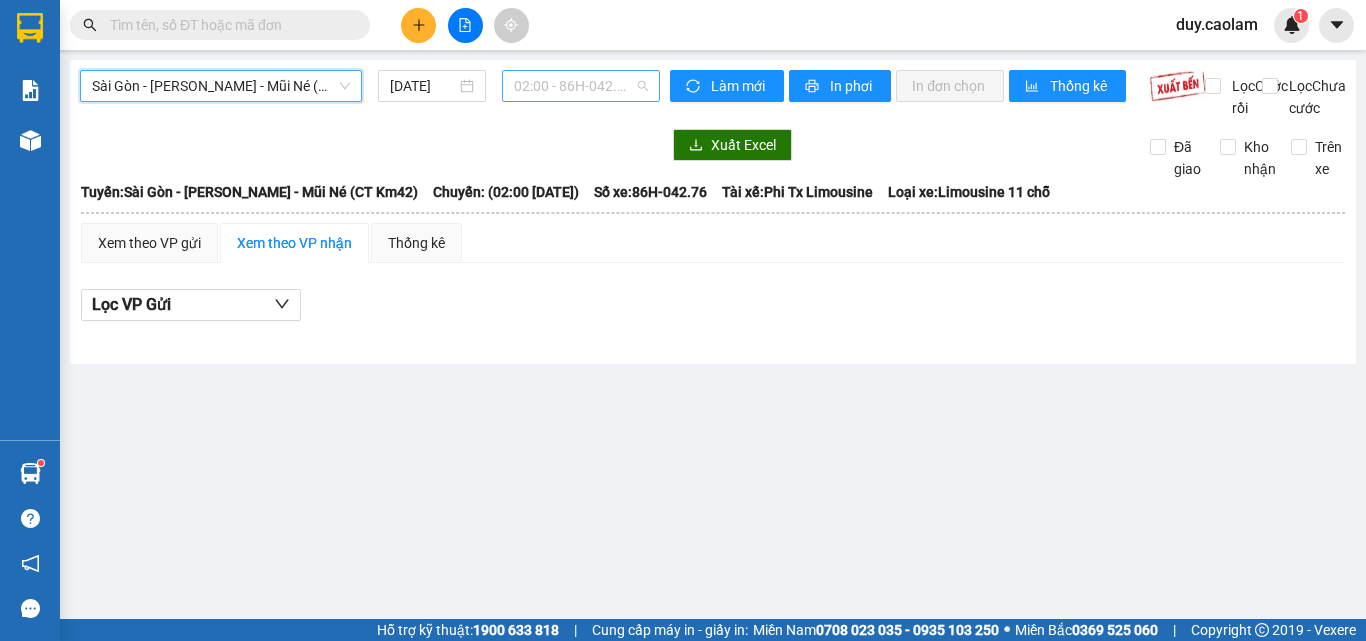 drag, startPoint x: 582, startPoint y: 91, endPoint x: 575, endPoint y: 109, distance: 19.313208 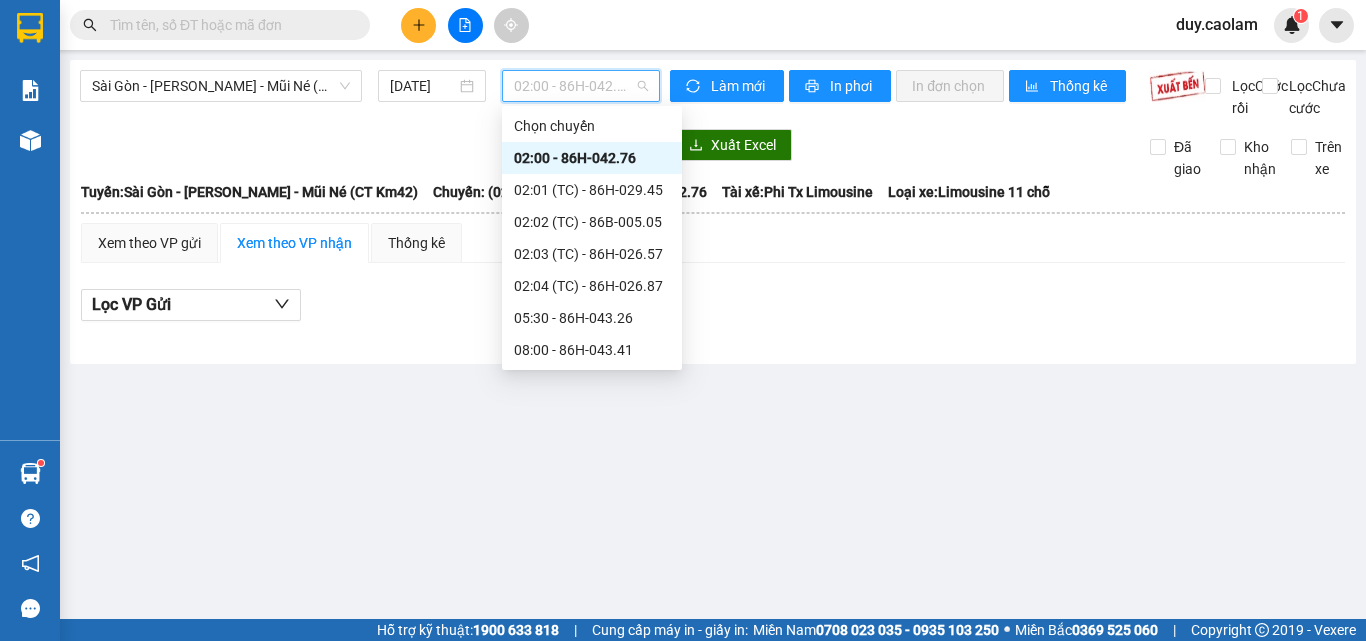 click on "12:00     - 86B-010.59" at bounding box center (592, 606) 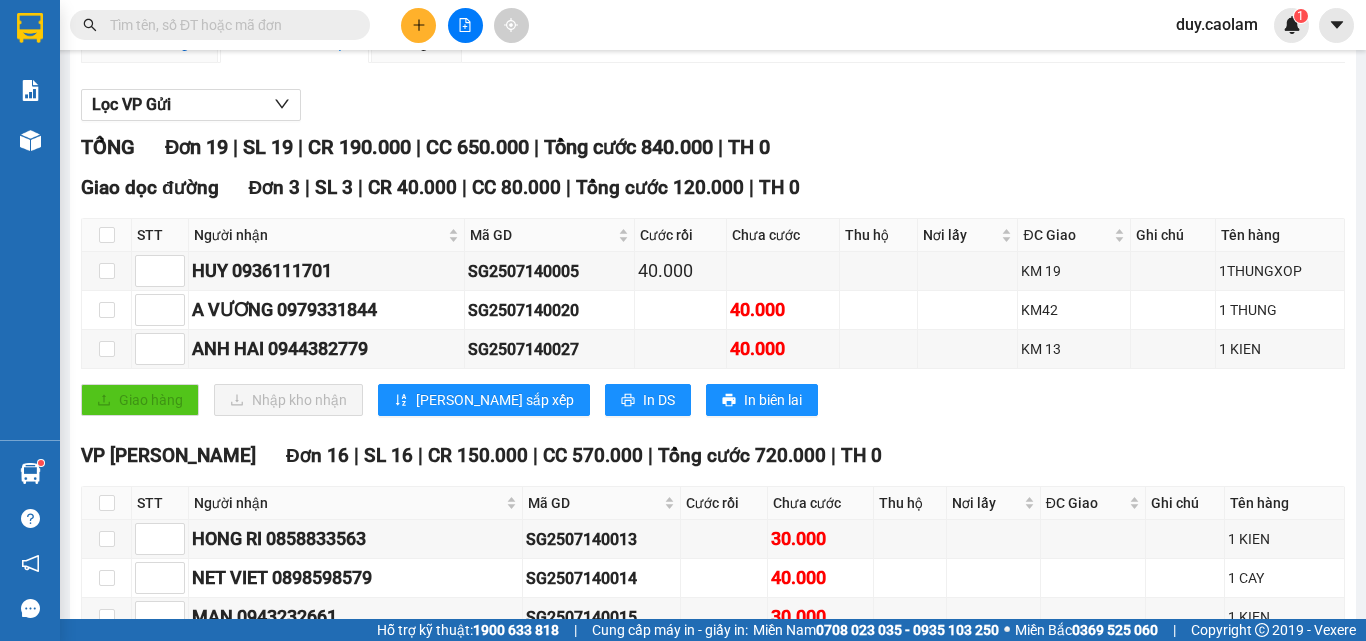 click on "Xem theo VP gửi" at bounding box center [149, 43] 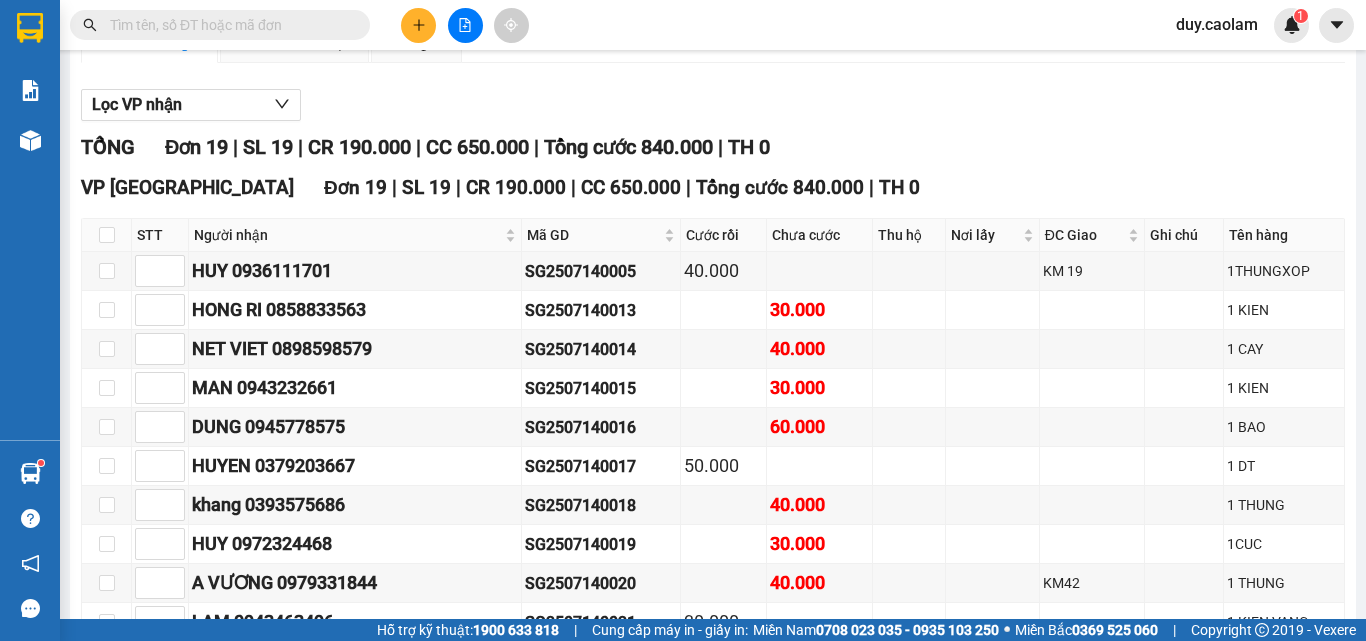 click at bounding box center (107, 973) 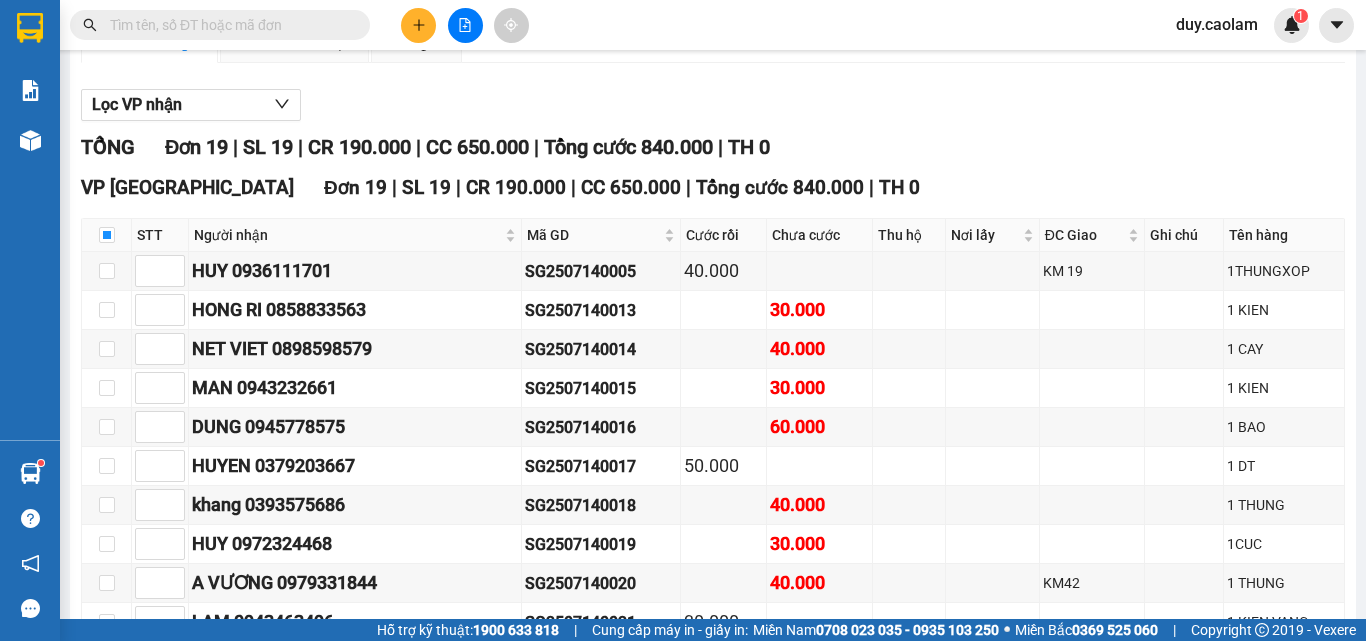 click on "Xuống kho gửi" at bounding box center [391, 1024] 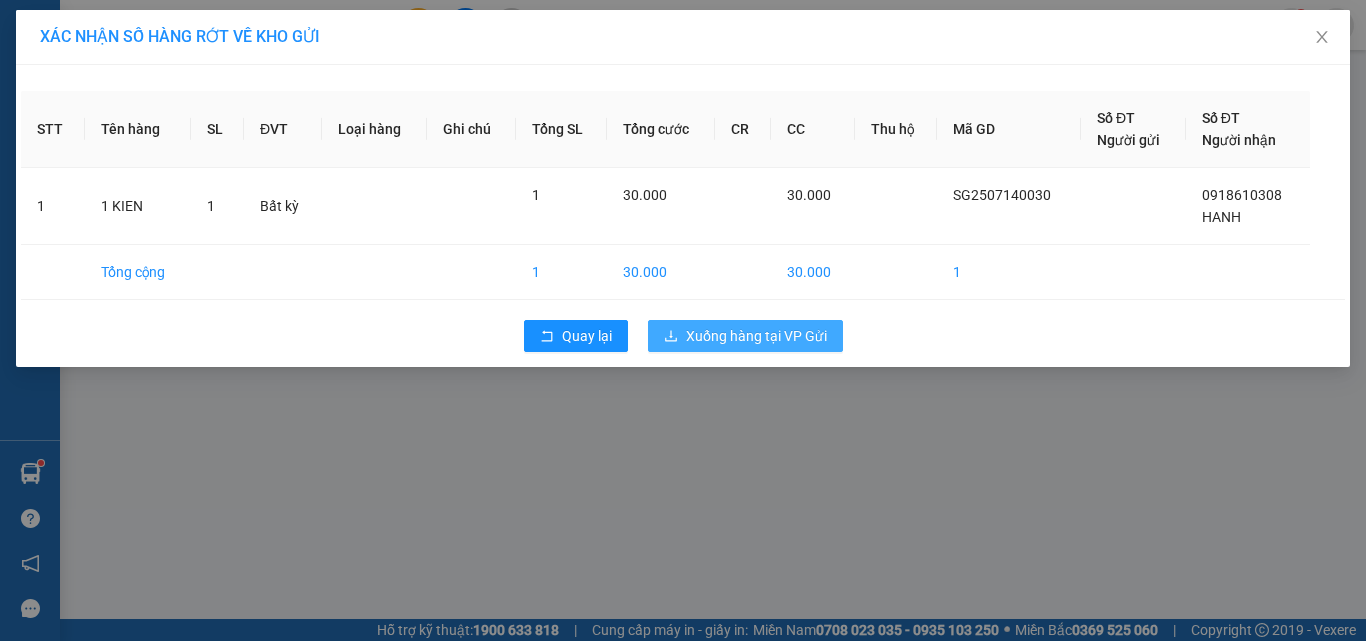 click on "Xuống hàng tại VP Gửi" at bounding box center (756, 336) 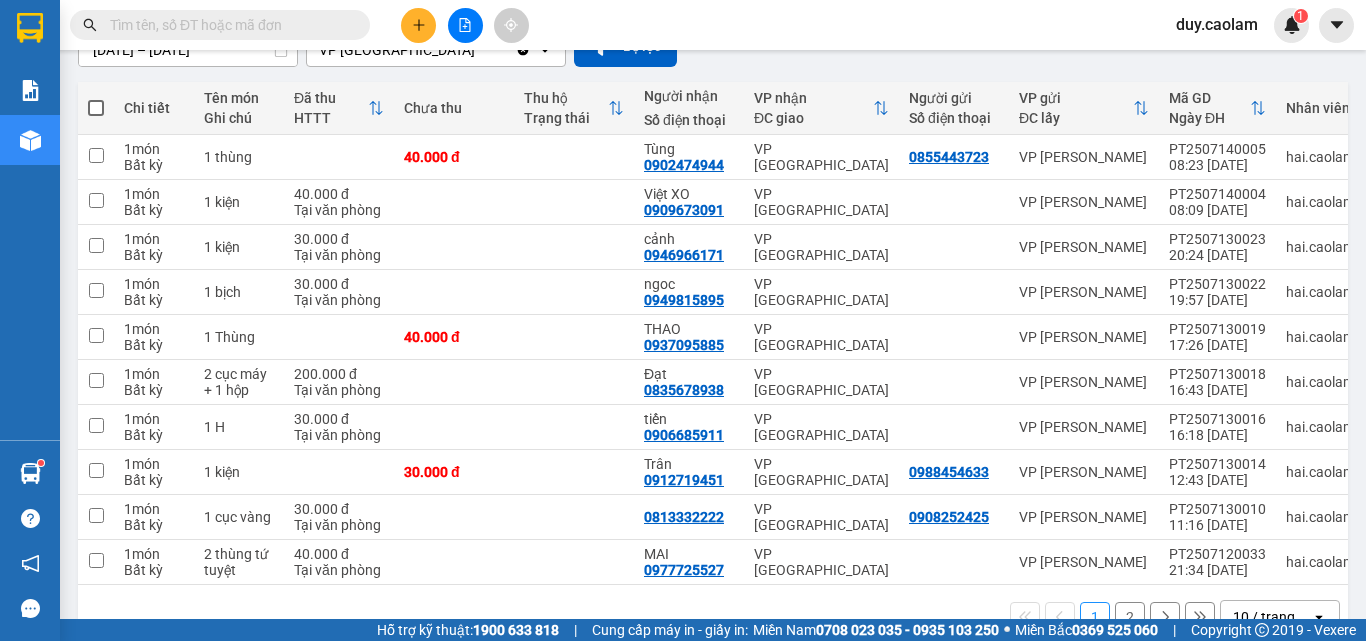 click 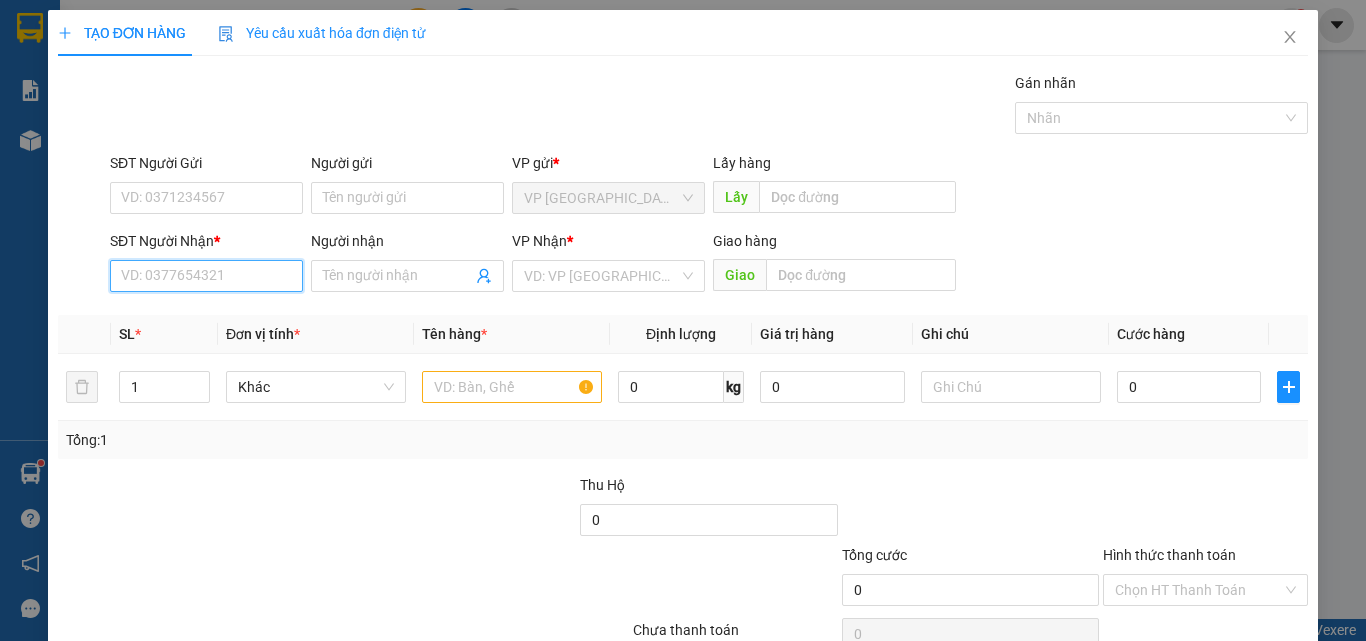 click on "SĐT Người Nhận  *" at bounding box center (206, 276) 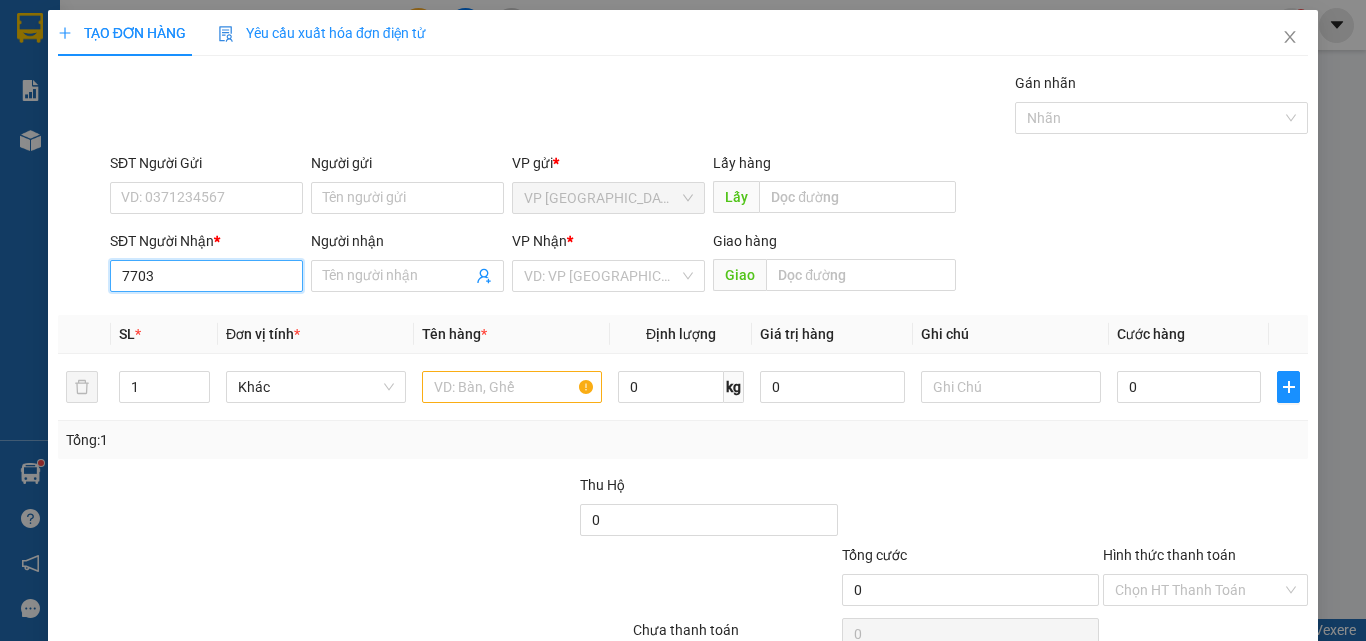 click on "7703" at bounding box center (206, 276) 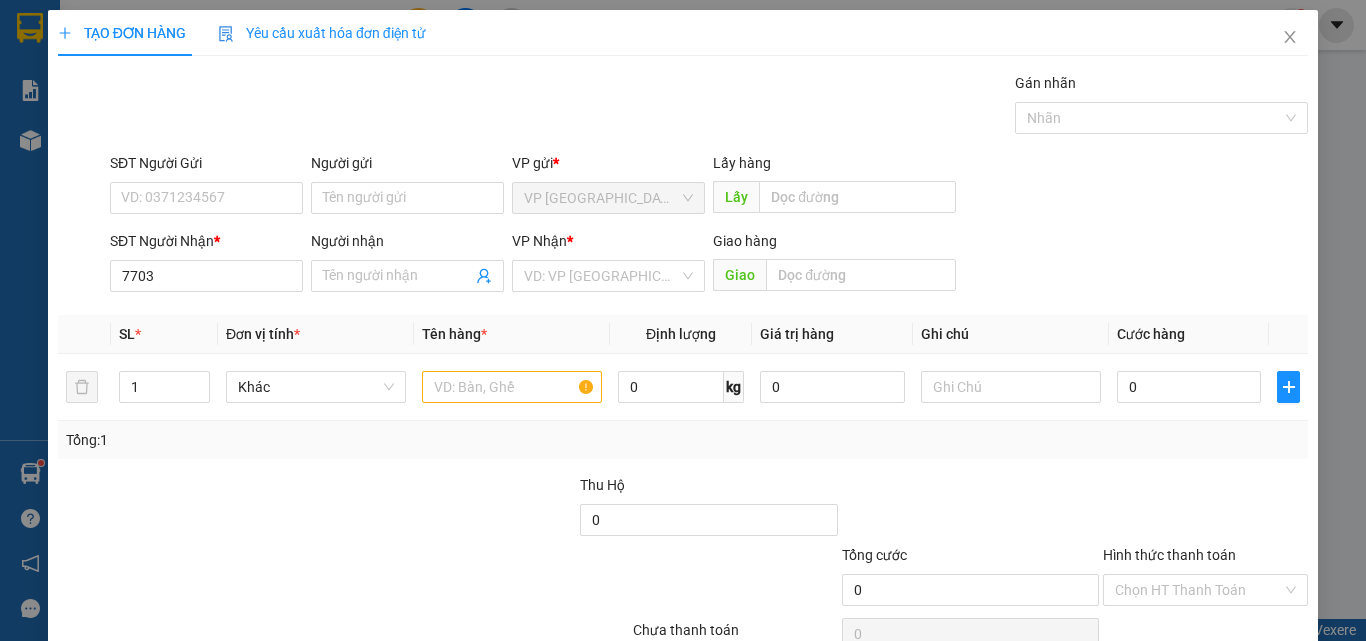 click on "Transit Pickup Surcharge Ids Transit Deliver Surcharge Ids Transit Deliver Surcharge Transit Deliver Surcharge Gói vận chuyển  * Tiêu chuẩn Gán nhãn   Nhãn SĐT Người Gửi VD: 0371234567 Người gửi Tên người gửi VP gửi  * VP [GEOGRAPHIC_DATA] Lấy hàng Lấy SĐT Người Nhận  * 7703 Người nhận Tên người nhận VP Nhận  * VD: VP Sài Gòn Giao hàng Giao SL  * Đơn vị tính  * Tên hàng  * Định lượng Giá trị hàng Ghi chú Cước hàng                   1 Khác 0 kg 0 0 Tổng:  1 Thu Hộ 0 Tổng cước 0 Hình thức thanh toán Chọn HT Thanh Toán Số tiền thu trước 0 Chưa thanh toán 0 Chọn HT Thanh Toán Lưu nháp Xóa Thông tin [PERSON_NAME] và In" at bounding box center [683, 386] 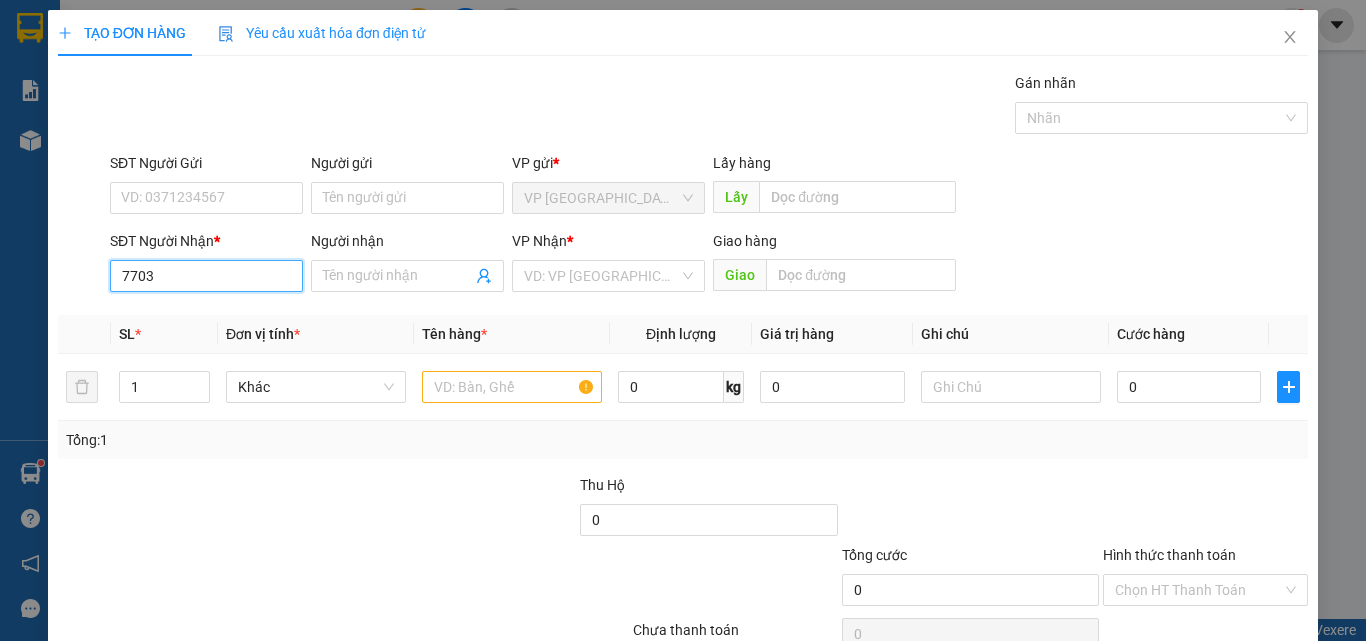 click on "7703" at bounding box center [206, 276] 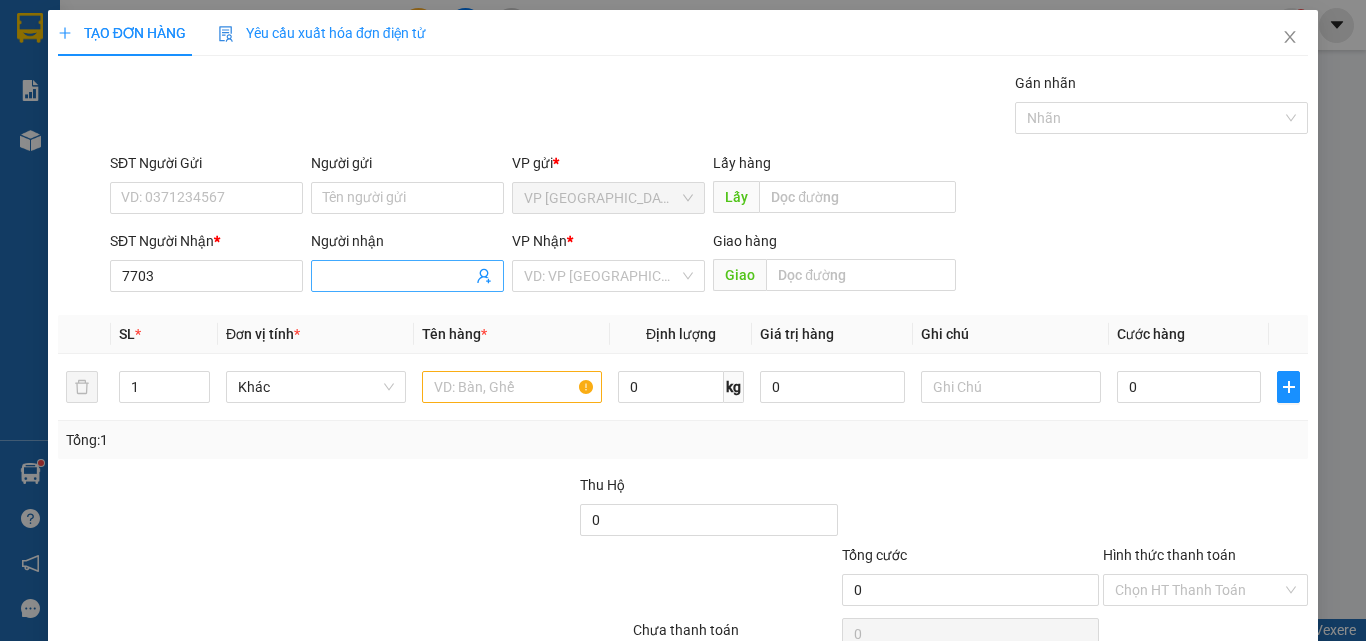 click on "Người nhận" at bounding box center (397, 276) 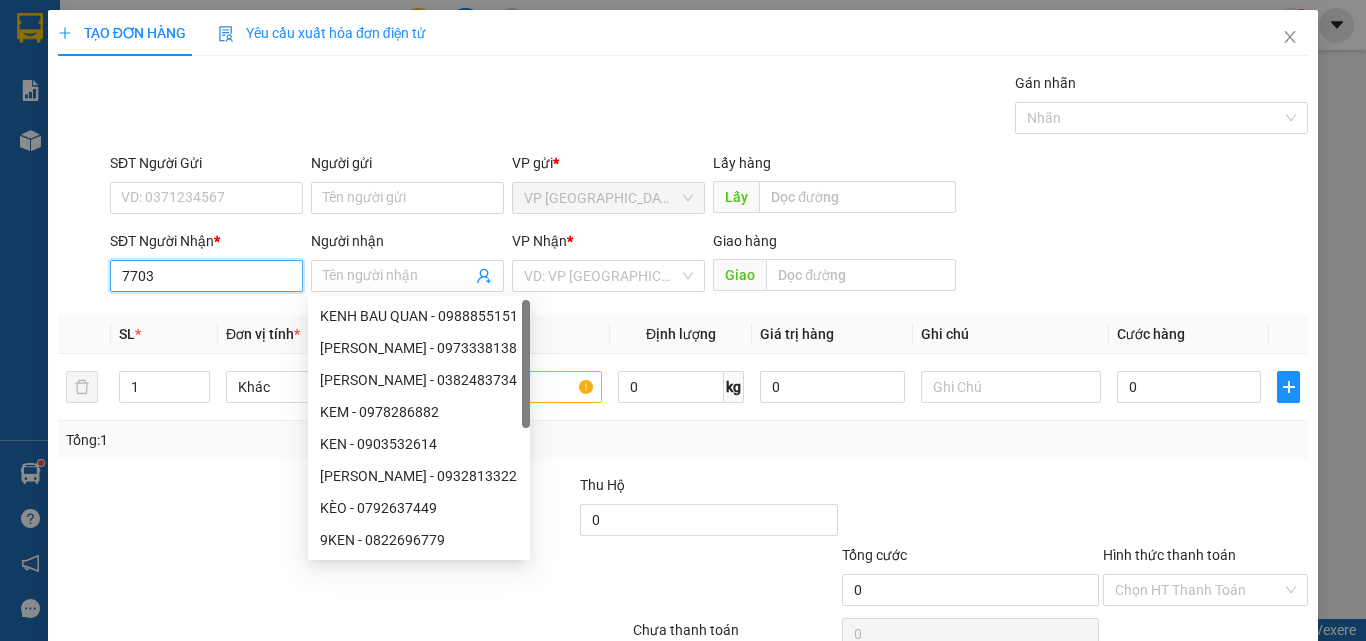 click on "7703" at bounding box center [206, 276] 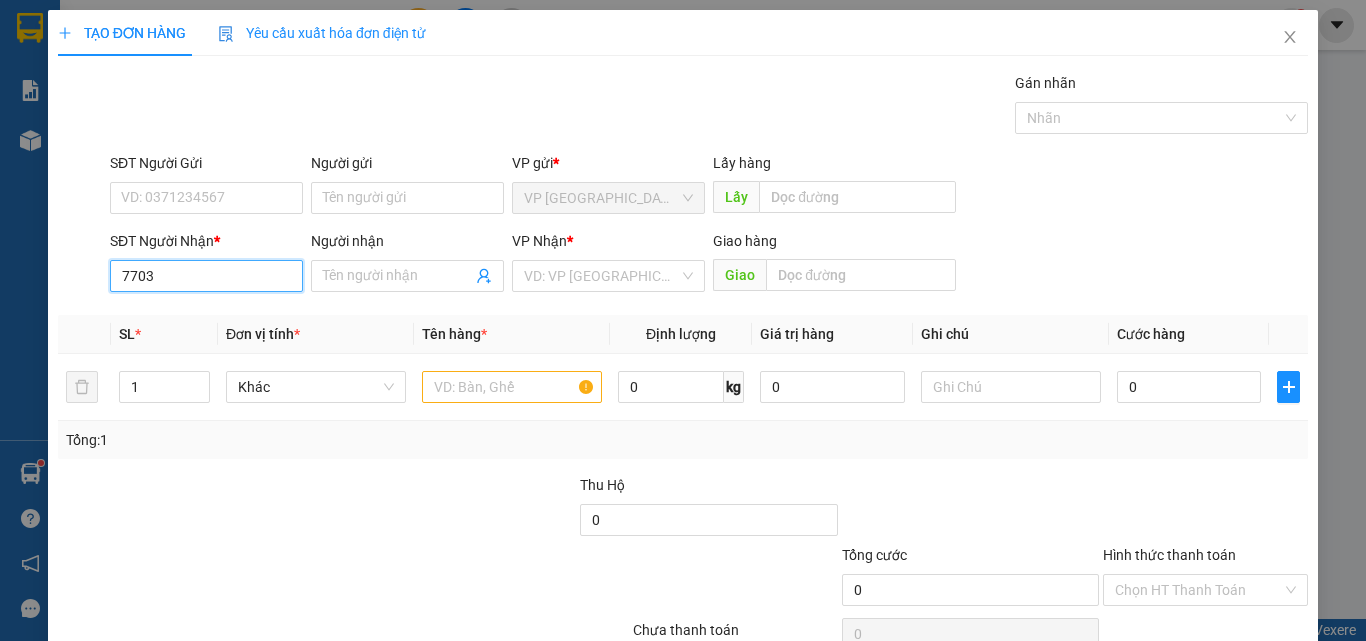 click on "7703" at bounding box center [206, 276] 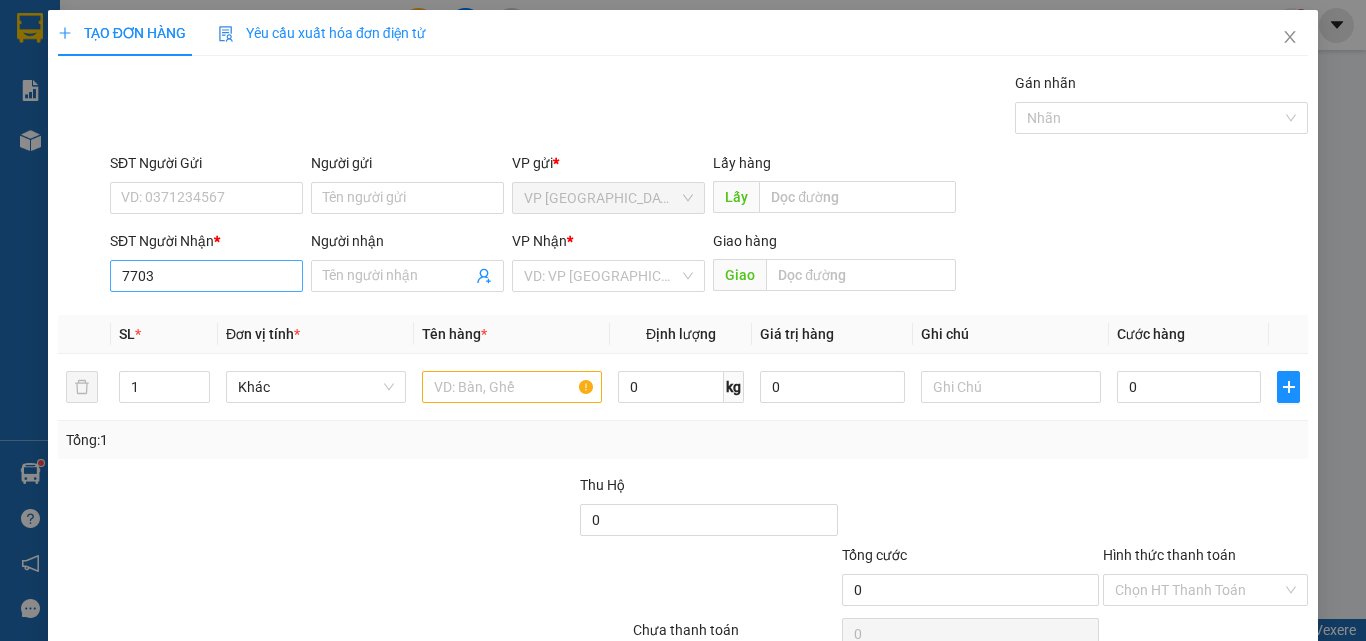 click on "SĐT Người Nhận  * 7703 7703" at bounding box center [206, 265] 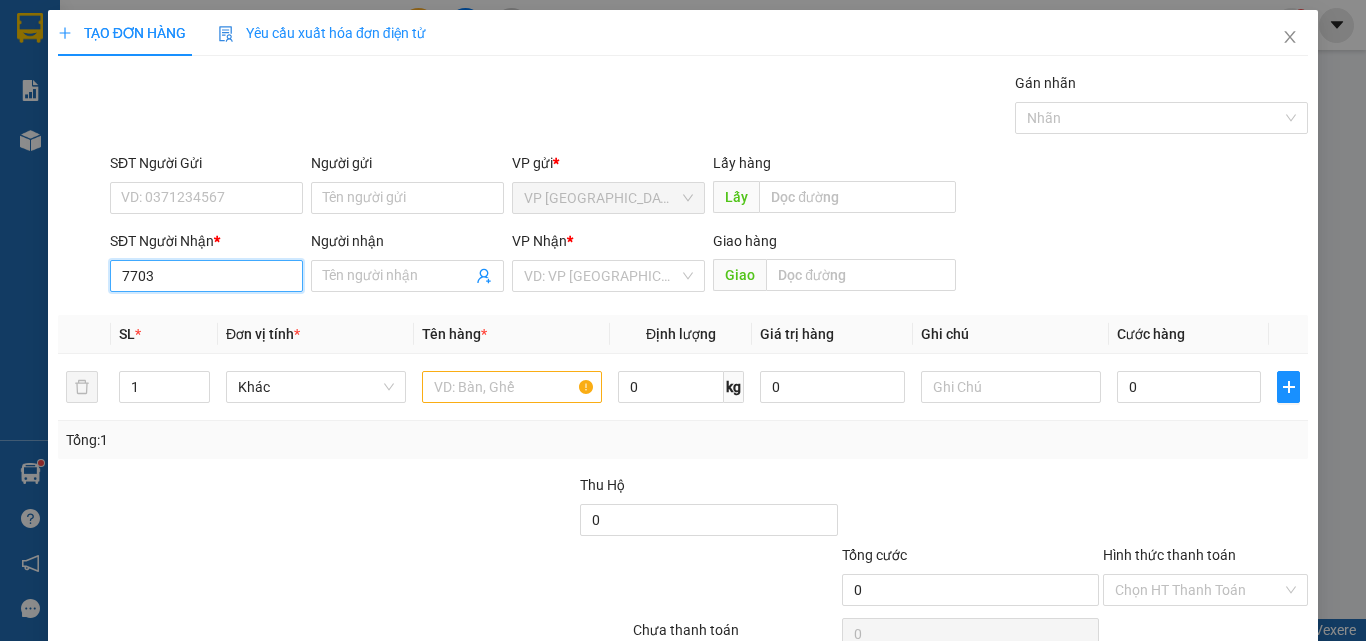drag, startPoint x: 210, startPoint y: 286, endPoint x: 181, endPoint y: 279, distance: 29.832869 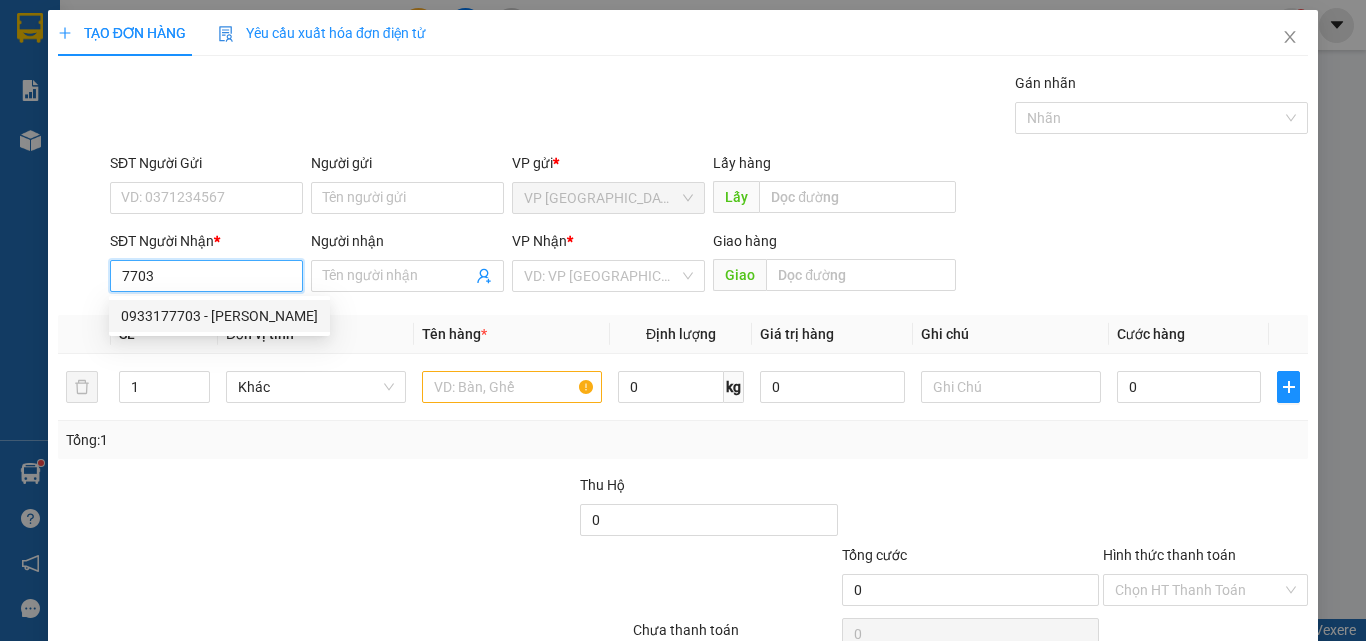 click on "0933177703 - [PERSON_NAME]" at bounding box center [219, 316] 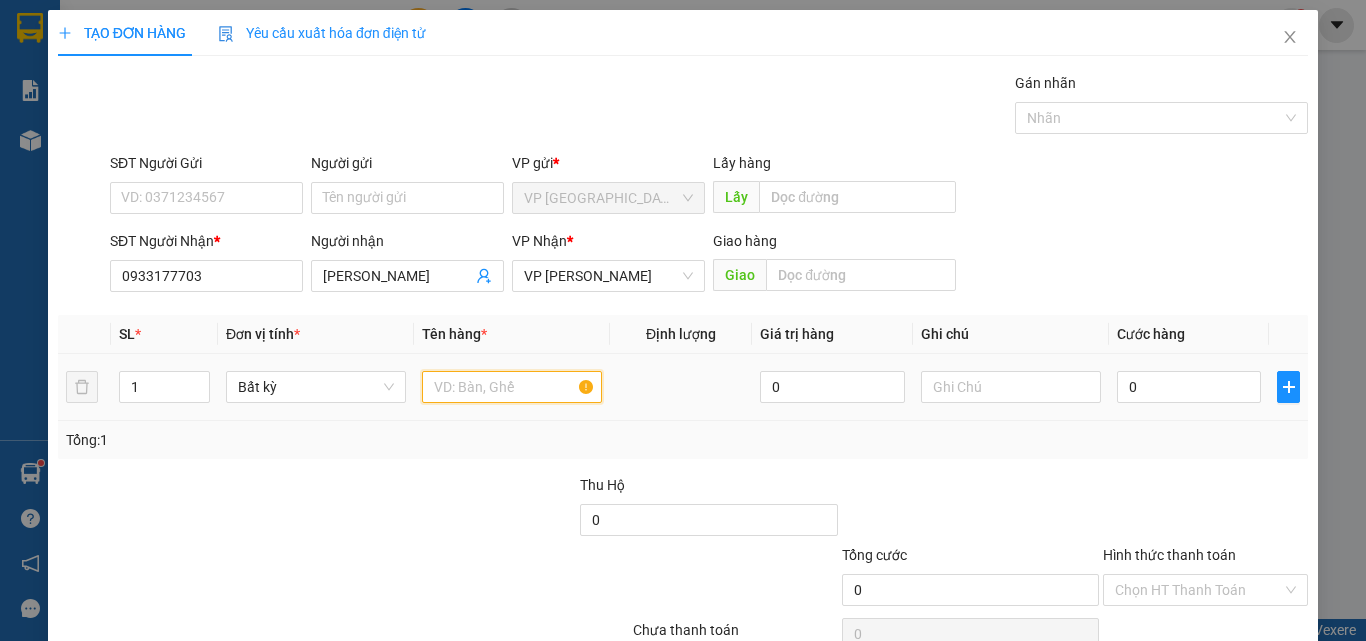 click at bounding box center (512, 387) 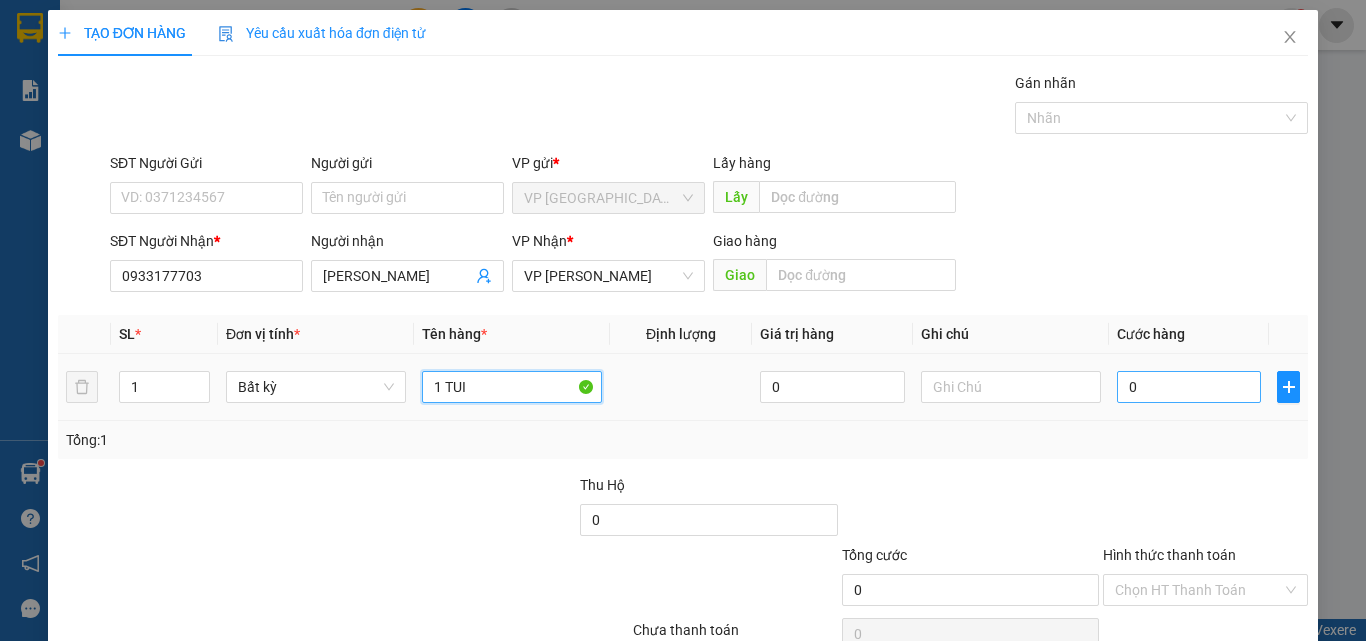 type on "1 TUI" 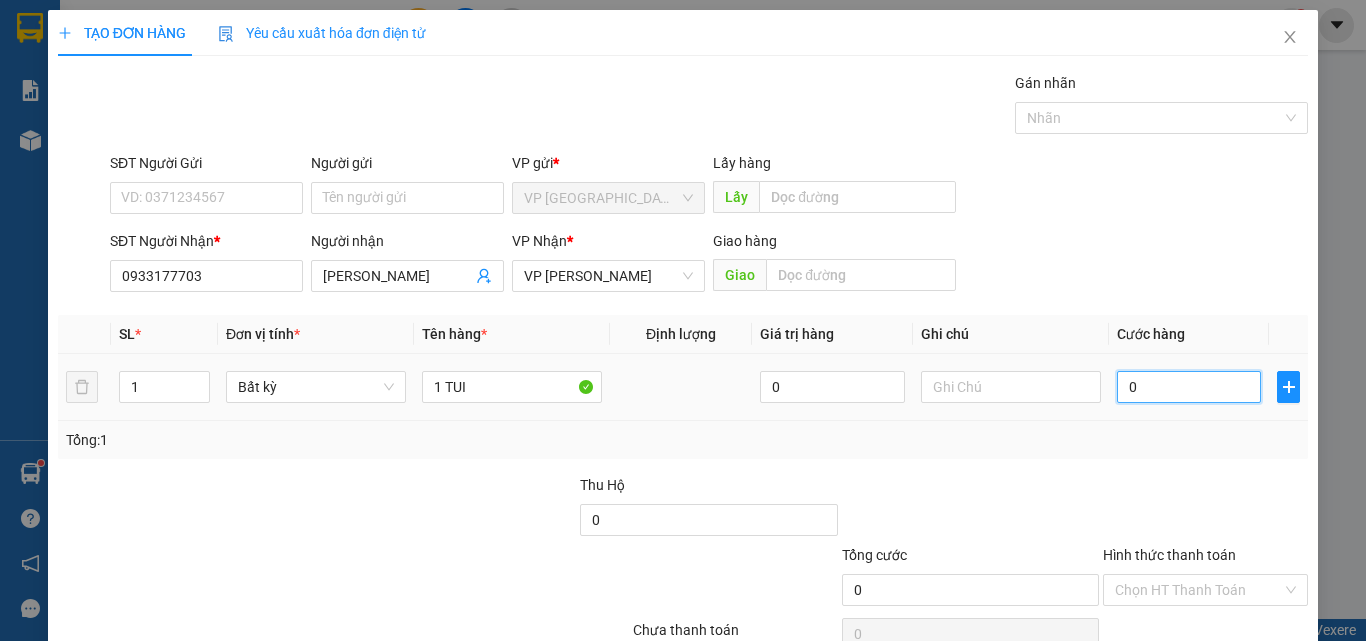 click on "0" at bounding box center (1189, 387) 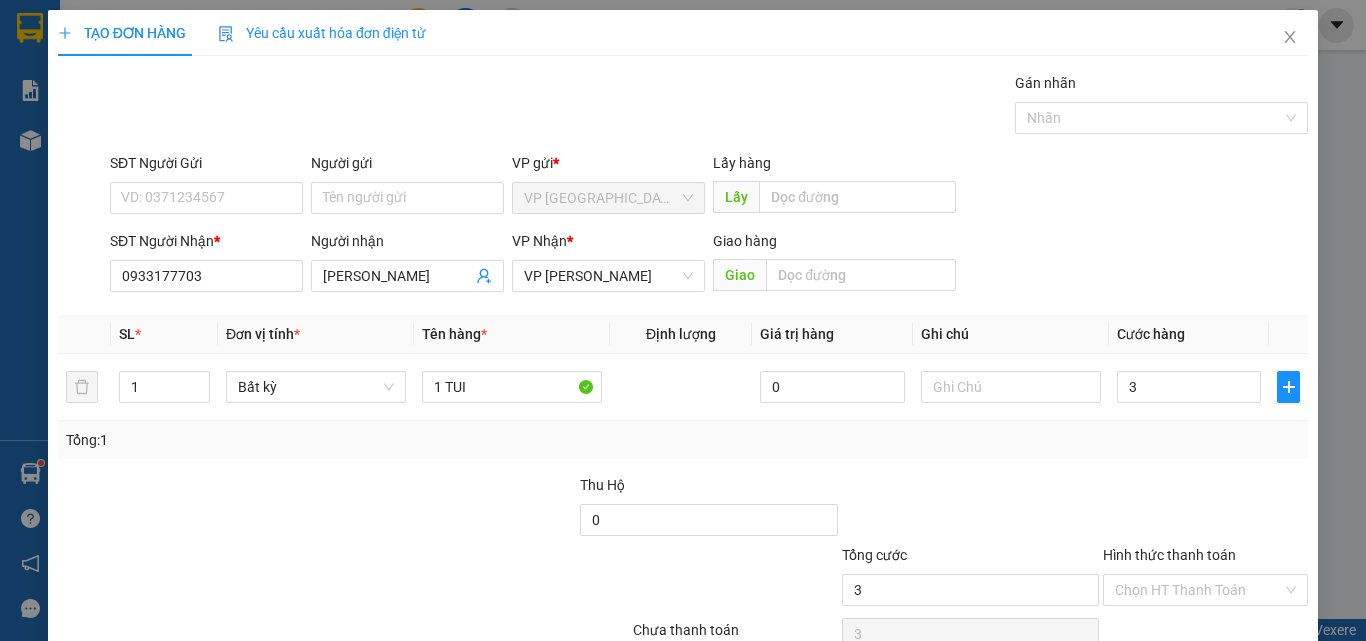 type on "3.000" 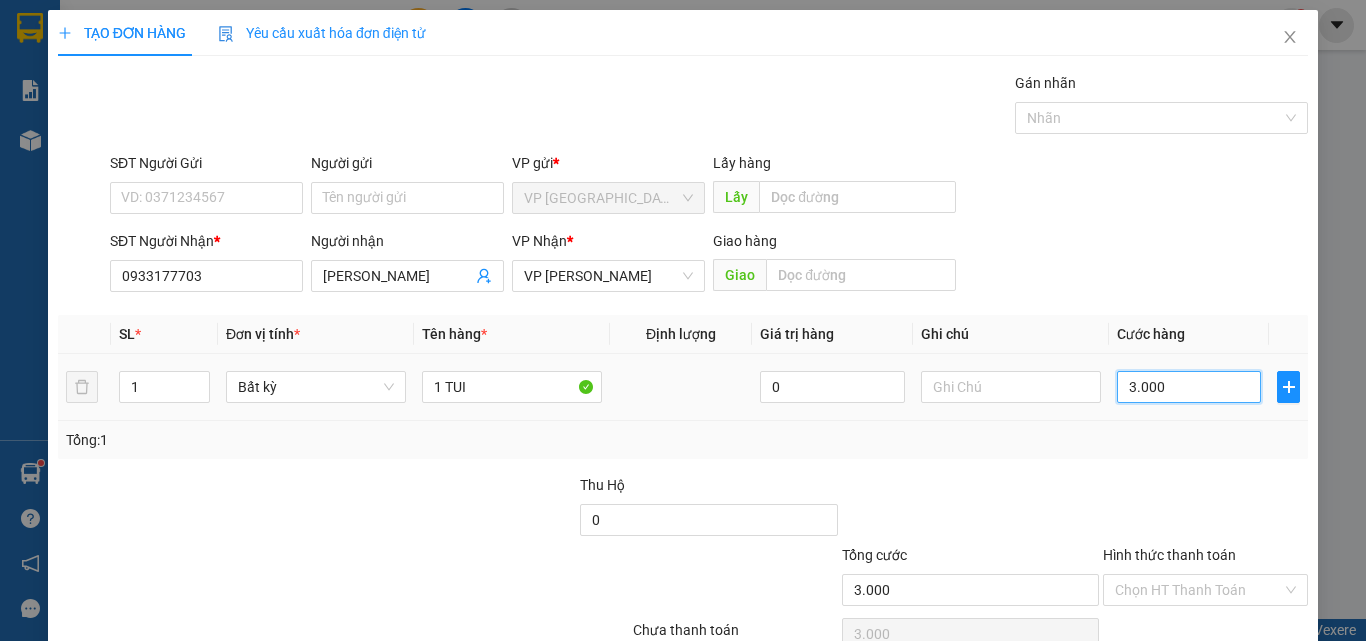 click on "3.000" at bounding box center [1189, 387] 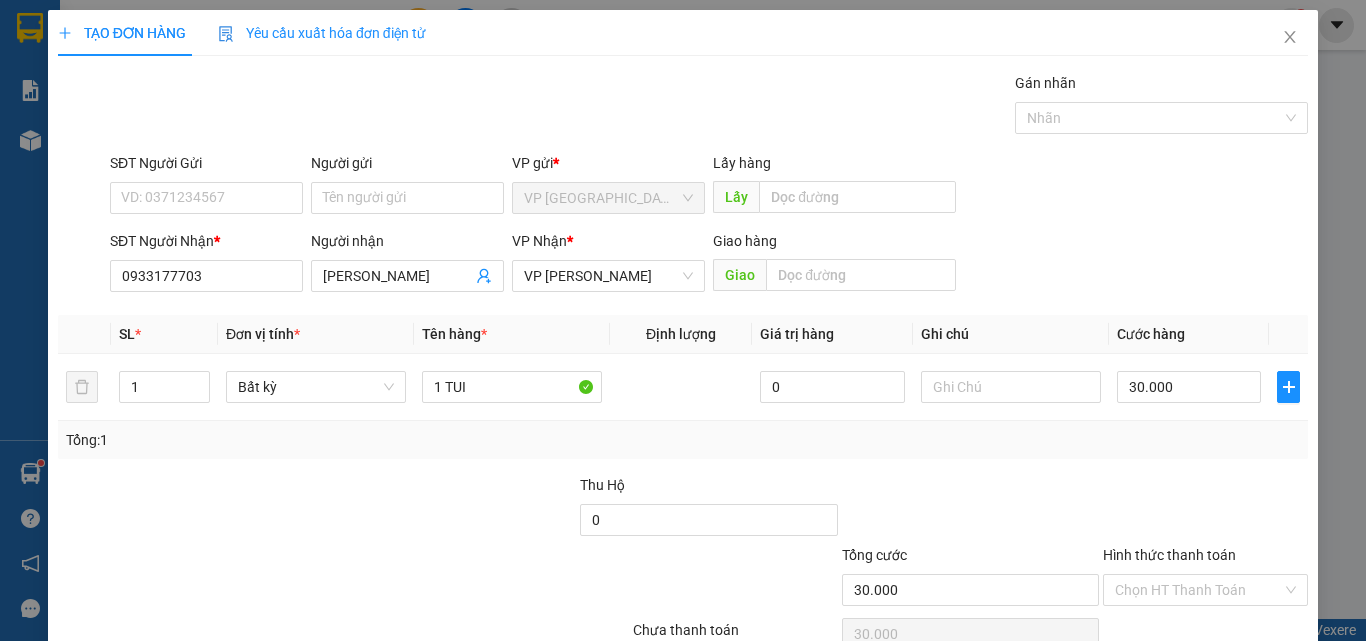 drag, startPoint x: 1202, startPoint y: 591, endPoint x: 1193, endPoint y: 564, distance: 28.460499 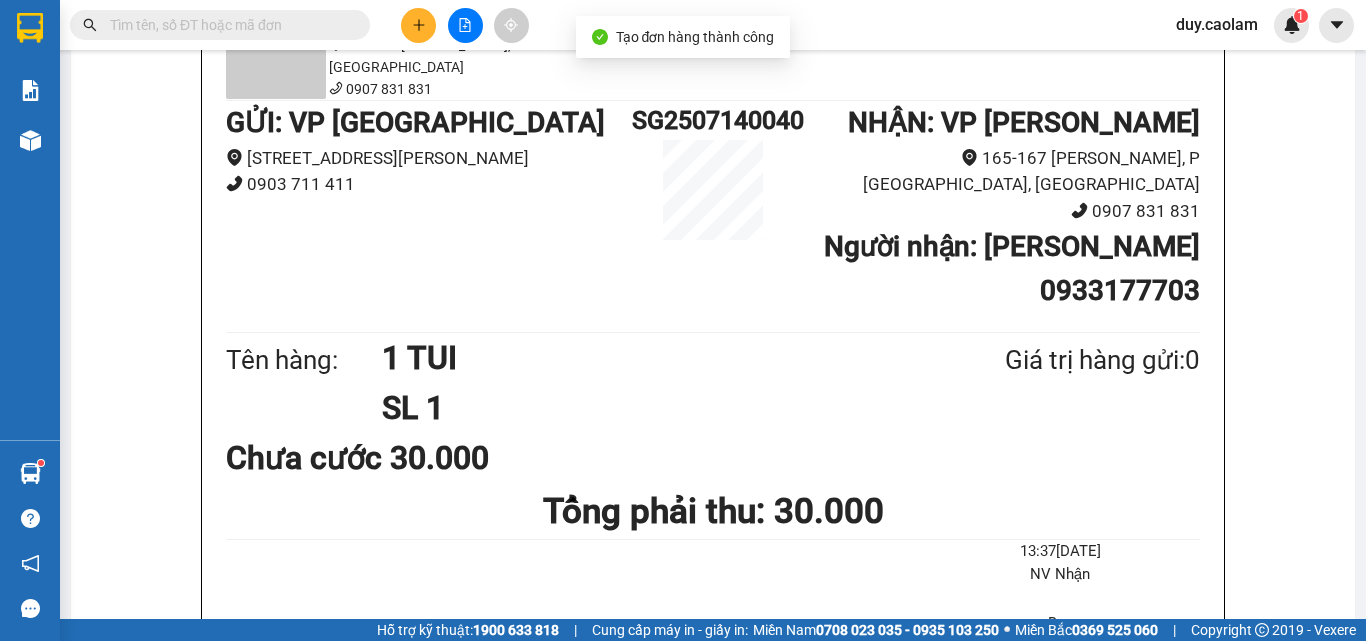 click on "In mẫu A5" at bounding box center [725, -96] 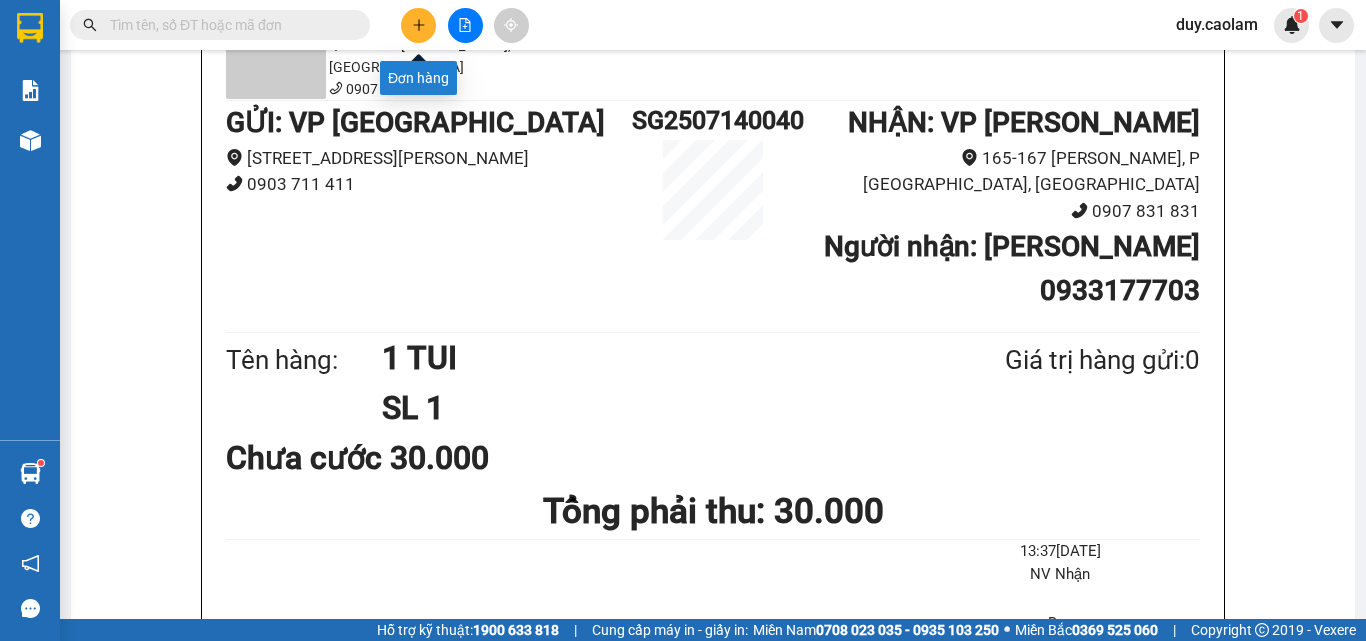 click 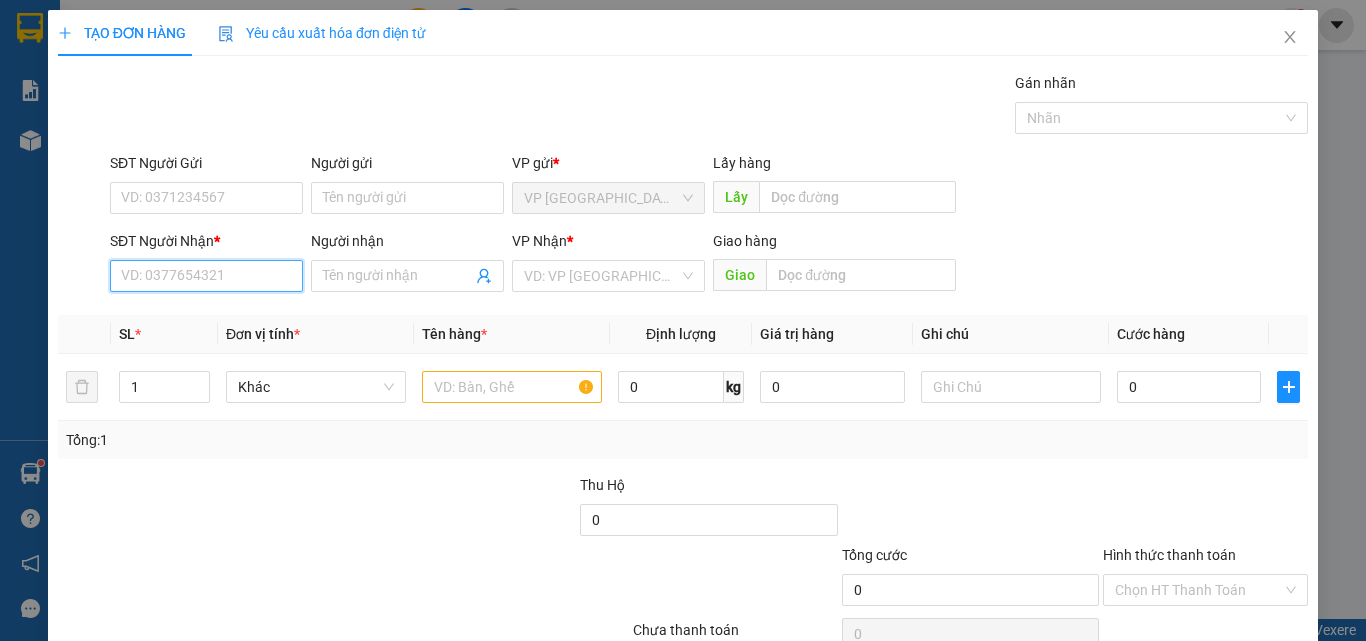 click on "SĐT Người Nhận  *" at bounding box center (206, 276) 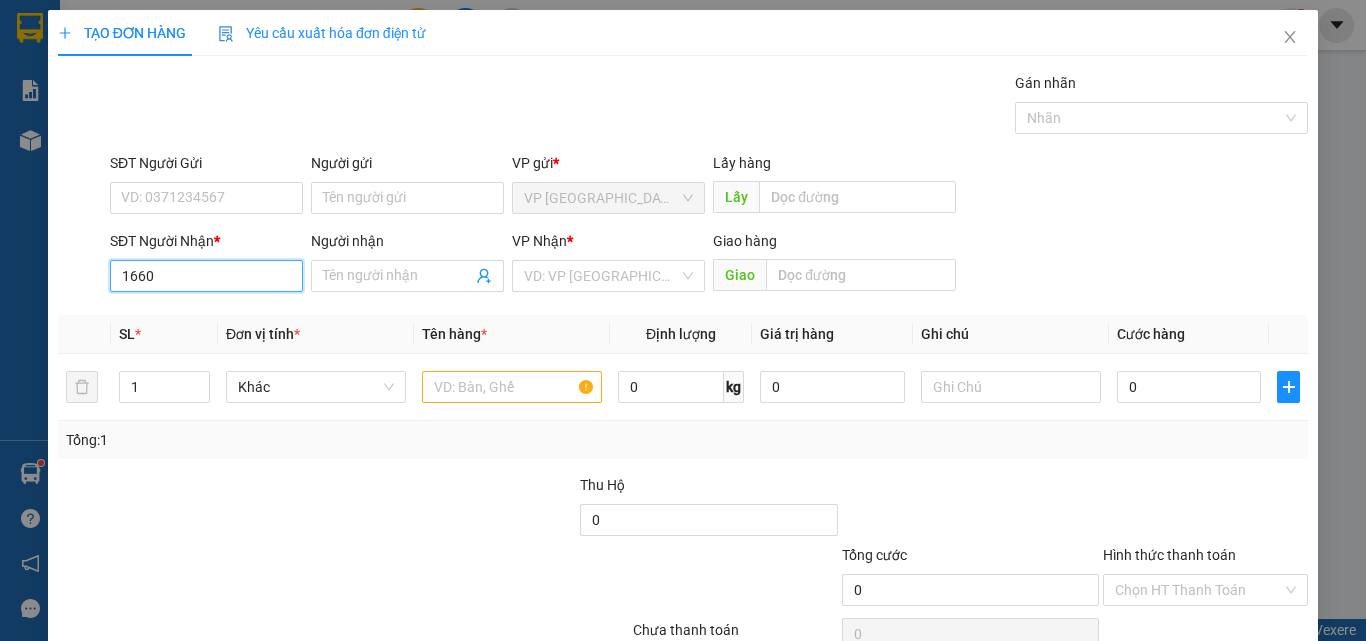 click on "1660" at bounding box center [206, 276] 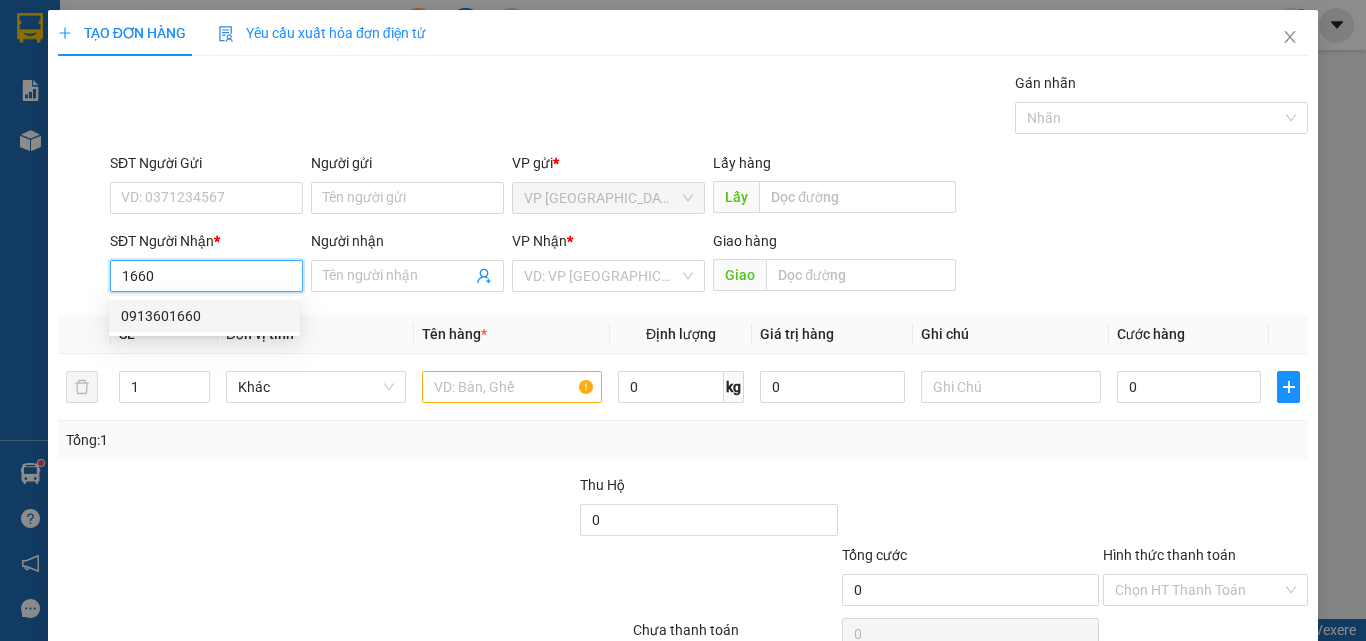 click on "1660" at bounding box center [206, 276] 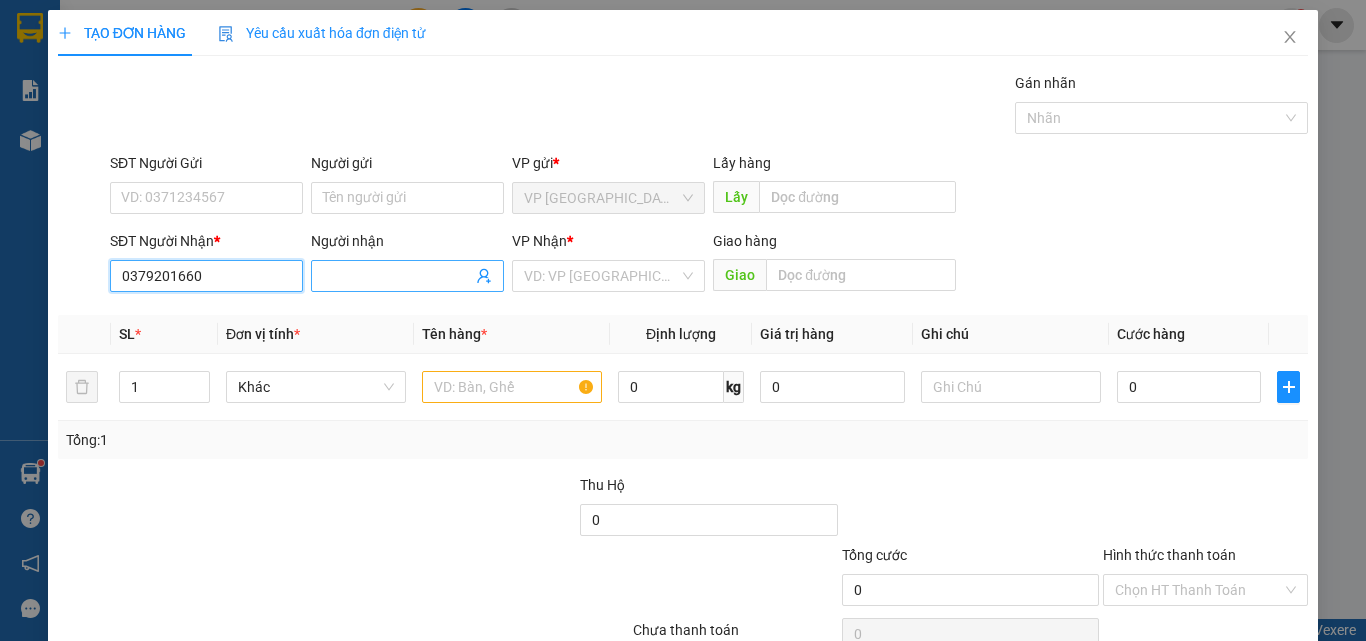 type on "0379201660" 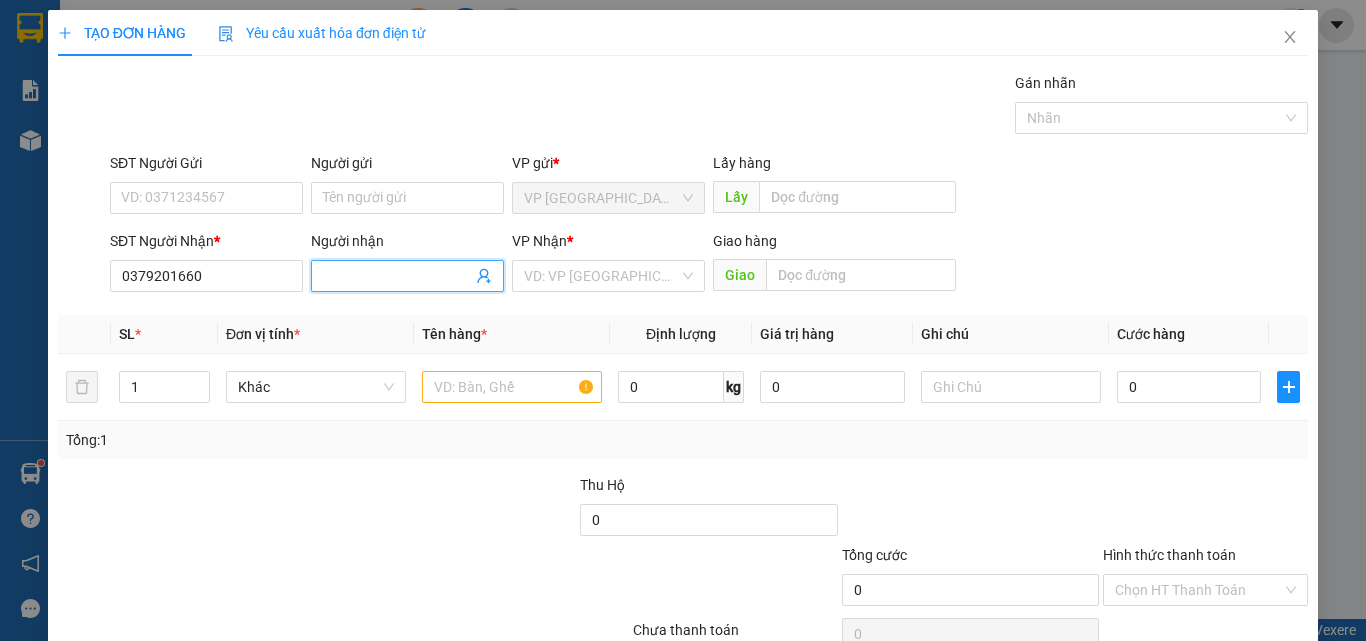 click on "Người nhận" at bounding box center [397, 276] 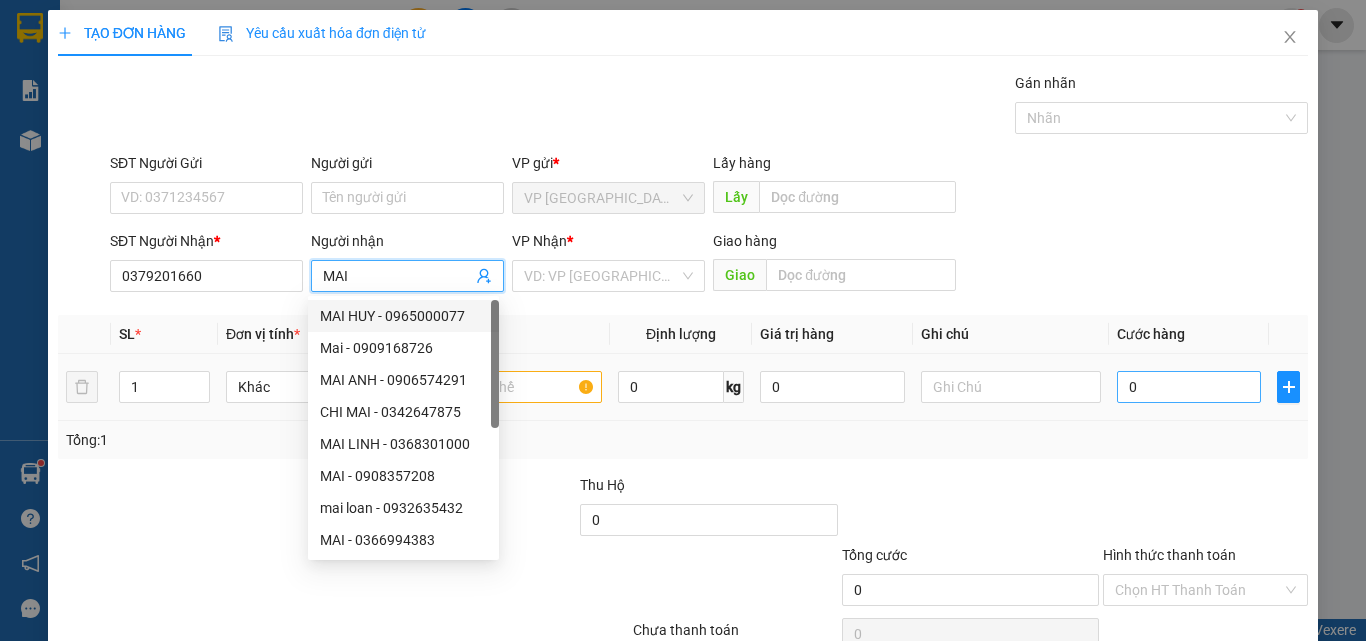 type on "MAI" 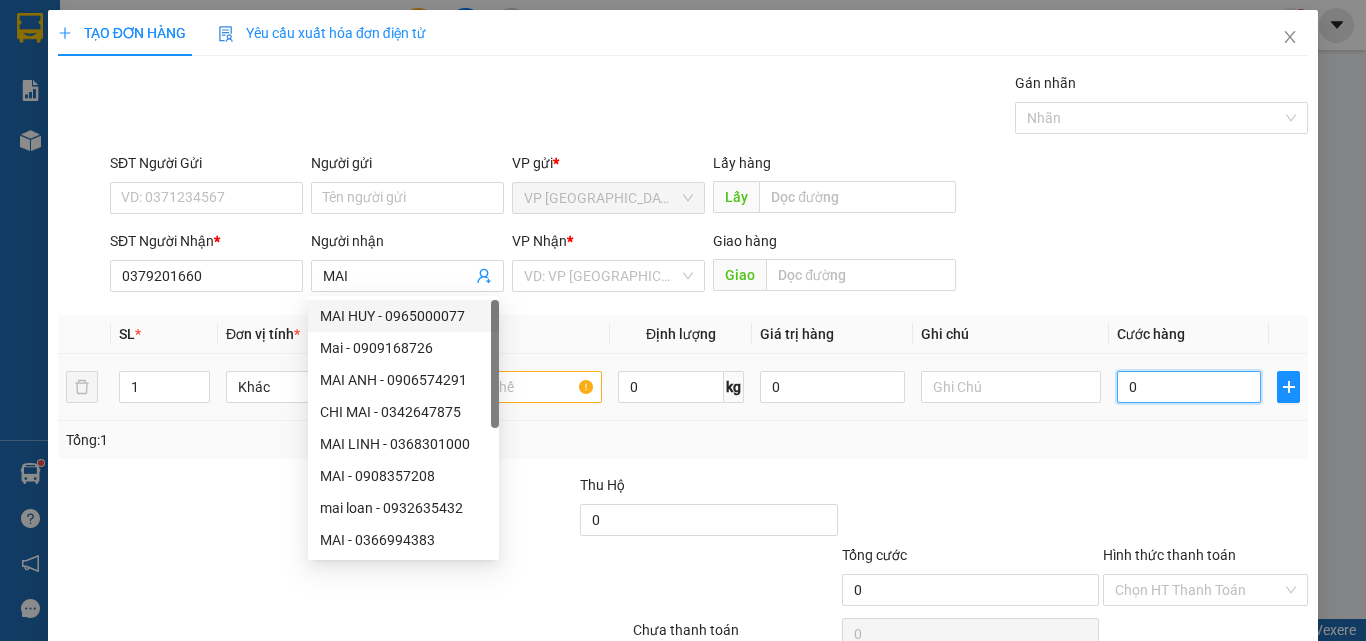 click on "0" at bounding box center (1189, 387) 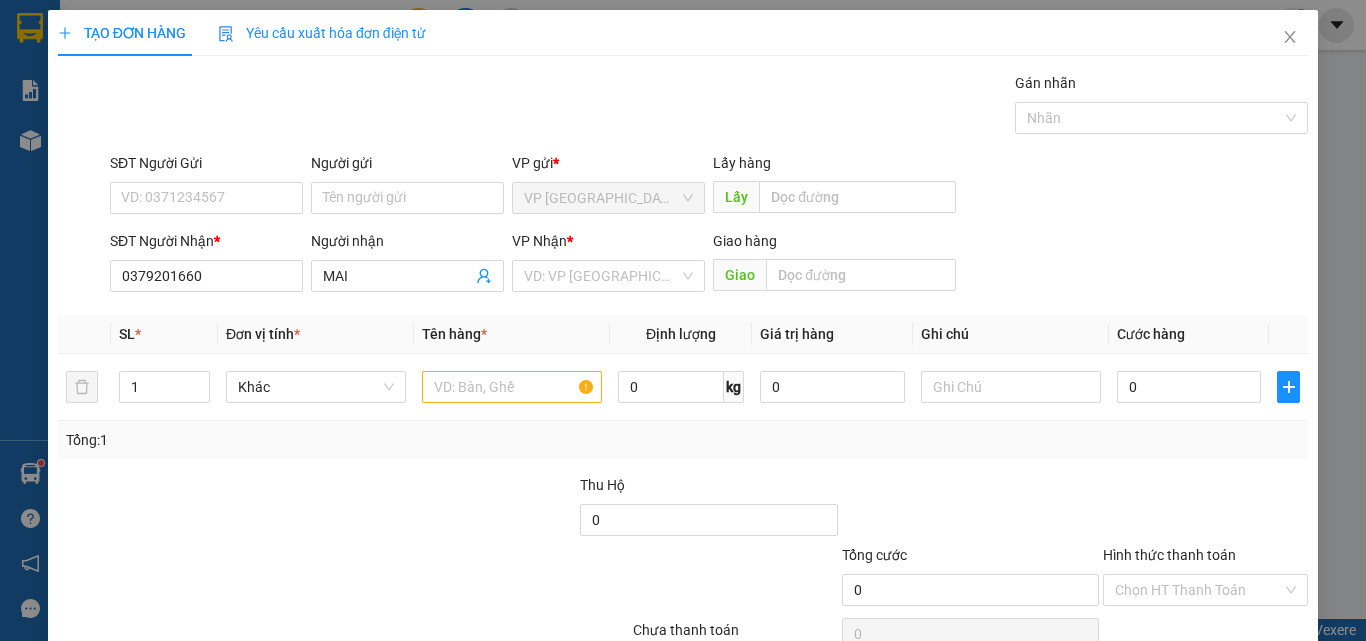 click at bounding box center (239, 579) 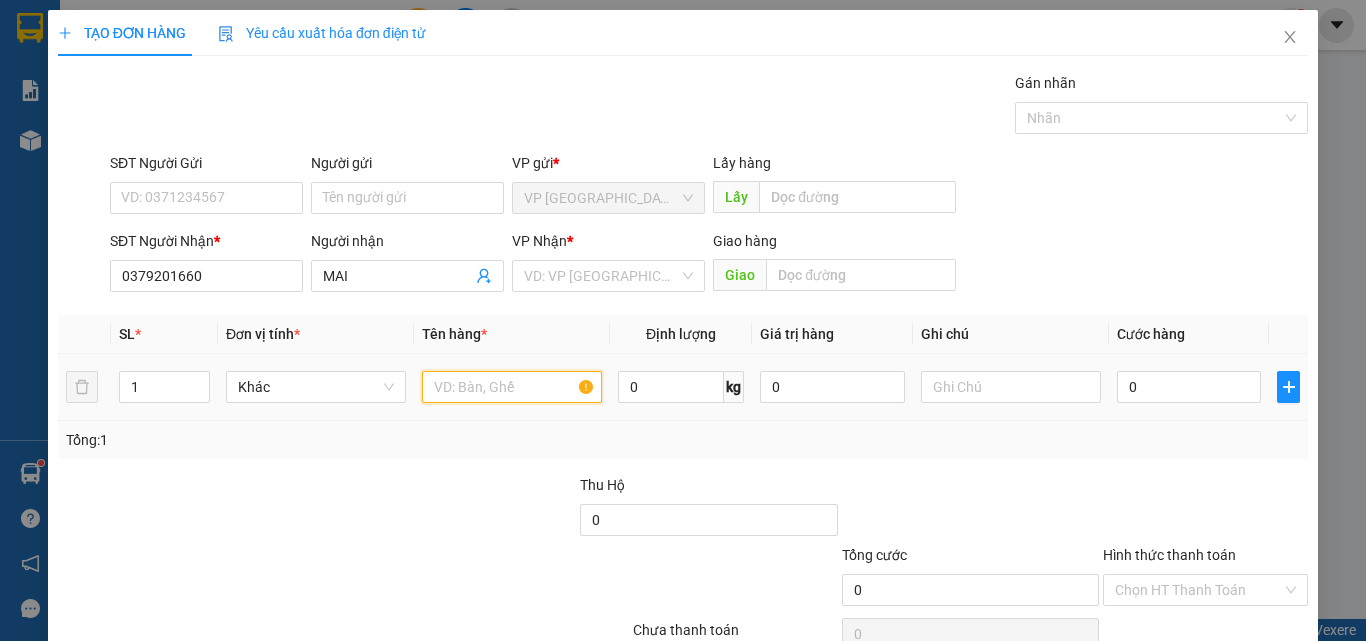 click at bounding box center [512, 387] 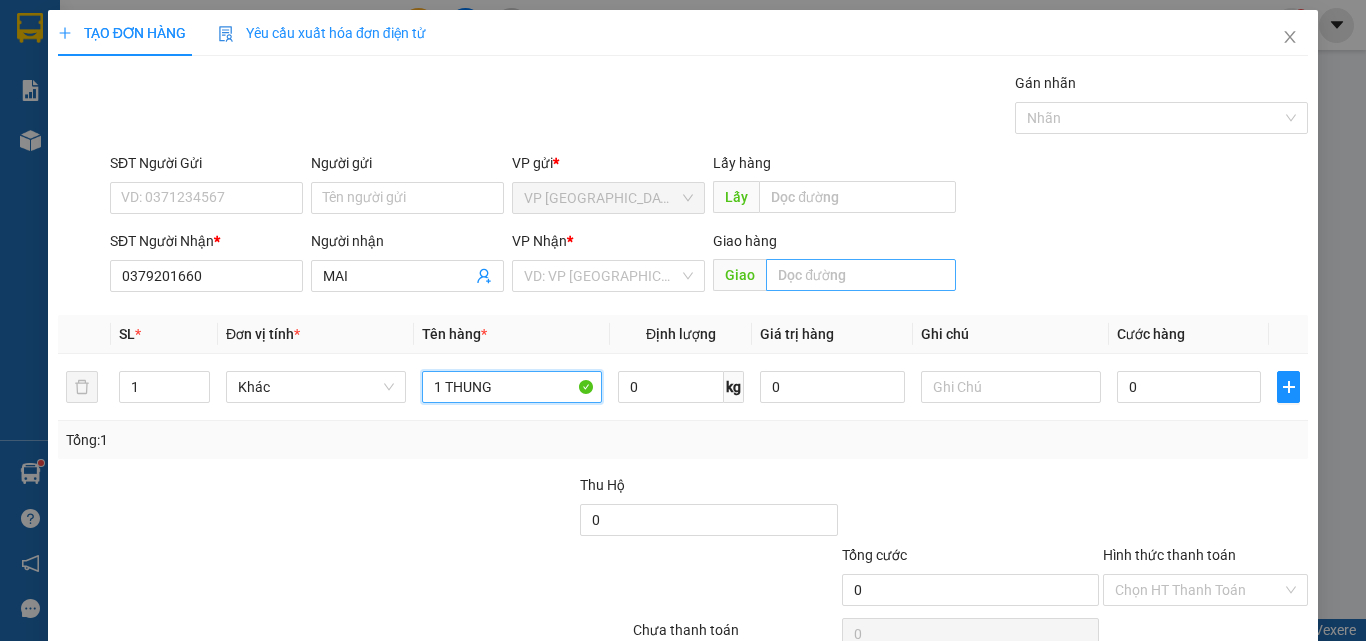 type on "1 THUNG" 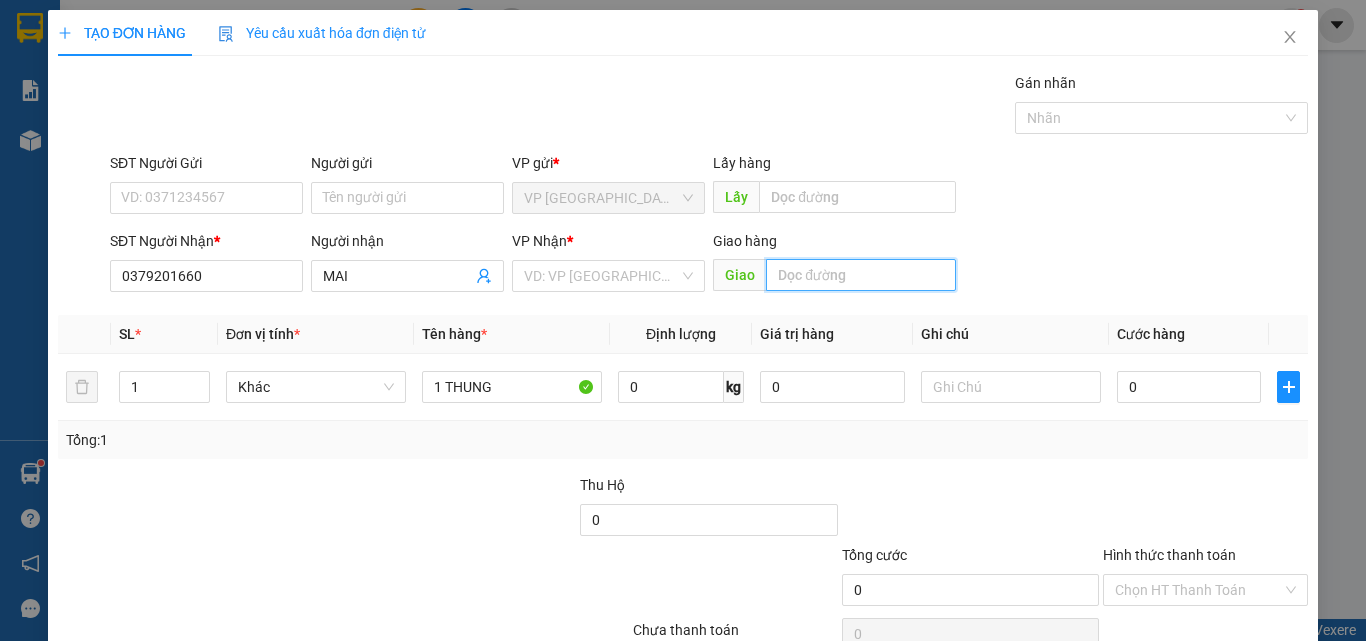 click at bounding box center [861, 275] 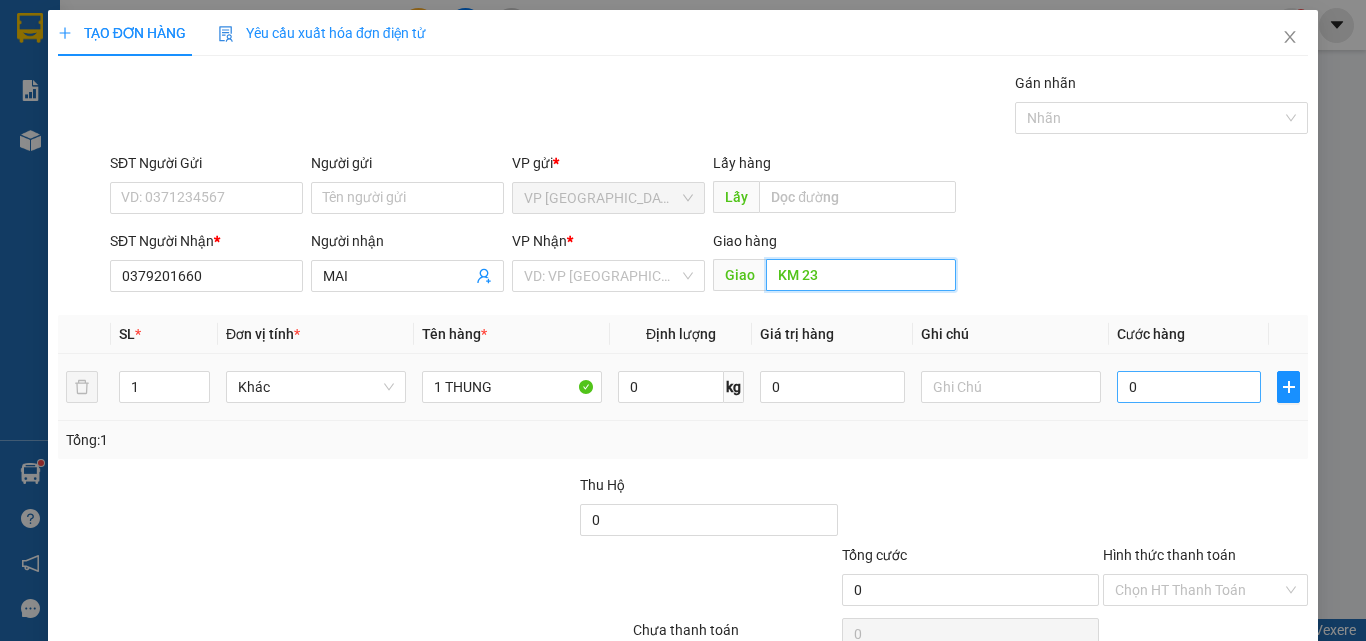 type on "KM 23" 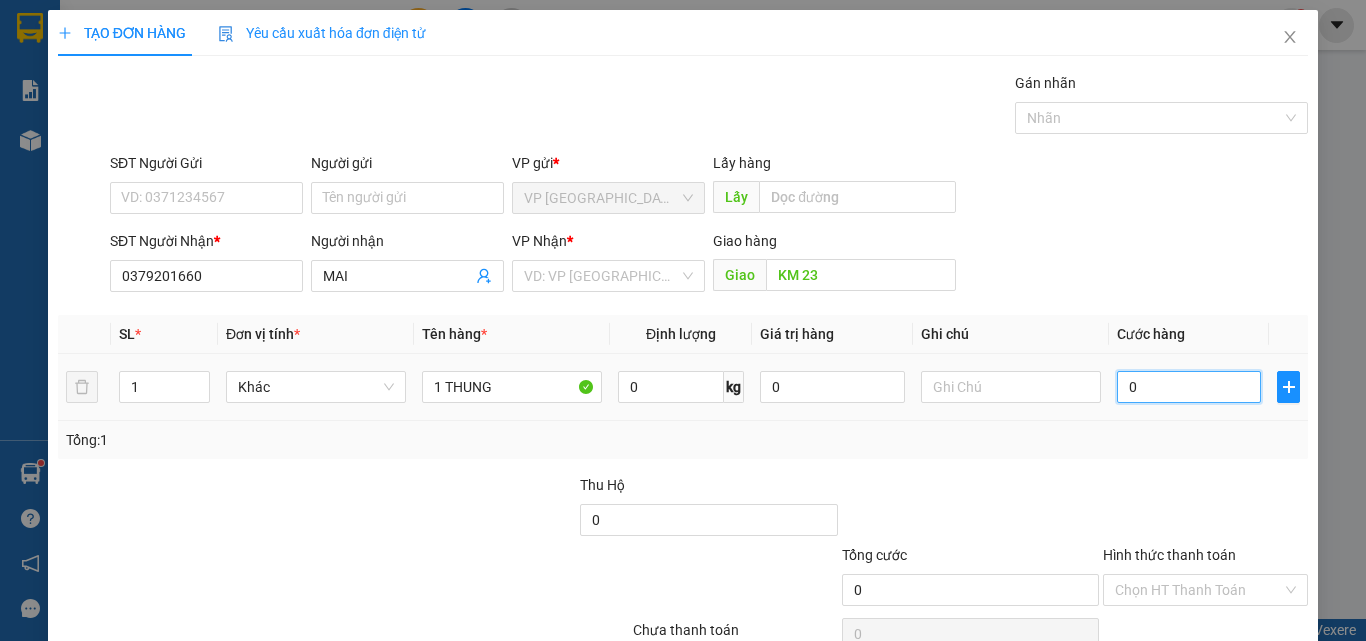 click on "0" at bounding box center [1189, 387] 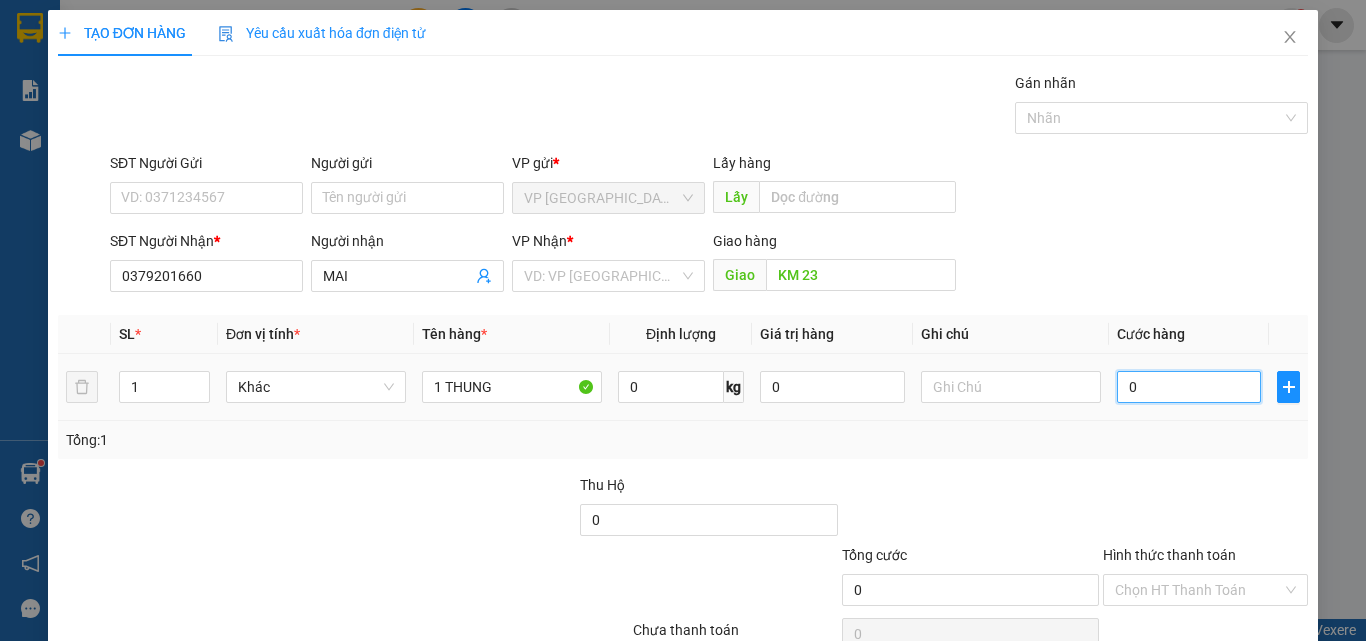 type on "4" 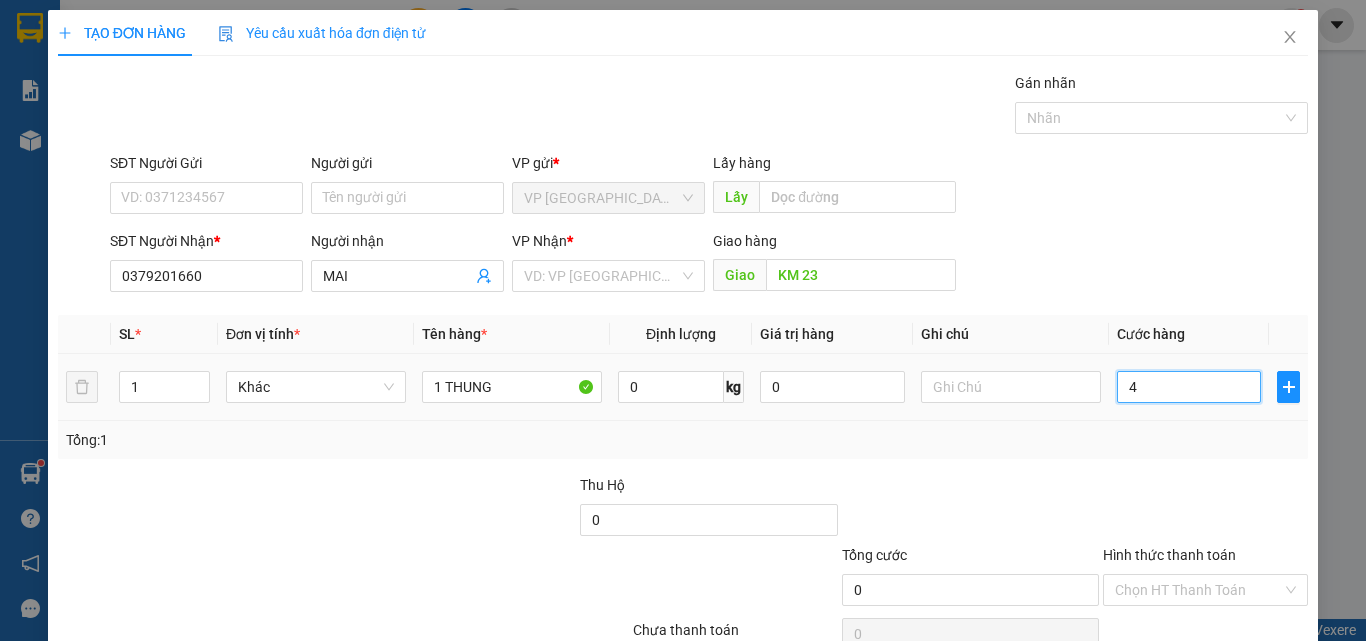 type on "4" 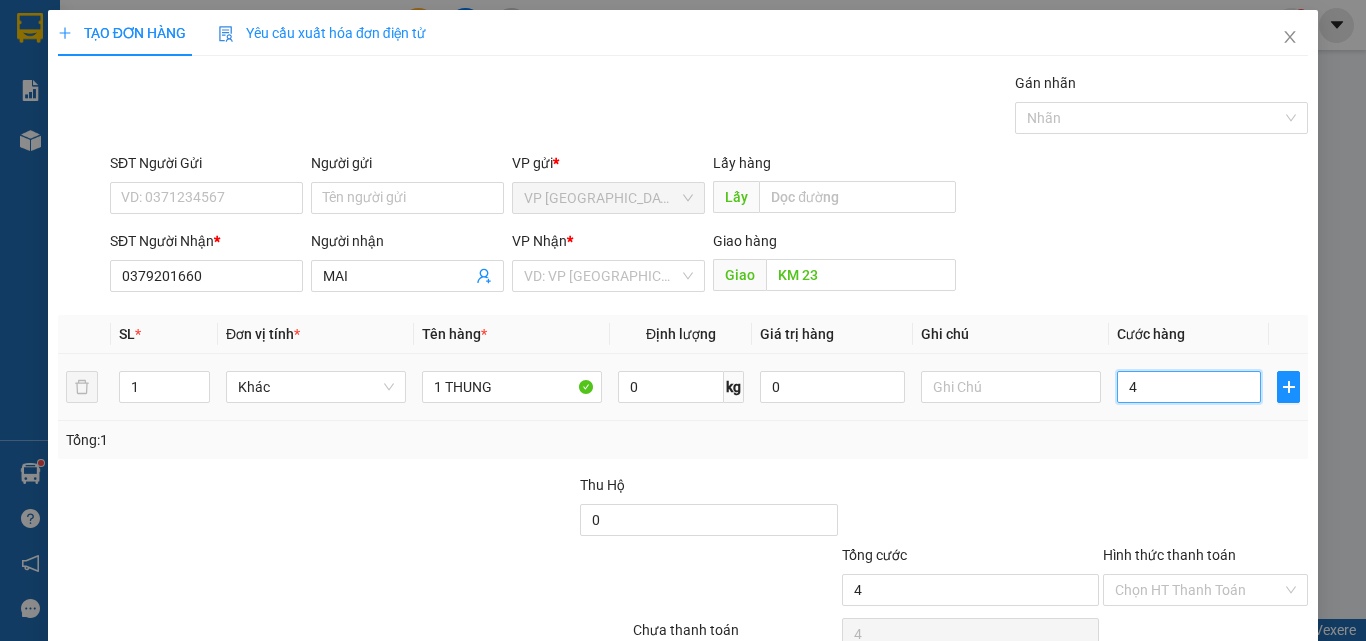 type on "40" 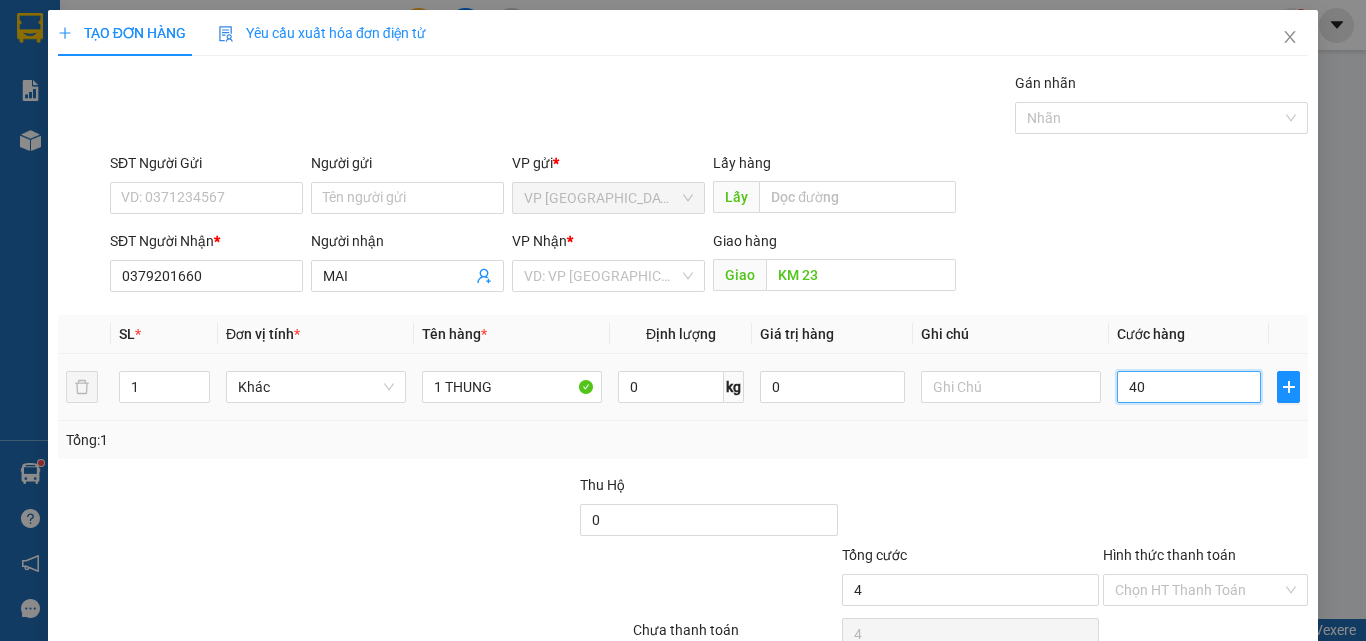 type on "40" 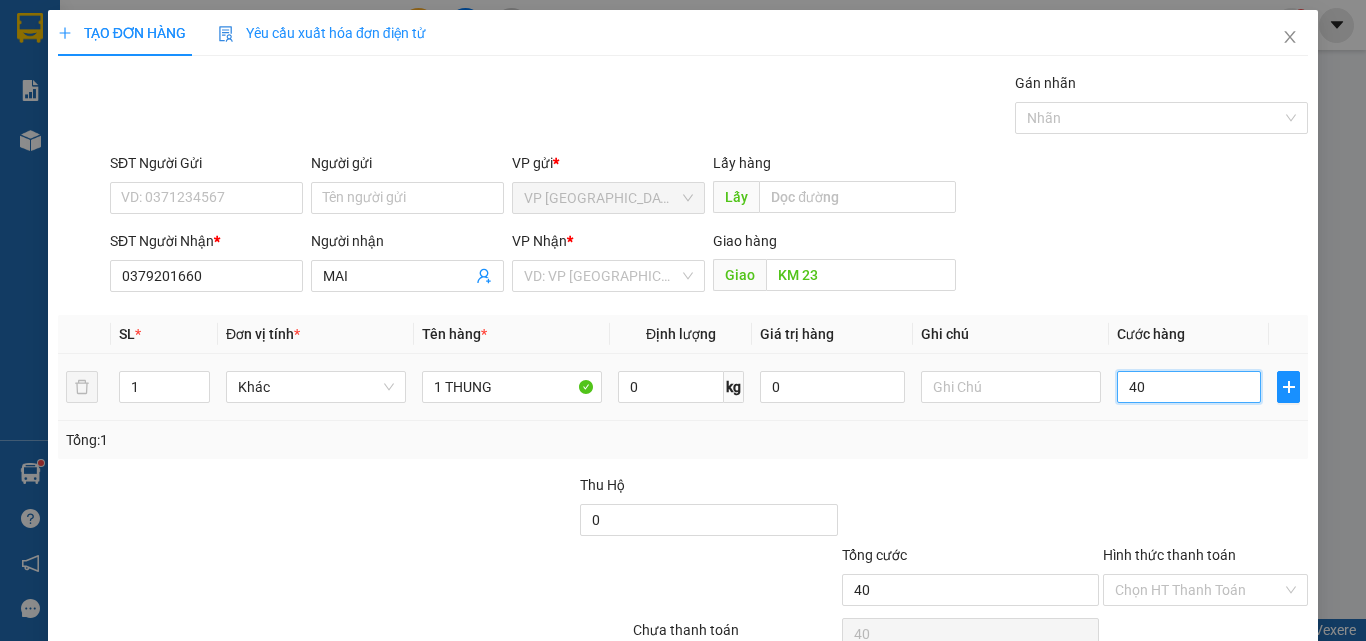 type on "400" 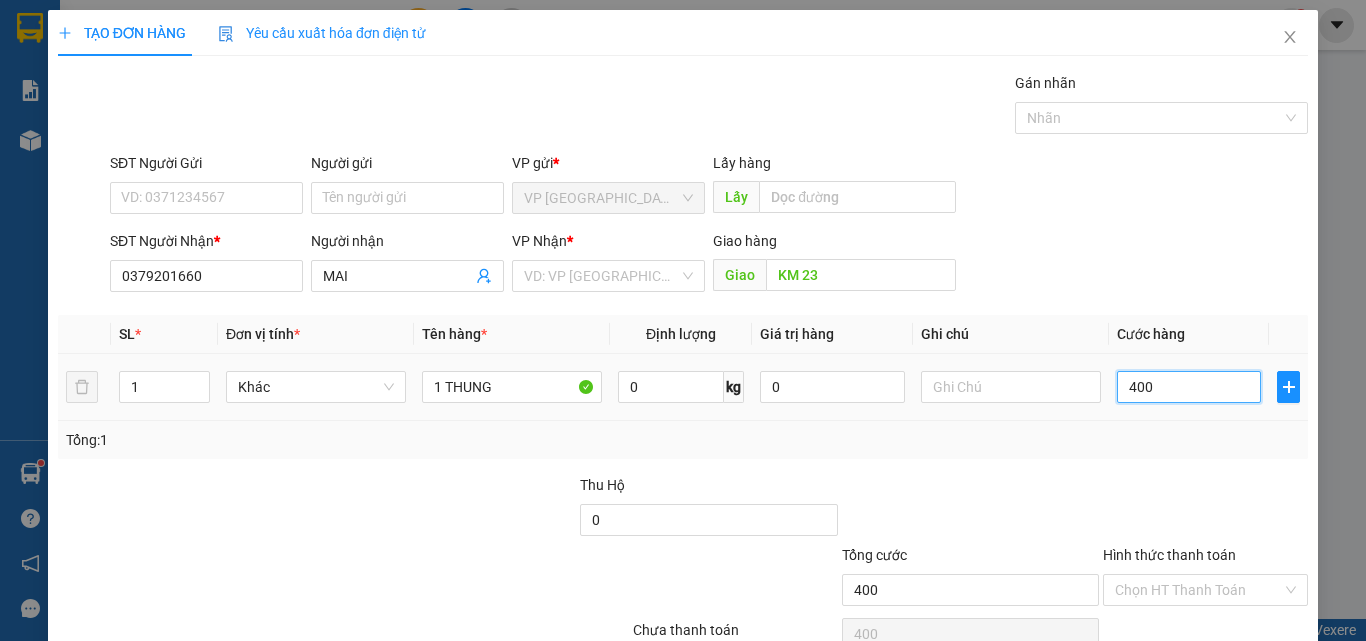 type on "4.000" 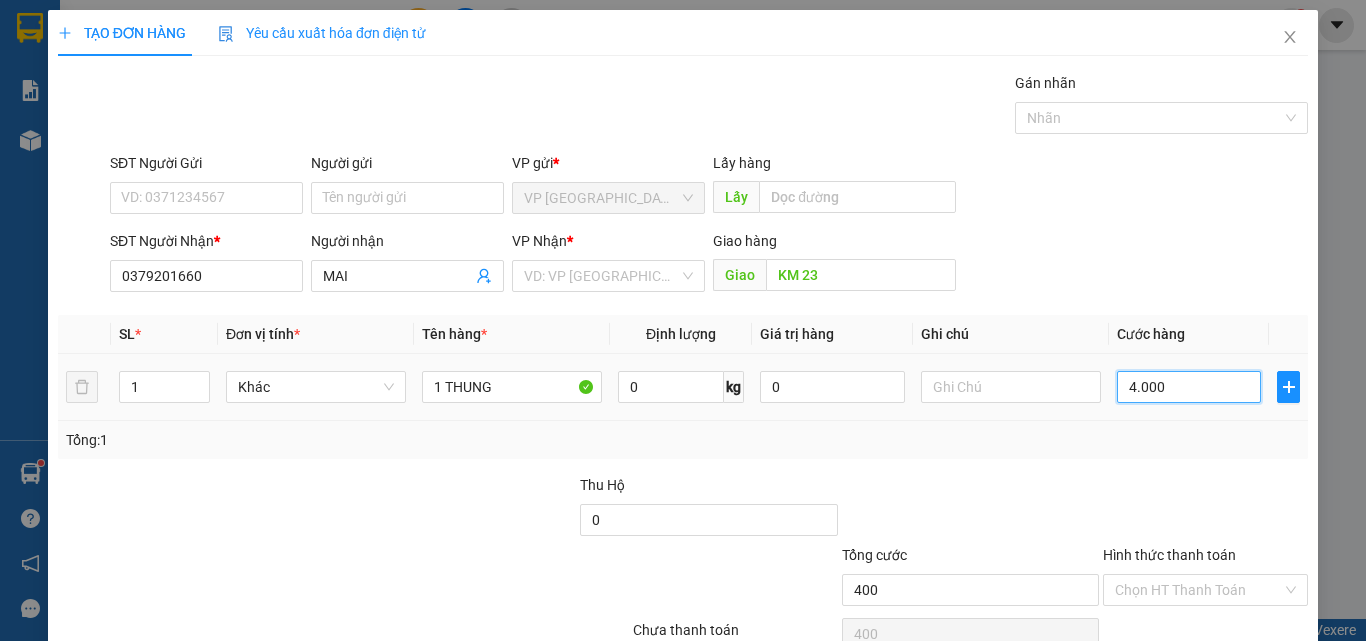 type on "4.000" 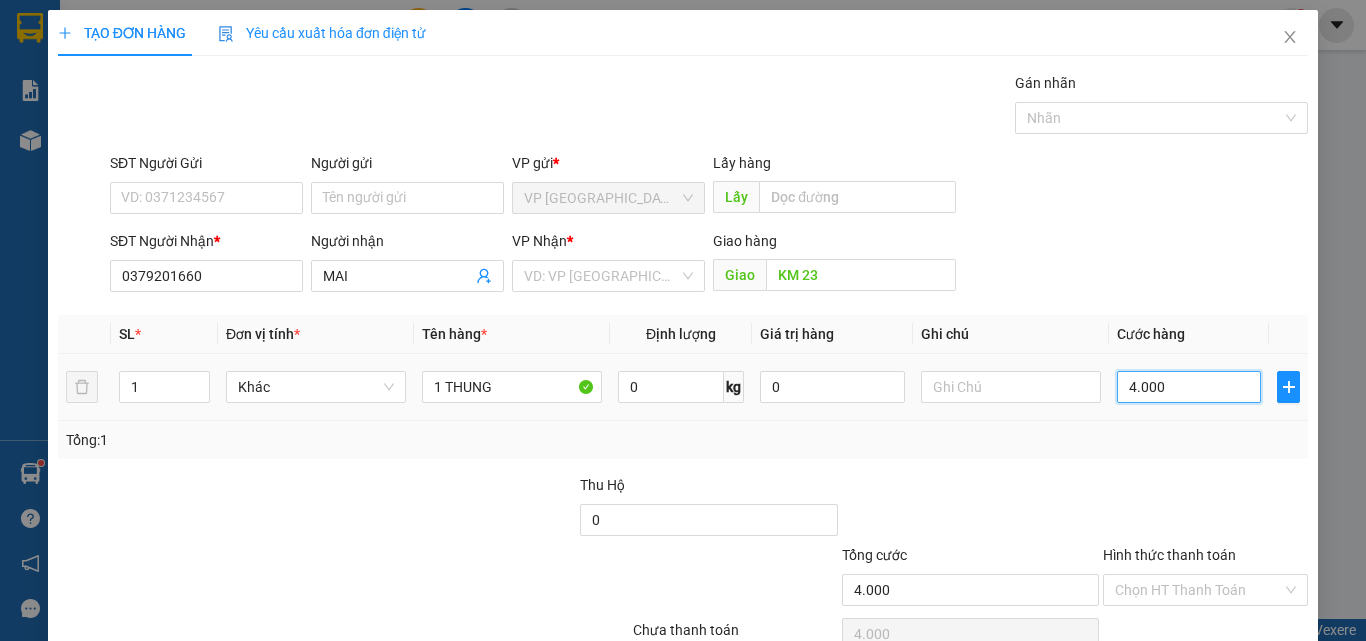 type on "40.000" 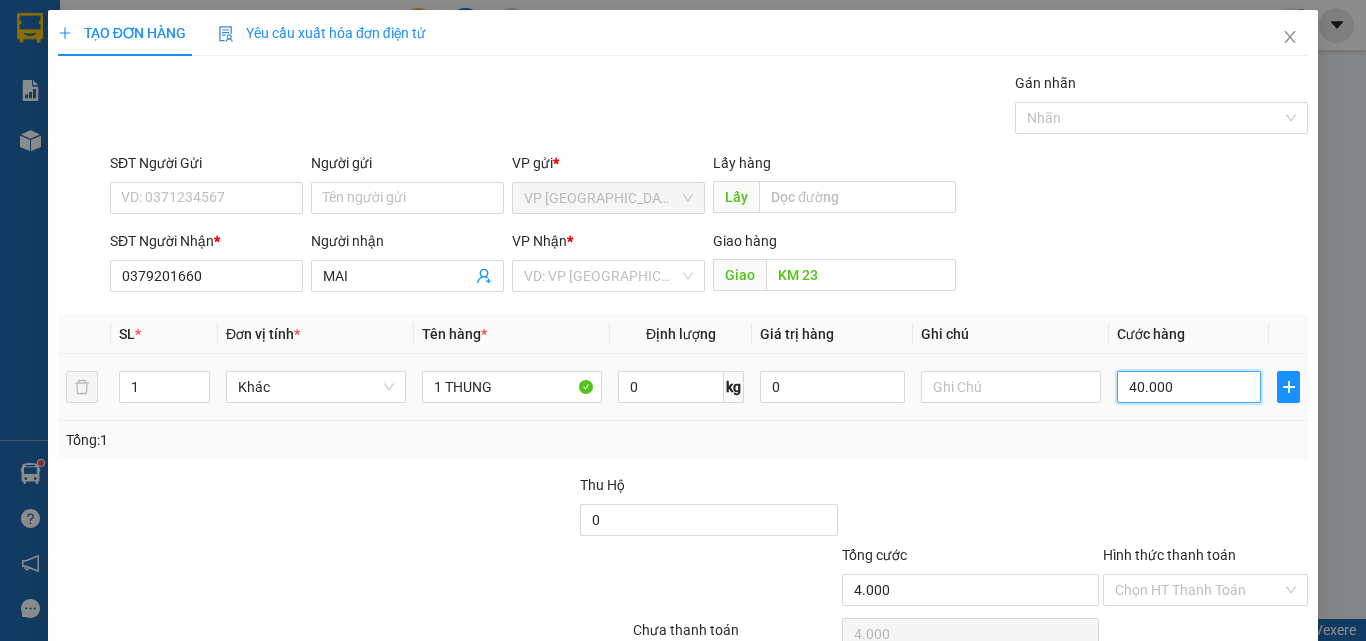 type on "40.000" 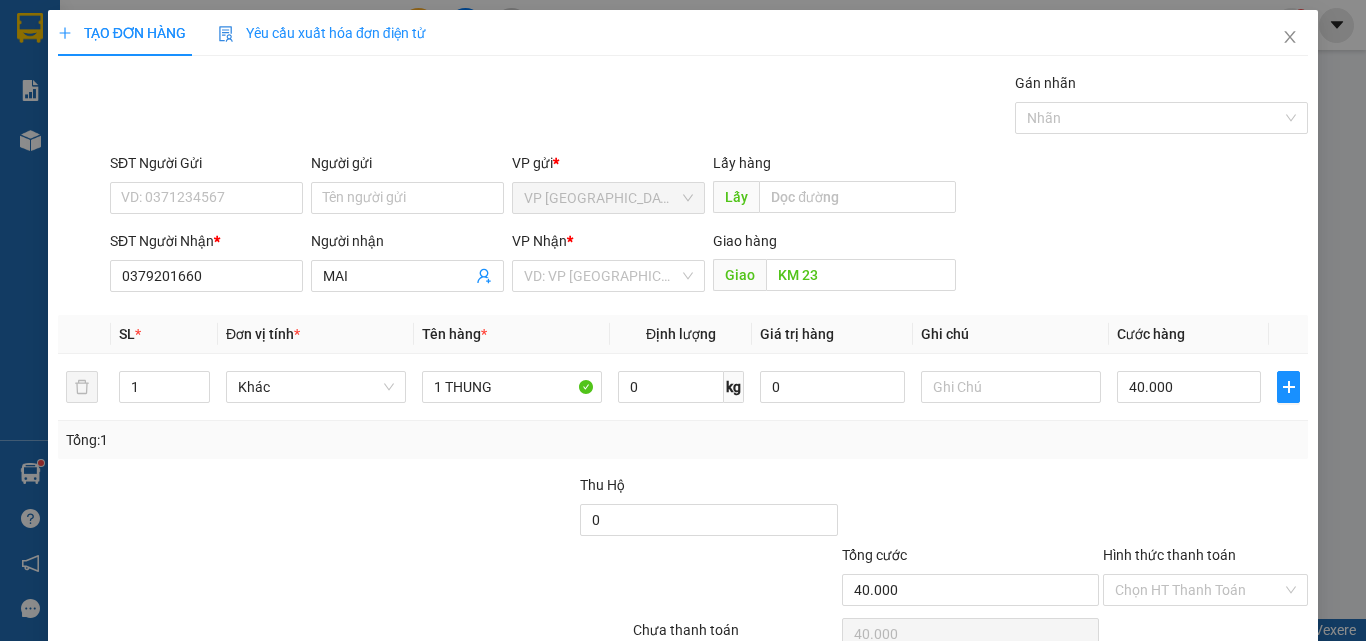 click at bounding box center (1178, 685) 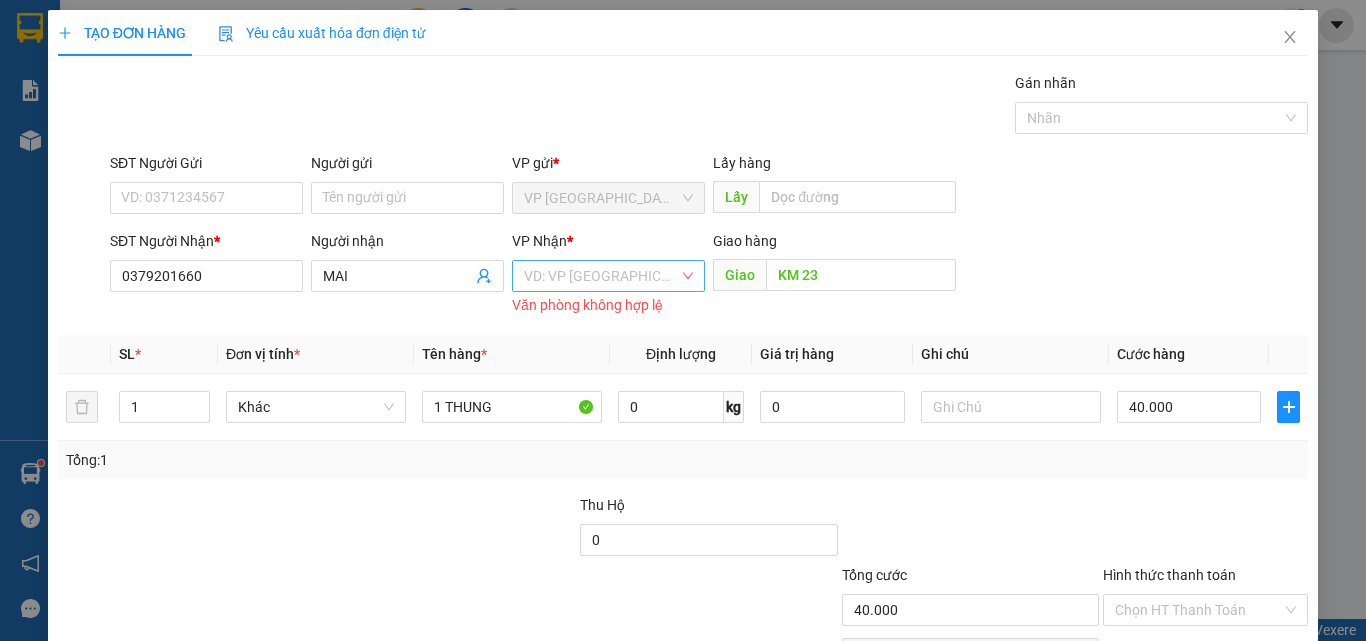 click at bounding box center [601, 276] 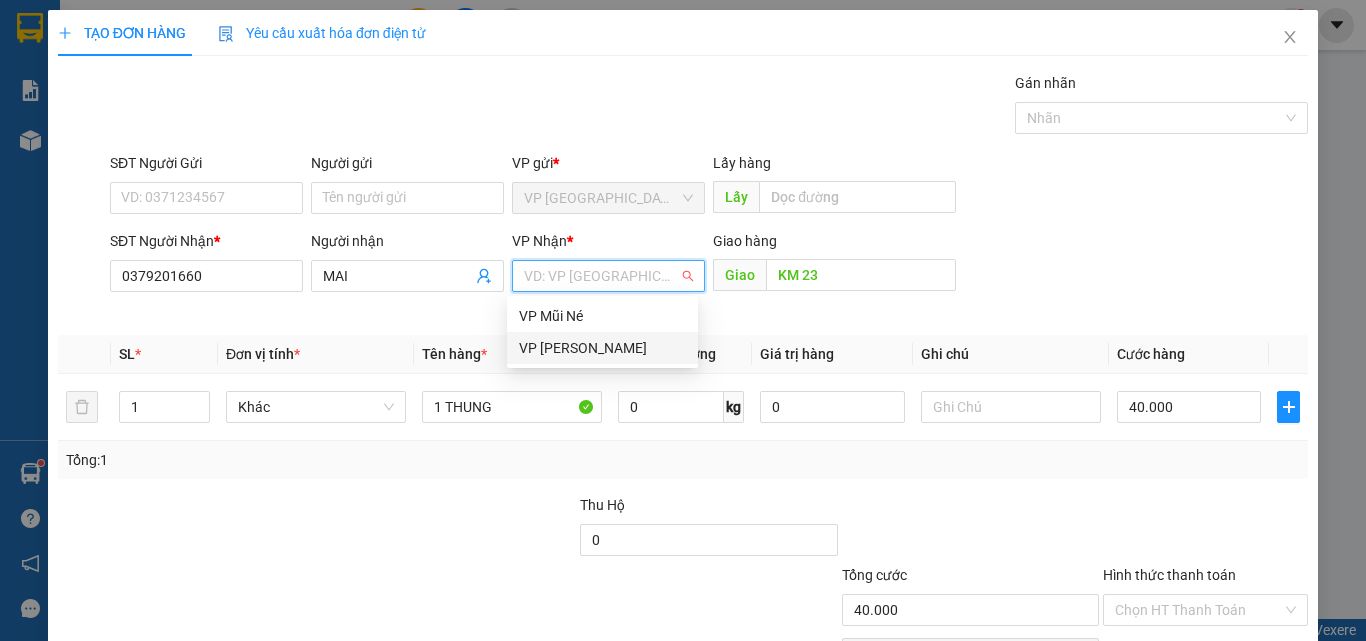 click on "VP [PERSON_NAME]" at bounding box center (602, 348) 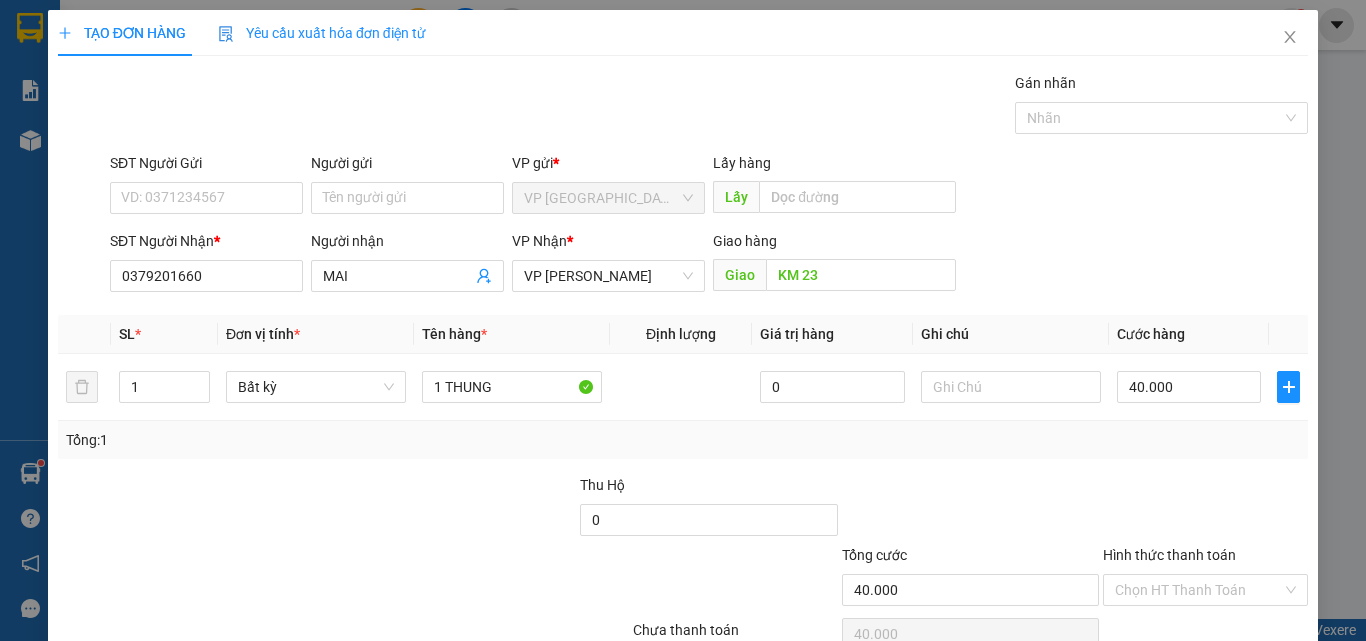 click on "[PERSON_NAME] và In" at bounding box center (1231, 685) 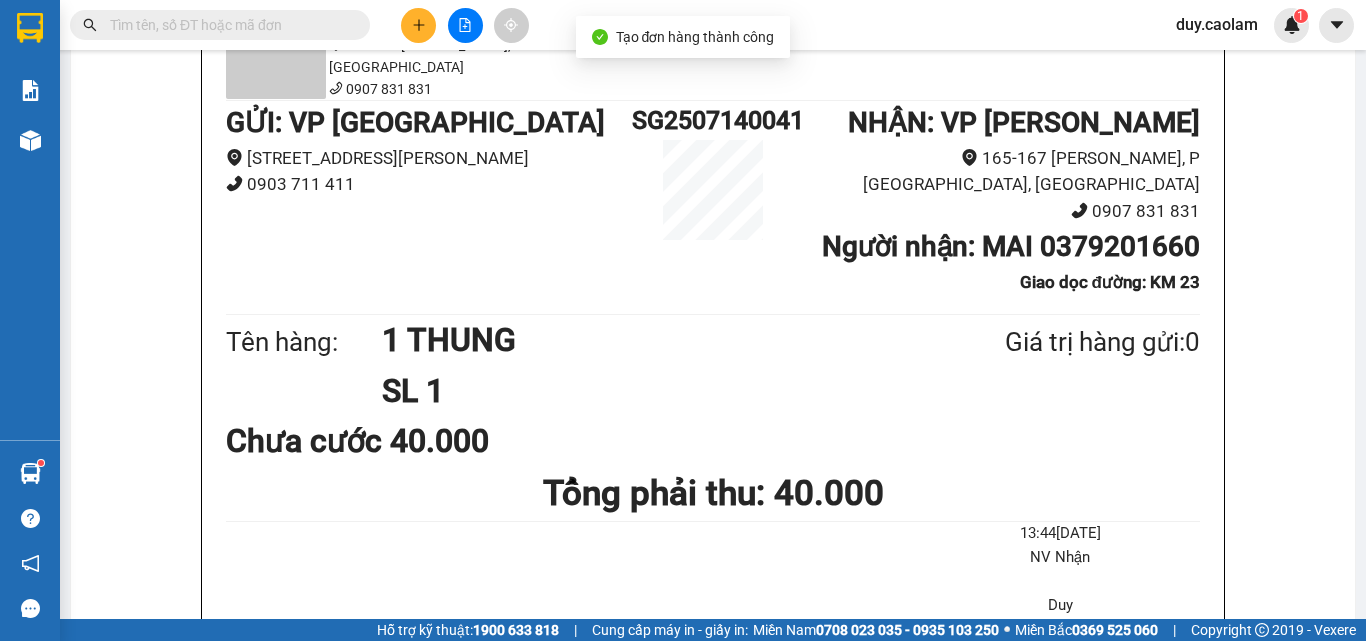click on "In mẫu A5" at bounding box center (725, -96) 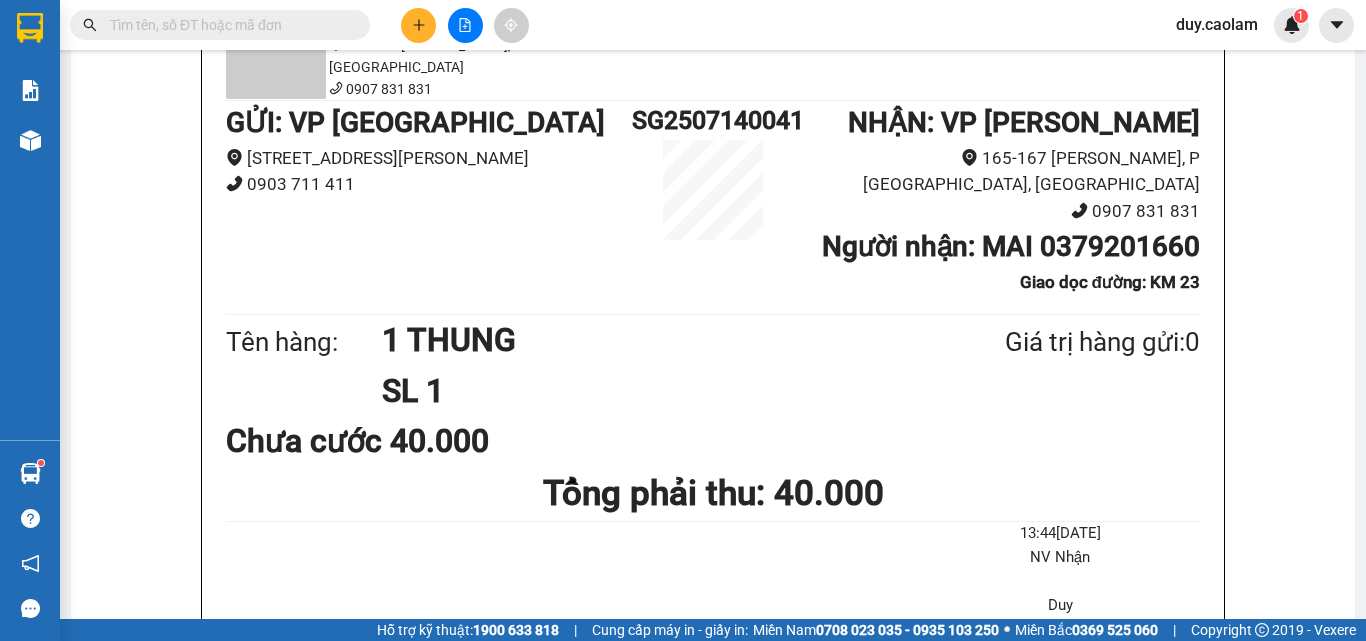 click at bounding box center [418, 25] 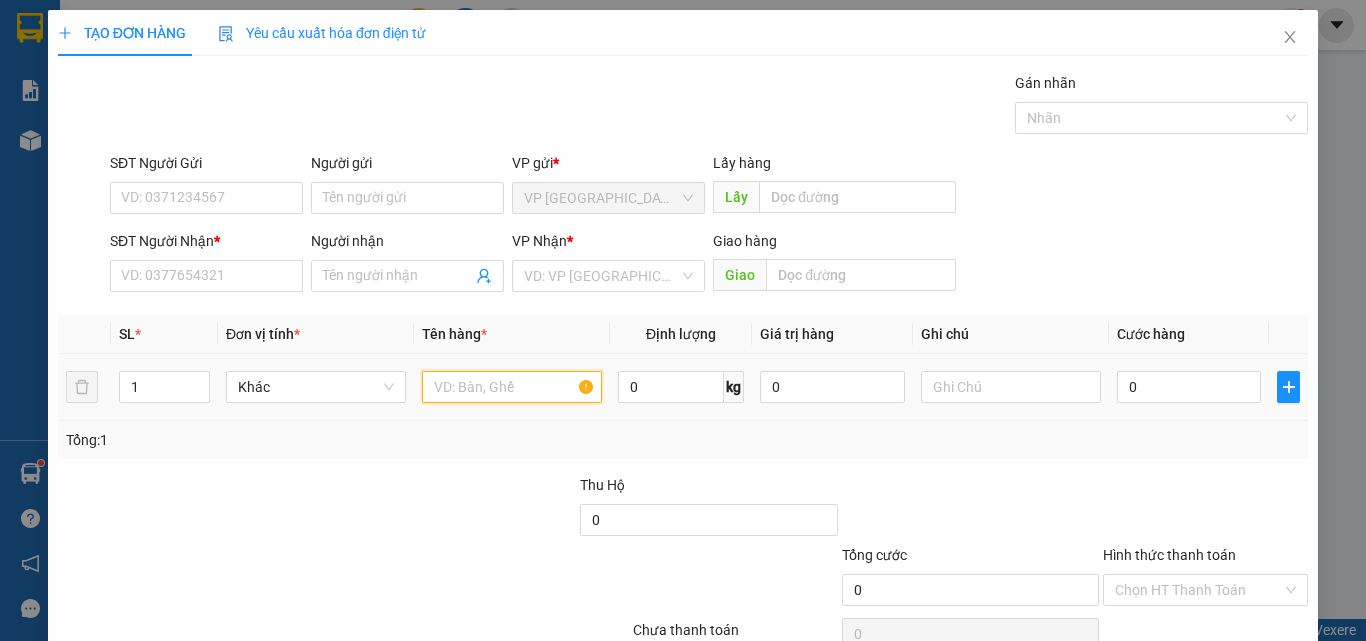 click at bounding box center [512, 387] 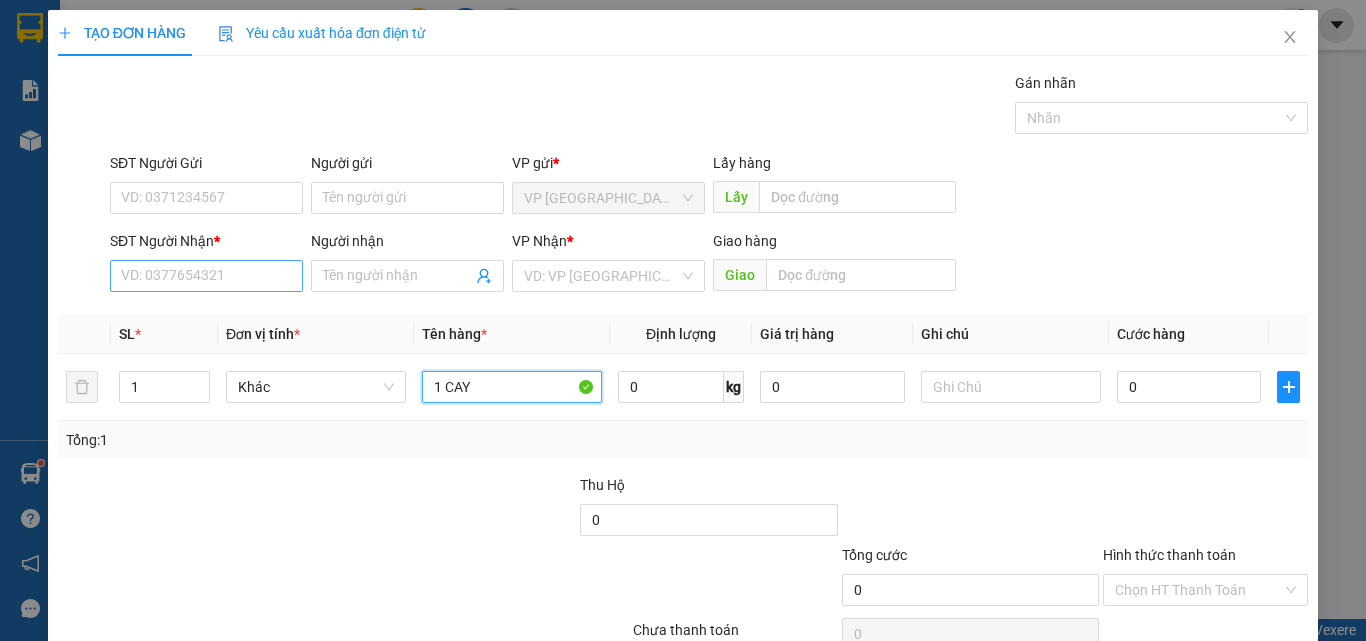 type on "1 CAY" 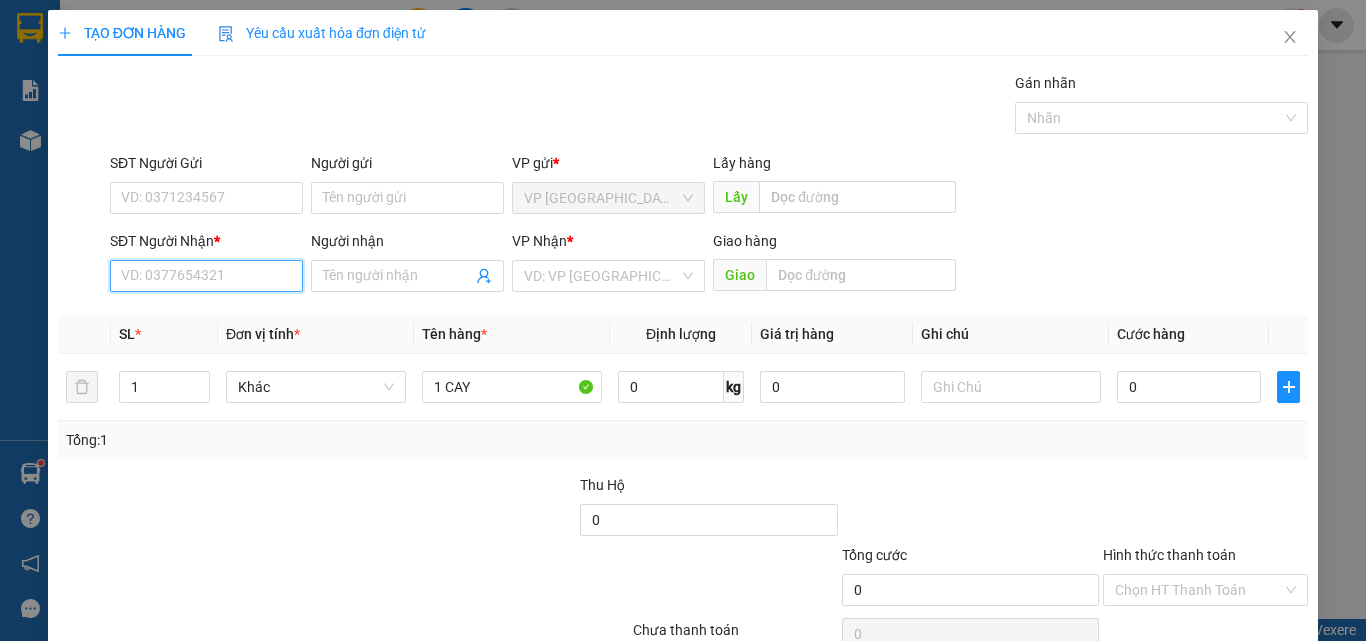 click on "SĐT Người Nhận  *" at bounding box center (206, 276) 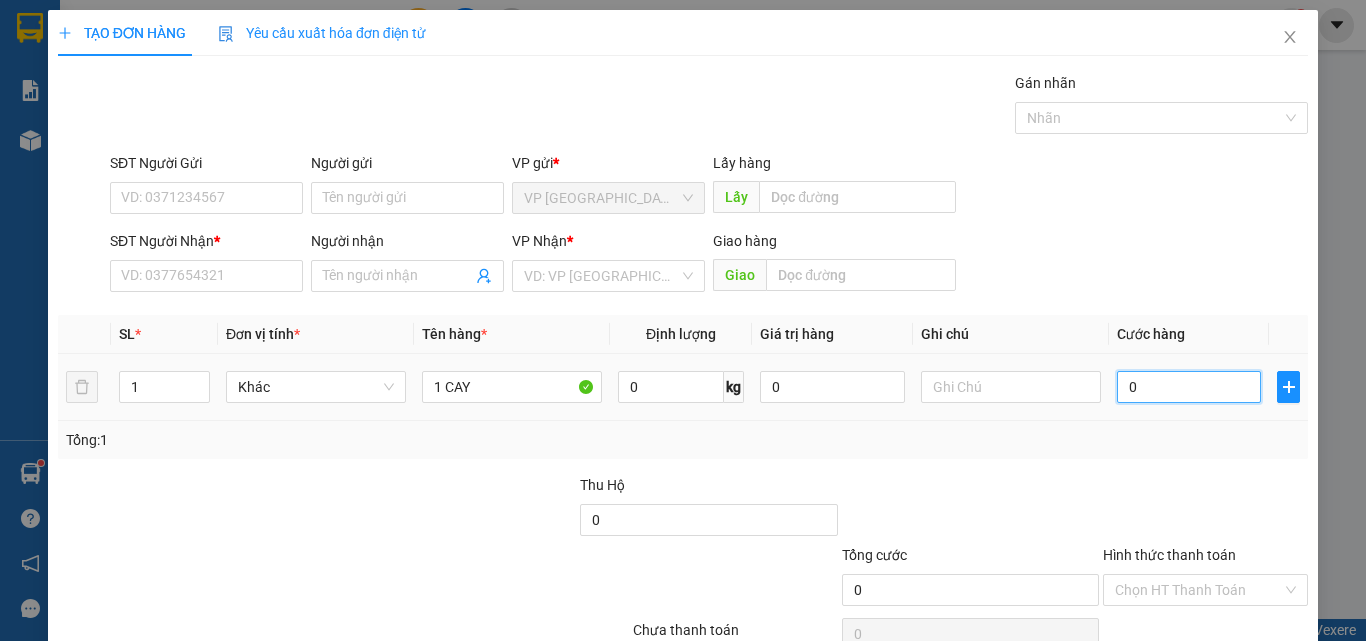 click on "0" at bounding box center (1189, 387) 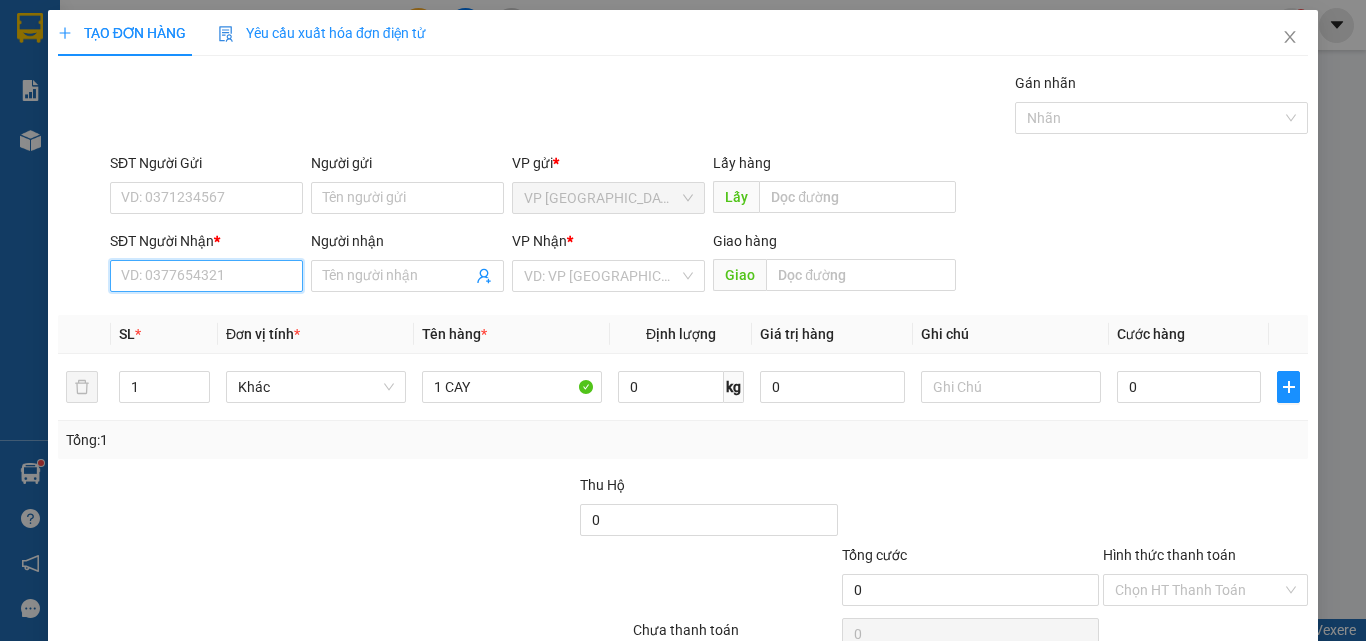 click on "SĐT Người Nhận  *" at bounding box center [206, 276] 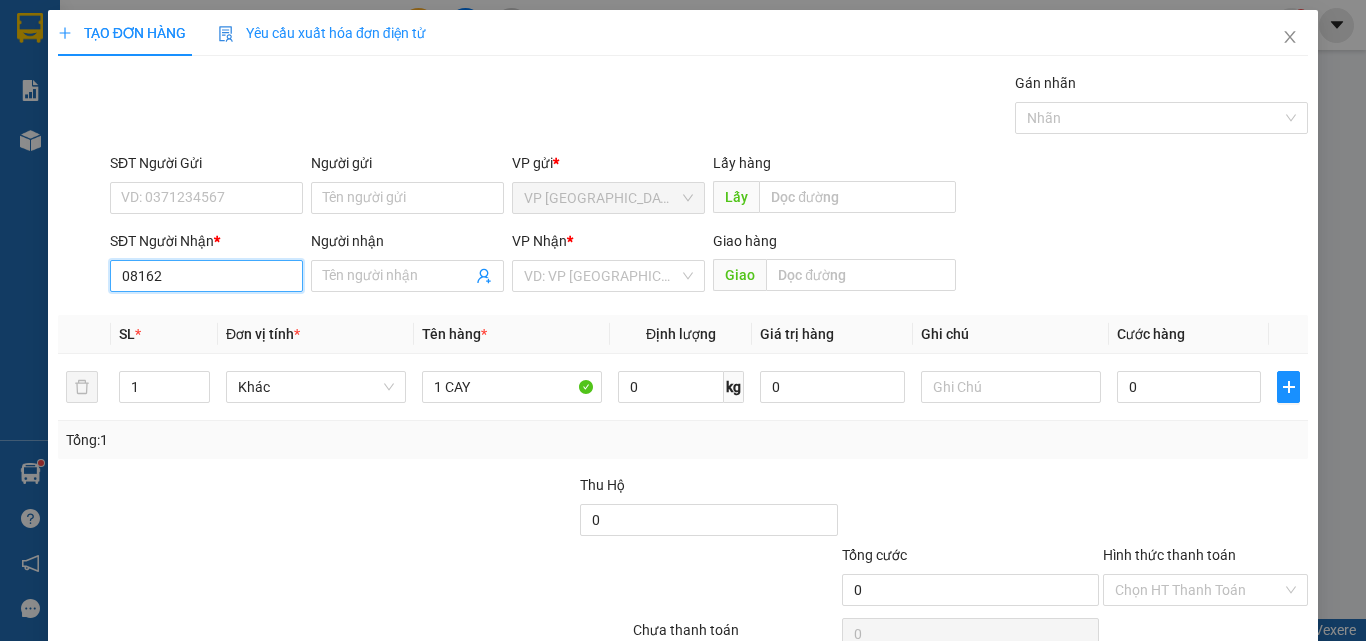 type on "081623" 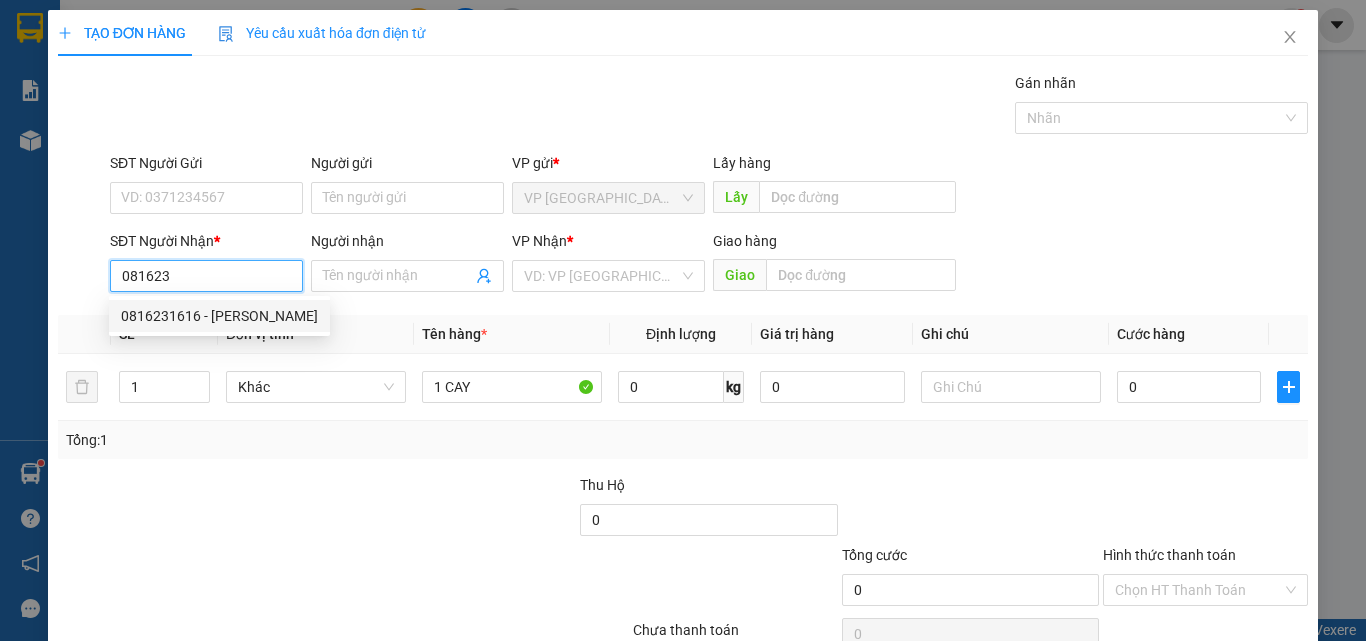 click on "0816231616 - [PERSON_NAME]" at bounding box center (219, 316) 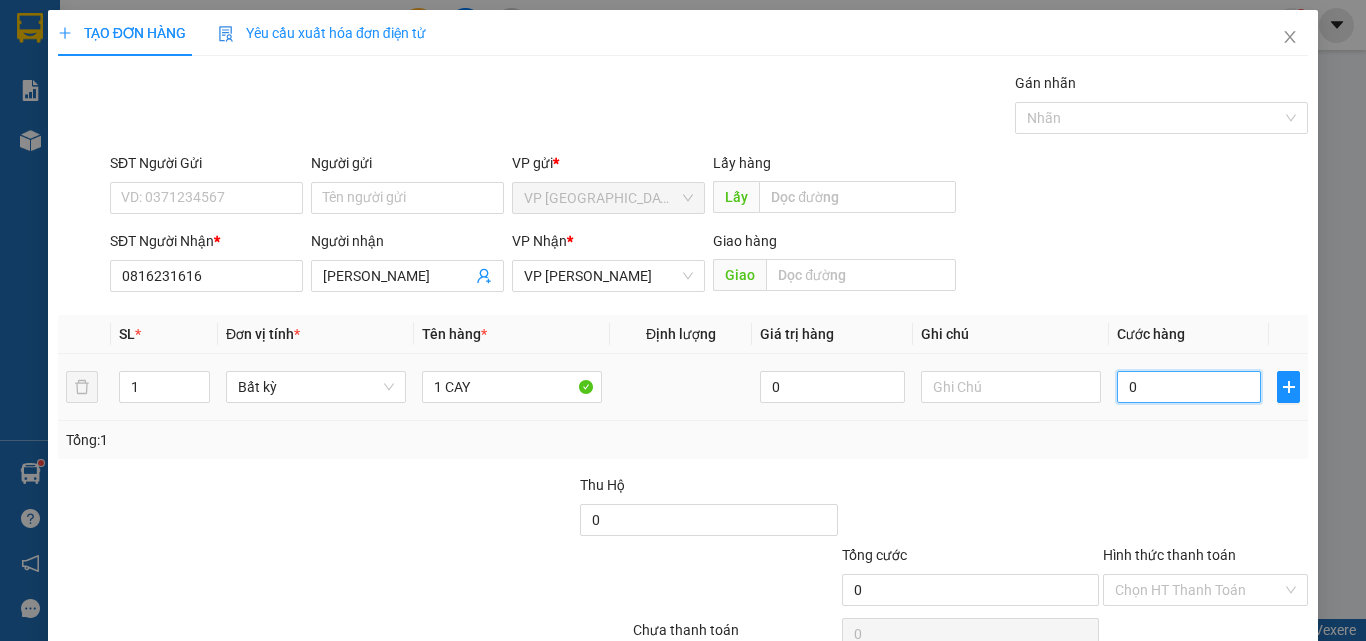 click on "0" at bounding box center (1189, 387) 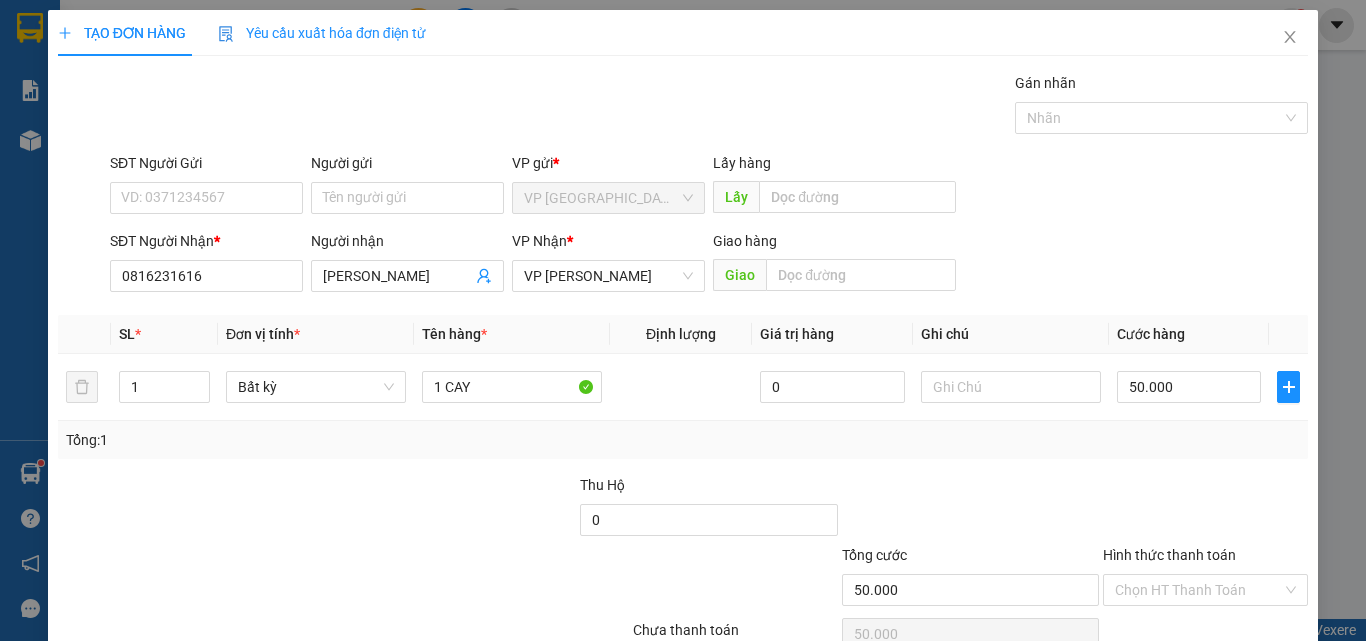 click on "[PERSON_NAME] và In" at bounding box center (1231, 685) 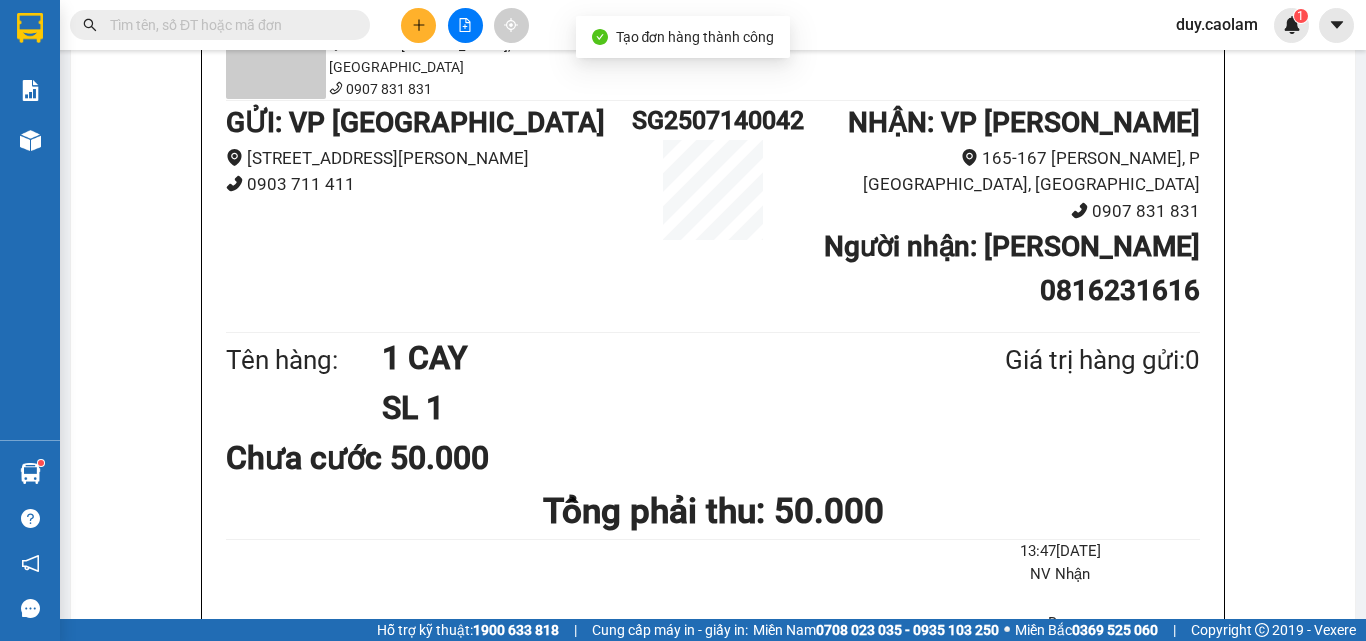 drag, startPoint x: 714, startPoint y: 102, endPoint x: 885, endPoint y: 188, distance: 191.40794 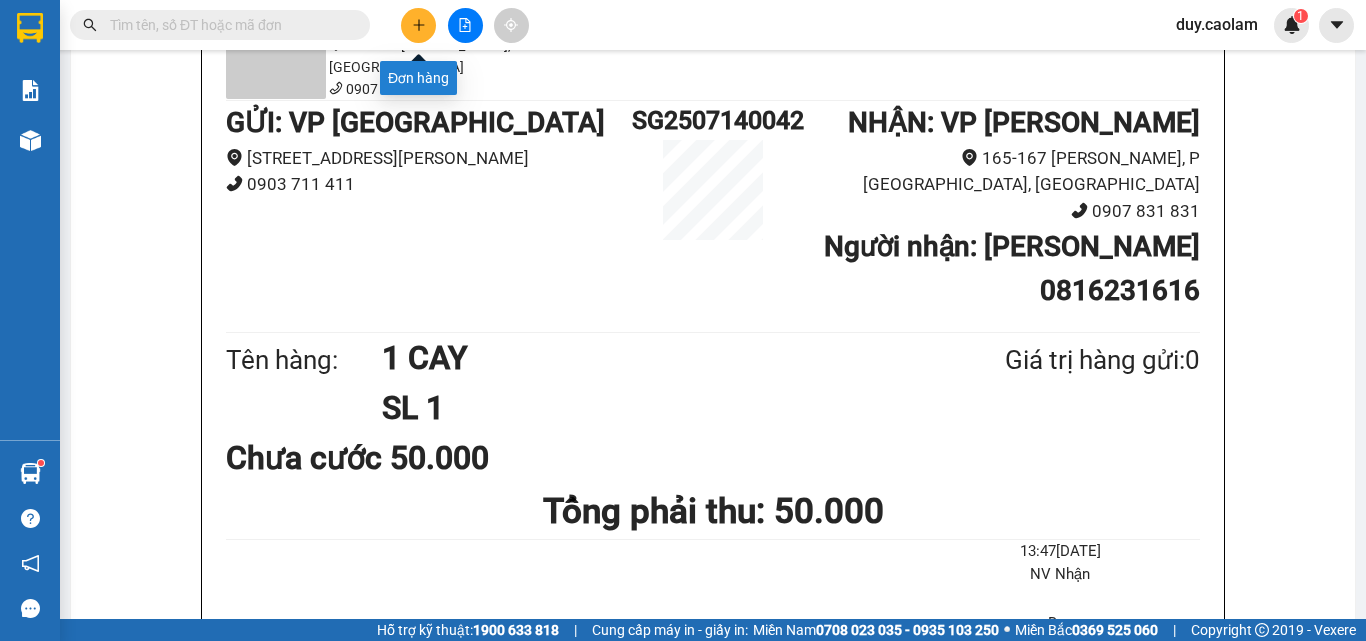 click 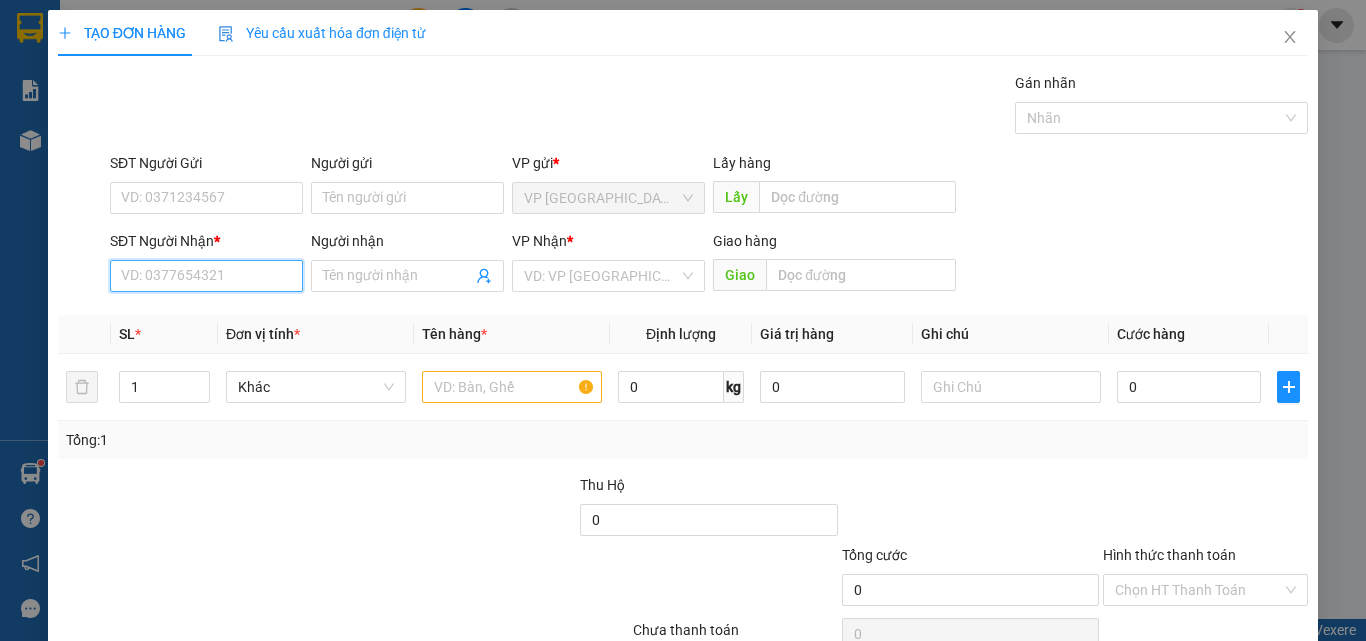 click on "SĐT Người Nhận  *" at bounding box center [206, 276] 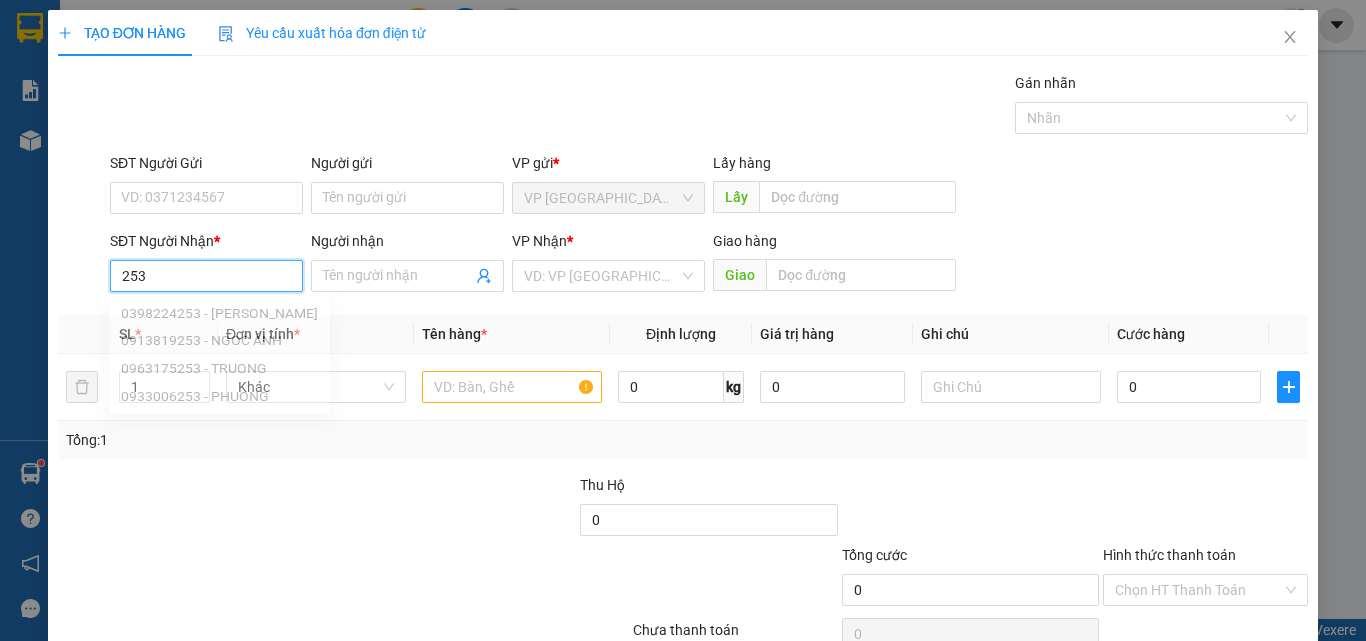 click on "253" at bounding box center (206, 276) 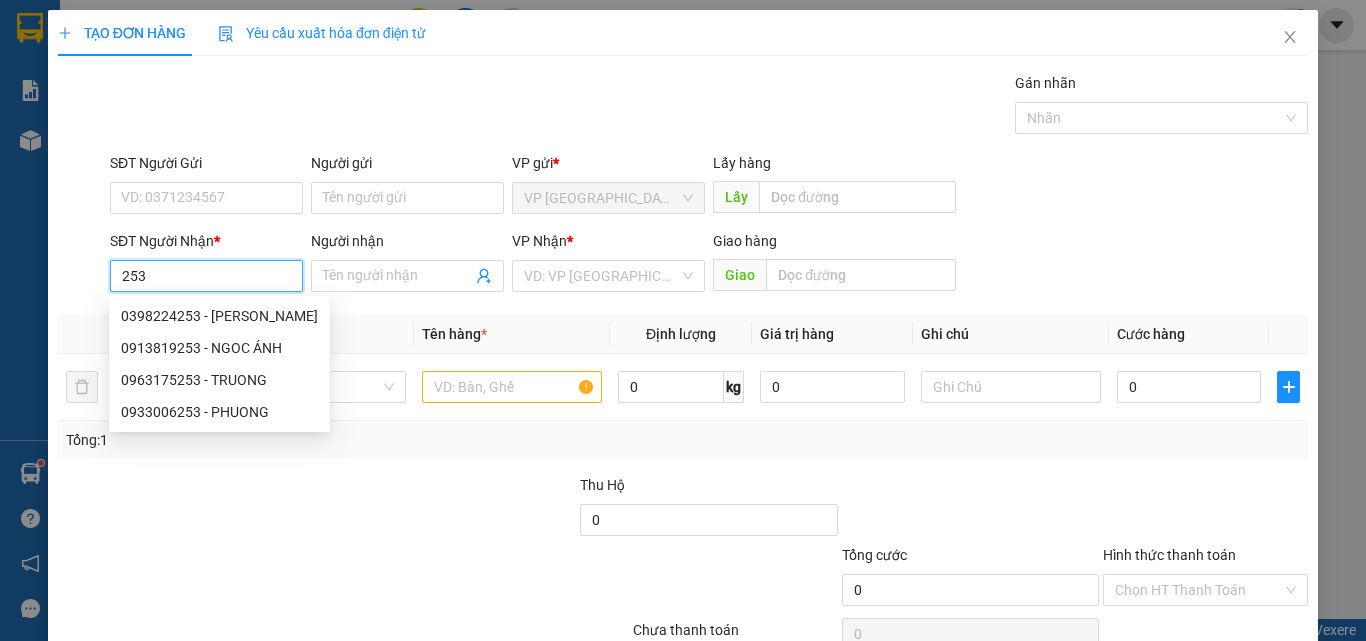 click on "253" at bounding box center (206, 276) 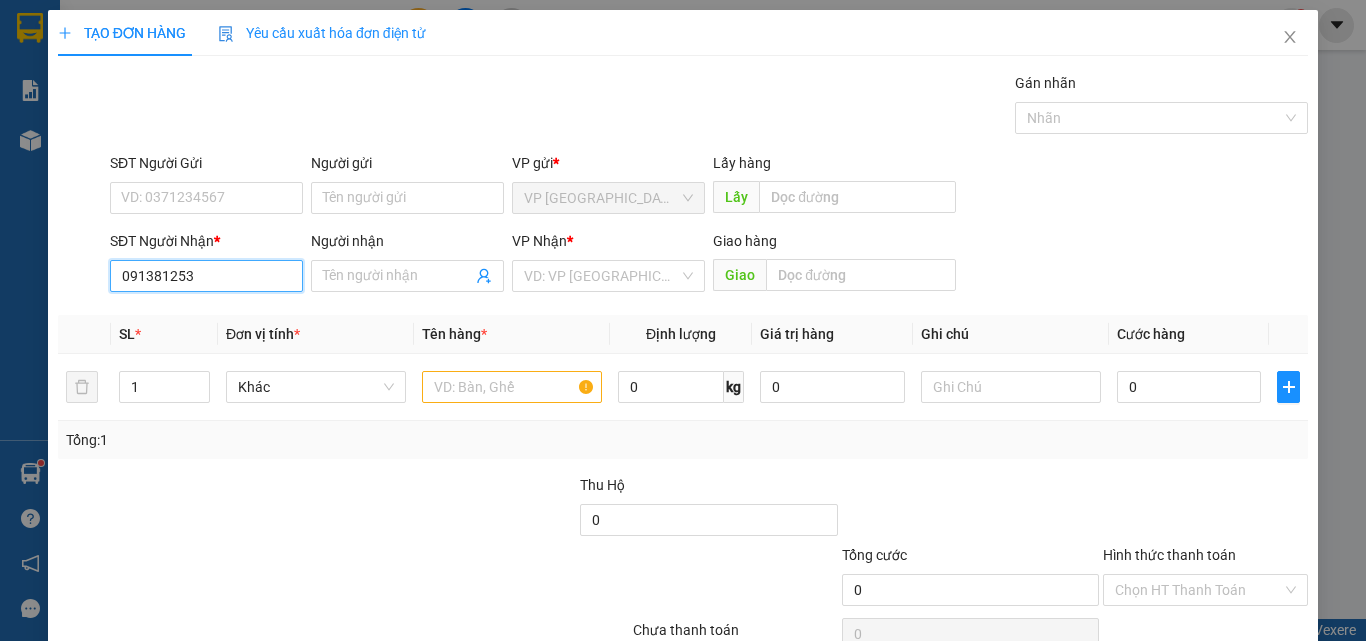 type on "0913819253" 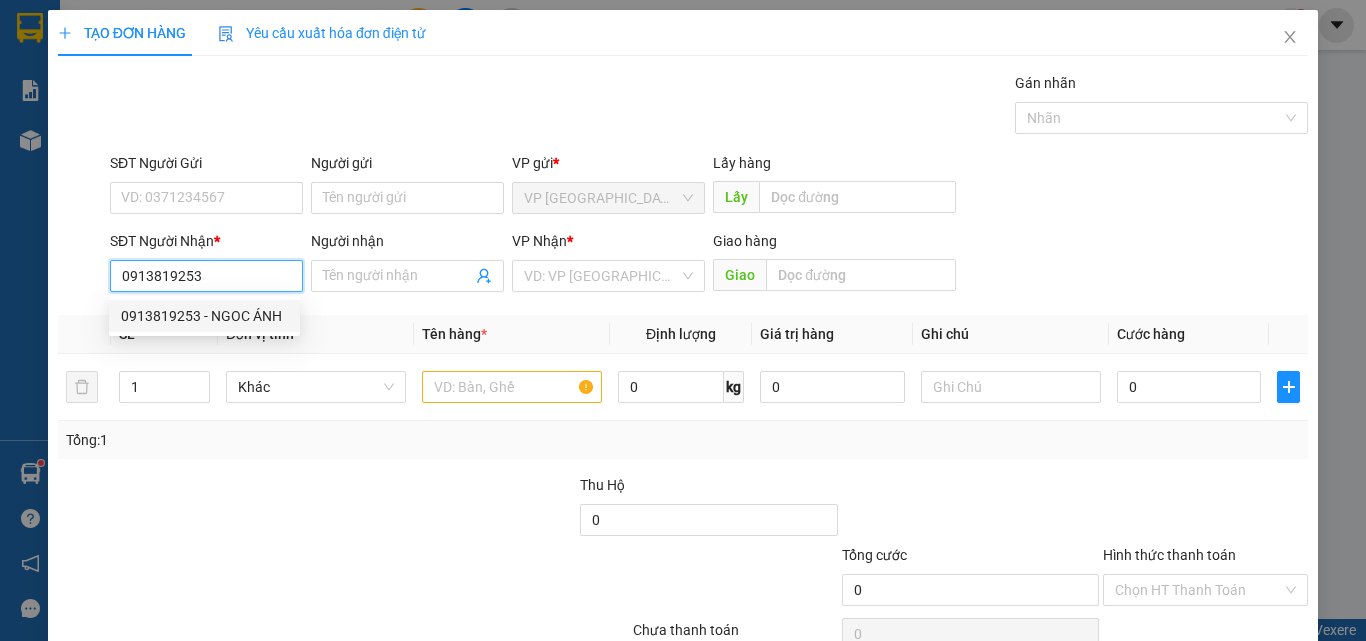 click on "0913819253 - NGOC ÁNH" at bounding box center (204, 316) 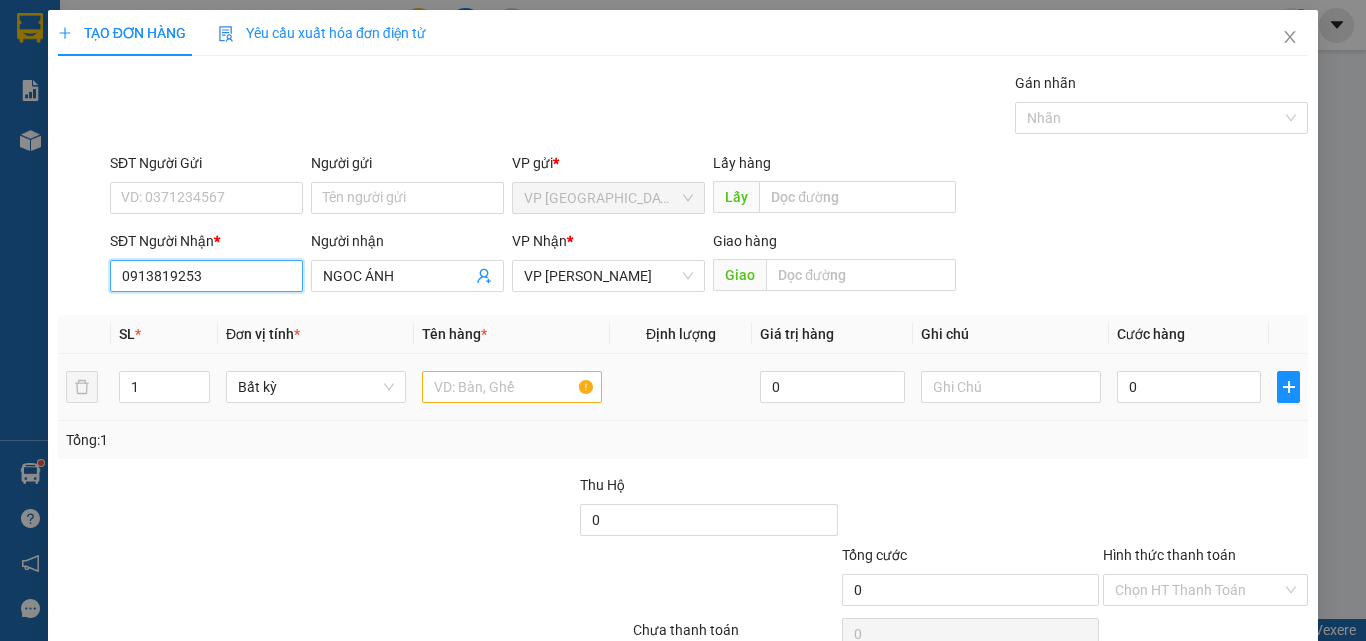 type on "0913819253" 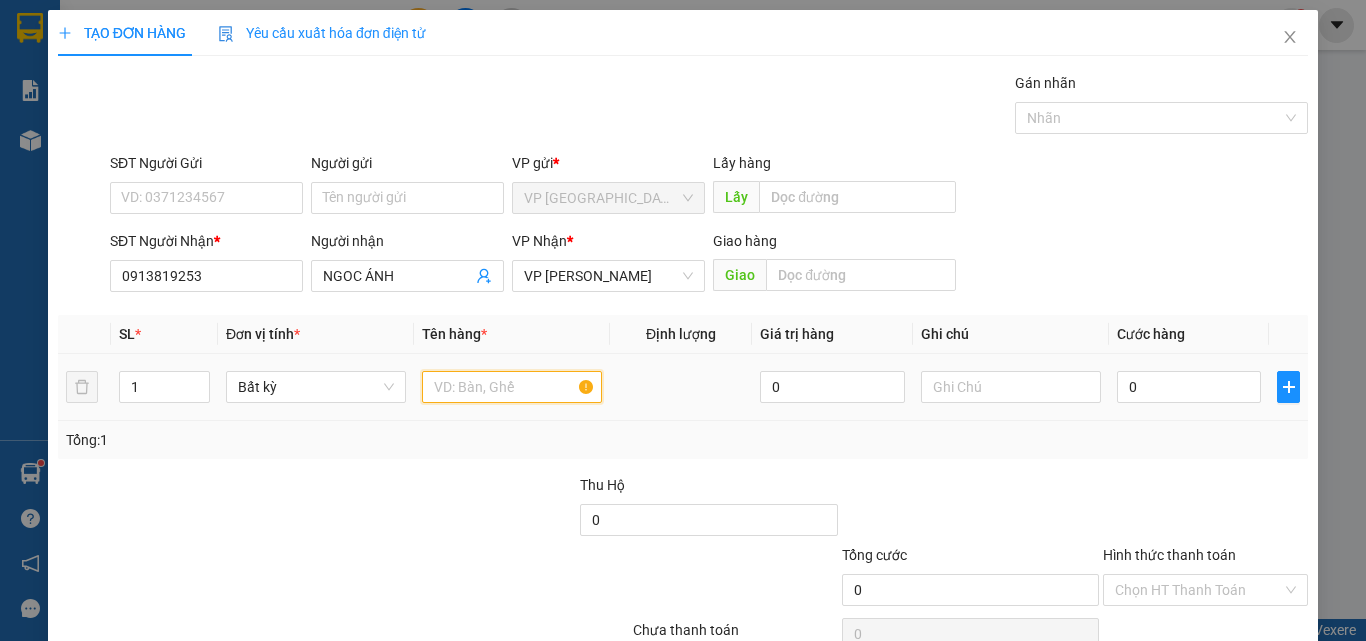 click at bounding box center [512, 387] 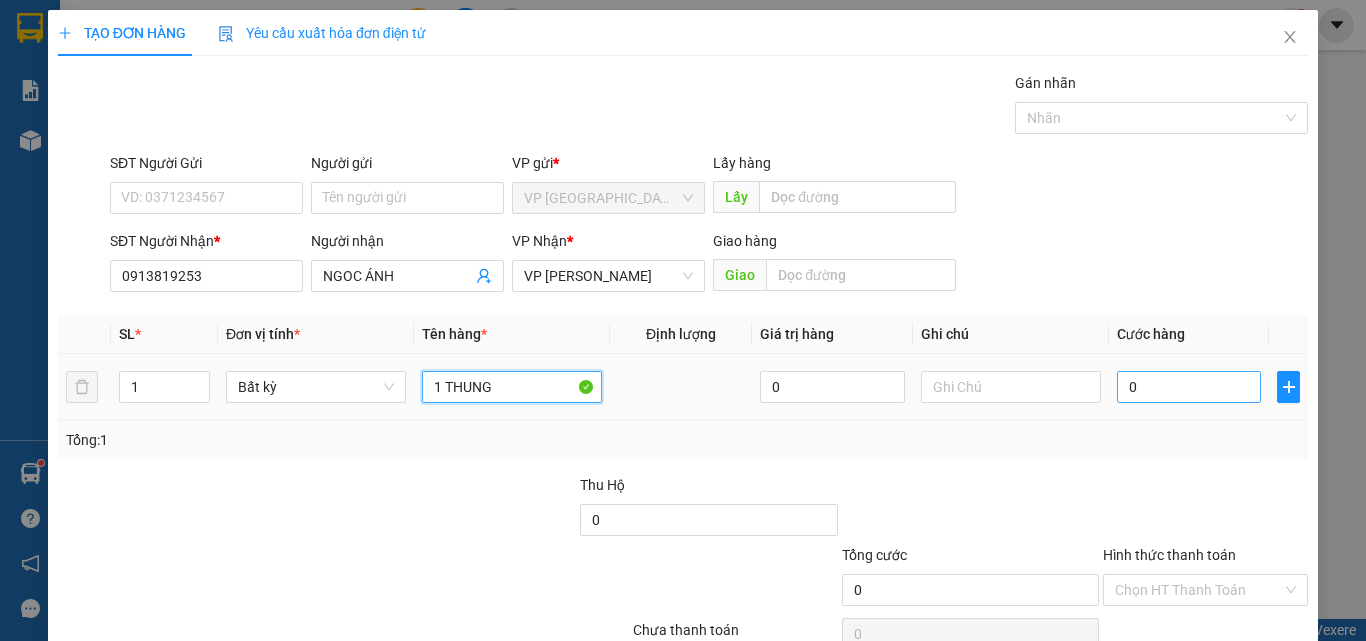 type on "1 THUNG" 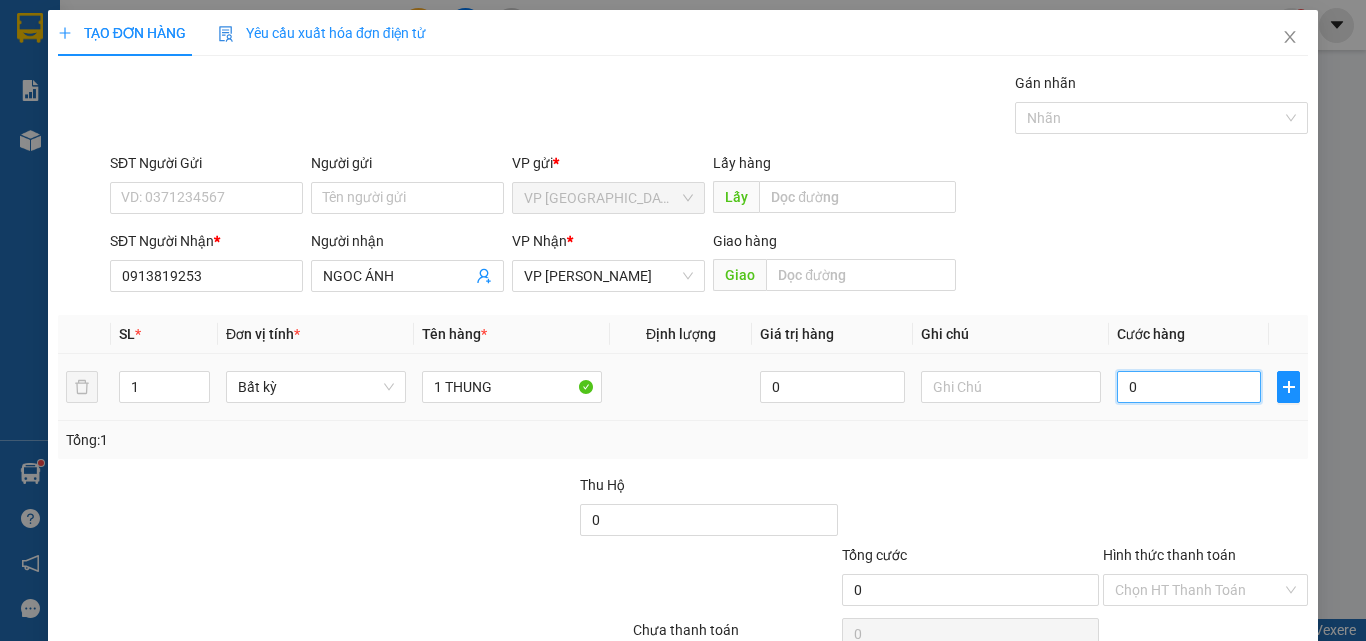 click on "0" at bounding box center [1189, 387] 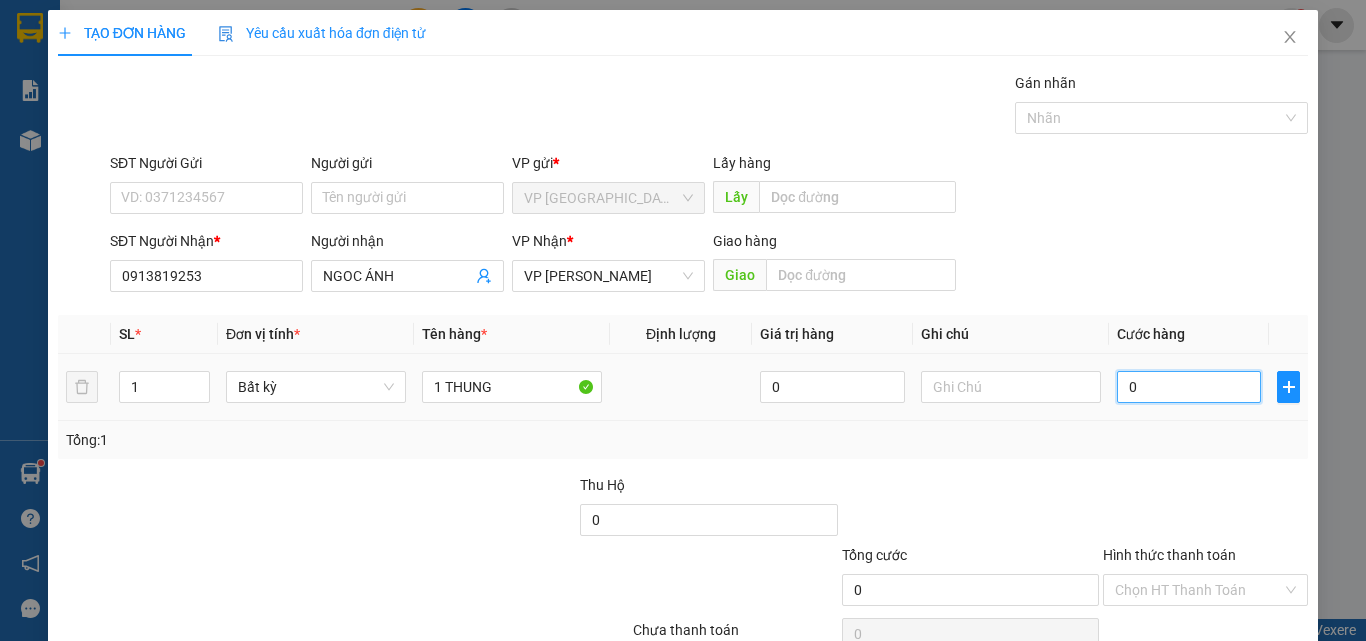 type on "3" 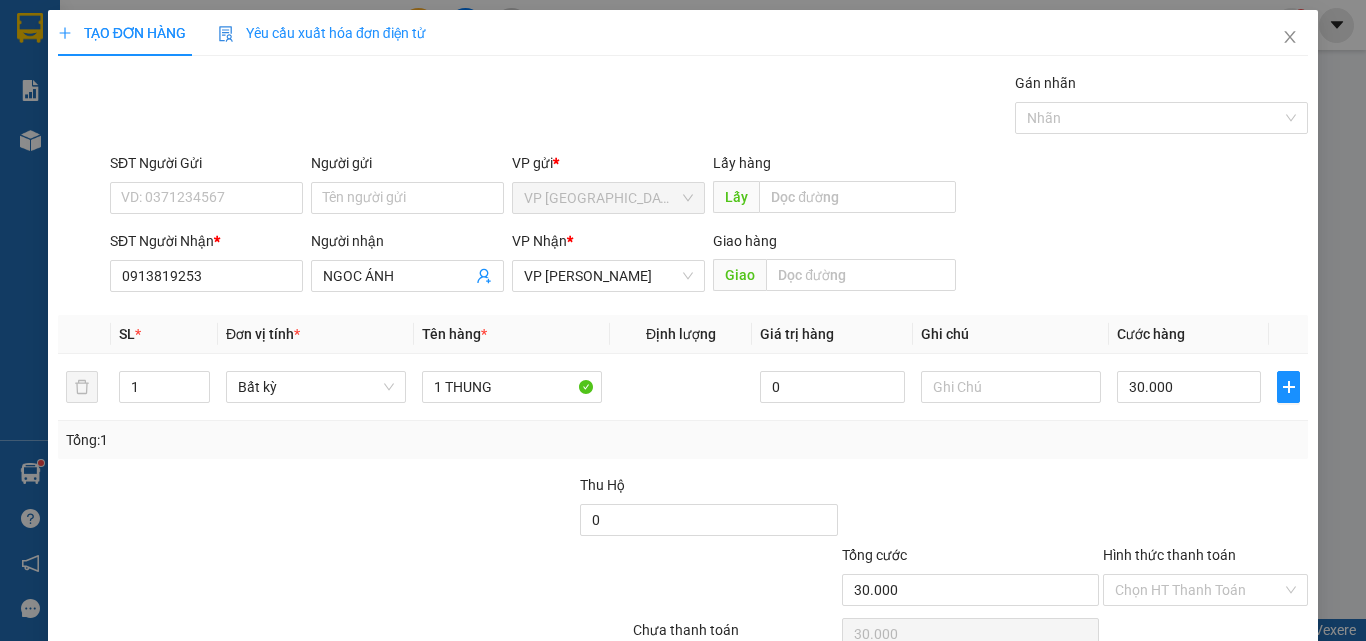 click on "[PERSON_NAME] và In" at bounding box center [1263, 685] 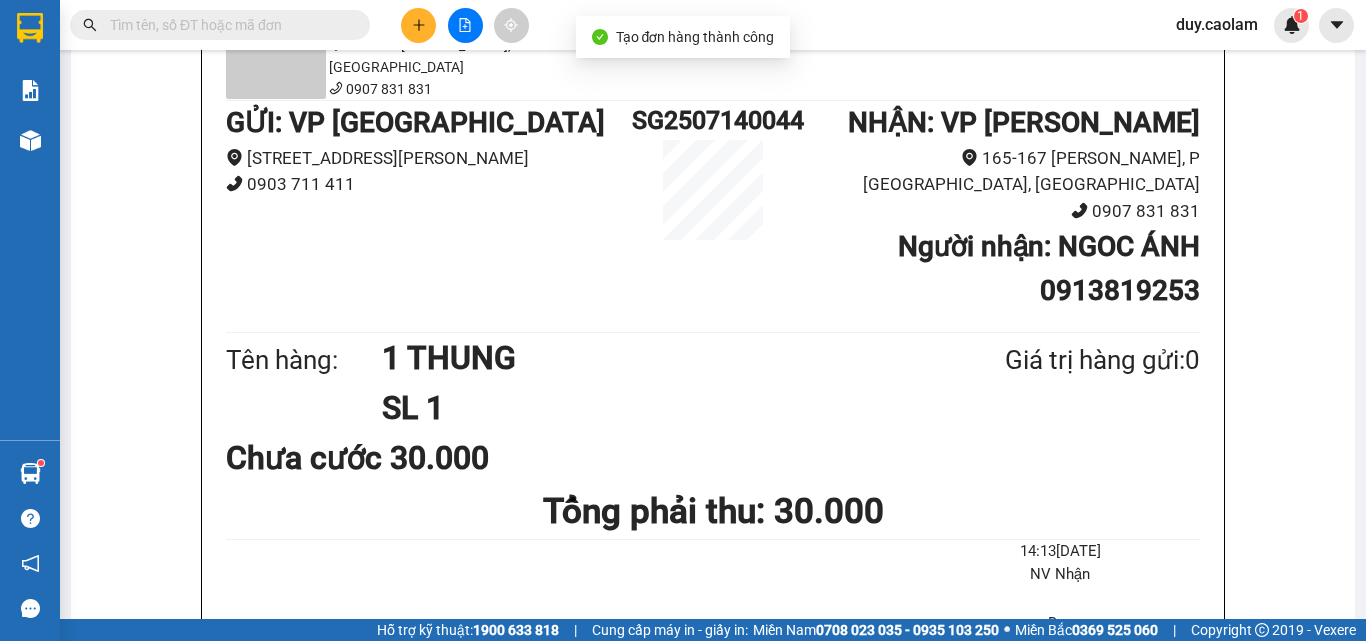 click on "In mẫu A5" at bounding box center [725, -96] 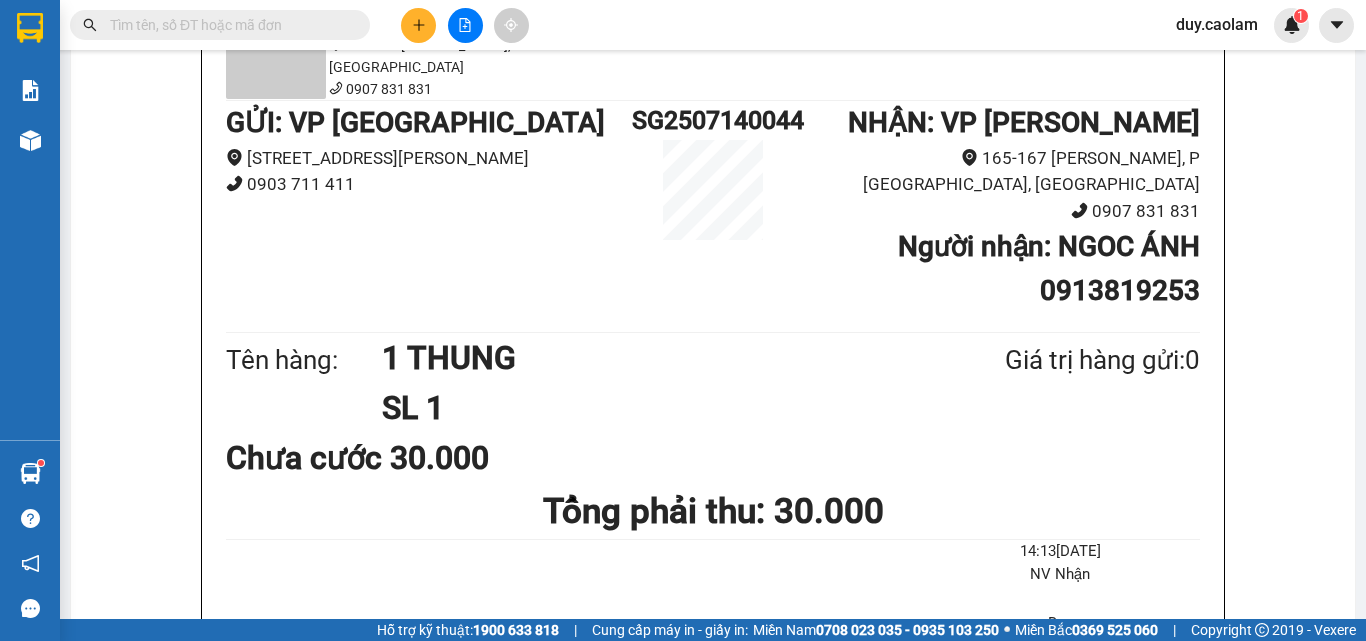click at bounding box center [418, 25] 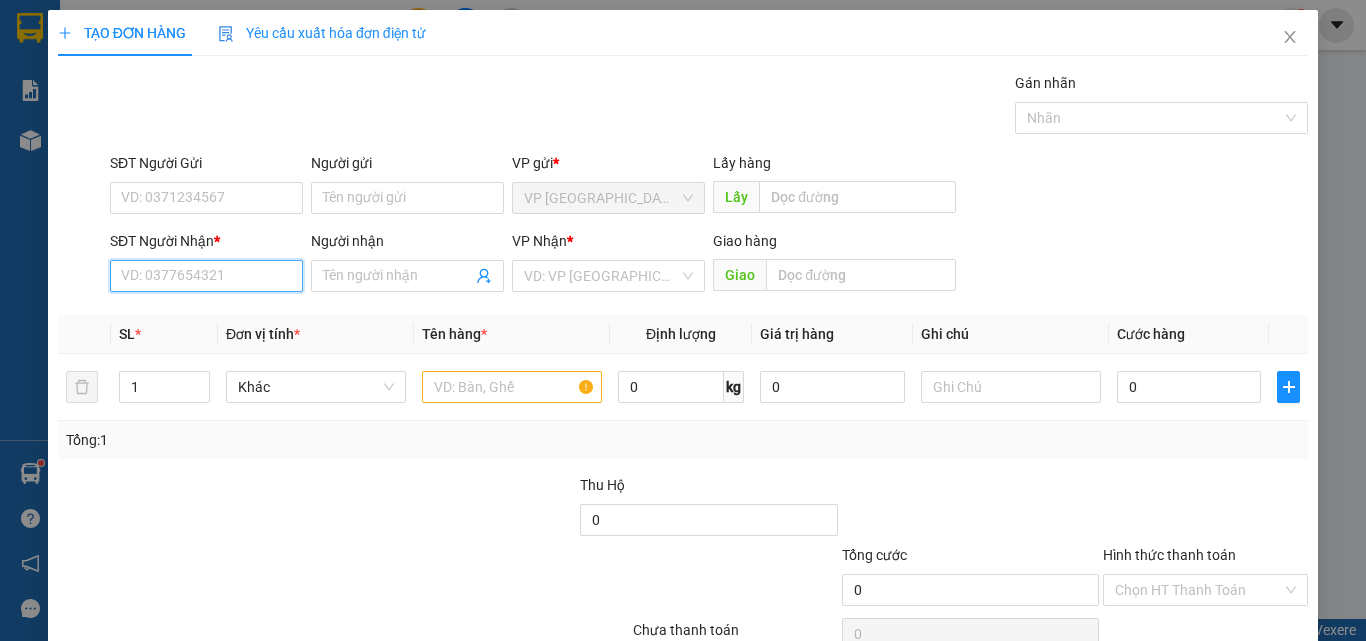 click on "SĐT Người Nhận  *" at bounding box center [206, 276] 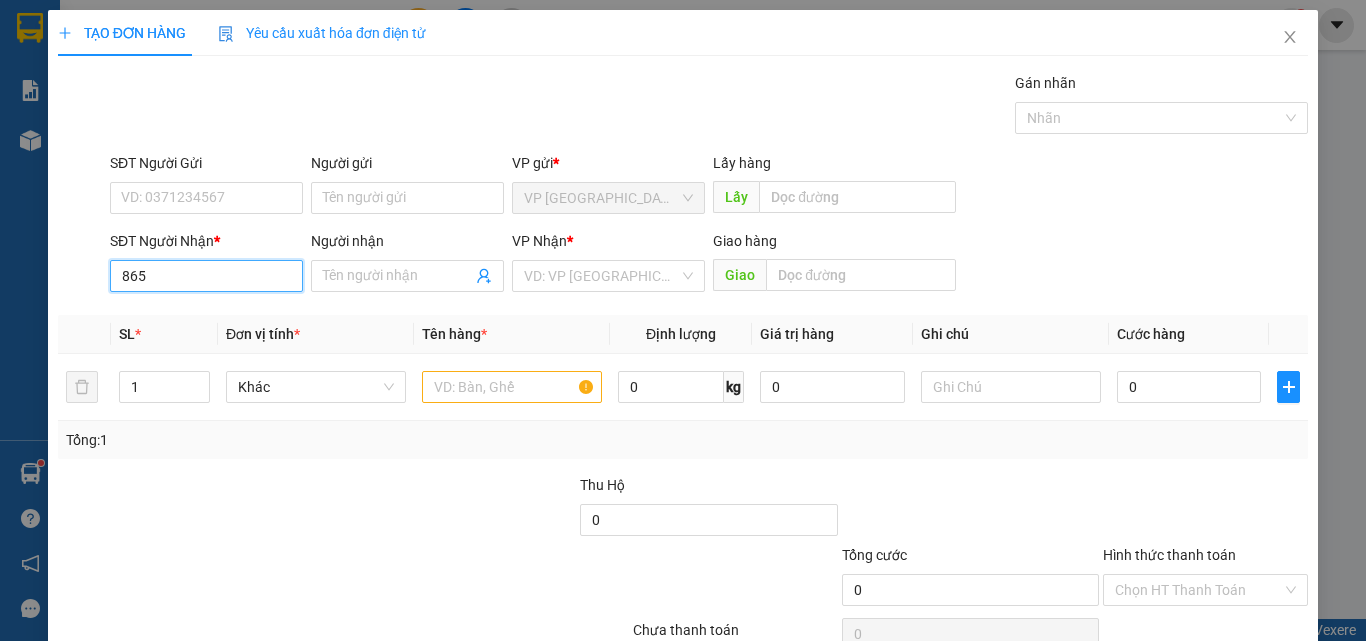 click on "865" at bounding box center [206, 276] 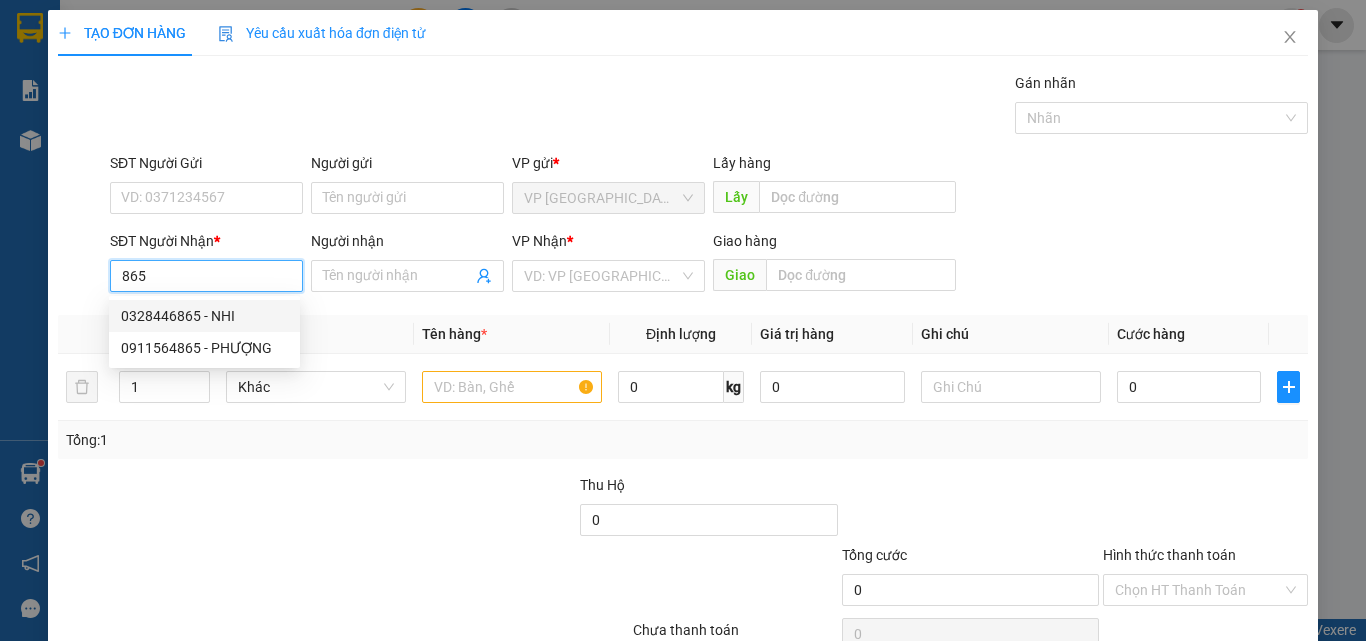 drag, startPoint x: 203, startPoint y: 307, endPoint x: 224, endPoint y: 304, distance: 21.213203 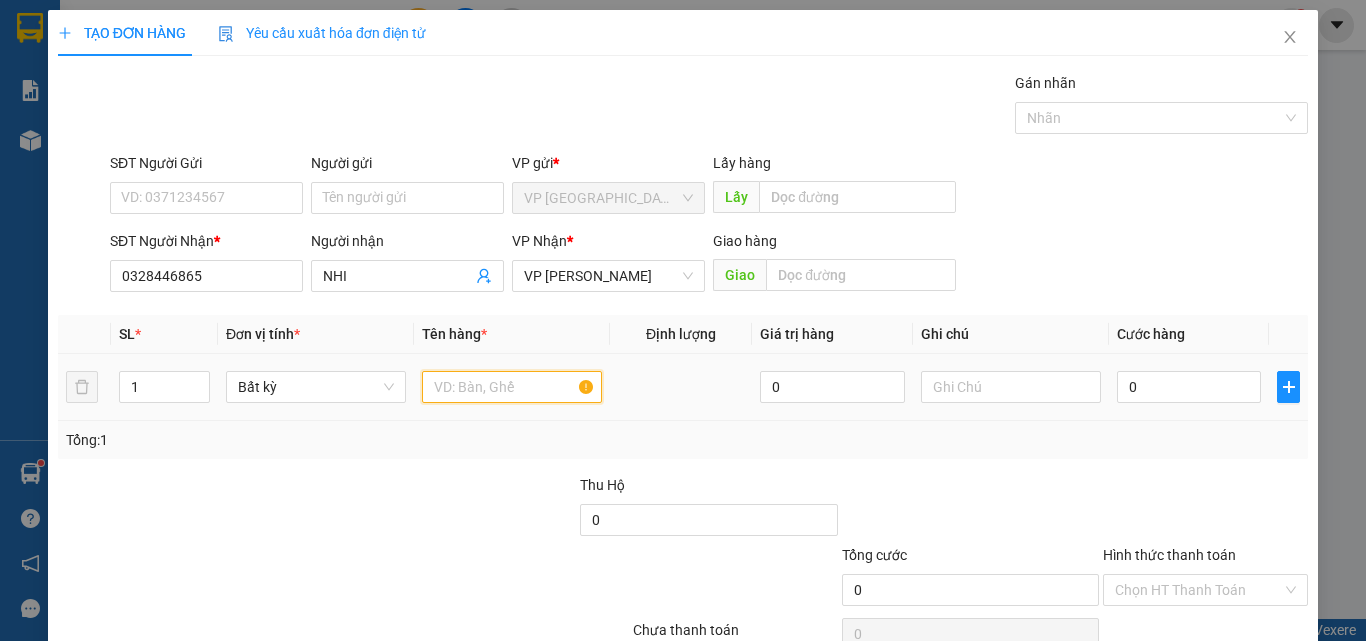 click at bounding box center [512, 387] 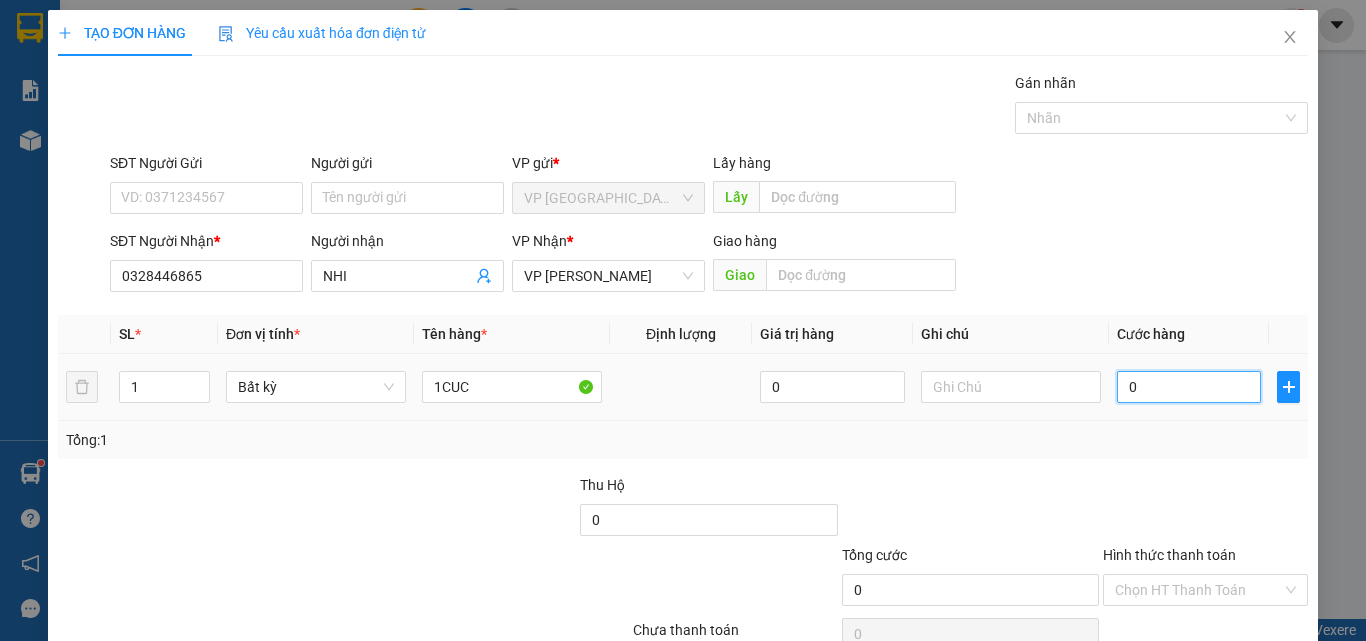 click on "0" at bounding box center (1189, 387) 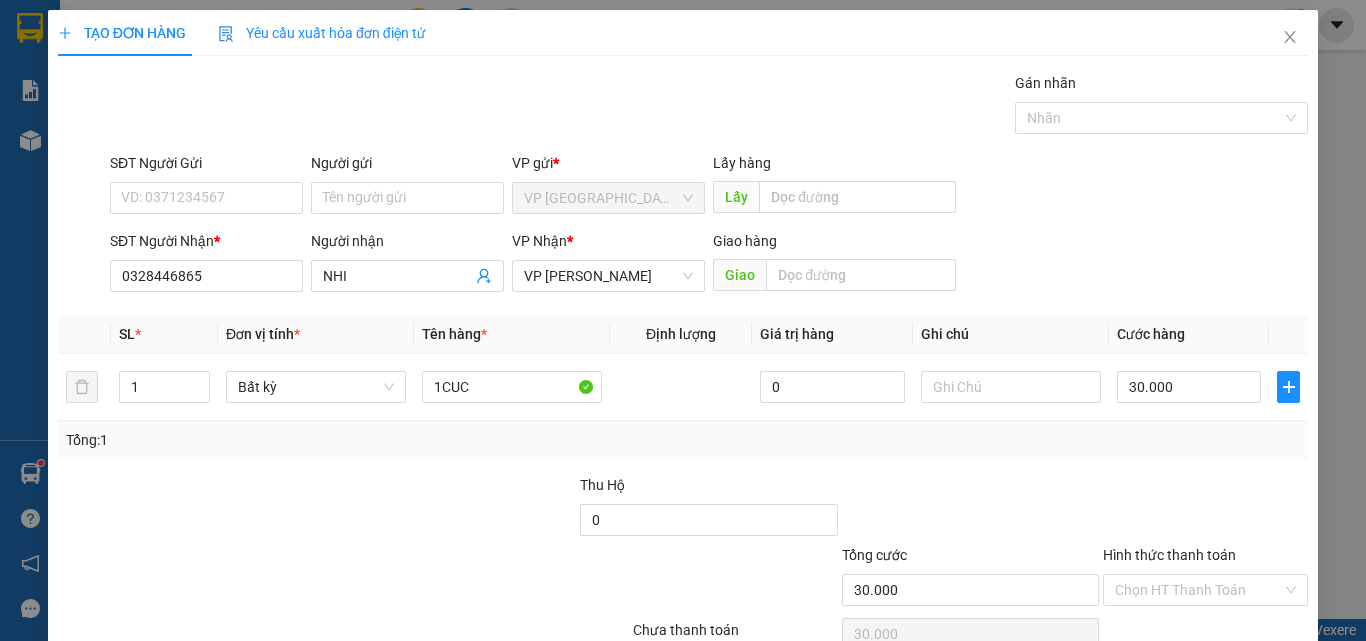 click on "[PERSON_NAME] và In" at bounding box center [1231, 685] 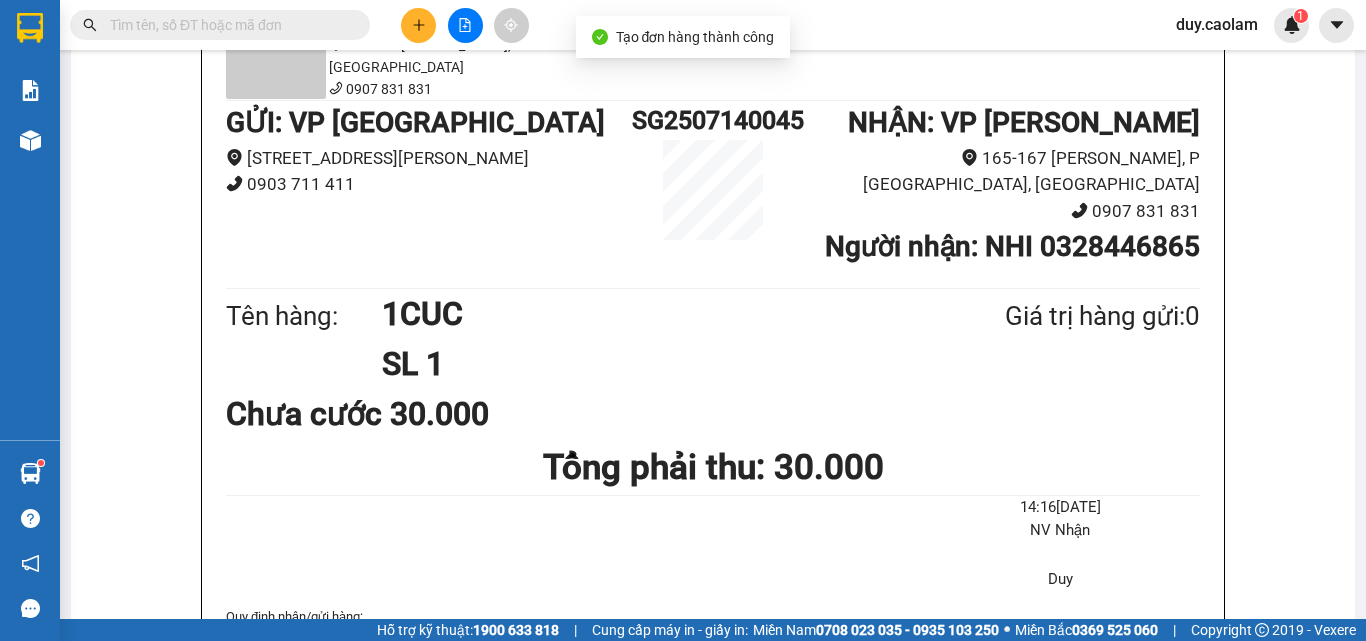 click 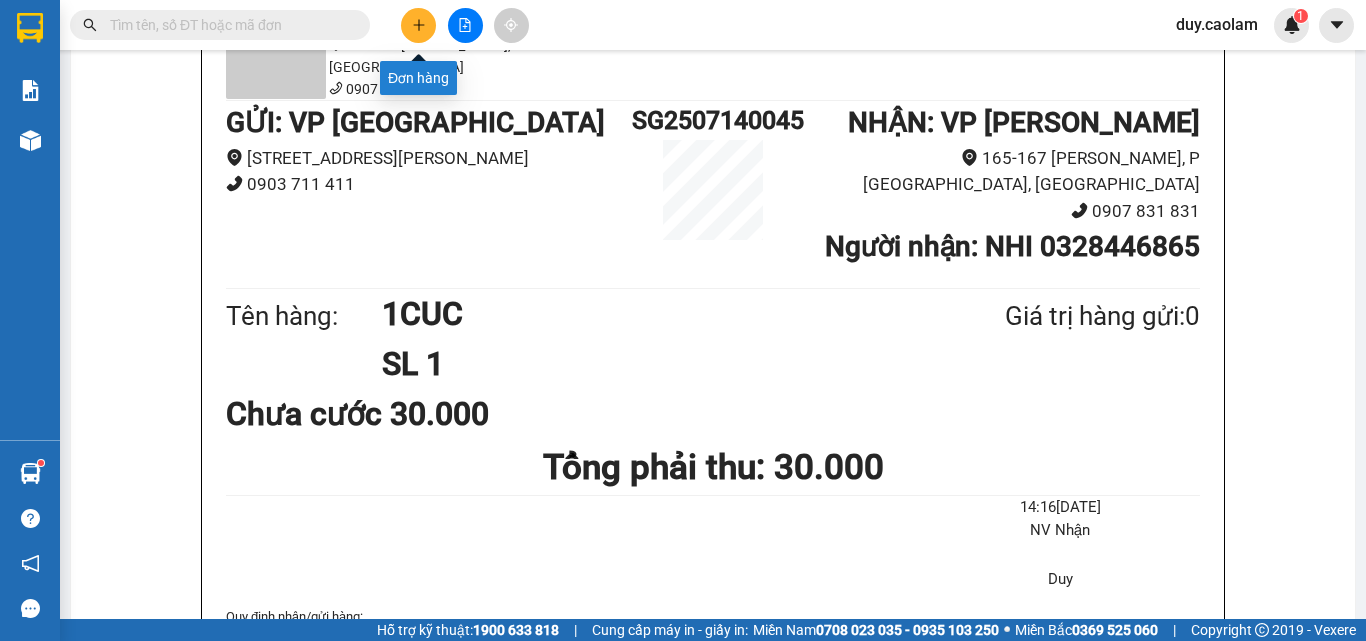 click at bounding box center [418, 25] 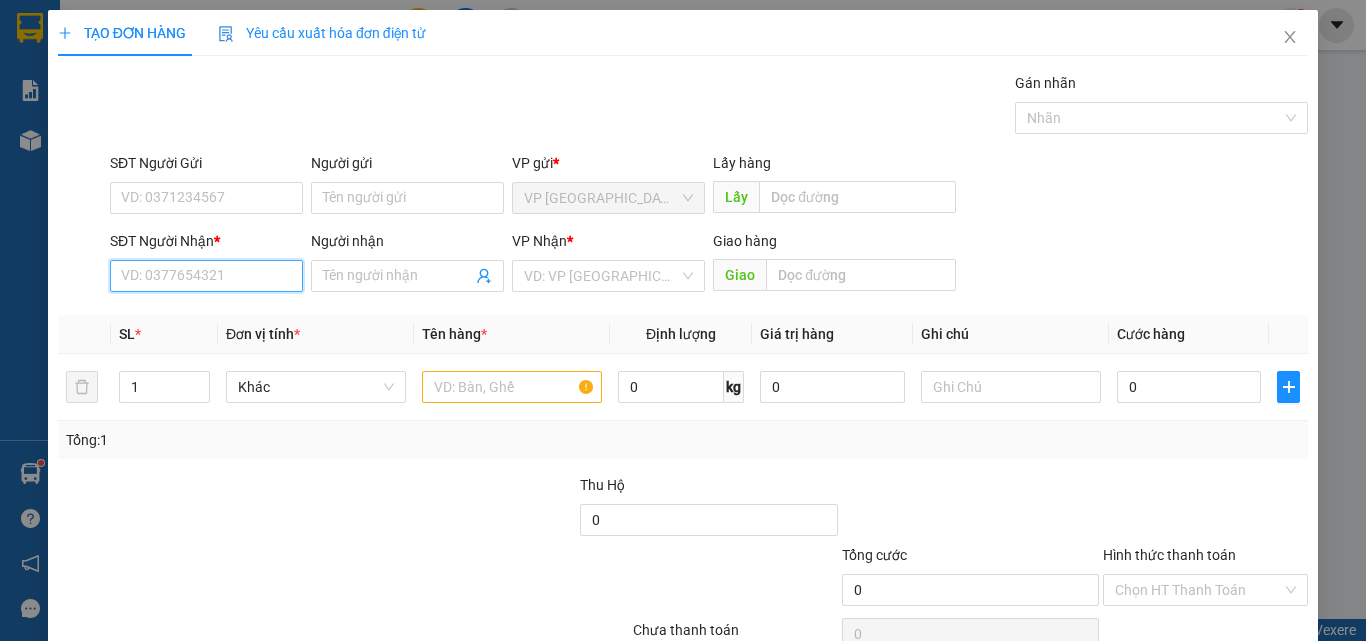 click on "SĐT Người Nhận  *" at bounding box center [206, 276] 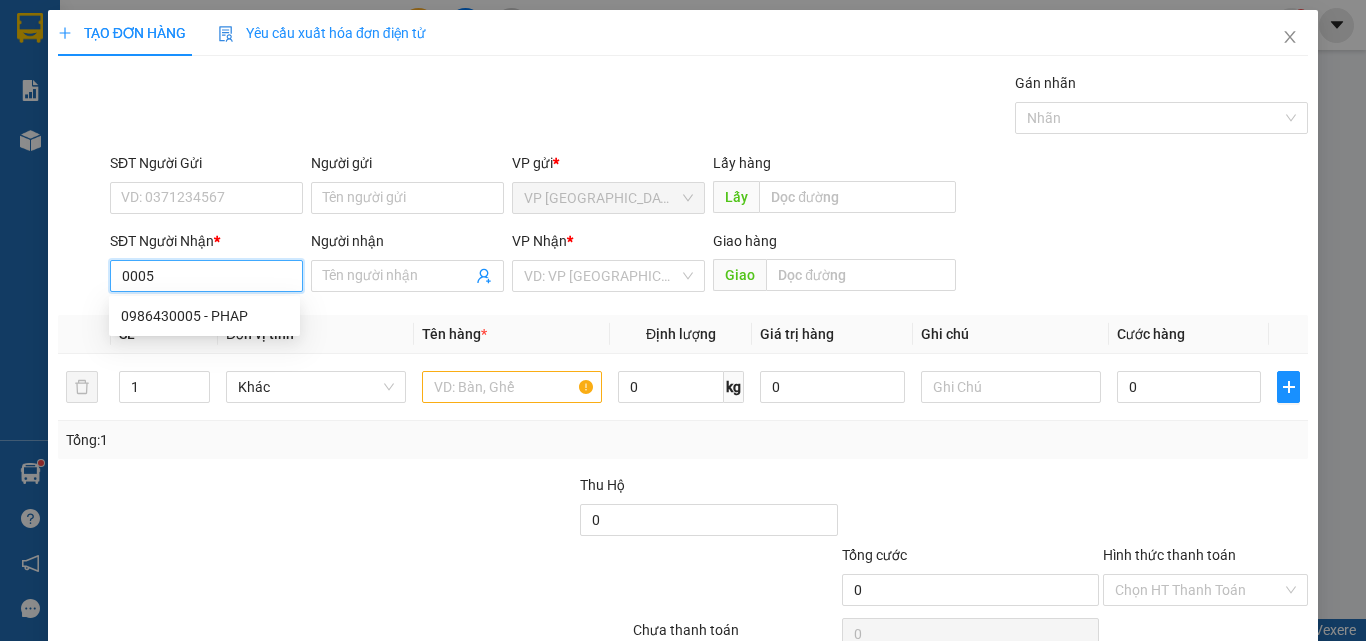click on "0005" at bounding box center [206, 276] 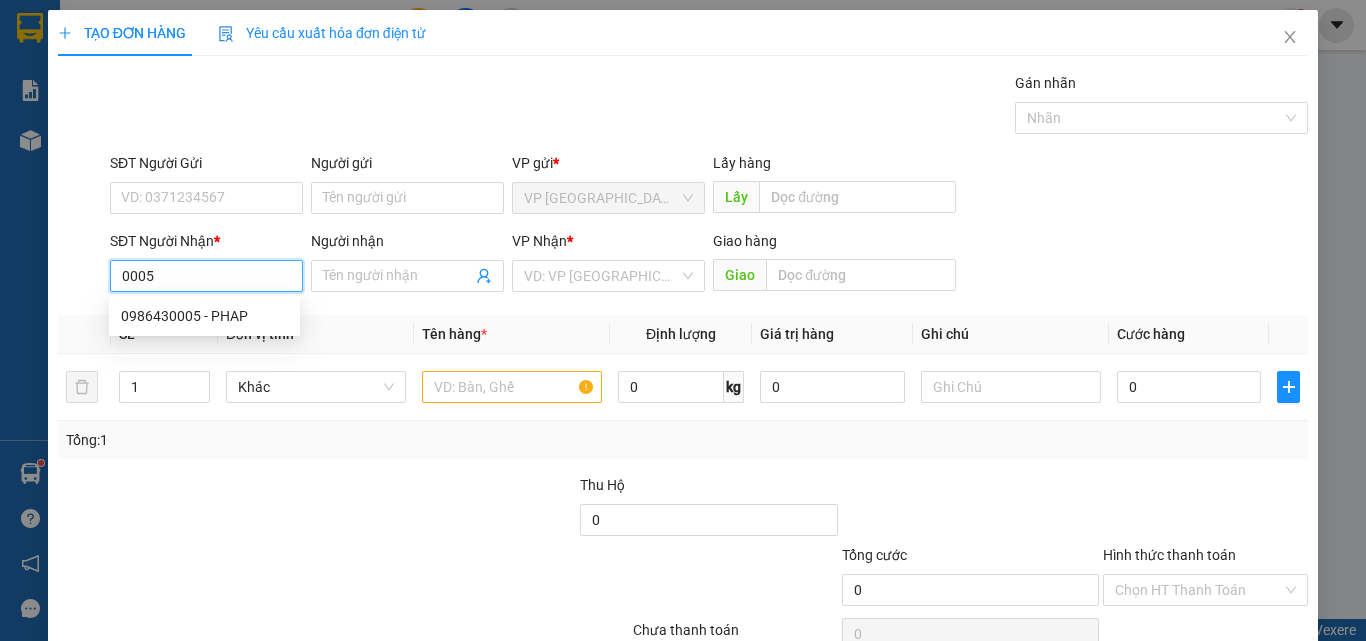 click on "0005" at bounding box center [206, 276] 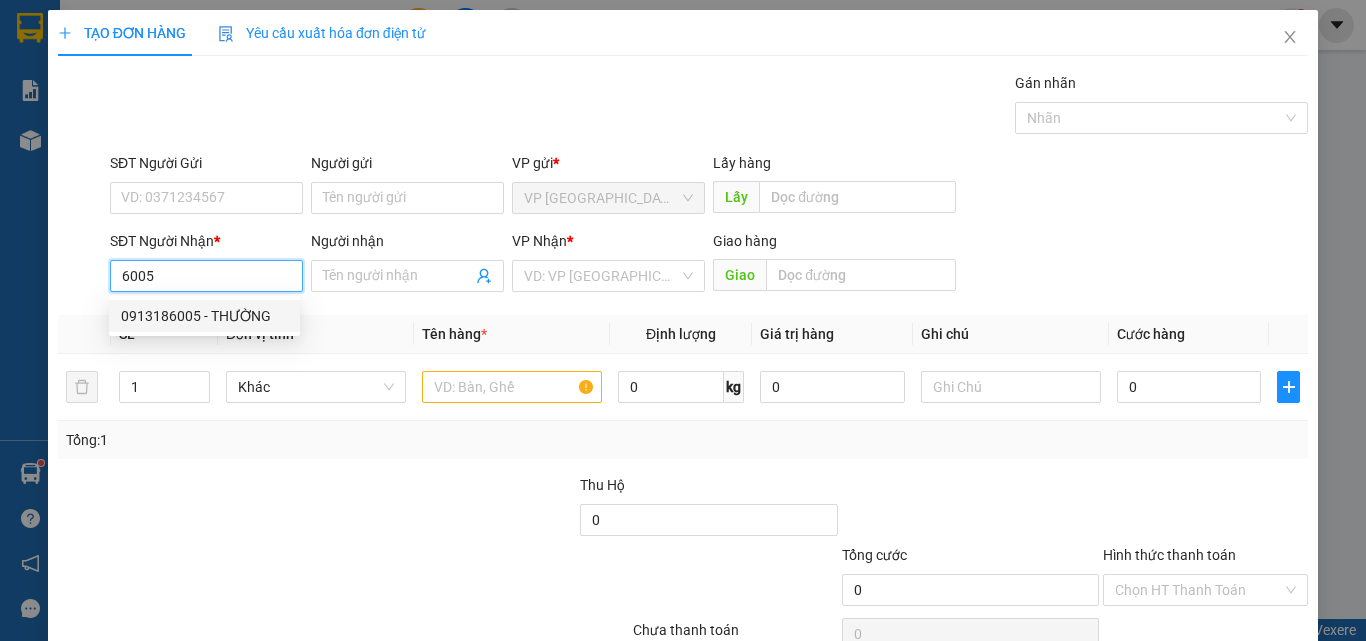 click on "0913186005 - THƯỜNG" at bounding box center [204, 316] 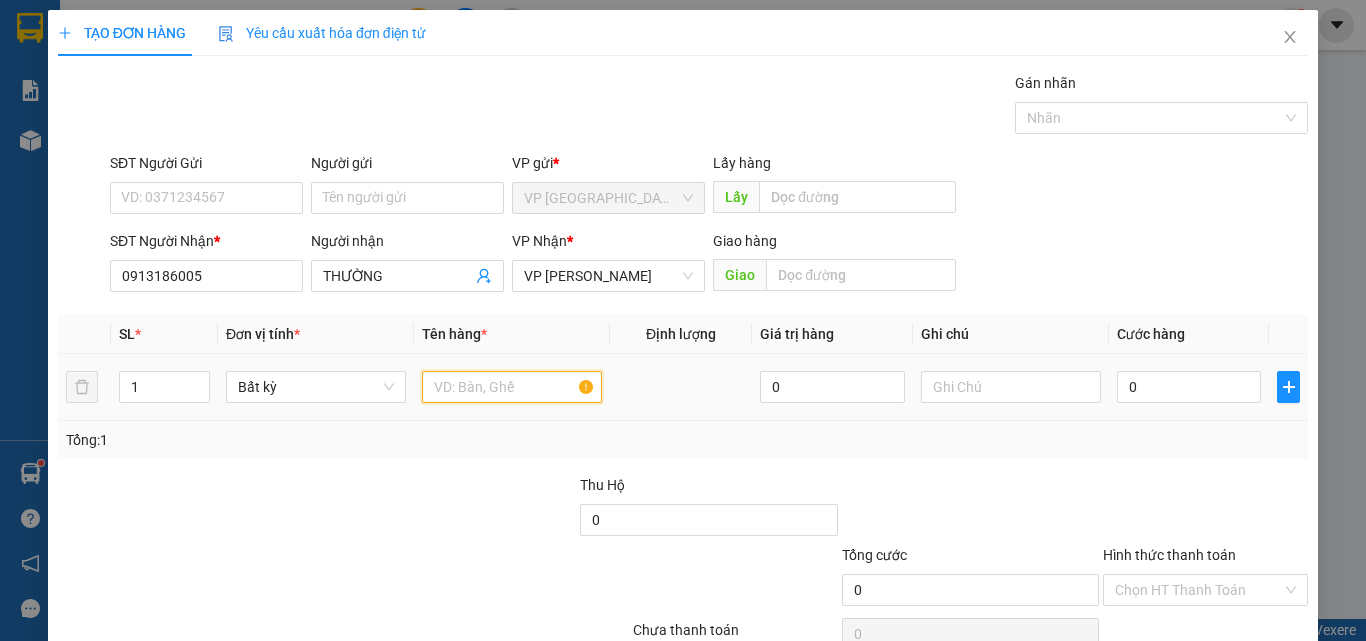 click at bounding box center [512, 387] 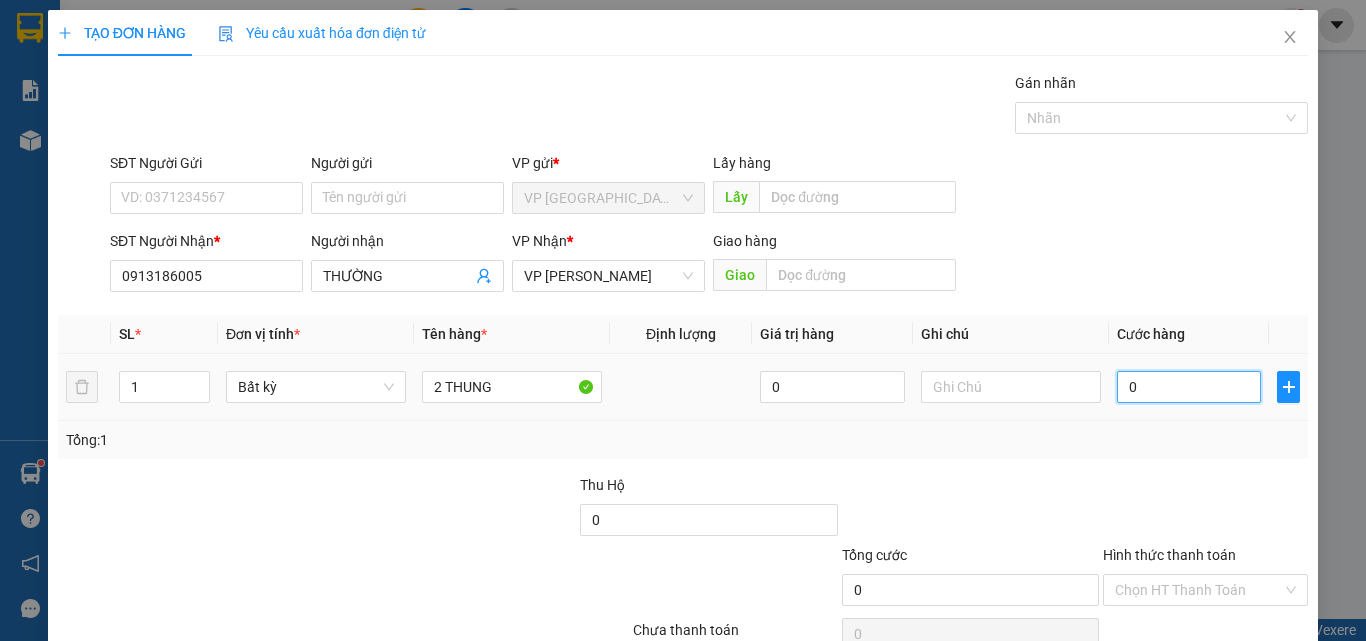 click on "0" at bounding box center [1189, 387] 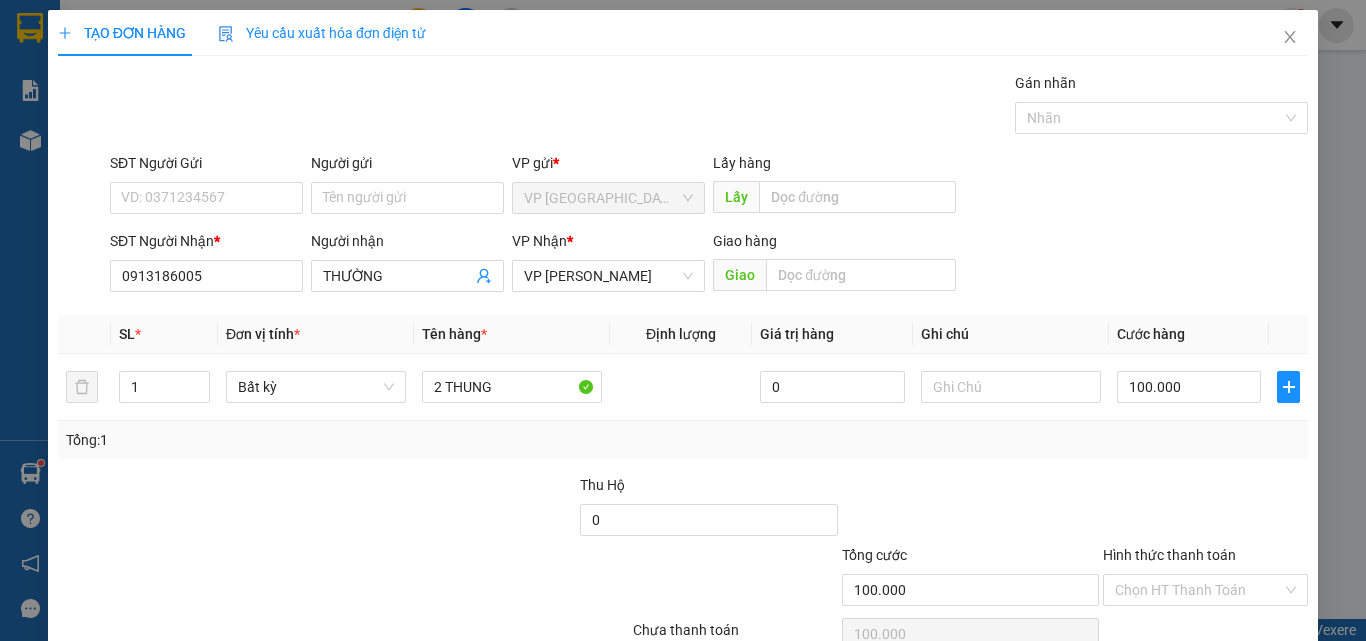 click on "[PERSON_NAME] và In" at bounding box center (1231, 685) 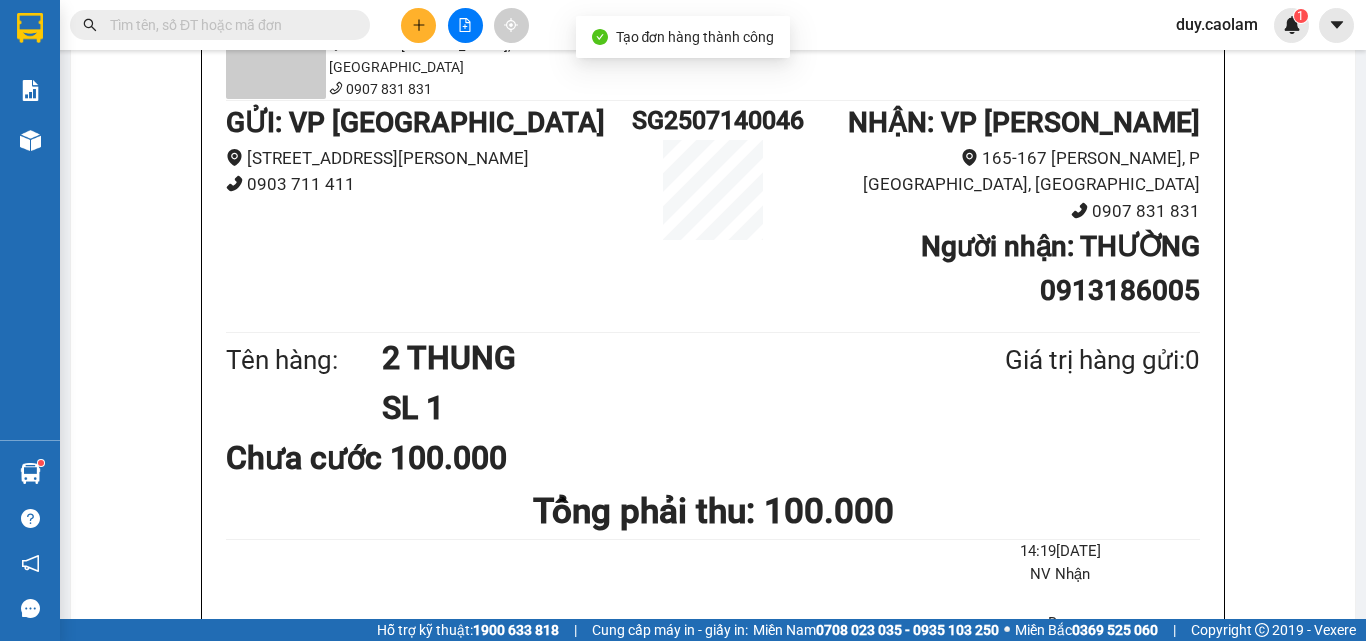 click on "In mẫu A5" at bounding box center [725, -96] 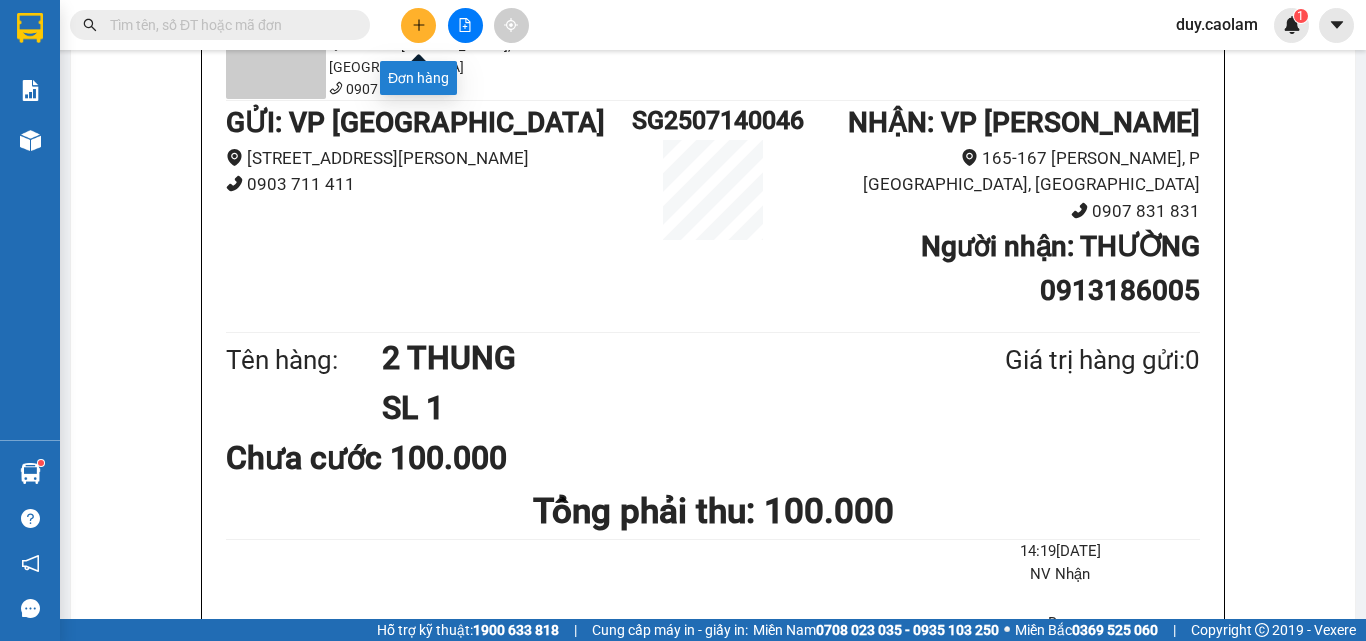 click at bounding box center [418, 25] 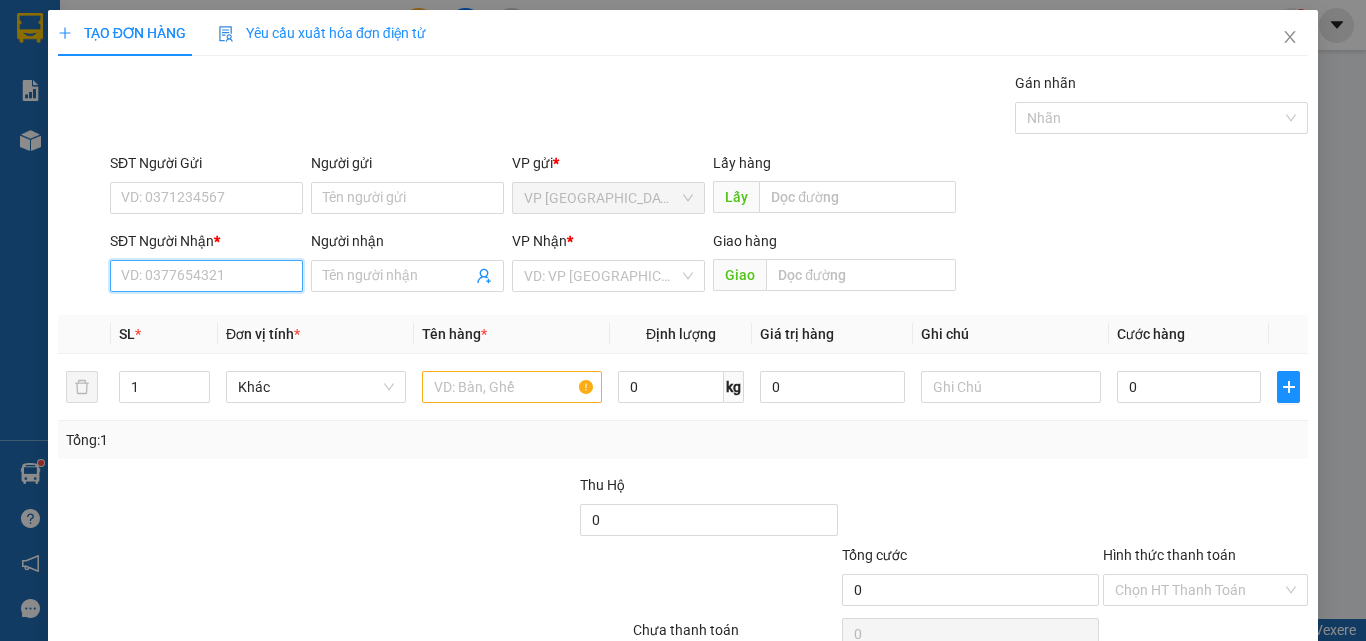 click on "SĐT Người Nhận  *" at bounding box center (206, 276) 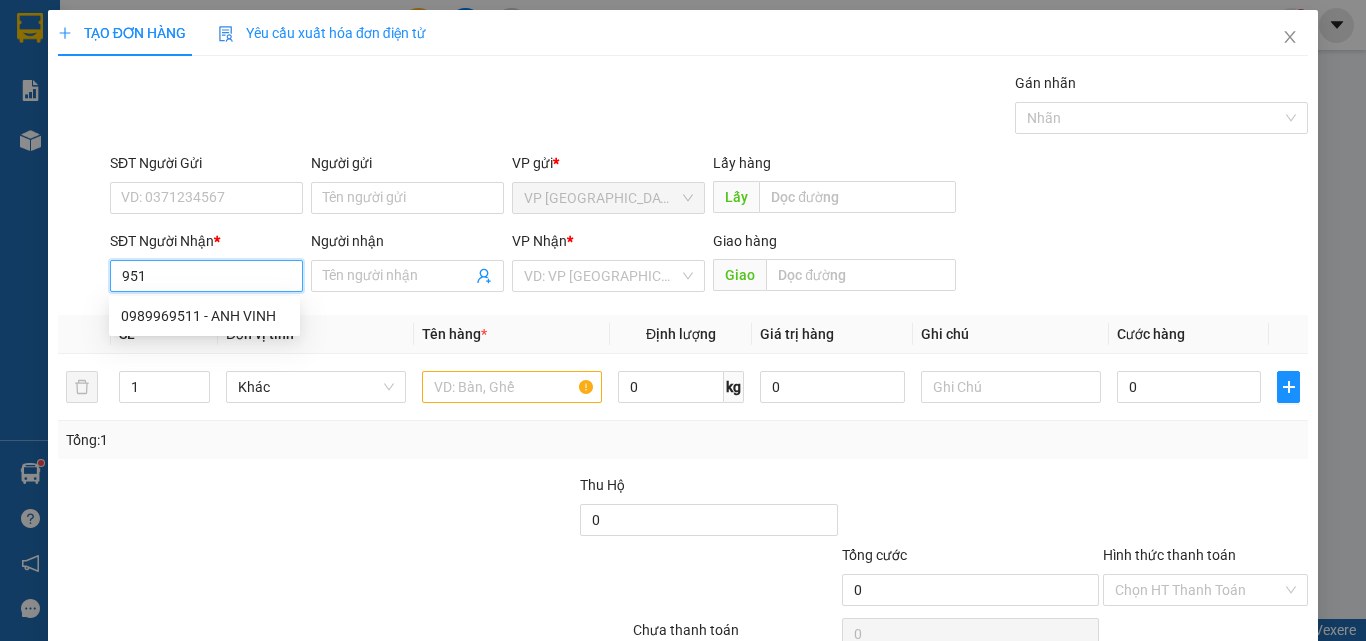 click on "951" at bounding box center [206, 276] 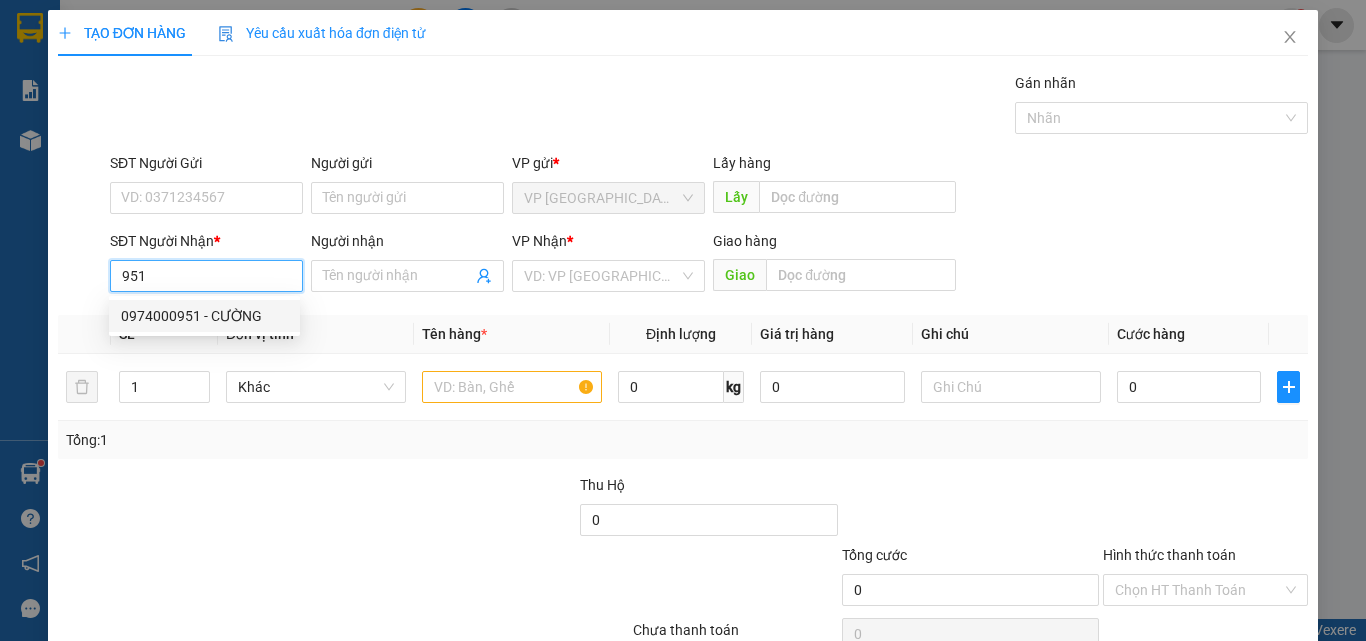 click on "0974000951 - CƯỜNG" at bounding box center [204, 316] 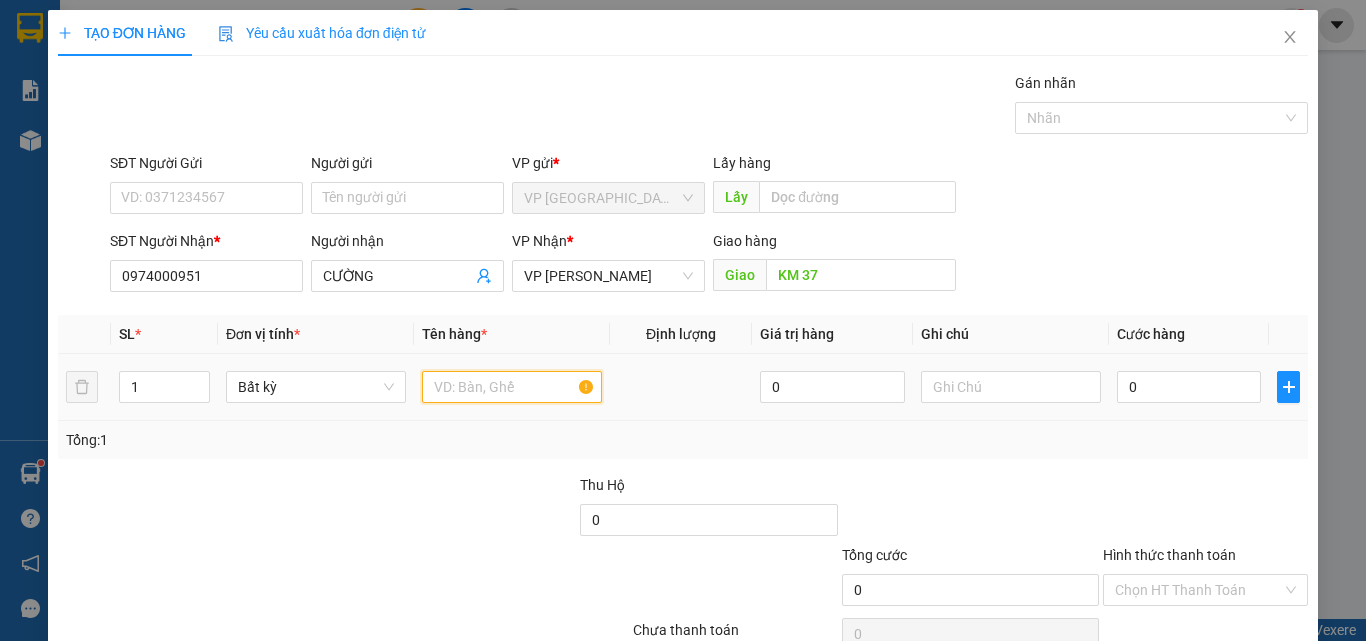 click at bounding box center (512, 387) 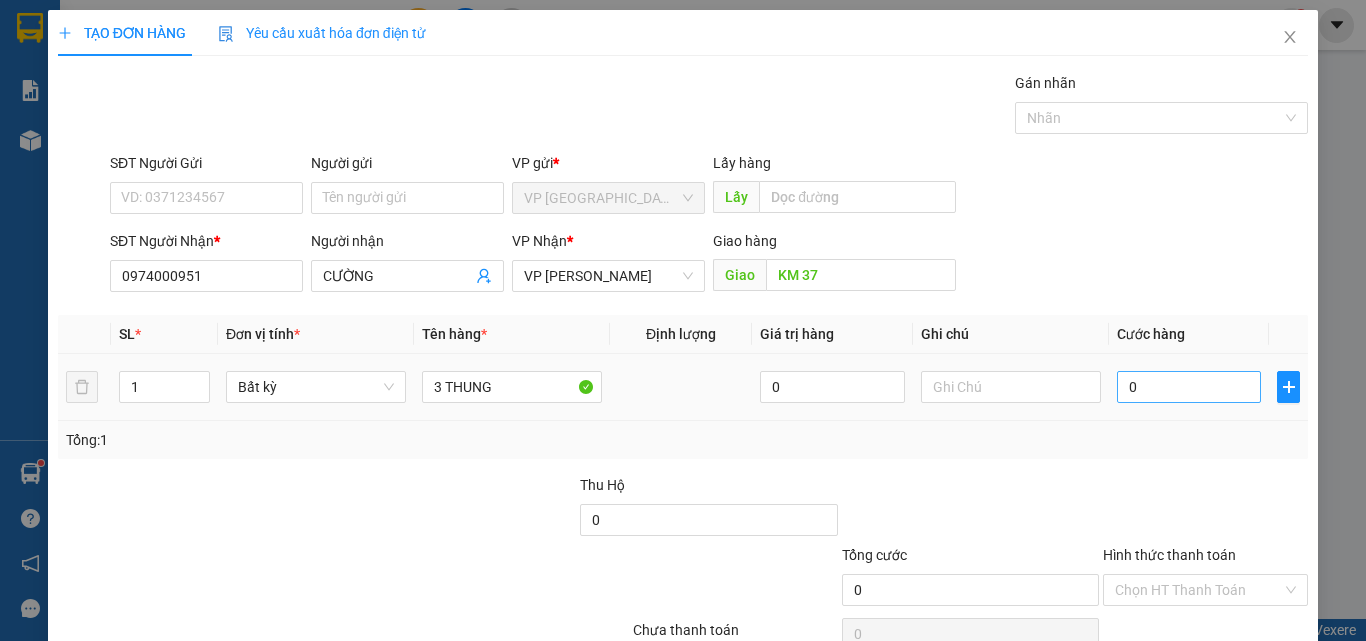 click on "0" at bounding box center [1189, 387] 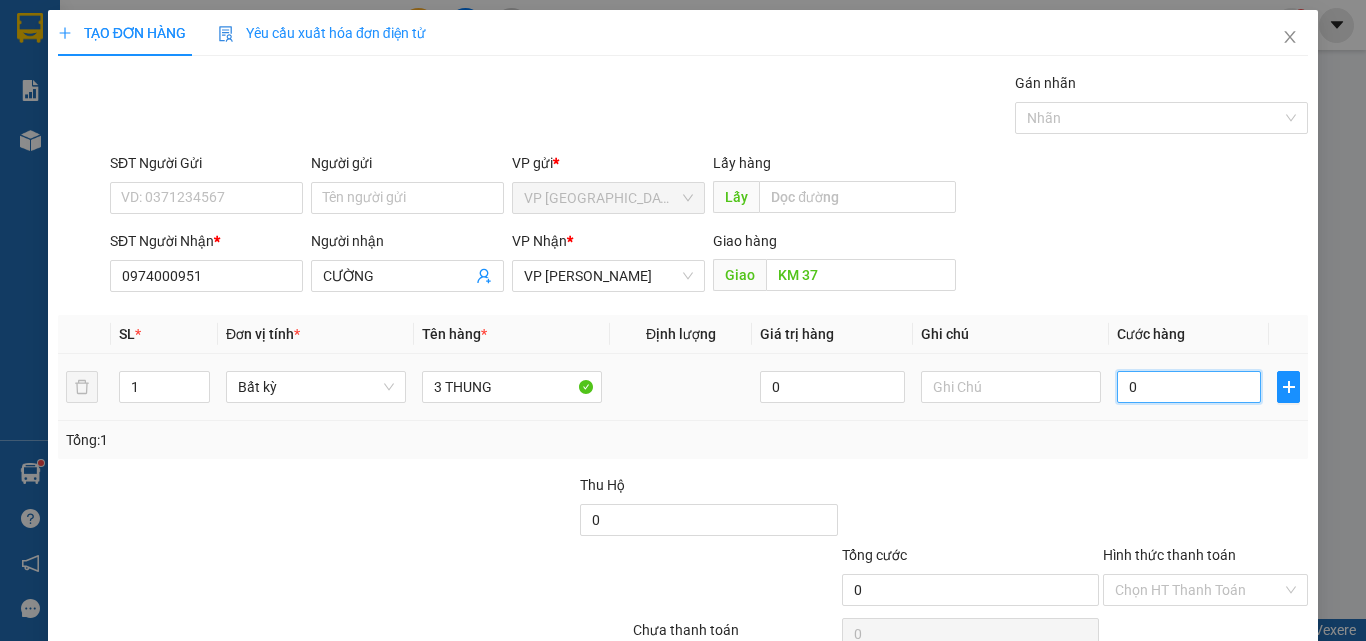 click on "0" at bounding box center (1189, 387) 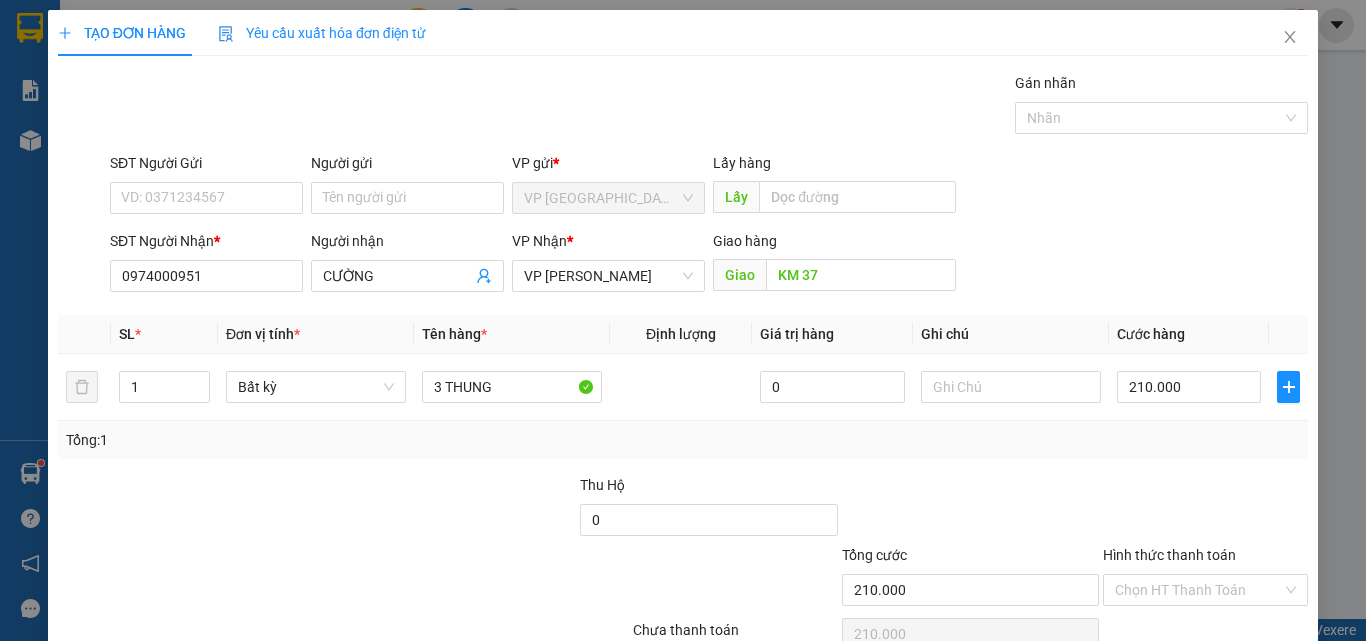 click 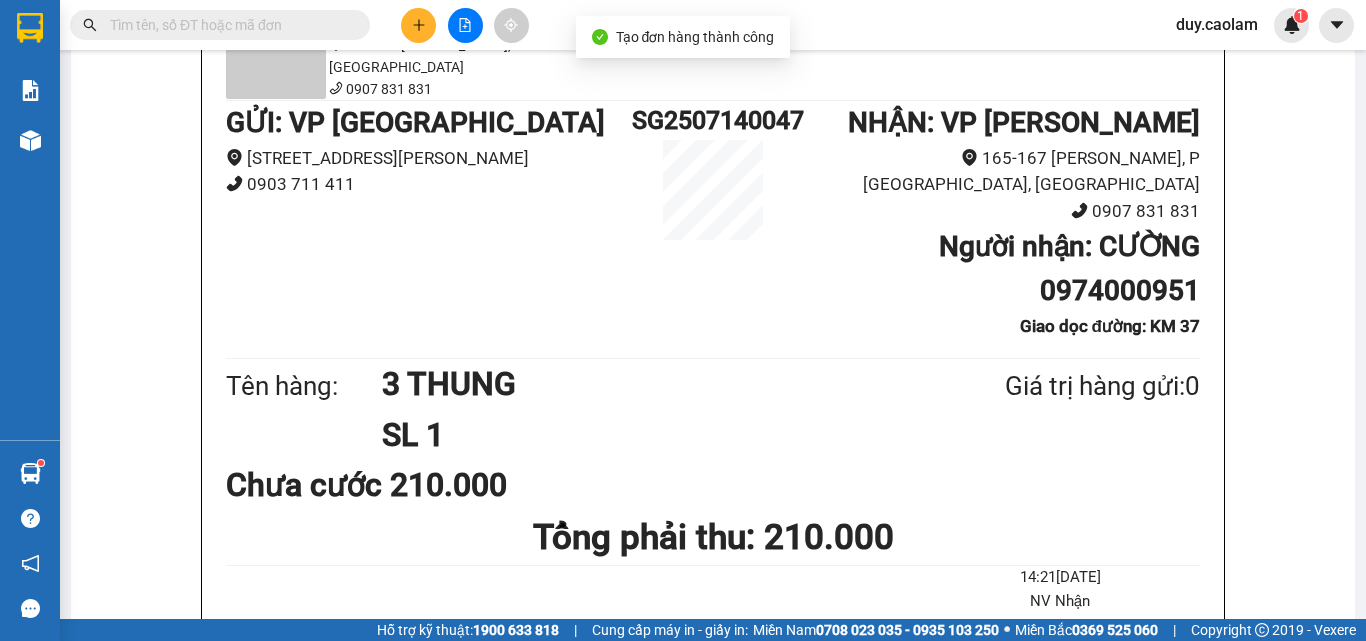 click on "In mẫu A5" at bounding box center [725, -96] 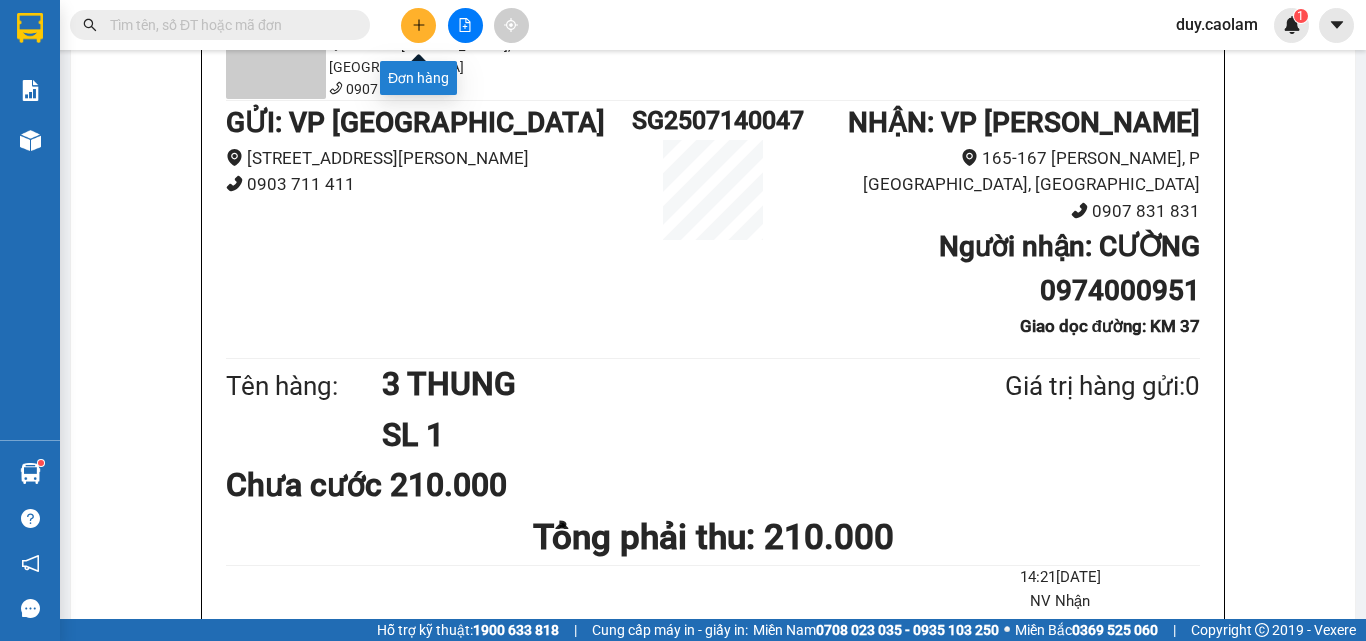 click at bounding box center [418, 25] 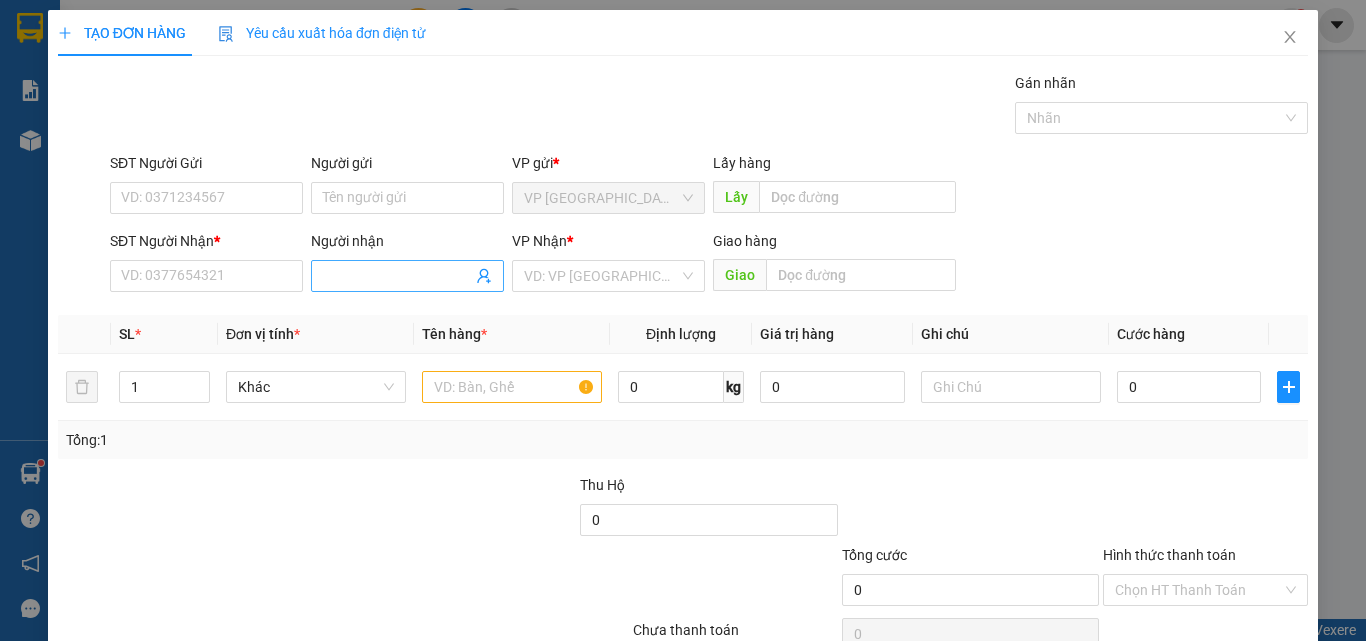 click on "Người nhận" at bounding box center (397, 276) 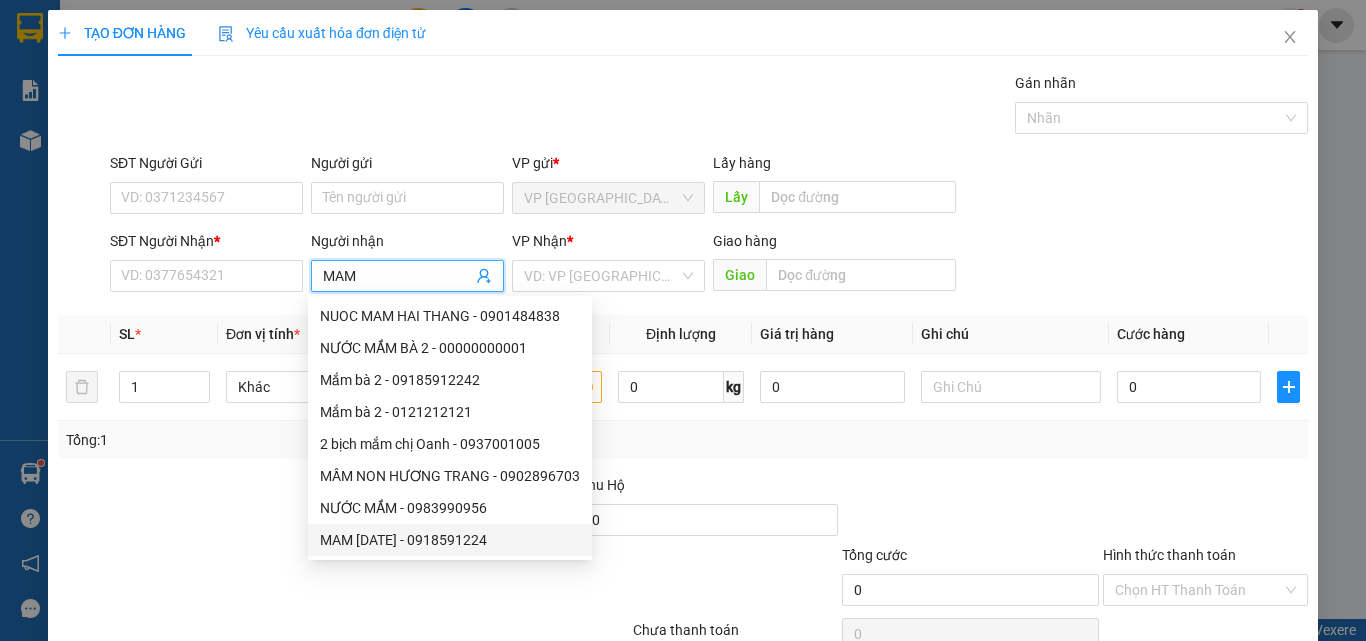 click on "MAM [DATE] - 0918591224" at bounding box center [450, 540] 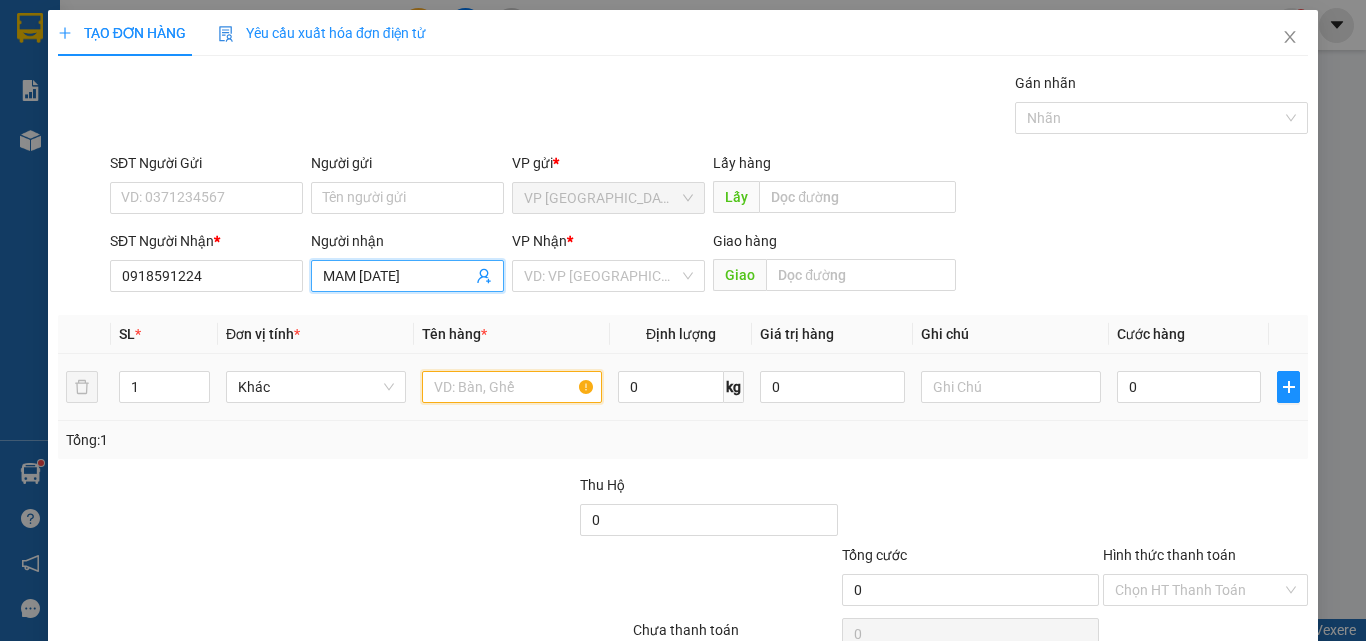 click at bounding box center (512, 387) 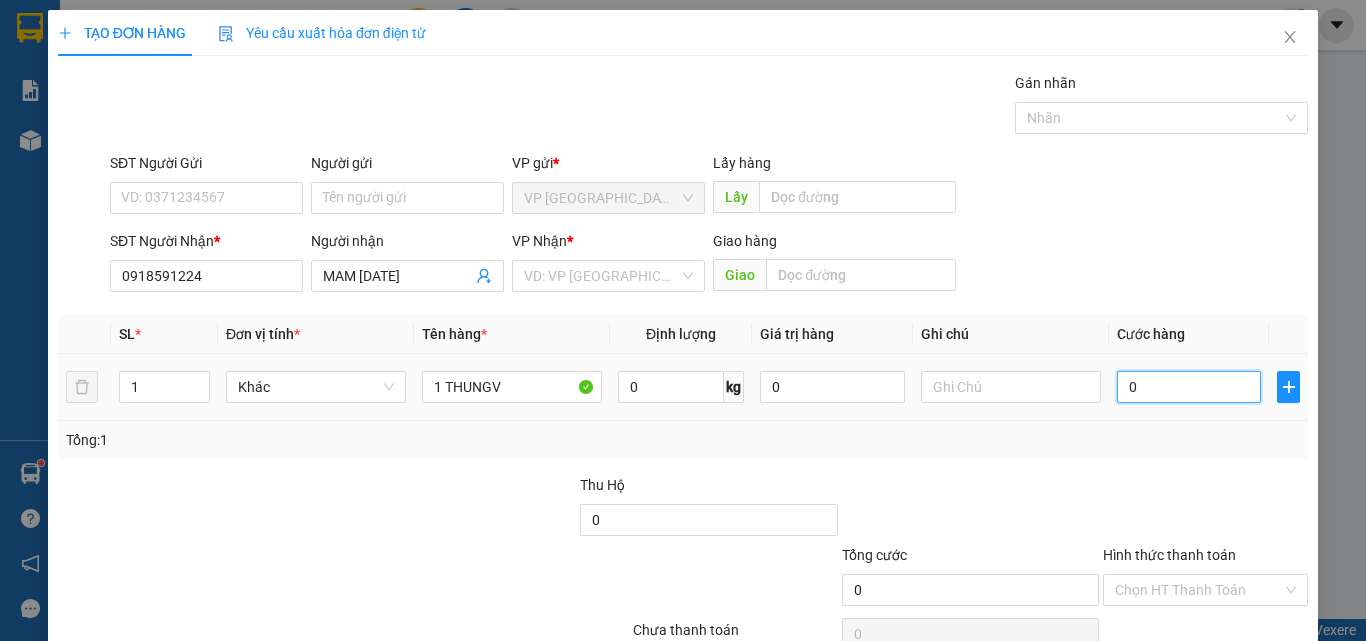 click on "0" at bounding box center [1189, 387] 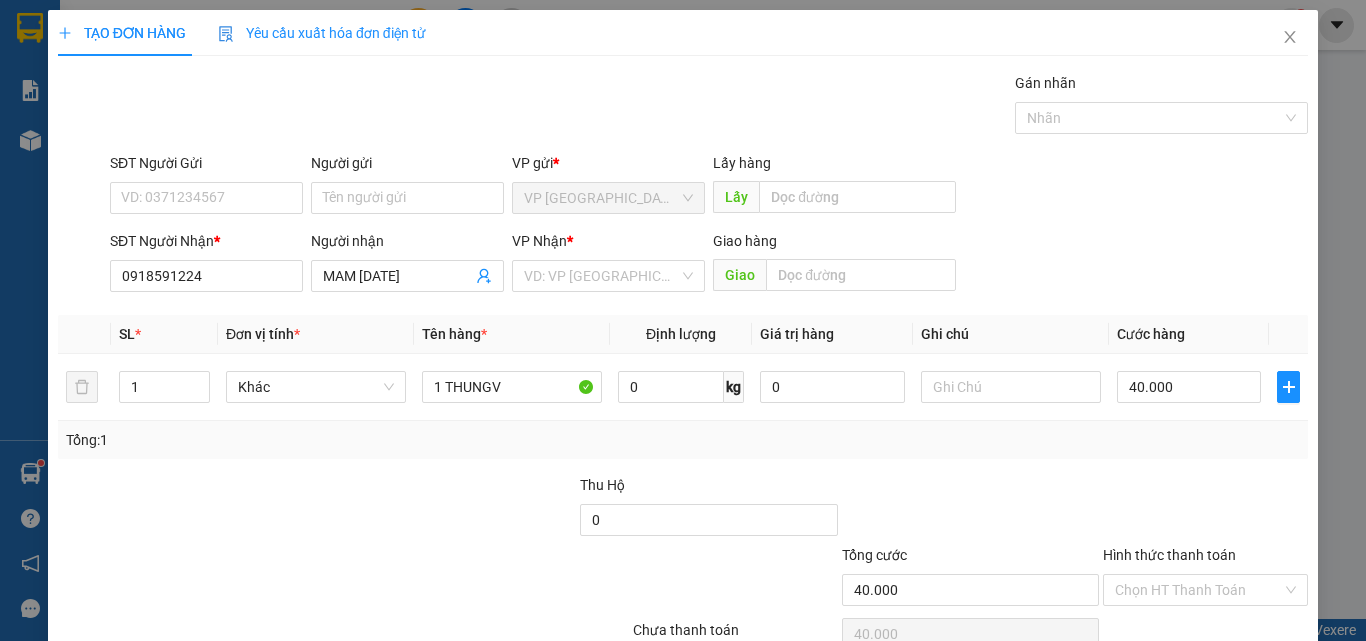 click on "[PERSON_NAME] và In" at bounding box center (1231, 685) 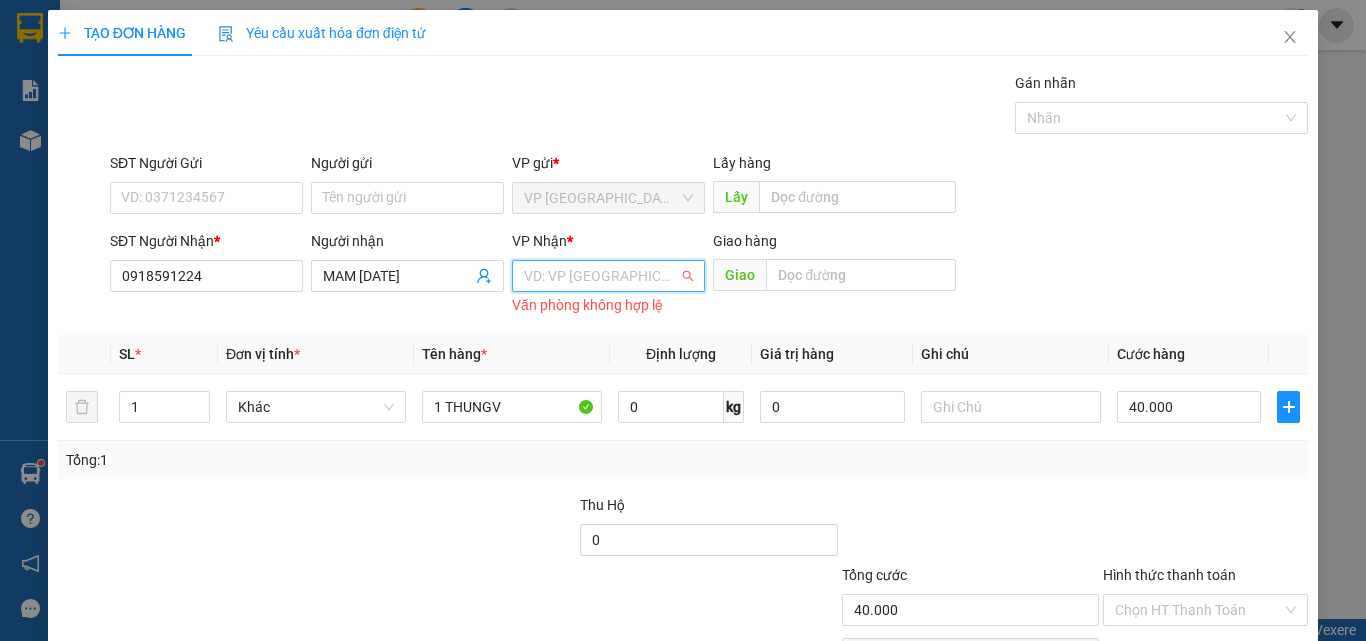 click at bounding box center [601, 276] 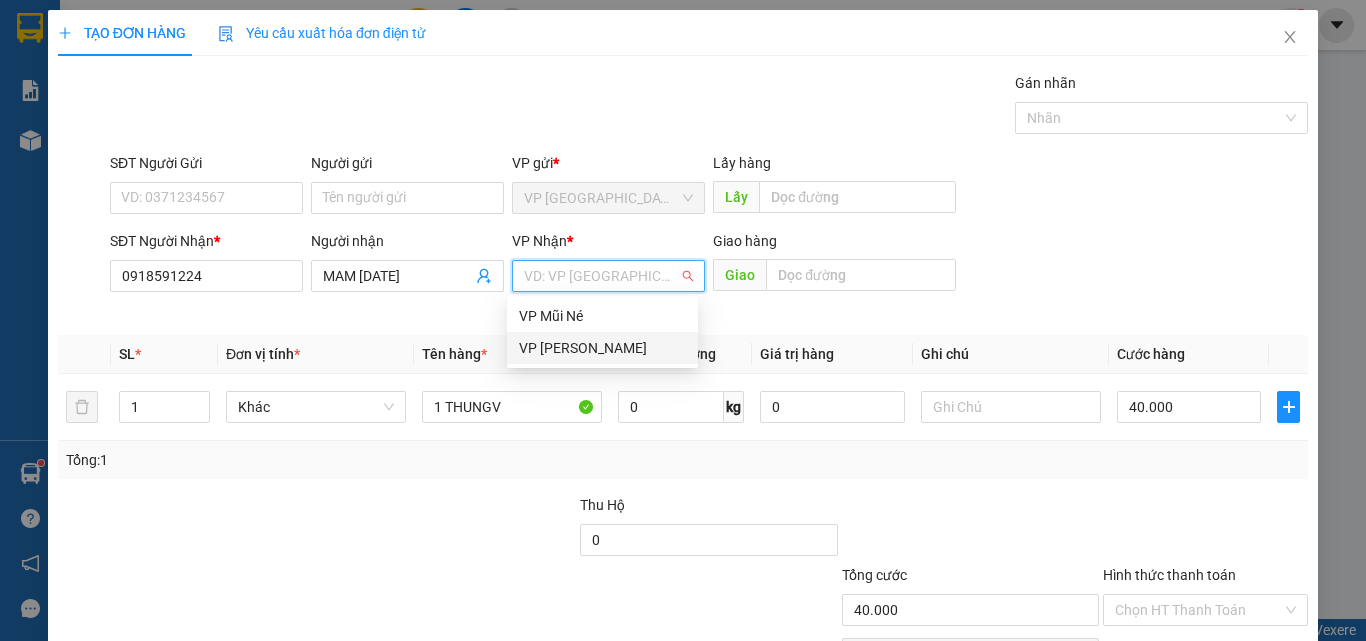 click on "VP [PERSON_NAME]" at bounding box center [602, 348] 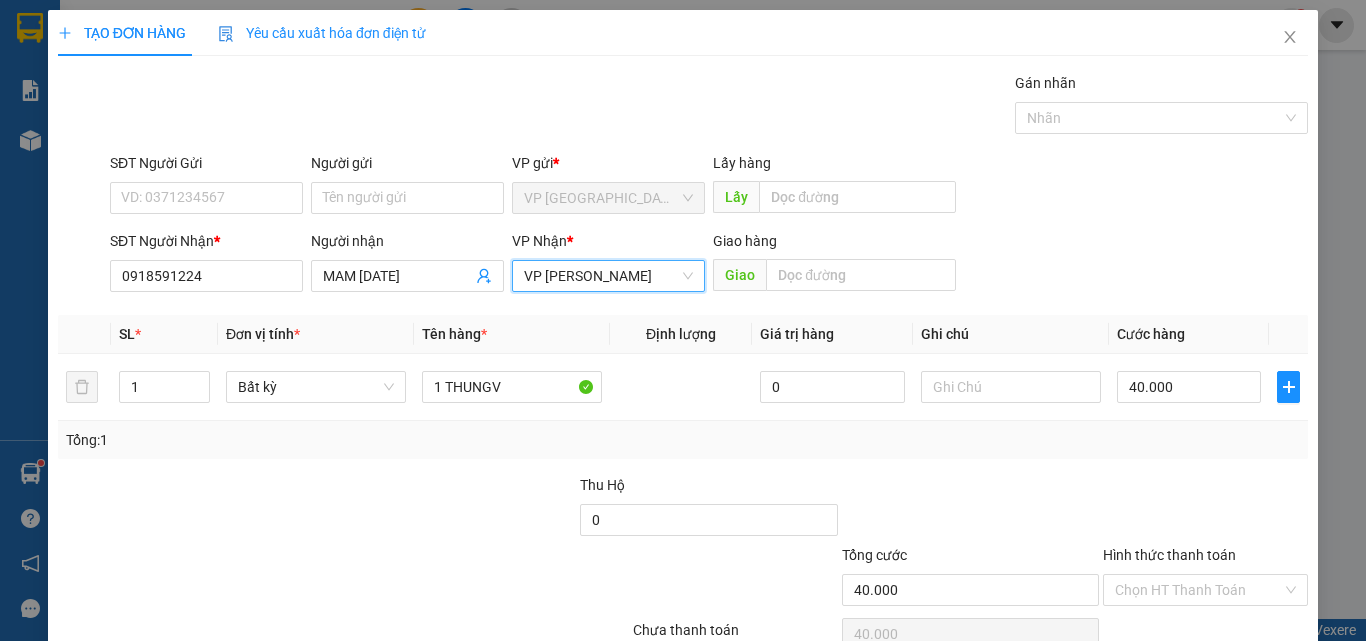 click on "[PERSON_NAME] và In" at bounding box center (1263, 685) 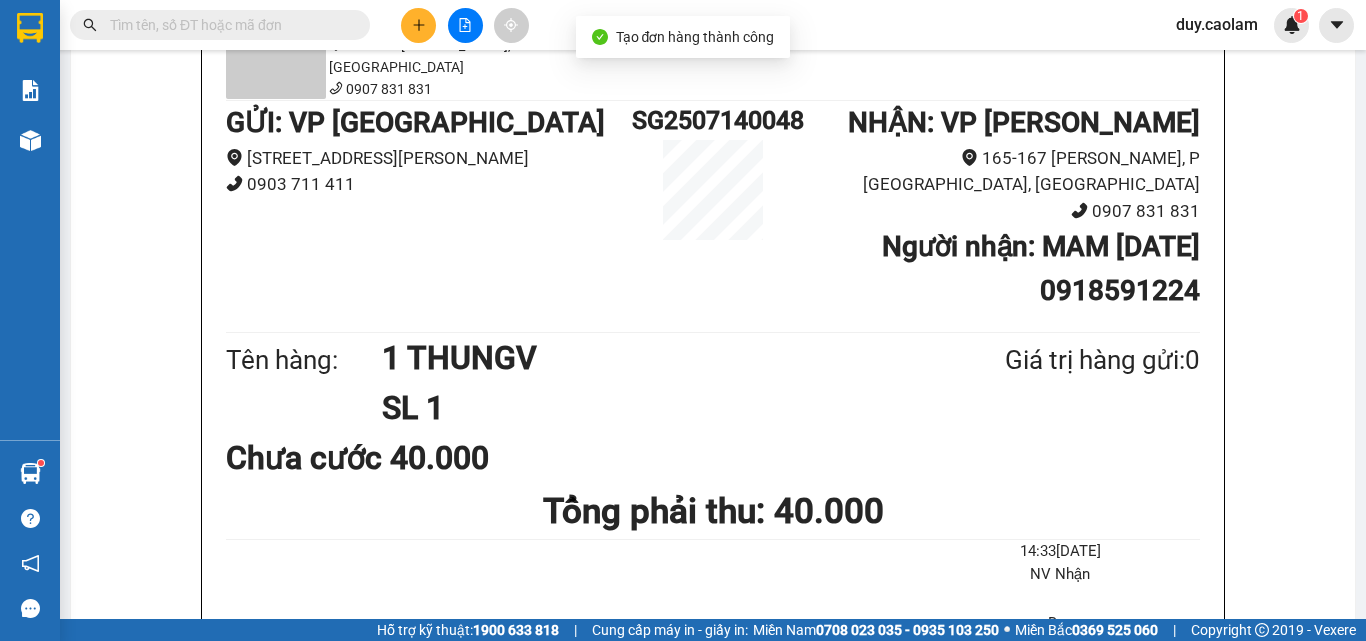 click on "In mẫu A5" at bounding box center (725, -96) 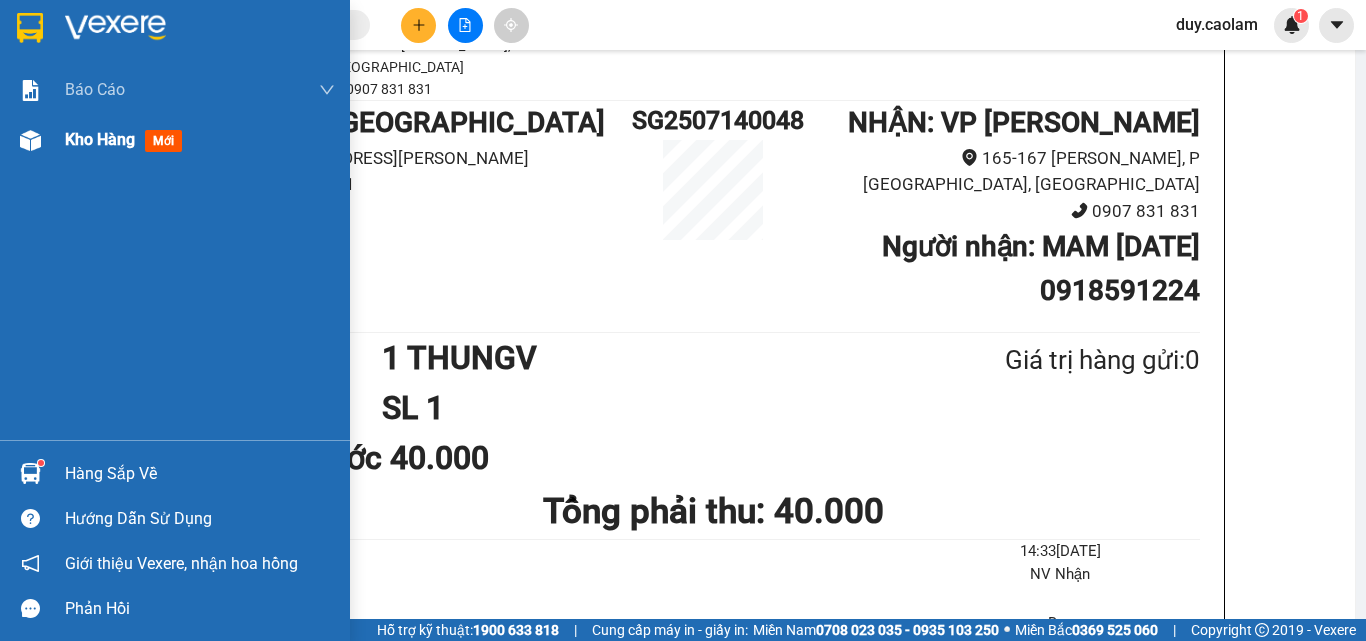 click on "Kho hàng" at bounding box center [100, 139] 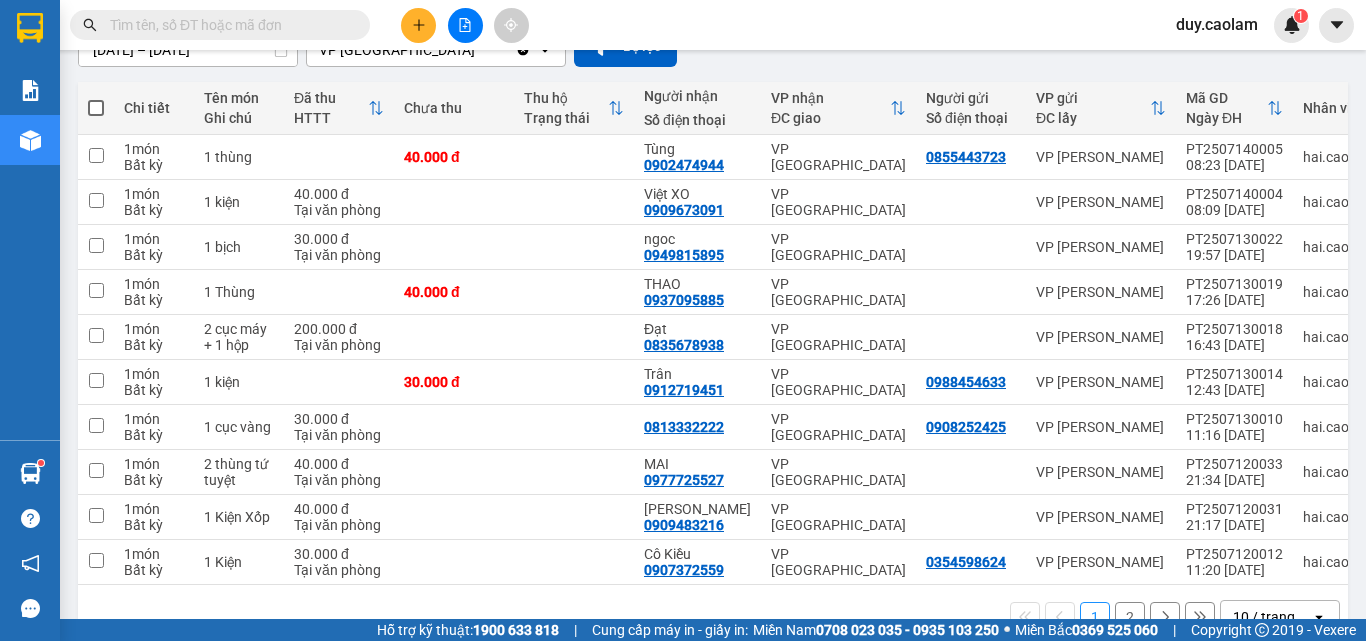 drag, startPoint x: 90, startPoint y: 83, endPoint x: 130, endPoint y: 82, distance: 40.012497 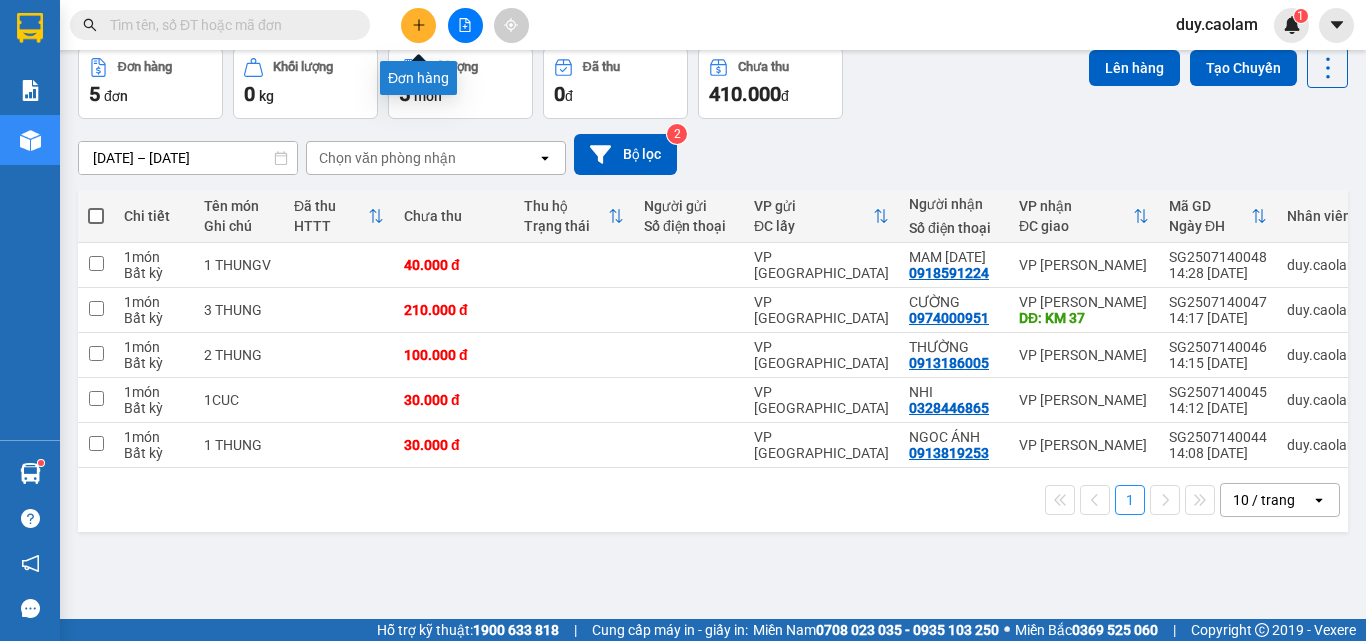 click at bounding box center (418, 25) 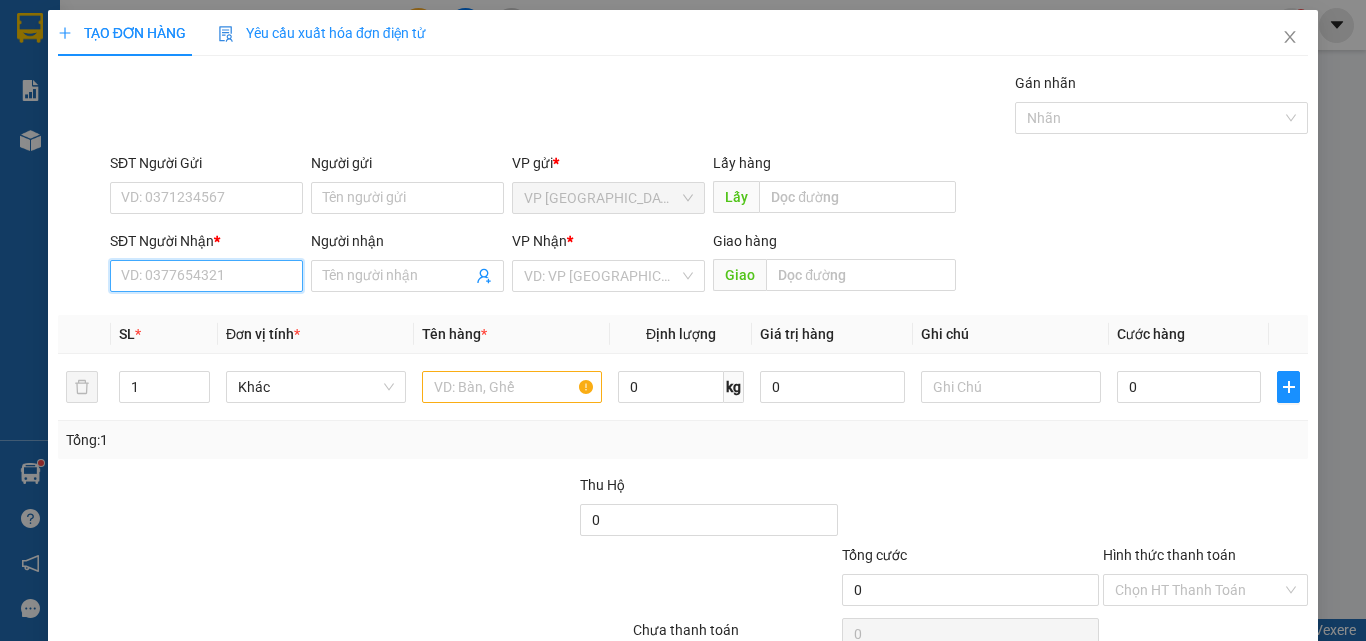 click on "SĐT Người Nhận  *" at bounding box center [206, 276] 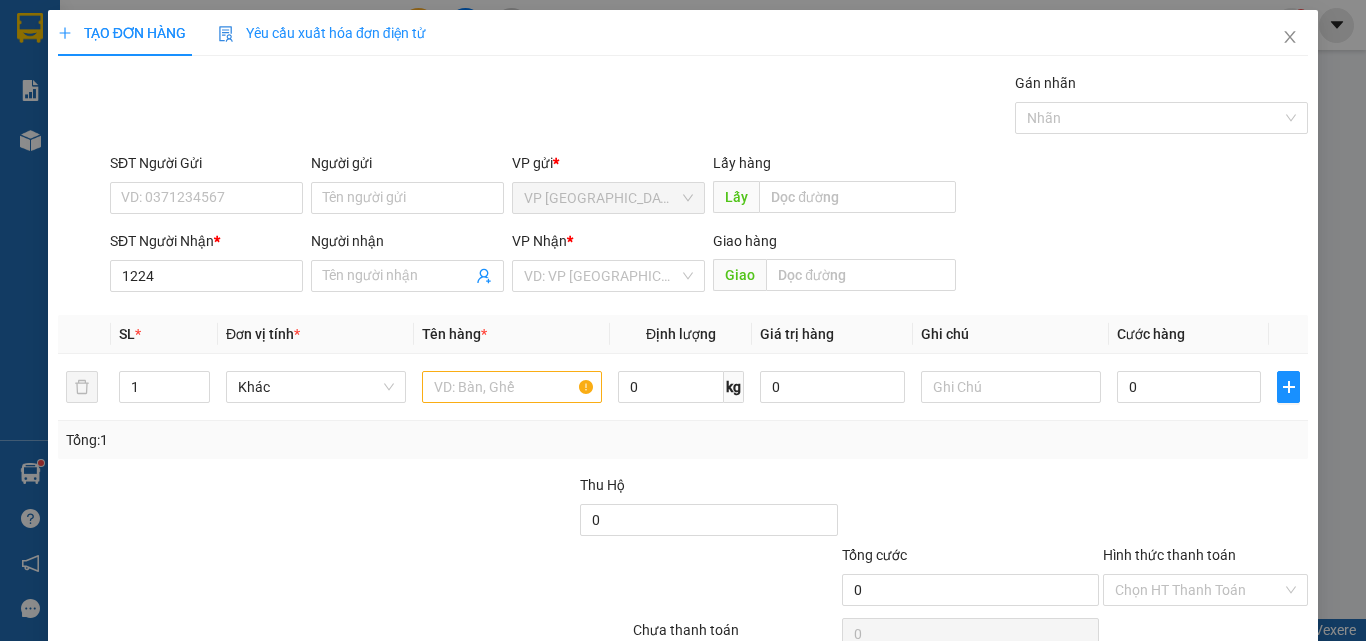 click on "SĐT Người Nhận  *" at bounding box center (206, 245) 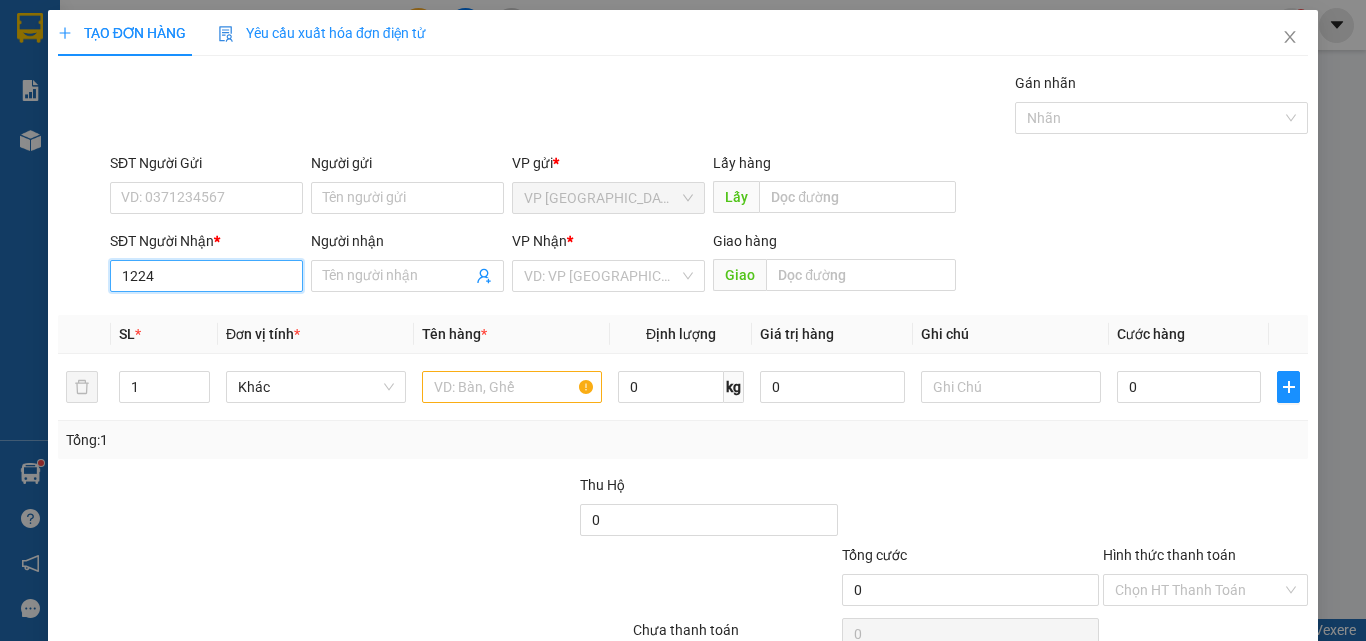 click on "1224" at bounding box center (206, 276) 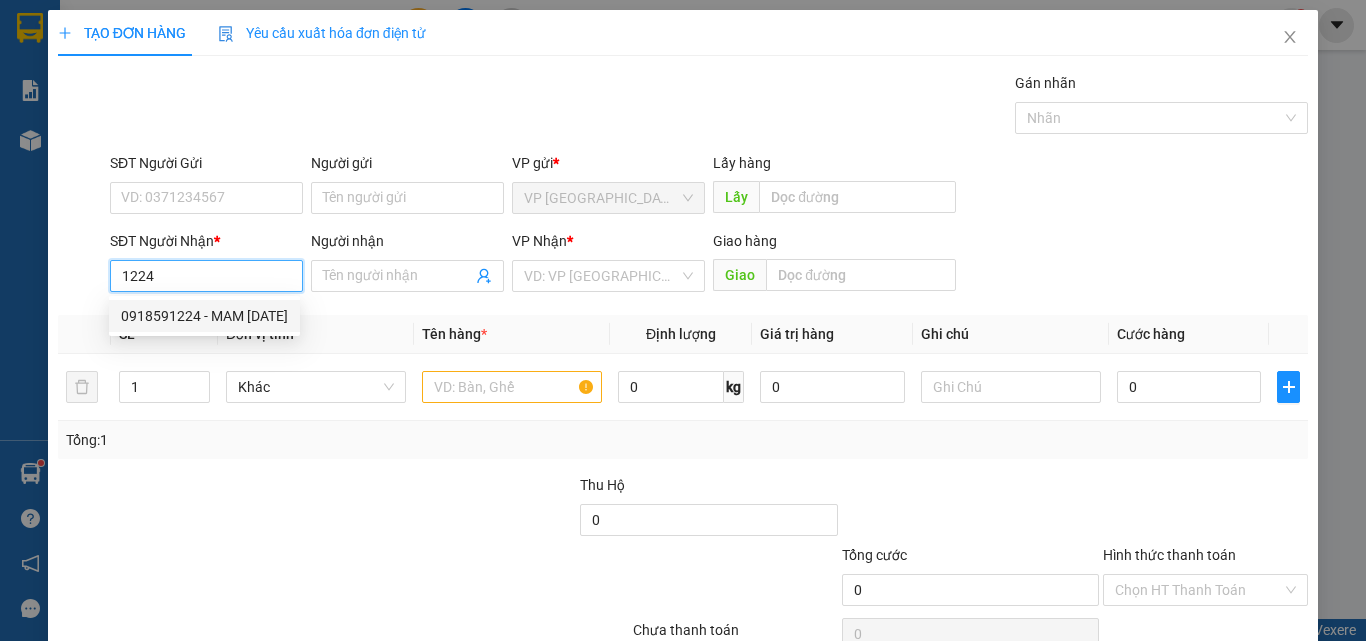 drag, startPoint x: 234, startPoint y: 313, endPoint x: 257, endPoint y: 312, distance: 23.021729 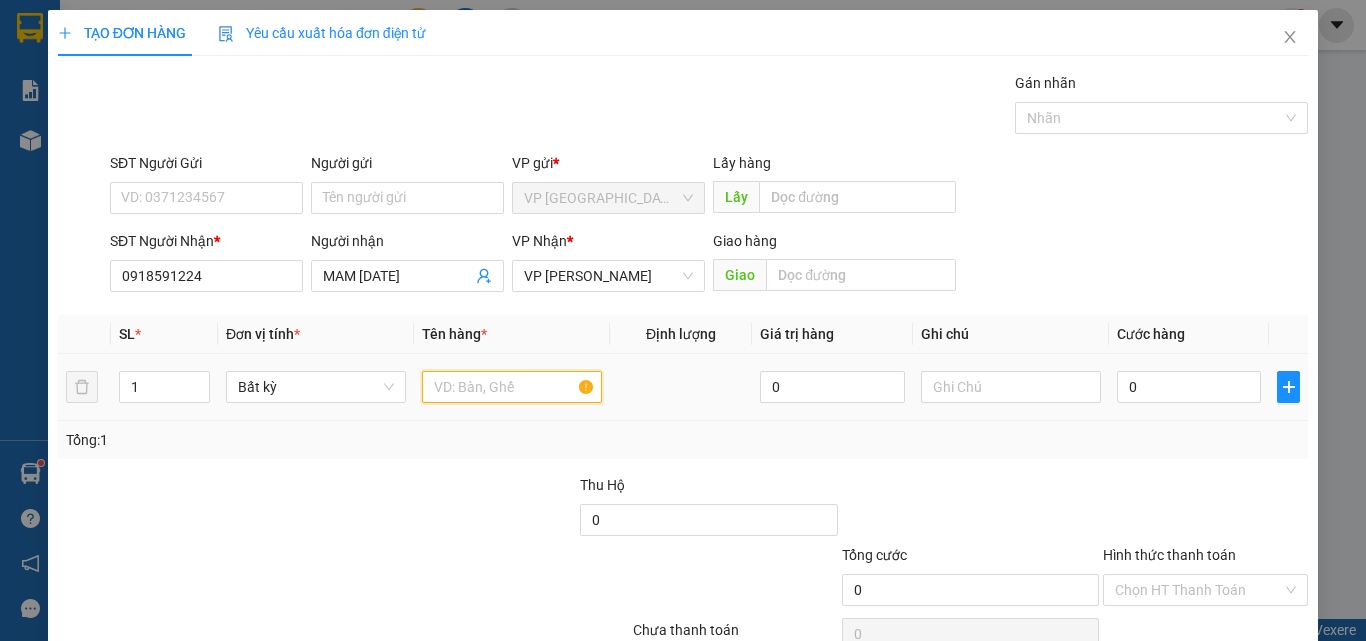 click at bounding box center (512, 387) 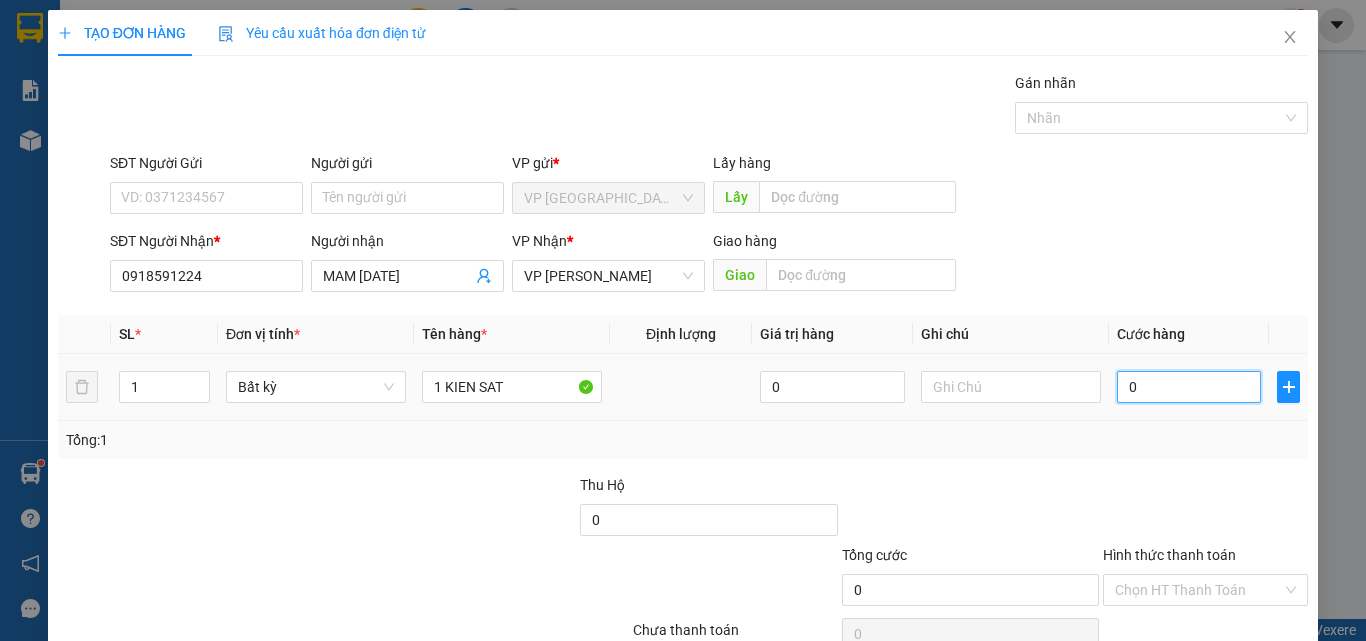 click on "0" at bounding box center (1189, 387) 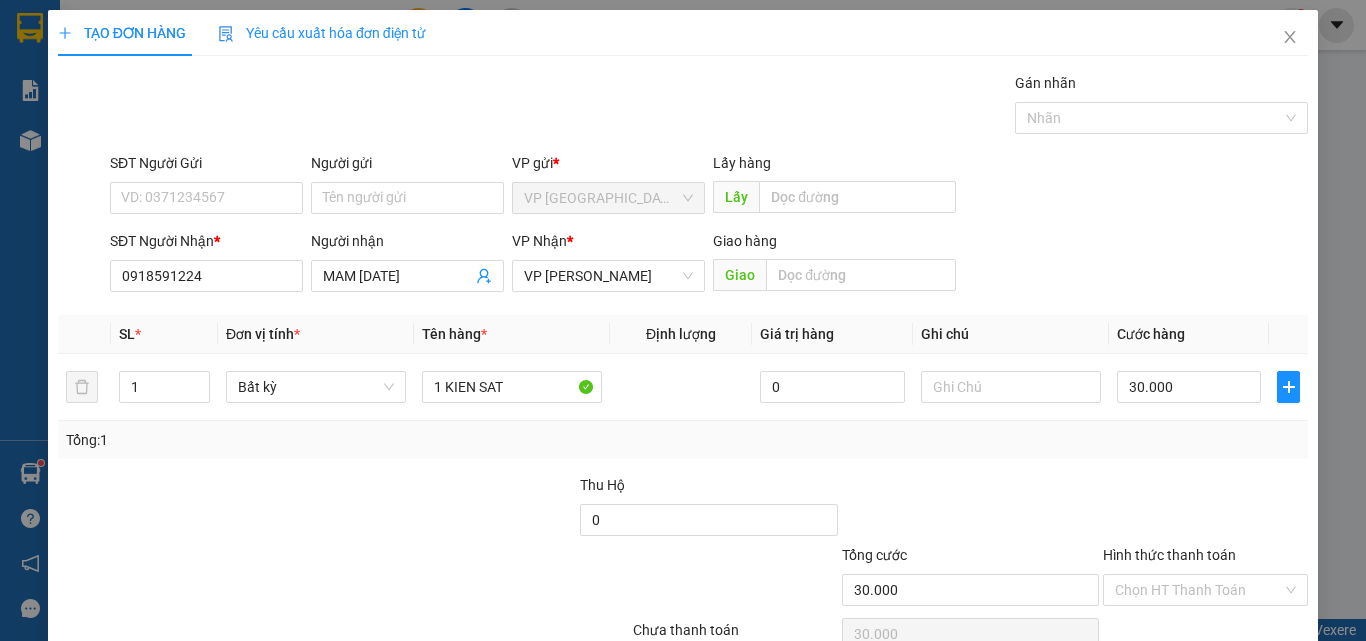 drag, startPoint x: 1208, startPoint y: 593, endPoint x: 1202, endPoint y: 577, distance: 17.088007 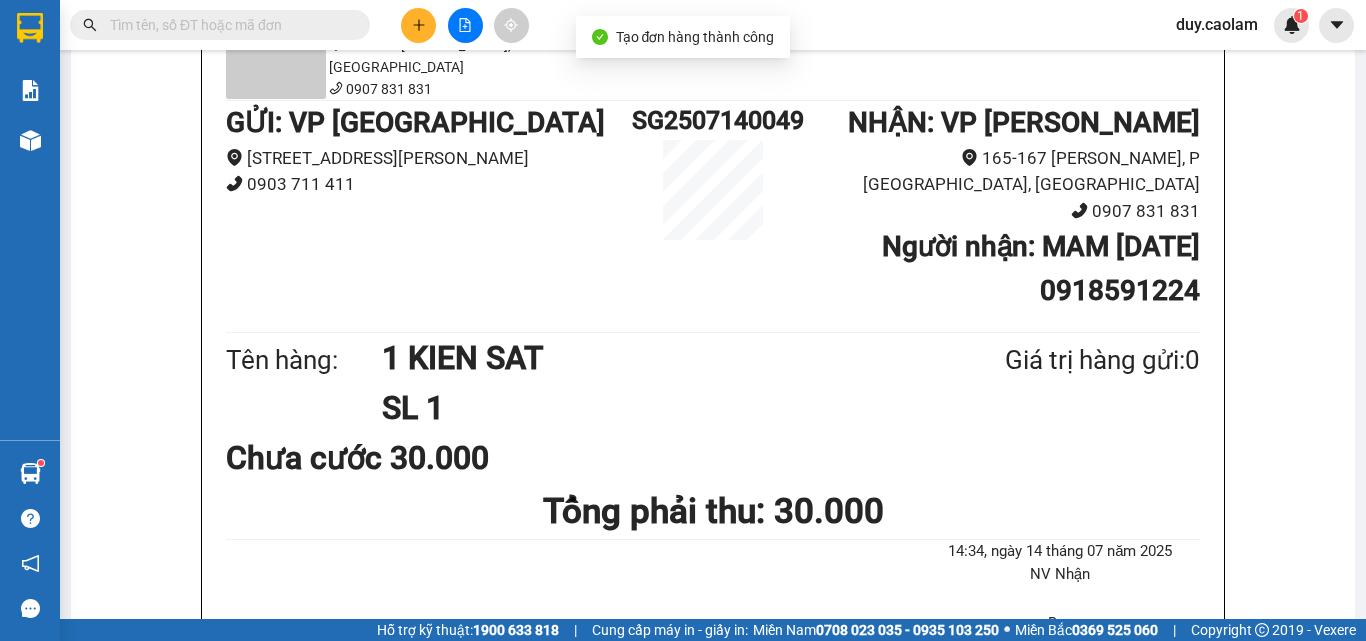 click on "In mẫu A5" at bounding box center (725, -96) 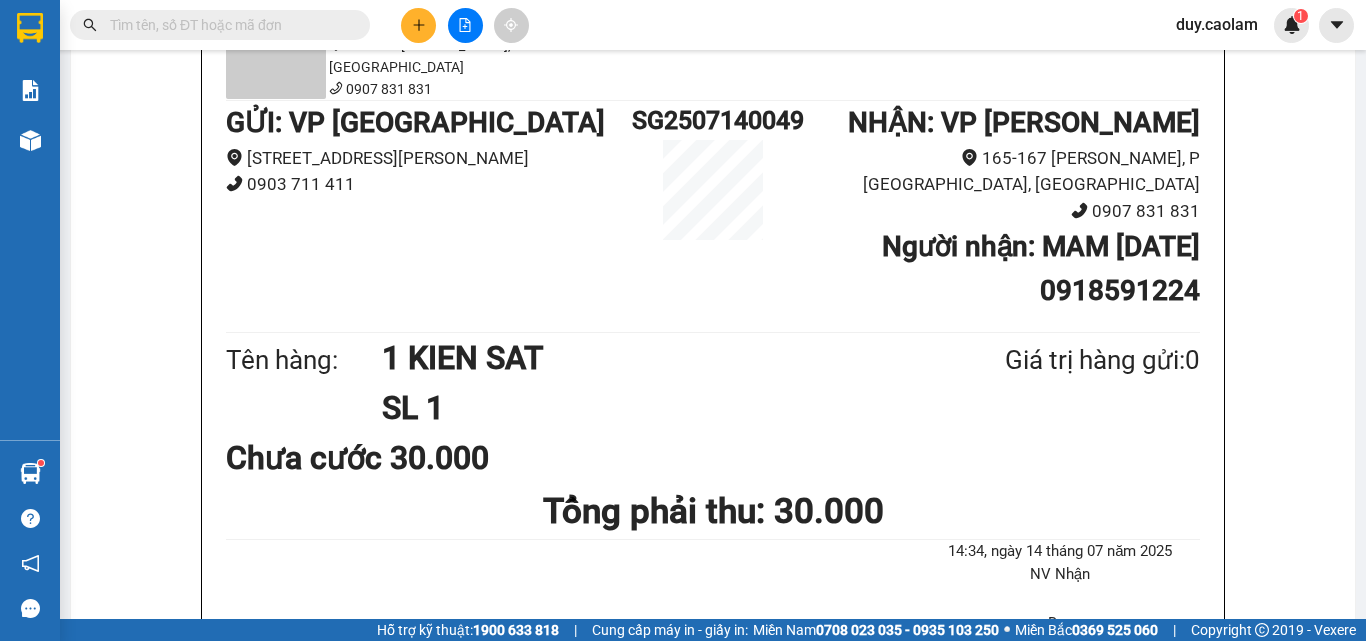 click on "Hàng gửi không thuộc hàng quốc cấm, hàng gian, hàng giả, hàng dễ gây cháy nổ,...Hàng không có hóa đơn, chứng từ nếu bị Cơ Quan Nhà Nước kiểm tra, tạm giữ hoặc tịch thu, Quý Khách vui lòng tự liên hệ để giải quyết." at bounding box center [714, 752] 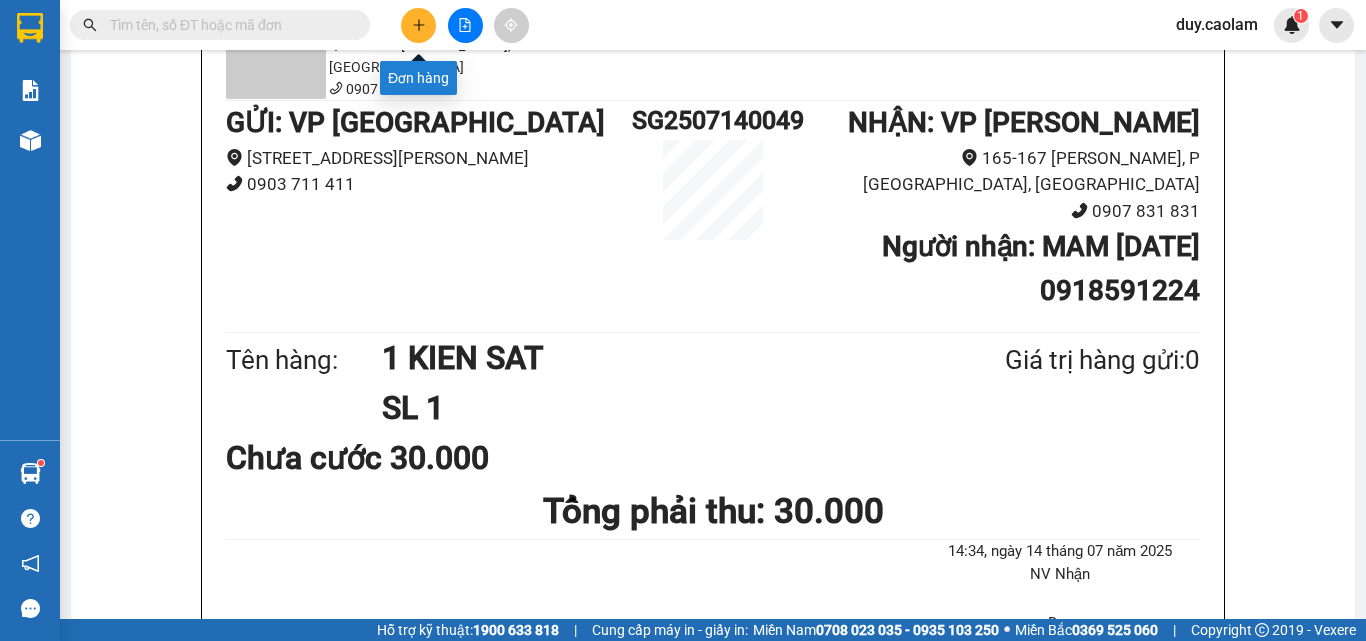 click 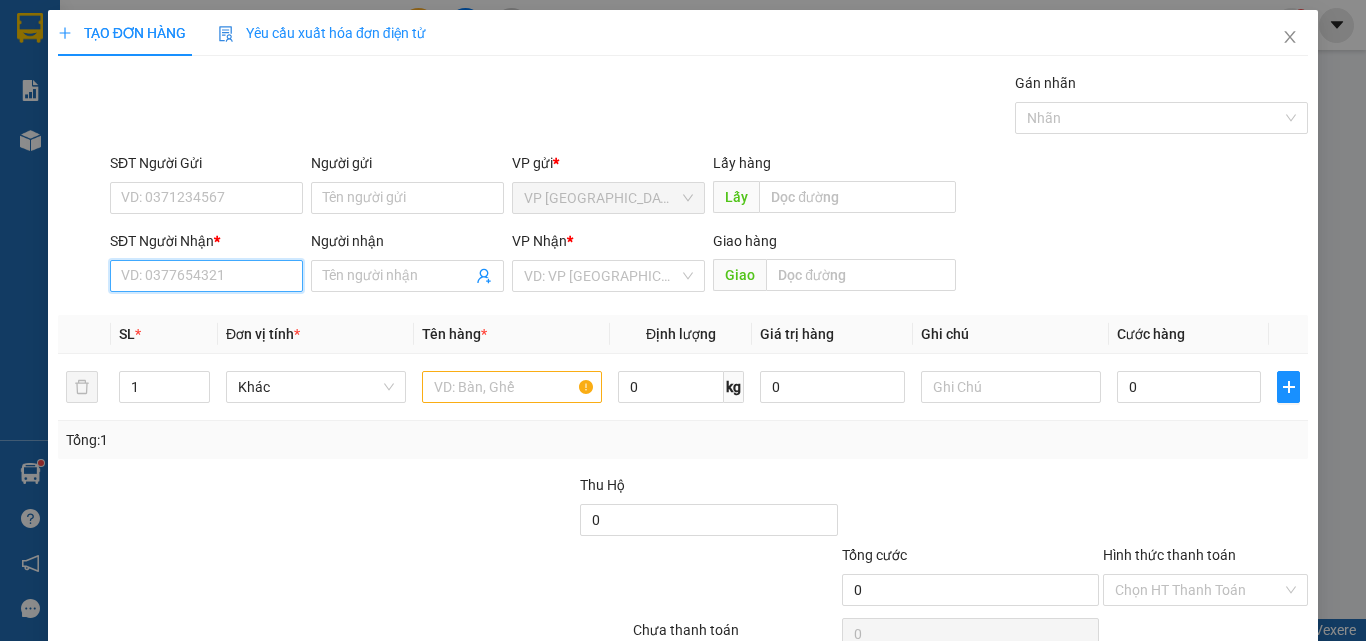 click on "SĐT Người Nhận  *" at bounding box center [206, 276] 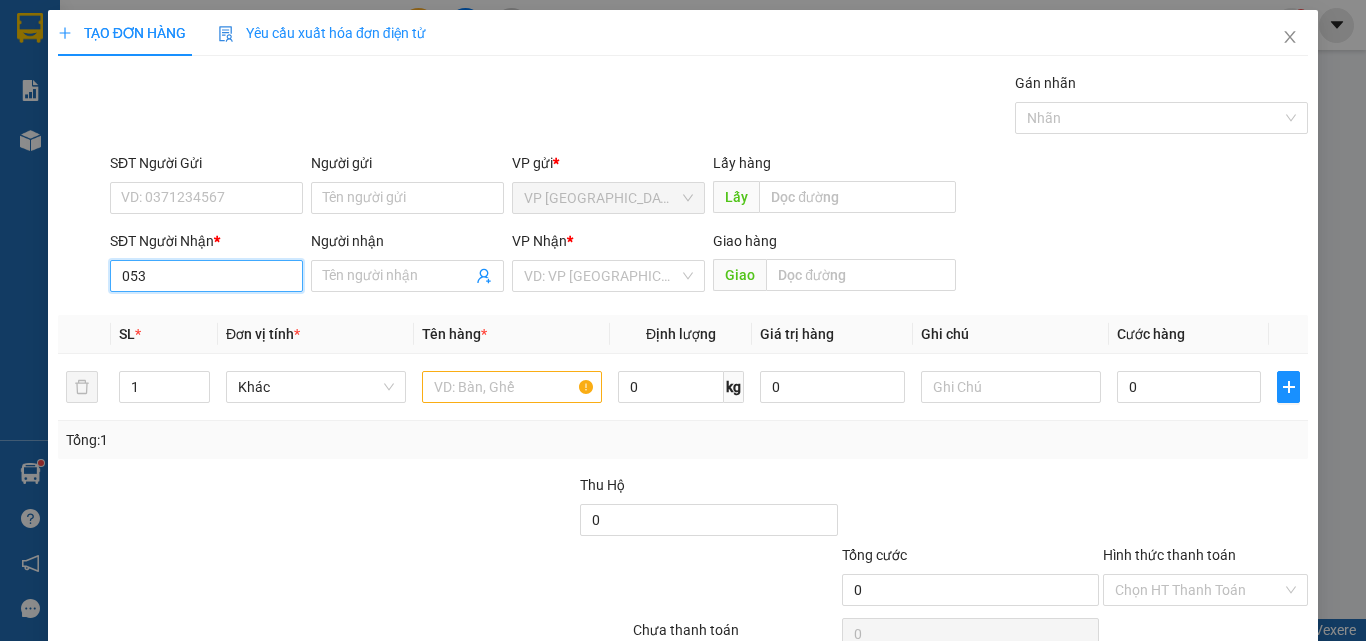 click on "053" at bounding box center [206, 276] 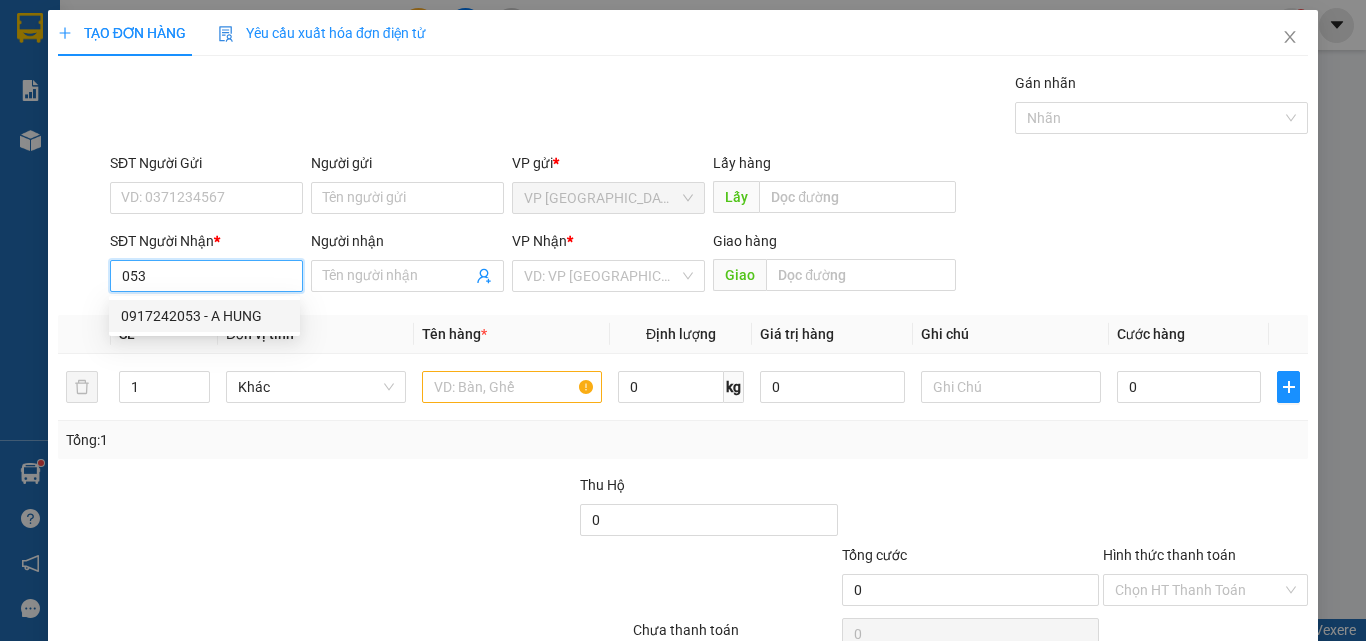 click on "0917242053 - A HUNG" at bounding box center (204, 316) 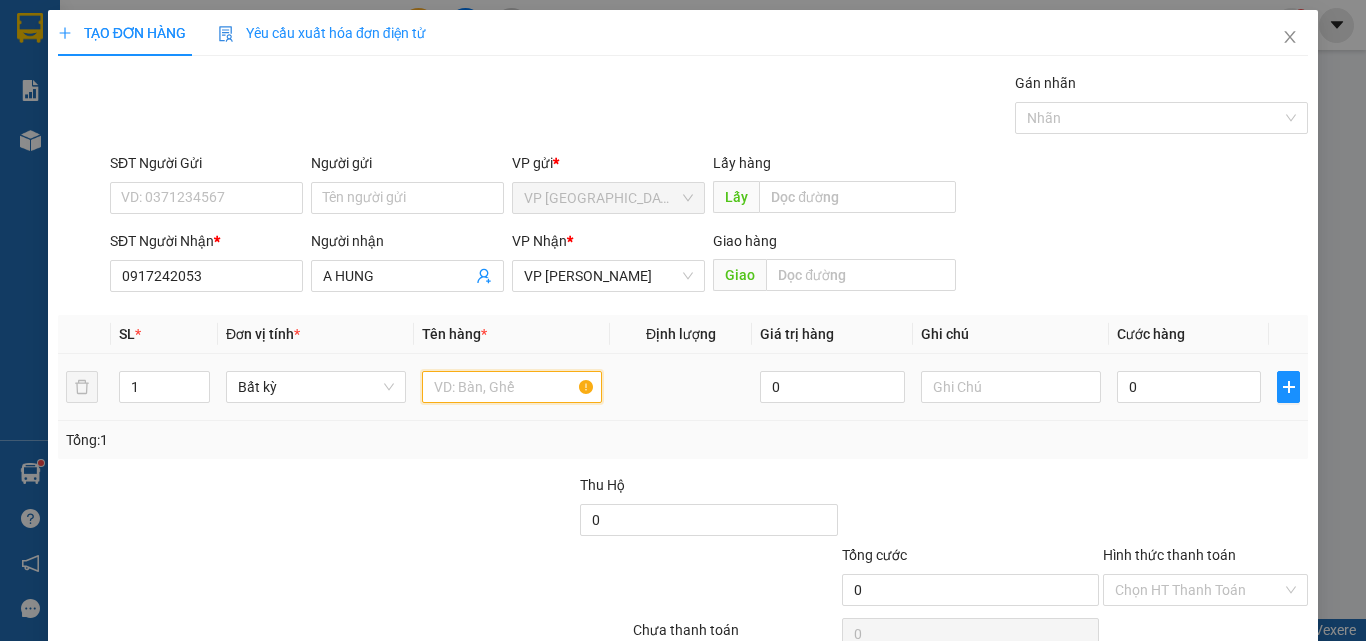 click at bounding box center [512, 387] 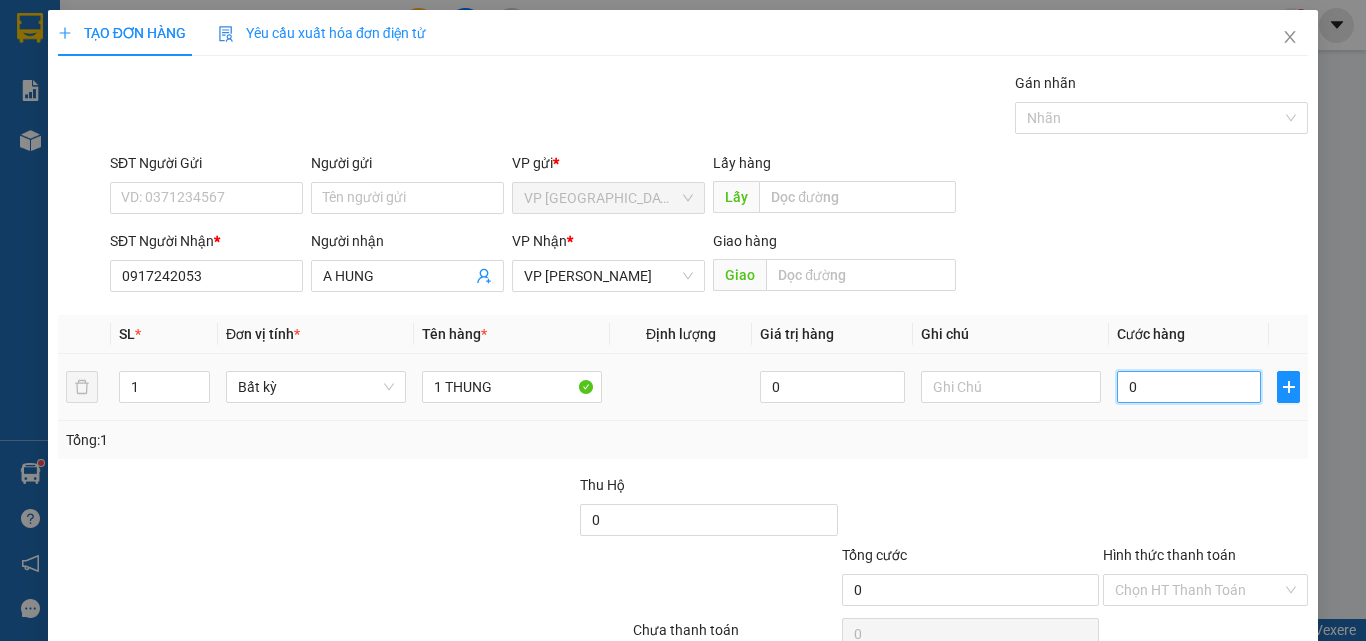 click on "0" at bounding box center [1189, 387] 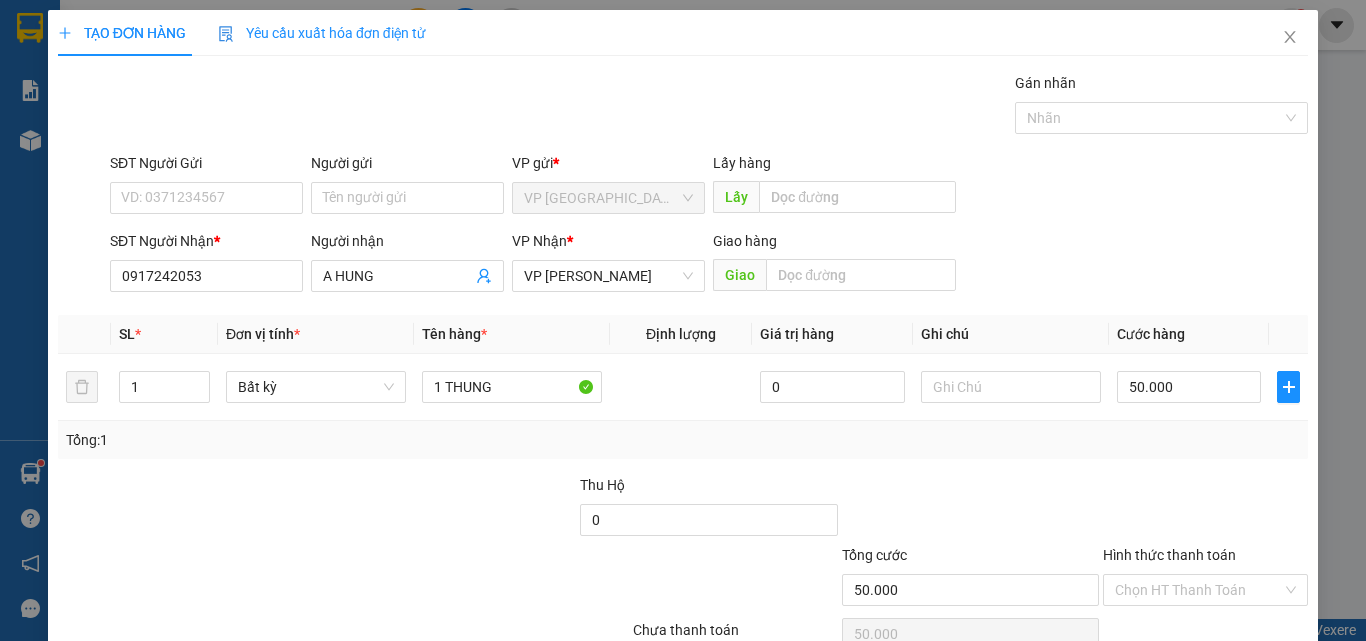 drag, startPoint x: 1204, startPoint y: 588, endPoint x: 1206, endPoint y: 573, distance: 15.132746 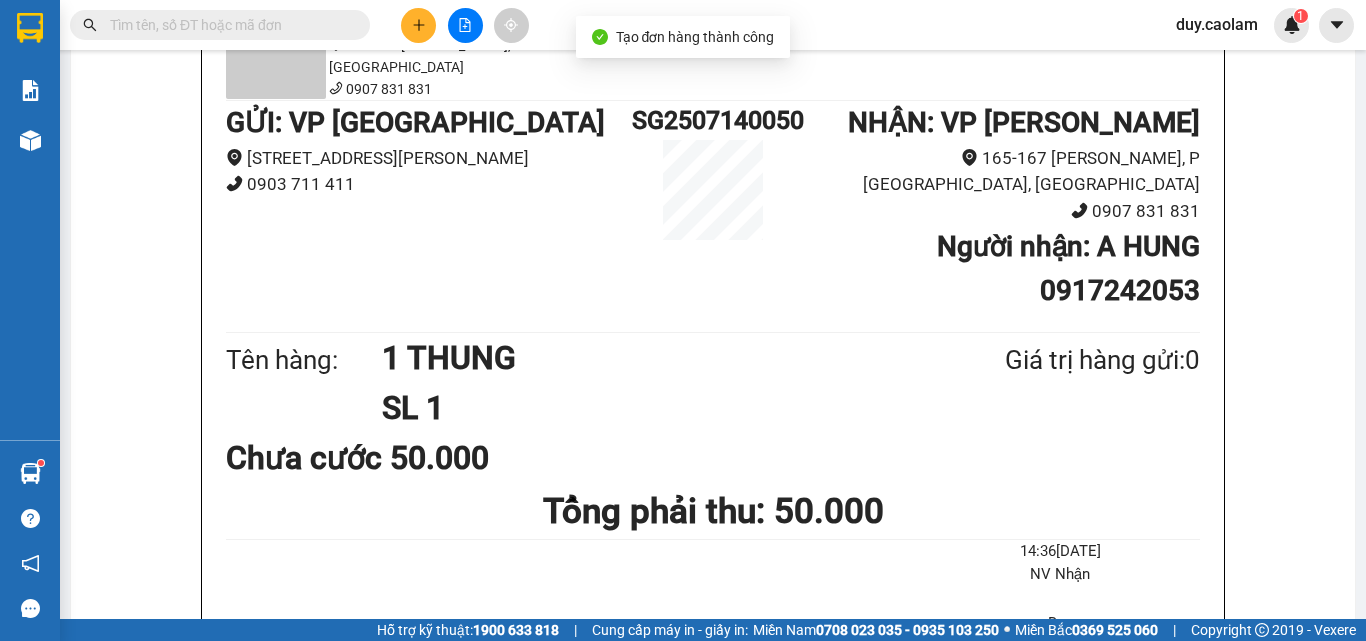 click on "In mẫu A5" at bounding box center [725, -96] 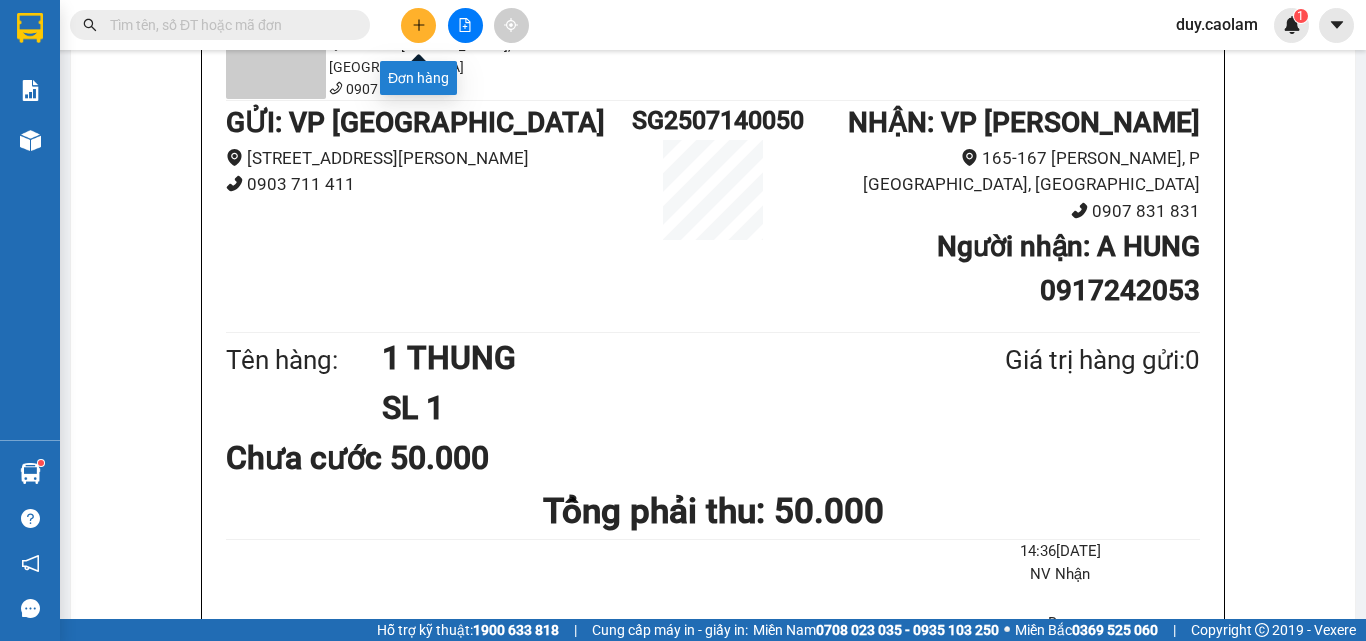 click at bounding box center (418, 25) 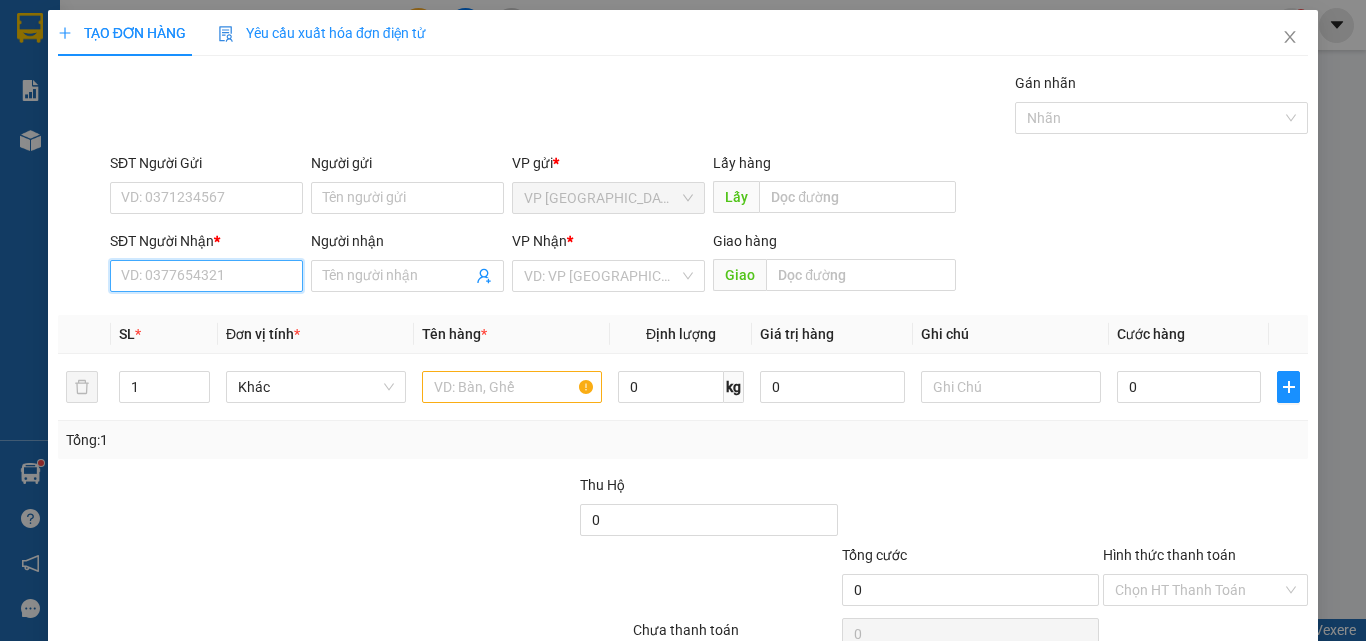 click on "SĐT Người Nhận  *" at bounding box center [206, 276] 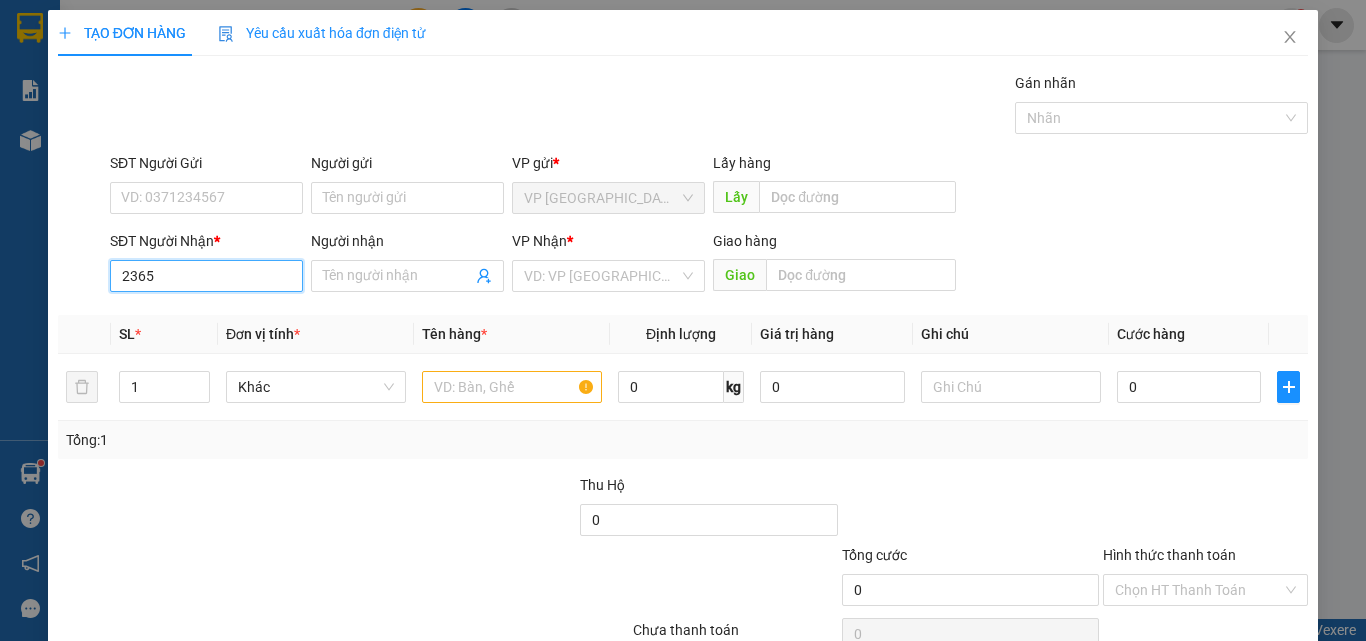 click on "2365" at bounding box center [206, 276] 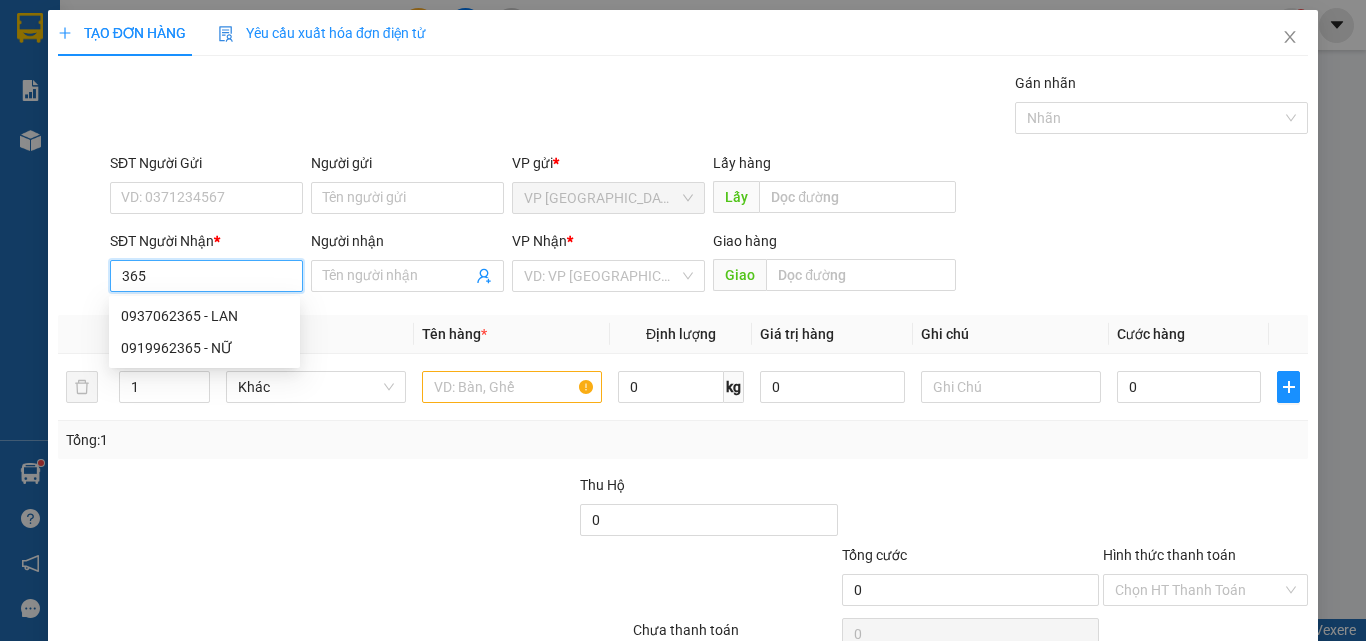 drag, startPoint x: 132, startPoint y: 275, endPoint x: 163, endPoint y: 271, distance: 31.257 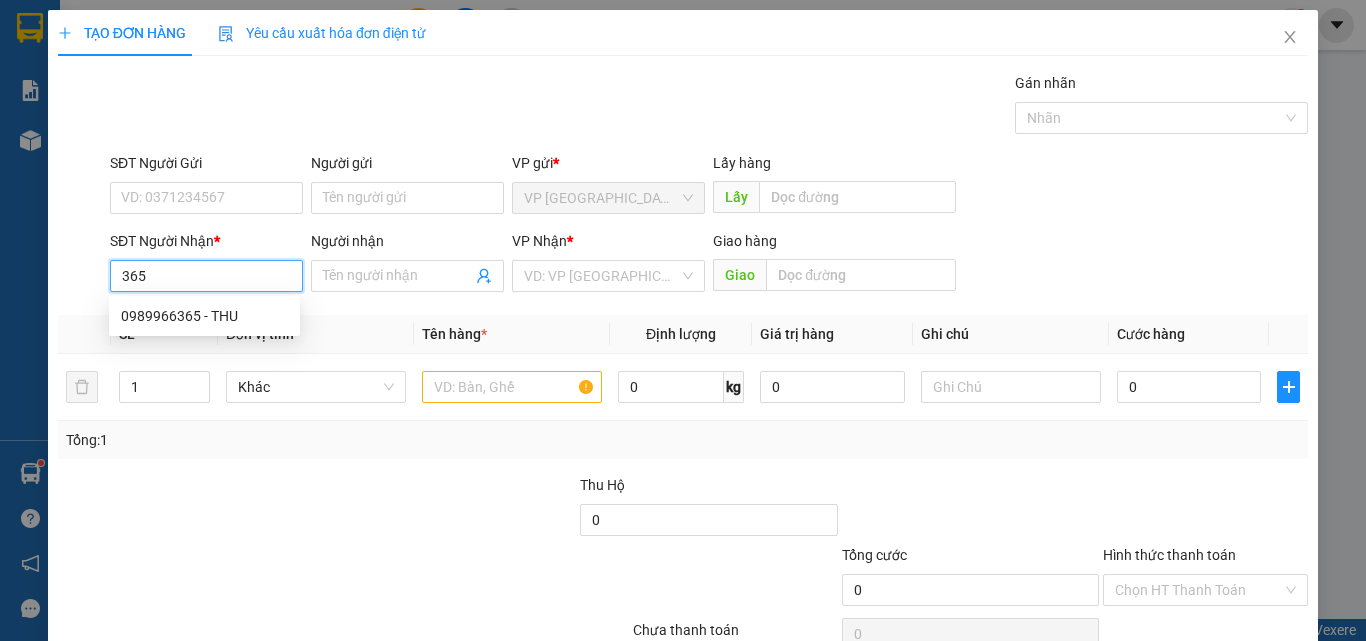 click on "365" at bounding box center (206, 276) 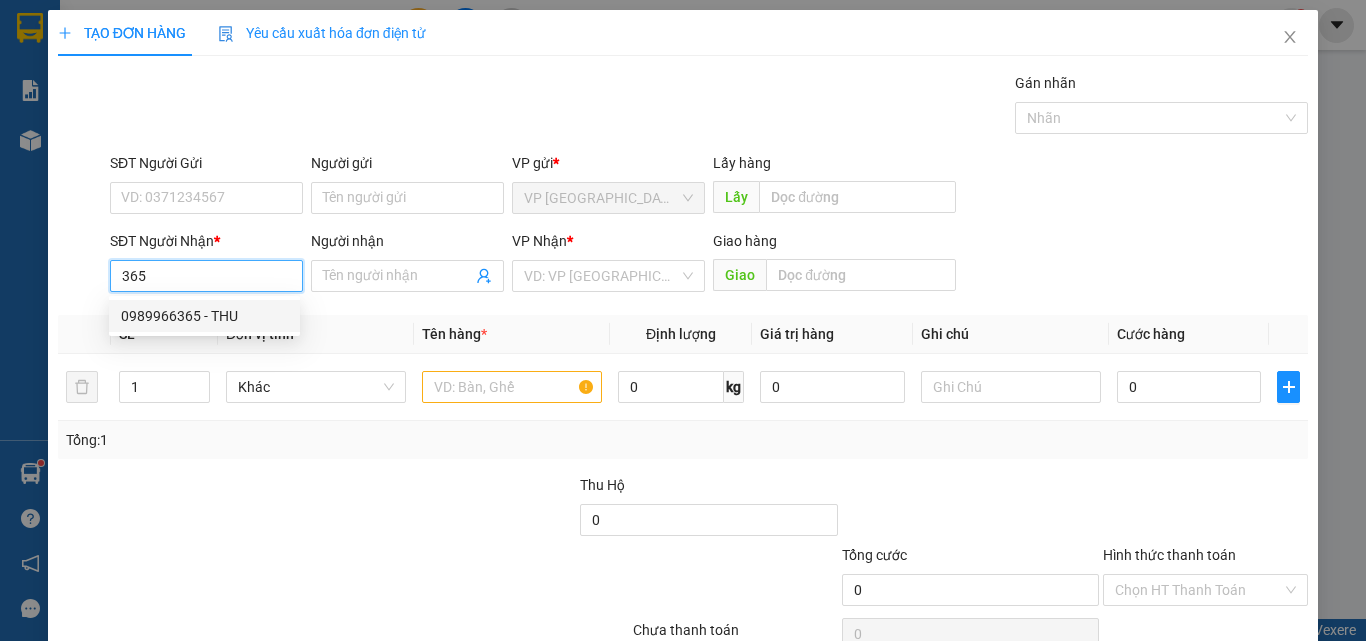 click on "0989966365 - THU" at bounding box center [204, 316] 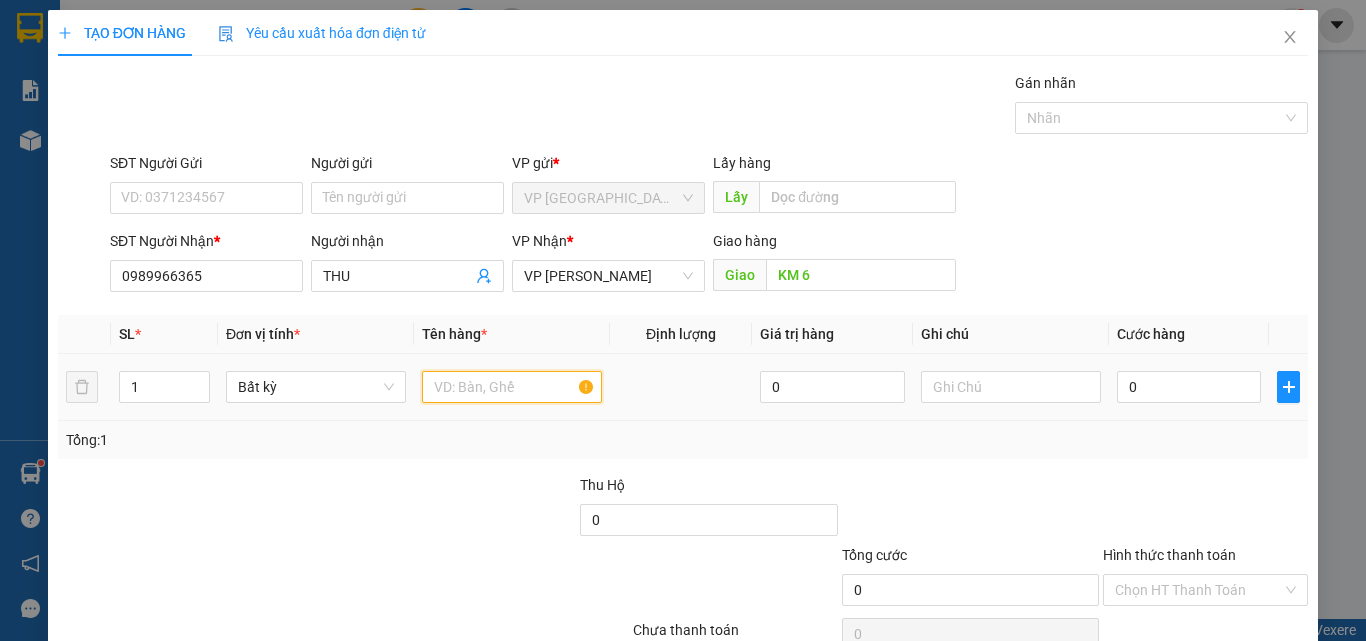 click at bounding box center [512, 387] 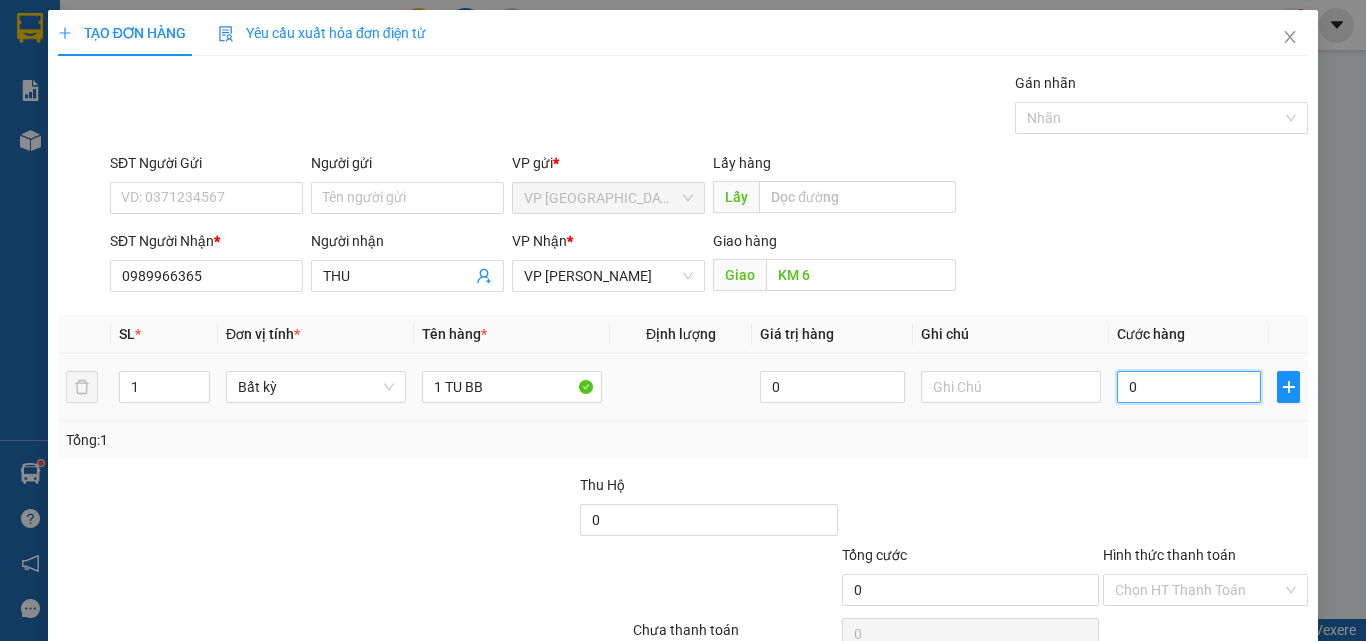 click on "0" at bounding box center [1189, 387] 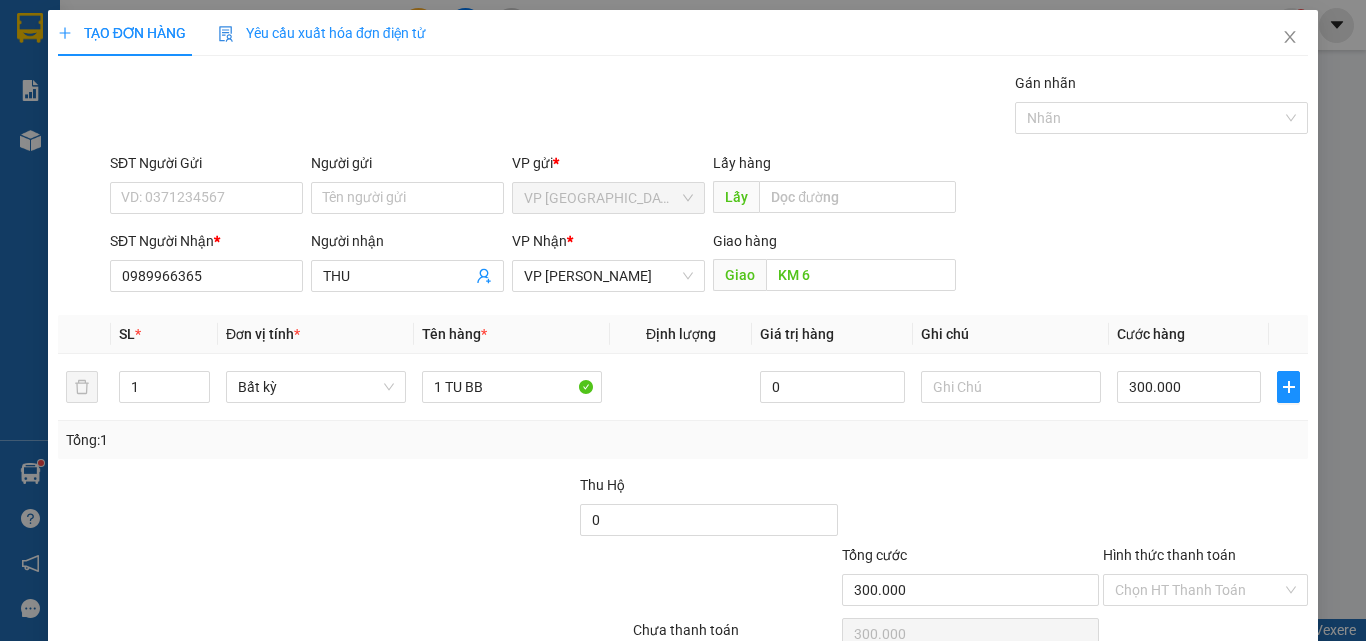click on "[PERSON_NAME] và In" at bounding box center (1263, 685) 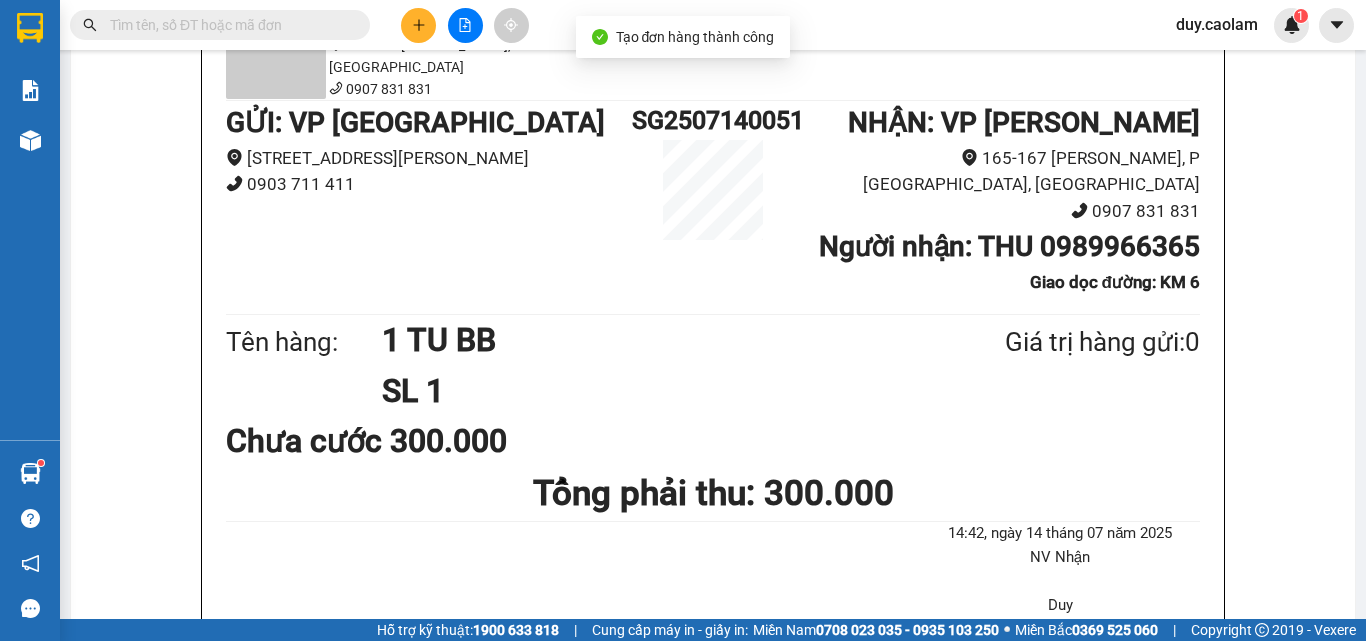drag, startPoint x: 712, startPoint y: 100, endPoint x: 781, endPoint y: 99, distance: 69.00725 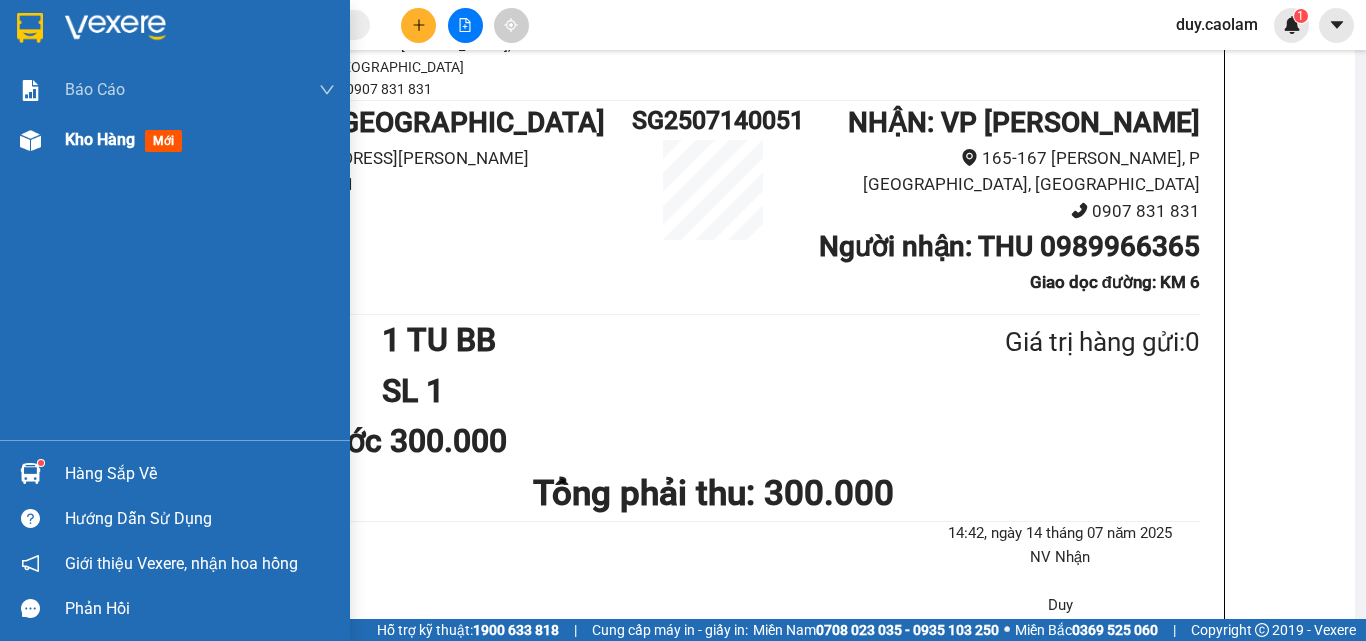 click on "Kho hàng" at bounding box center (100, 139) 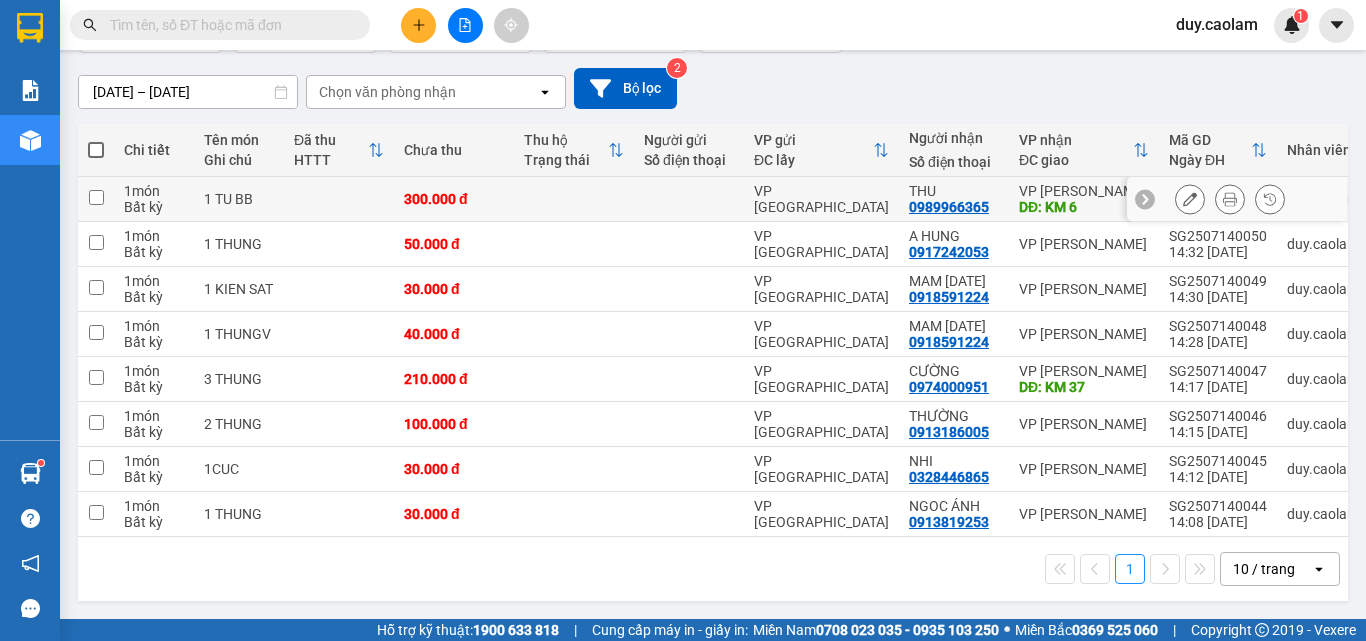 drag, startPoint x: 96, startPoint y: 352, endPoint x: 642, endPoint y: 290, distance: 549.50885 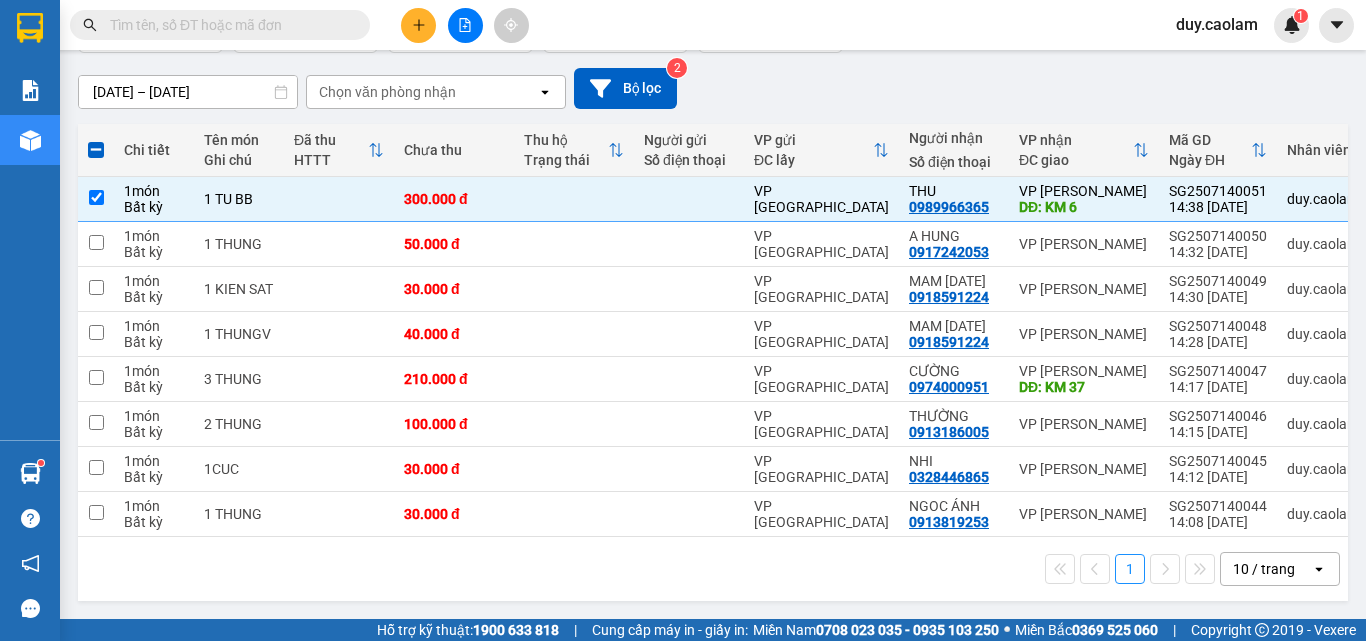 click on "Lên hàng" at bounding box center [1134, 2] 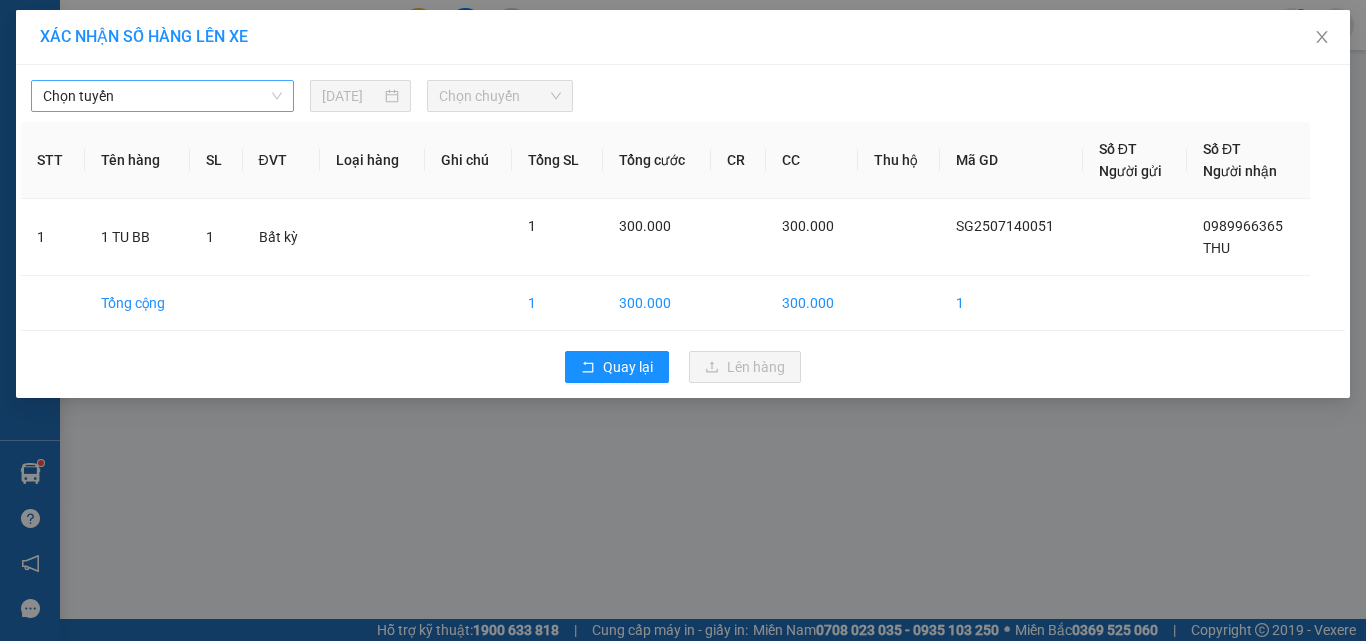 click on "Chọn tuyến" at bounding box center (162, 96) 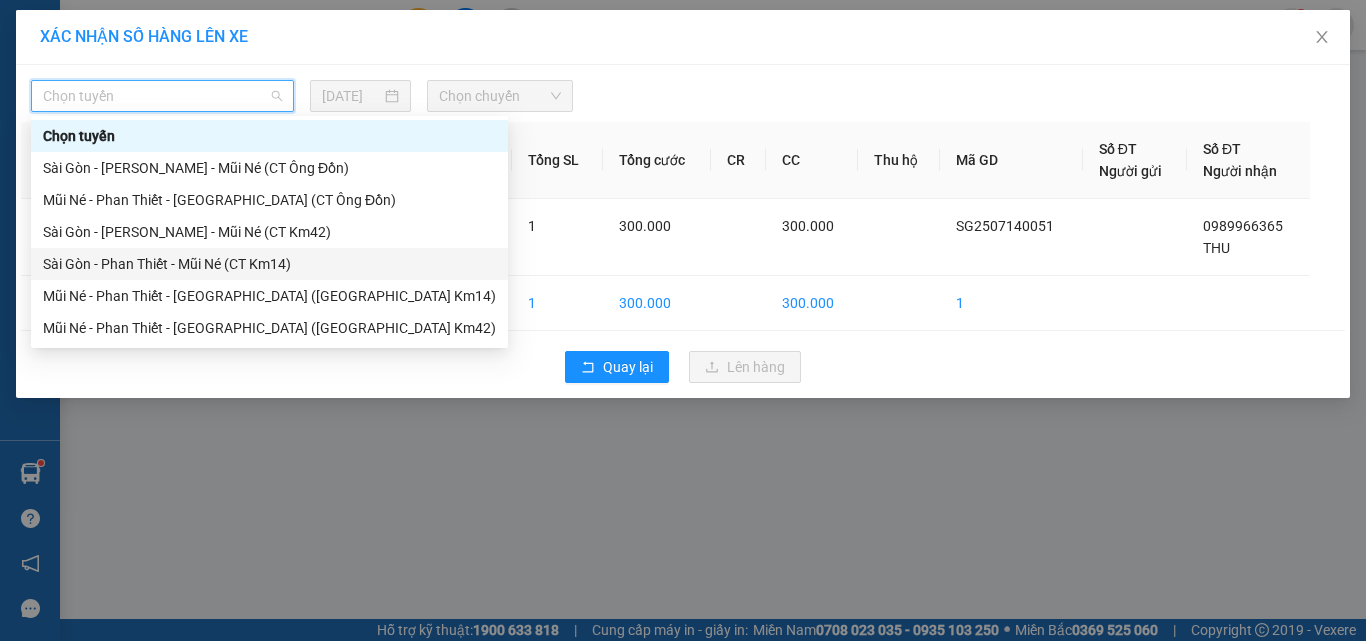 click on "Sài Gòn - Phan Thiết  - Mũi Né (CT Km14)" at bounding box center [269, 264] 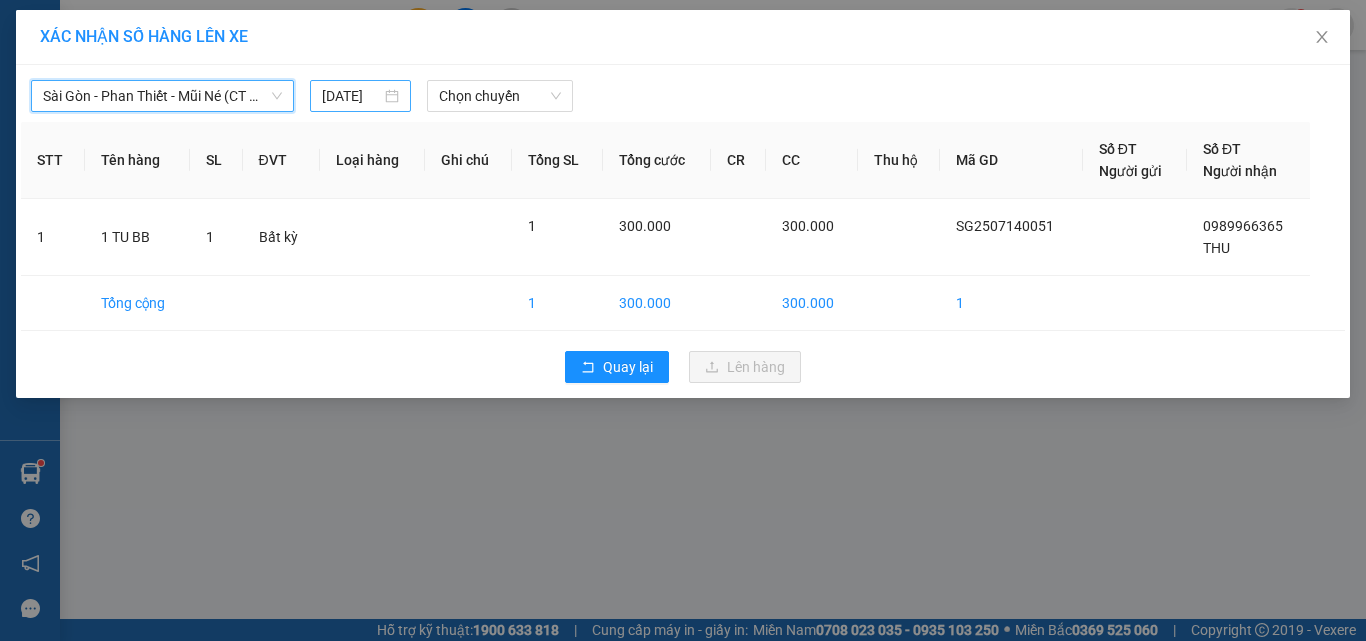 click on "[DATE]" at bounding box center (351, 96) 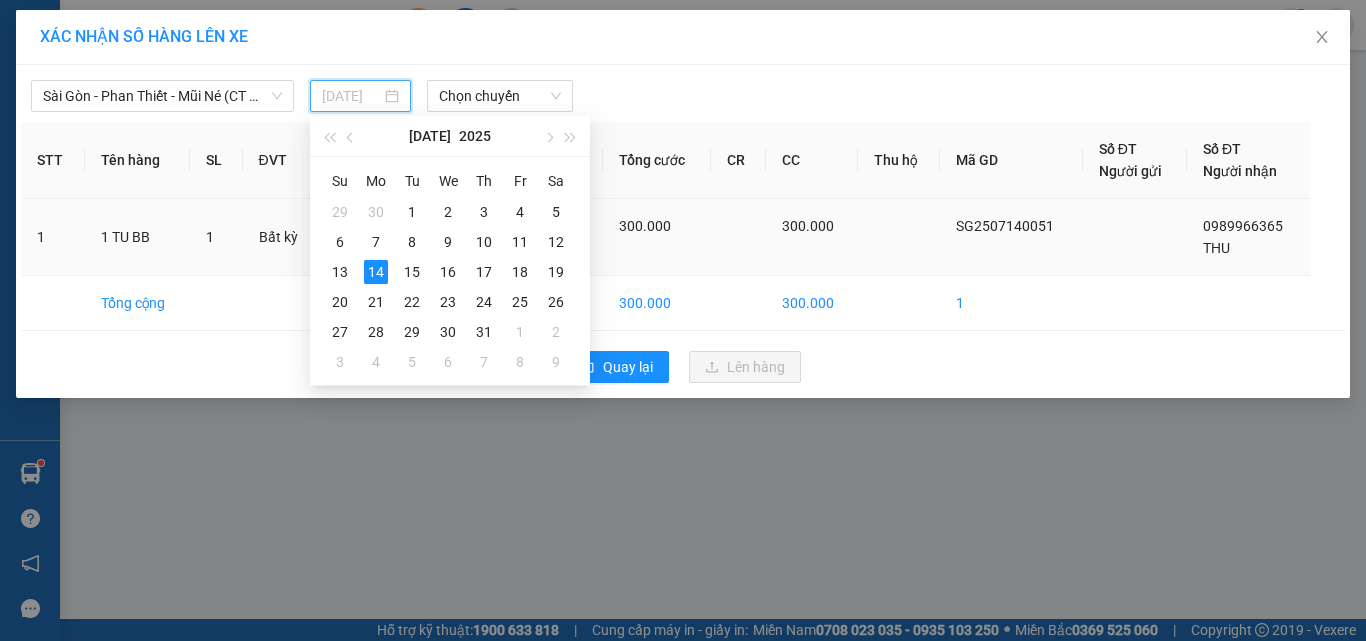 drag, startPoint x: 418, startPoint y: 279, endPoint x: 433, endPoint y: 202, distance: 78.44743 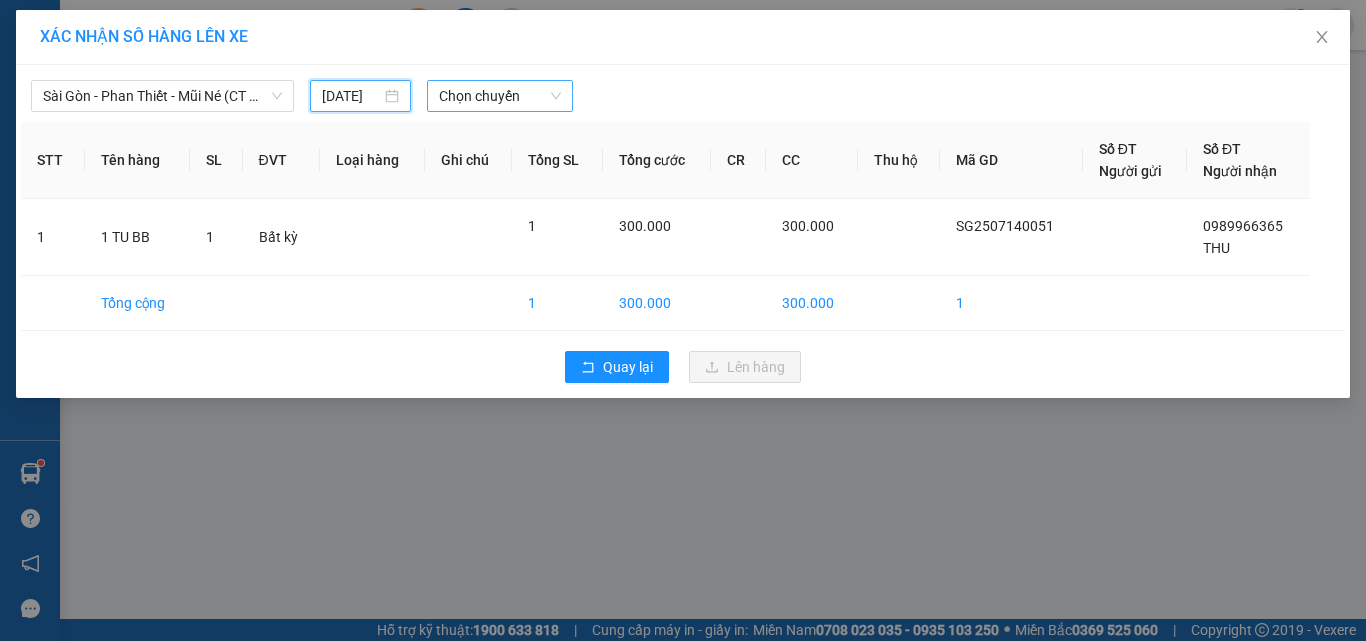 click on "Chọn chuyến" at bounding box center [500, 96] 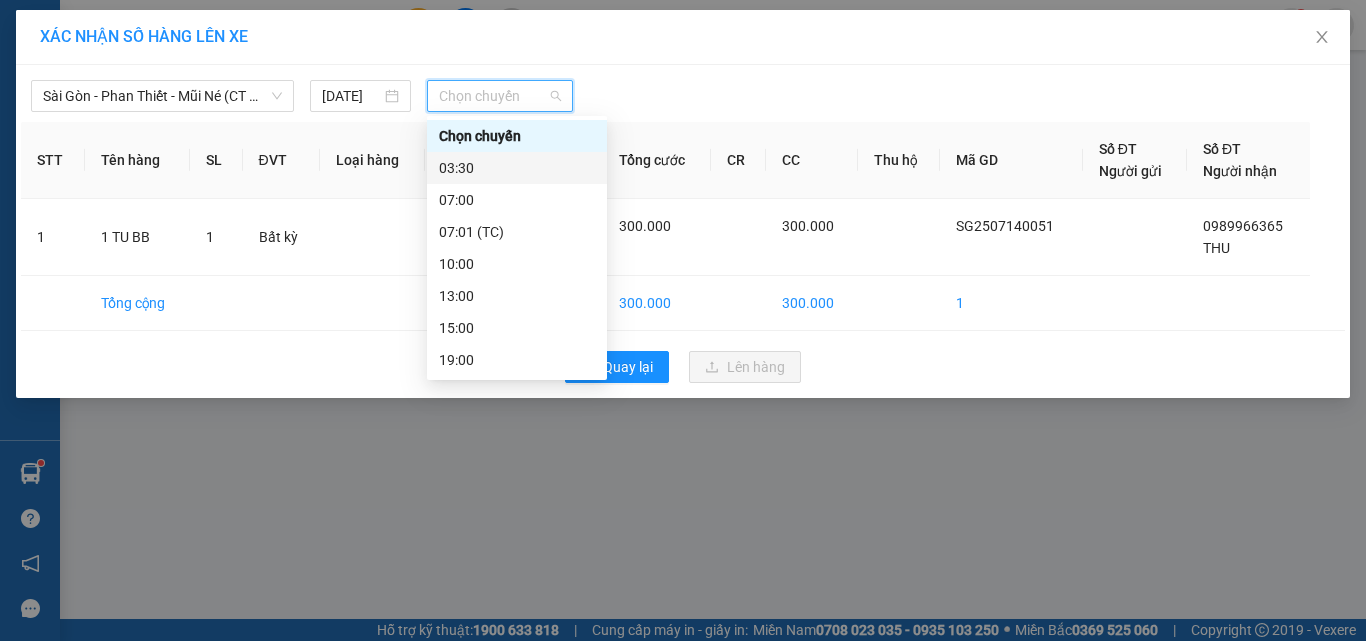 drag, startPoint x: 476, startPoint y: 174, endPoint x: 505, endPoint y: 172, distance: 29.068884 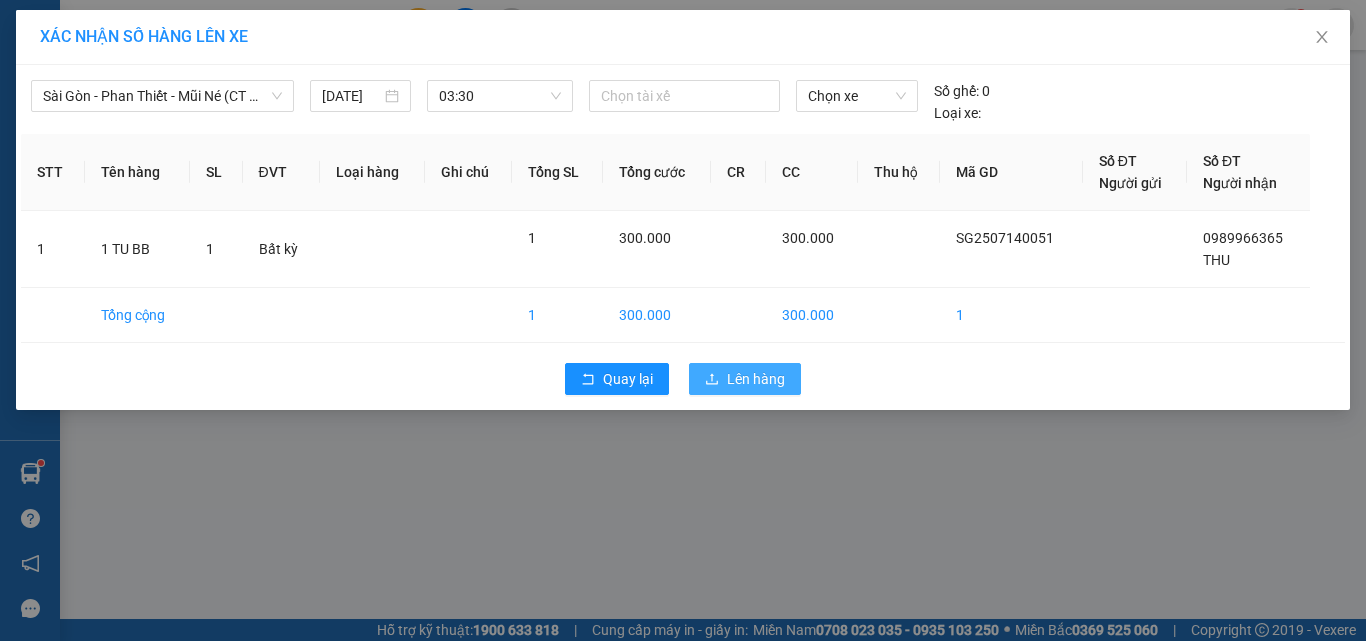 click on "Lên hàng" at bounding box center [756, 379] 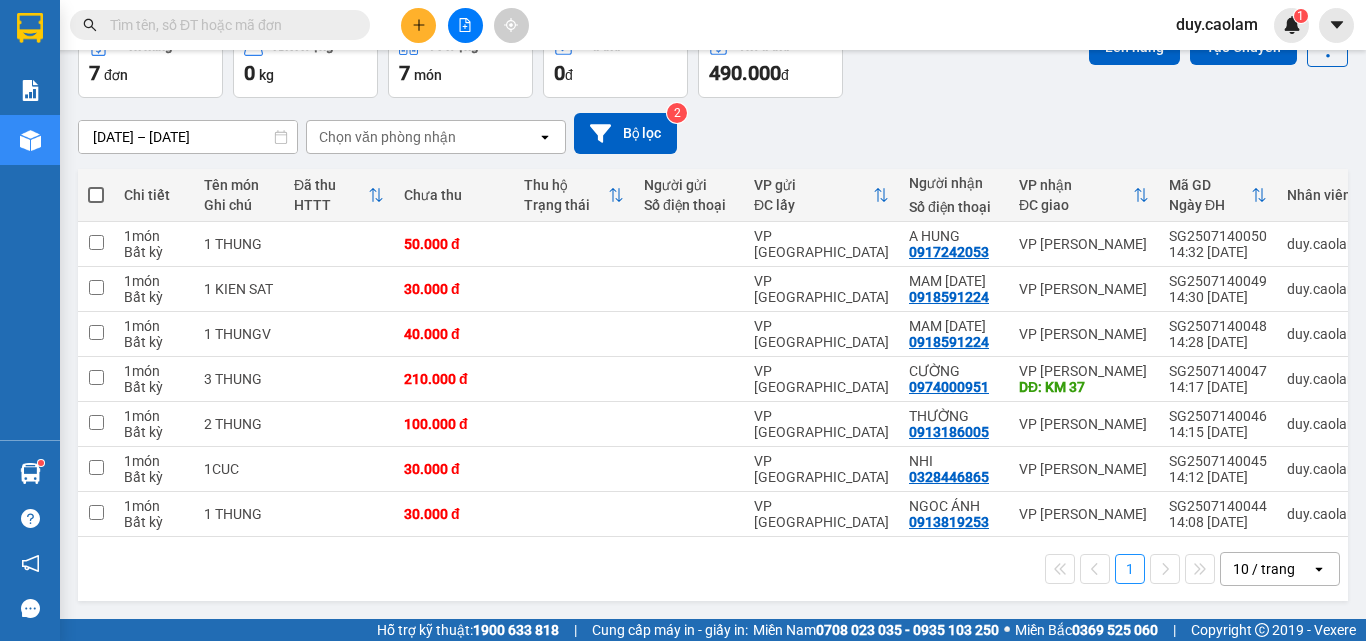 click 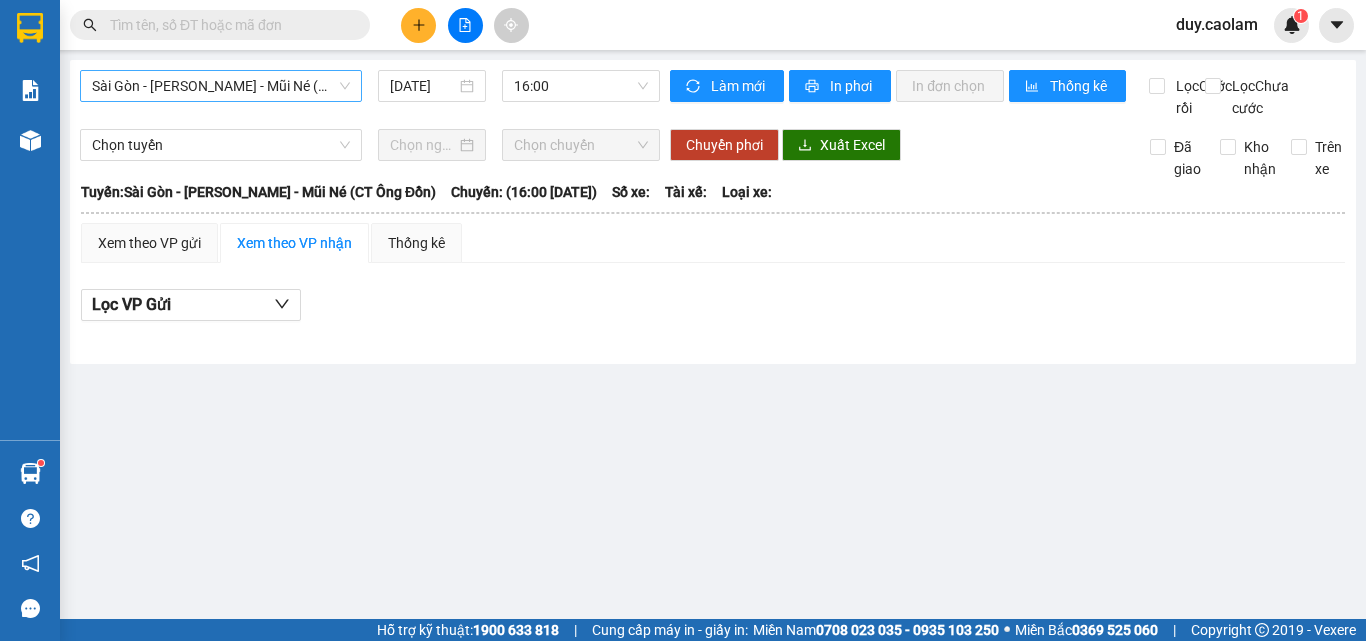 click on "Sài Gòn - [PERSON_NAME] - Mũi Né (CT Ông Đồn)" at bounding box center [221, 86] 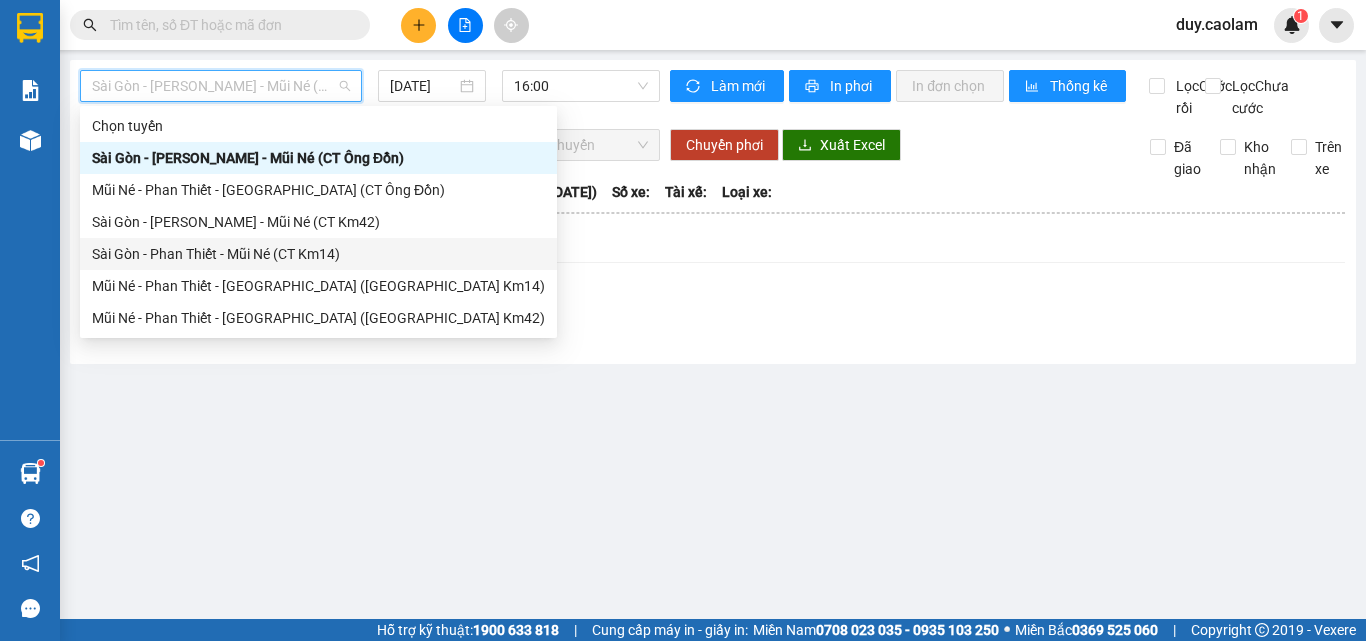 click on "Sài Gòn - Phan Thiết  - Mũi Né (CT Km14)" at bounding box center [318, 254] 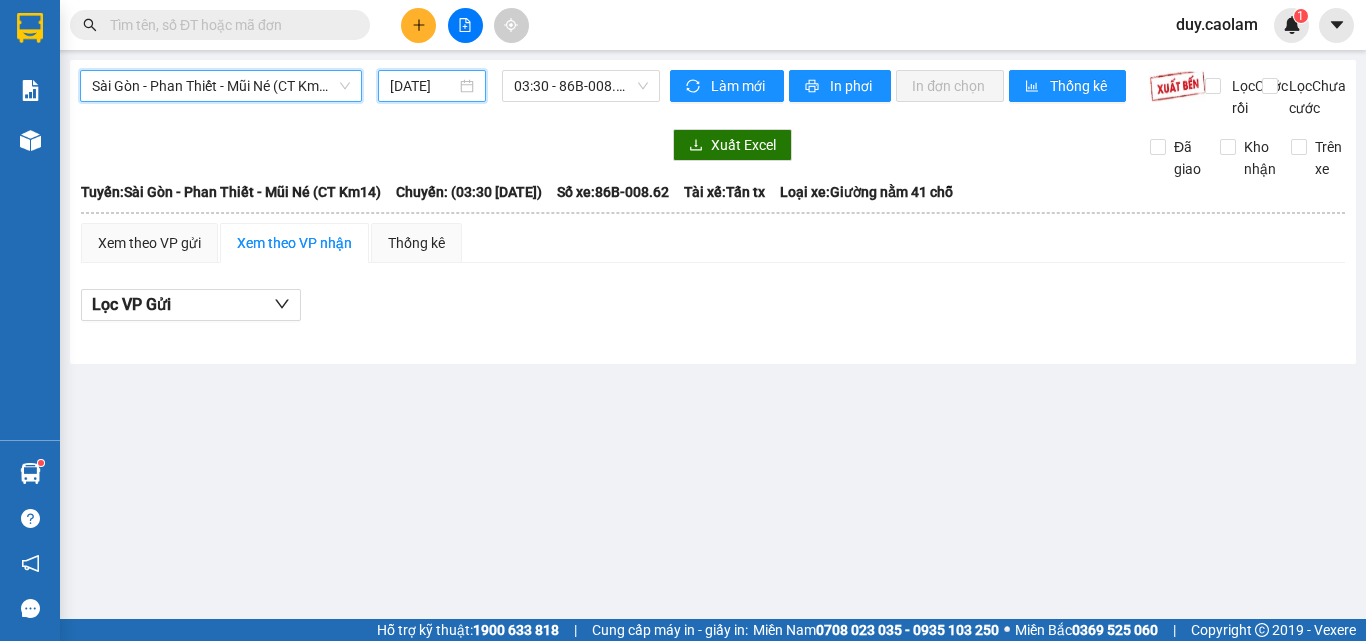 click on "[DATE]" at bounding box center [423, 86] 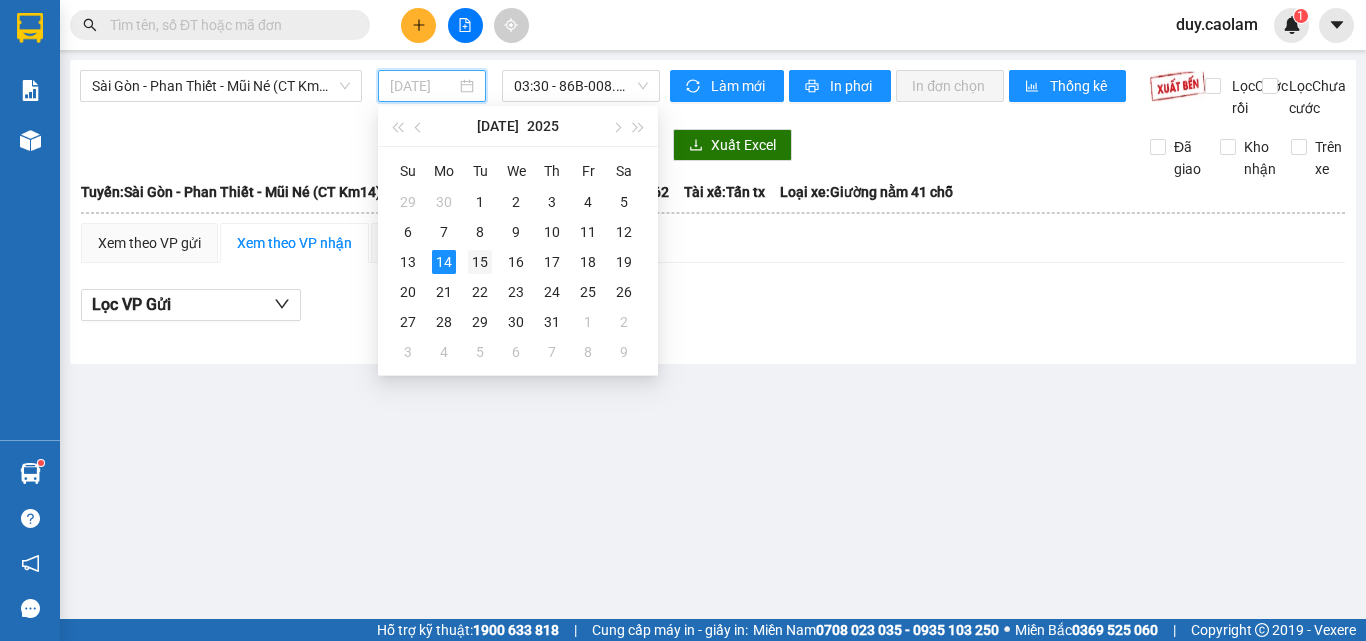click on "15" at bounding box center [480, 262] 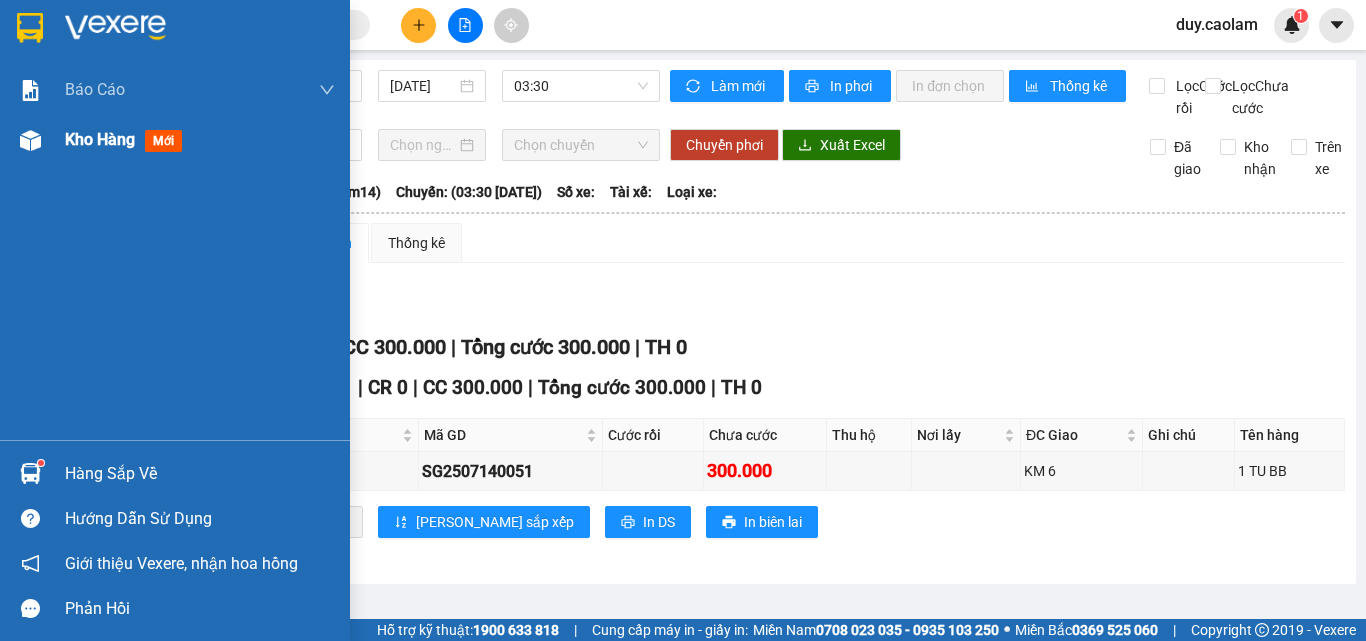 click on "Kho hàng" at bounding box center (100, 139) 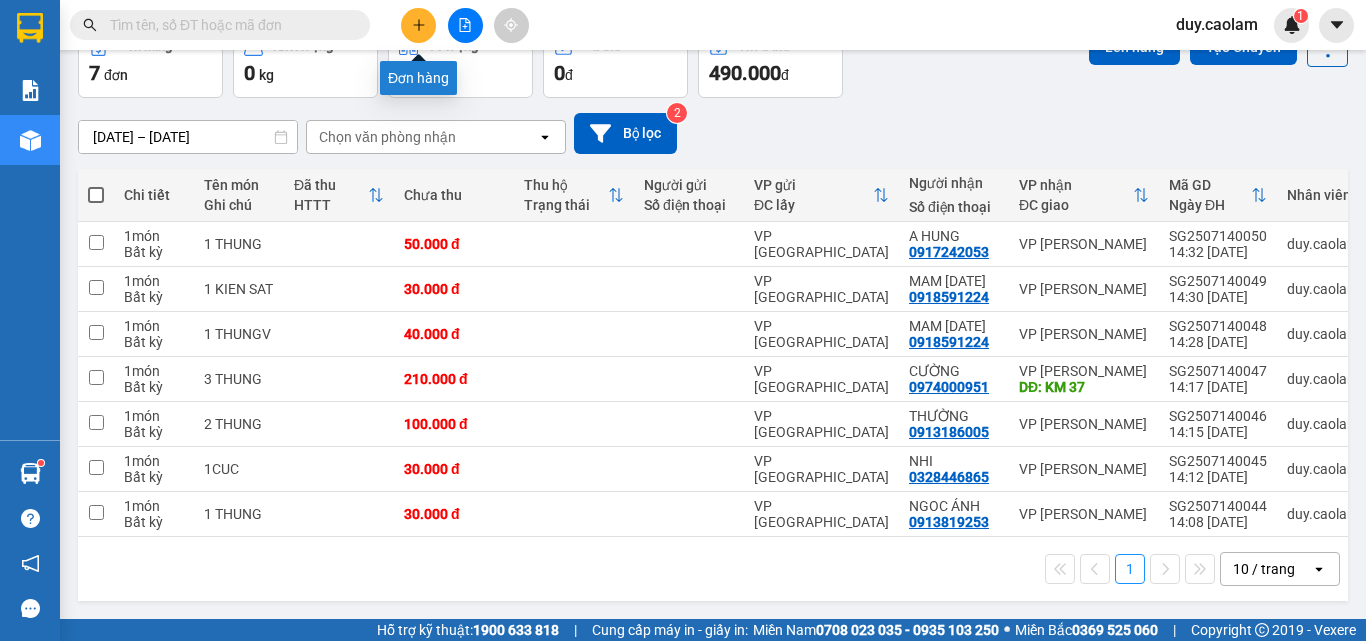 click at bounding box center [418, 25] 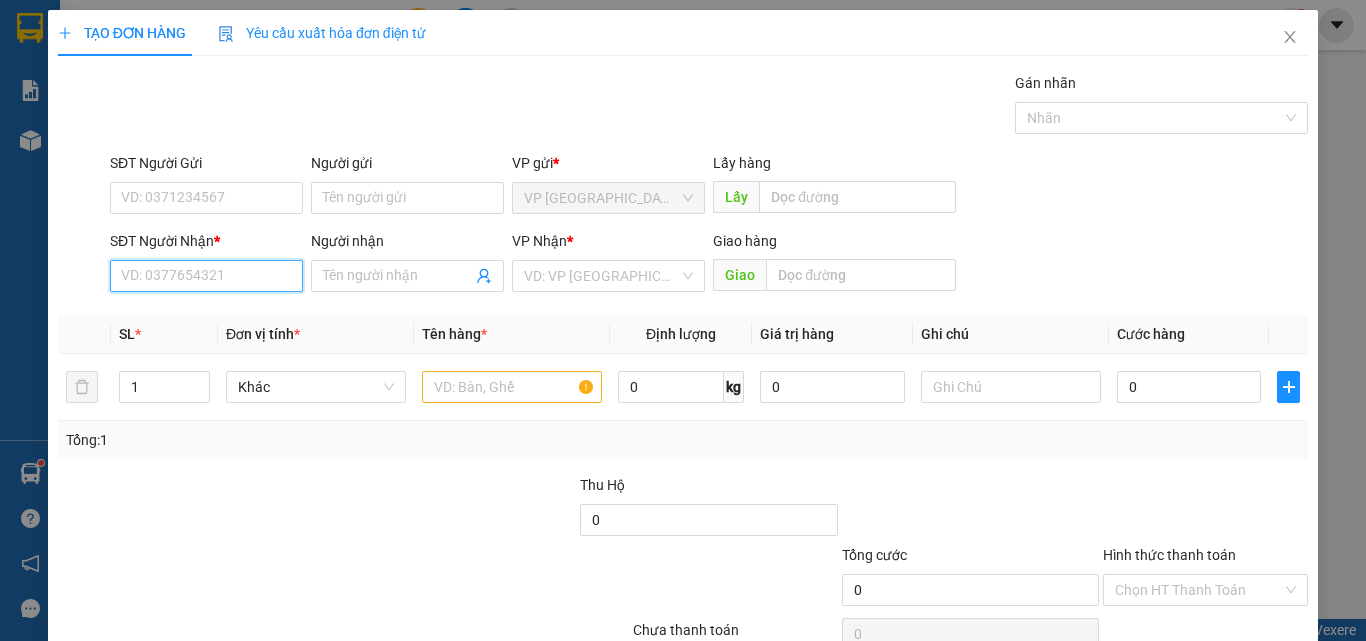 click on "SĐT Người Nhận  *" at bounding box center (206, 276) 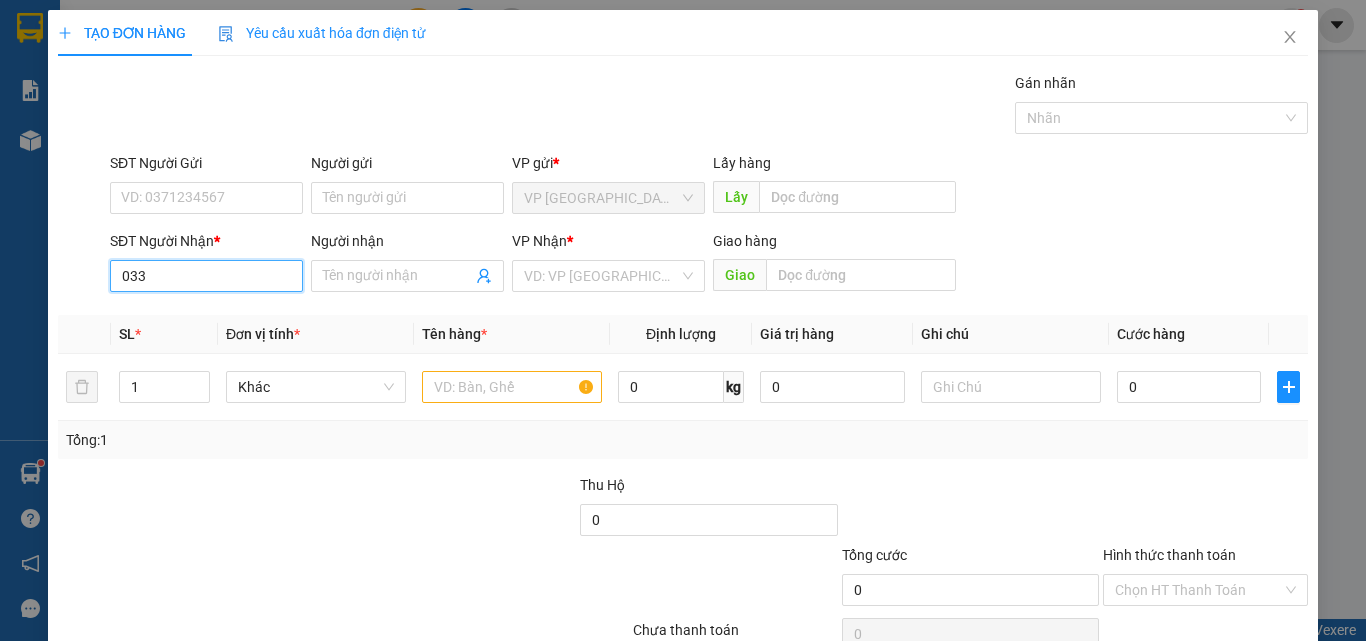 click on "033" at bounding box center (206, 276) 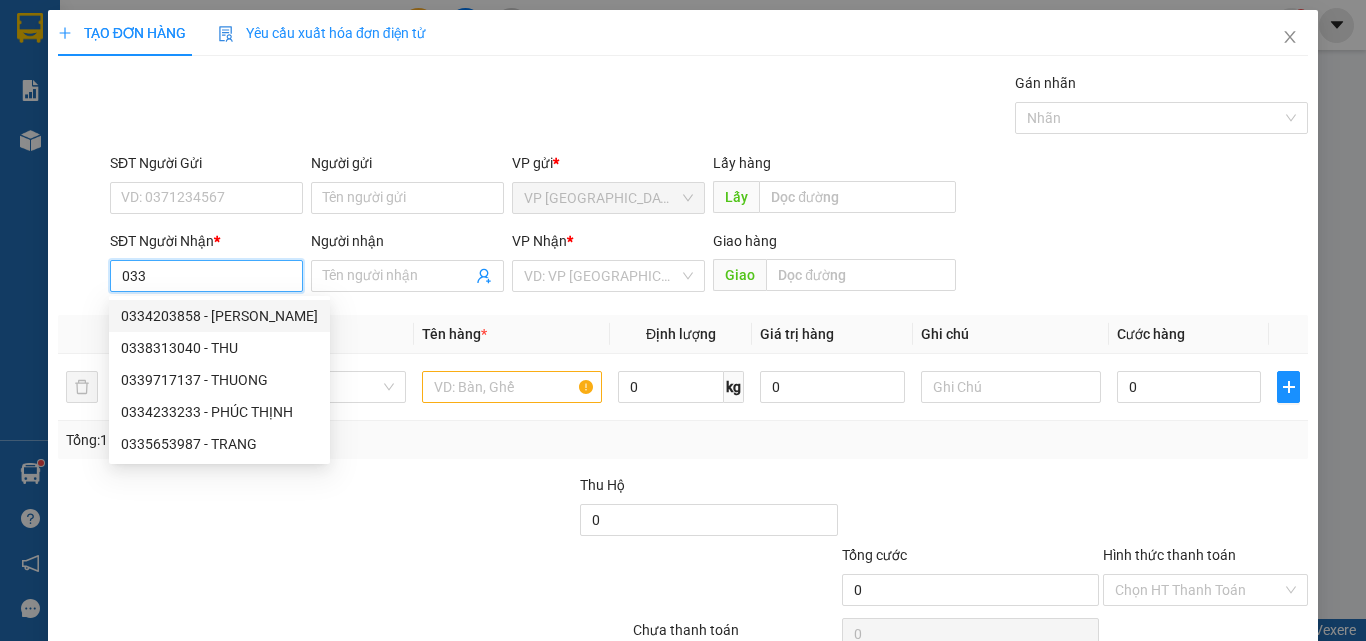 click on "033" at bounding box center (206, 276) 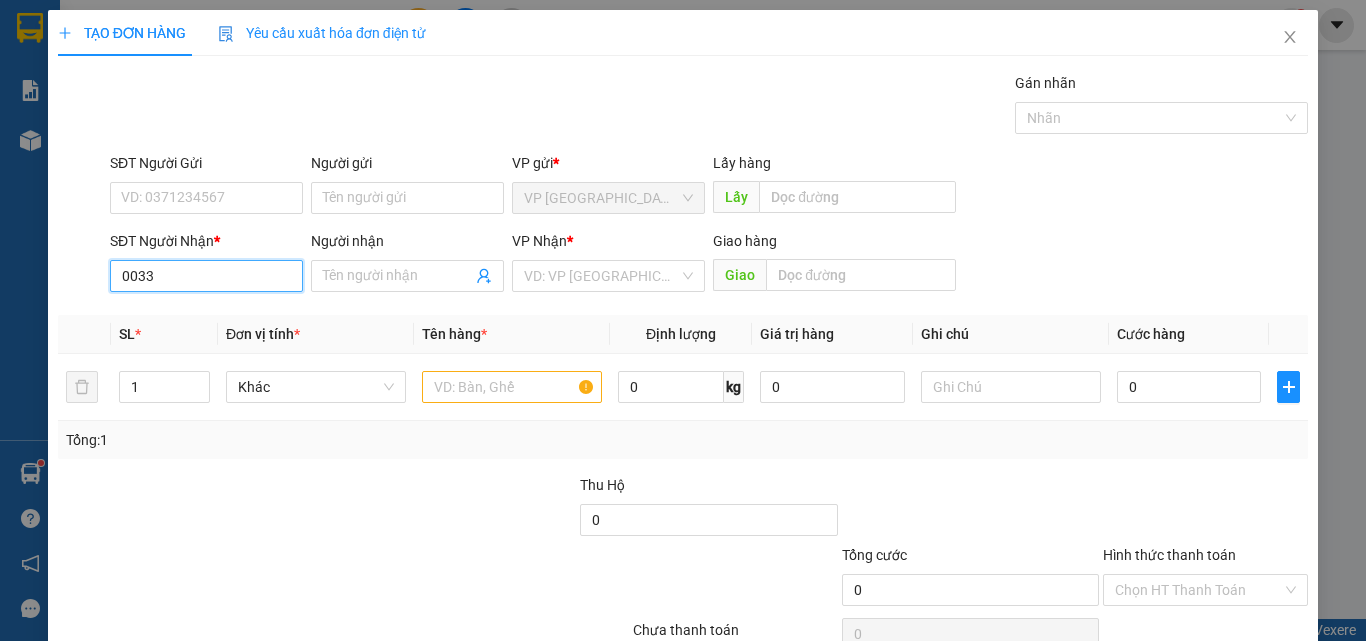 click on "0033" at bounding box center (206, 276) 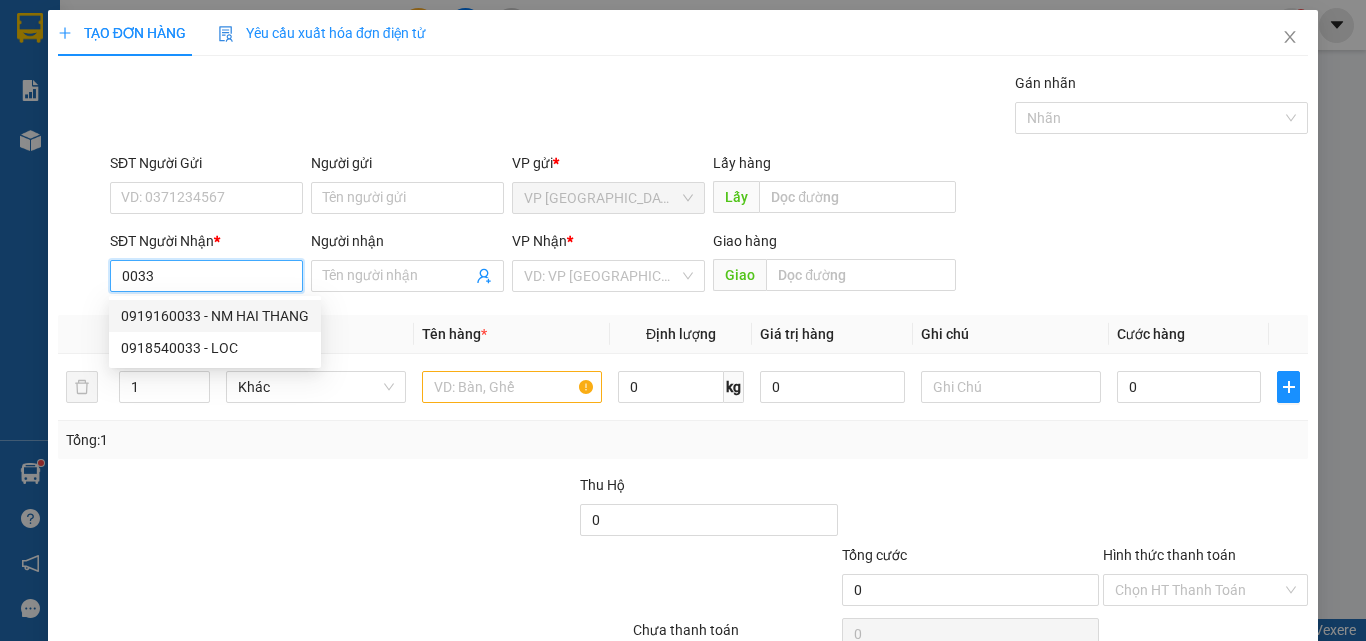 click on "0033" at bounding box center (206, 276) 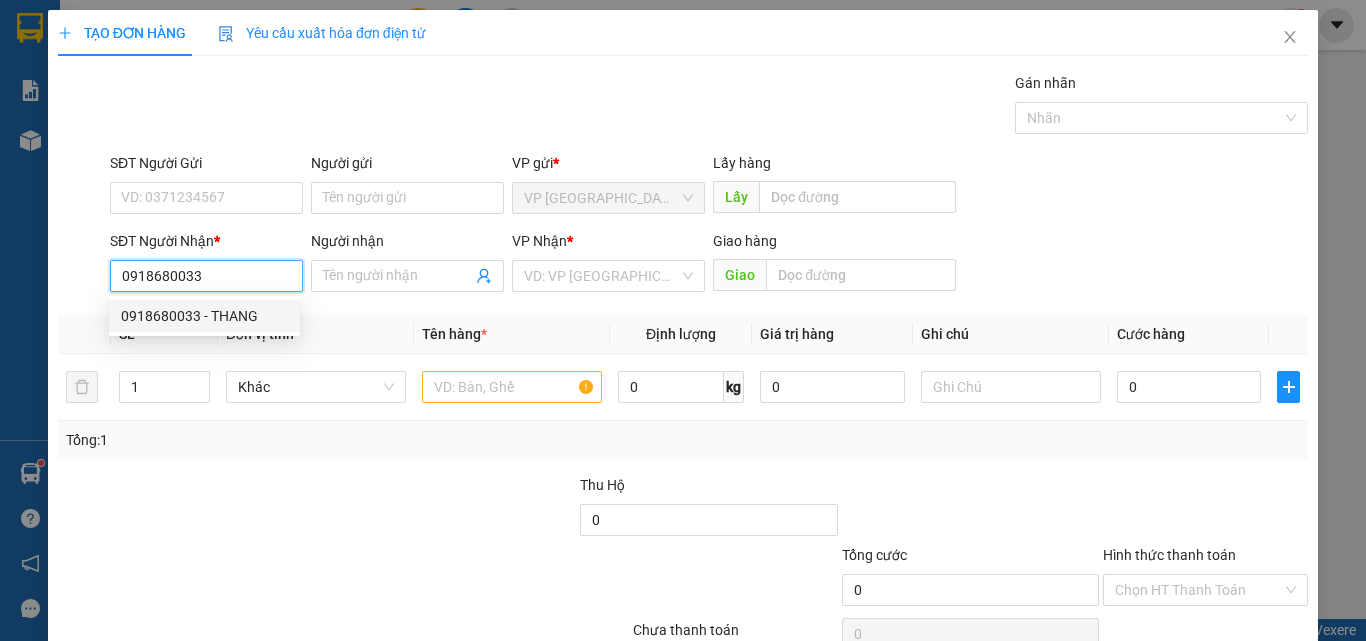 click on "0918680033 - THANG" at bounding box center [204, 316] 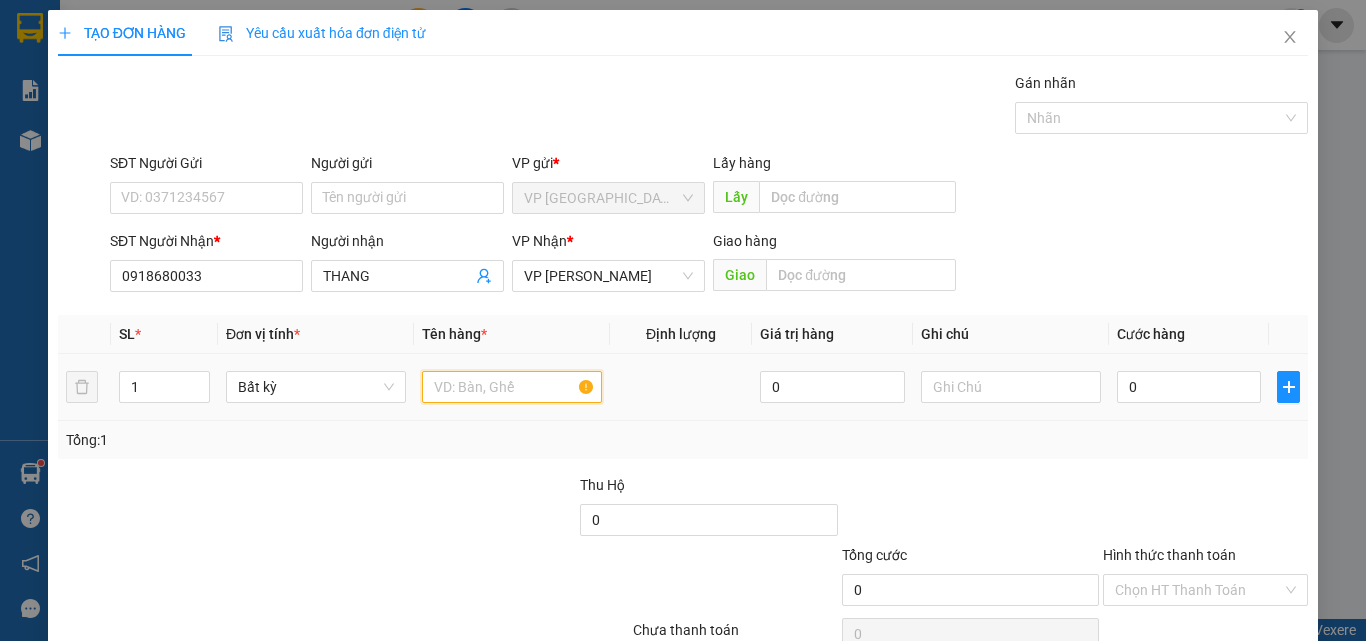 click at bounding box center (512, 387) 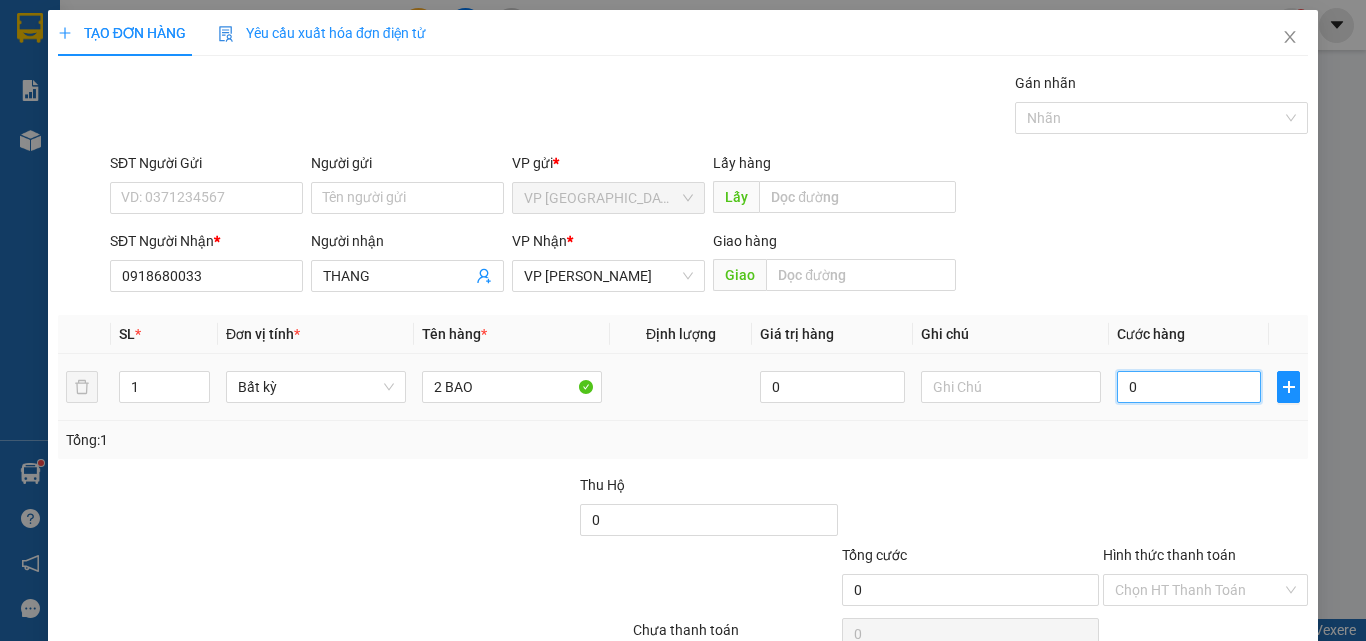 click on "0" at bounding box center (1189, 387) 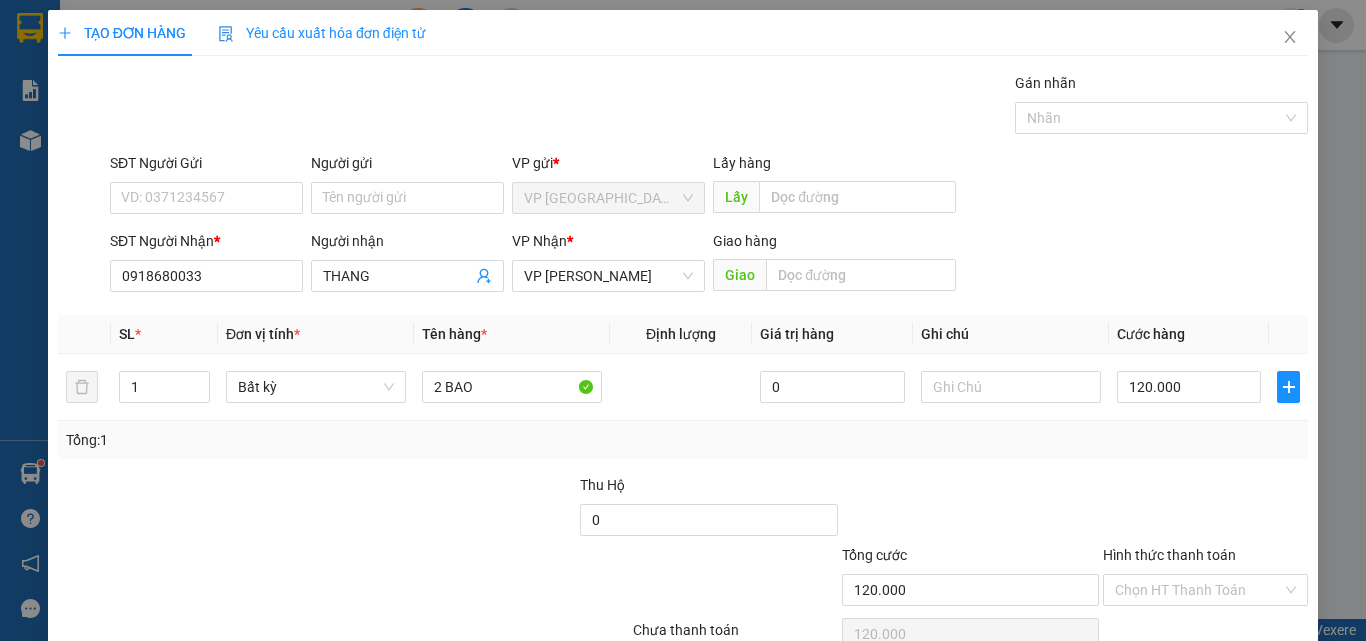 click on "[PERSON_NAME] và In" at bounding box center [1263, 685] 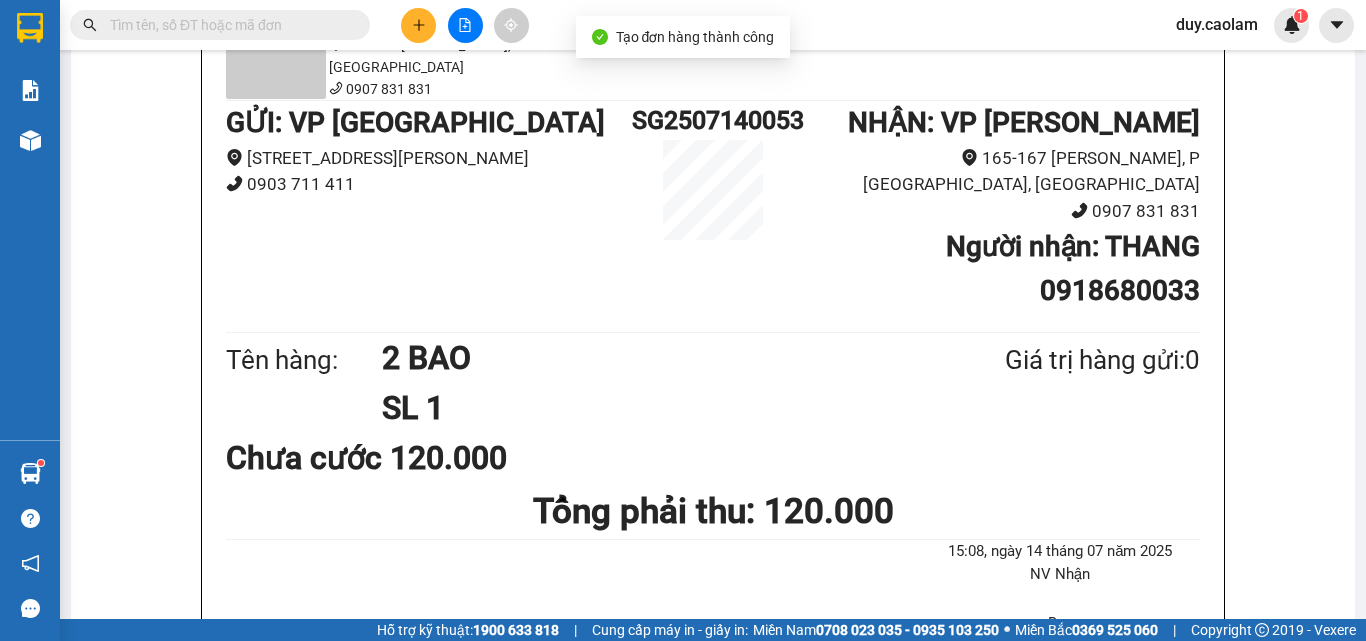click on "In mẫu A5" at bounding box center (713, -95) 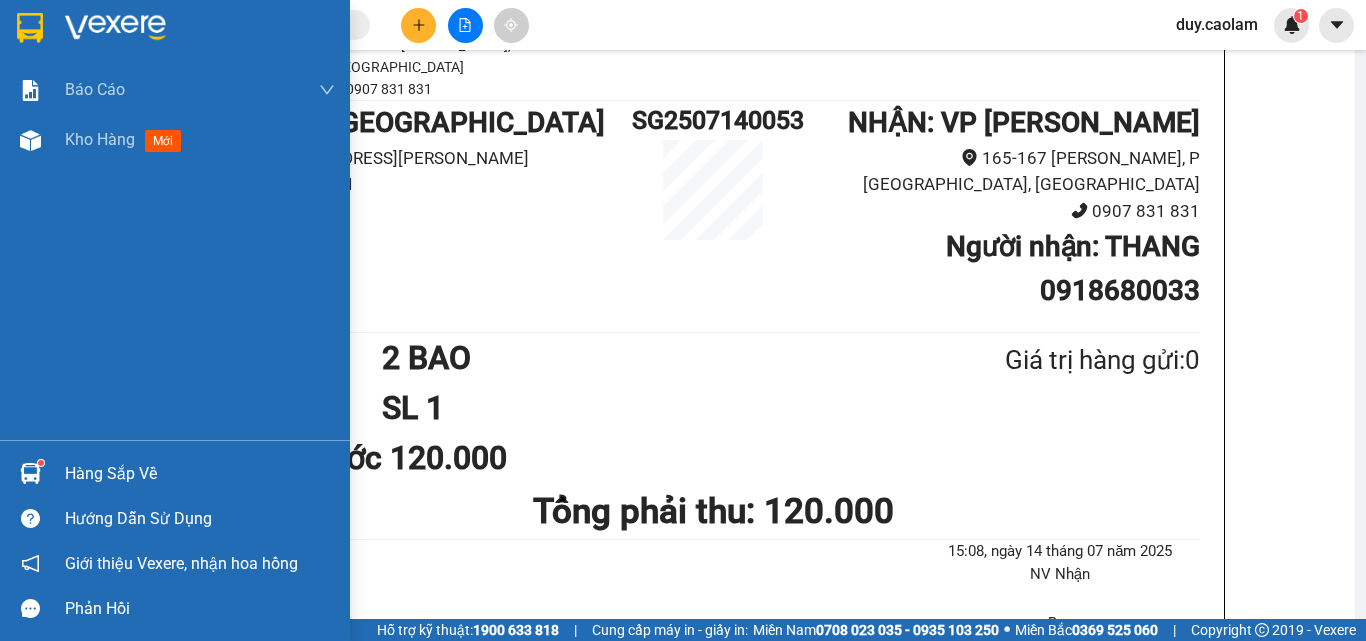 click on "Kho hàng mới" at bounding box center [175, 140] 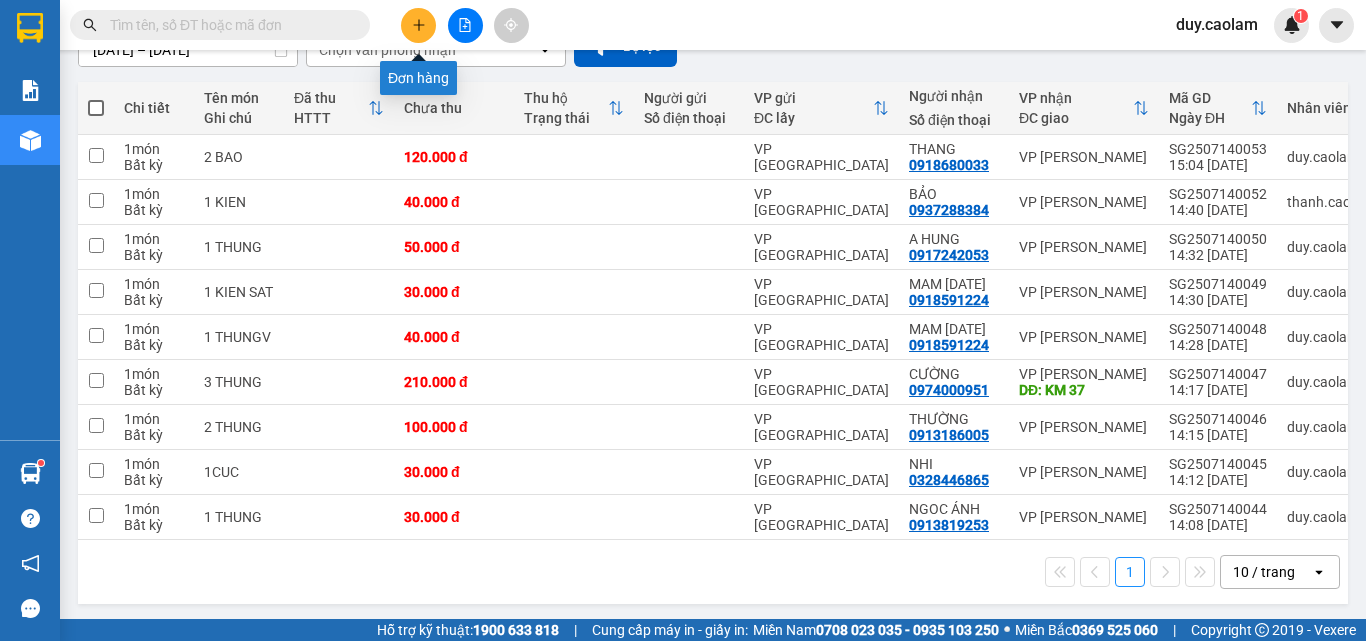click 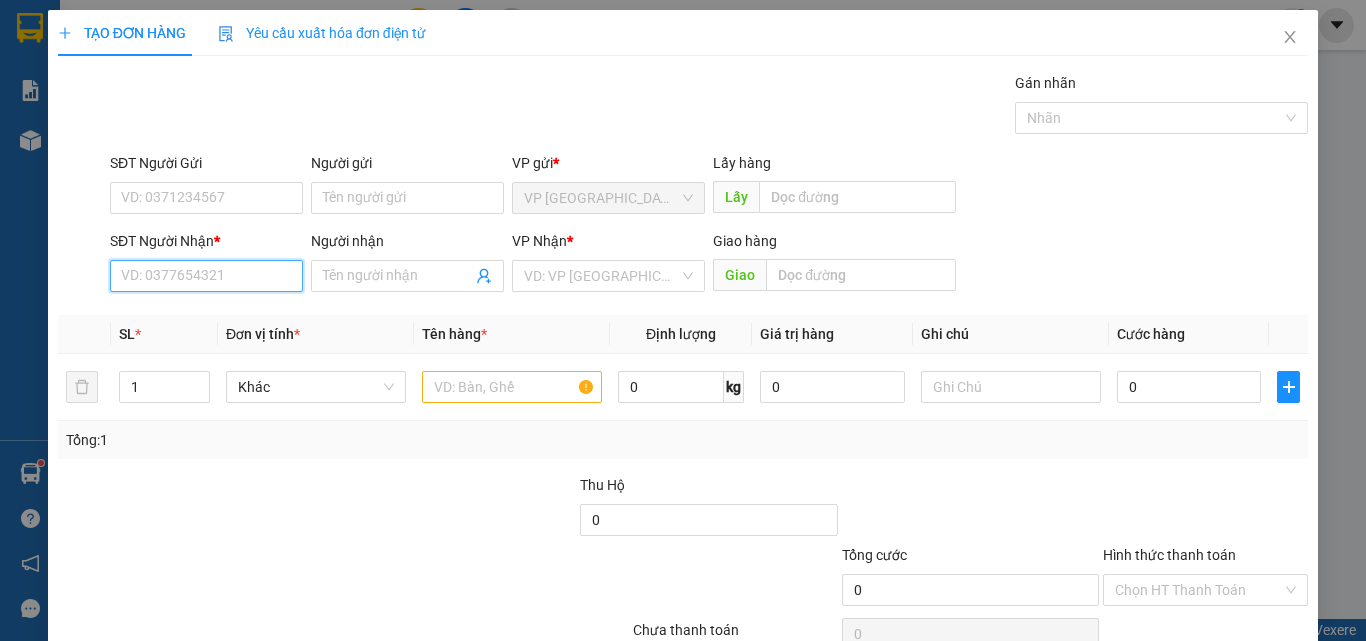click on "SĐT Người Nhận  *" at bounding box center (206, 276) 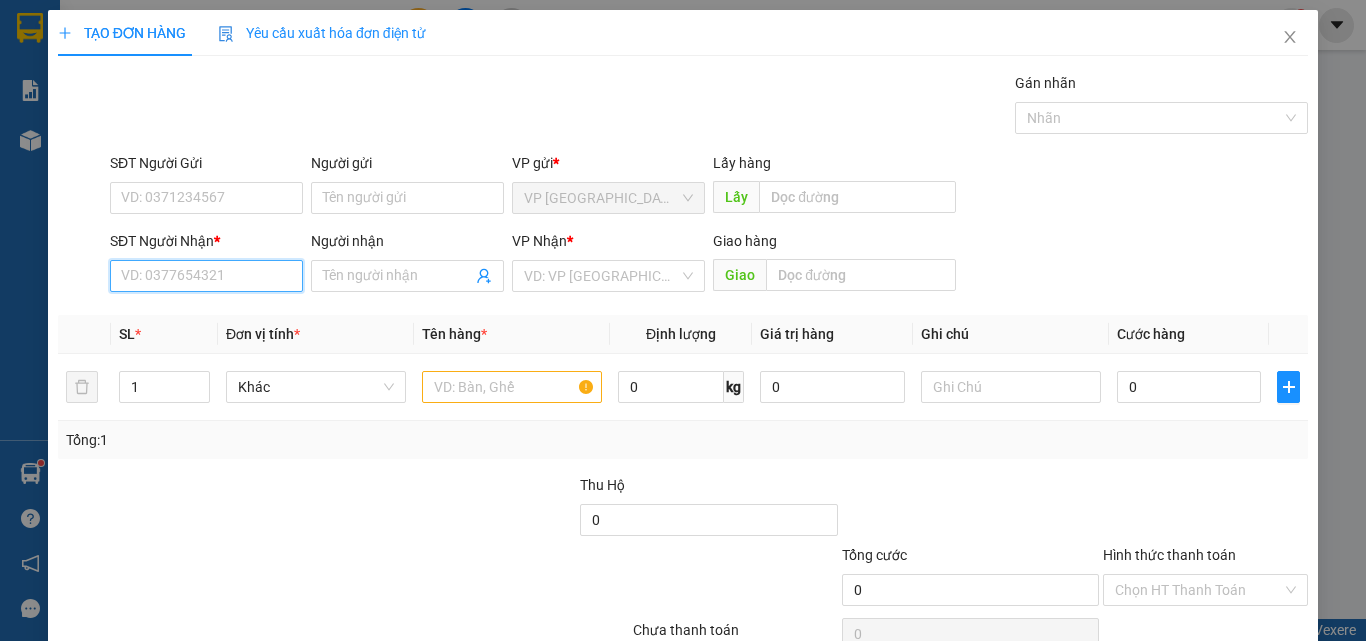 click on "SĐT Người Nhận  *" at bounding box center (206, 276) 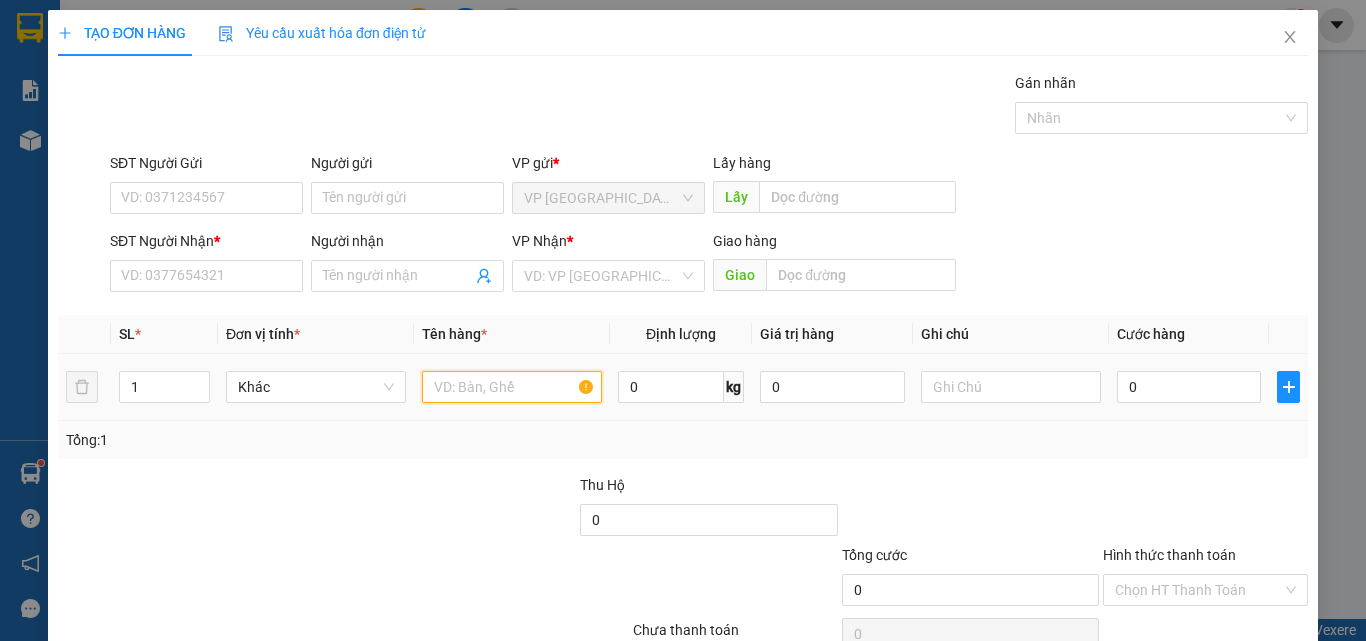 click at bounding box center [512, 387] 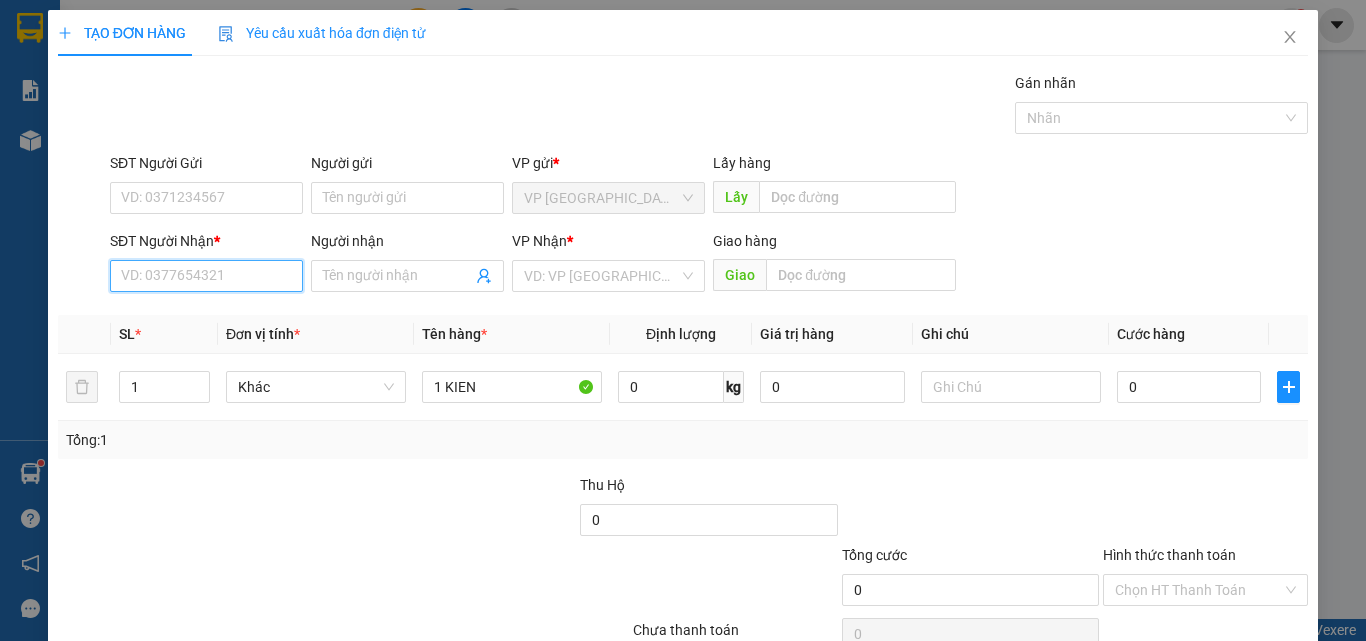 click on "SĐT Người Nhận  *" at bounding box center (206, 276) 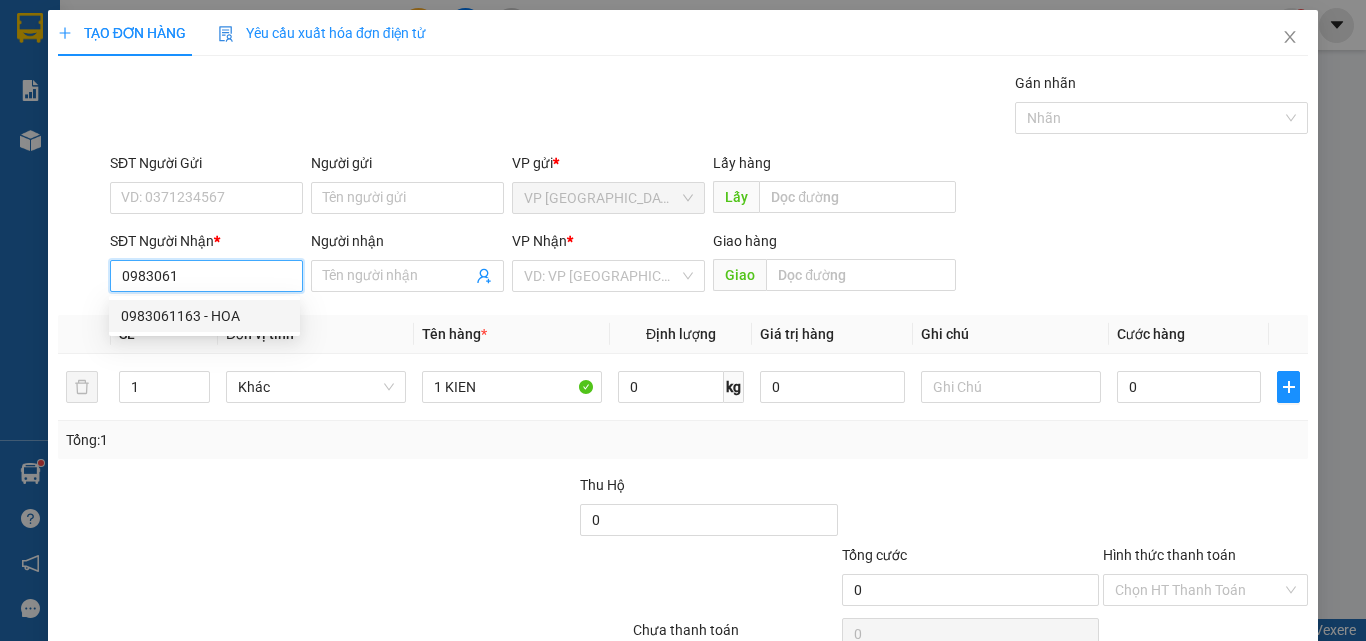 click on "0983061163 - HOA" at bounding box center [204, 316] 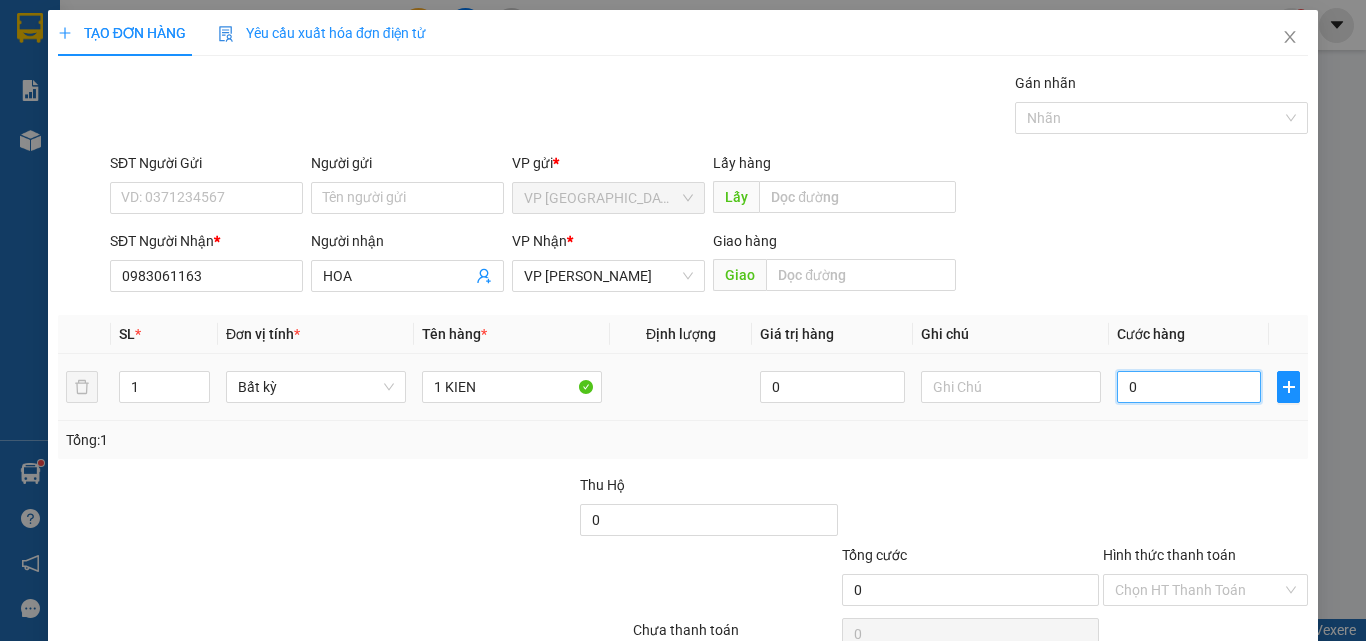 click on "0" at bounding box center (1189, 387) 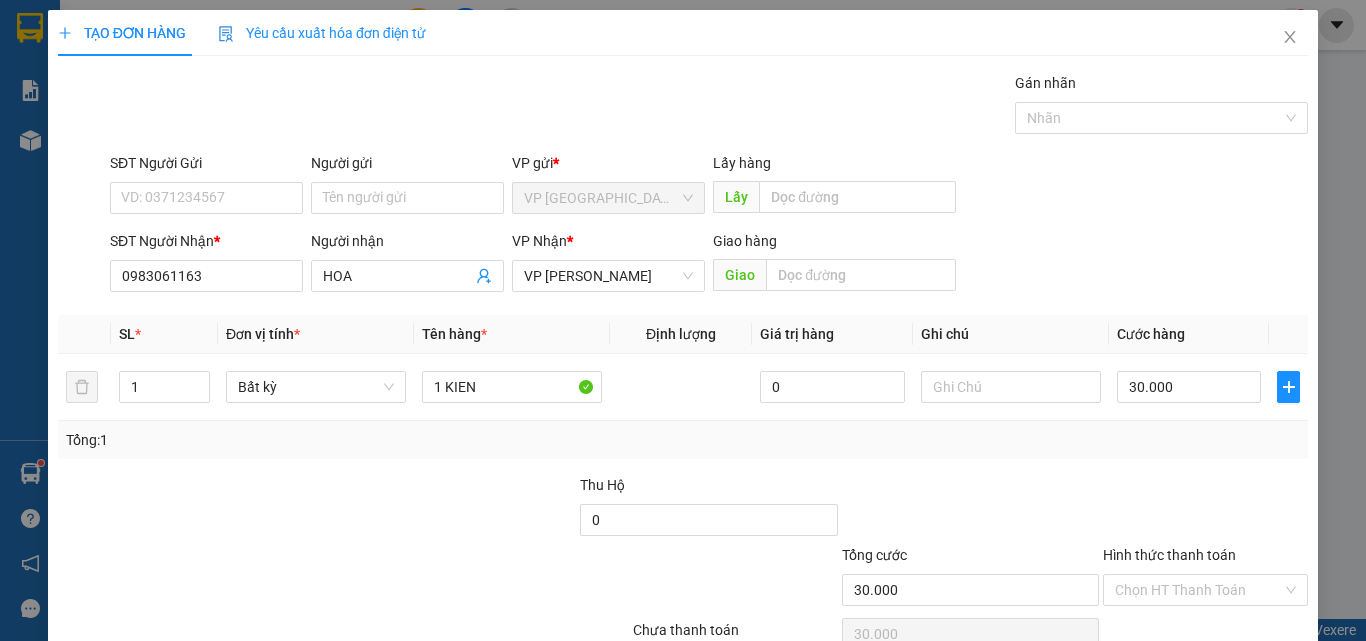 click on "Hình thức thanh toán" at bounding box center (1205, 559) 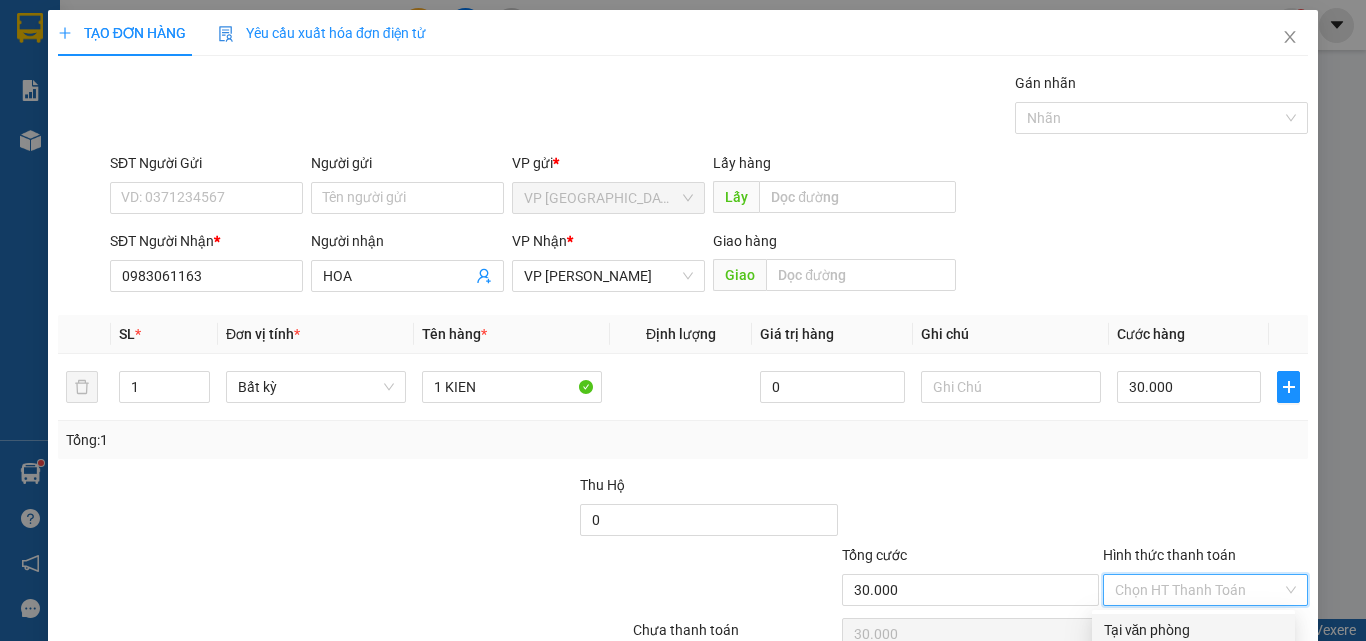 click on "Tại văn phòng" at bounding box center [1193, 630] 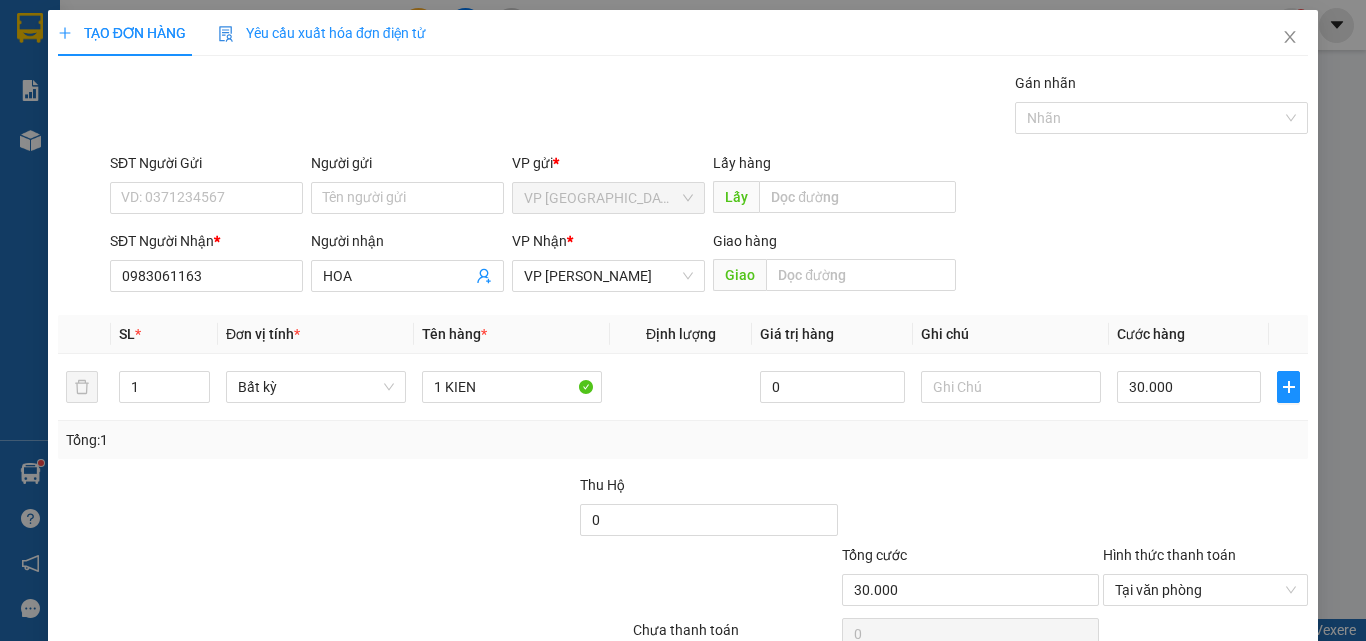 click on "[PERSON_NAME] và In" at bounding box center (1231, 685) 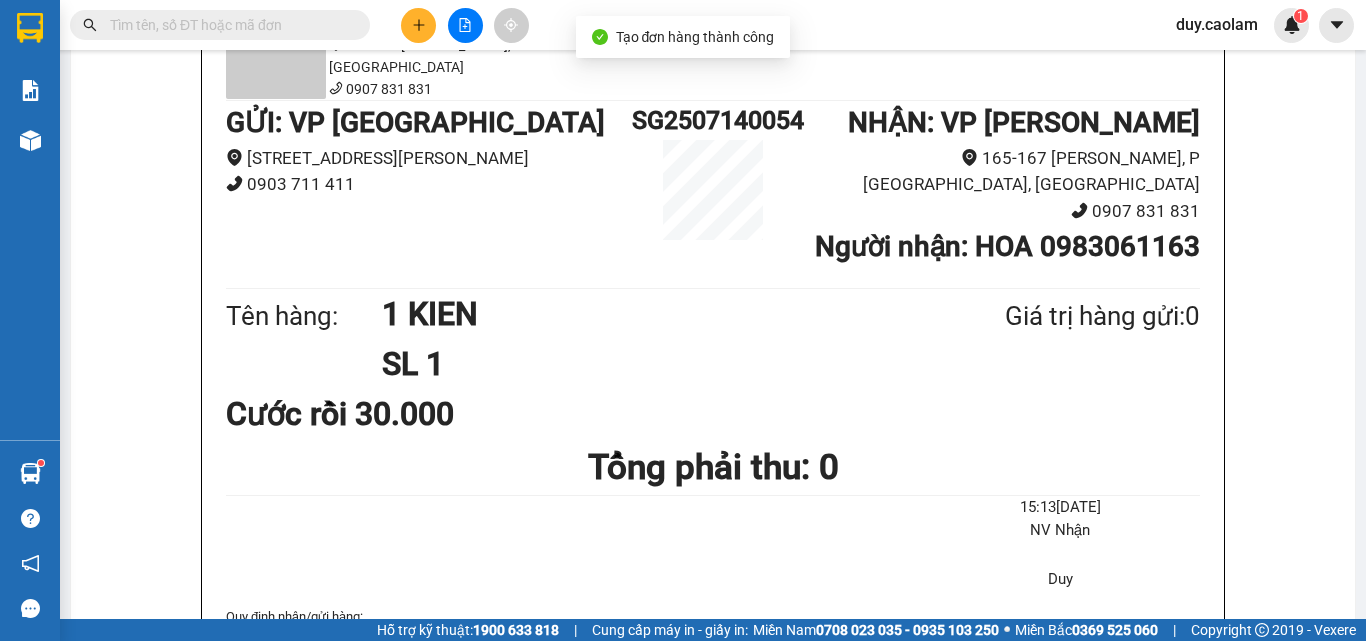 drag, startPoint x: 722, startPoint y: 107, endPoint x: 782, endPoint y: 135, distance: 66.211784 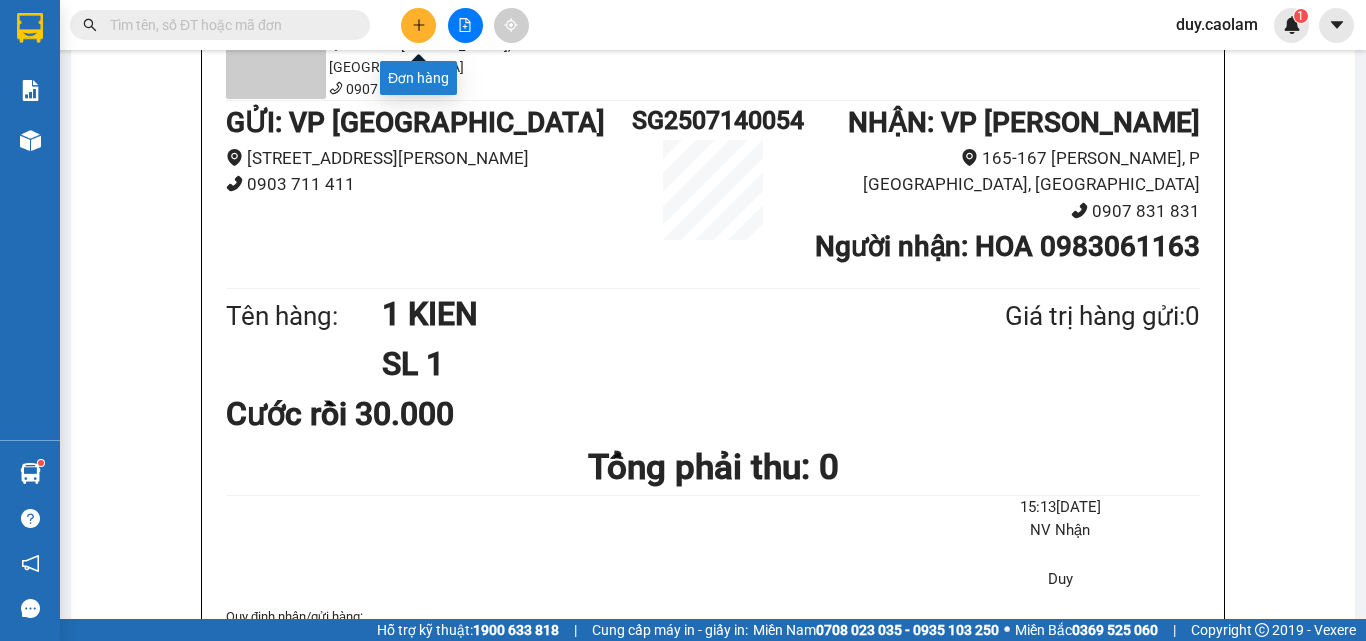 click at bounding box center [418, 25] 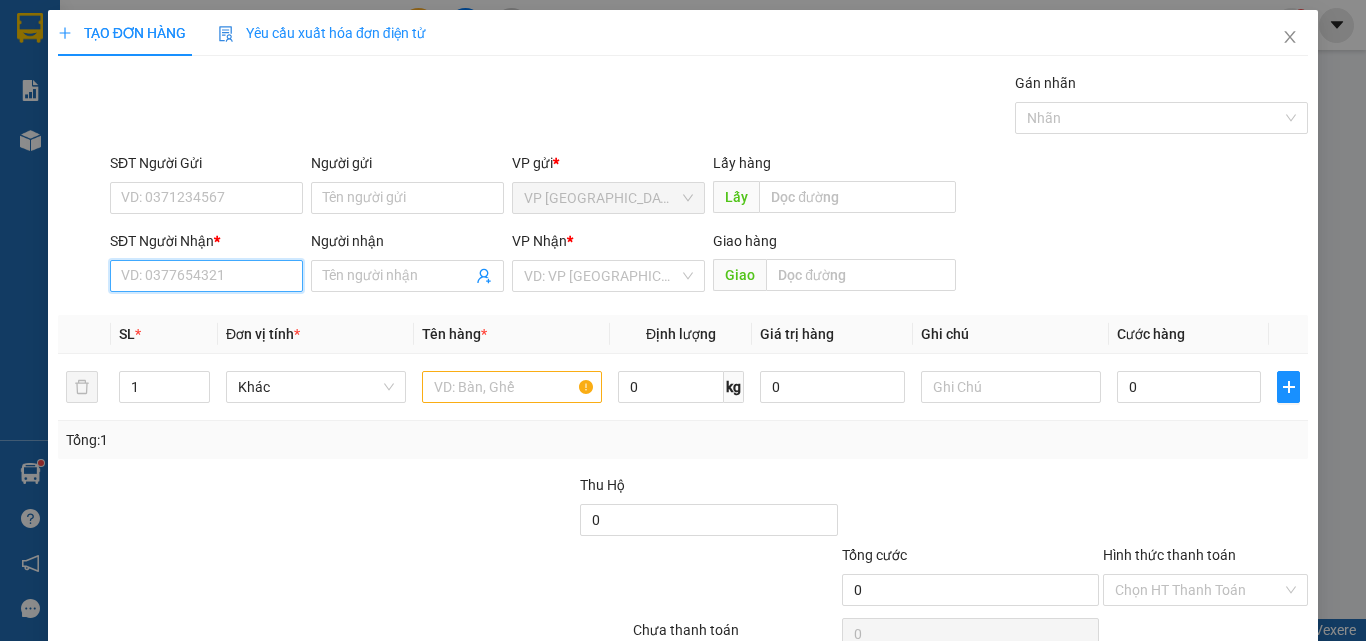 click on "SĐT Người Nhận  *" at bounding box center (206, 276) 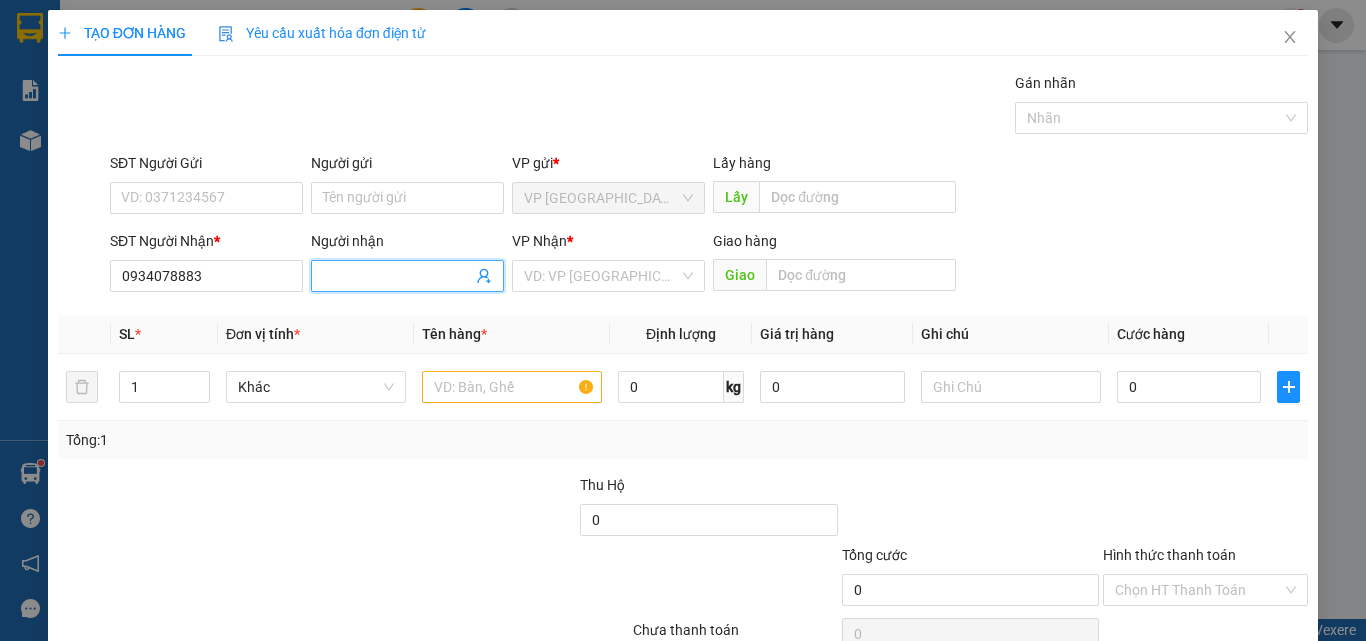 click on "Người nhận" at bounding box center [397, 276] 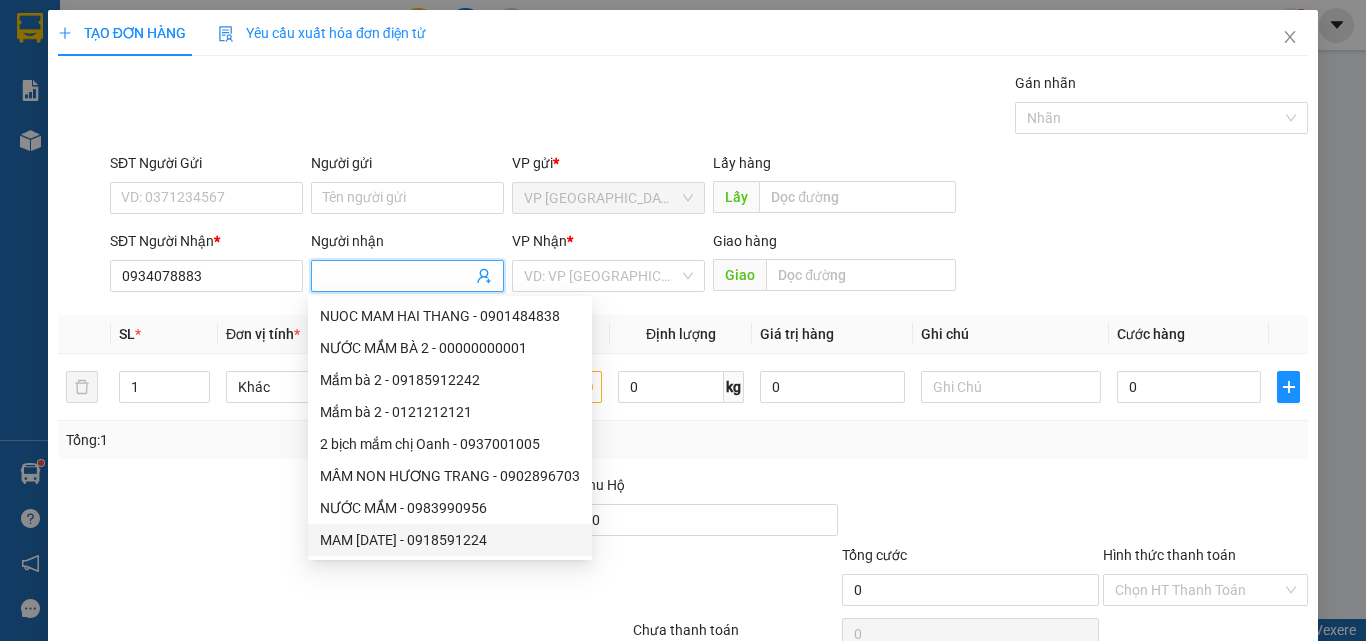 click on "Người nhận" at bounding box center (397, 276) 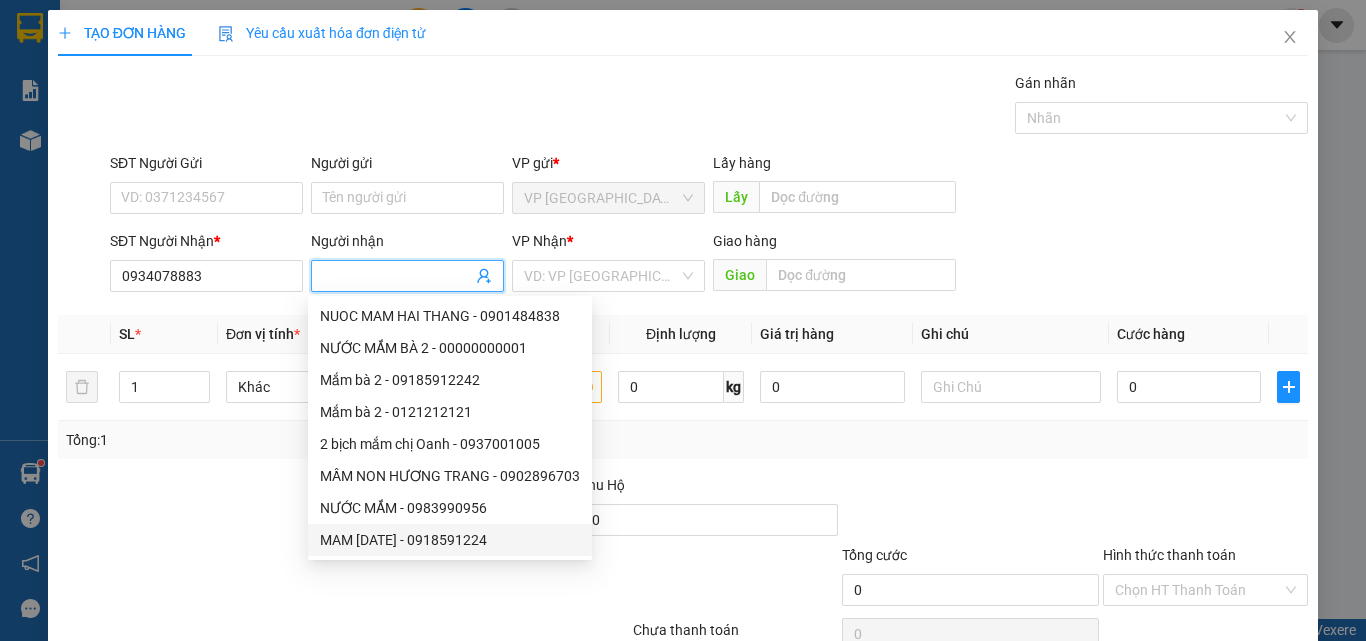 click on "Người nhận" at bounding box center [397, 276] 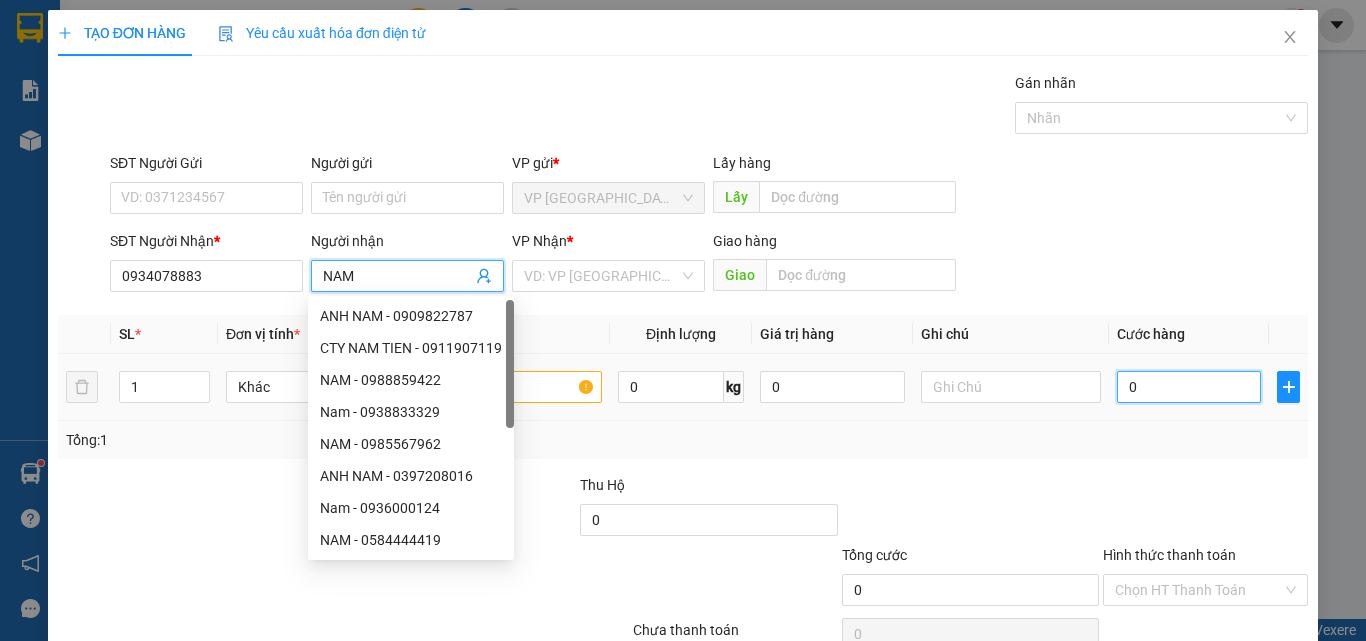 click on "0" at bounding box center [1189, 387] 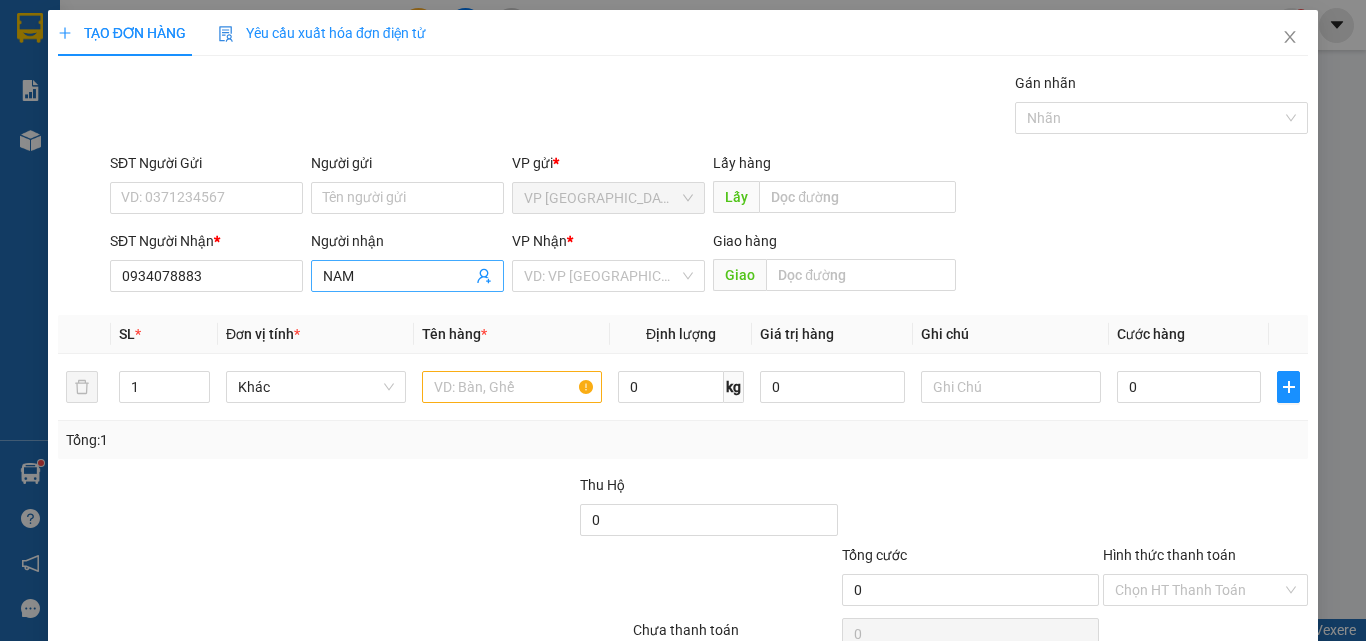 click on "Người nhận" at bounding box center [407, 245] 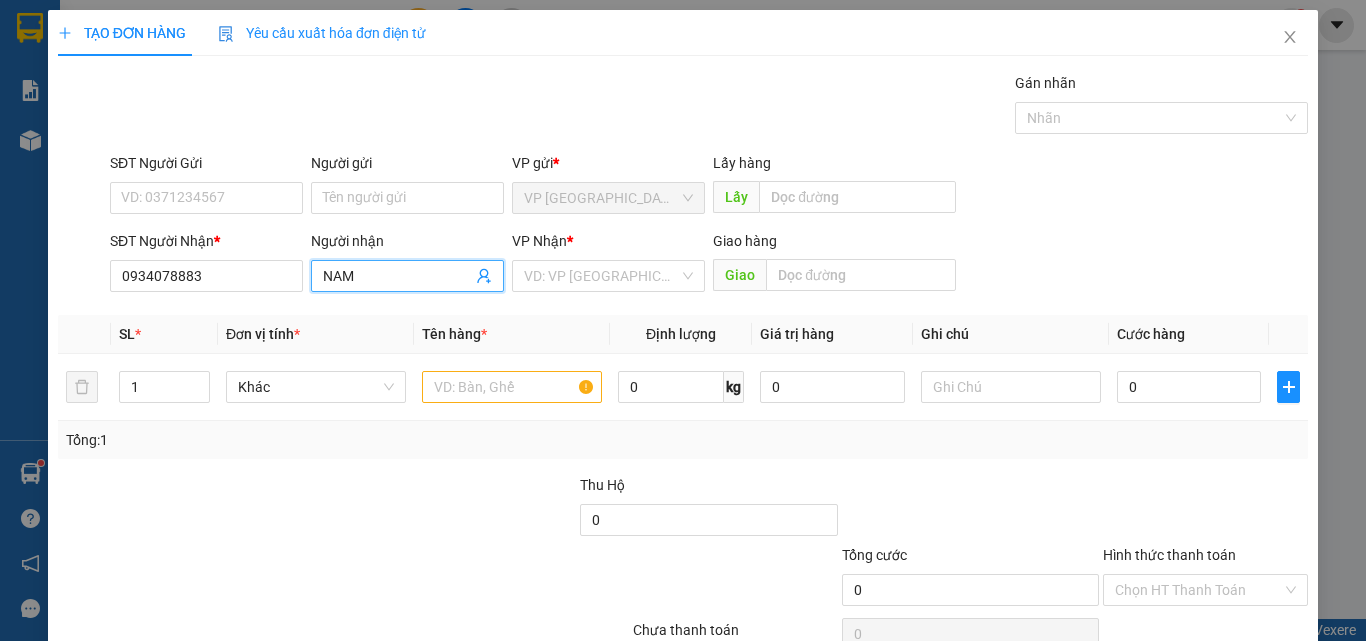 click on "NAM" at bounding box center [397, 276] 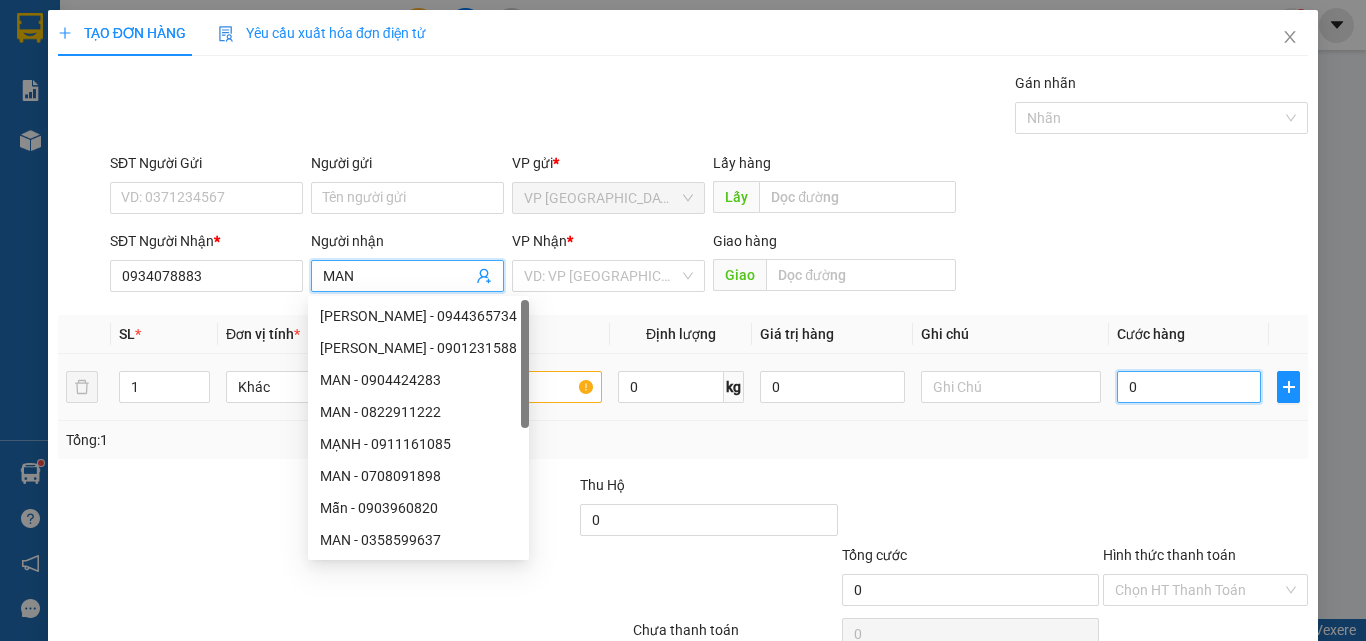 click on "0" at bounding box center [1189, 387] 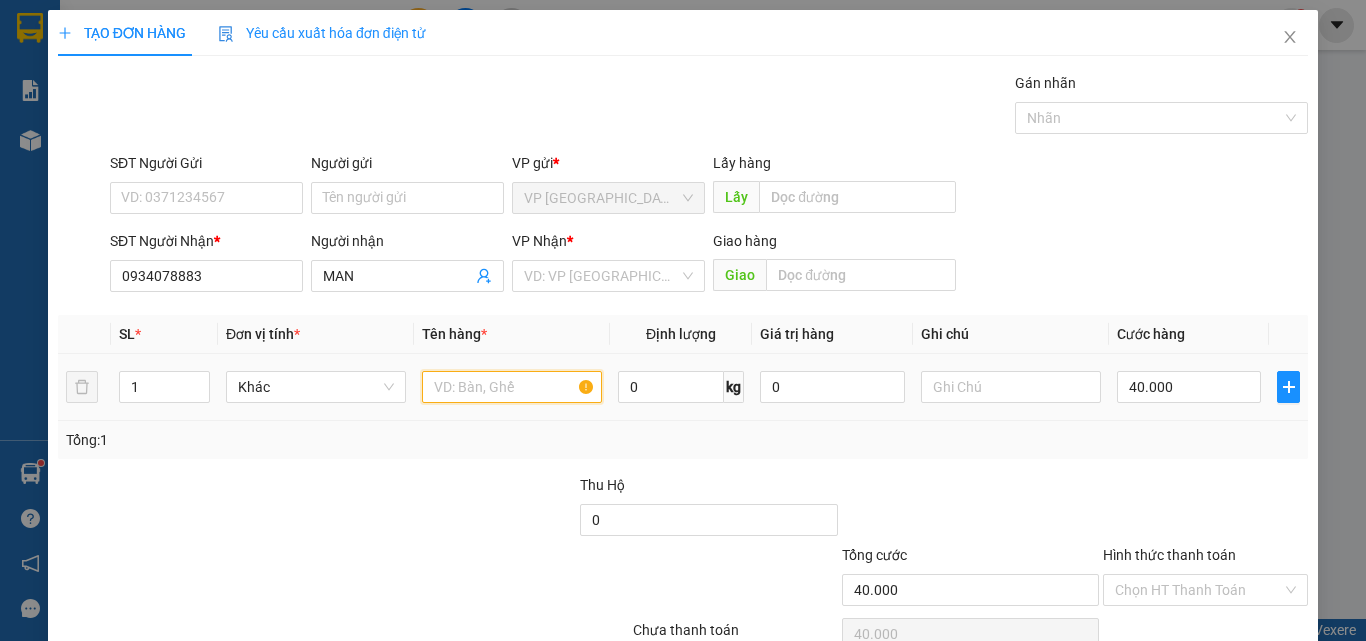 click at bounding box center (512, 387) 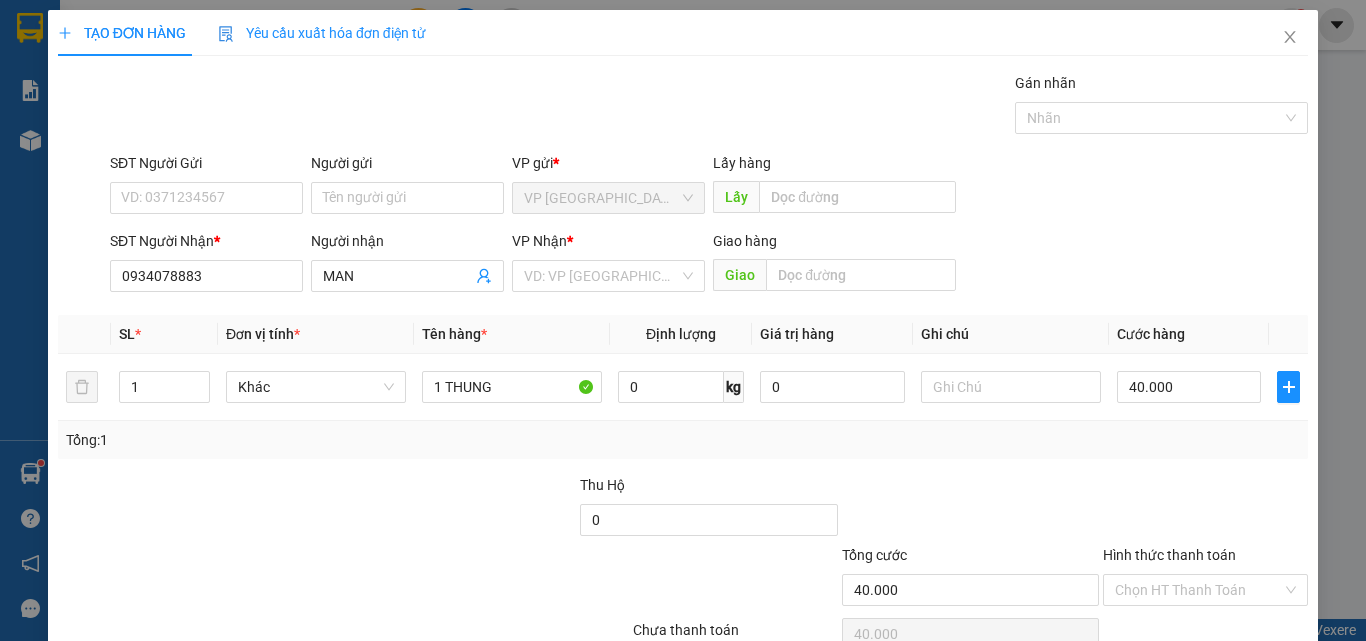 click on "Hình thức thanh toán" at bounding box center (1169, 555) 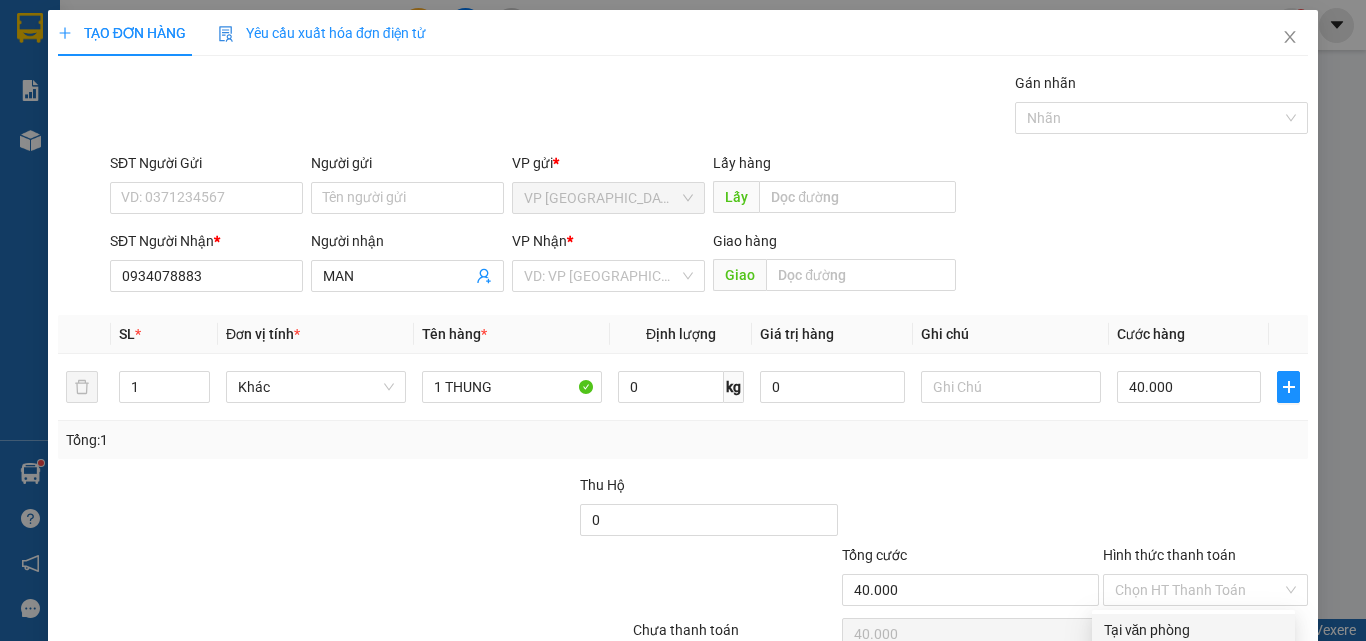 drag, startPoint x: 1010, startPoint y: 396, endPoint x: 1128, endPoint y: 450, distance: 129.76903 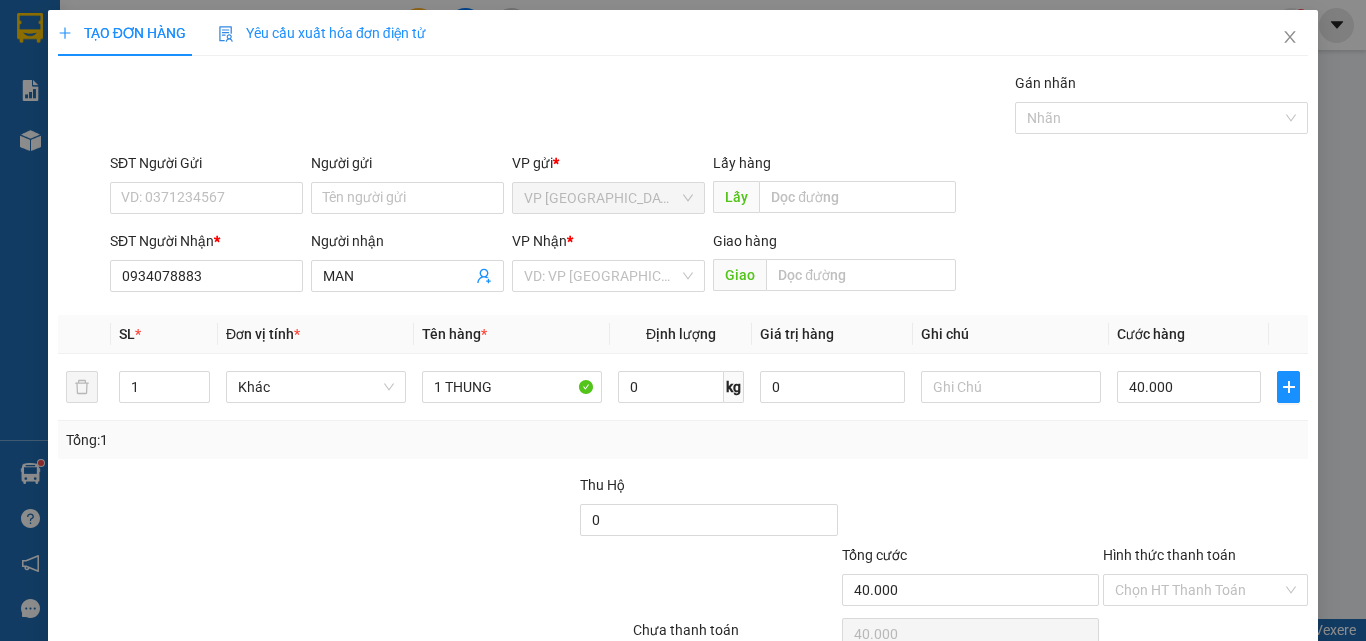 drag, startPoint x: 1205, startPoint y: 585, endPoint x: 1180, endPoint y: 557, distance: 37.536648 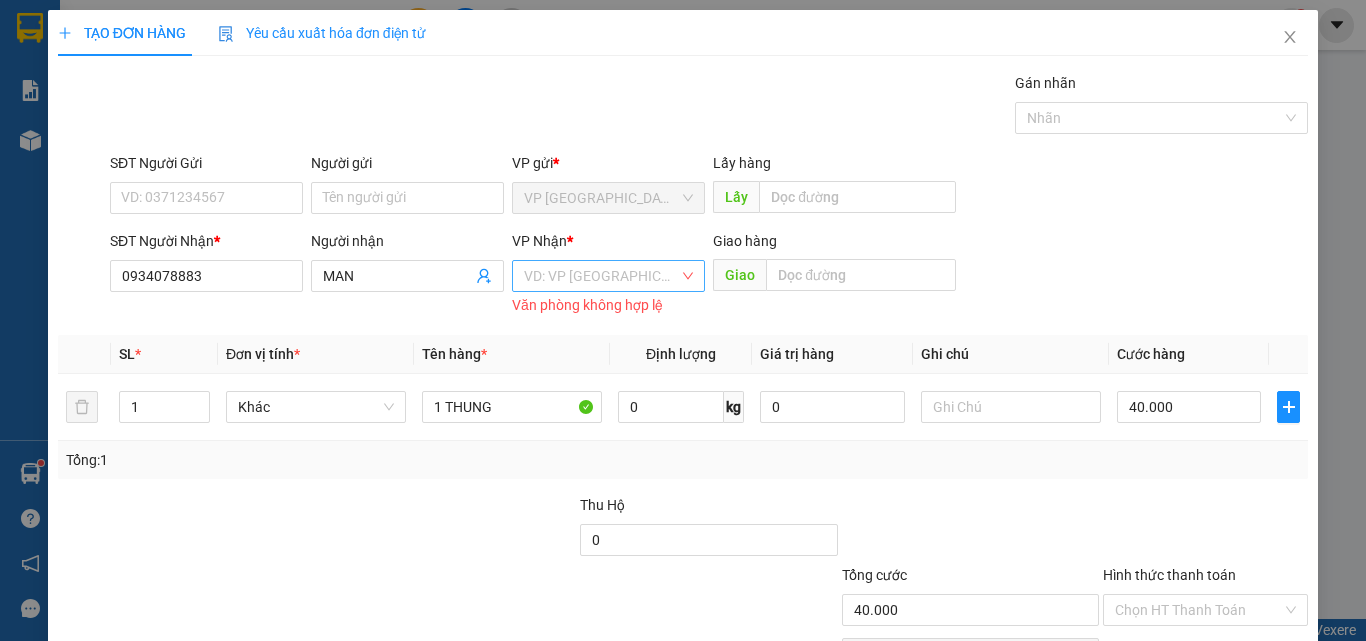 click at bounding box center [601, 276] 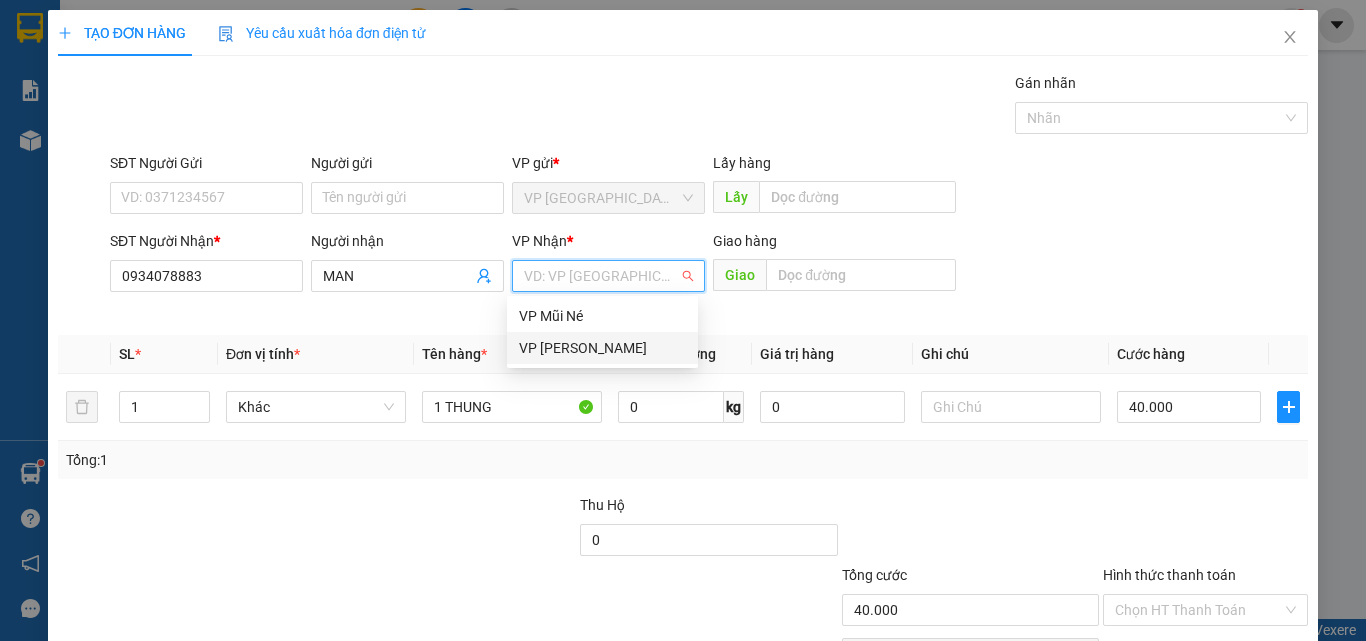 click on "VP [PERSON_NAME]" at bounding box center (602, 348) 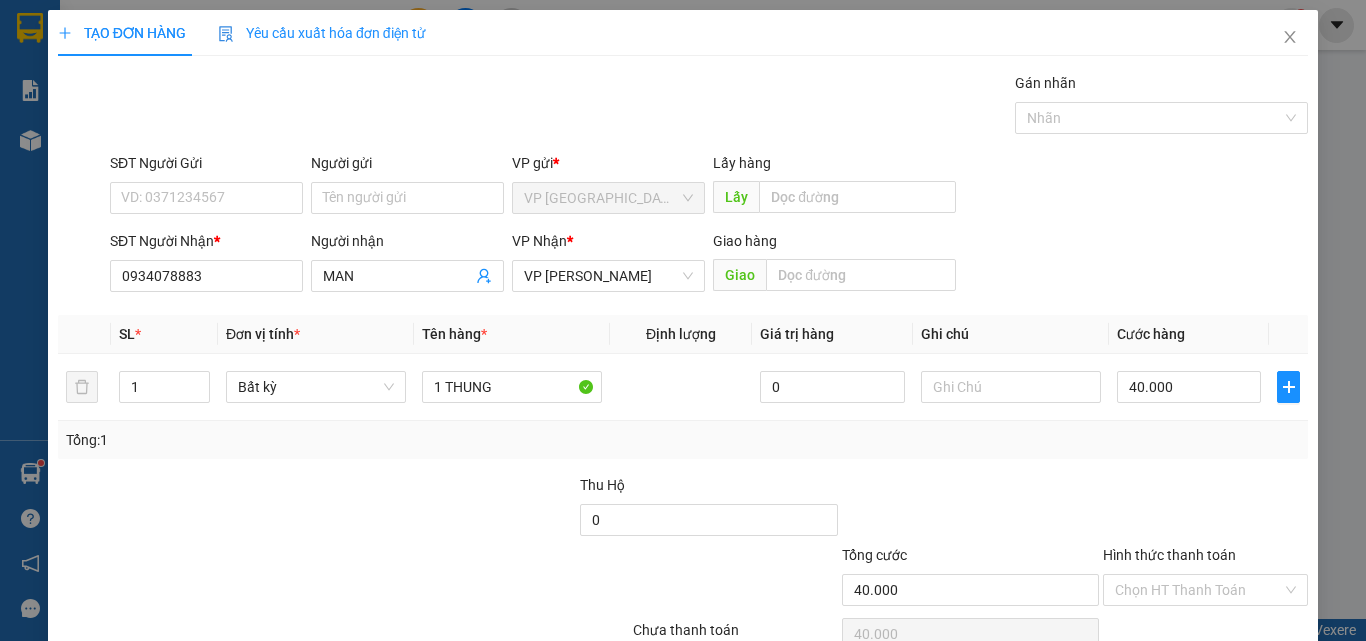 click 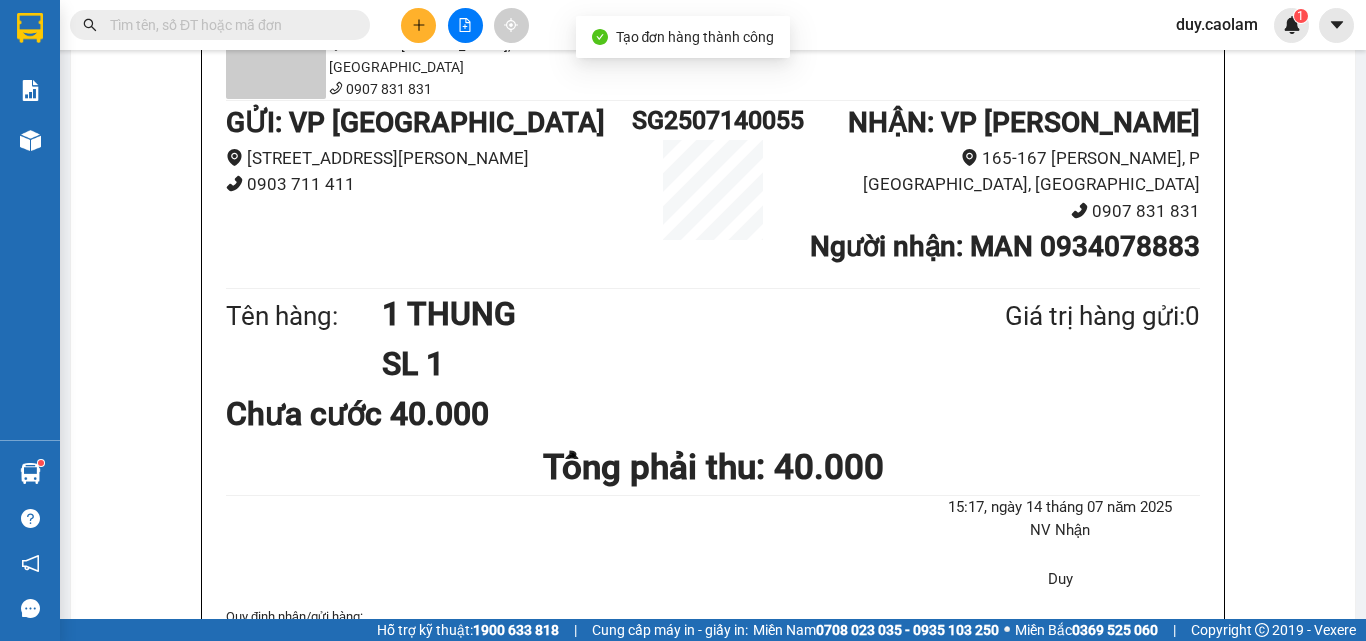 click on "In mẫu A5" at bounding box center (725, -96) 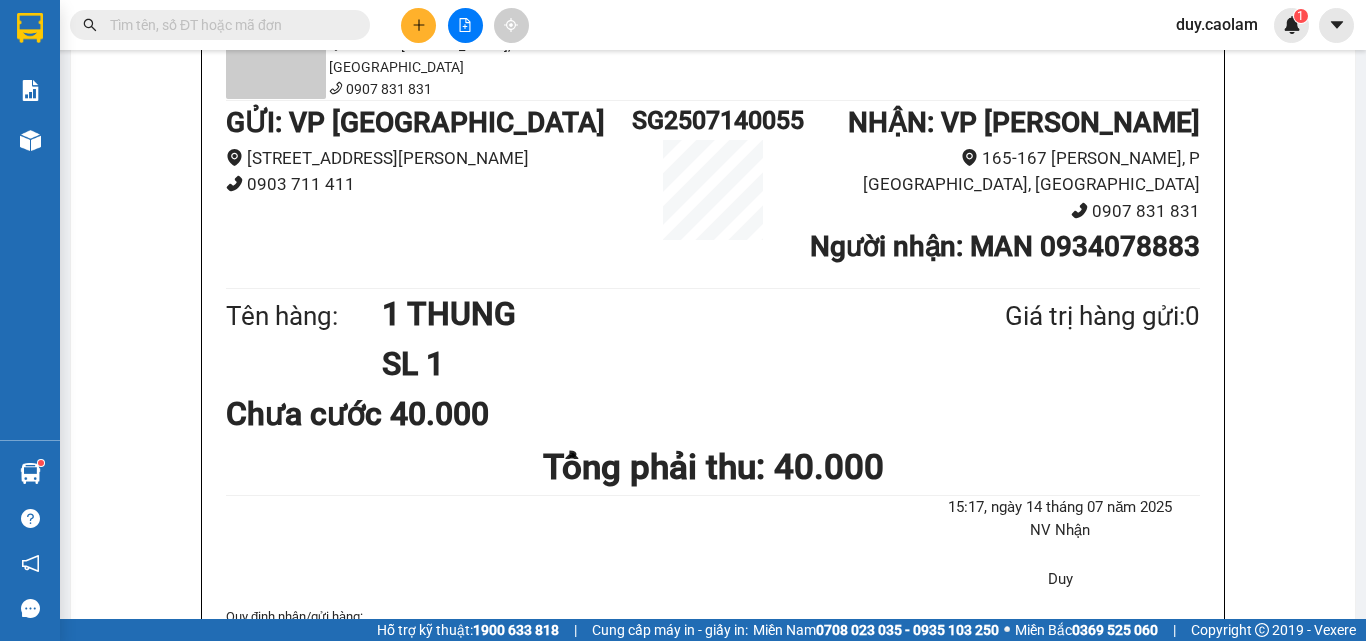 click 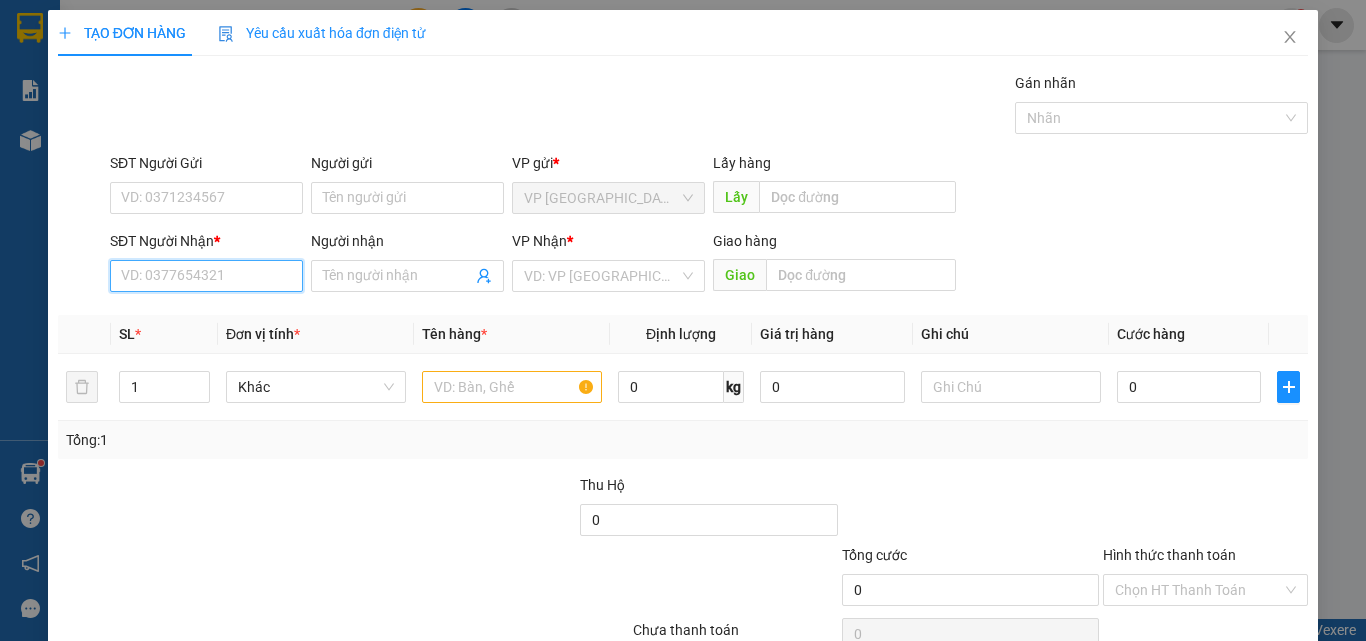 click on "SĐT Người Nhận  *" at bounding box center [206, 276] 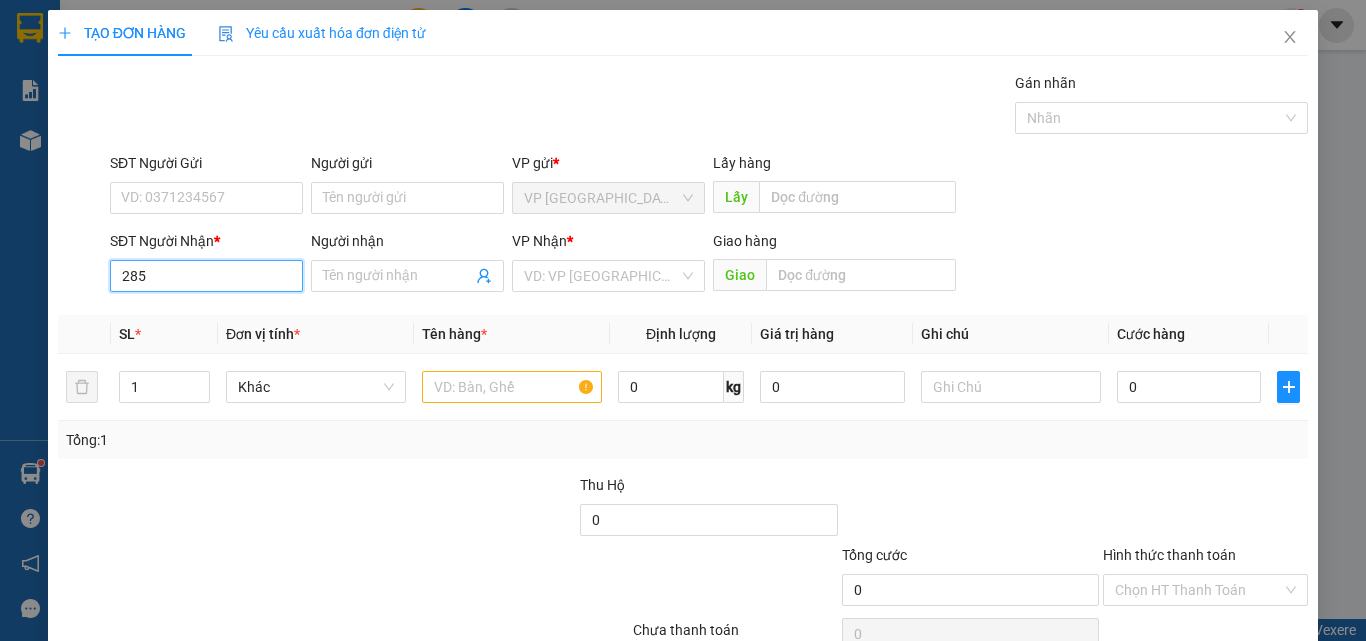 click on "285" at bounding box center [206, 276] 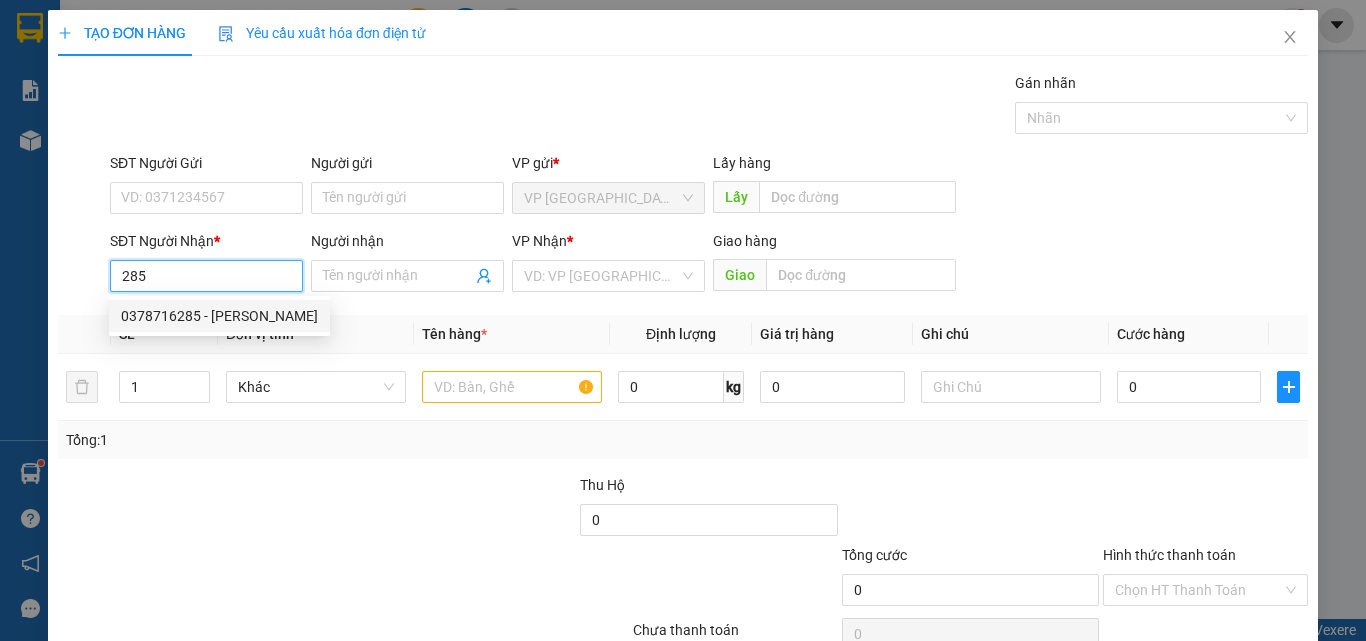 click on "0378716285 - [PERSON_NAME]" at bounding box center (219, 316) 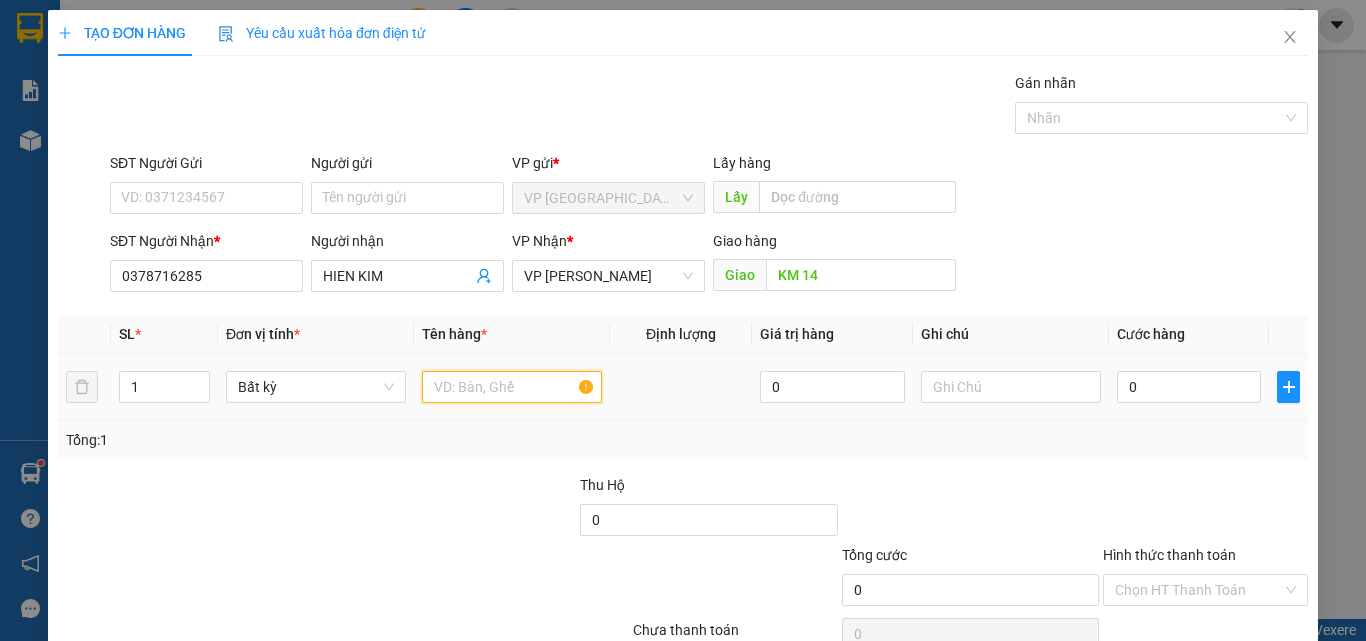 click at bounding box center [512, 387] 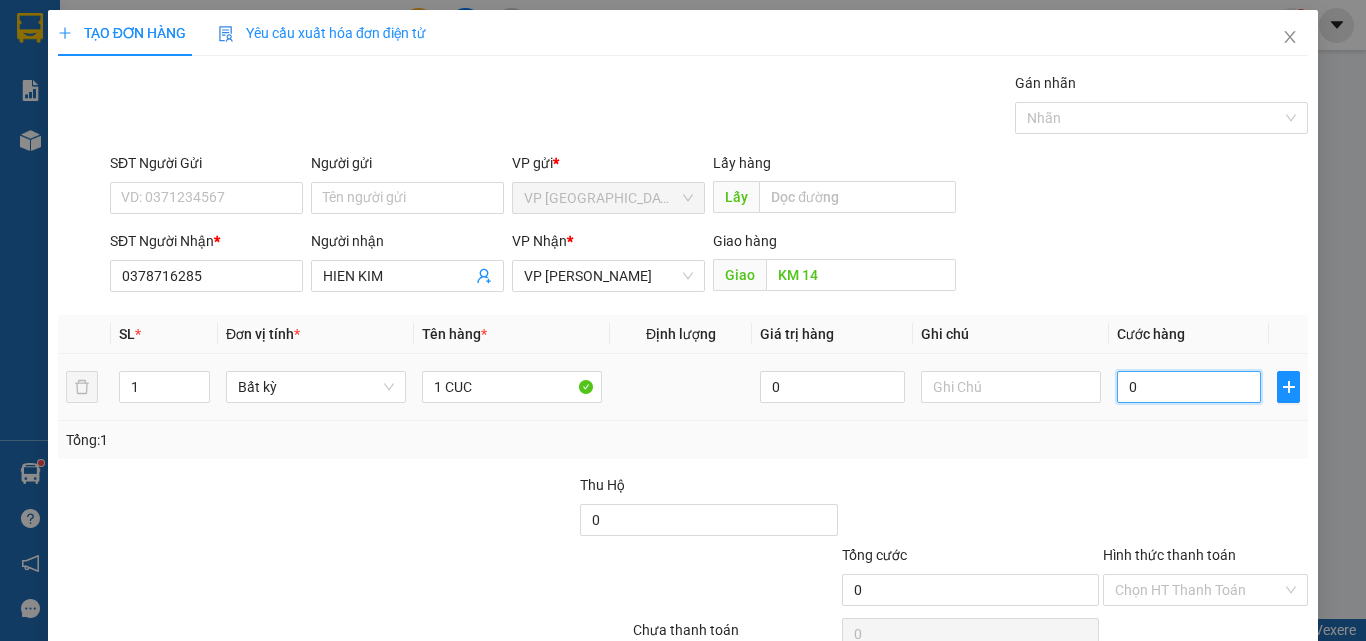click on "0" at bounding box center [1189, 387] 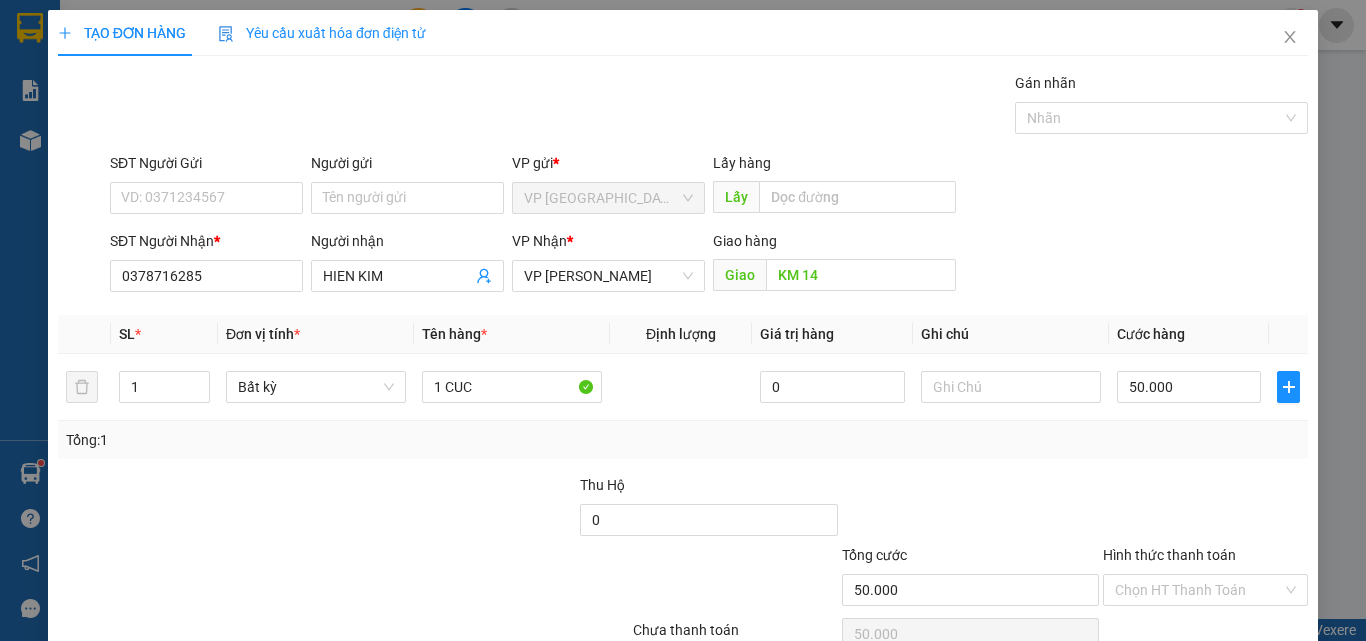 click on "[PERSON_NAME] và In" at bounding box center [1231, 685] 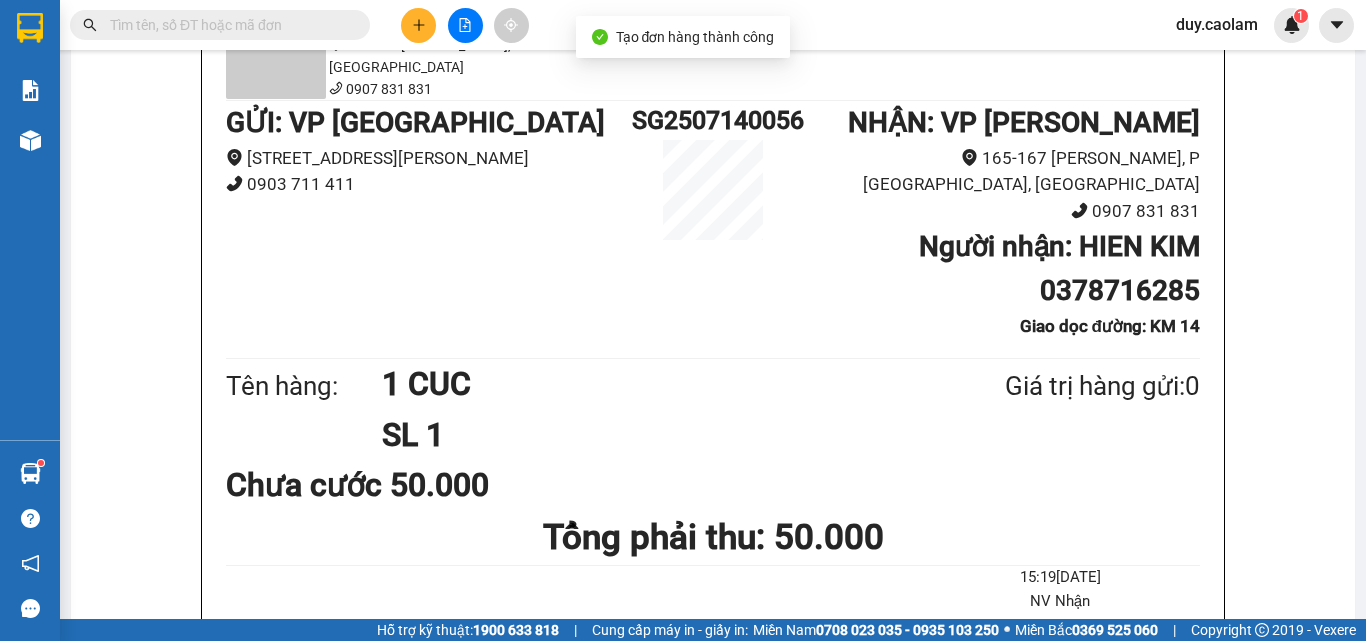 click on "In mẫu A5" at bounding box center [725, -96] 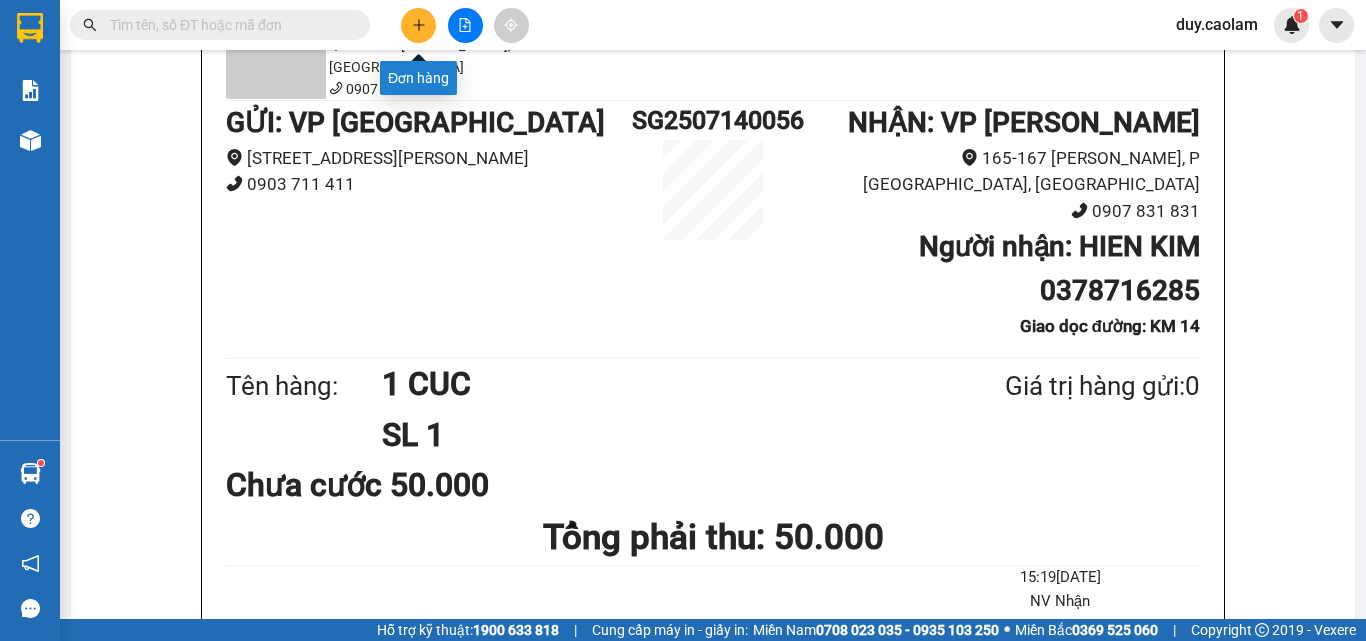 click at bounding box center [418, 25] 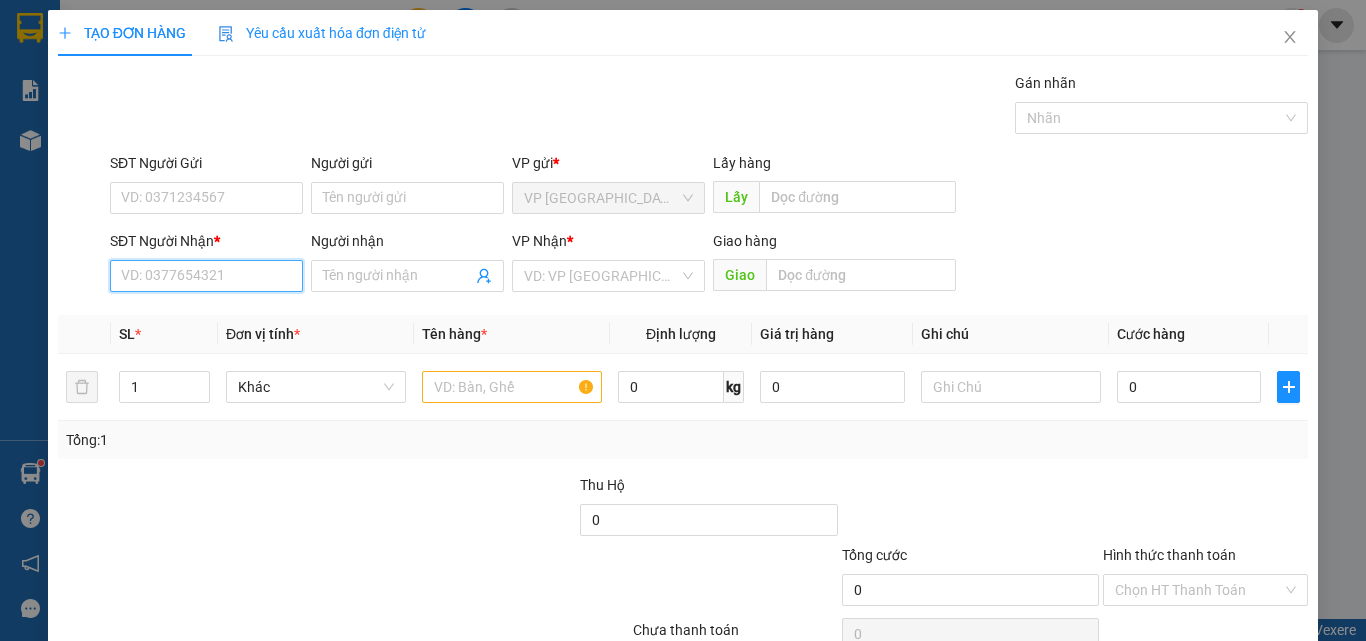 click on "SĐT Người Nhận  *" at bounding box center (206, 276) 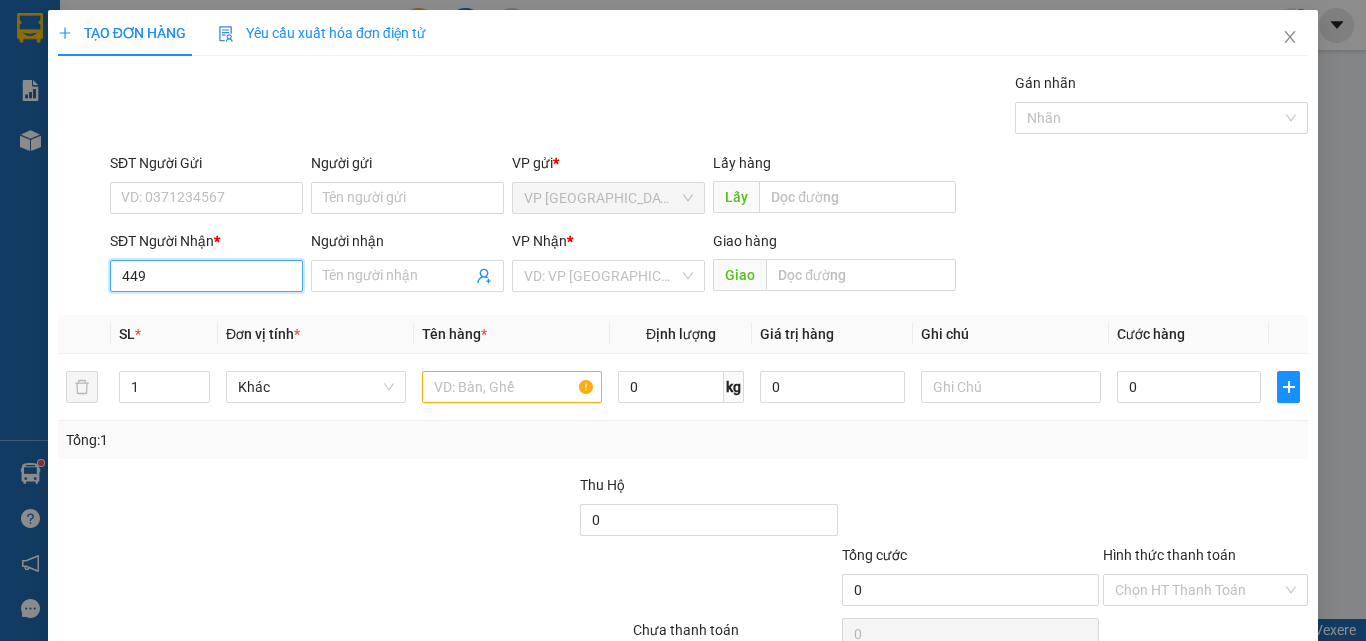 click on "449" at bounding box center [206, 276] 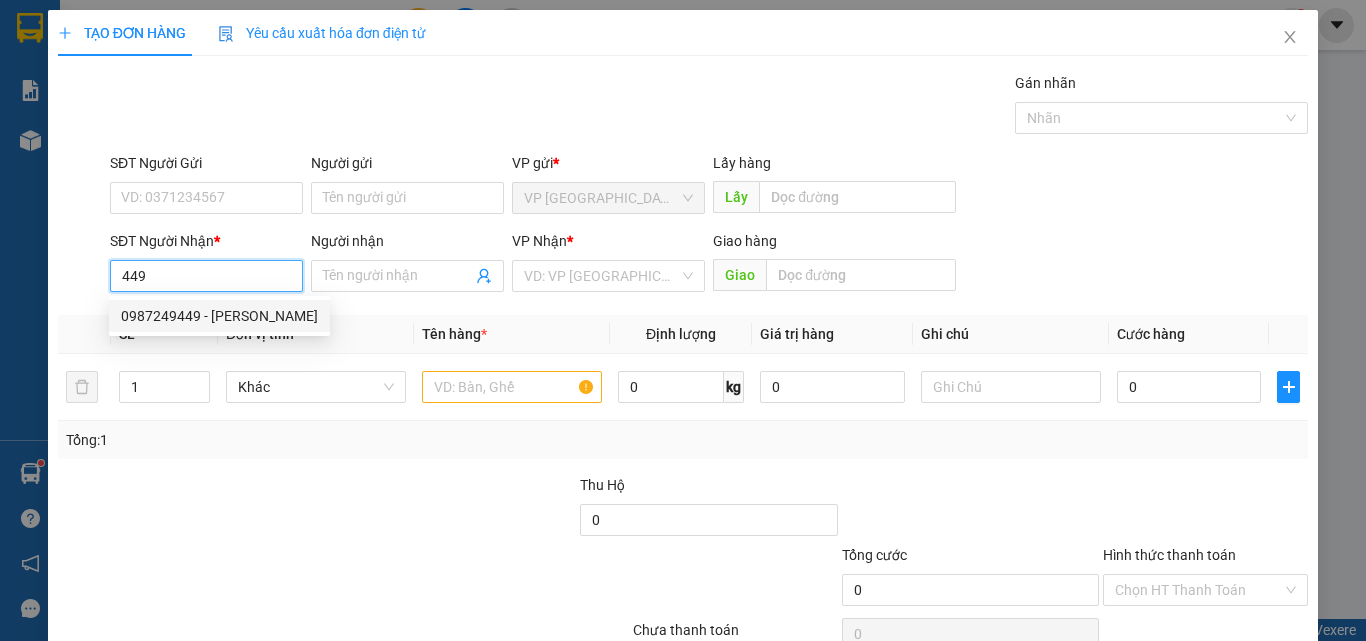 click on "0987249449 - [PERSON_NAME]" at bounding box center (219, 316) 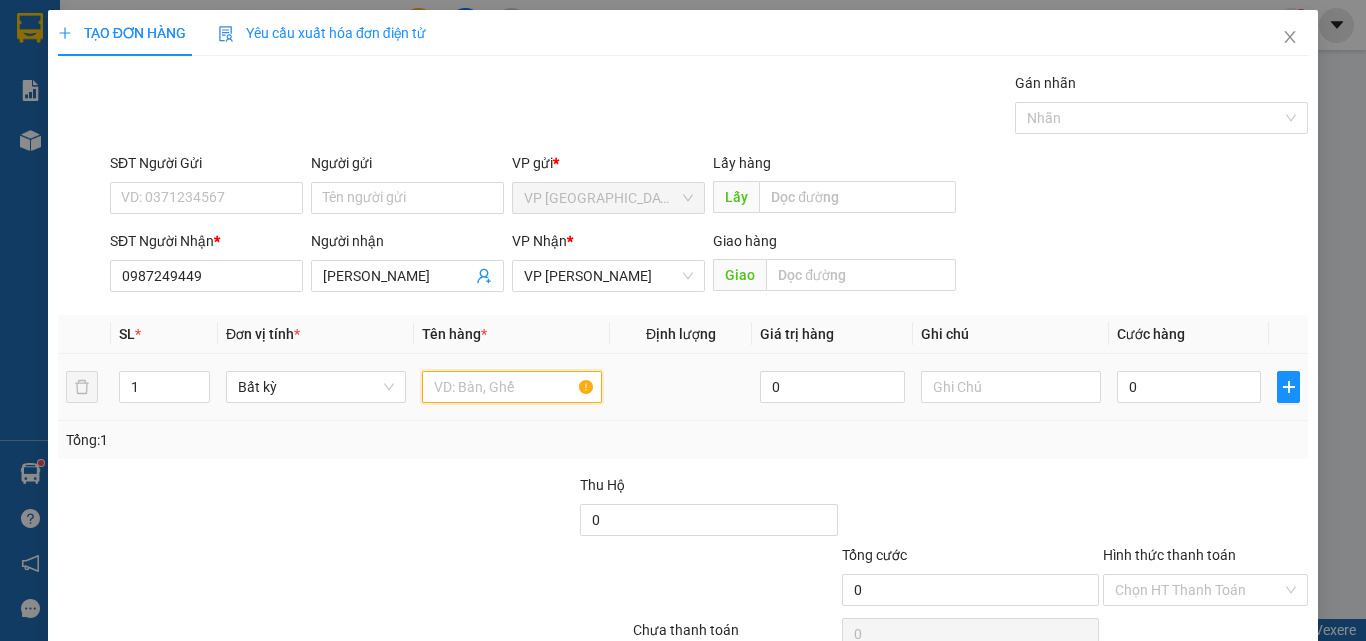 click at bounding box center [512, 387] 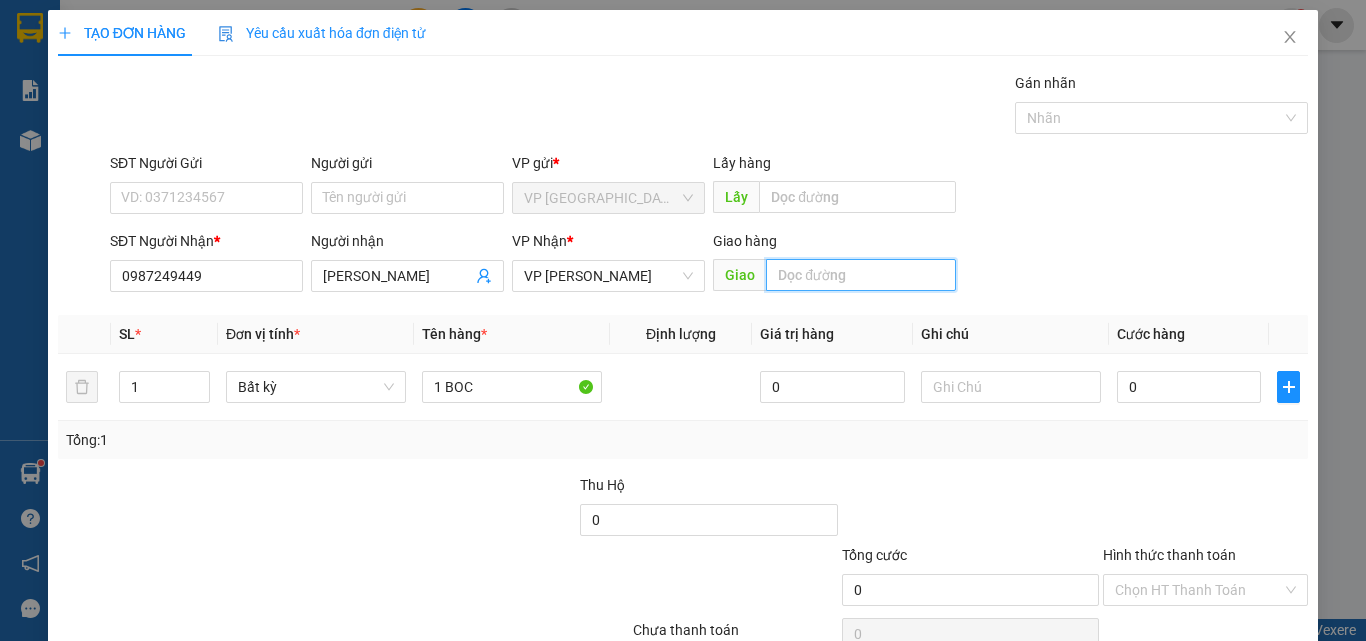 click at bounding box center [861, 275] 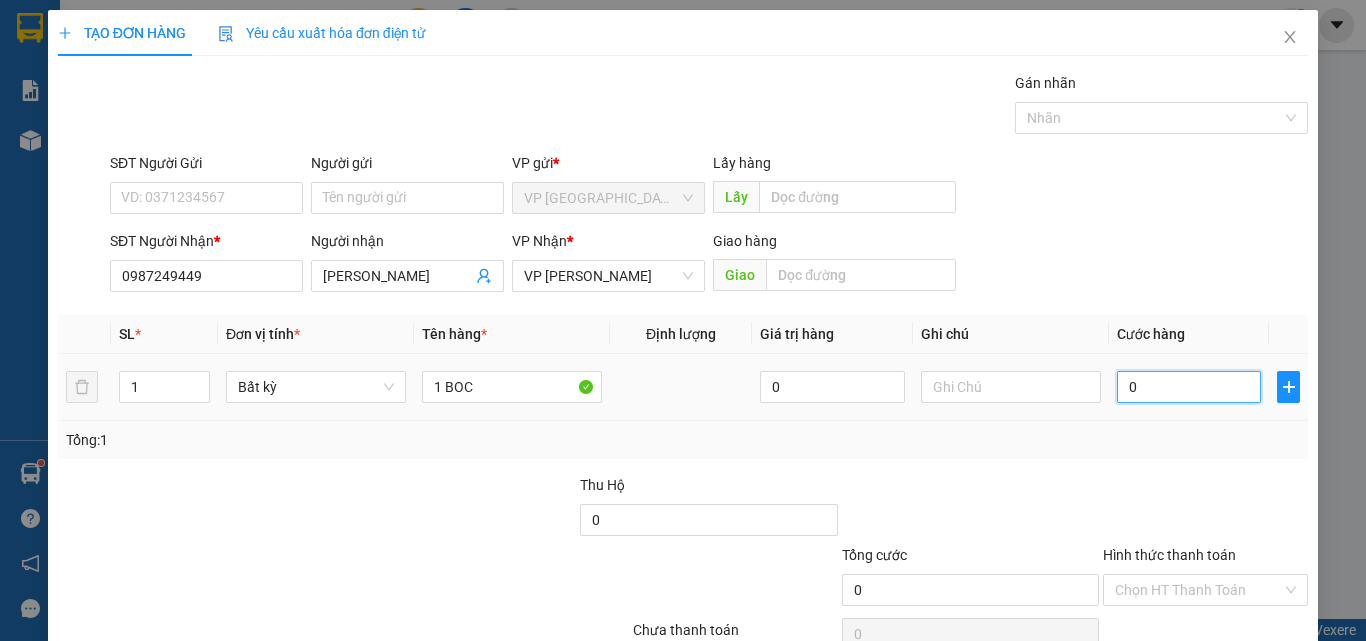 click on "0" at bounding box center [1189, 387] 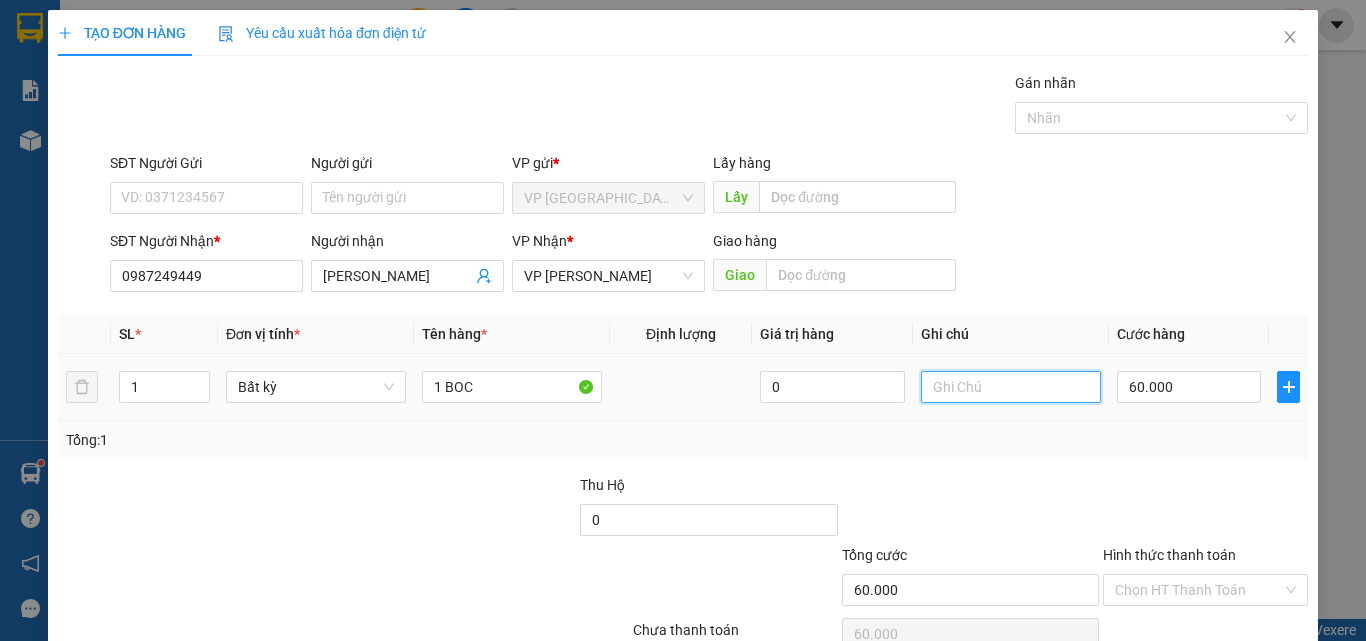 click at bounding box center (1011, 387) 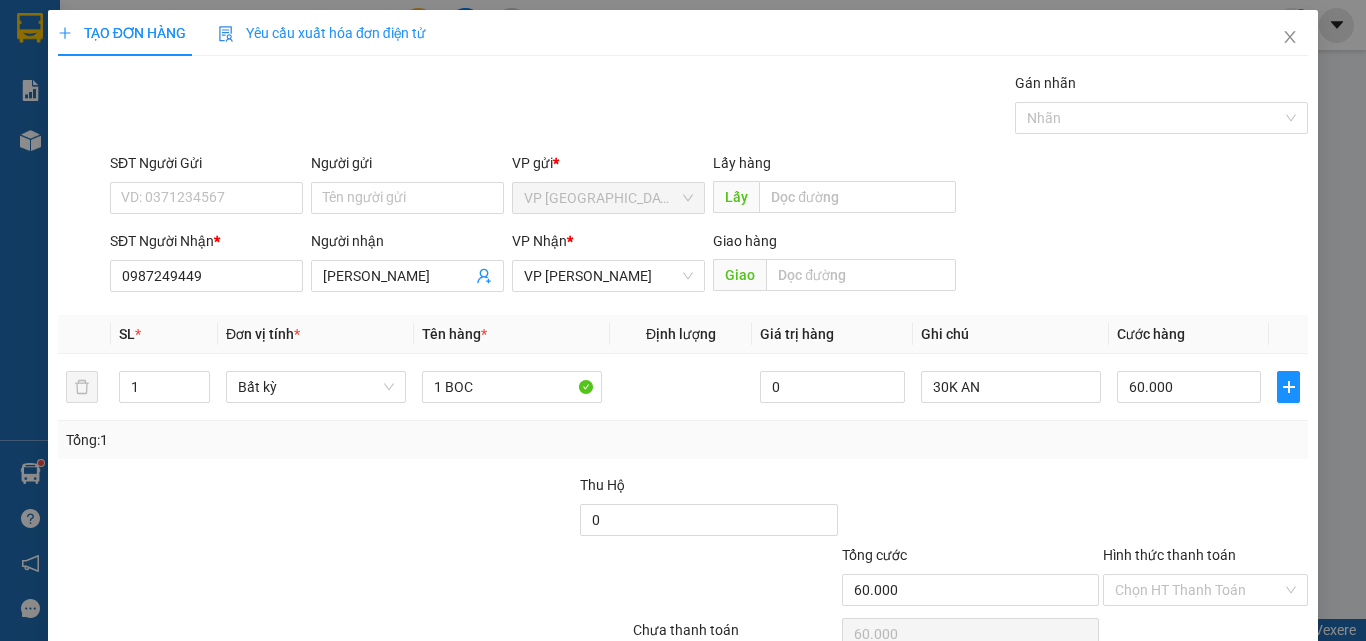 click on "[PERSON_NAME] và In" at bounding box center (1231, 685) 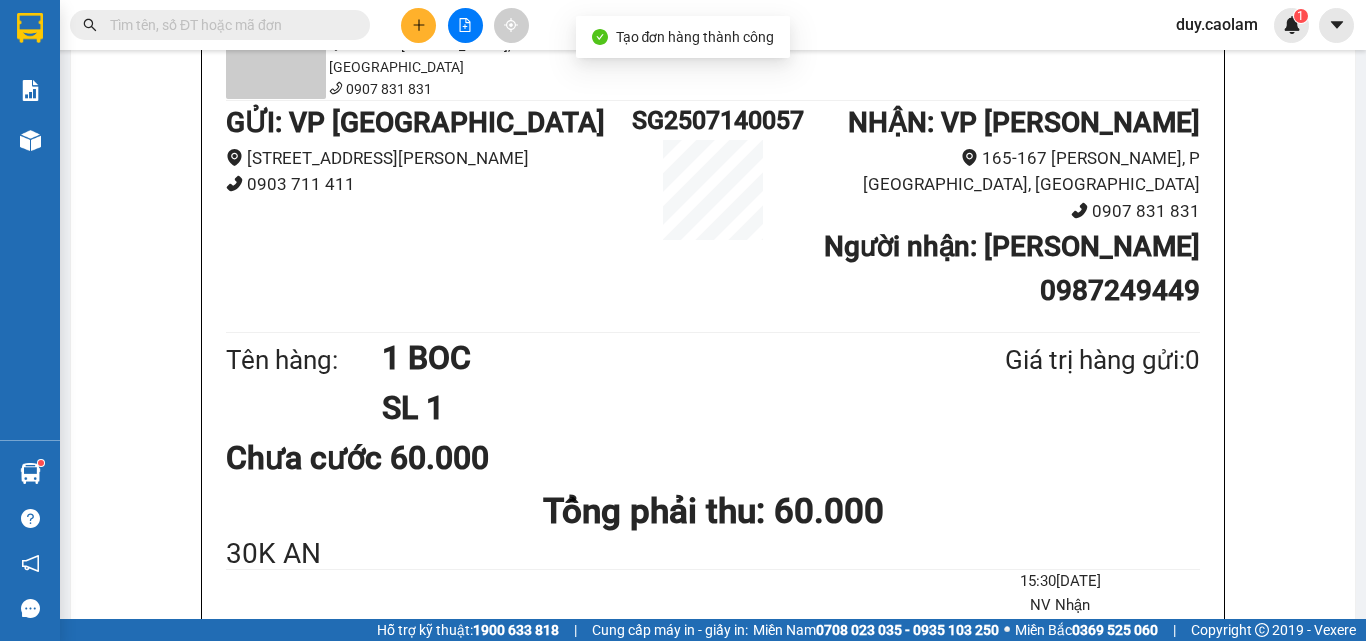click on "In mẫu A5" at bounding box center (725, -96) 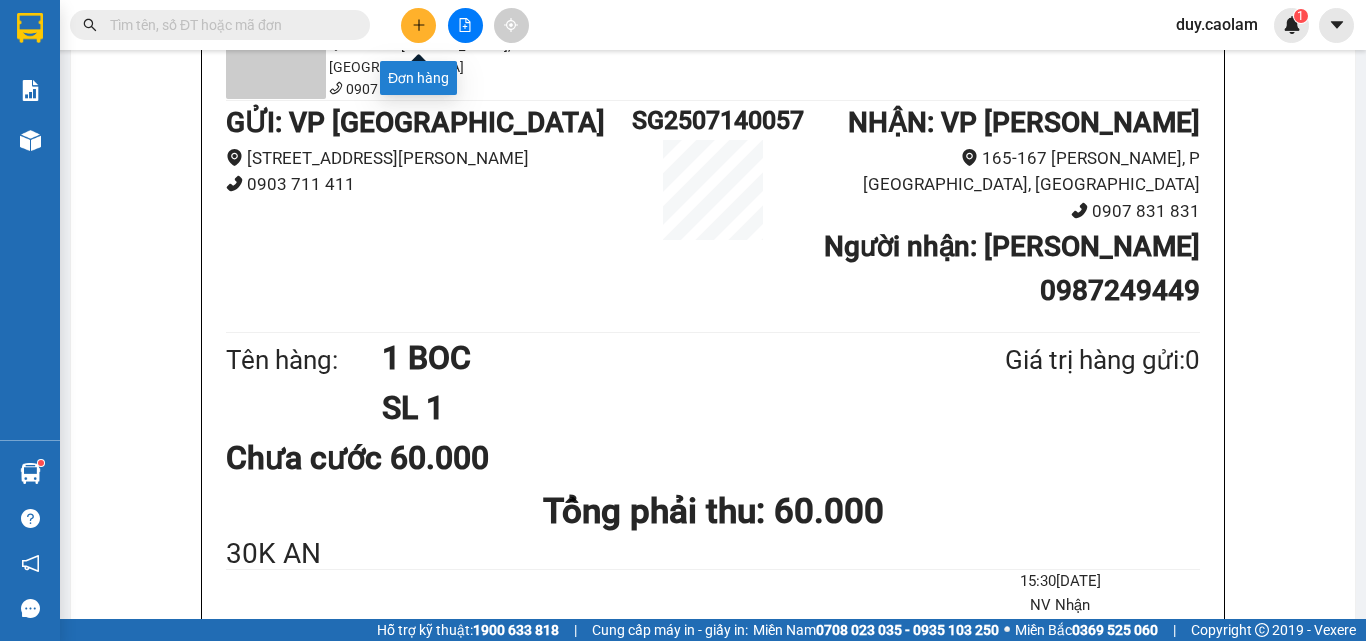 click at bounding box center (418, 25) 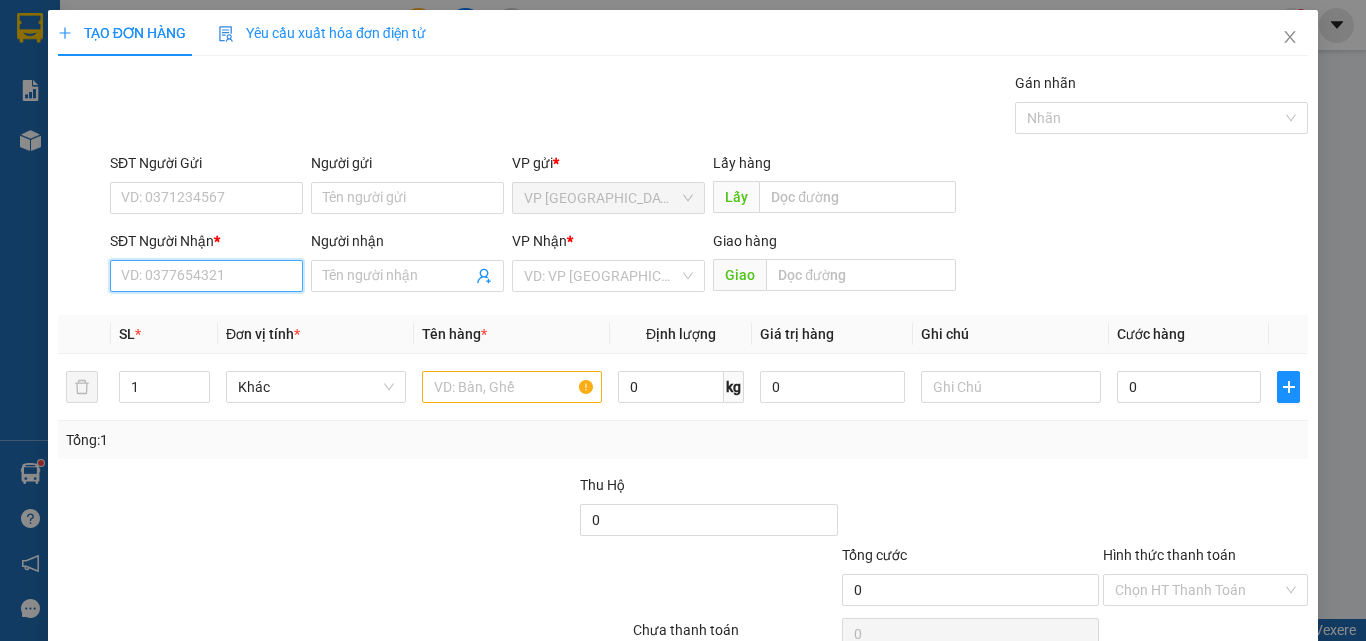 click on "SĐT Người Nhận  *" at bounding box center (206, 276) 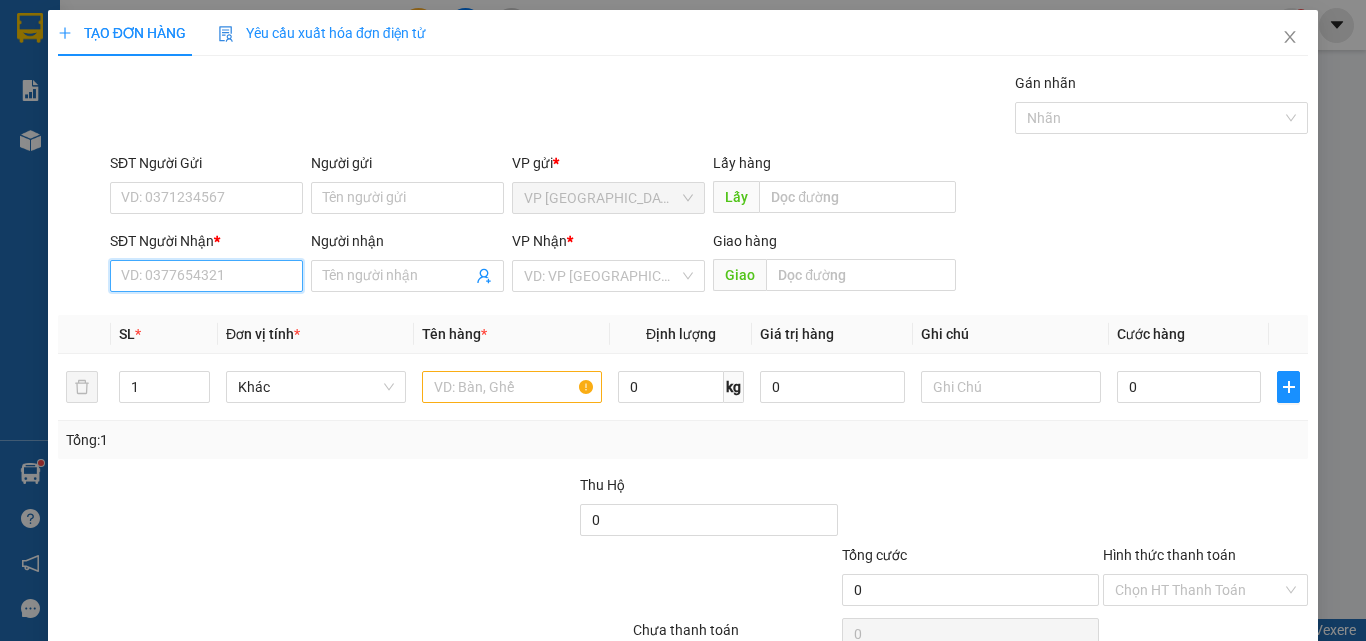 click on "SĐT Người Nhận  *" at bounding box center [206, 276] 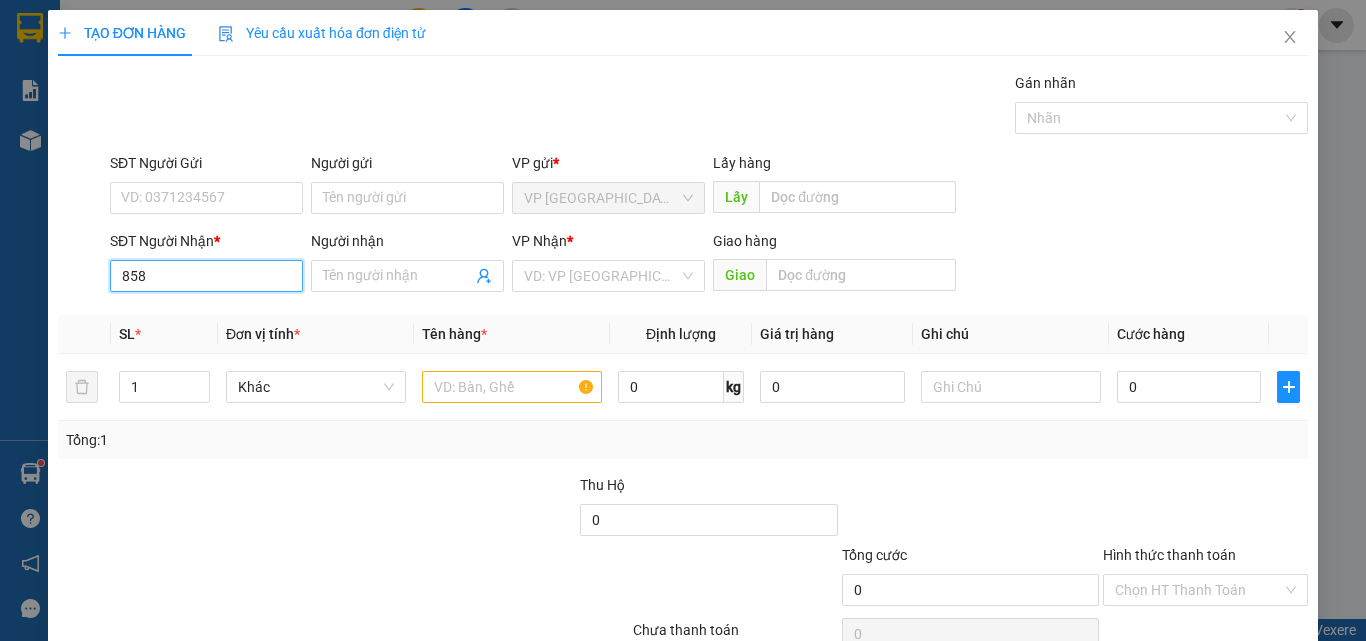 click on "858" at bounding box center (206, 276) 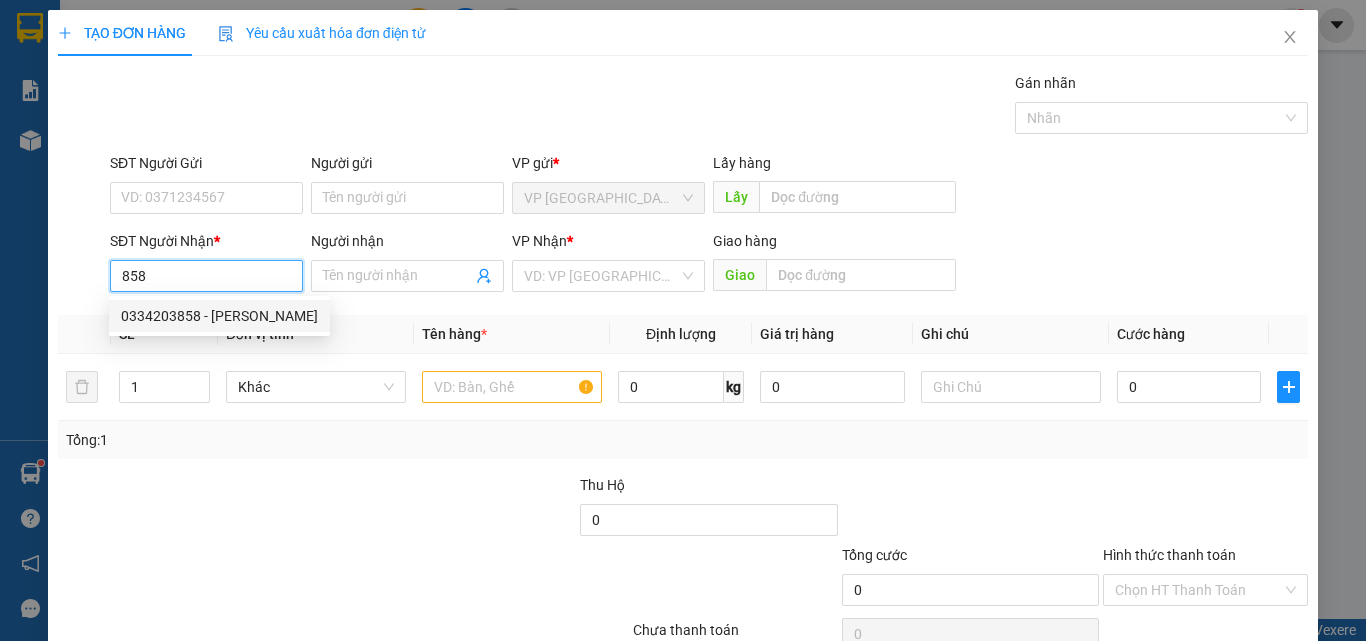 drag, startPoint x: 256, startPoint y: 321, endPoint x: 298, endPoint y: 328, distance: 42.579338 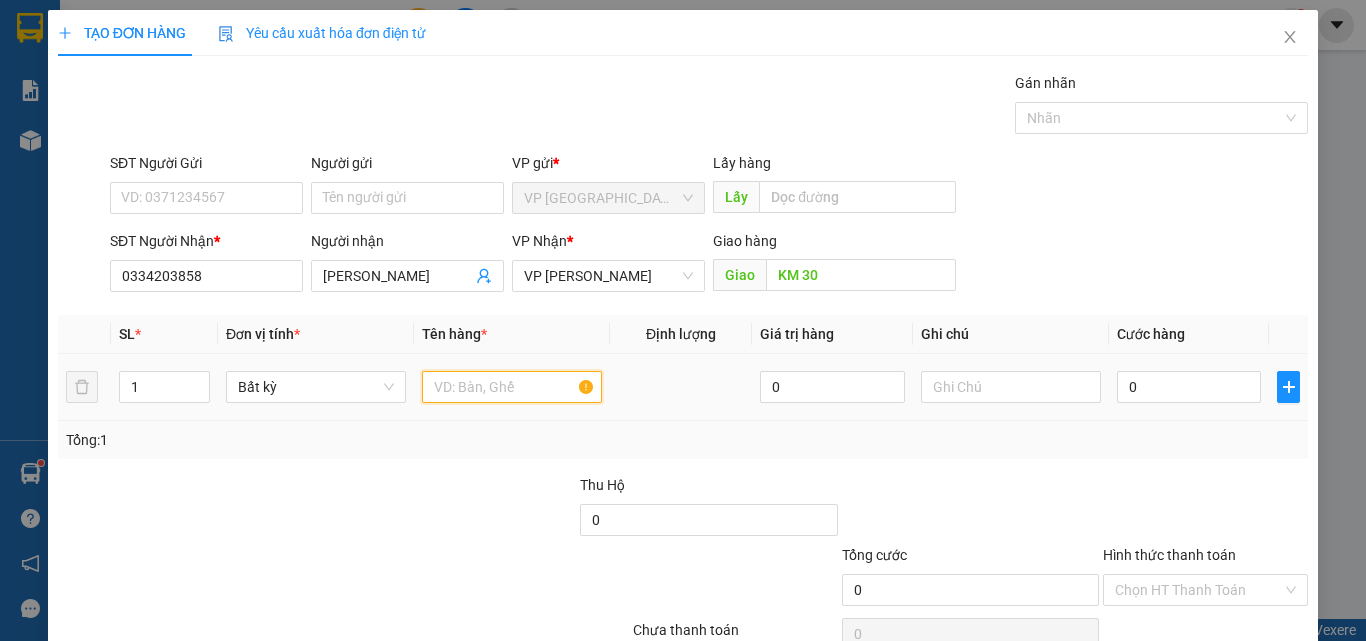 click at bounding box center (512, 387) 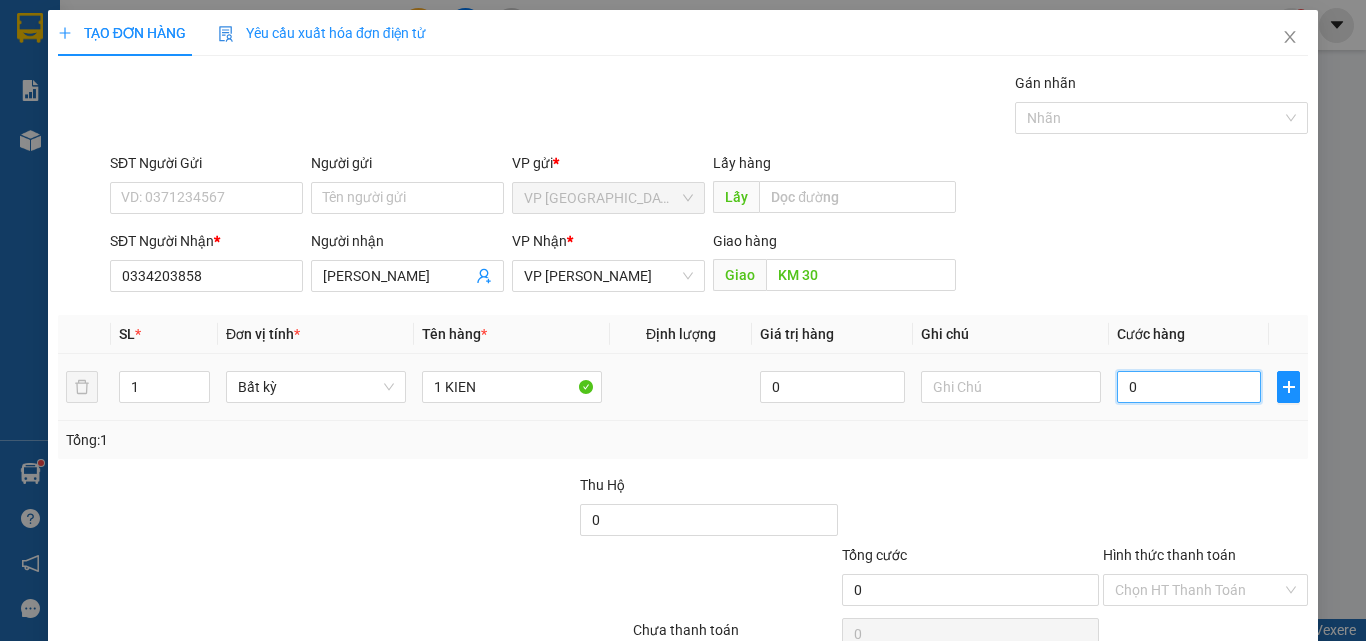 click on "0" at bounding box center [1189, 387] 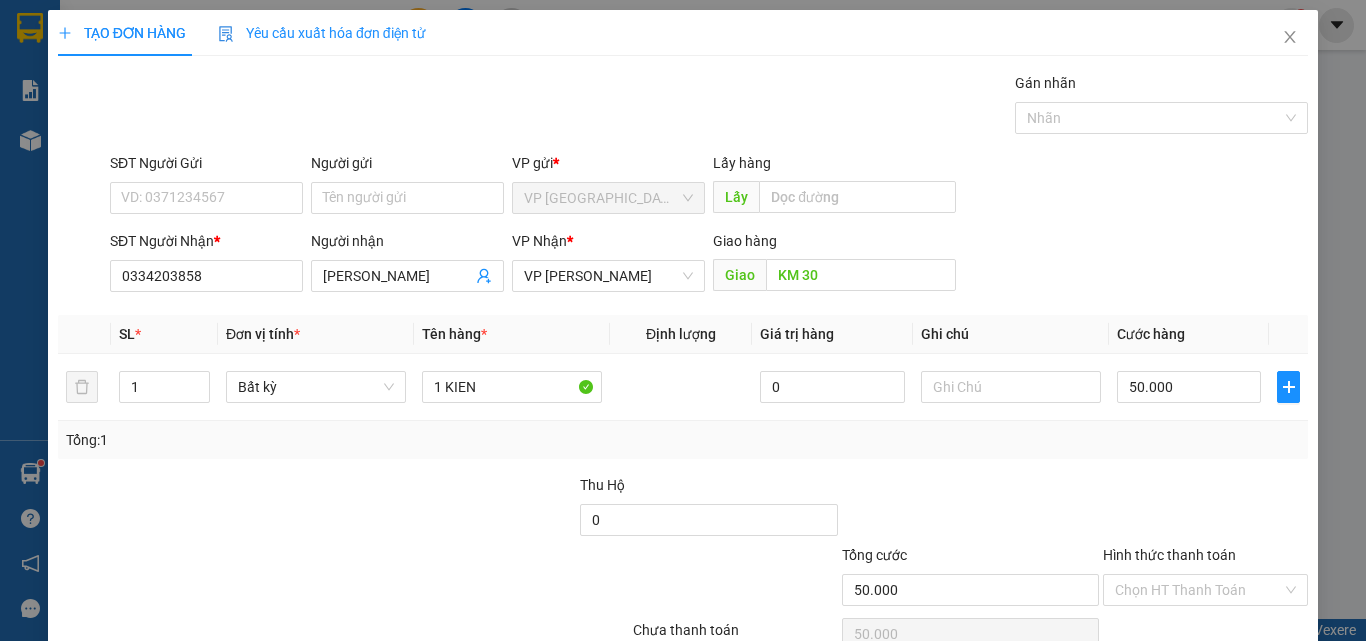 click 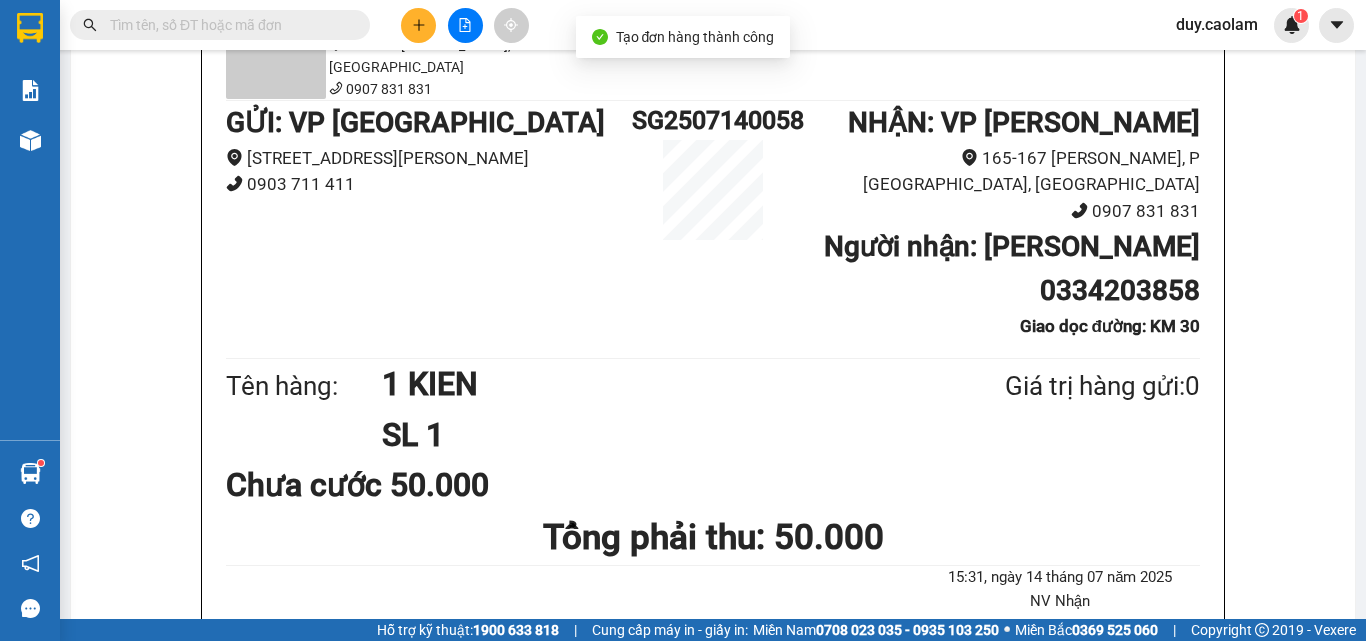 drag, startPoint x: 678, startPoint y: 101, endPoint x: 771, endPoint y: 112, distance: 93.64828 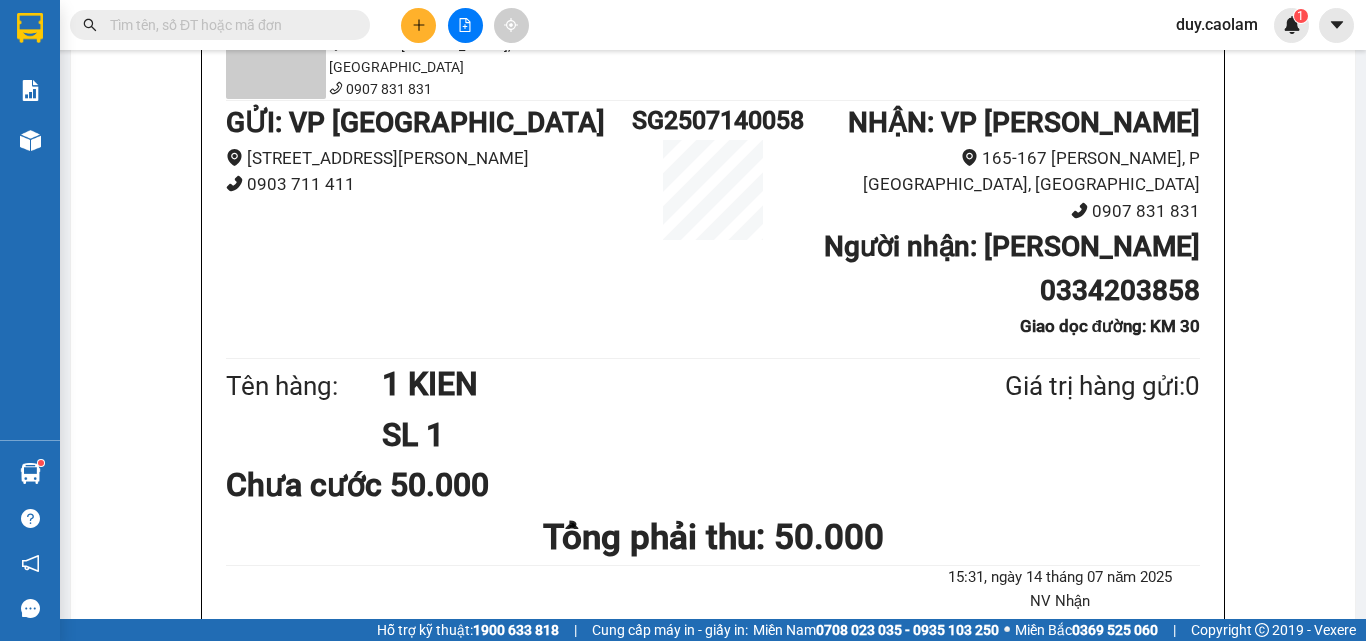 drag, startPoint x: 704, startPoint y: 96, endPoint x: 765, endPoint y: 107, distance: 61.983868 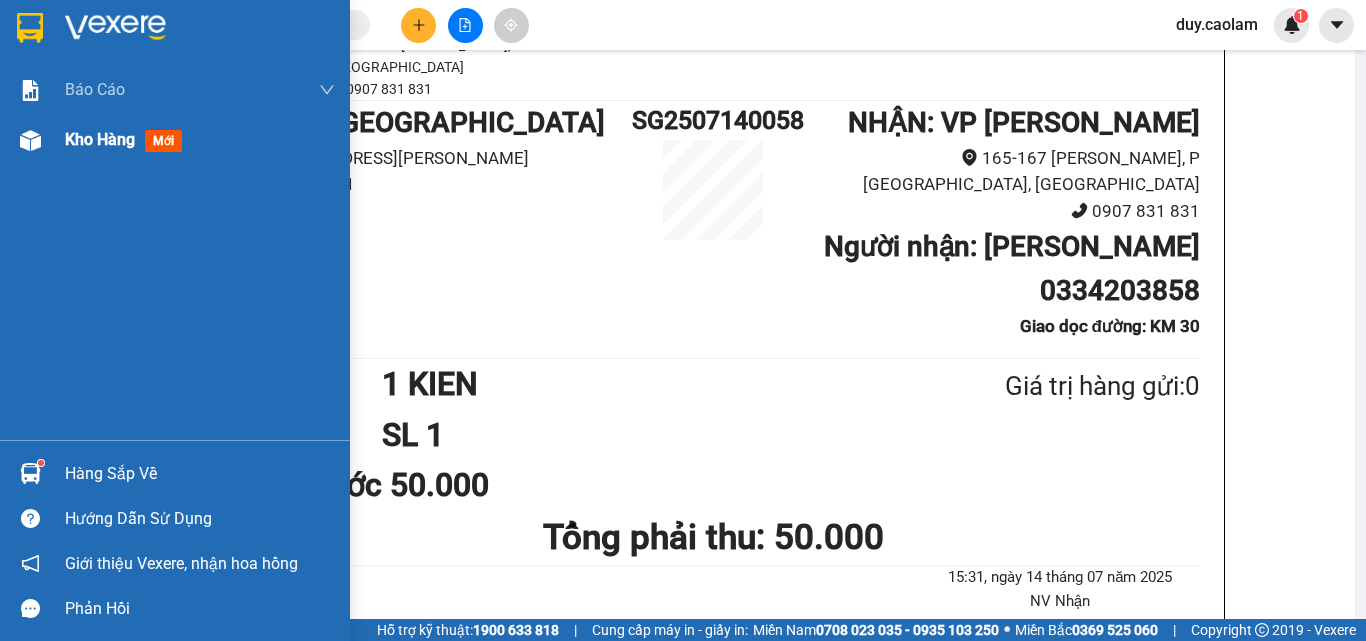 drag, startPoint x: 50, startPoint y: 150, endPoint x: 59, endPoint y: 156, distance: 10.816654 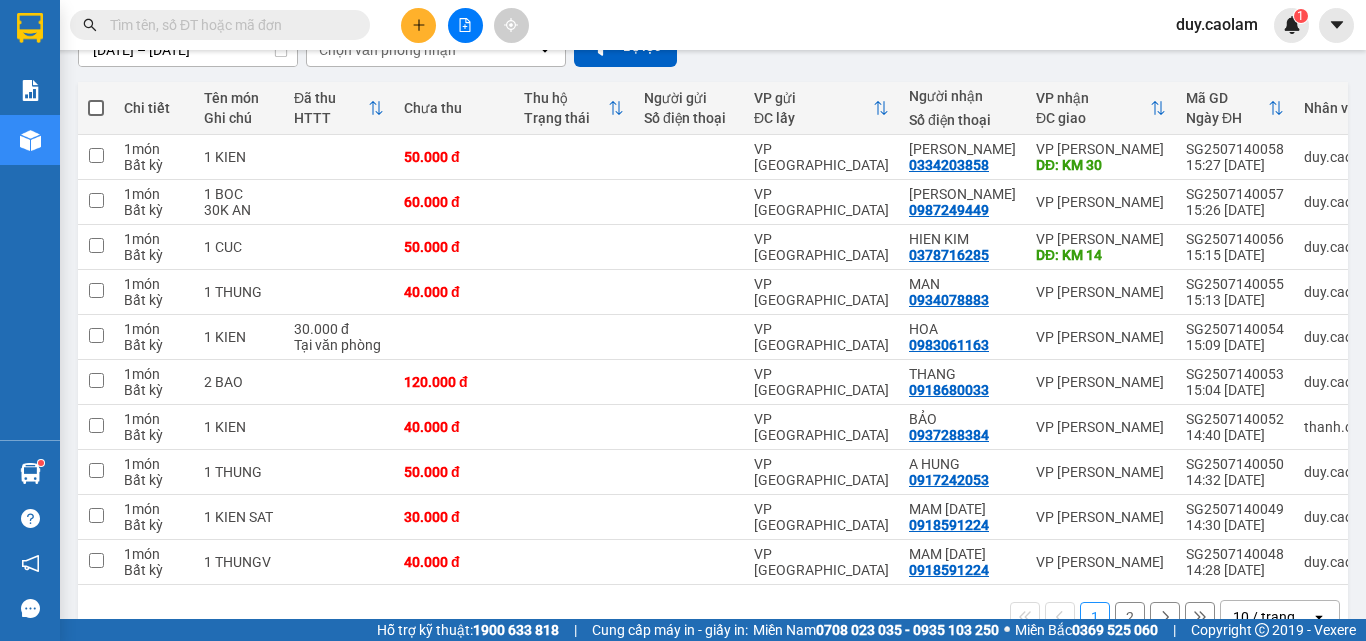 click on "Kho nhận" at bounding box center (285, -108) 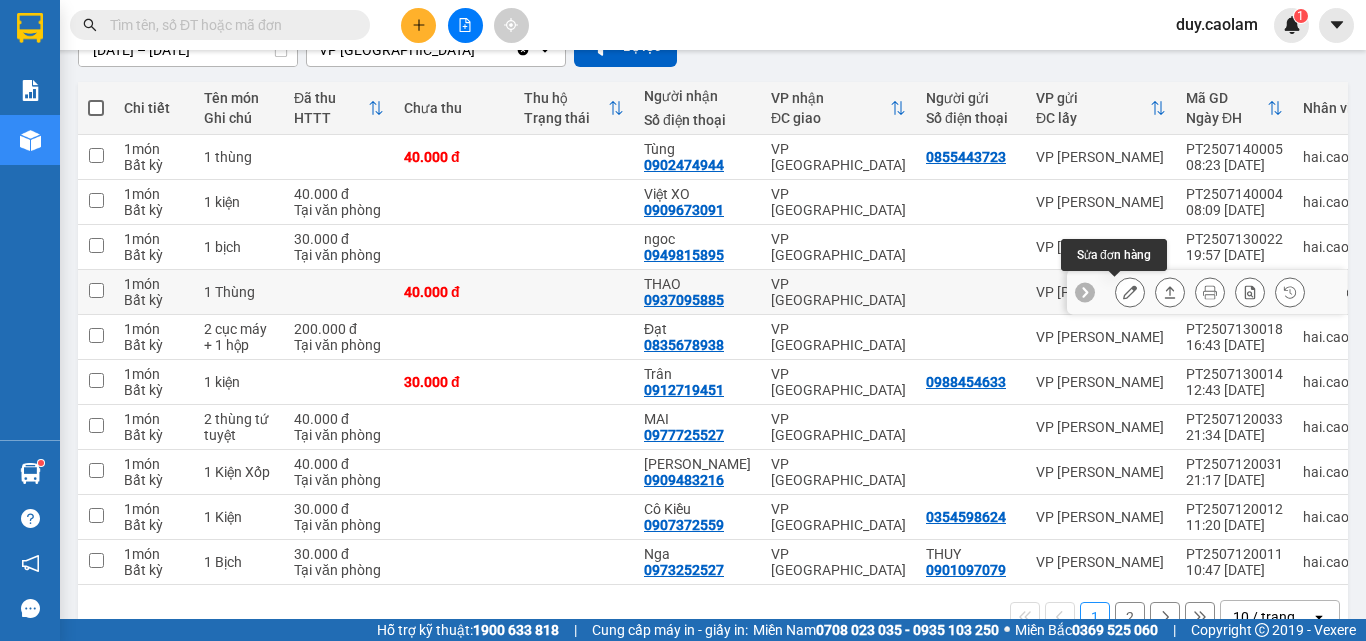 click 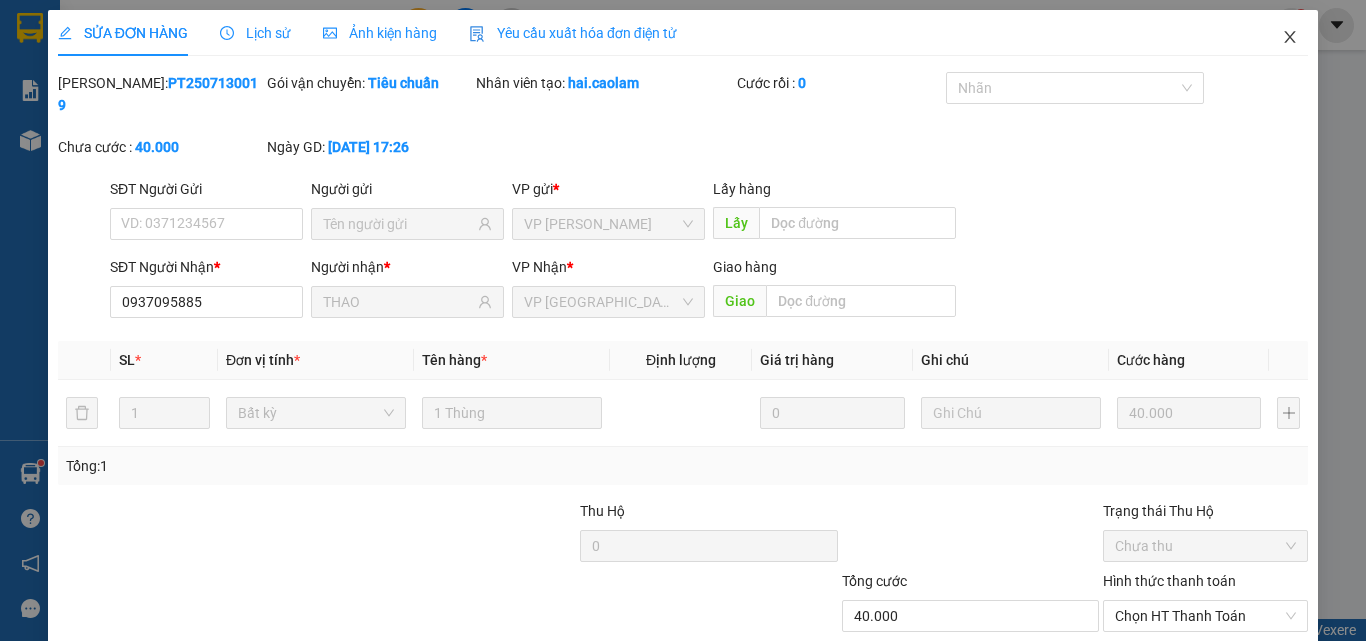 click 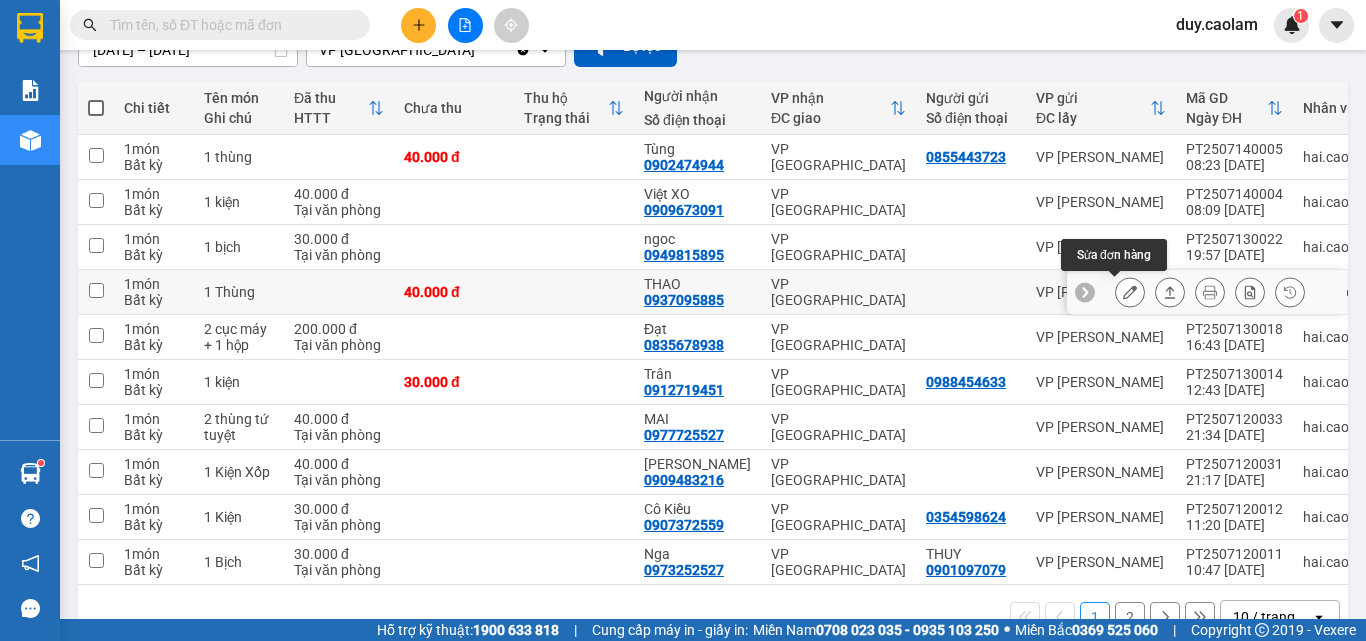 click 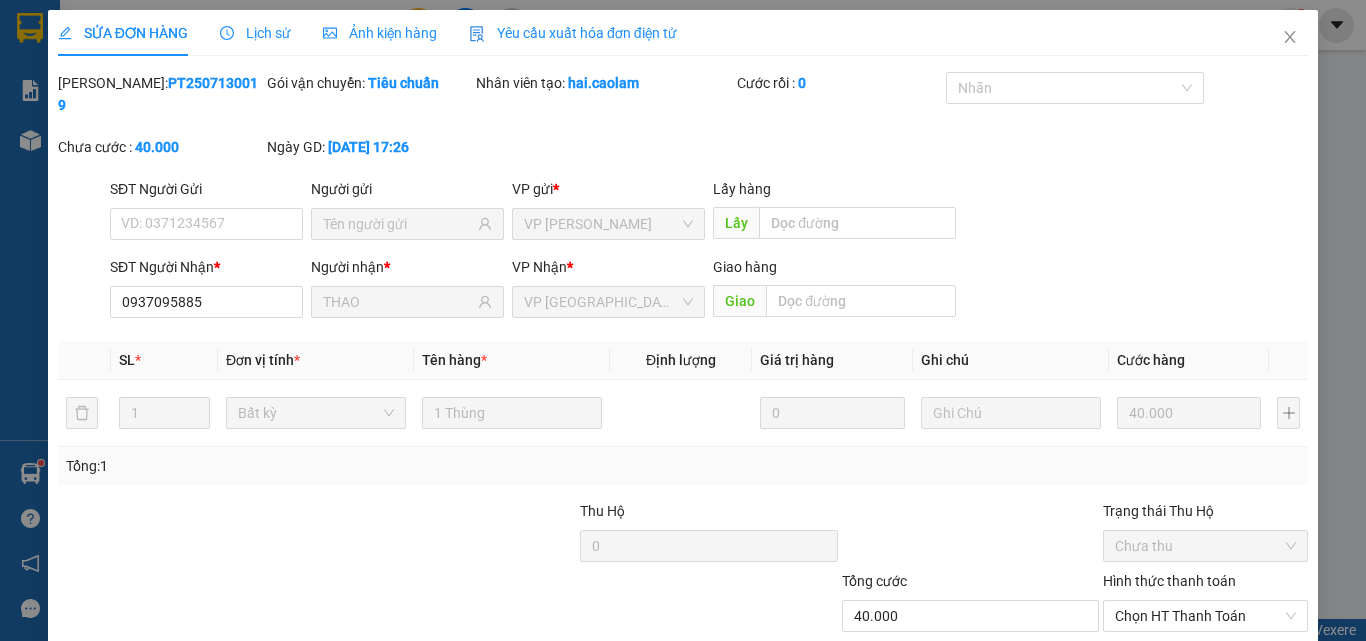 click on "Hình thức thanh toán" at bounding box center [1169, 581] 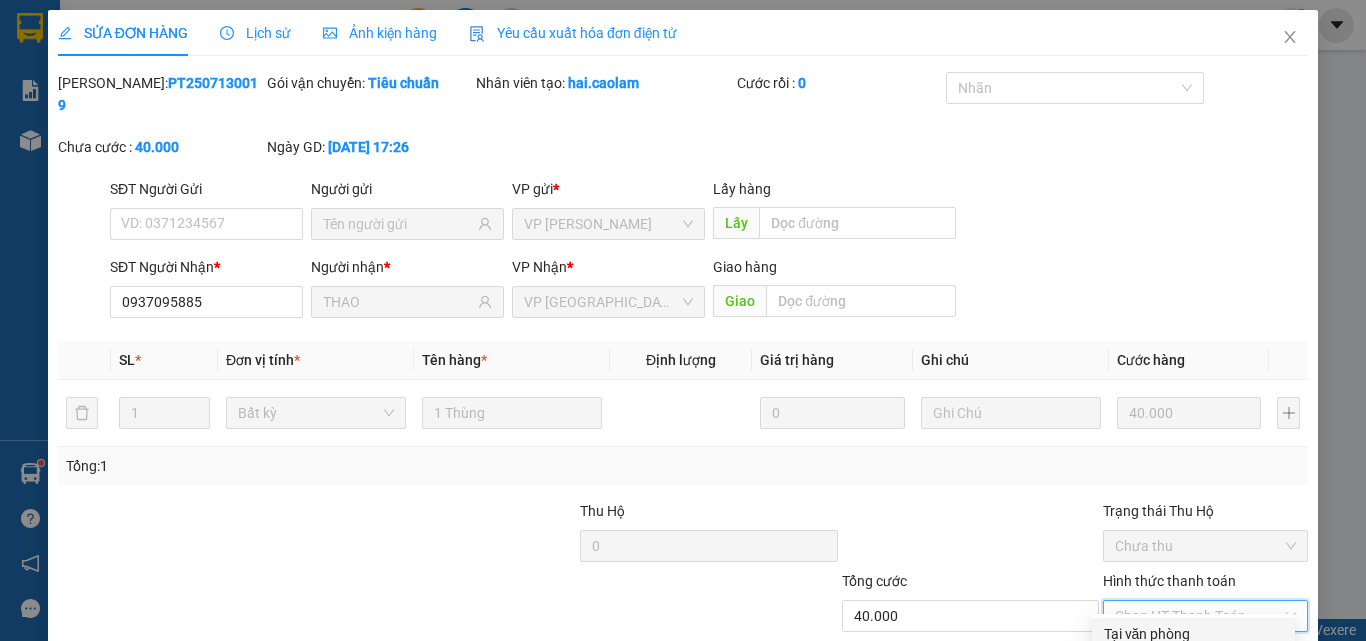 drag, startPoint x: 1173, startPoint y: 520, endPoint x: 1157, endPoint y: 530, distance: 18.867962 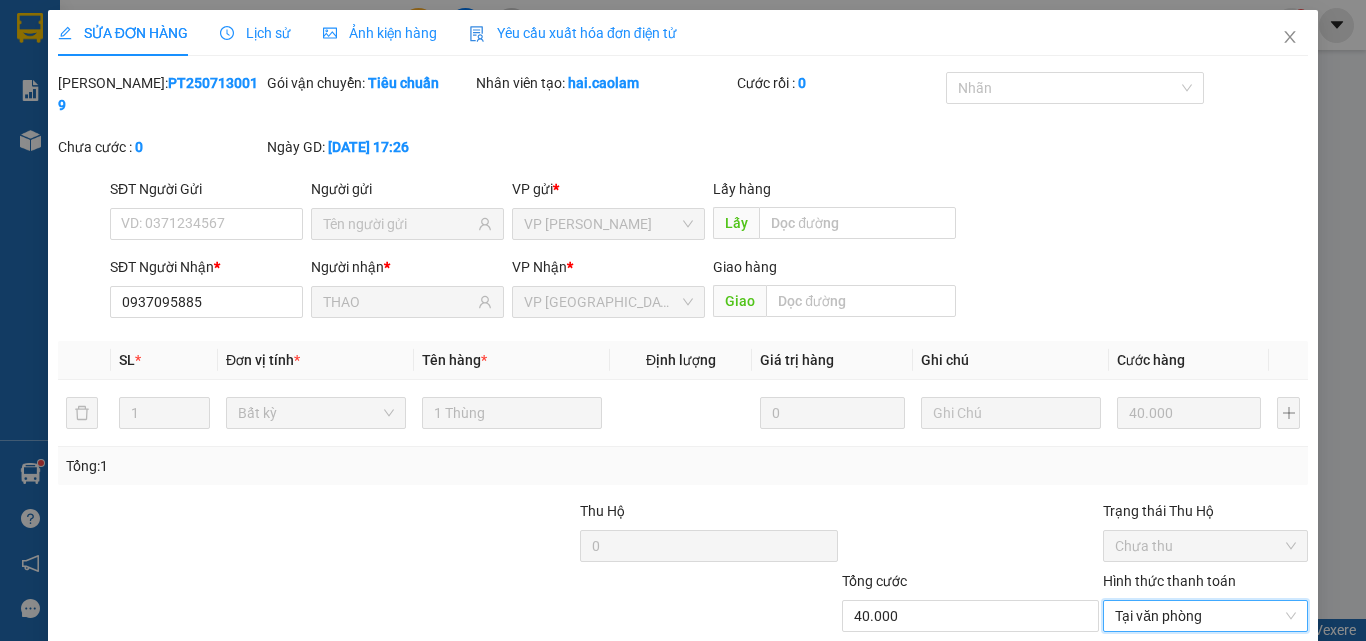 click on "Giao hàng" at bounding box center [929, 711] 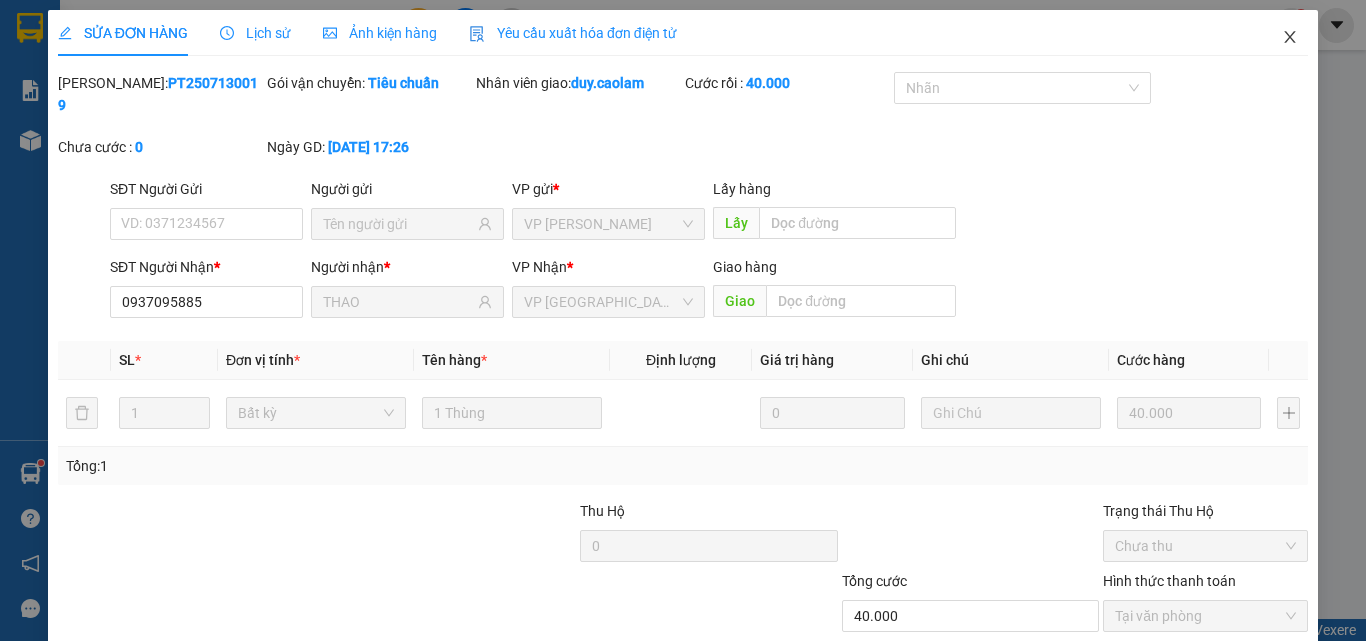click 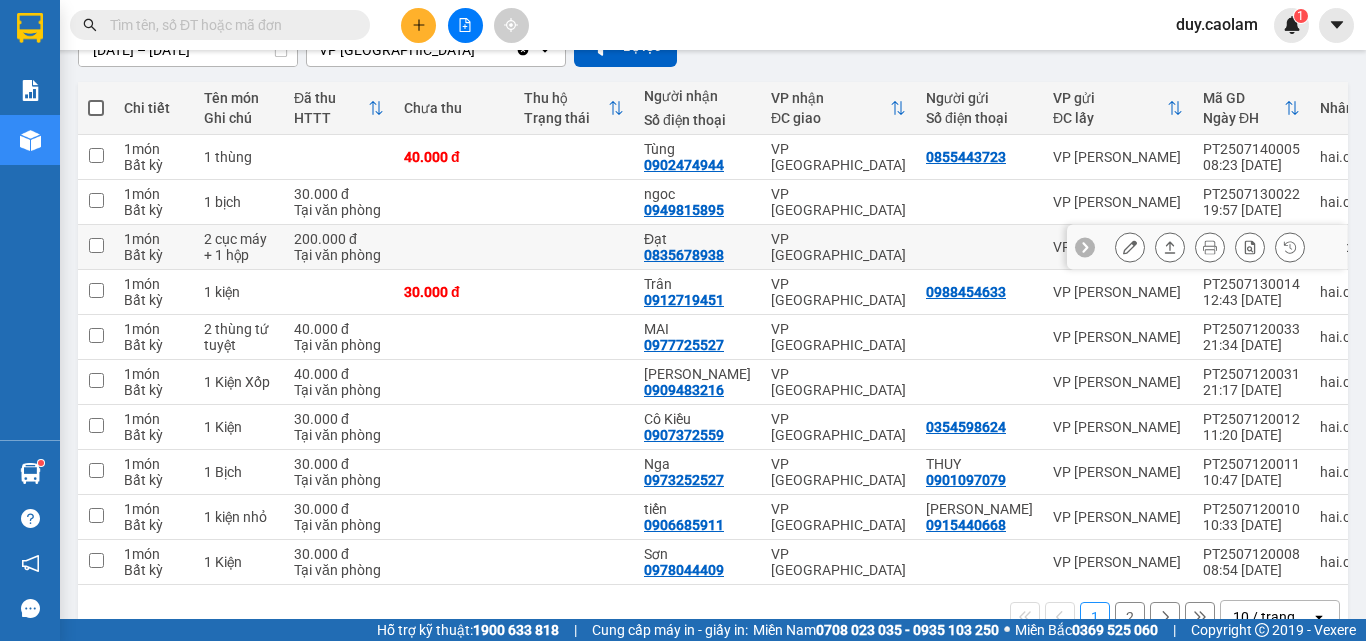 click 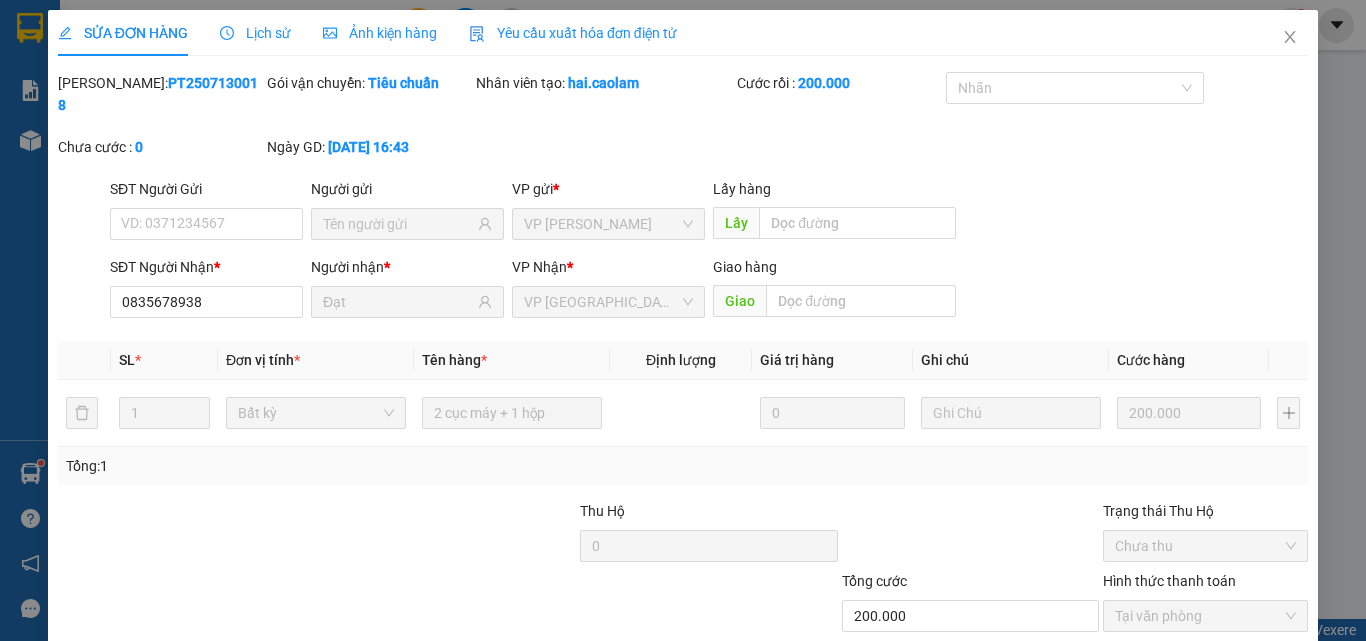 click on "Giao hàng" at bounding box center [929, 711] 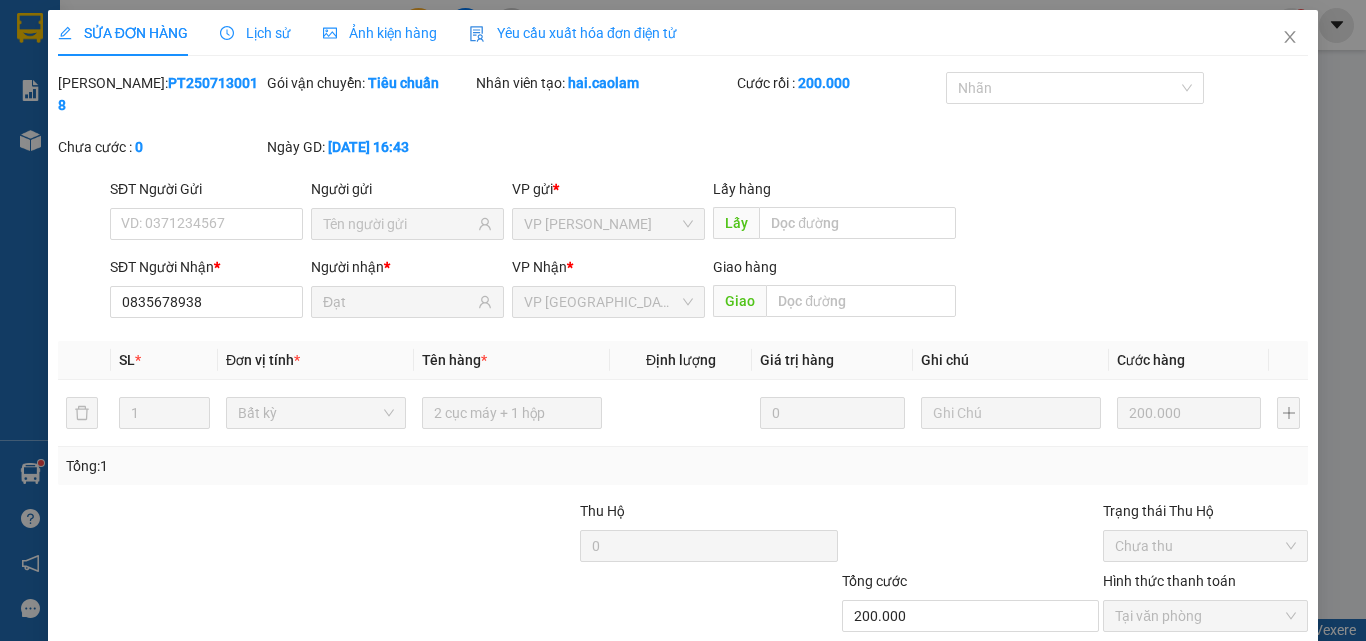 click on "Giao hàng" at bounding box center [929, 711] 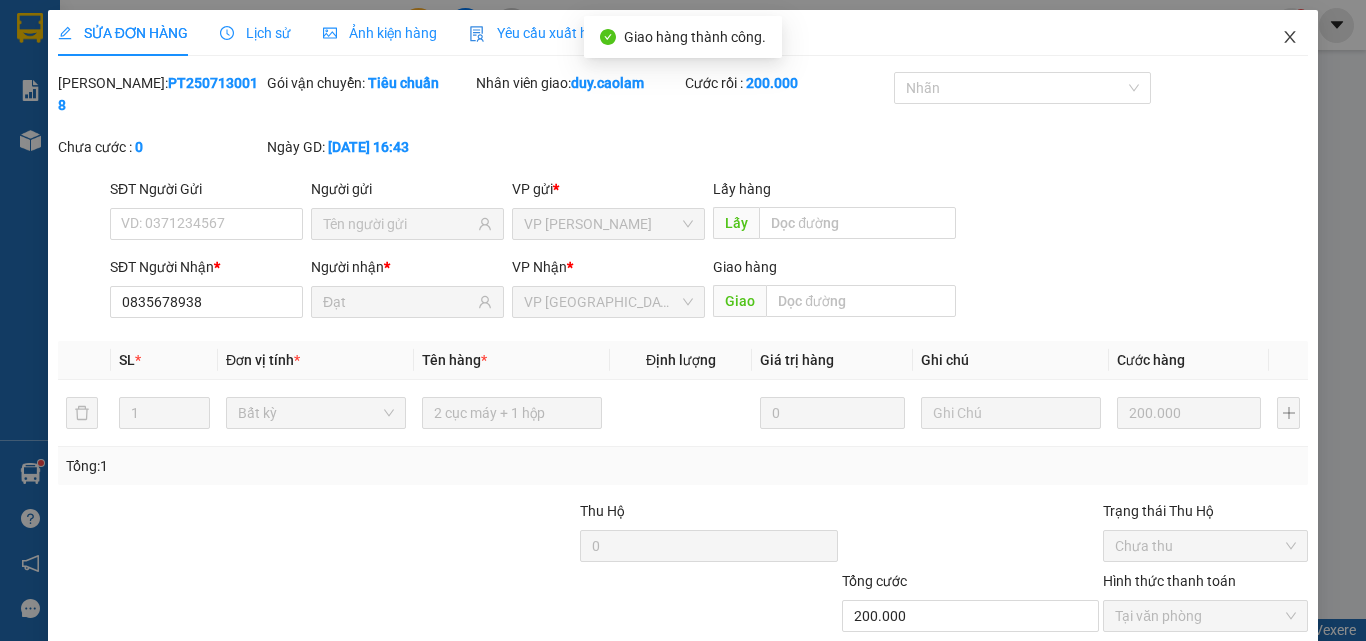 click at bounding box center (1290, 38) 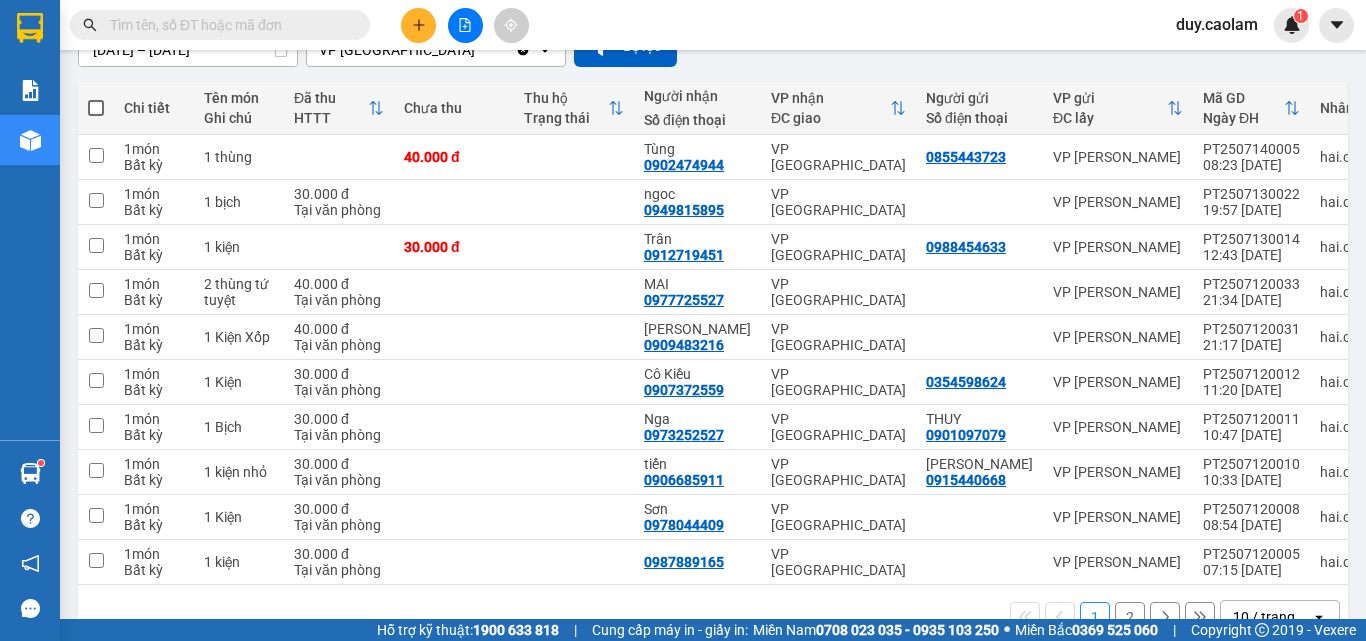 click on "2" at bounding box center [1130, 617] 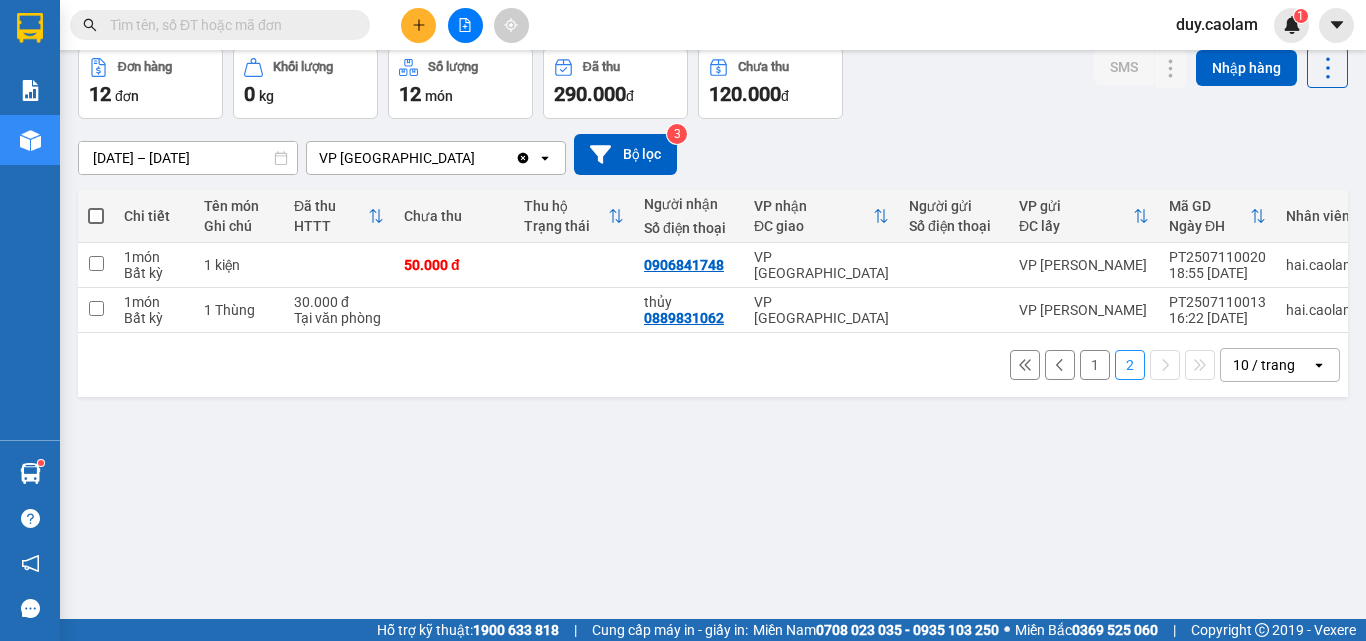 click on "1" at bounding box center [1095, 365] 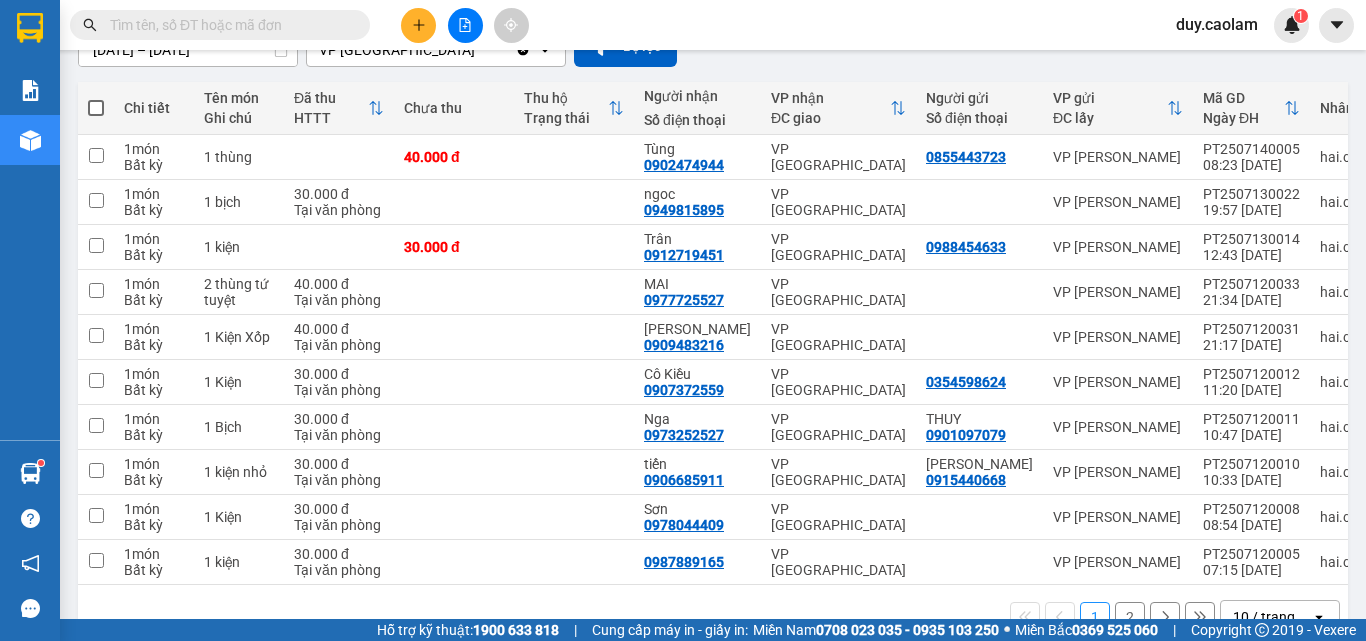 click on "Kho gửi" at bounding box center (118, -108) 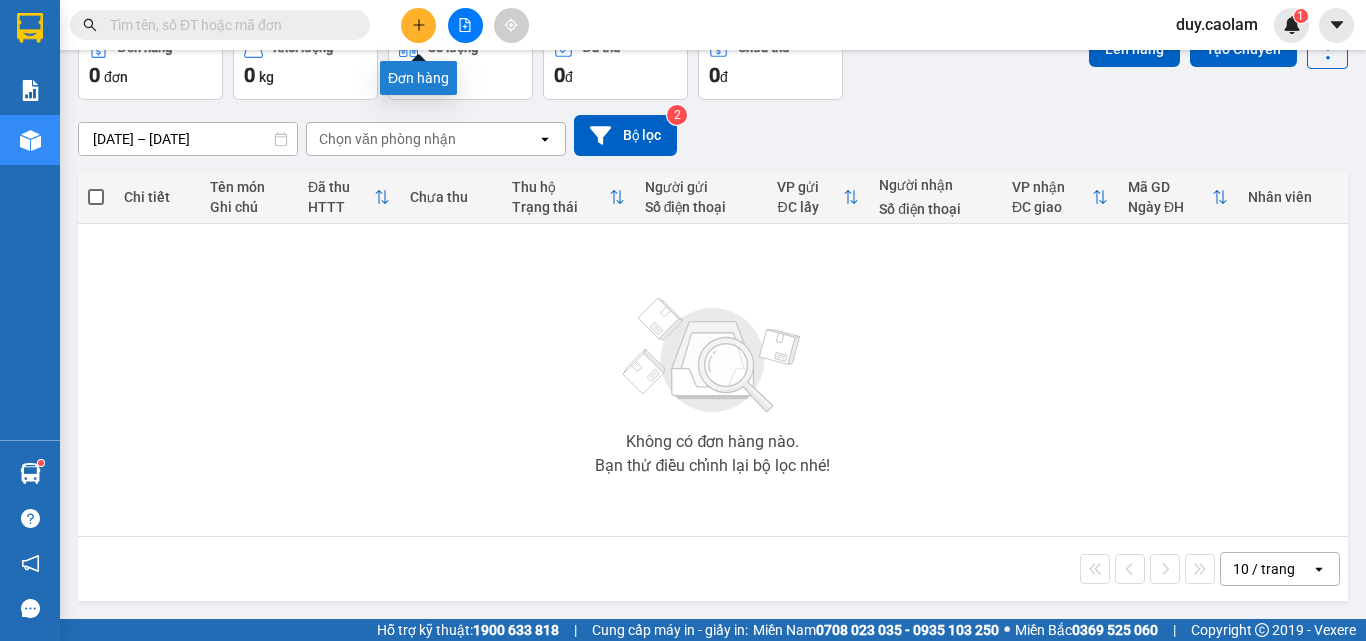 click 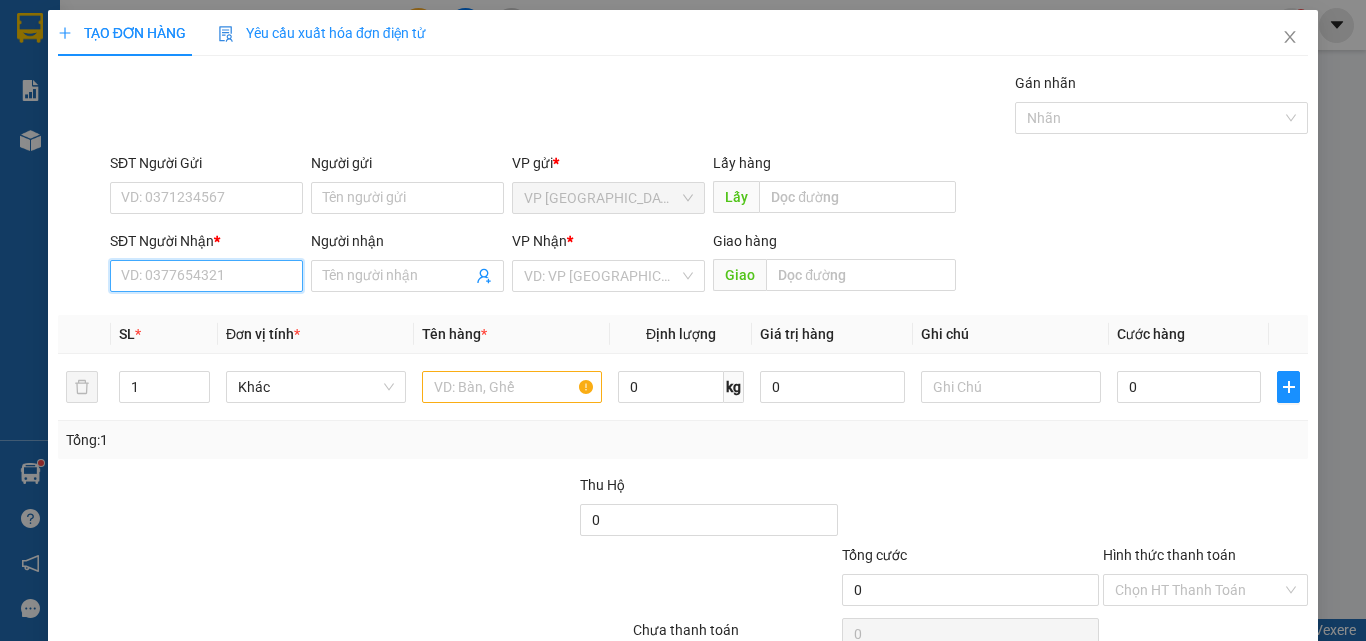 click on "SĐT Người Nhận  *" at bounding box center (206, 276) 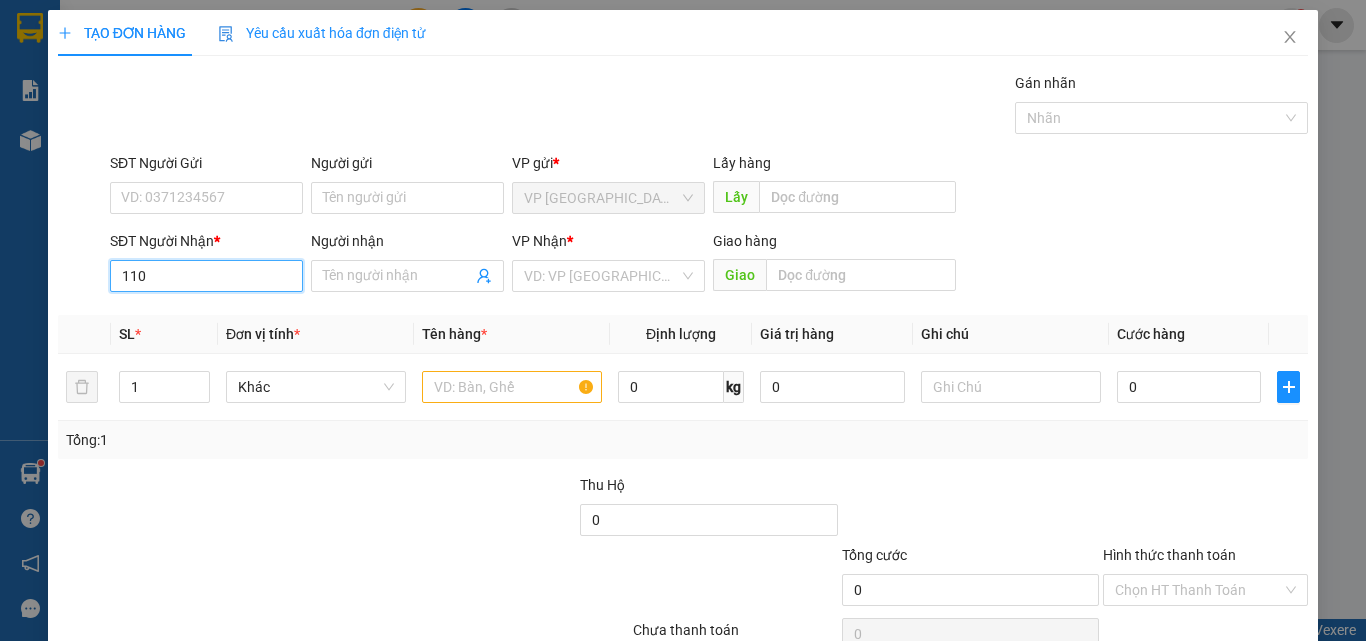drag, startPoint x: 210, startPoint y: 284, endPoint x: 226, endPoint y: 280, distance: 16.492422 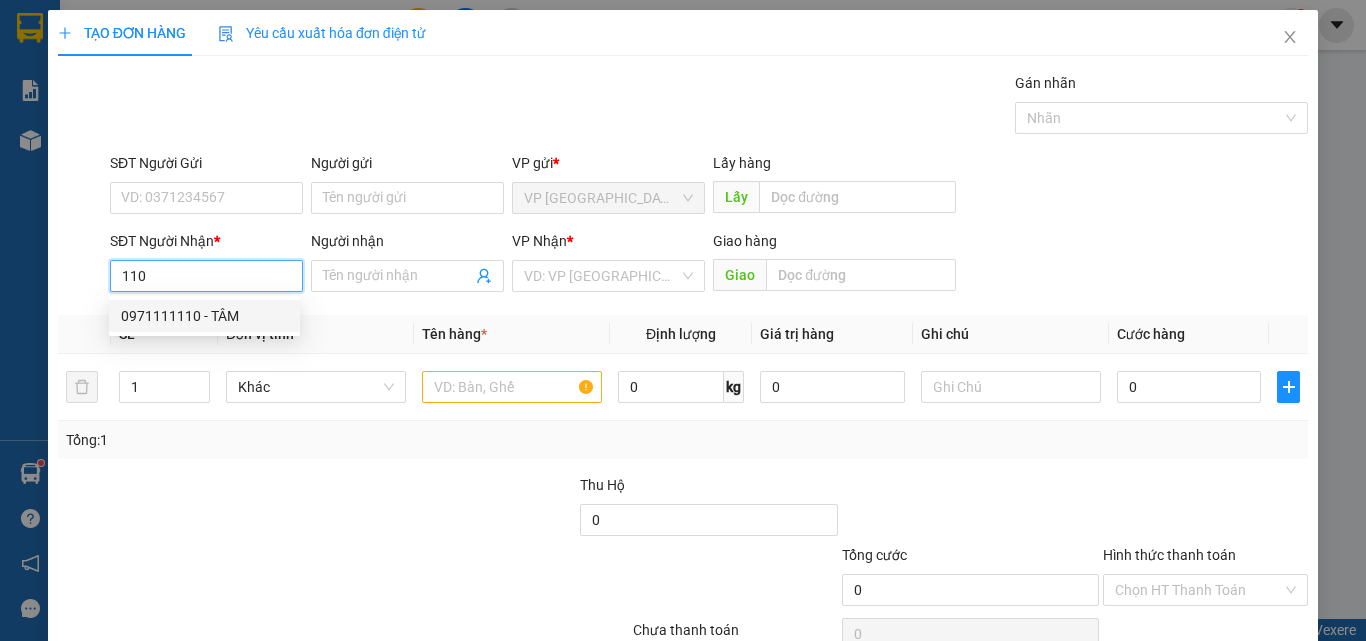 drag, startPoint x: 227, startPoint y: 313, endPoint x: 237, endPoint y: 320, distance: 12.206555 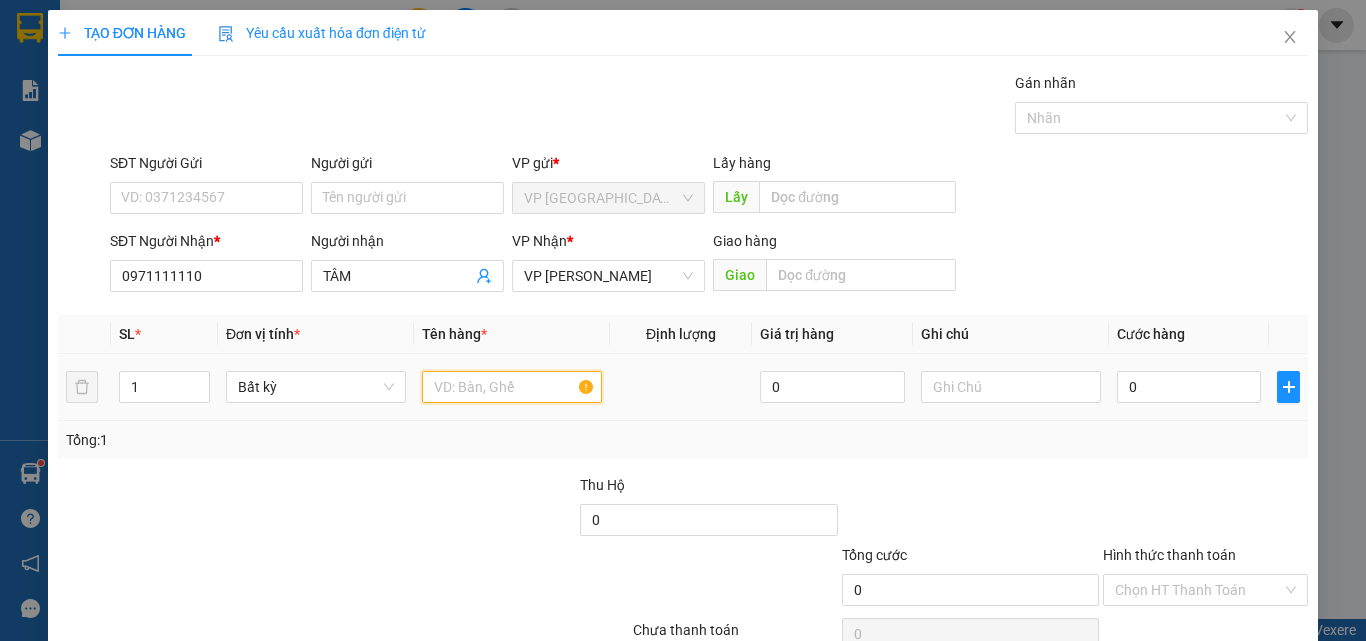 click at bounding box center [512, 387] 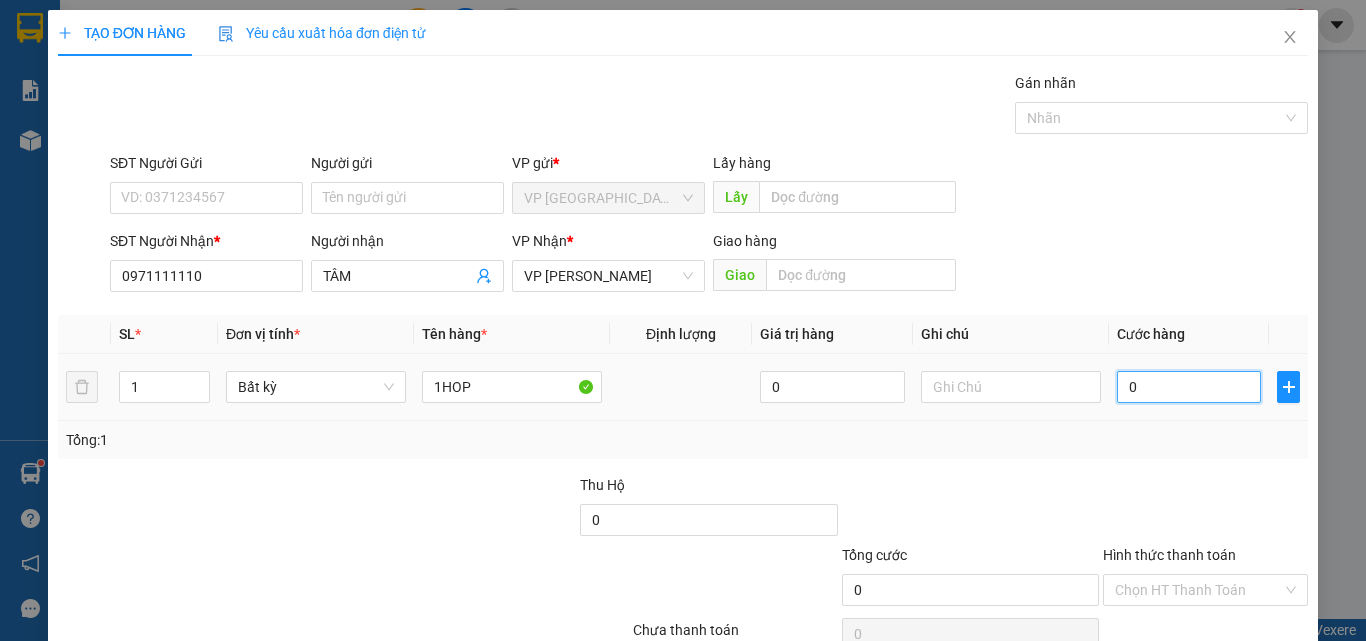 click on "0" at bounding box center [1189, 387] 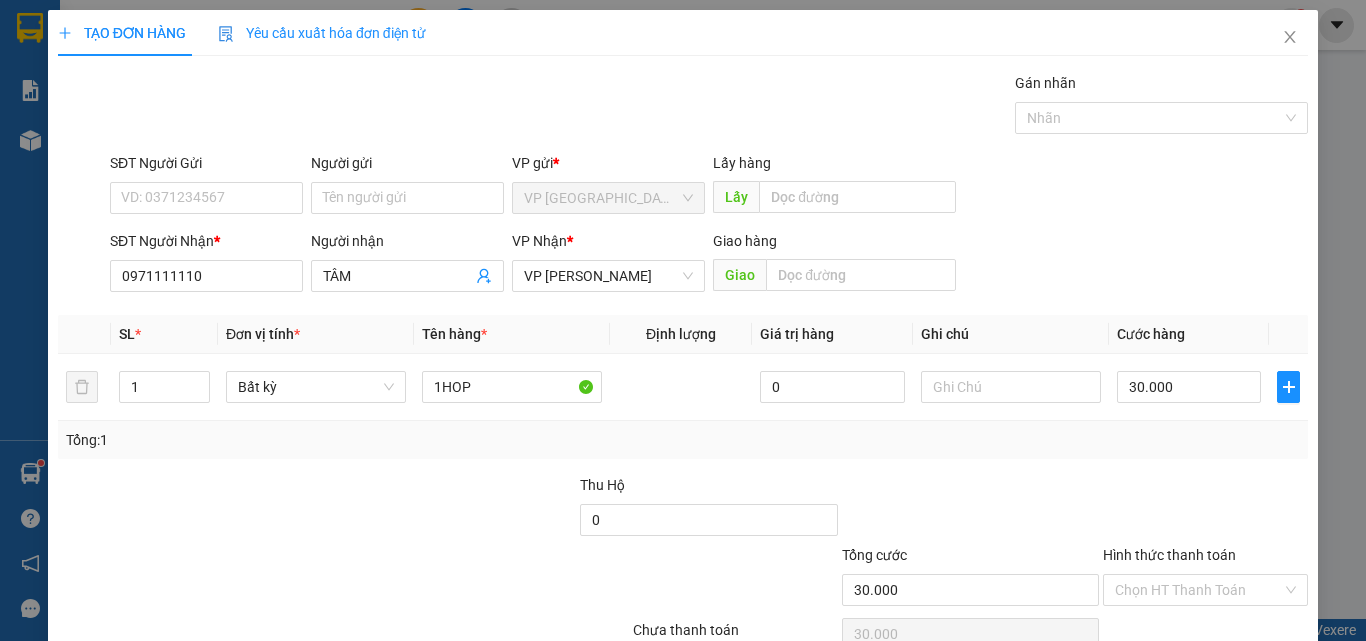 drag, startPoint x: 1199, startPoint y: 594, endPoint x: 1197, endPoint y: 583, distance: 11.18034 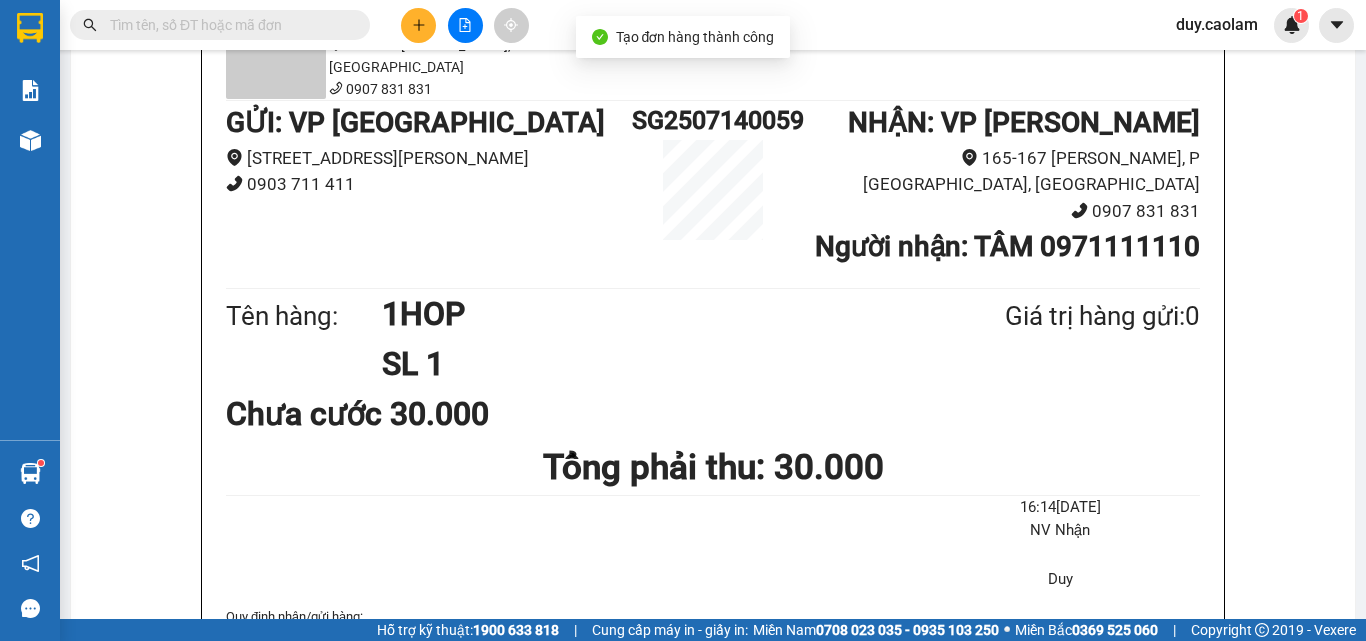 drag, startPoint x: 695, startPoint y: 92, endPoint x: 761, endPoint y: 148, distance: 86.55634 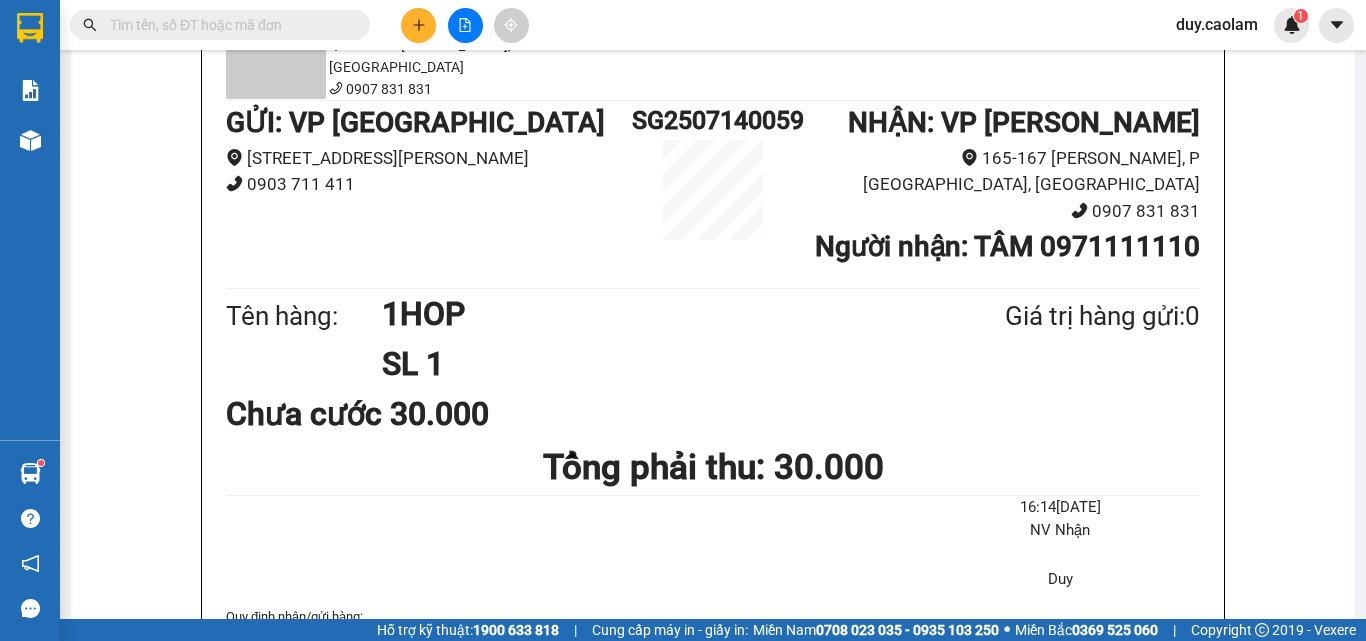 click at bounding box center (418, 25) 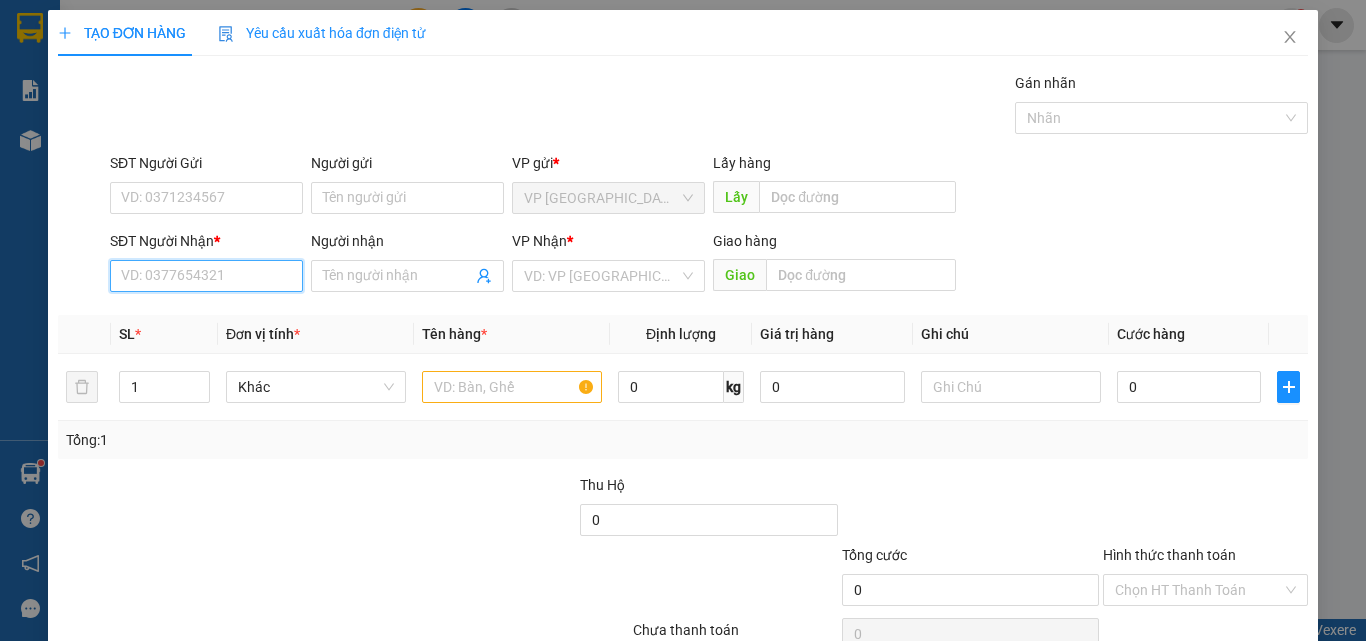 click on "SĐT Người Nhận  *" at bounding box center (206, 276) 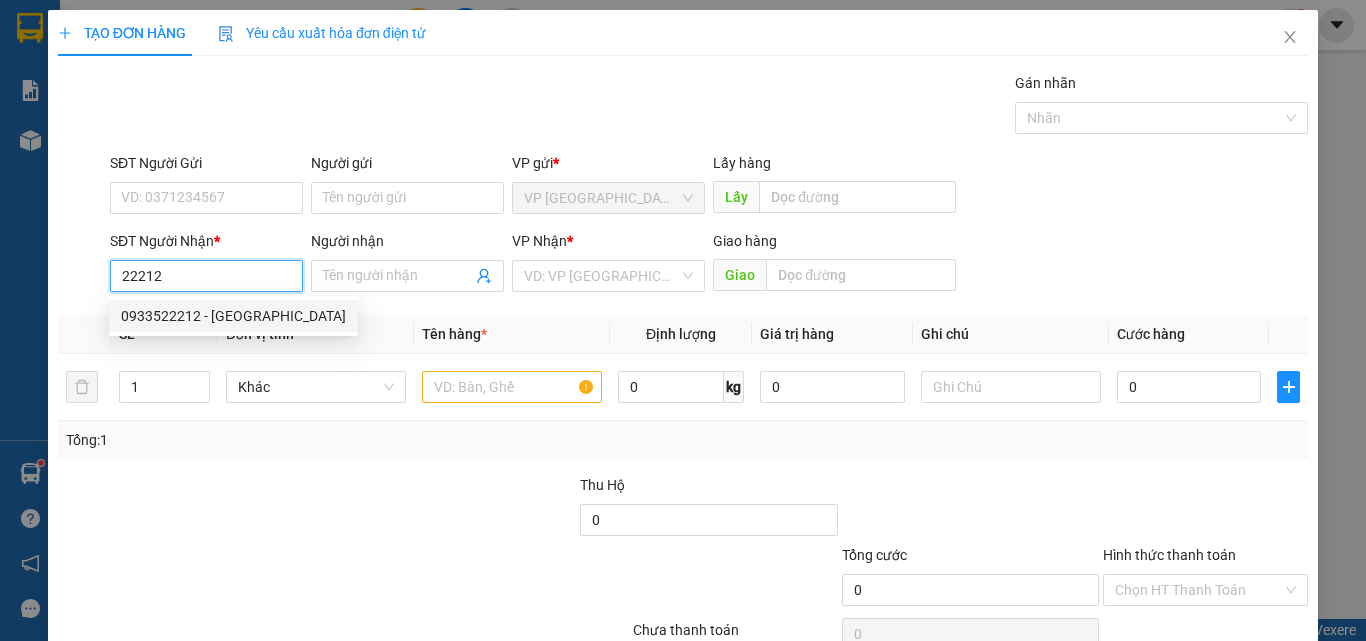click on "0933522212 - [GEOGRAPHIC_DATA]" at bounding box center [233, 316] 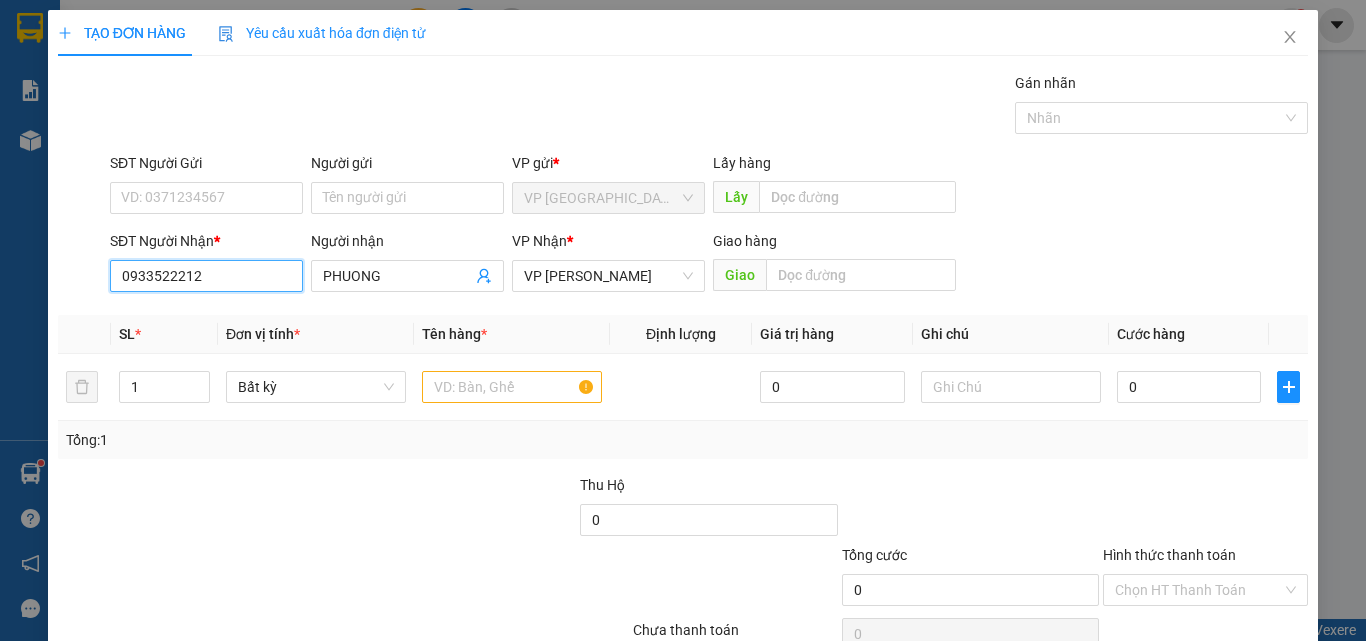 click on "0933522212" at bounding box center (206, 276) 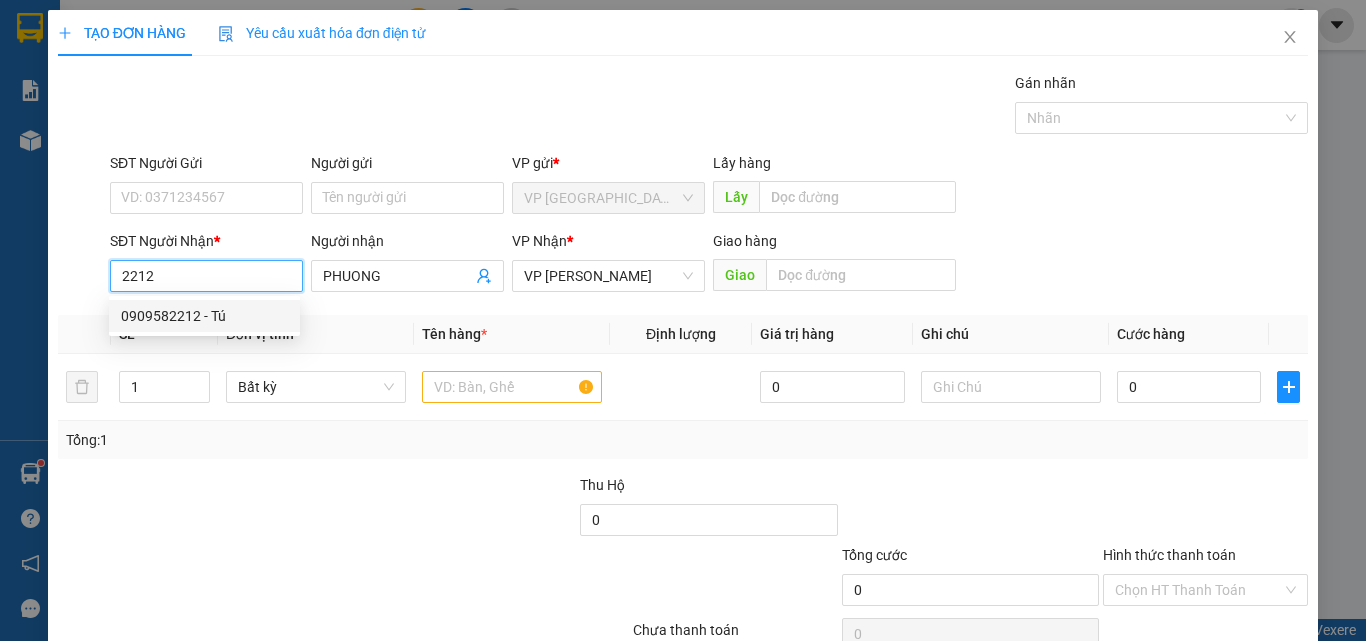 click on "0909582212 - Tú" at bounding box center (204, 316) 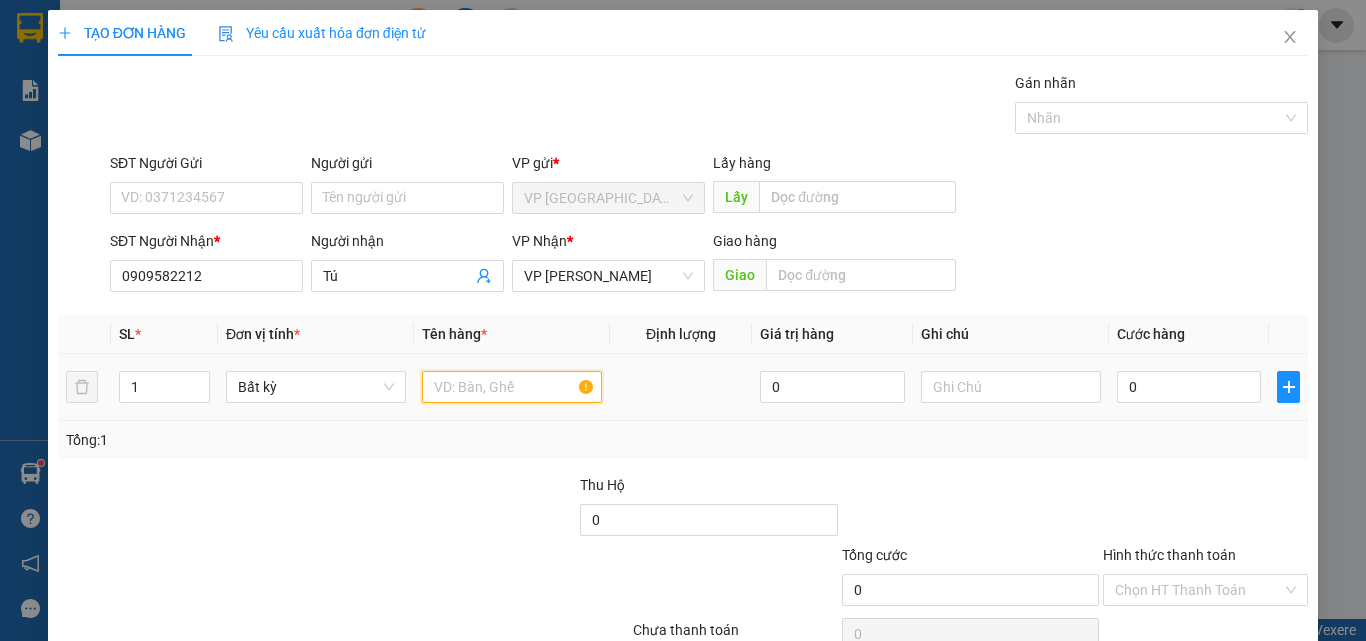 click at bounding box center (512, 387) 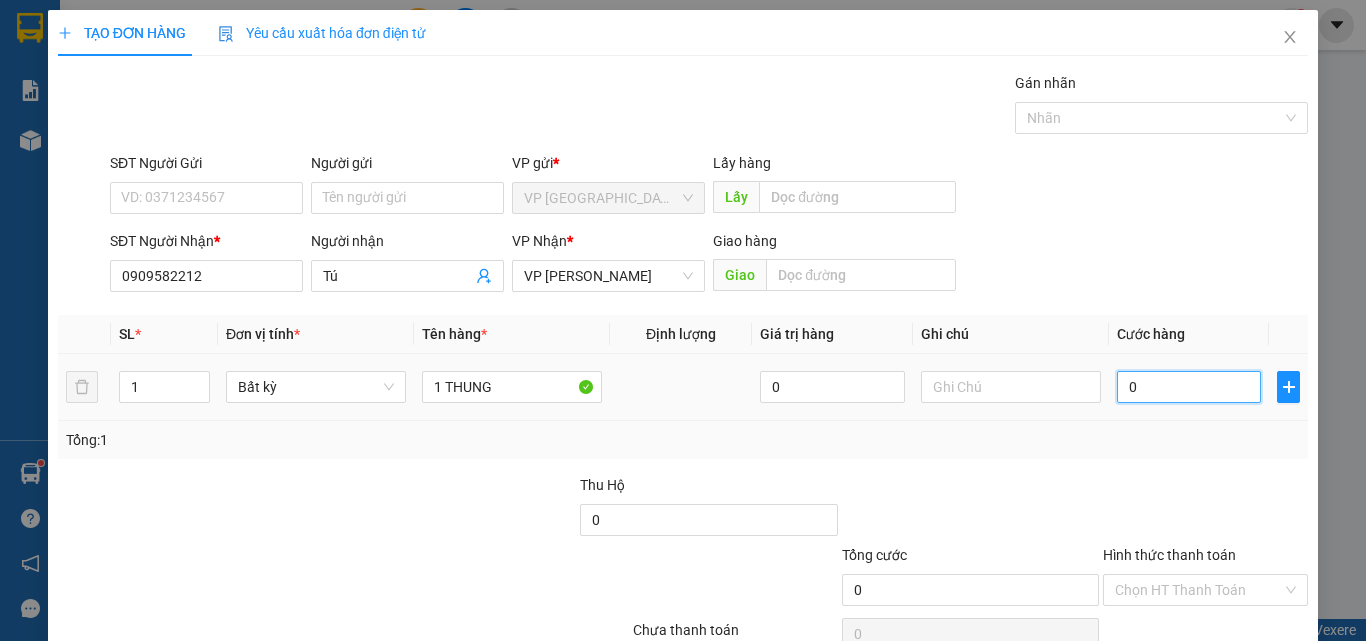 click on "0" at bounding box center [1189, 387] 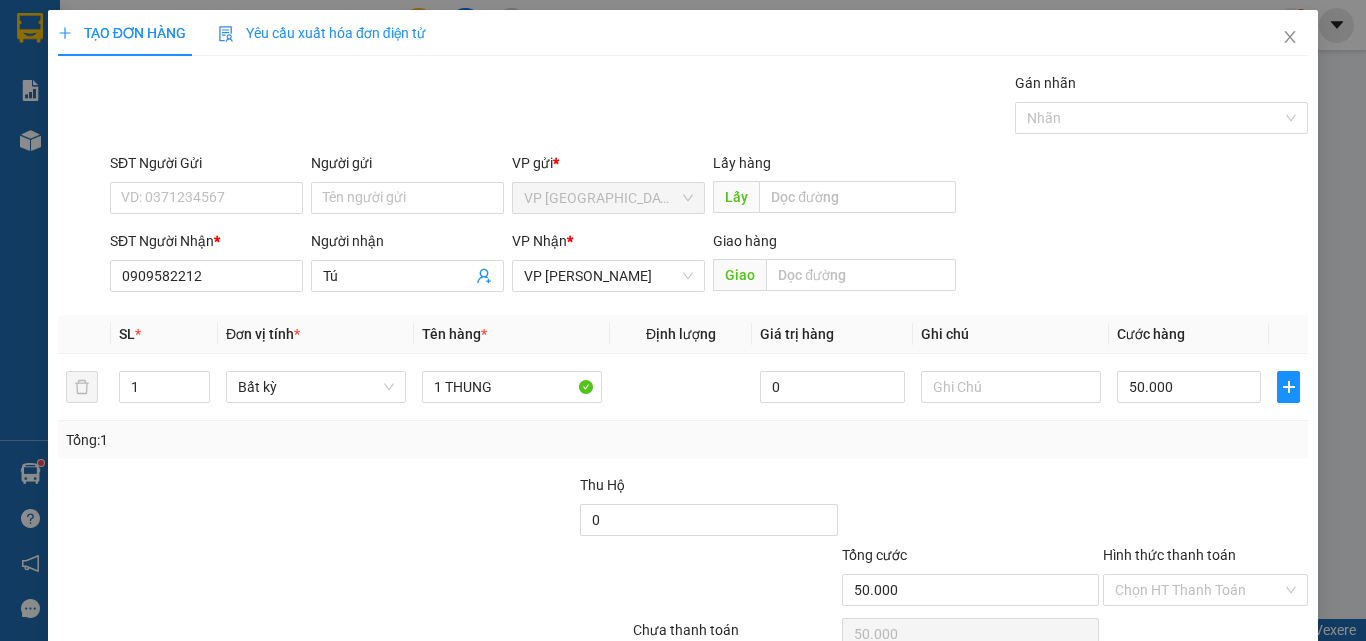 click on "[PERSON_NAME] và In" at bounding box center [1231, 685] 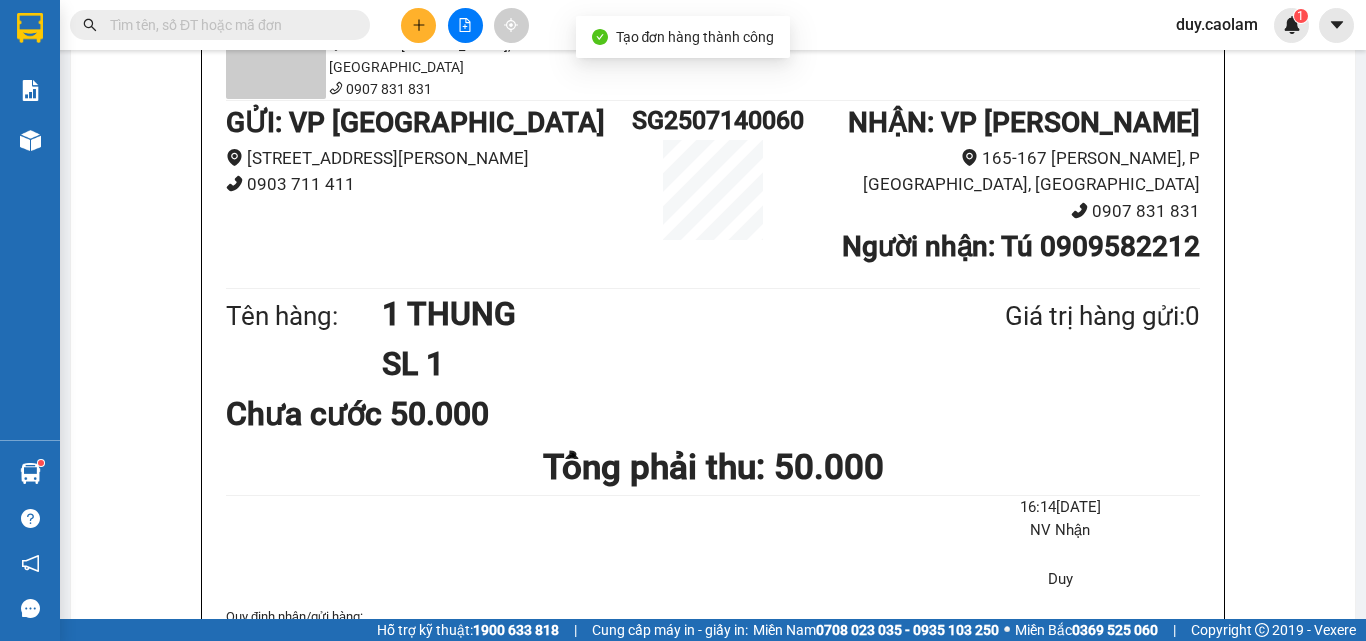 click on "In mẫu A5" at bounding box center [713, -95] 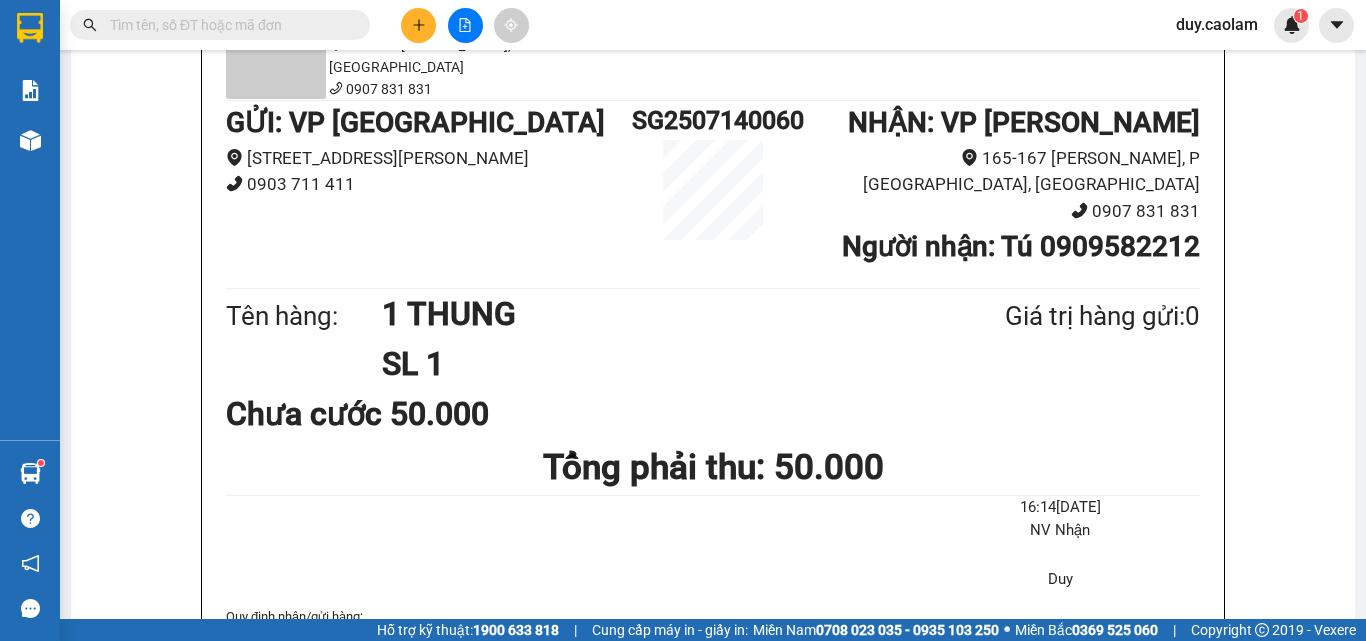 click 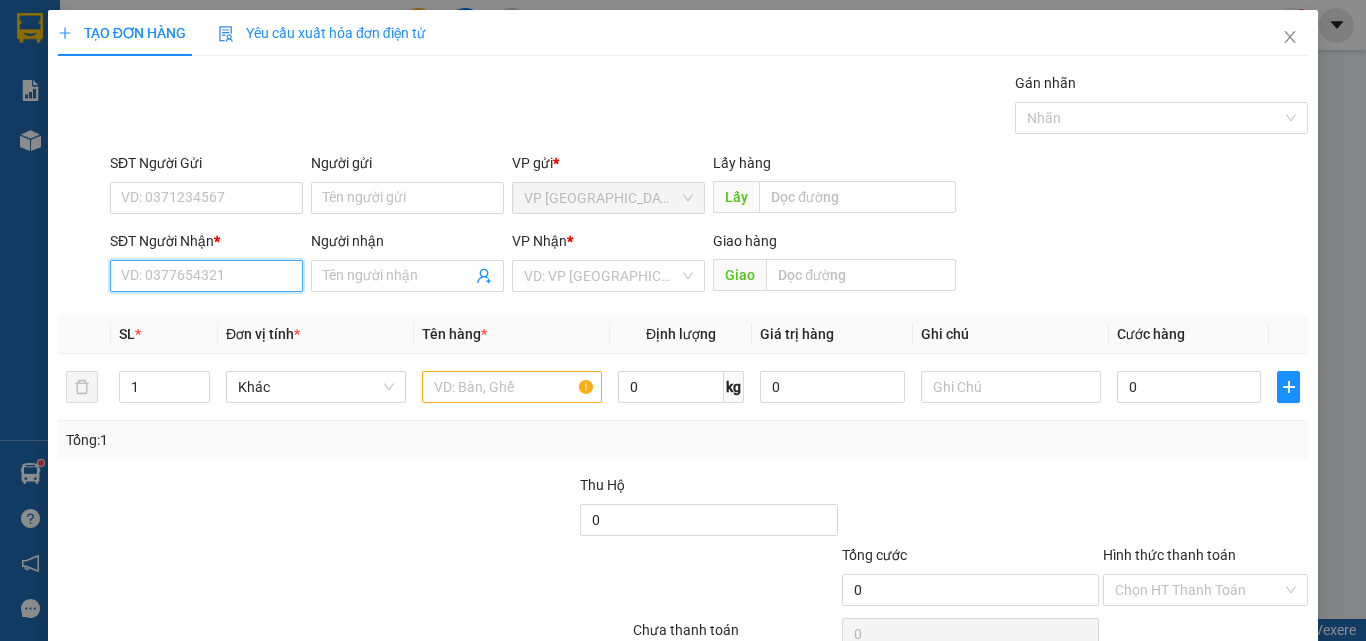 click on "SĐT Người Nhận  *" at bounding box center (206, 276) 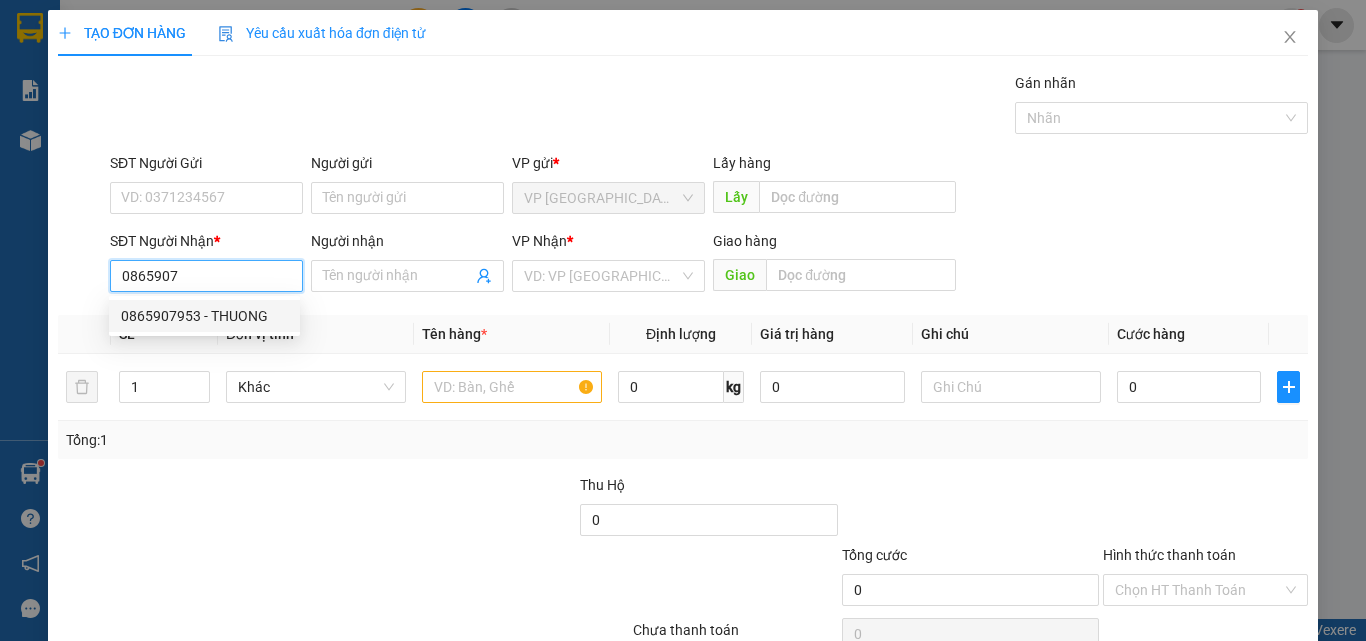 click on "0865907953 - THUONG" at bounding box center [204, 316] 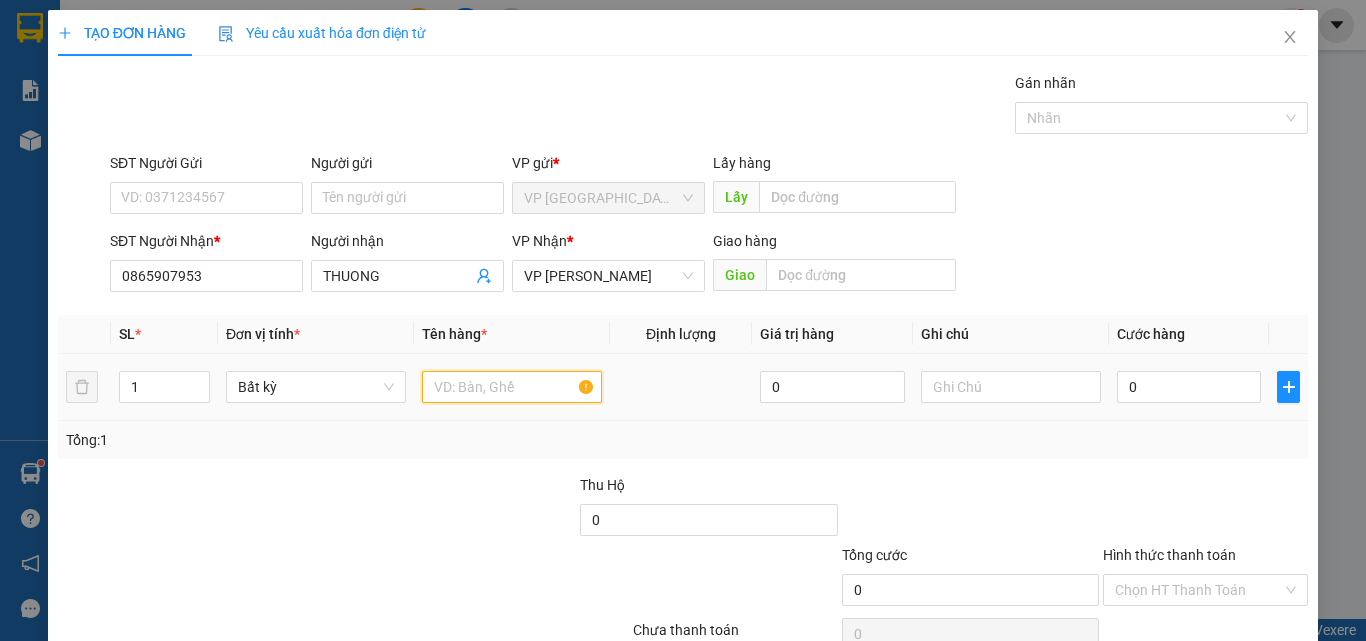 click at bounding box center (512, 387) 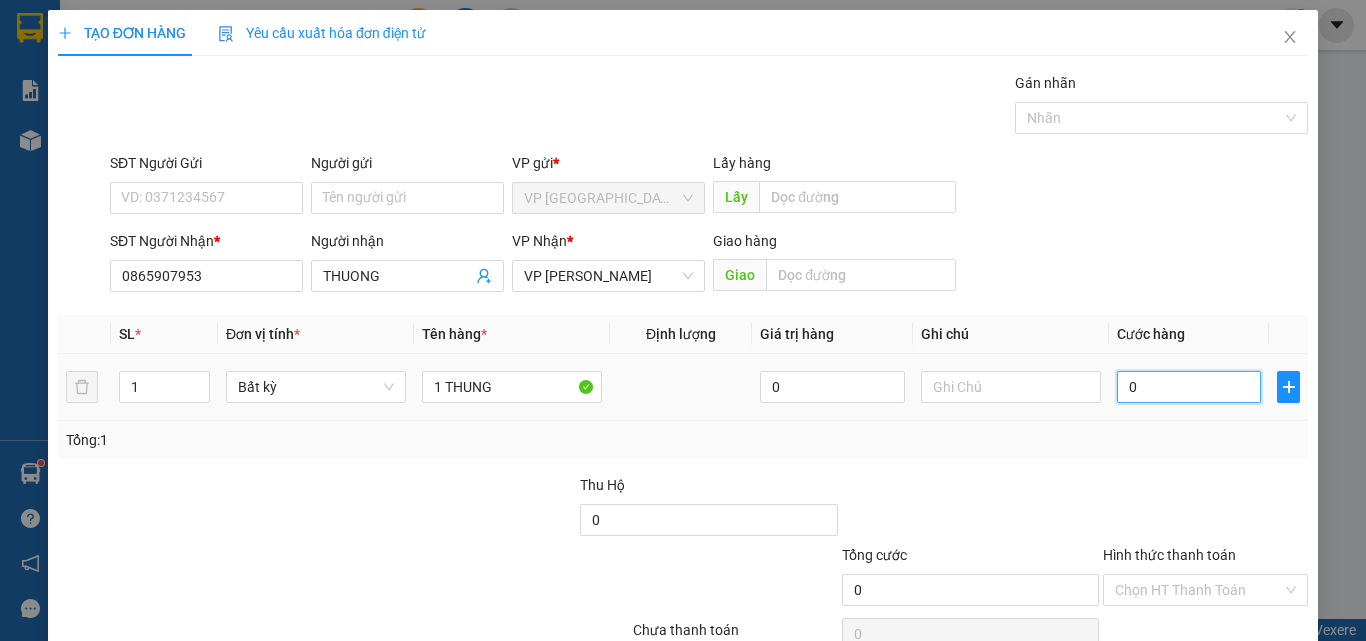 click on "0" at bounding box center (1189, 387) 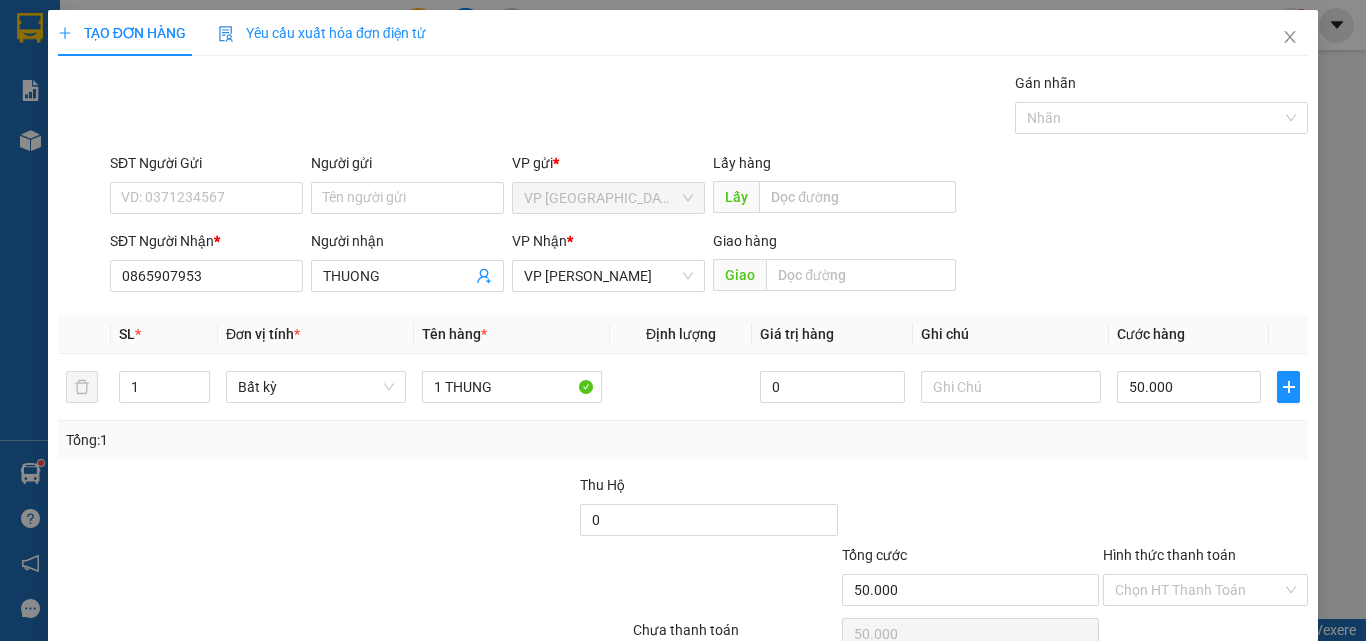 click on "[PERSON_NAME] và In" at bounding box center [1263, 685] 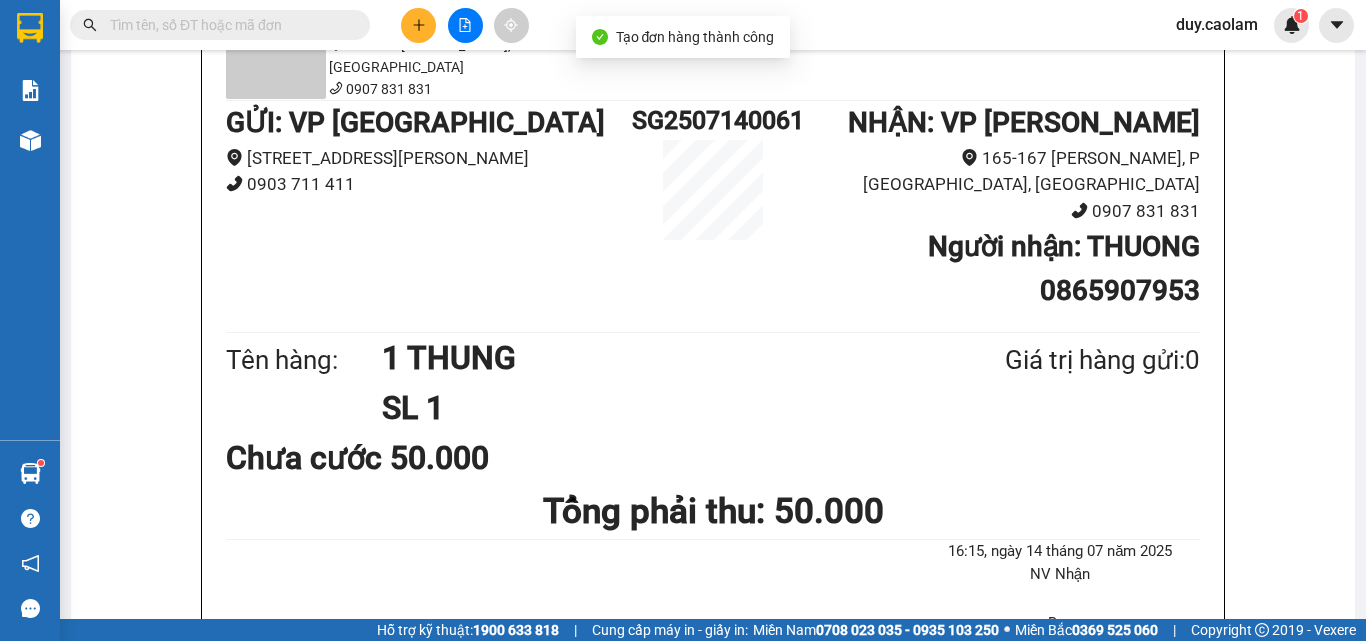 drag, startPoint x: 736, startPoint y: 110, endPoint x: 865, endPoint y: 125, distance: 129.86917 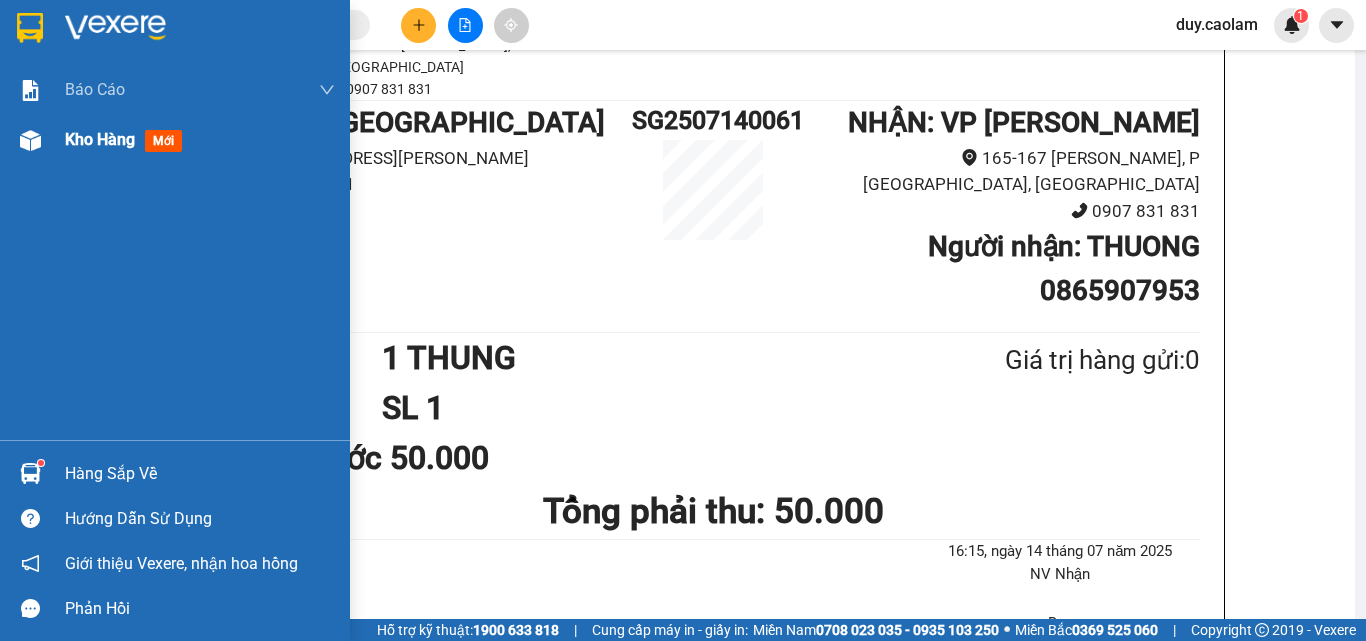 click on "Kho hàng mới" at bounding box center [175, 140] 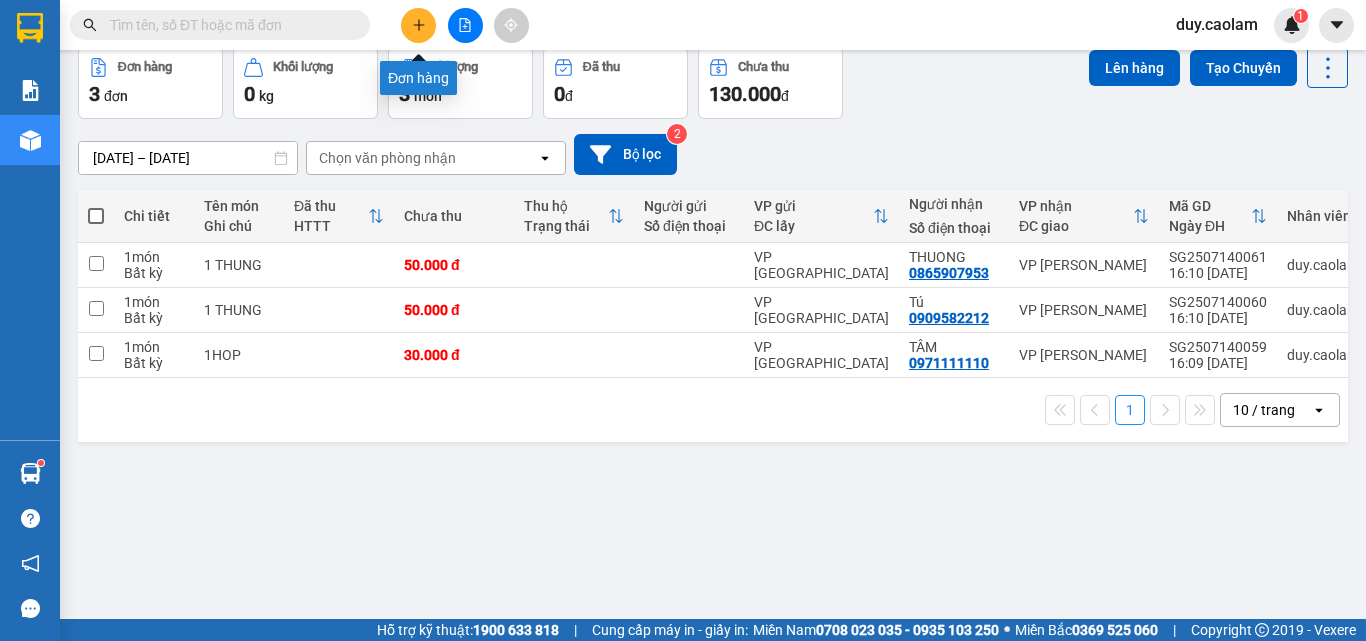 click at bounding box center (418, 25) 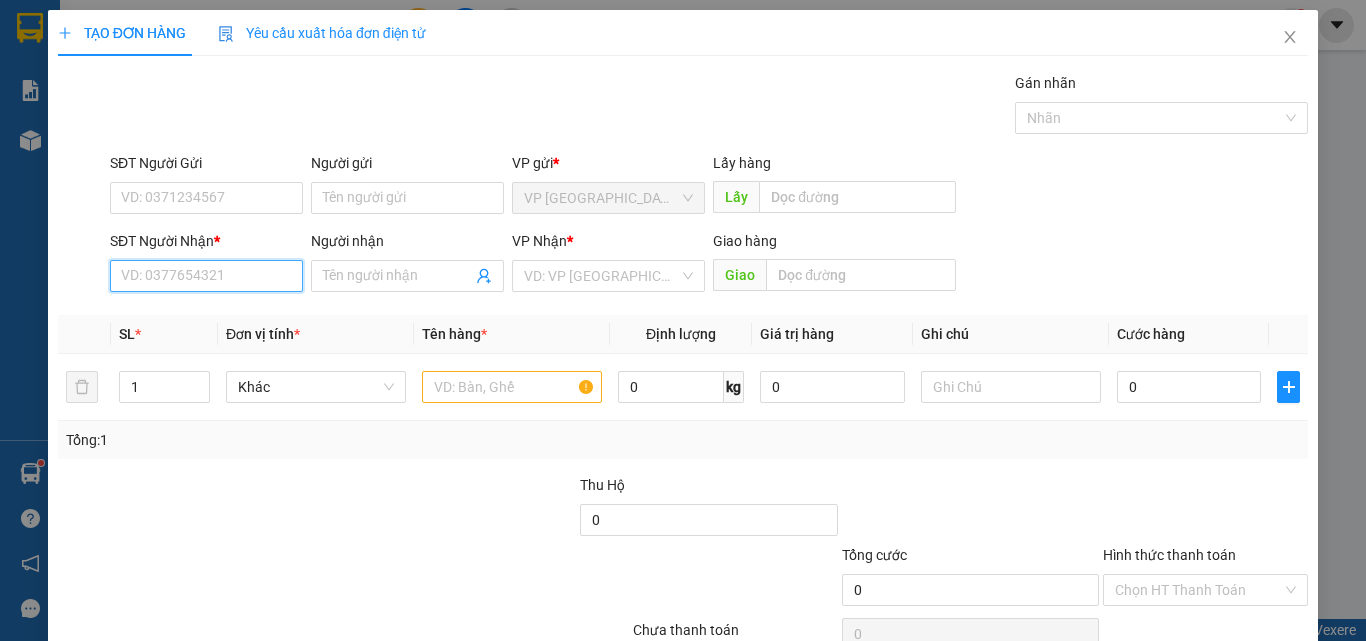 click on "SĐT Người Nhận  *" at bounding box center [206, 276] 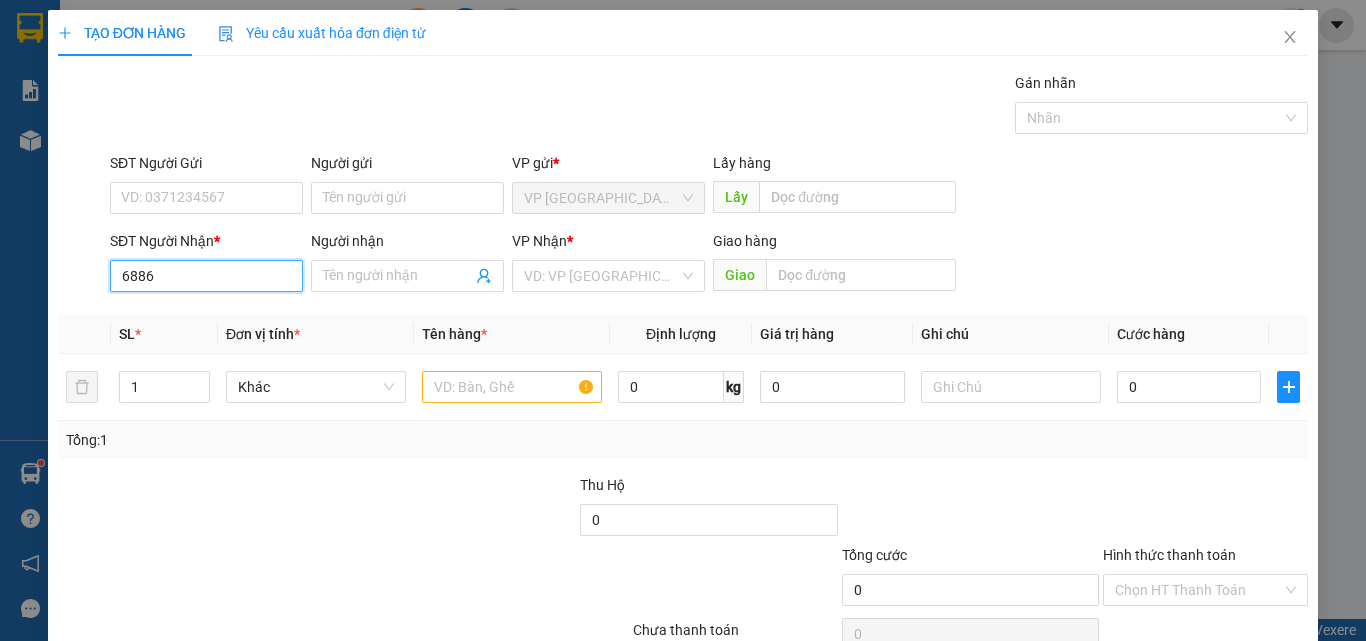 click on "6886" at bounding box center [206, 276] 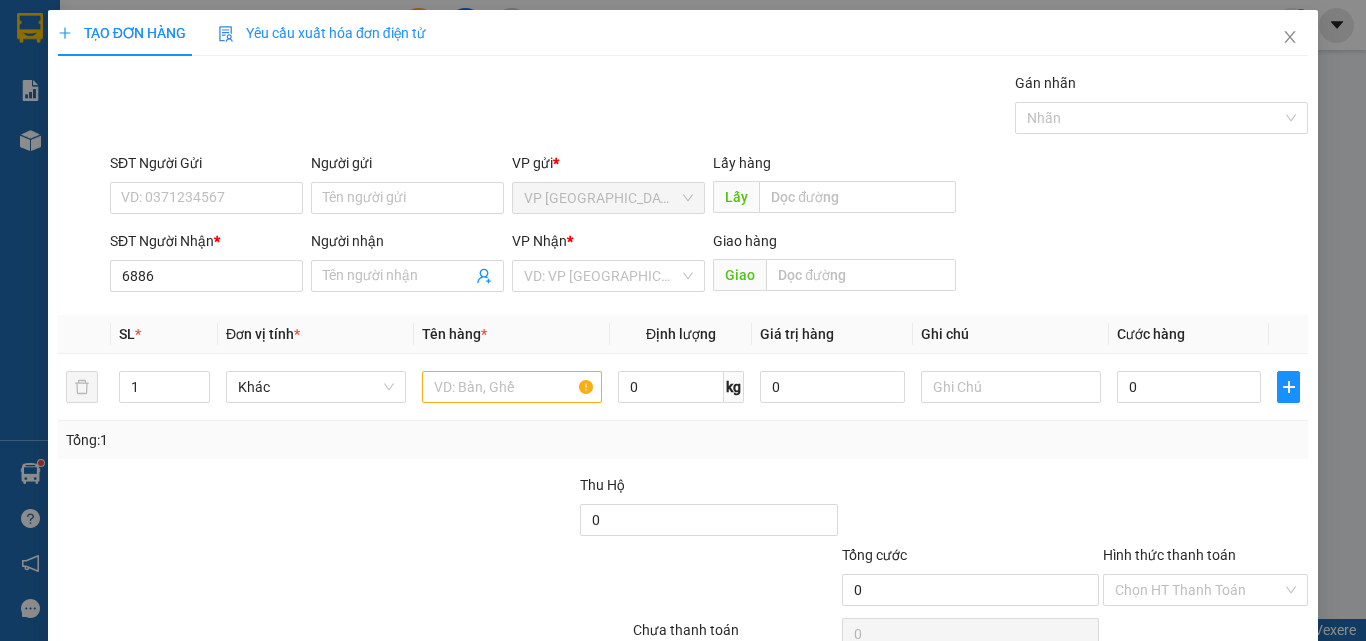 click on "SL  *" at bounding box center [164, 334] 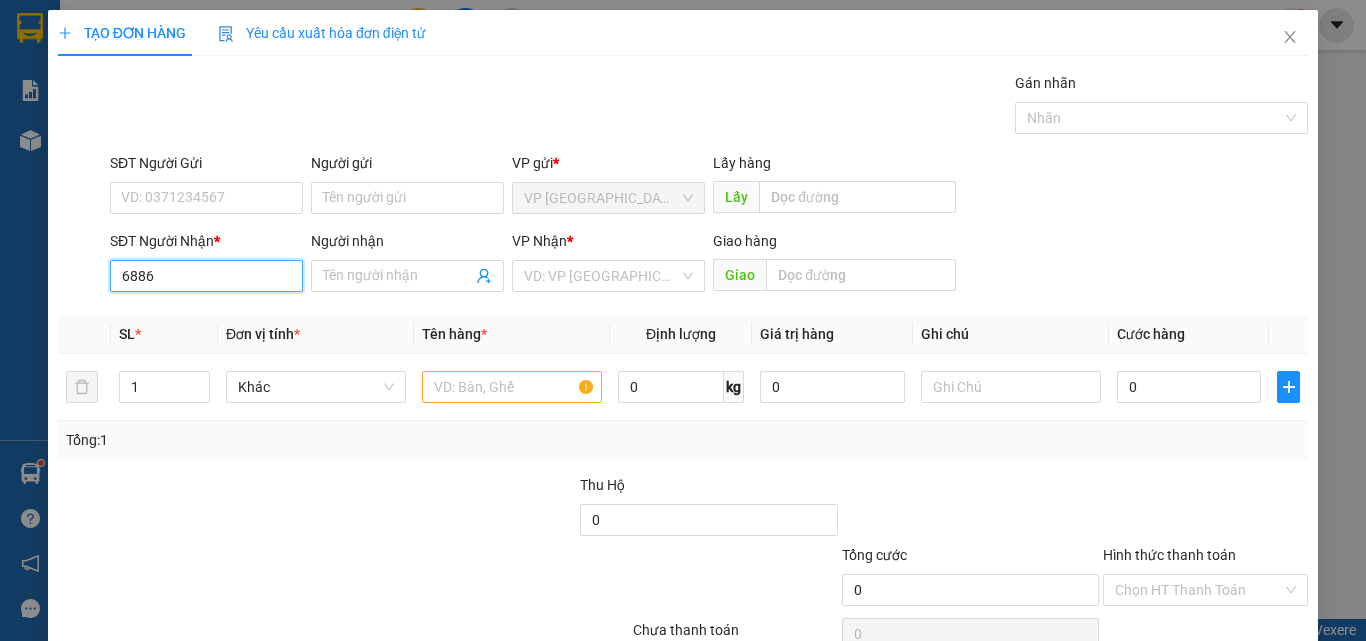 click on "6886" at bounding box center (206, 276) 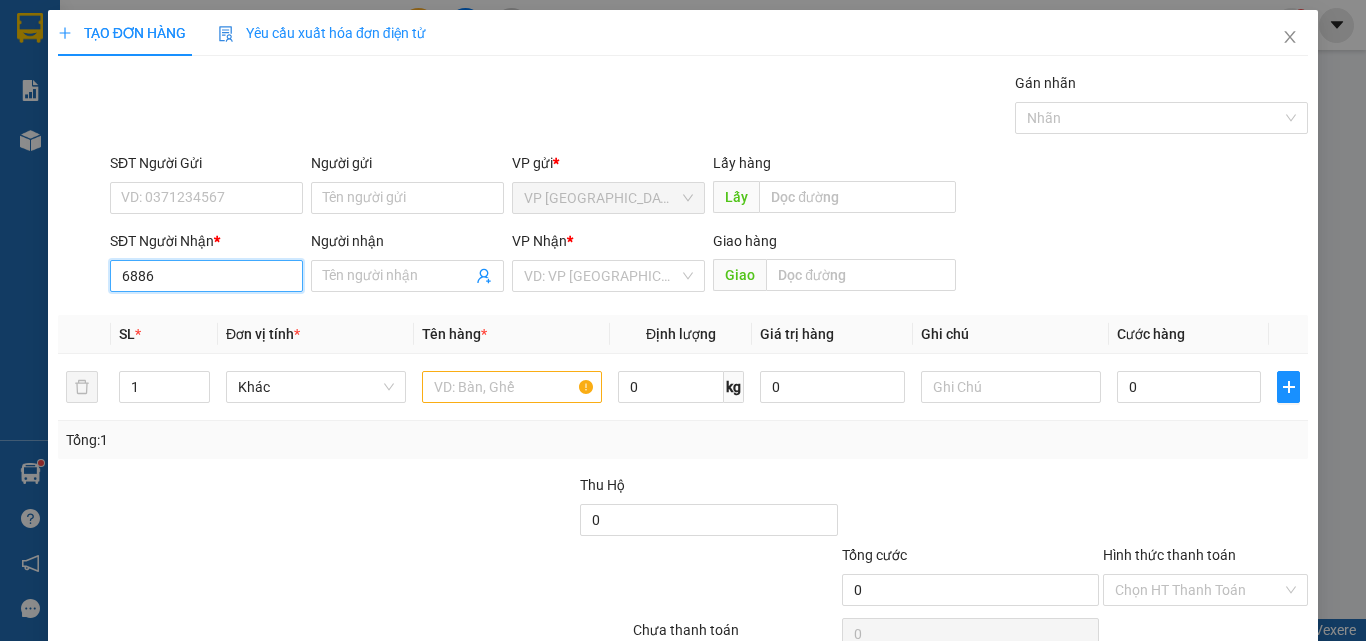click on "6886" at bounding box center (206, 276) 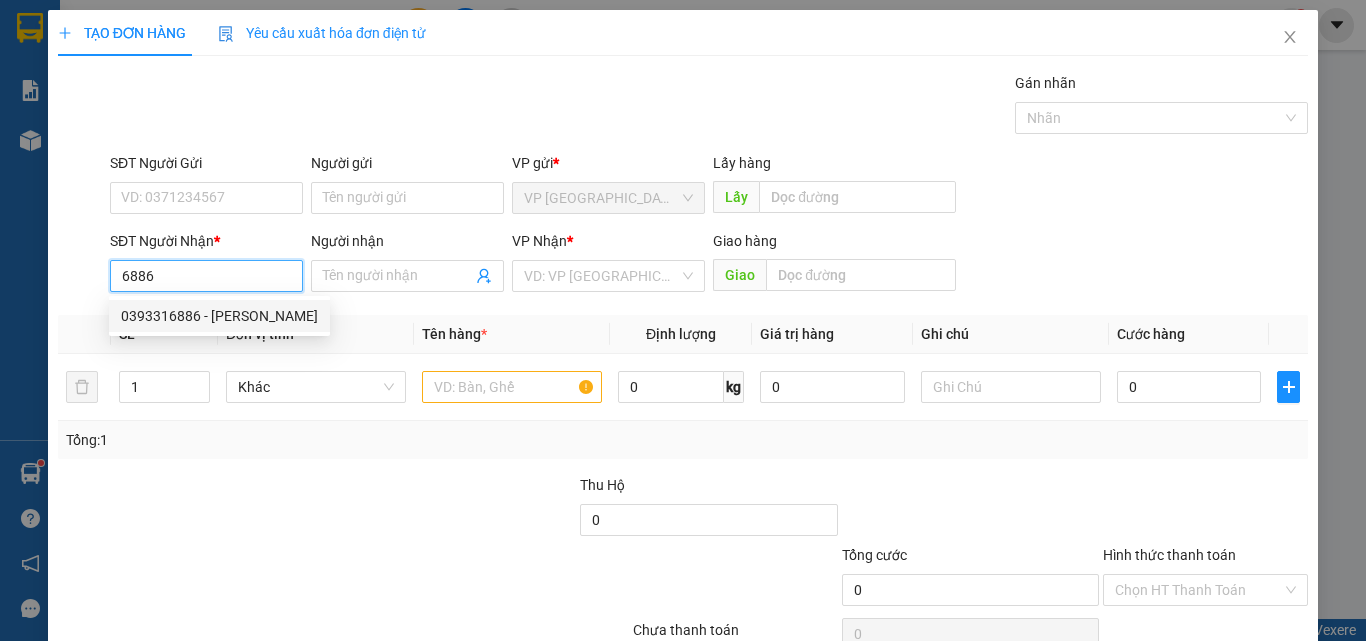 click on "0393316886 - [PERSON_NAME]" at bounding box center (219, 316) 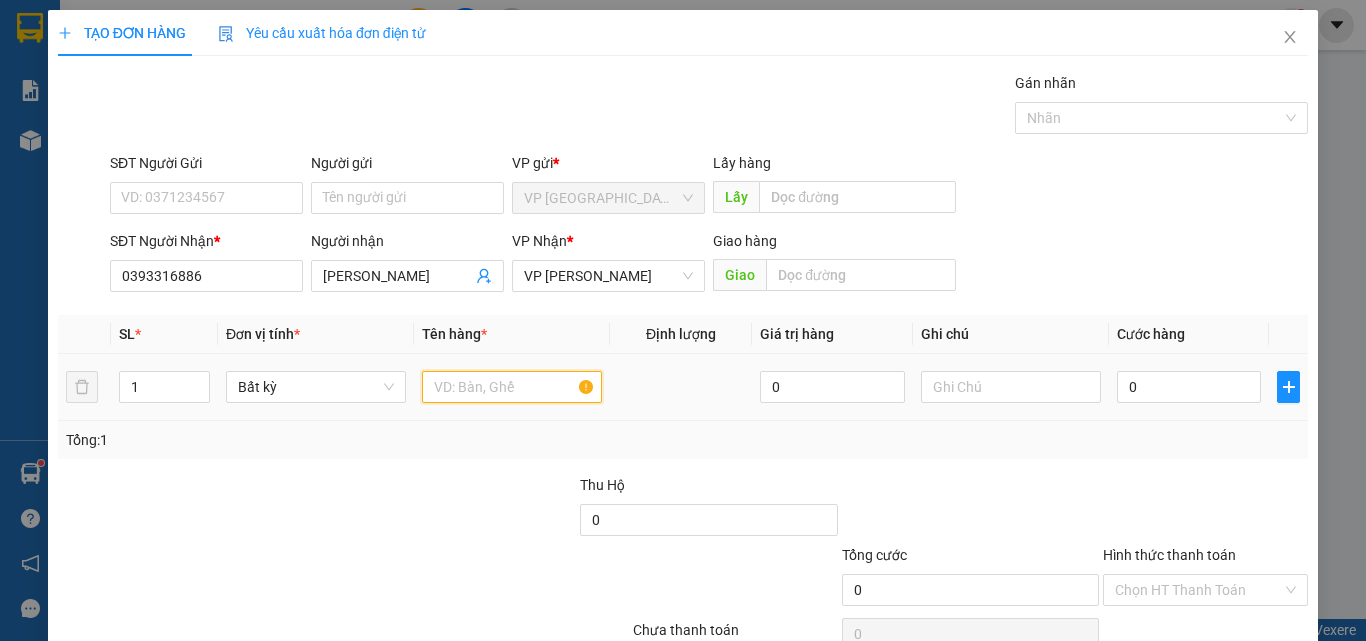 click at bounding box center (512, 387) 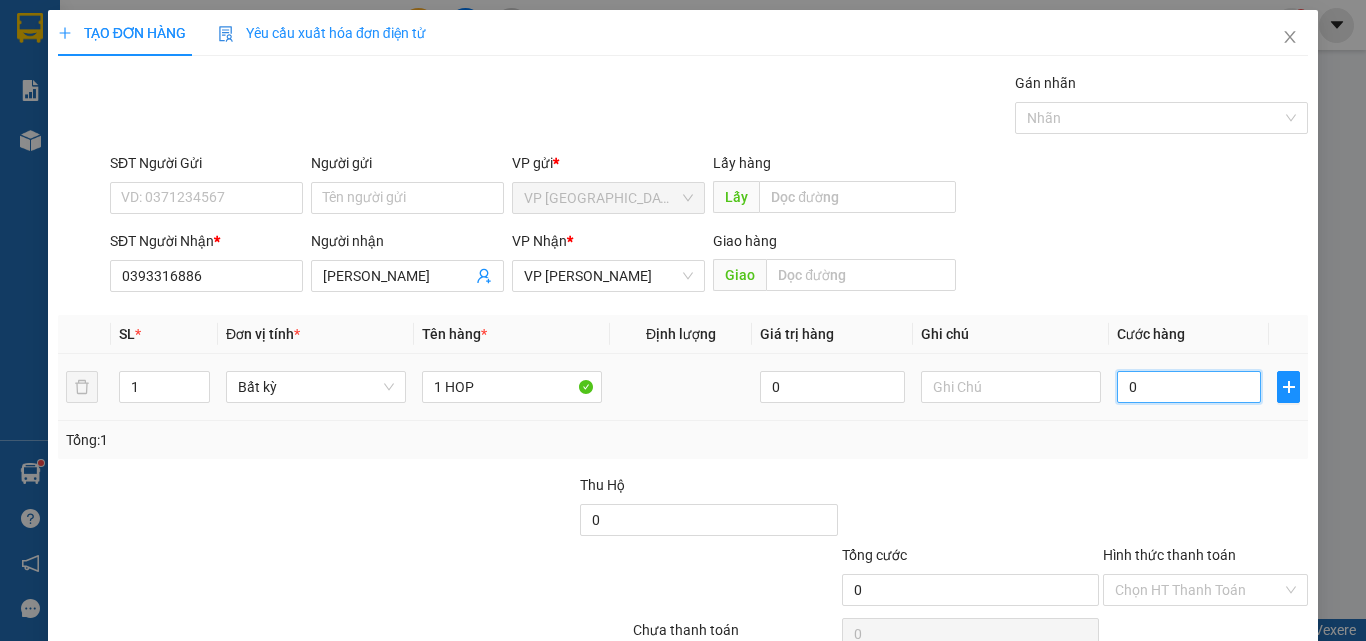 click on "0" at bounding box center [1189, 387] 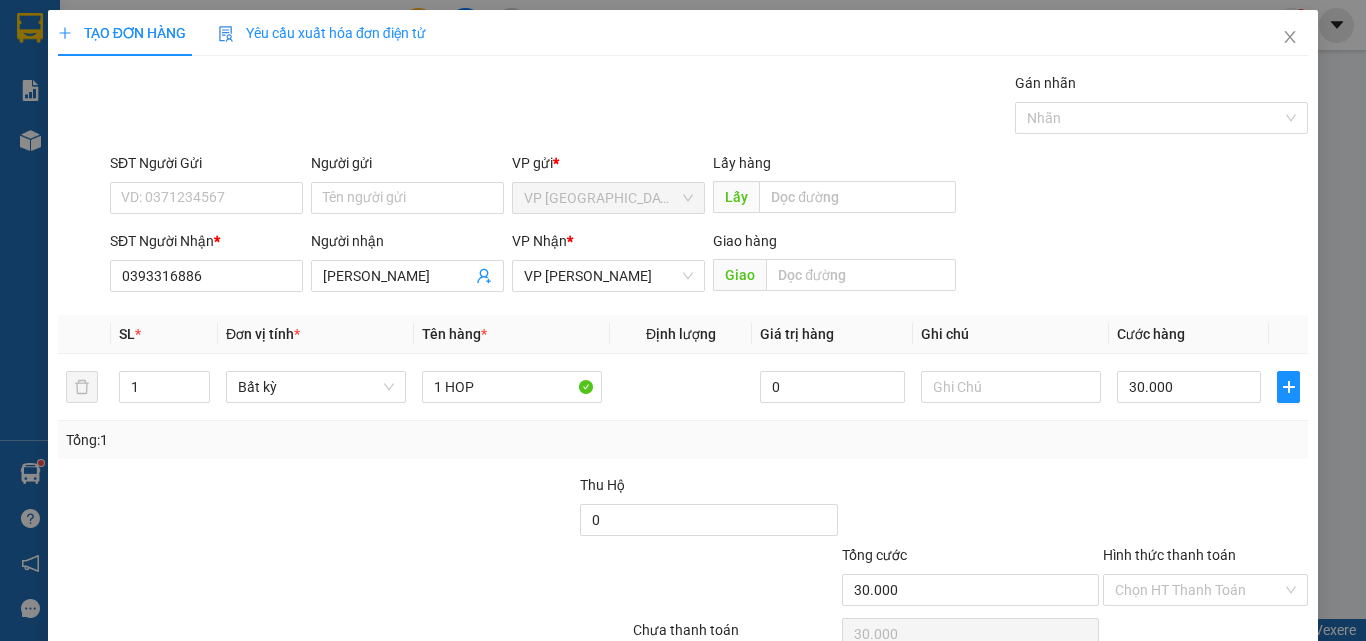 click on "[PERSON_NAME] và In" at bounding box center (1263, 685) 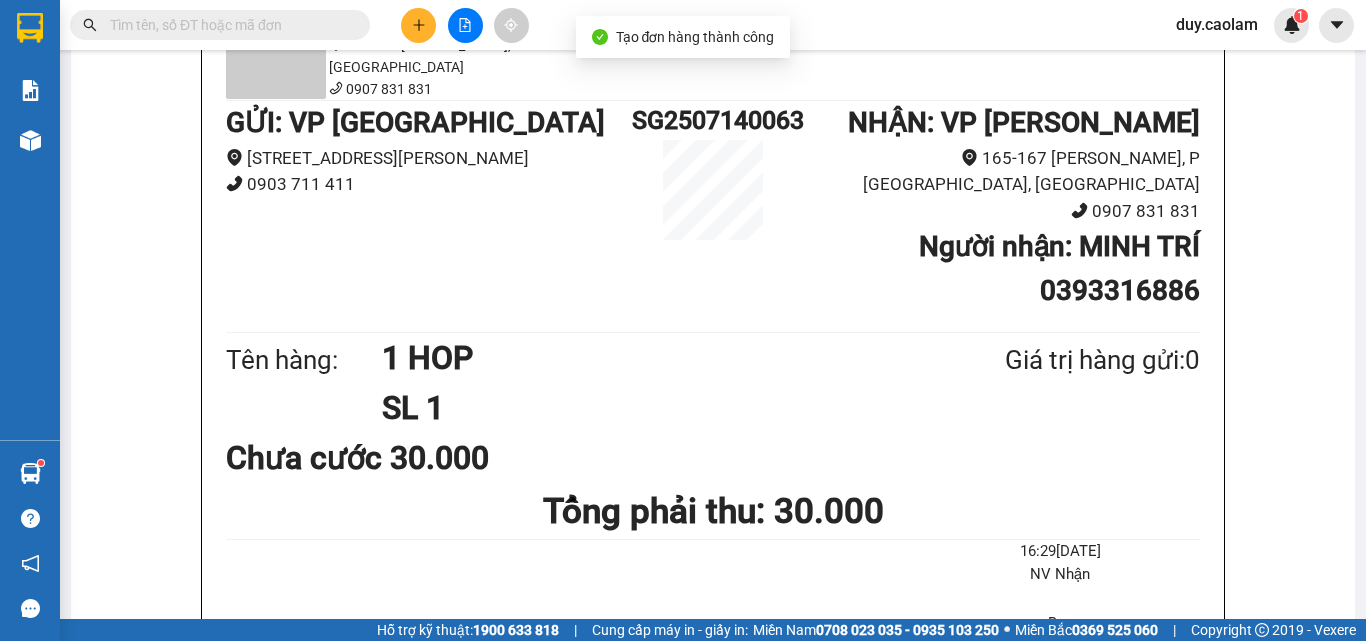 click on "In mẫu A5" at bounding box center (725, -96) 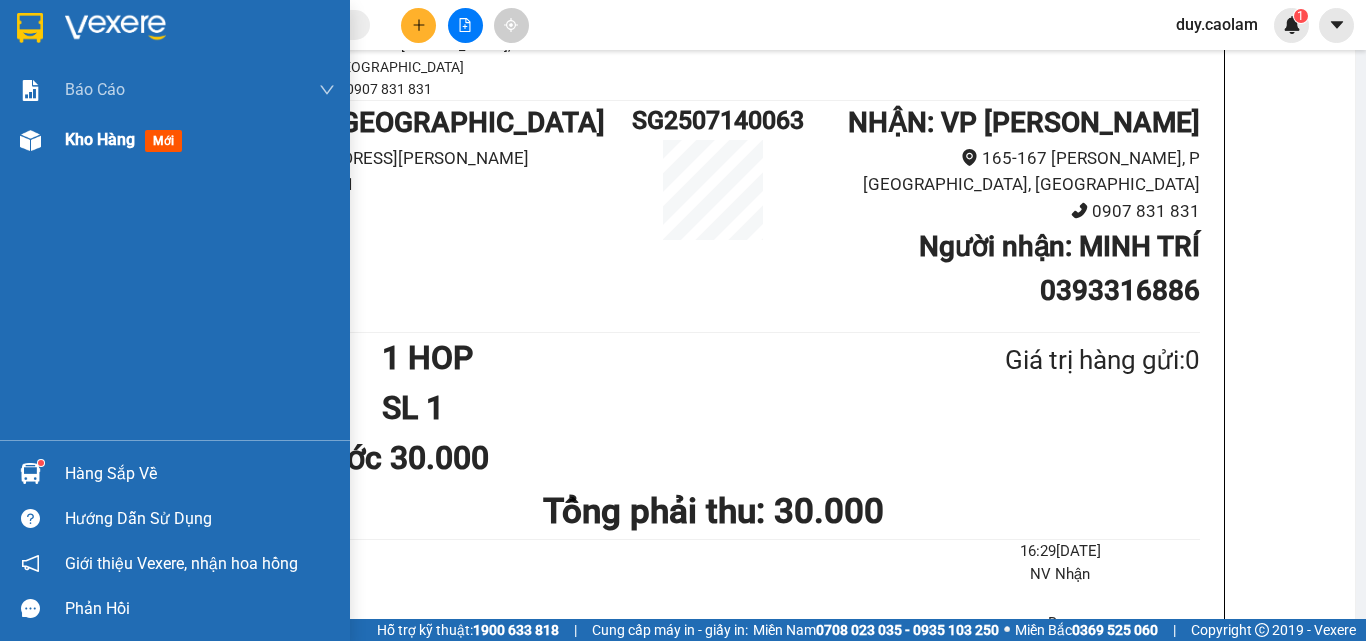 click on "Kho hàng mới" at bounding box center (175, 140) 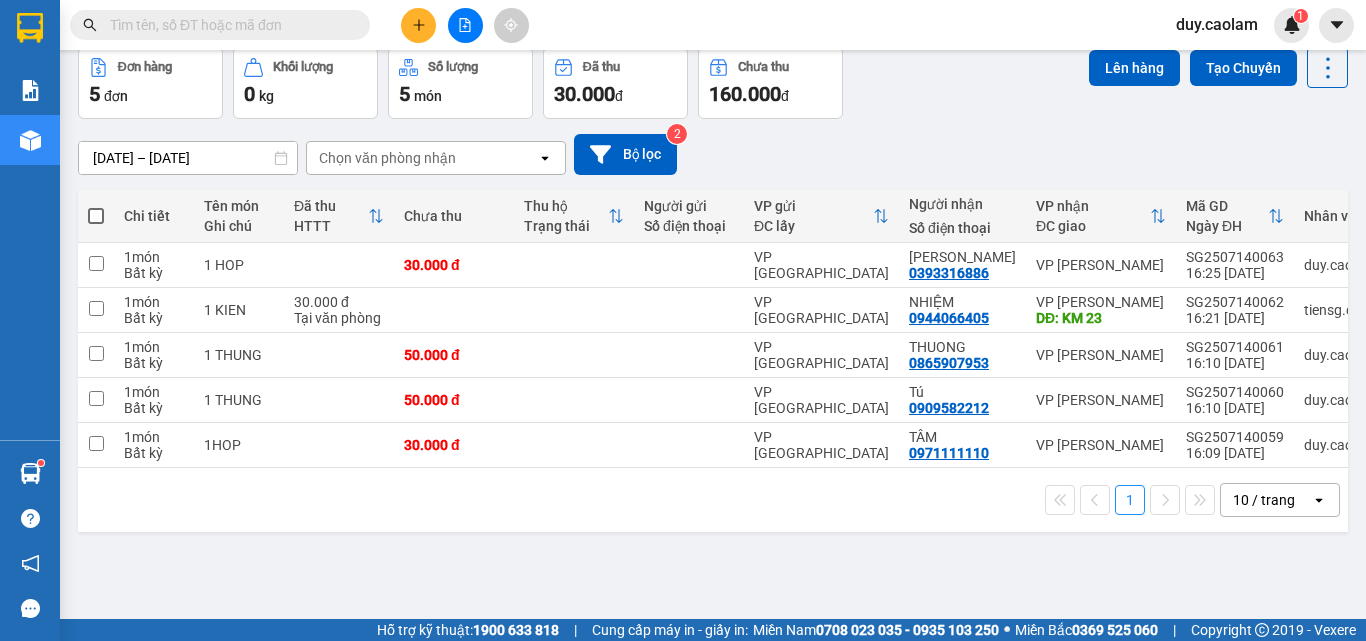 click at bounding box center (465, 25) 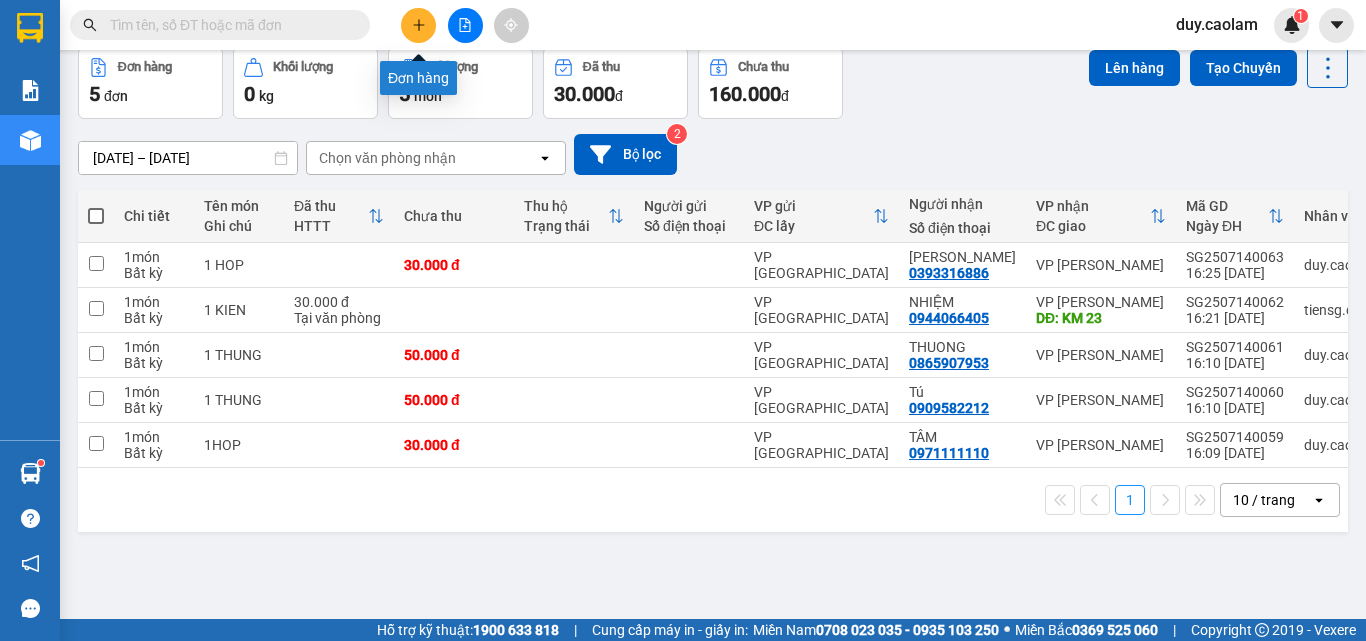 click at bounding box center (418, 25) 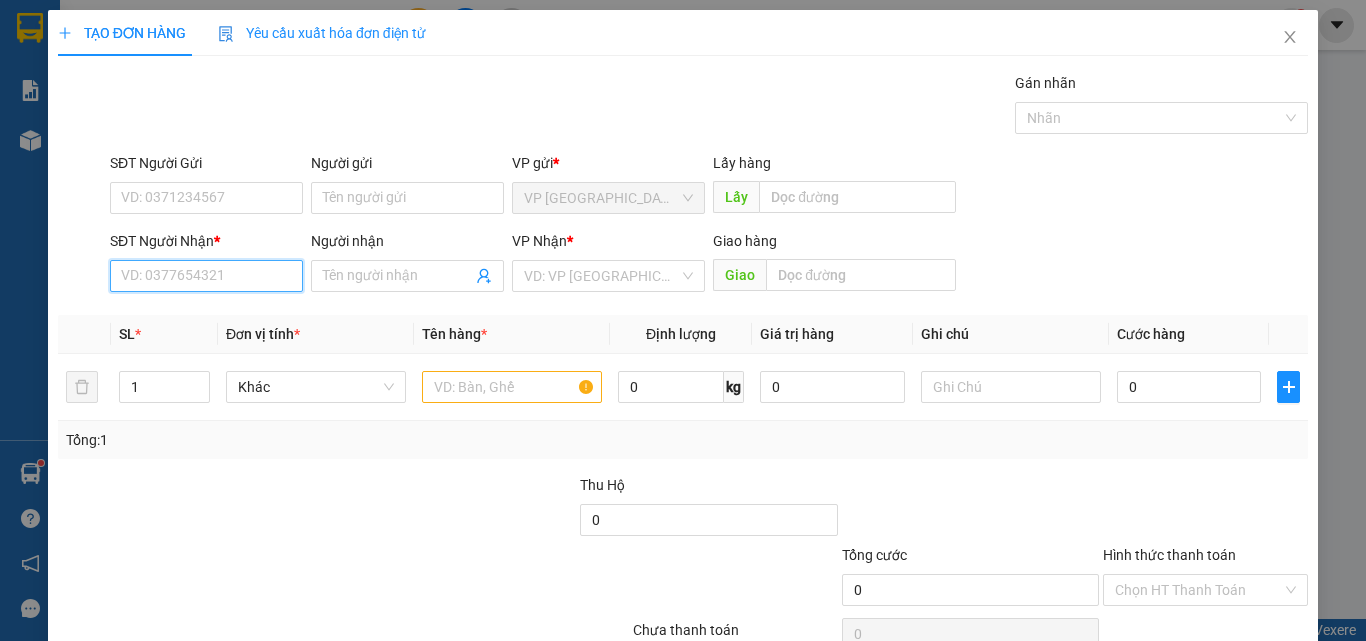 click on "SĐT Người Nhận  *" at bounding box center (206, 276) 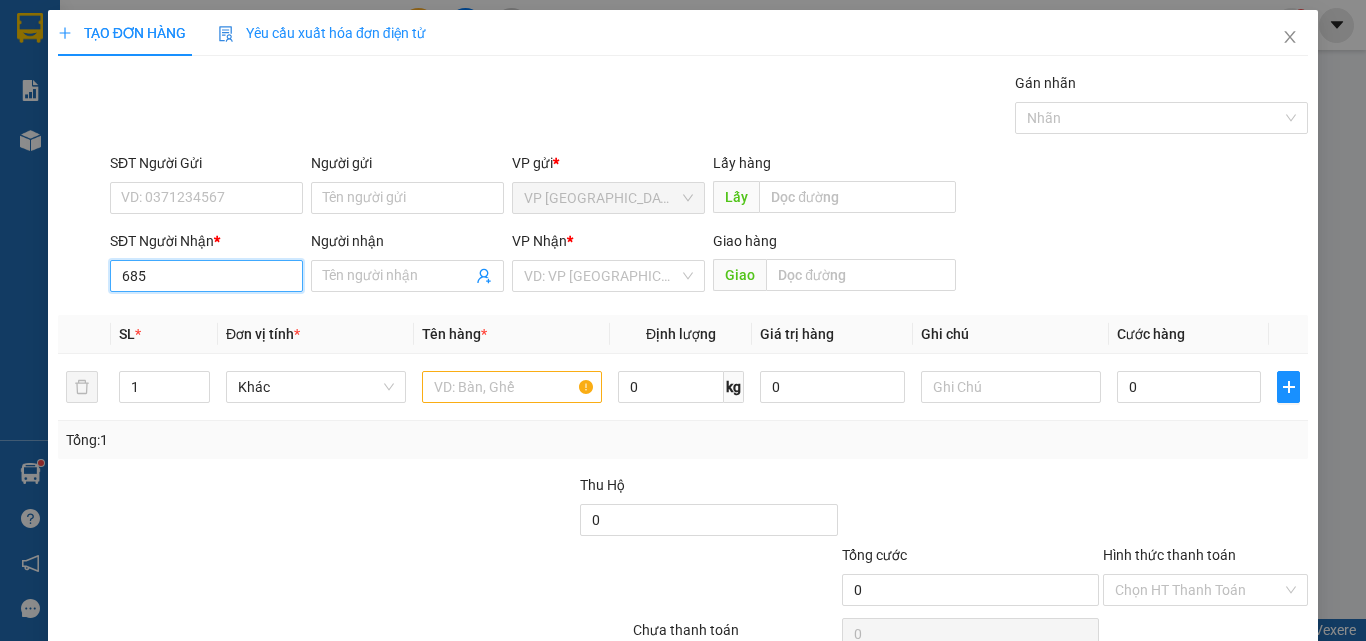 click on "685" at bounding box center [206, 276] 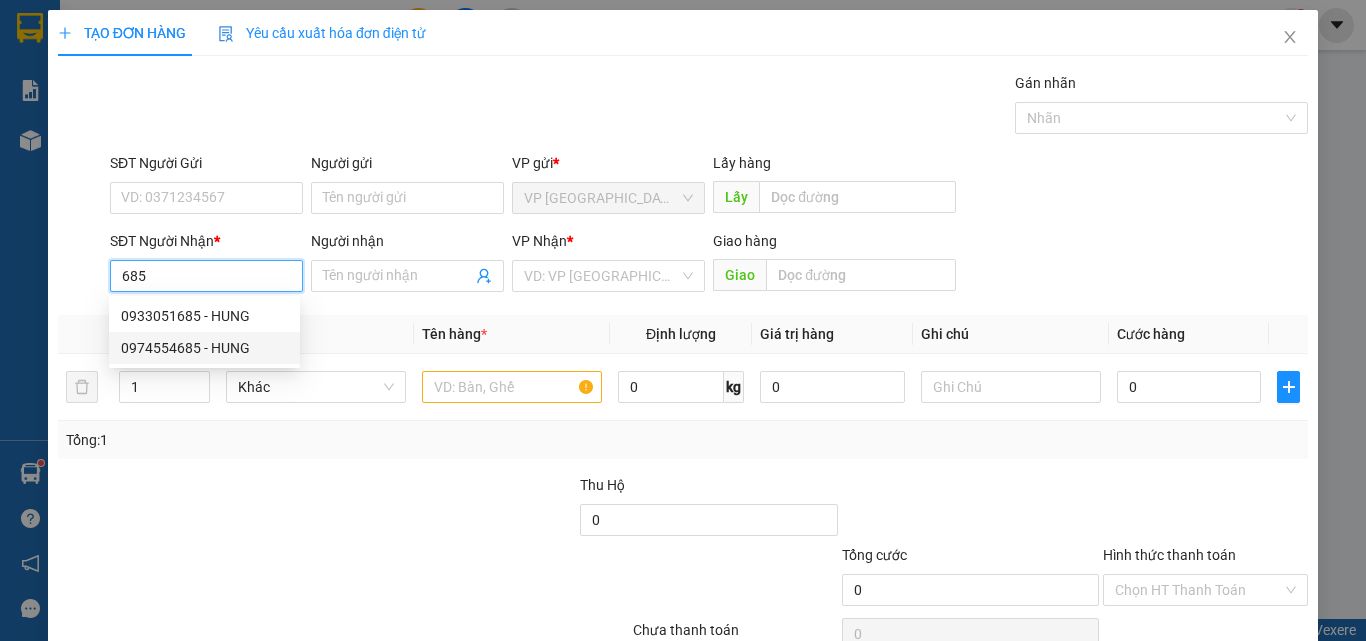 click on "0974554685 - HUNG" at bounding box center [204, 348] 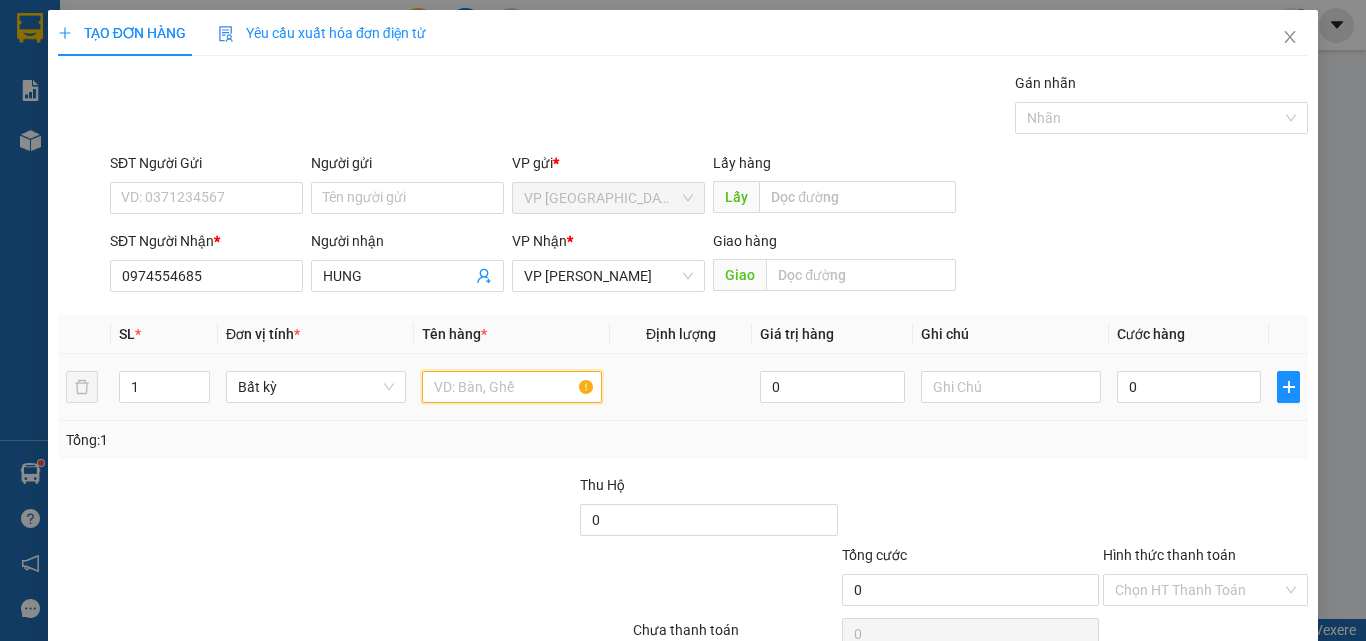click at bounding box center (512, 387) 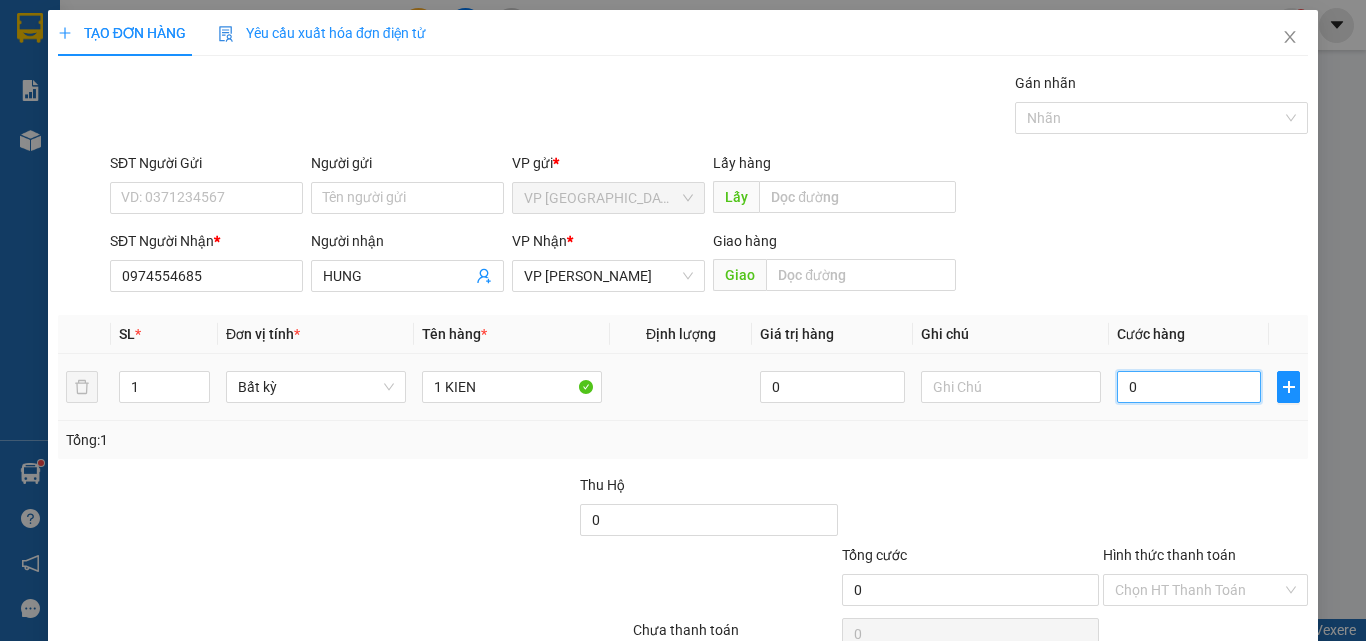 click on "0" at bounding box center (1189, 387) 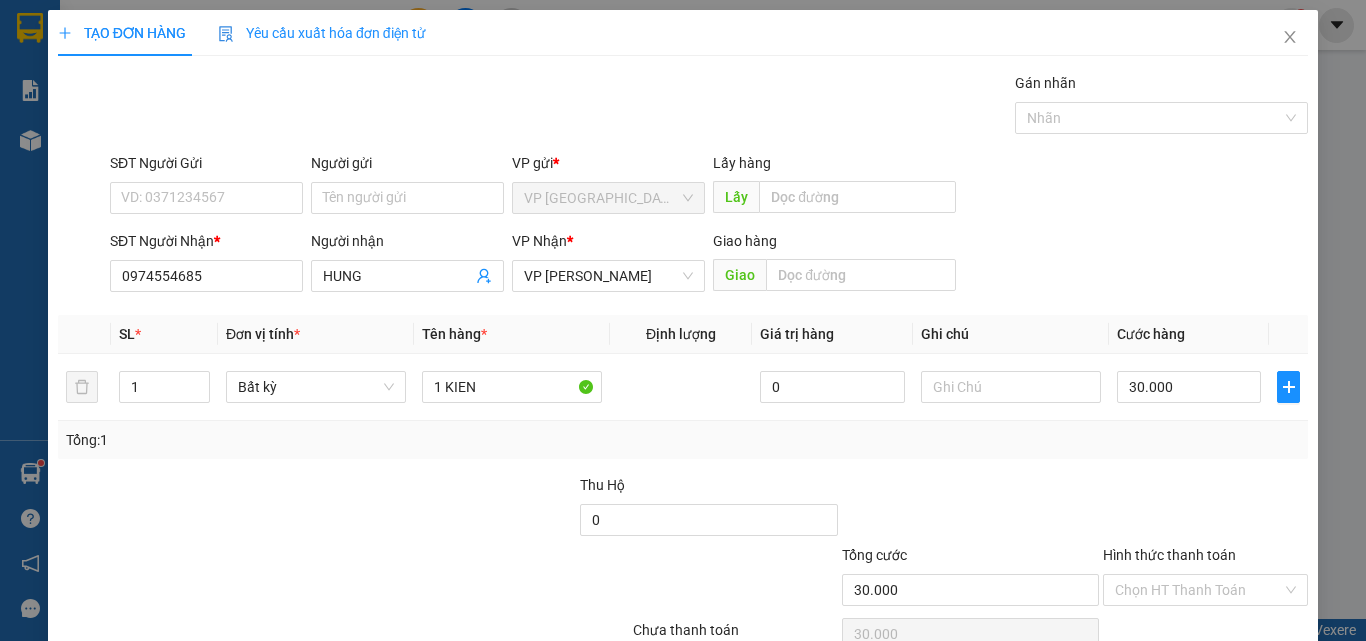 drag, startPoint x: 1222, startPoint y: 584, endPoint x: 1219, endPoint y: 574, distance: 10.440307 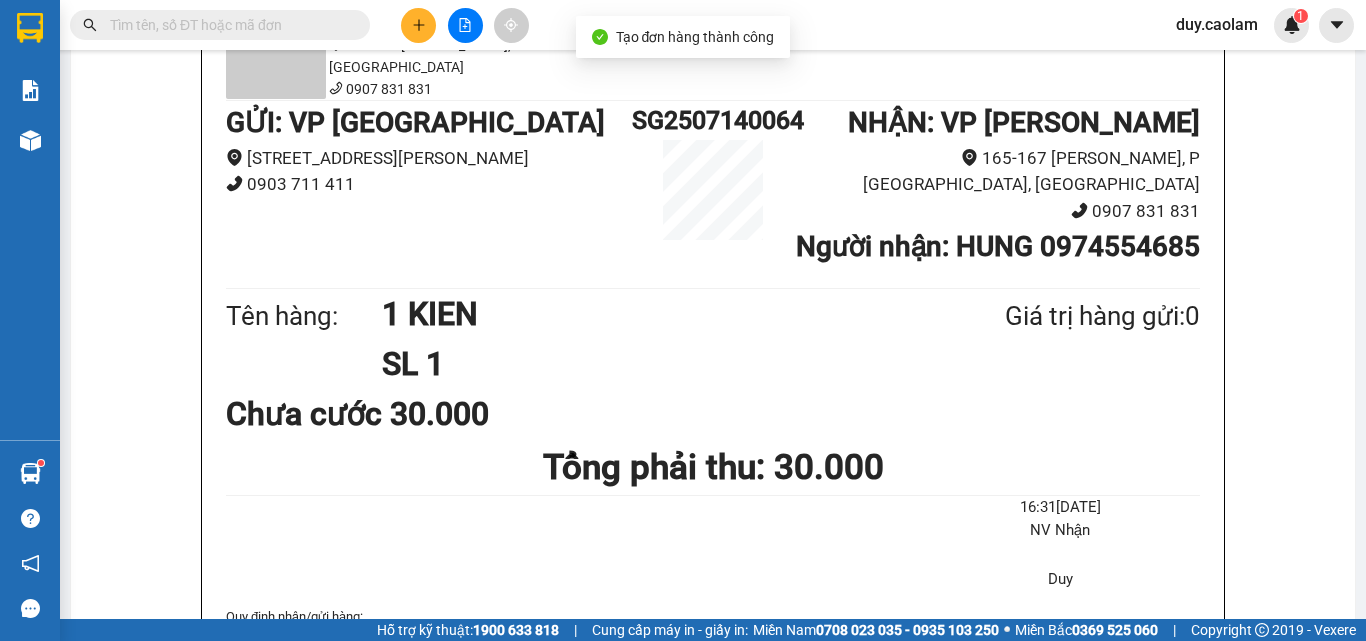 click on "In mẫu A5" at bounding box center (725, -96) 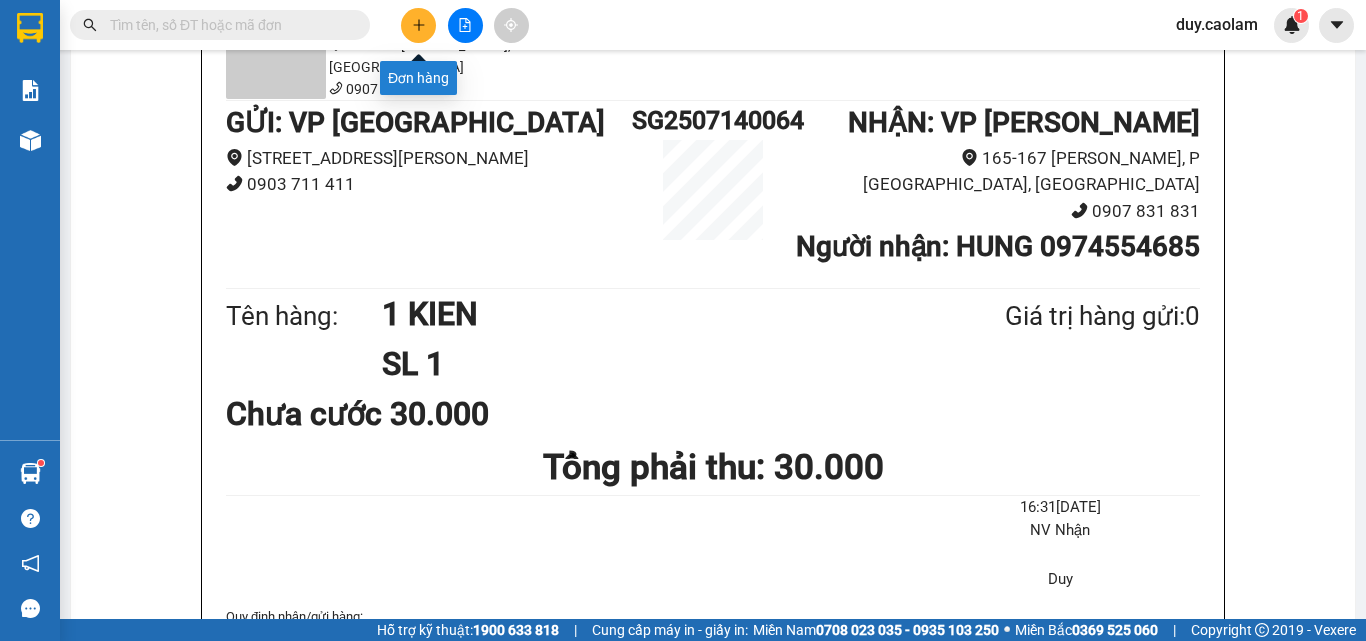click at bounding box center [418, 25] 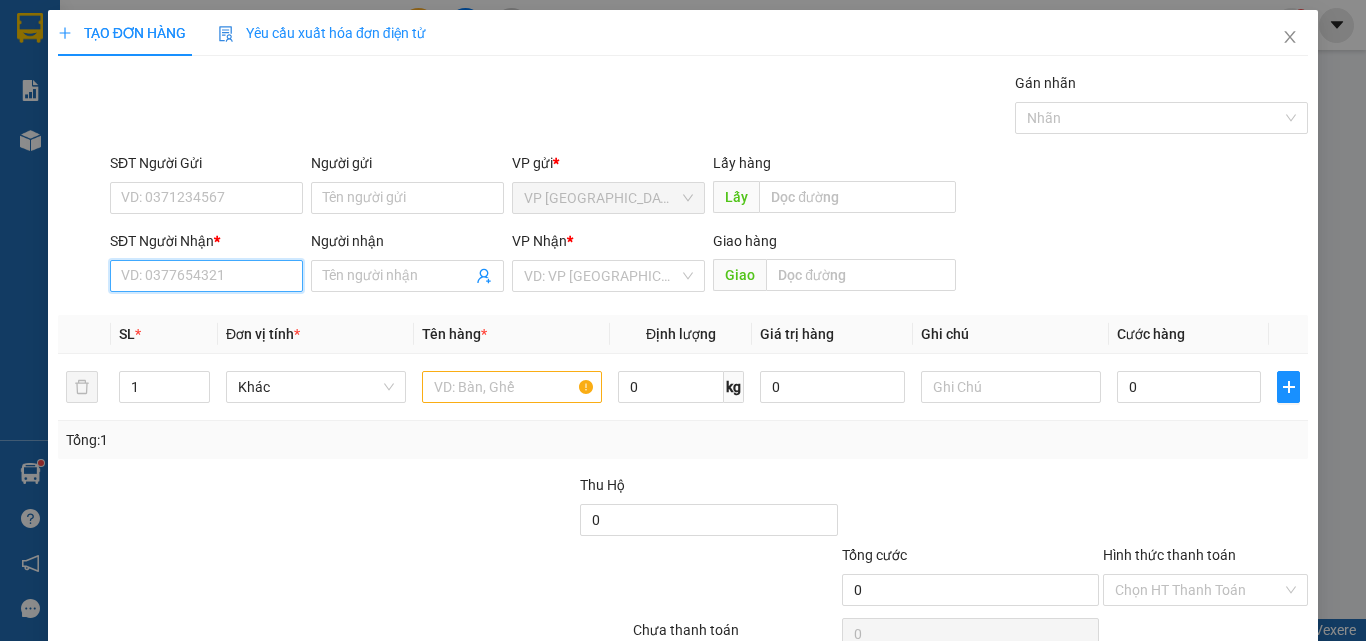 click on "SĐT Người Nhận  *" at bounding box center [206, 276] 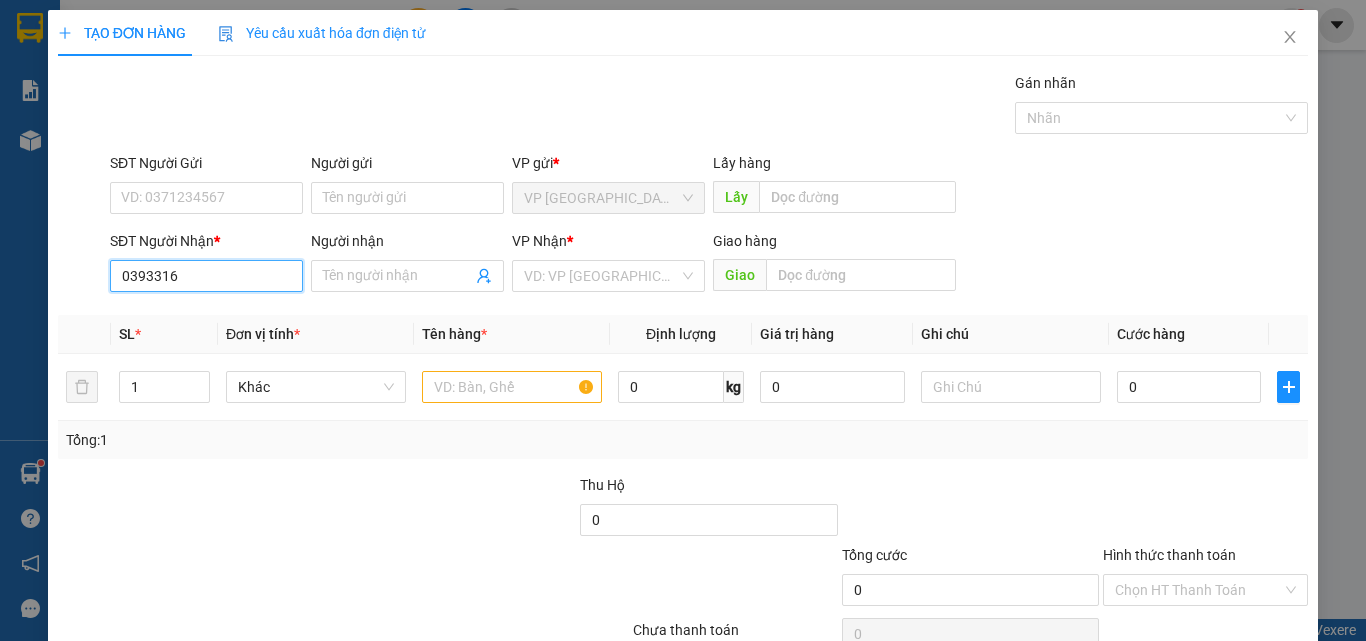 click on "0393316" at bounding box center [206, 276] 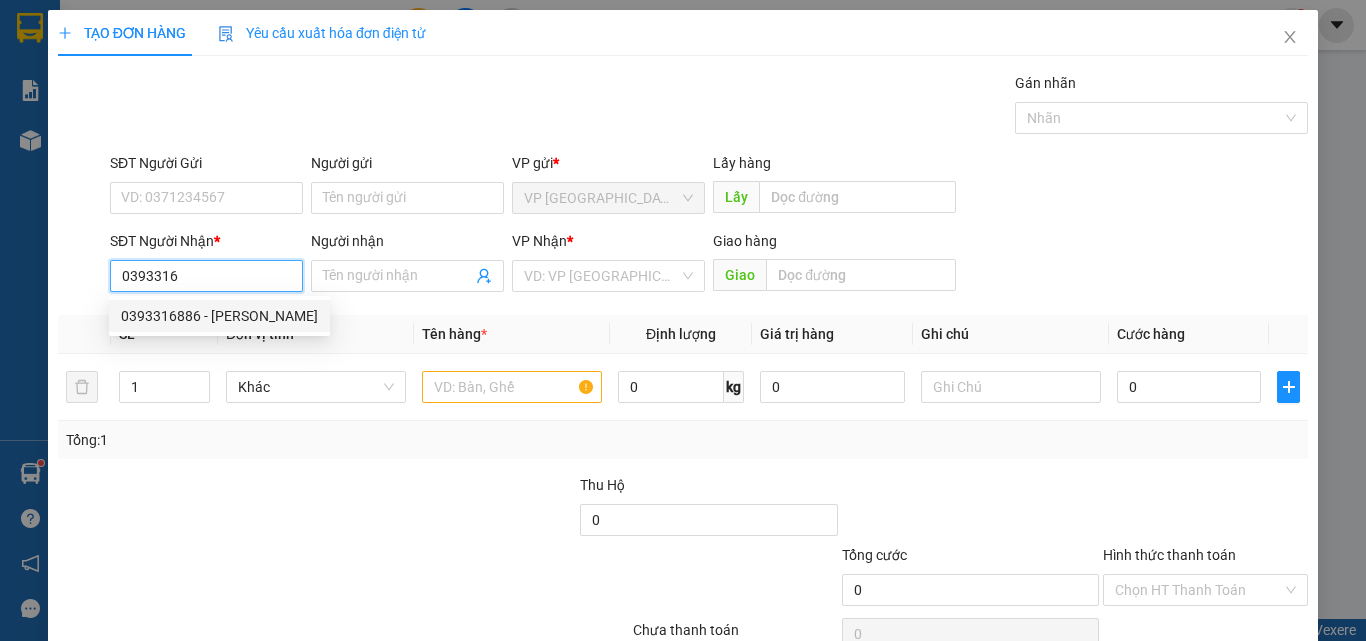 drag, startPoint x: 207, startPoint y: 313, endPoint x: 387, endPoint y: 351, distance: 183.96739 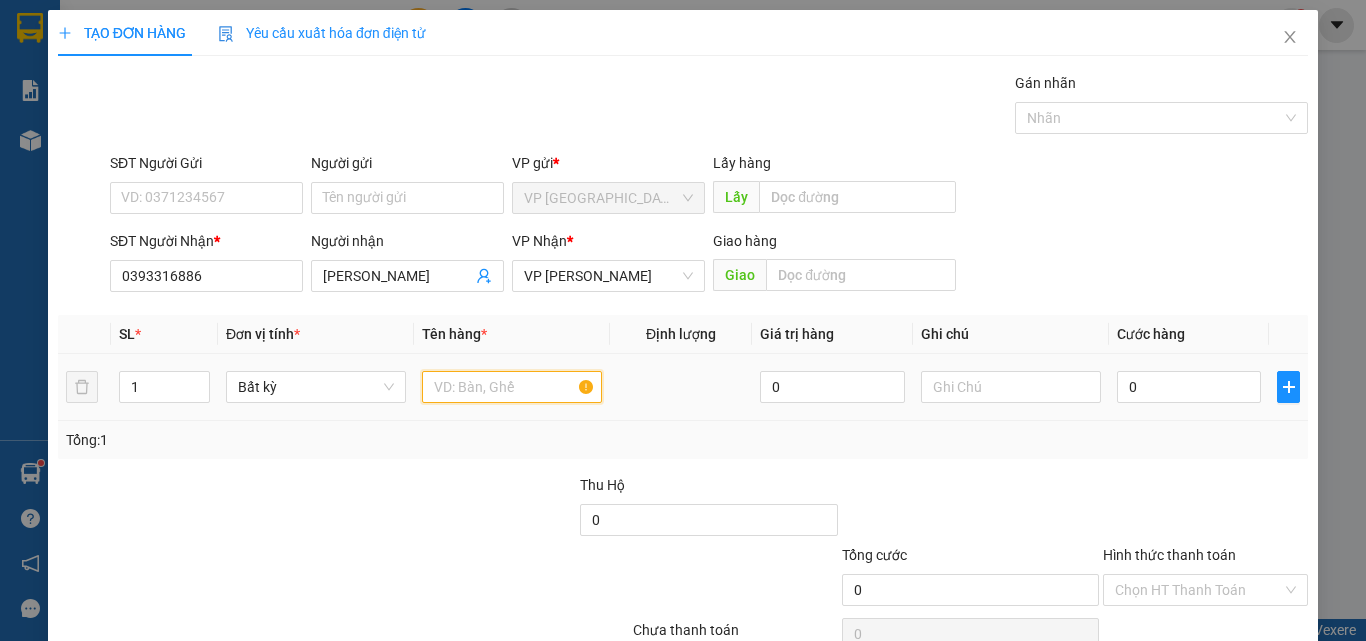click at bounding box center [512, 387] 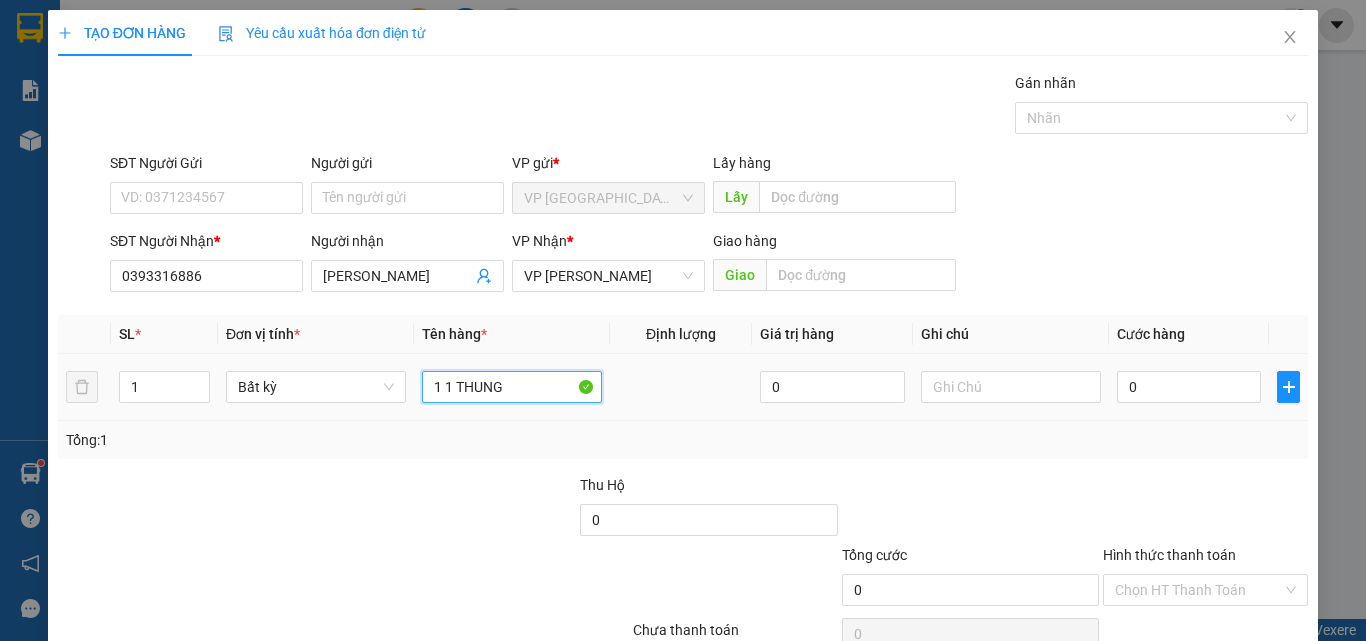 click on "1 1 THUNG" at bounding box center [512, 387] 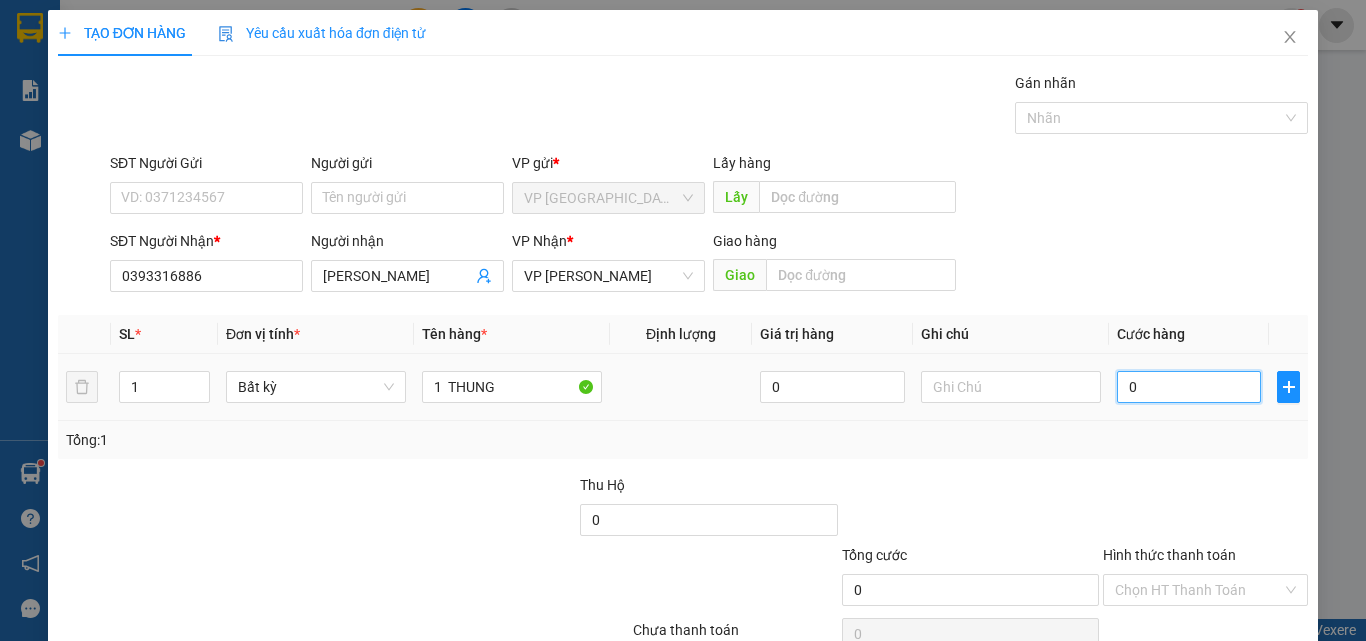 click on "0" at bounding box center [1189, 387] 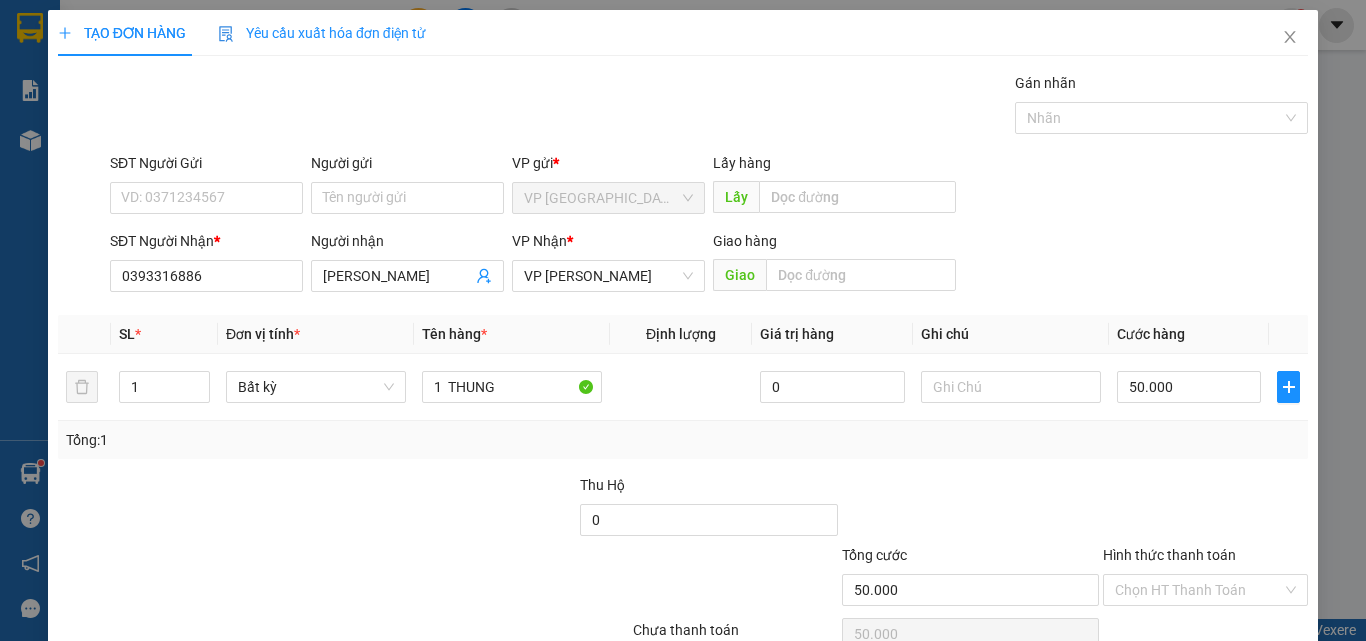 click on "[PERSON_NAME] và In" at bounding box center (1263, 685) 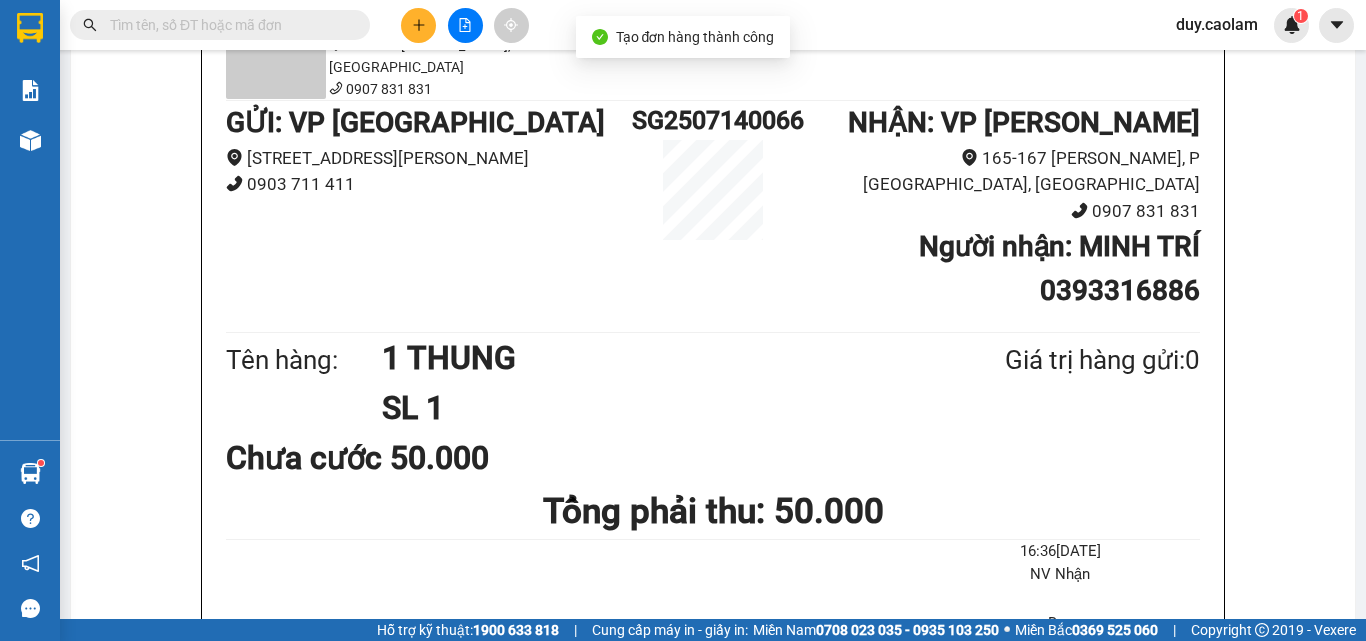 drag, startPoint x: 700, startPoint y: 124, endPoint x: 723, endPoint y: 104, distance: 30.479502 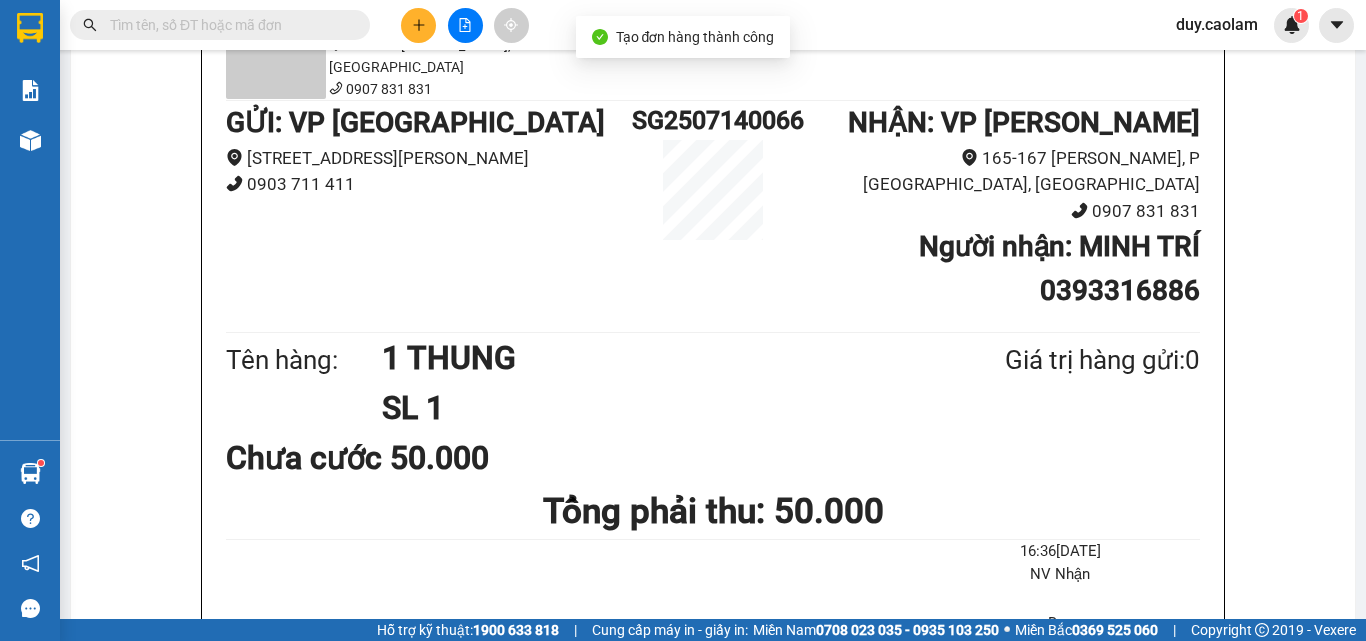 drag, startPoint x: 723, startPoint y: 104, endPoint x: 774, endPoint y: 94, distance: 51.971146 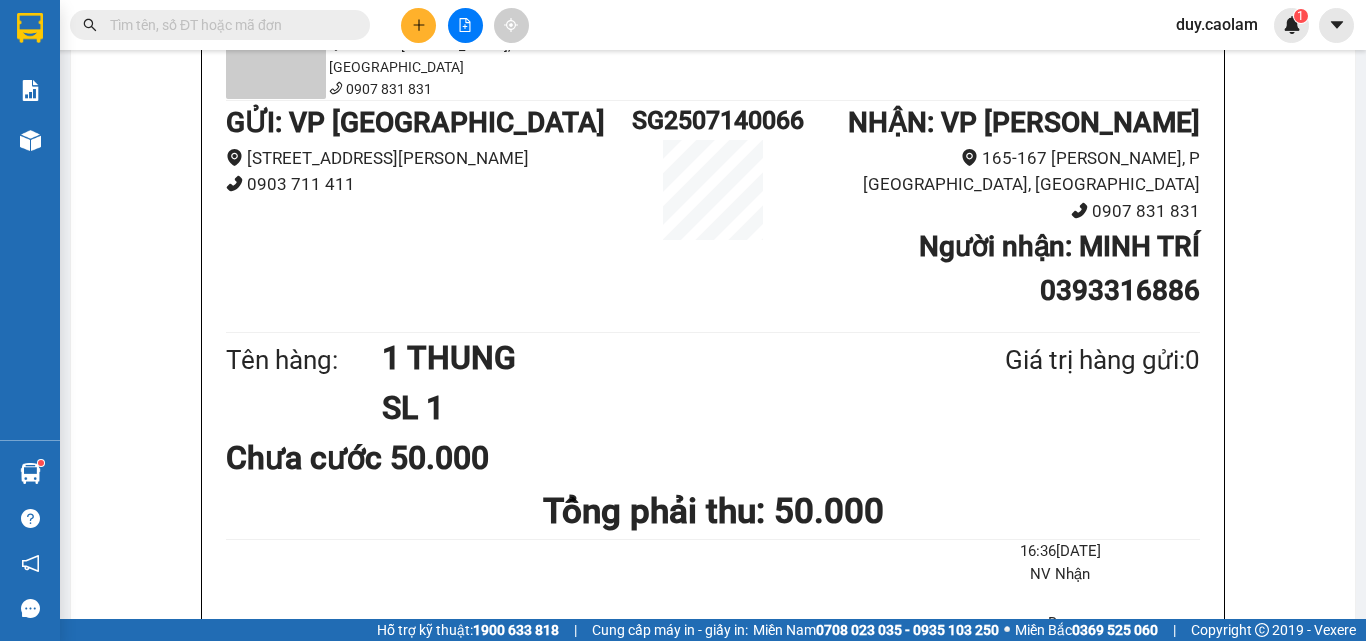 click 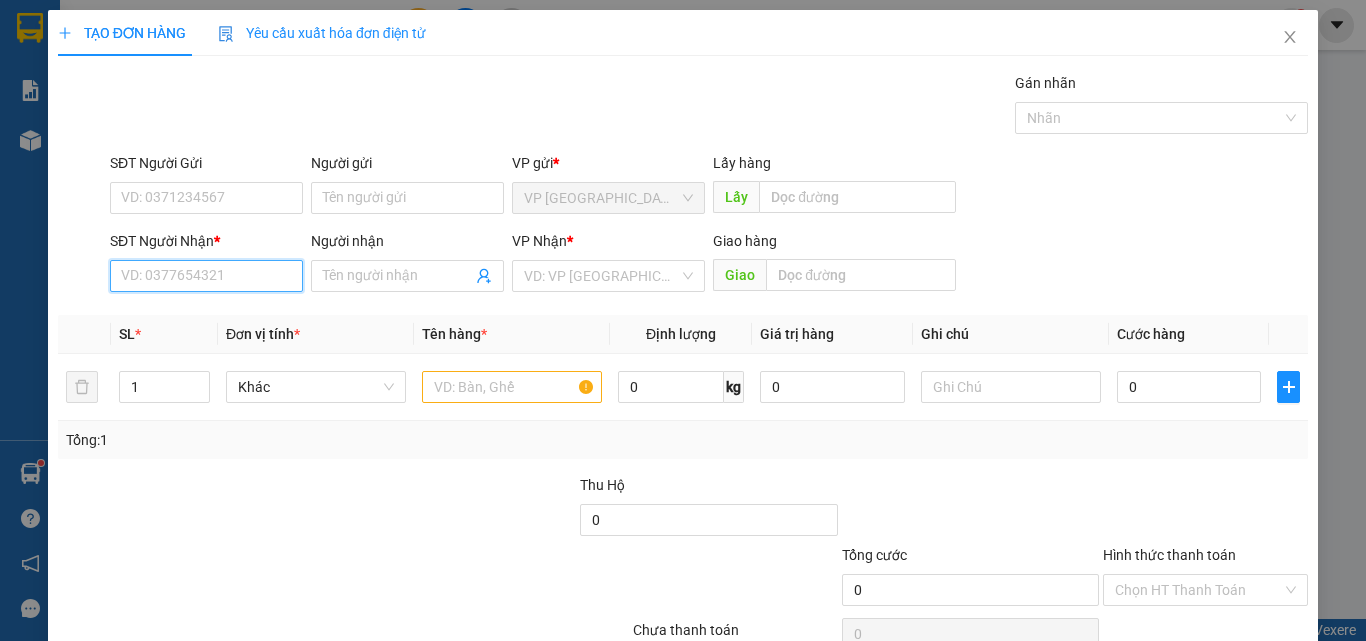 click on "SĐT Người Nhận  *" at bounding box center (206, 276) 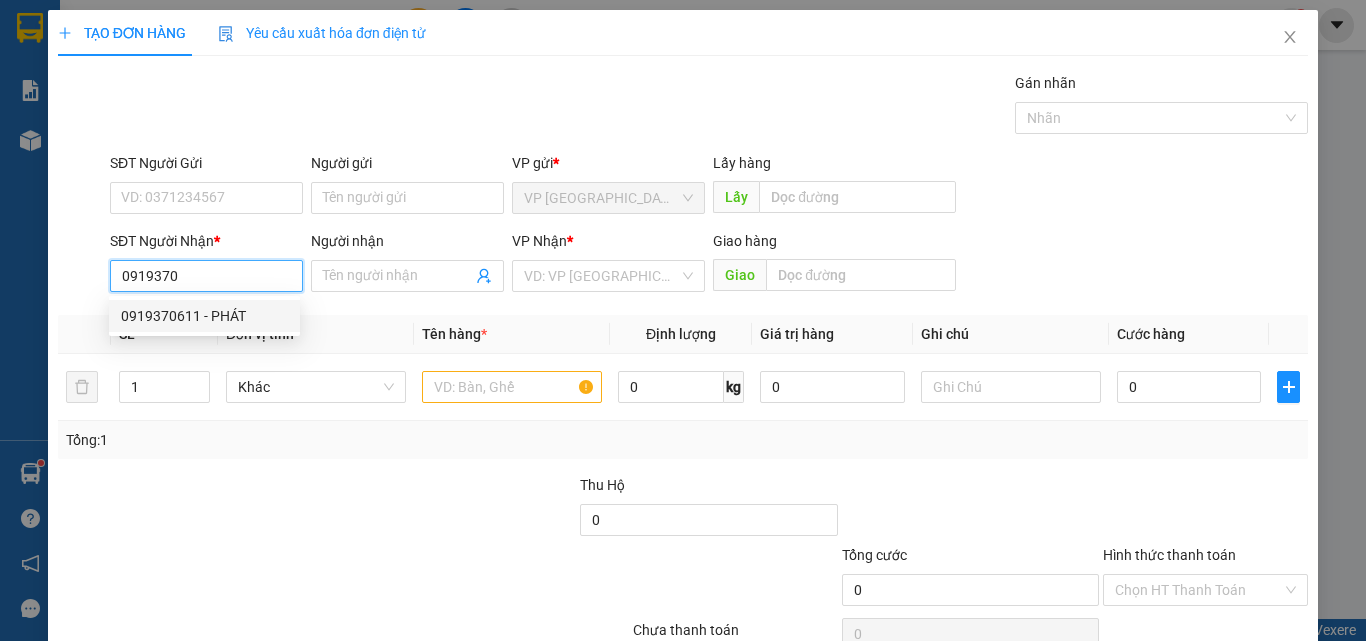 click on "0919370611 - PHÁT" at bounding box center (204, 316) 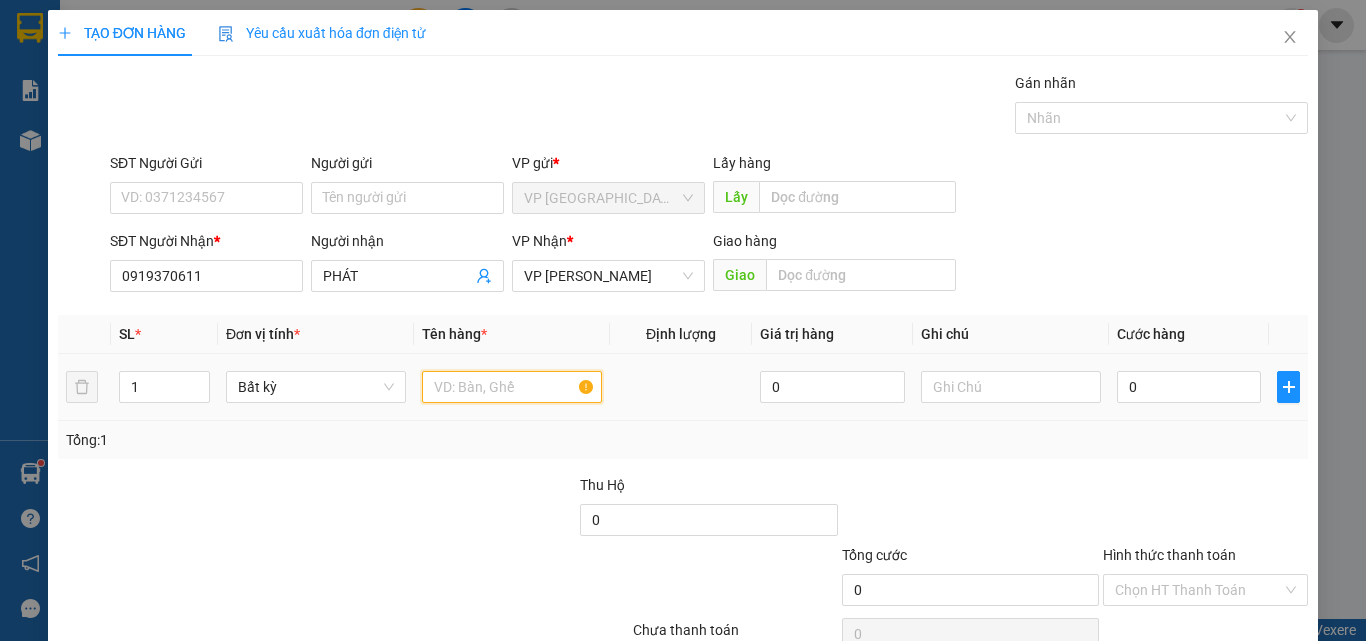 click at bounding box center (512, 387) 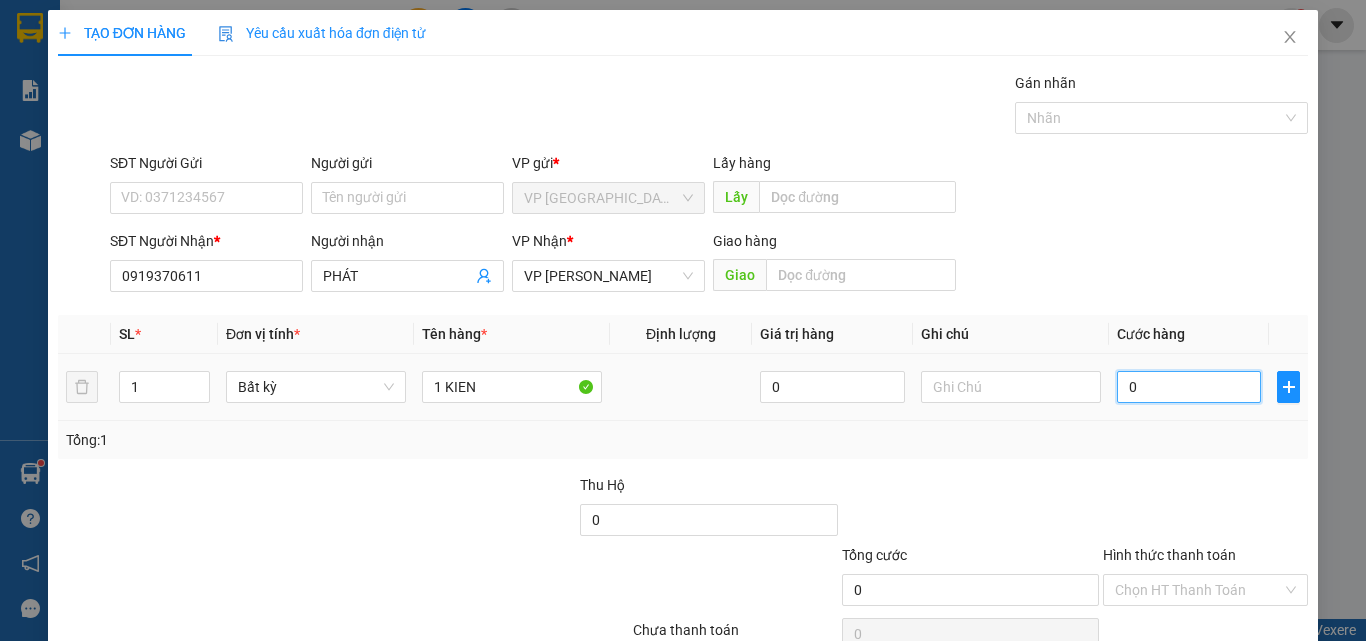 click on "0" at bounding box center [1189, 387] 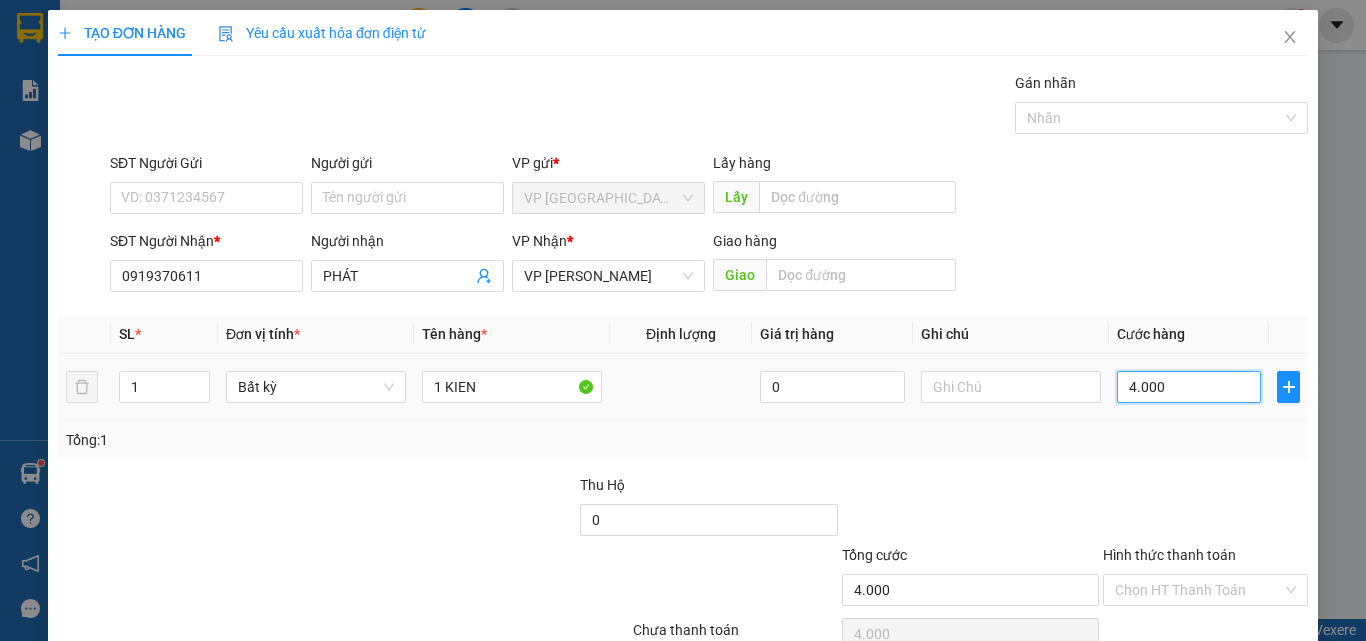 click on "4.000" at bounding box center (1189, 387) 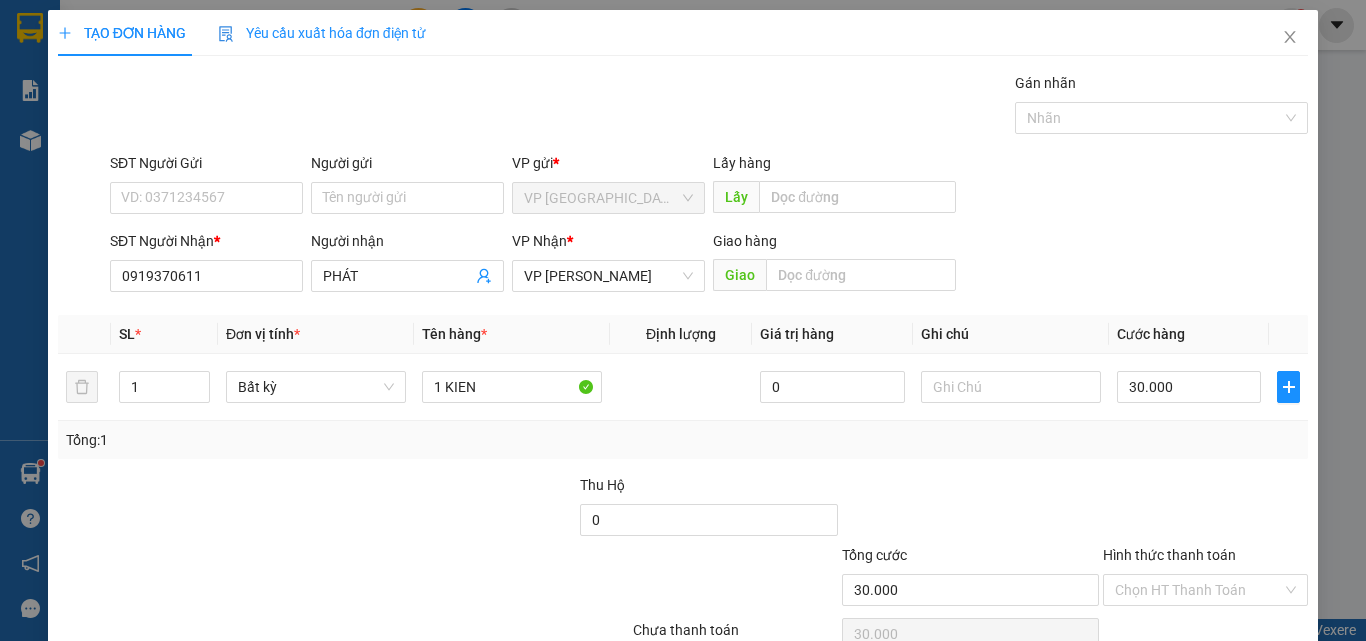 click on "[PERSON_NAME] và In" at bounding box center (1231, 685) 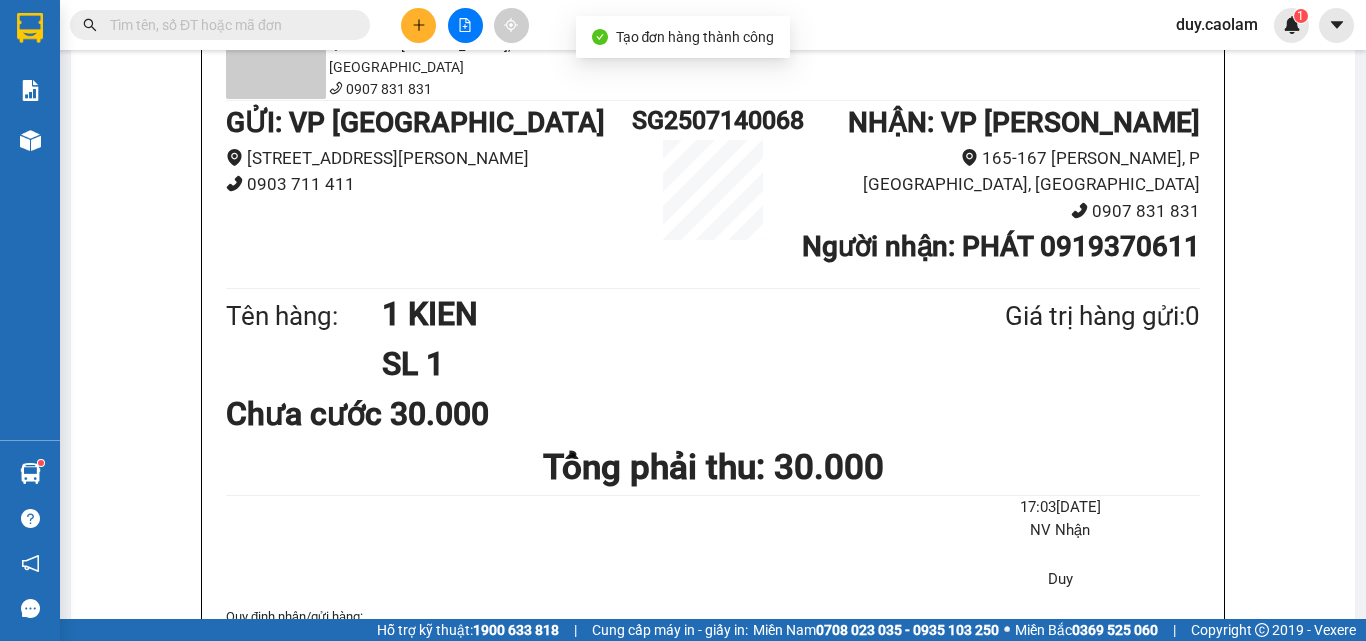 click on "In mẫu A5" at bounding box center [725, -96] 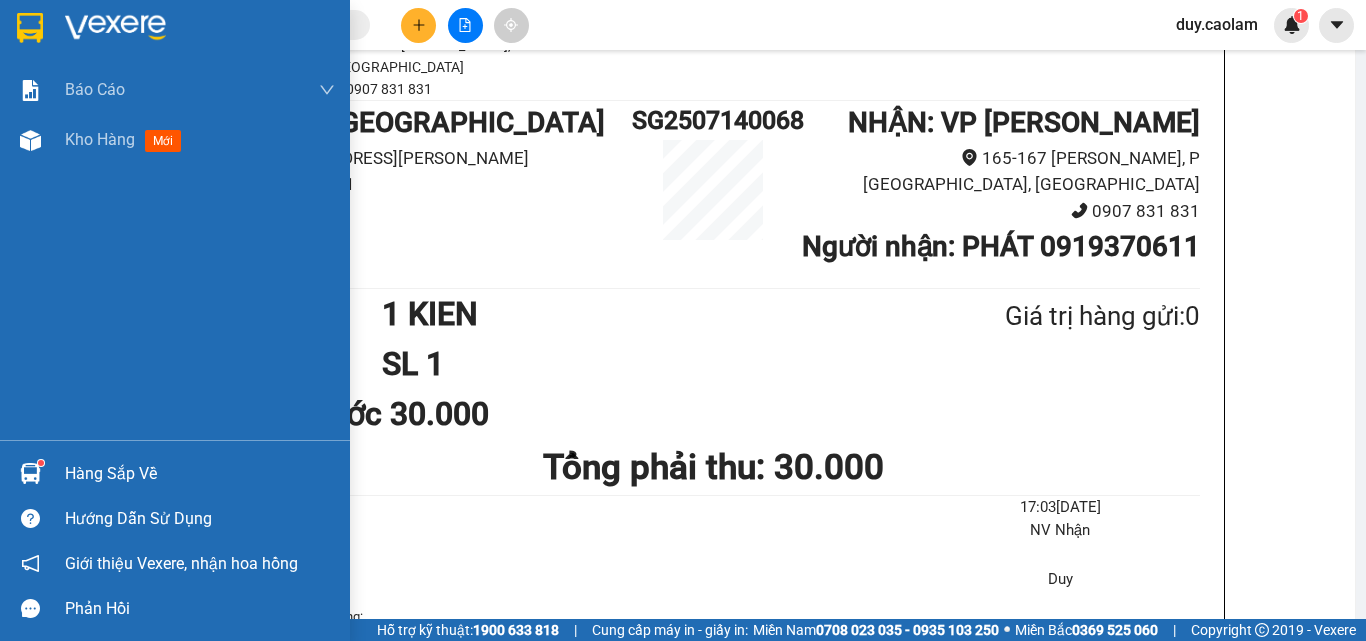 click on "Kho hàng" at bounding box center (100, 139) 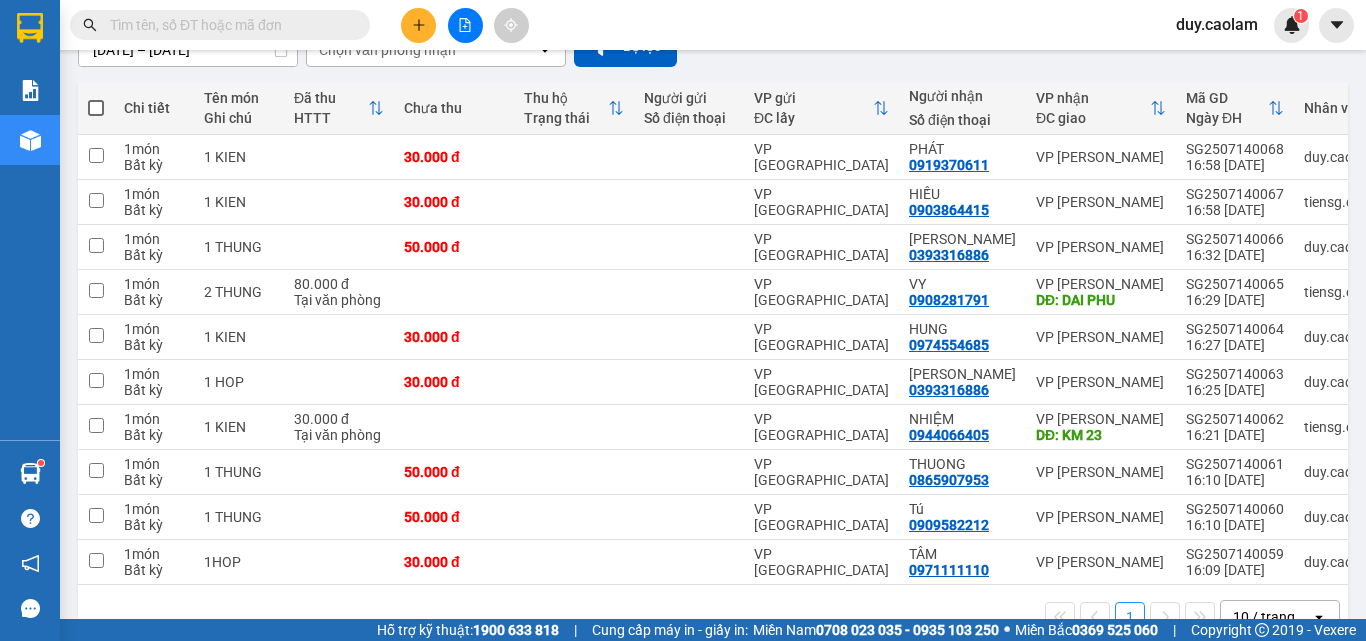 click 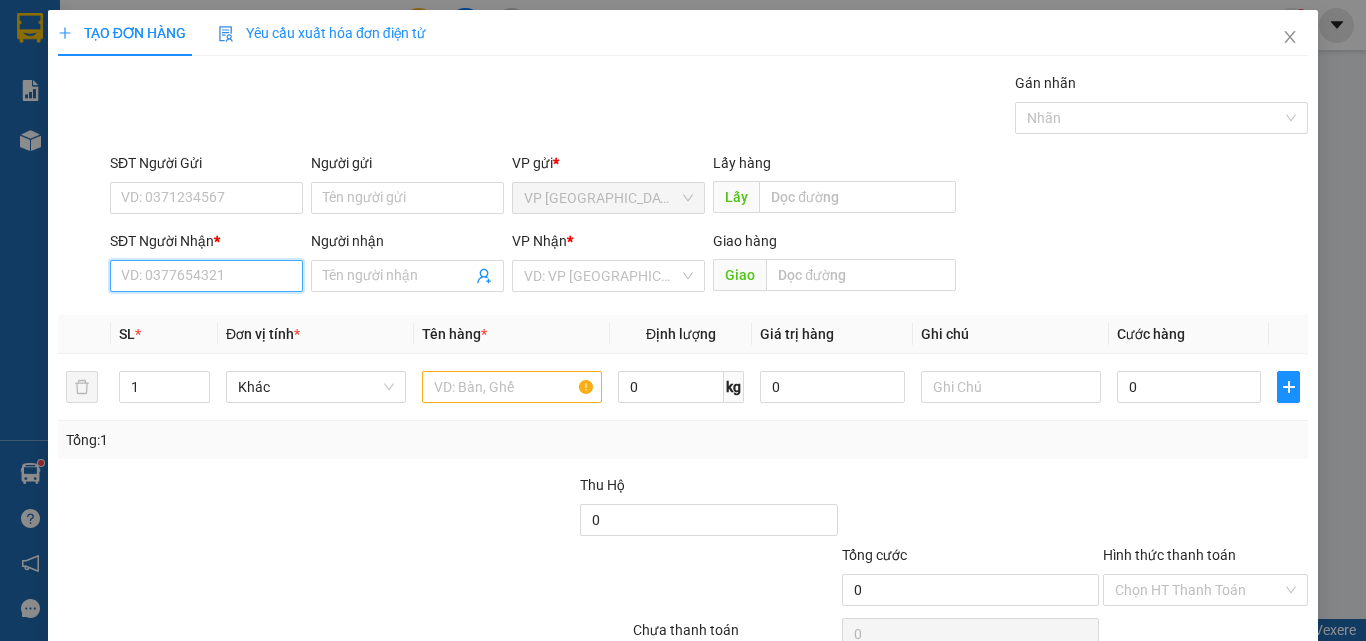 click on "SĐT Người Nhận  *" at bounding box center (206, 276) 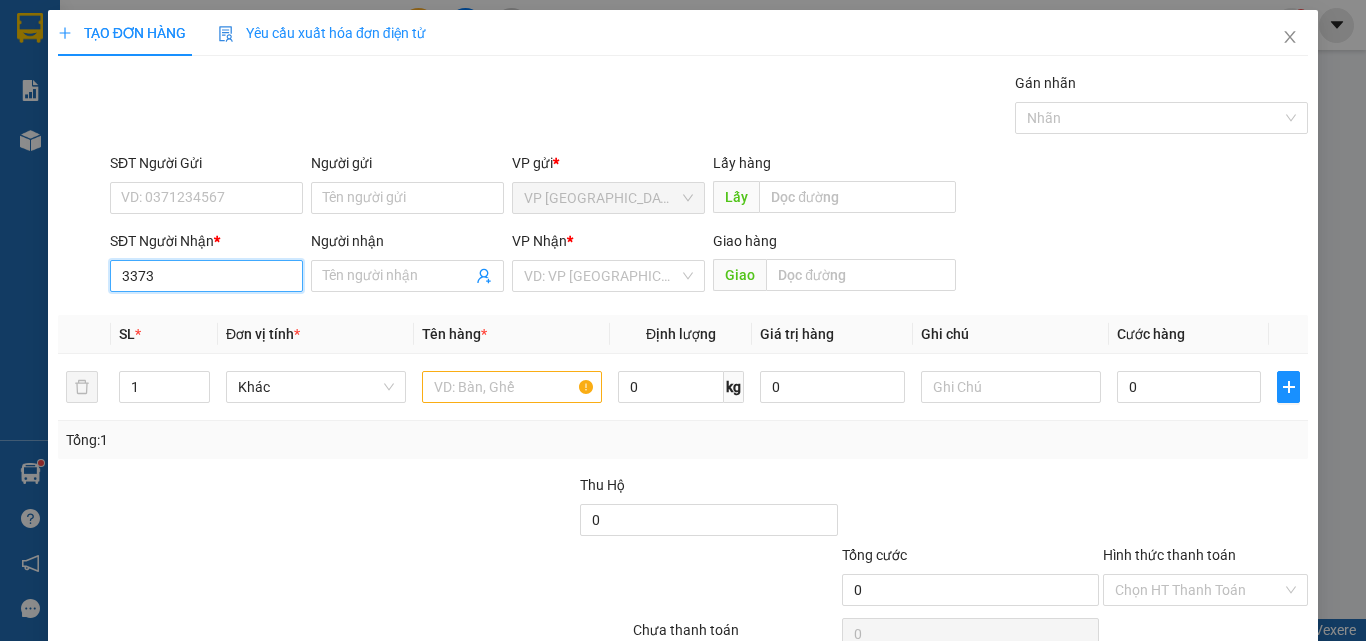 click on "3373" at bounding box center (206, 276) 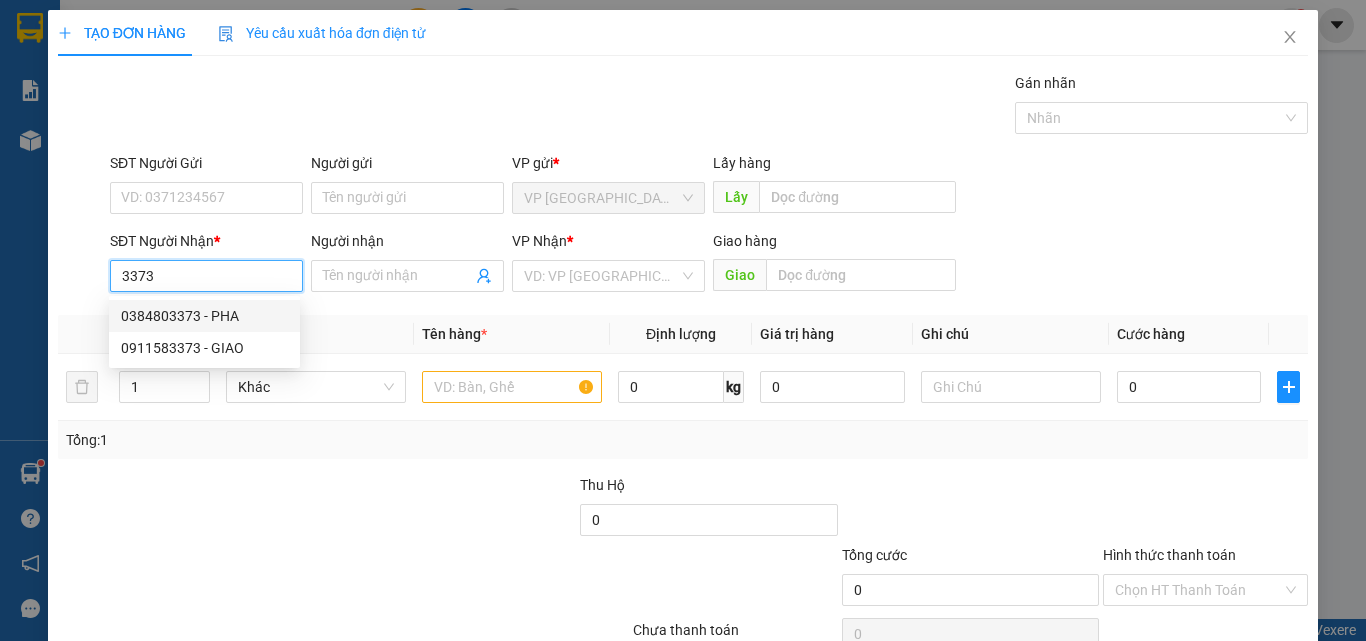 click on "0384803373 - PHA" at bounding box center (204, 316) 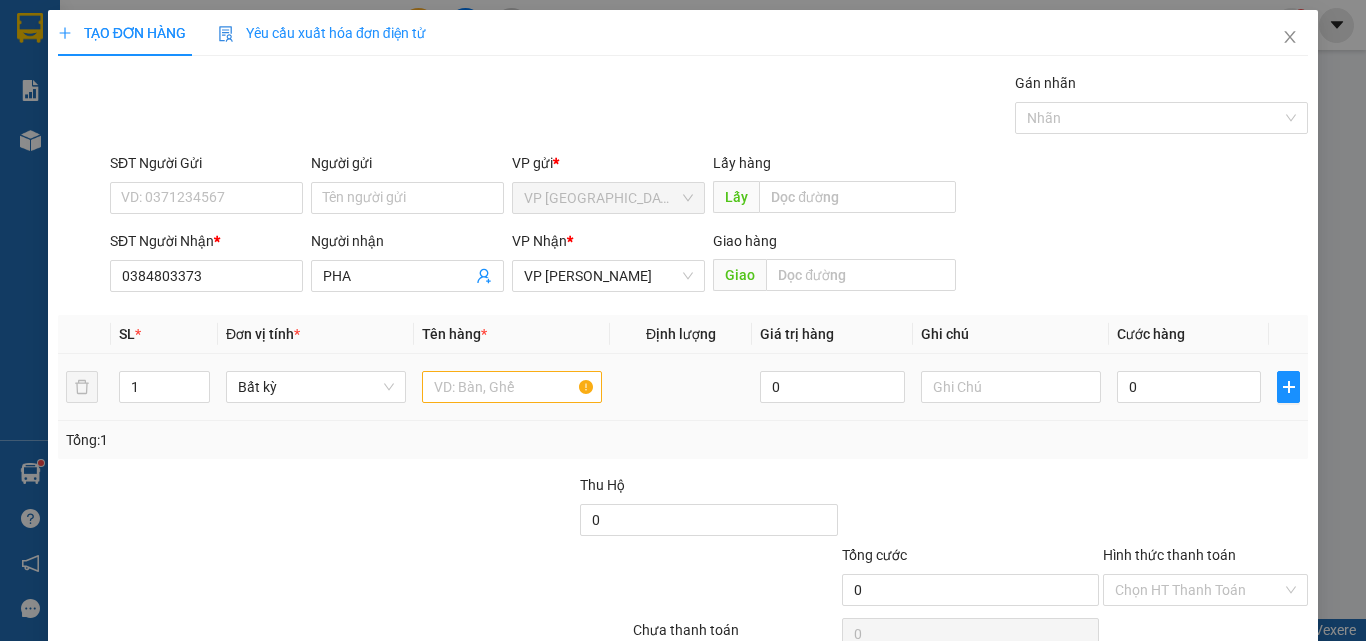 click at bounding box center (512, 387) 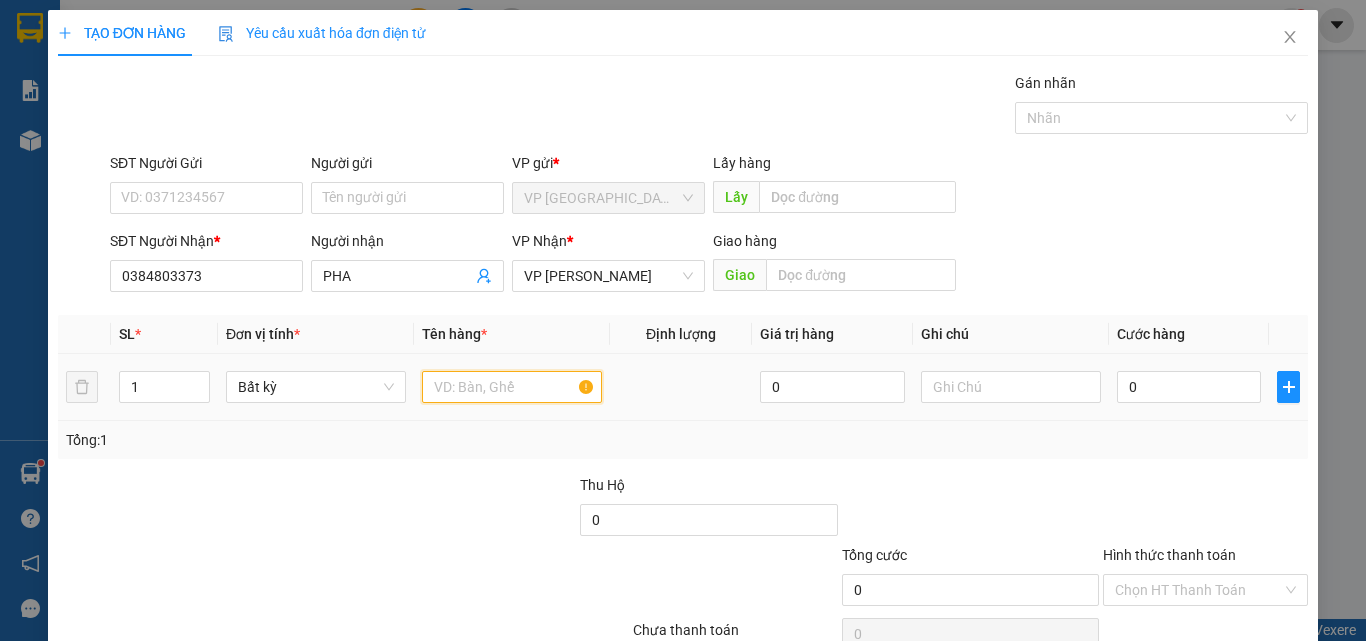 click at bounding box center [512, 387] 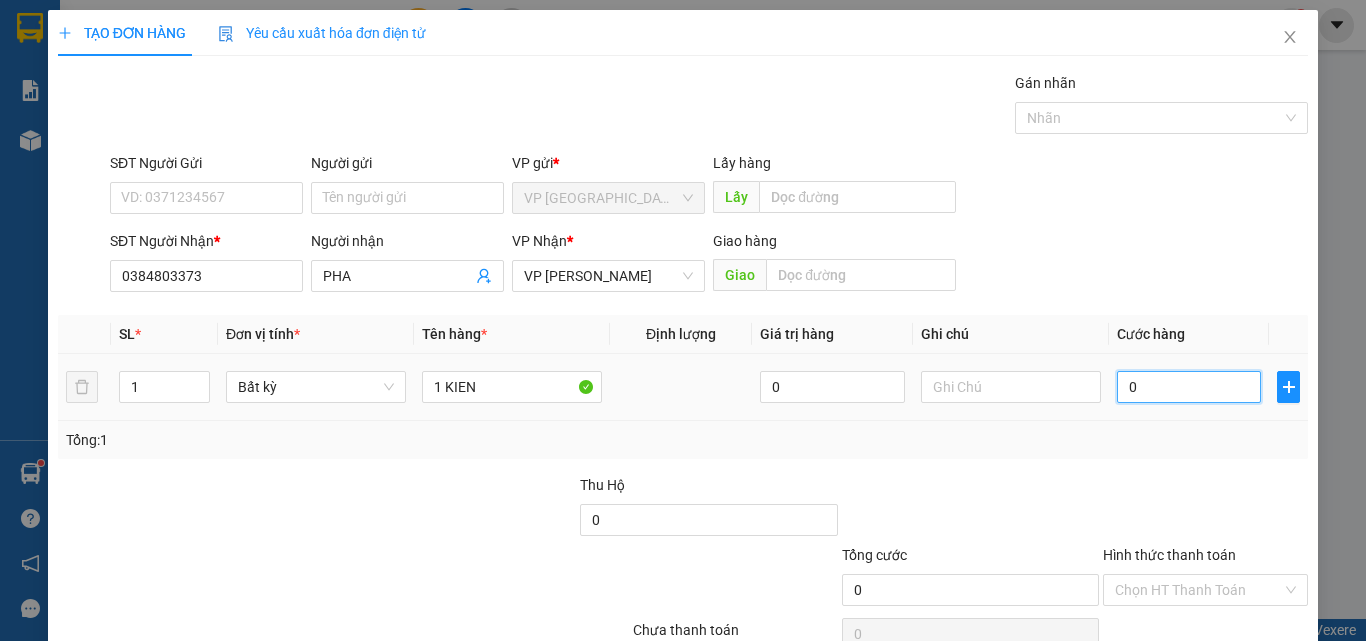 click on "0" at bounding box center (1189, 387) 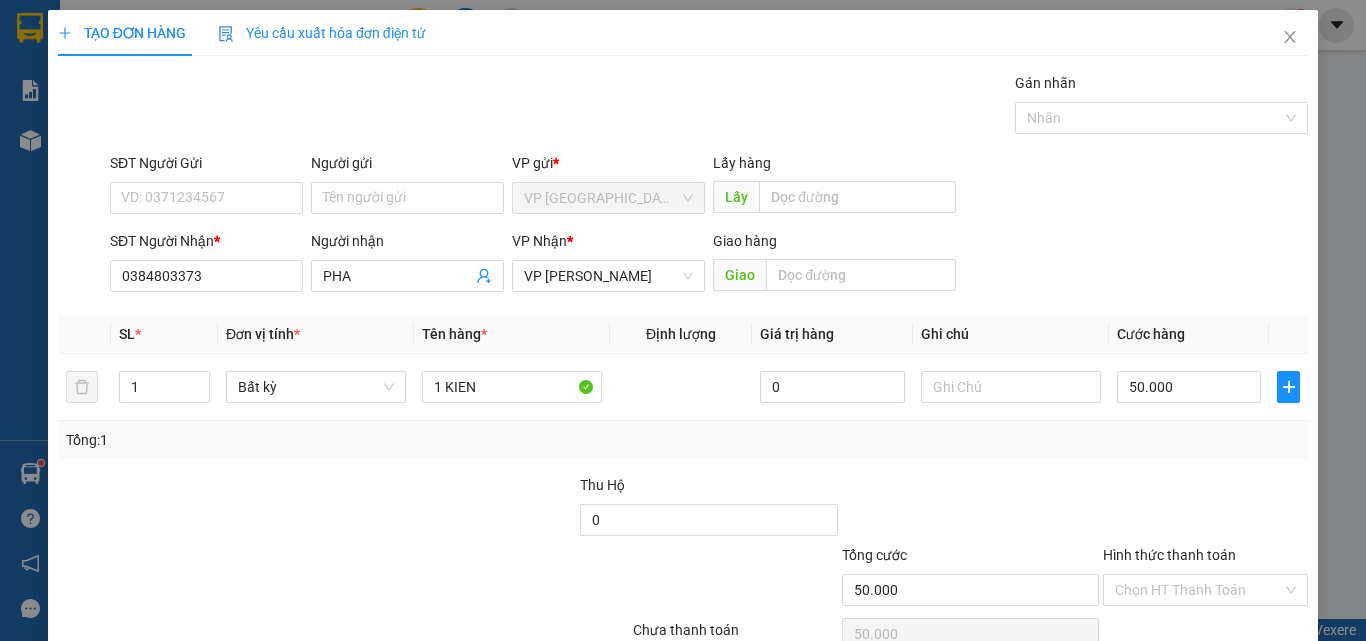 click on "[PERSON_NAME] và In" at bounding box center (1231, 685) 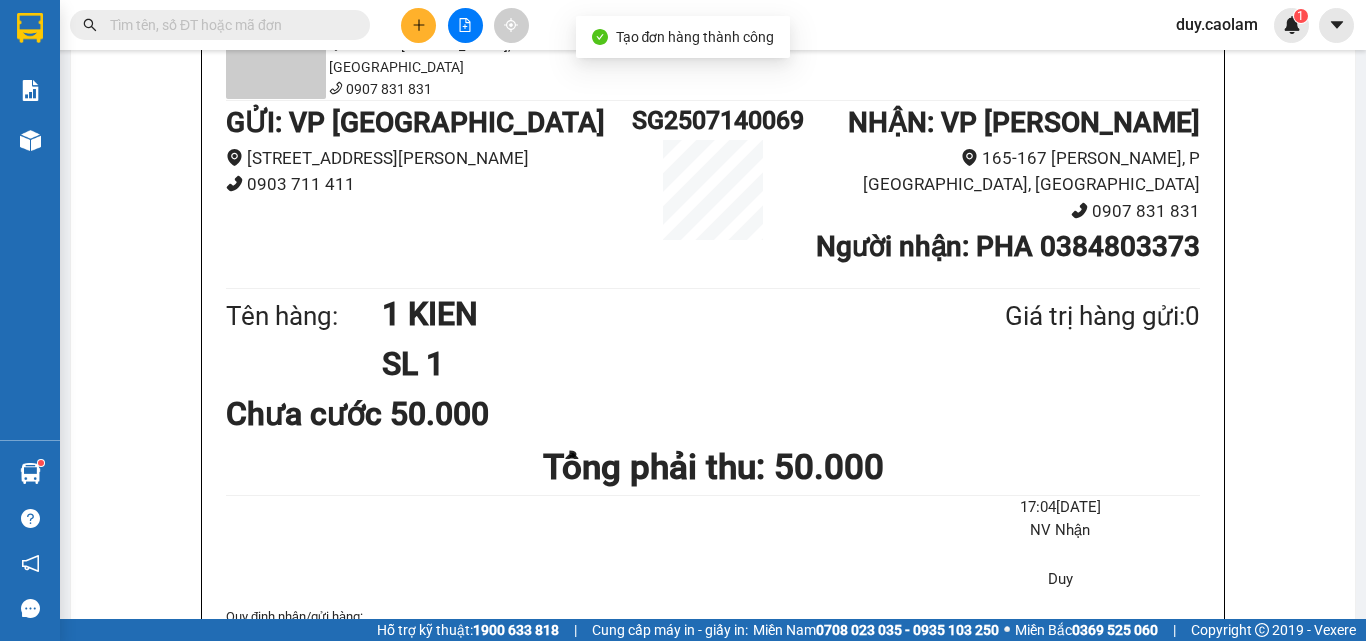 drag, startPoint x: 687, startPoint y: 96, endPoint x: 737, endPoint y: 99, distance: 50.08992 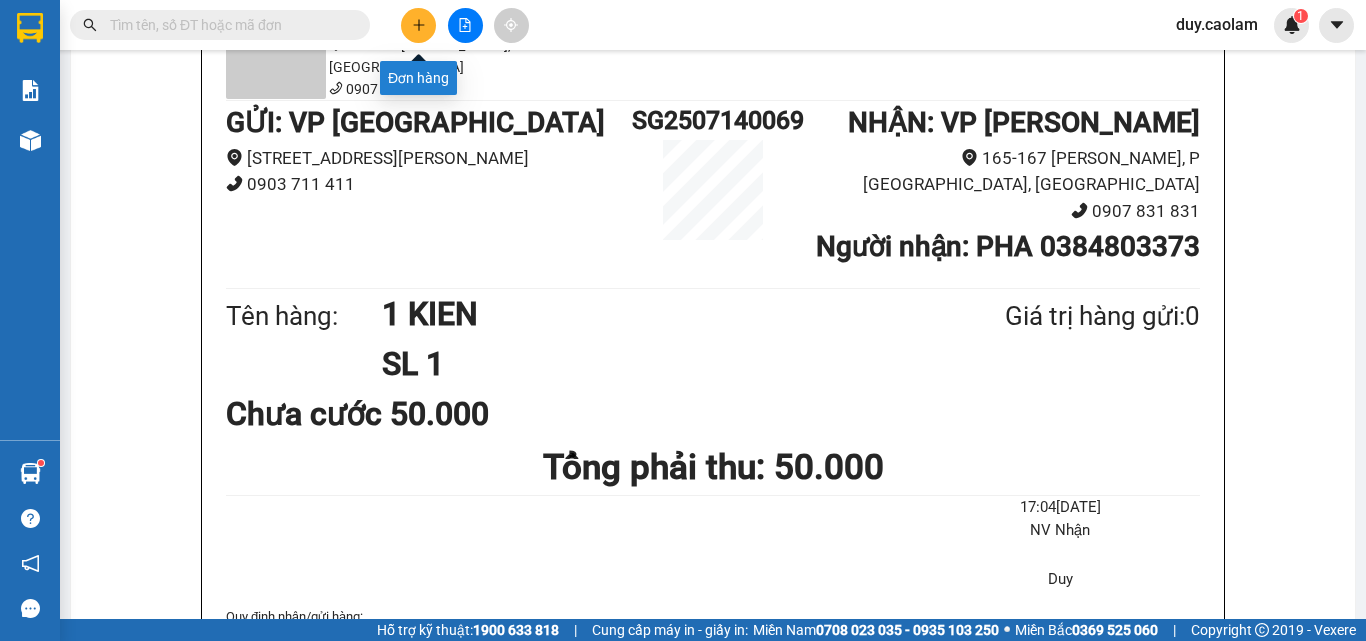 click 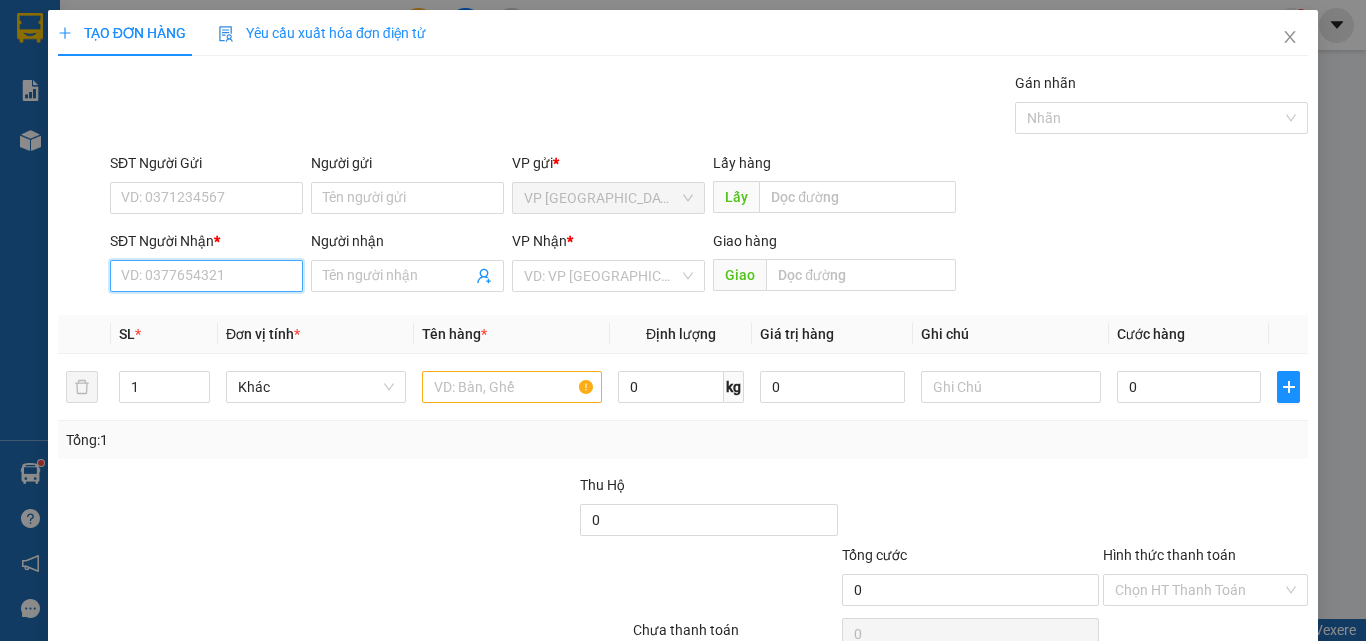 click on "SĐT Người Nhận  *" at bounding box center (206, 276) 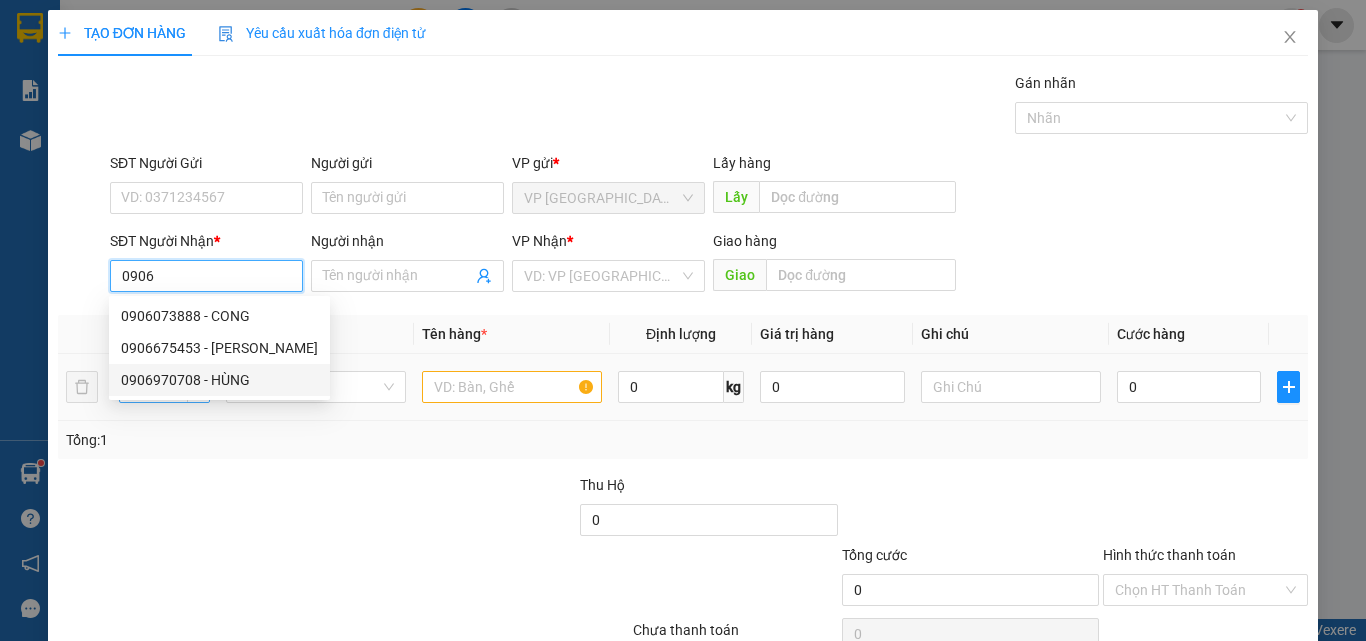 click on "0906970708 - HÙNG" at bounding box center [219, 380] 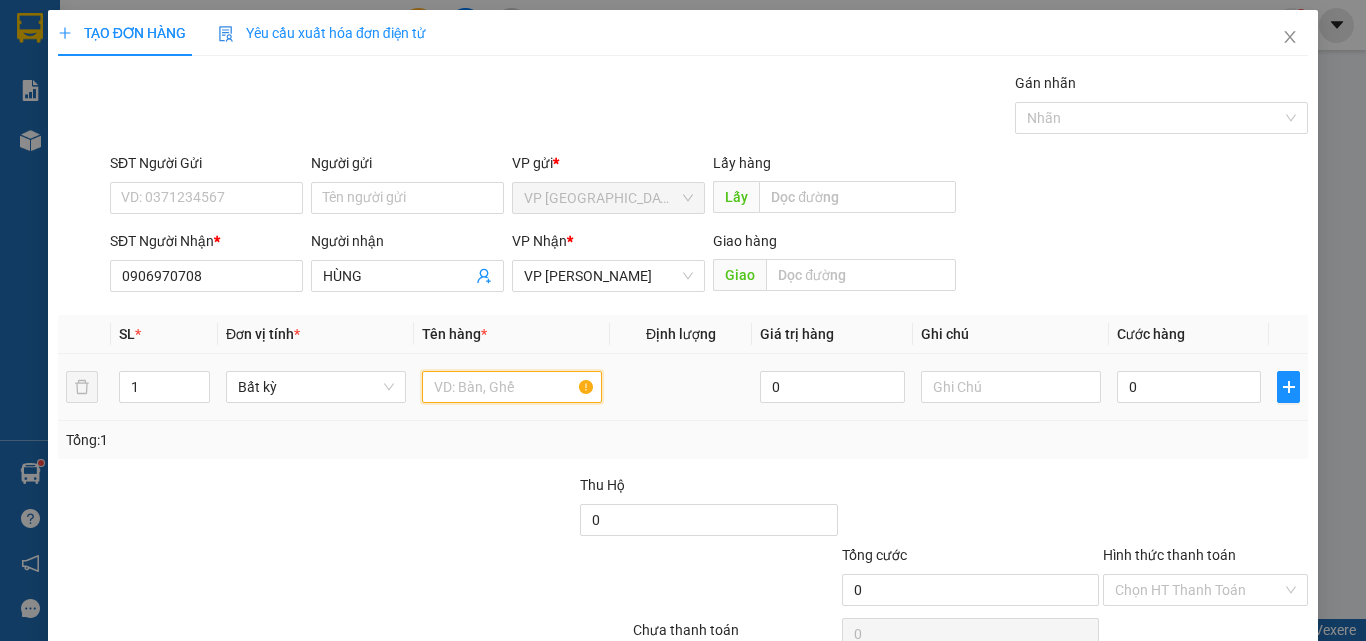 click at bounding box center [512, 387] 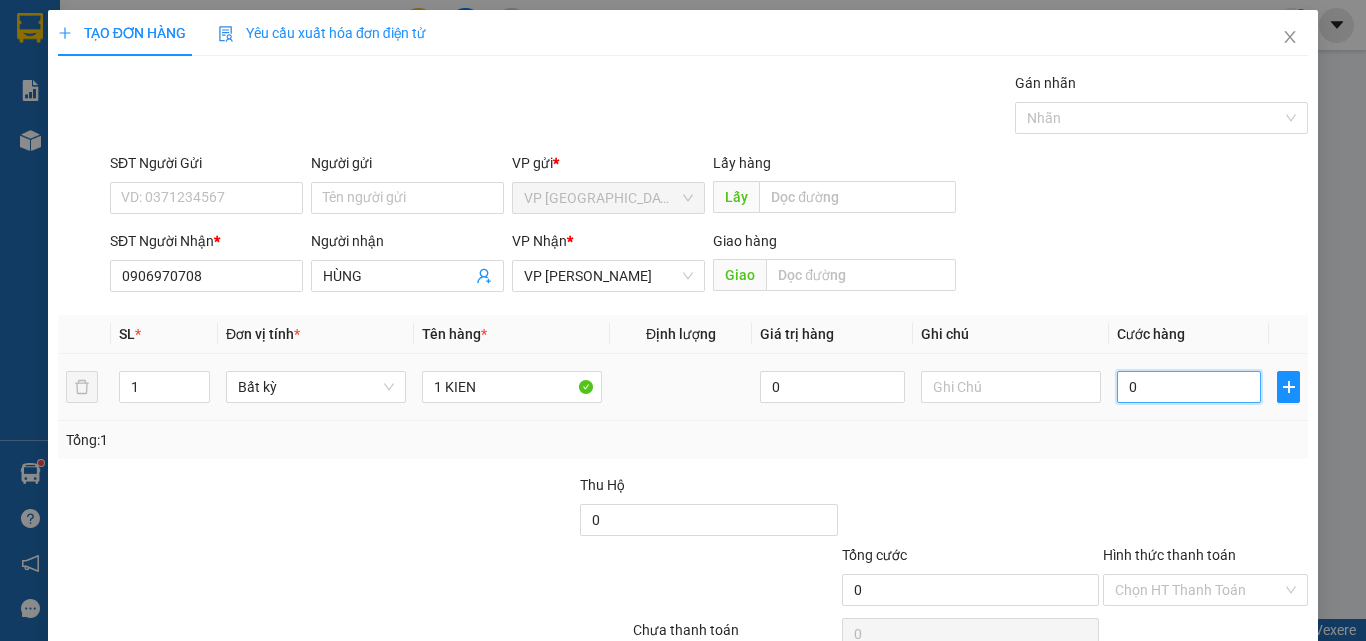 click on "0" at bounding box center [1189, 387] 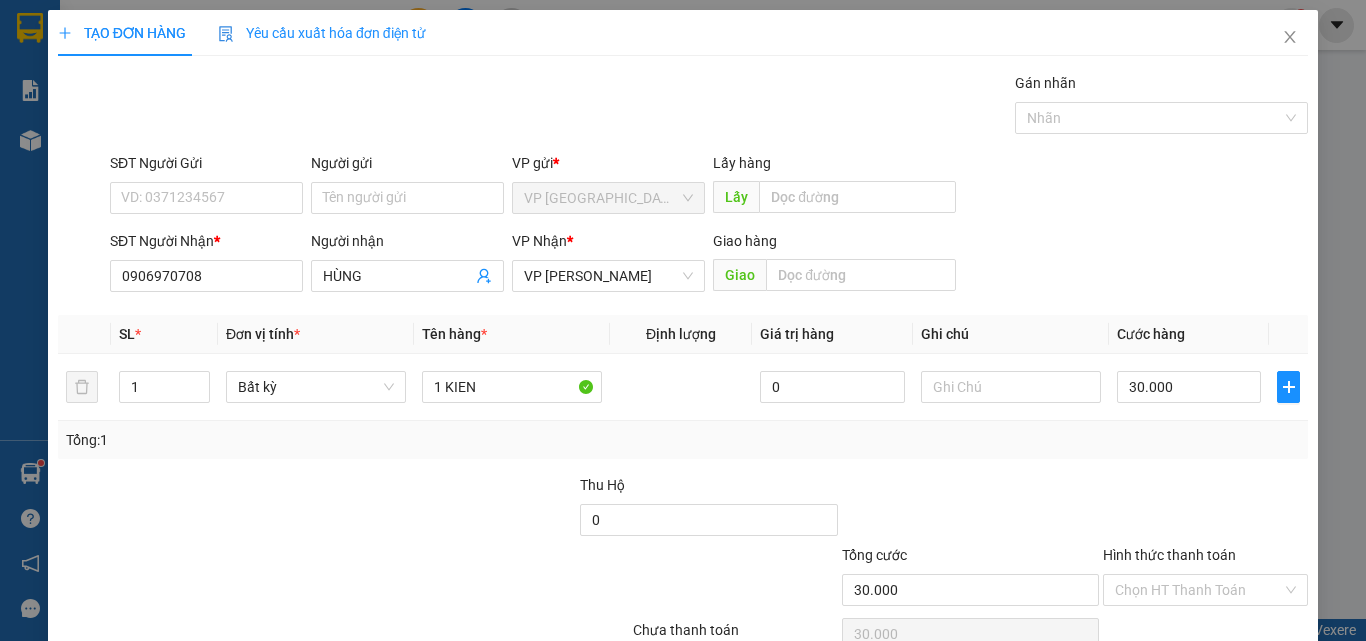 click on "[PERSON_NAME] và In" at bounding box center (1231, 685) 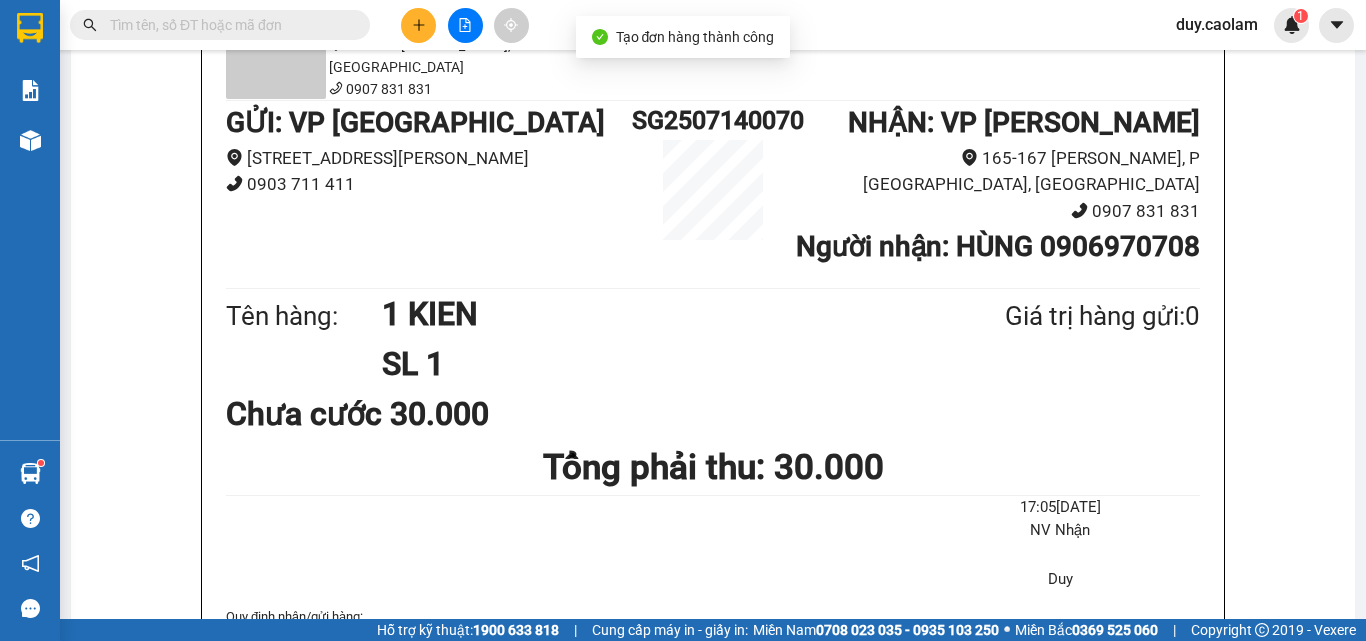 click on "In mẫu A5" at bounding box center [725, -96] 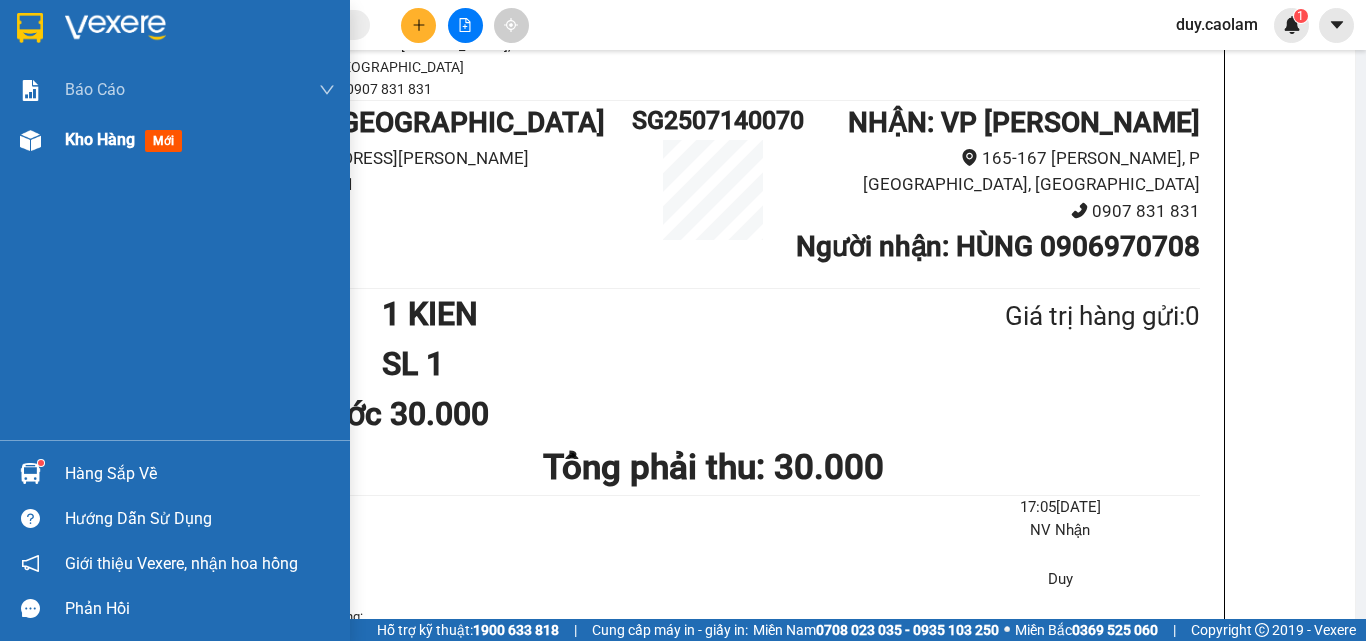 click on "Kho hàng" at bounding box center [100, 139] 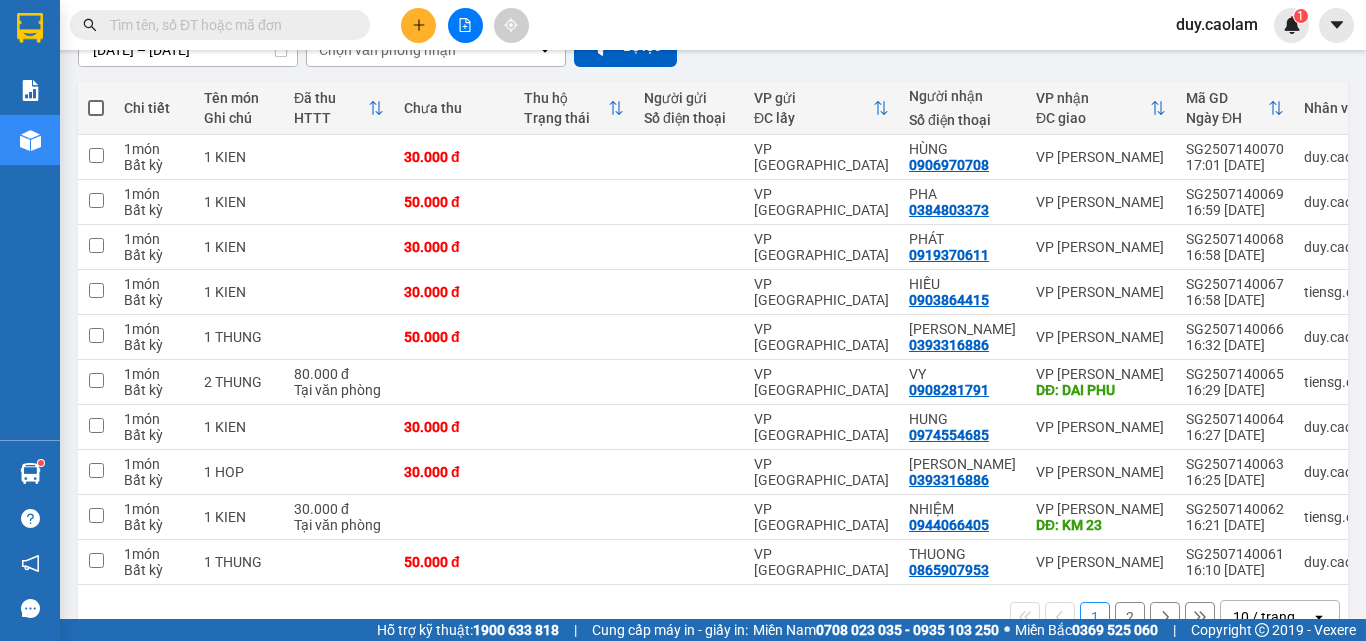click on "Kho nhận" at bounding box center [285, -108] 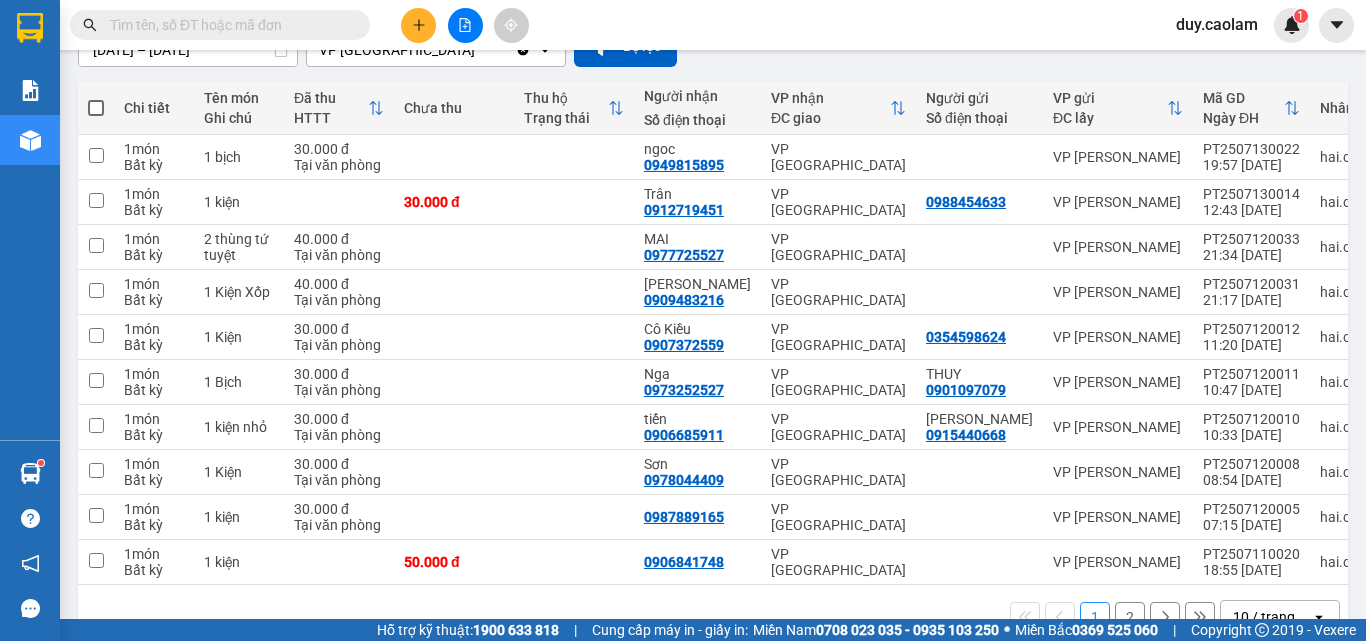 click on "2" at bounding box center (1130, 617) 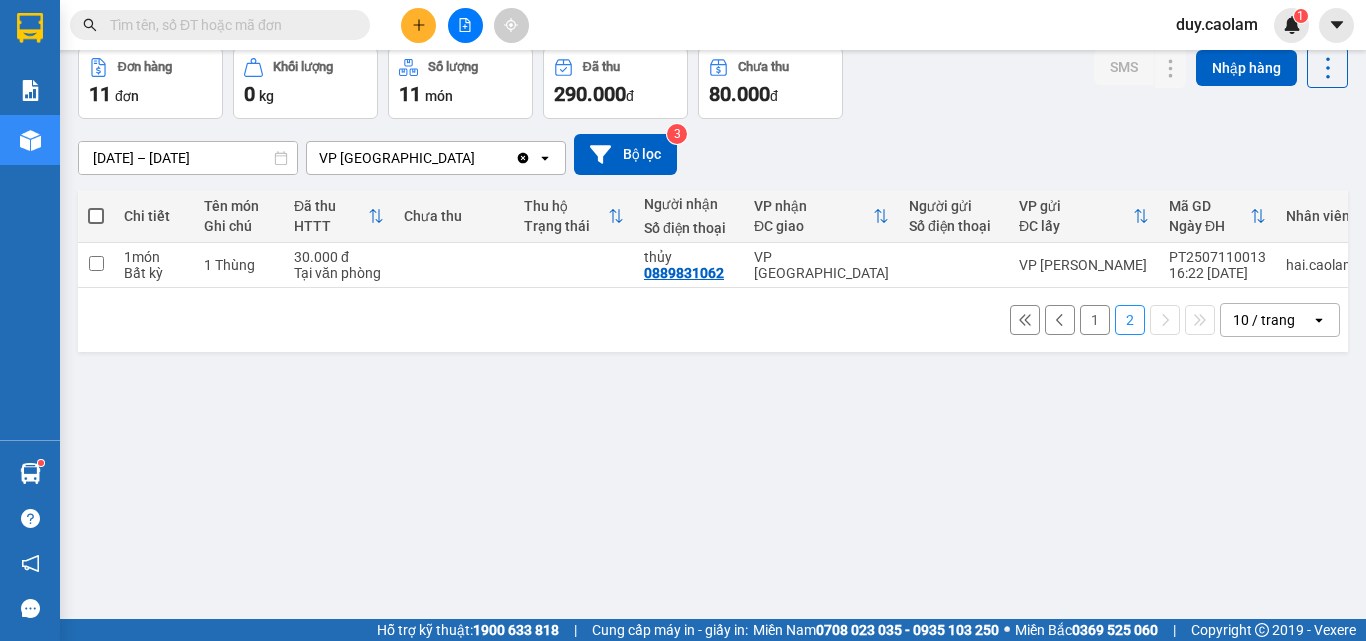 click on "1" at bounding box center (1095, 320) 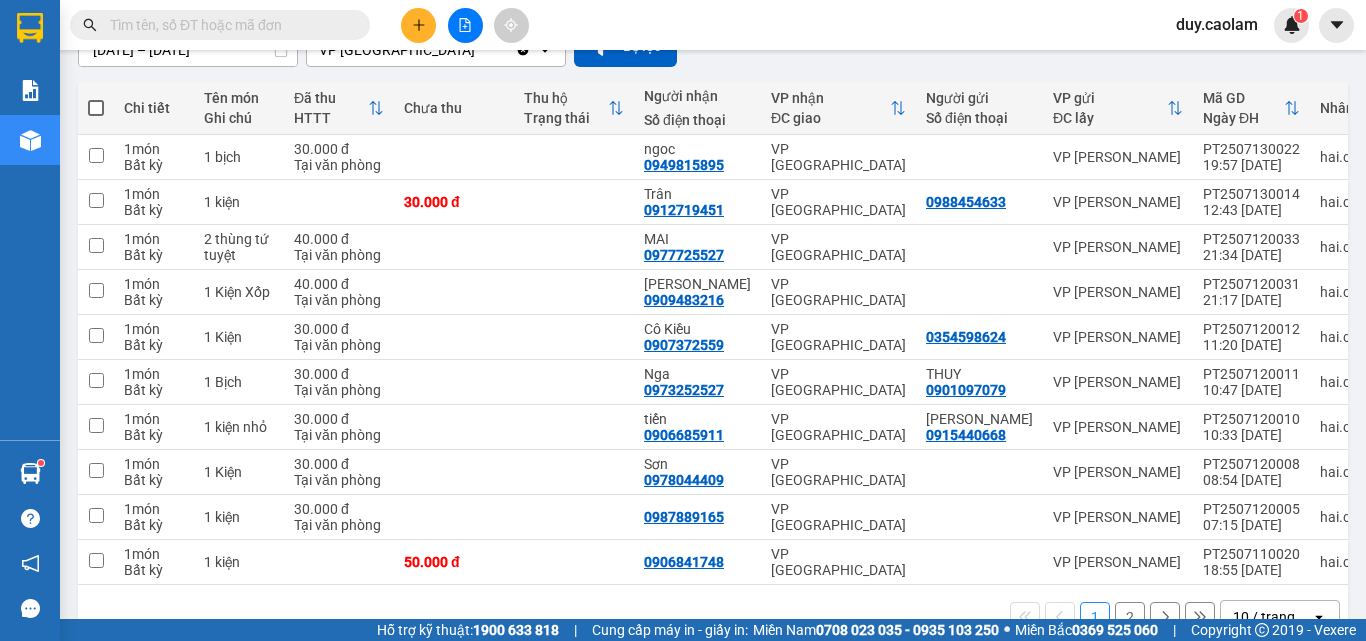 click on "2" at bounding box center (1130, 617) 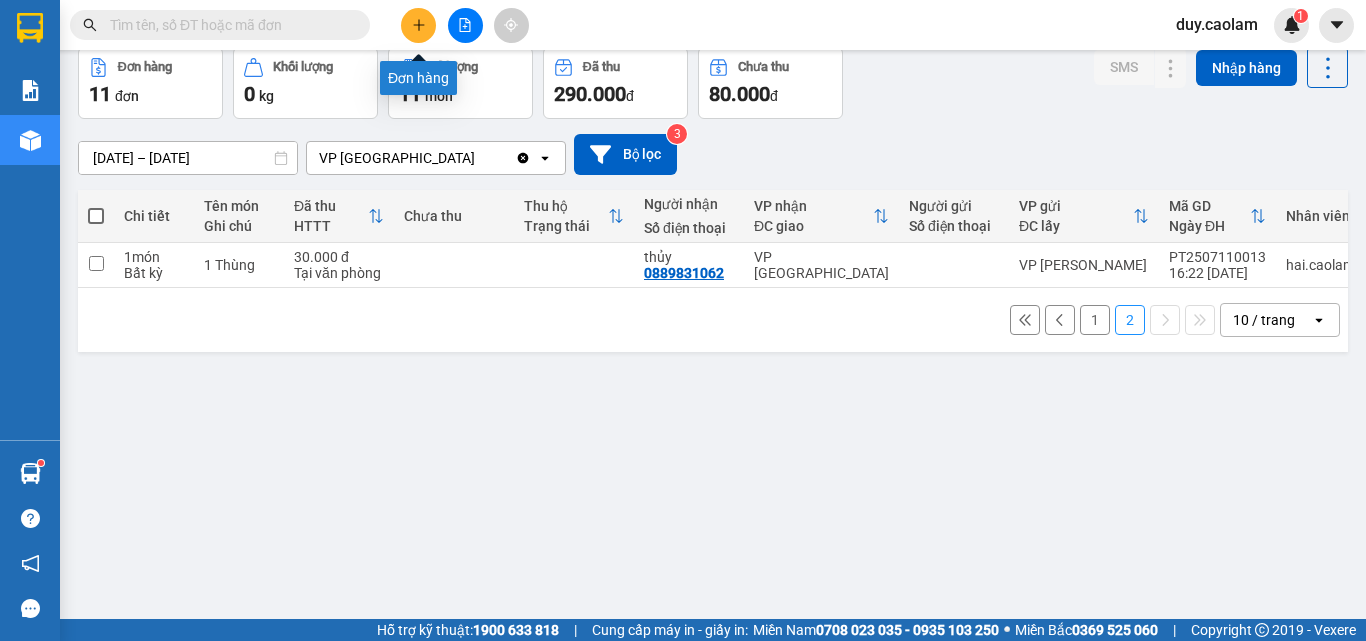 click at bounding box center (418, 25) 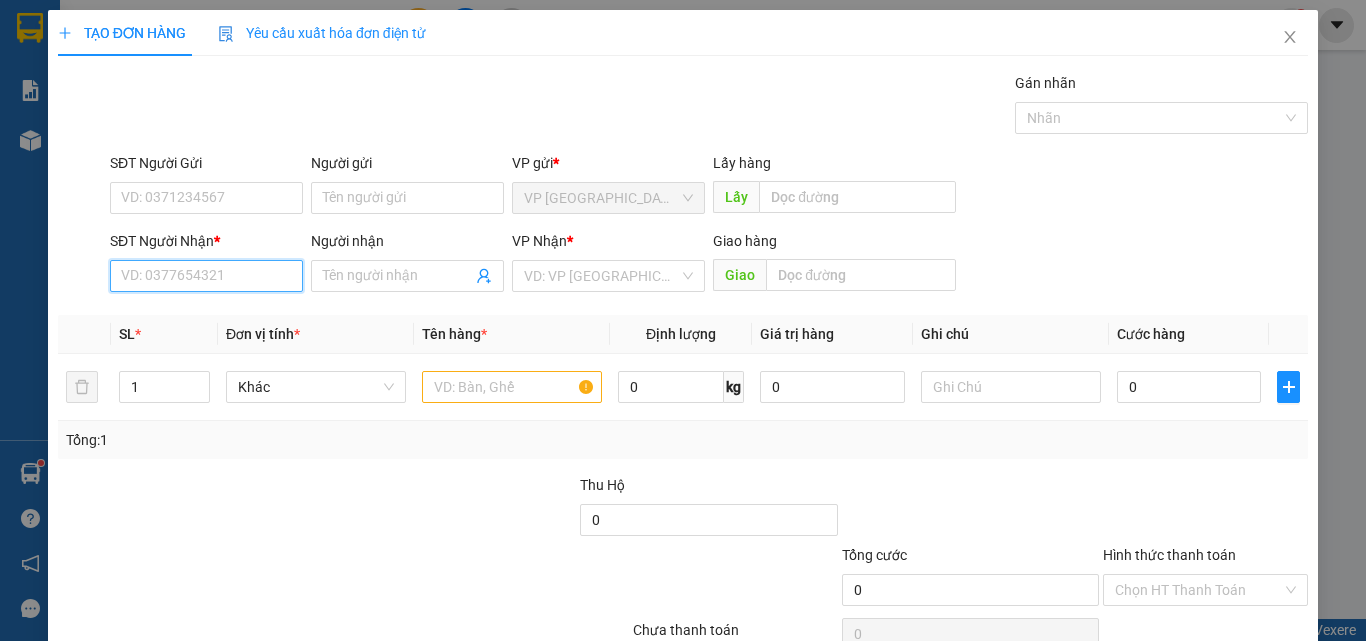 click on "SĐT Người Nhận  *" at bounding box center [206, 276] 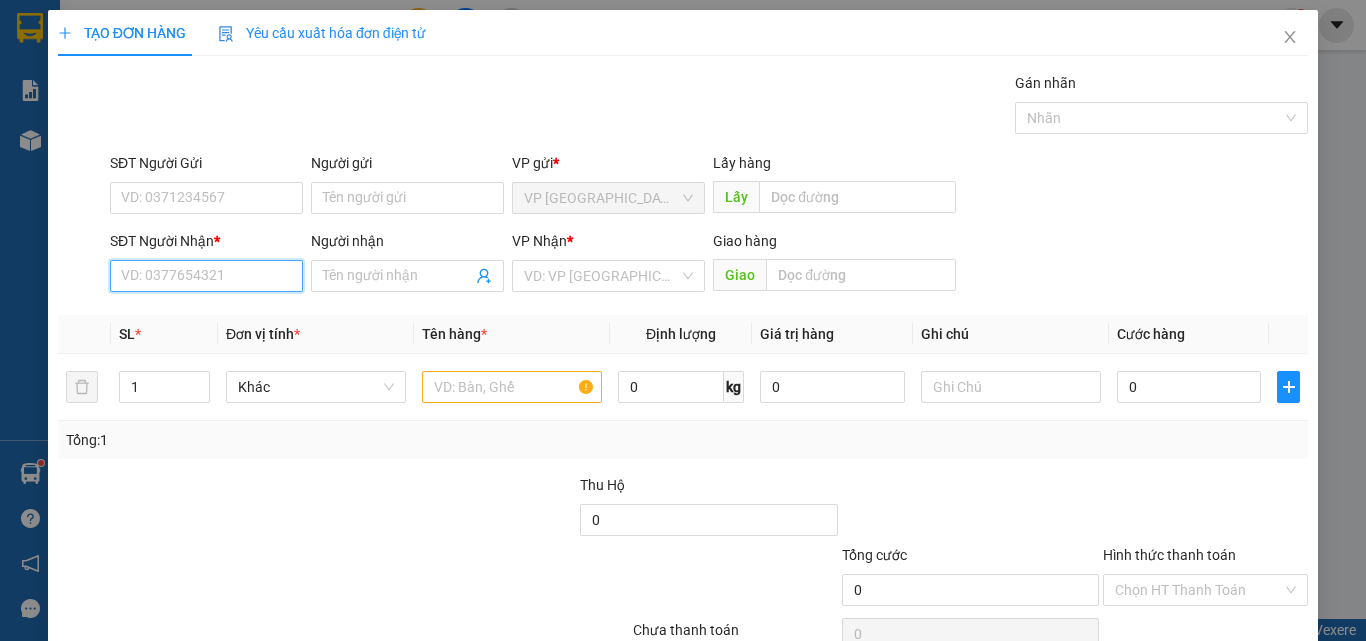 click on "SĐT Người Nhận  *" at bounding box center [206, 276] 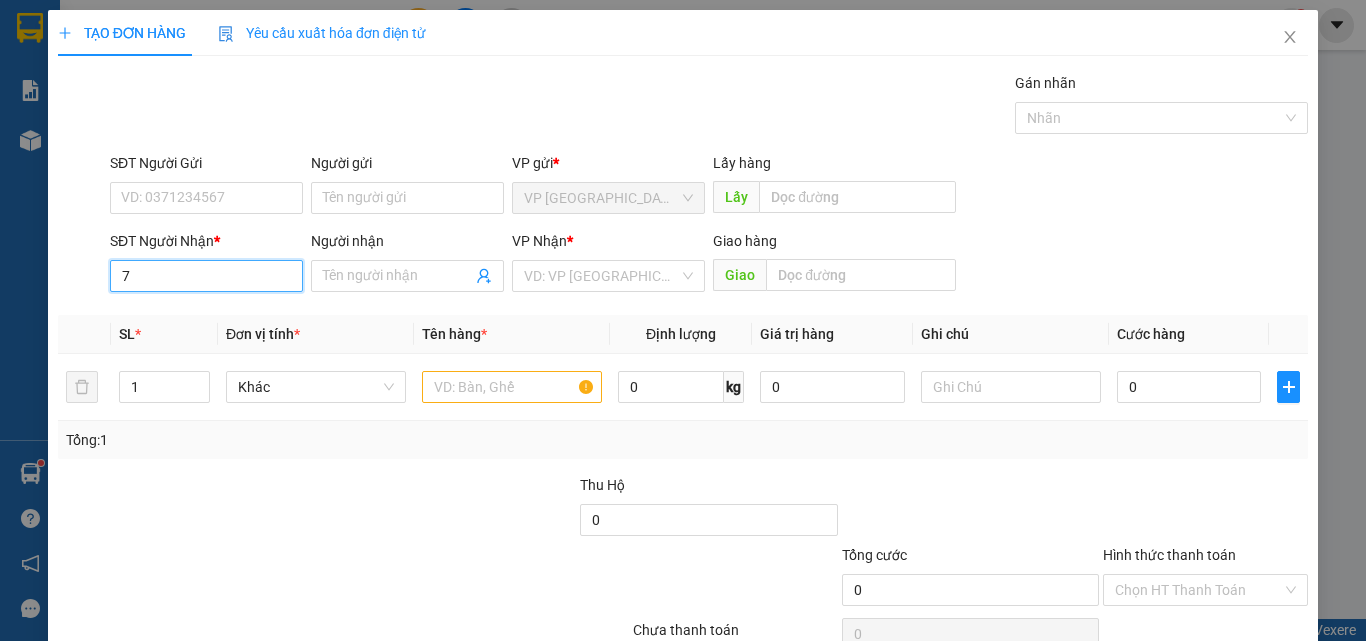 click on "7" at bounding box center (206, 276) 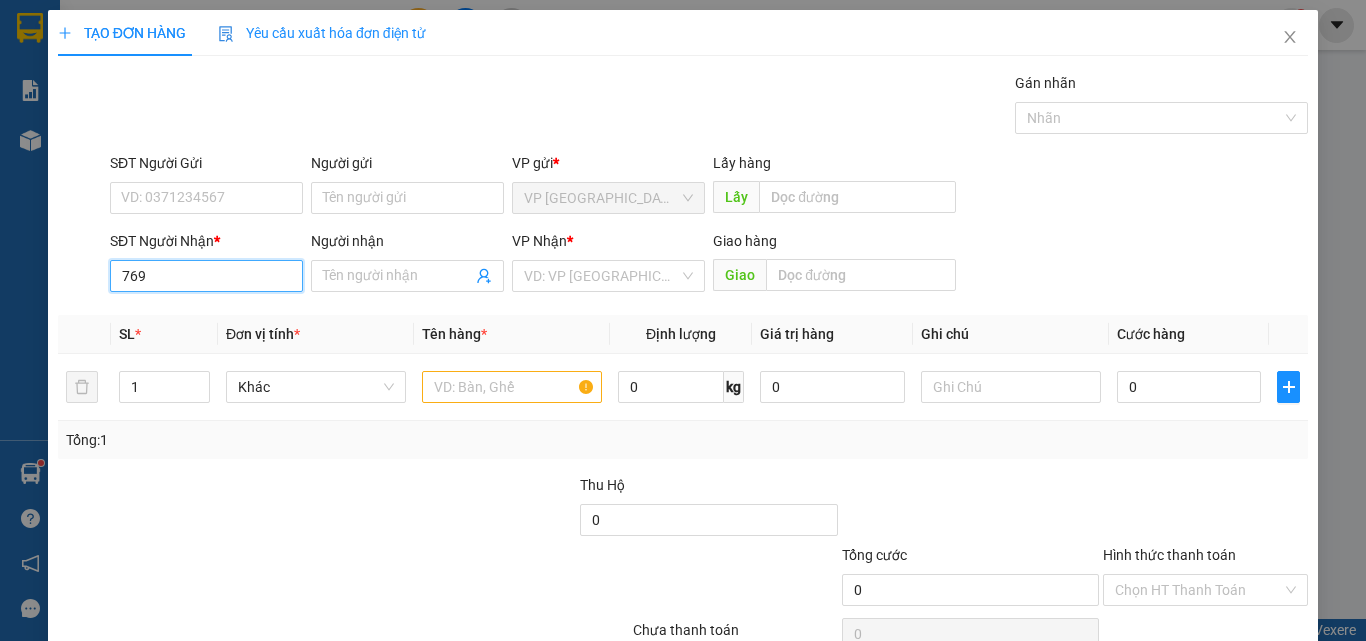 click on "769" at bounding box center (206, 276) 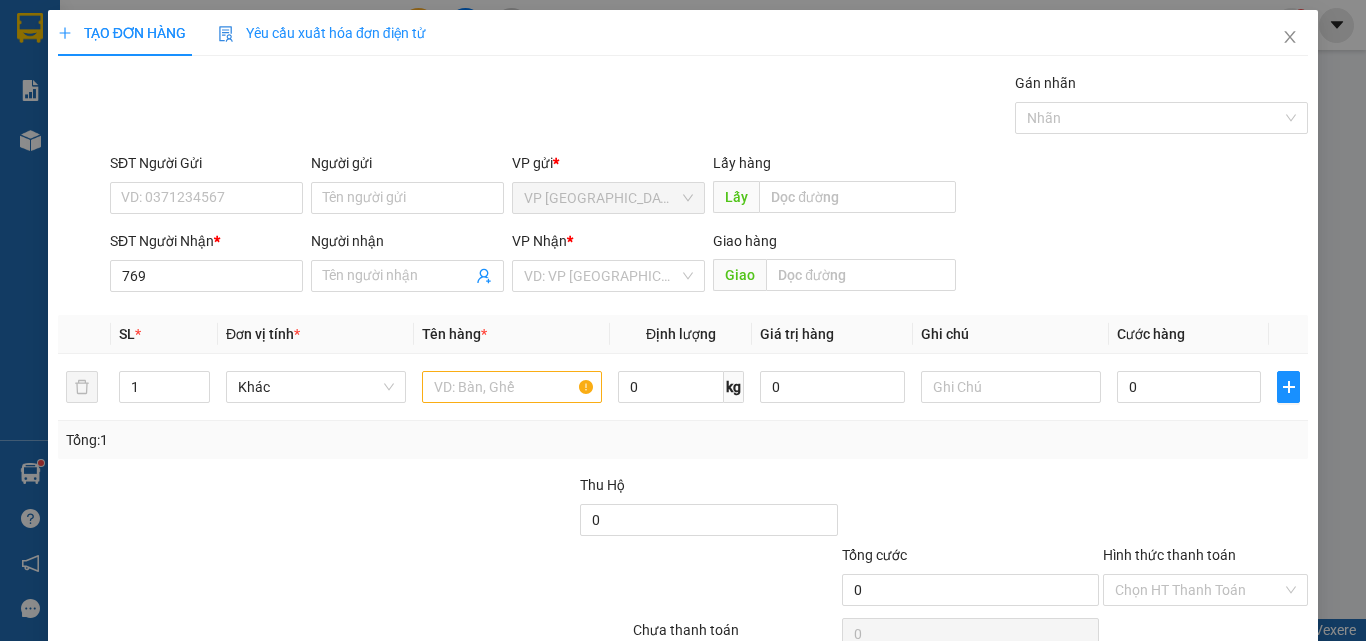 scroll, scrollTop: 0, scrollLeft: 0, axis: both 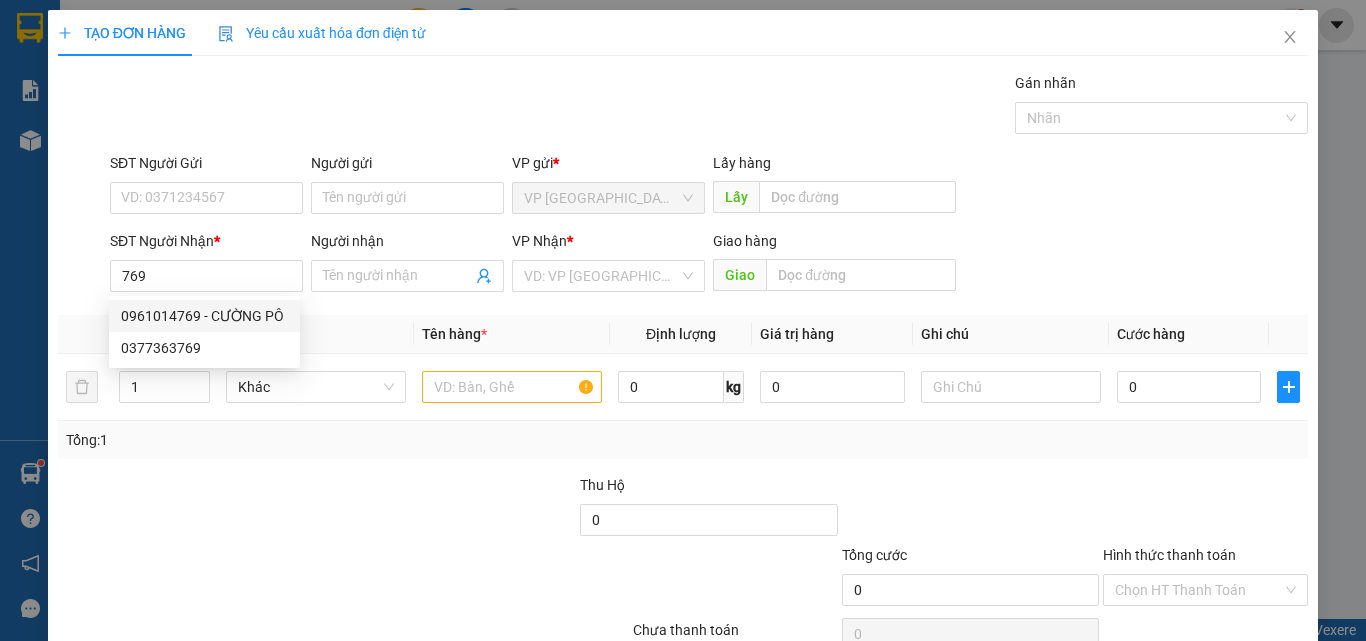 click on "0961014769 - CƯỜNG PÔ" at bounding box center (204, 316) 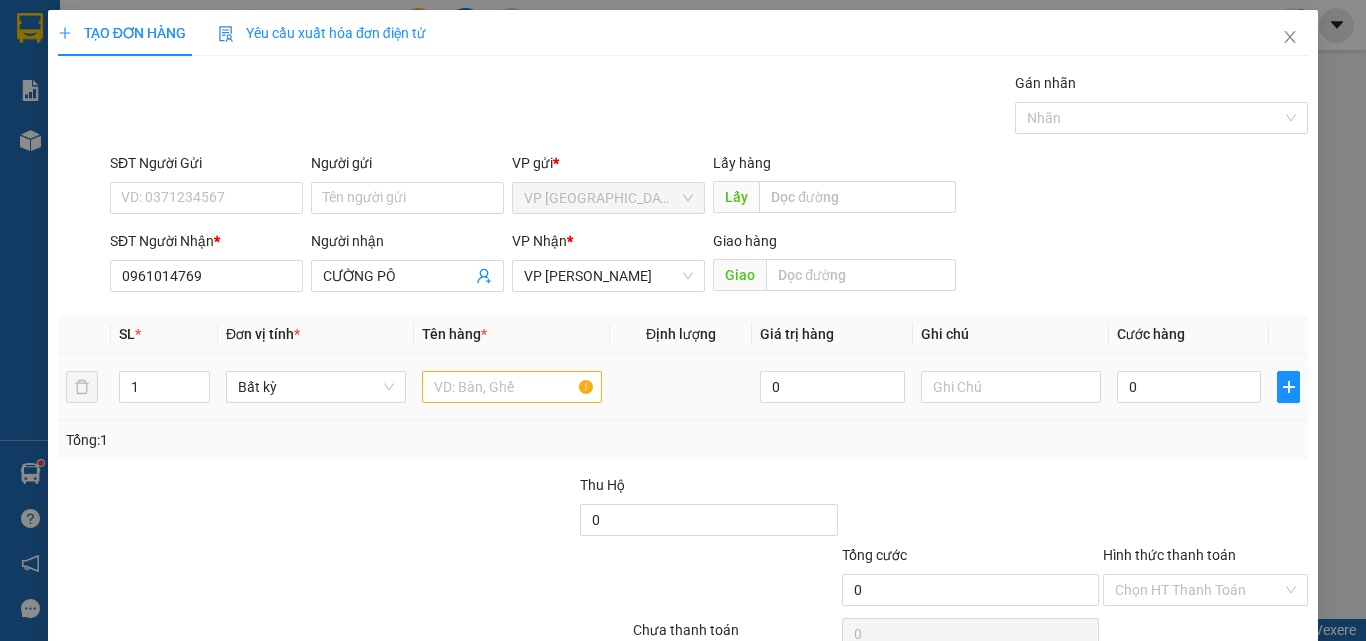 type on "0961014769" 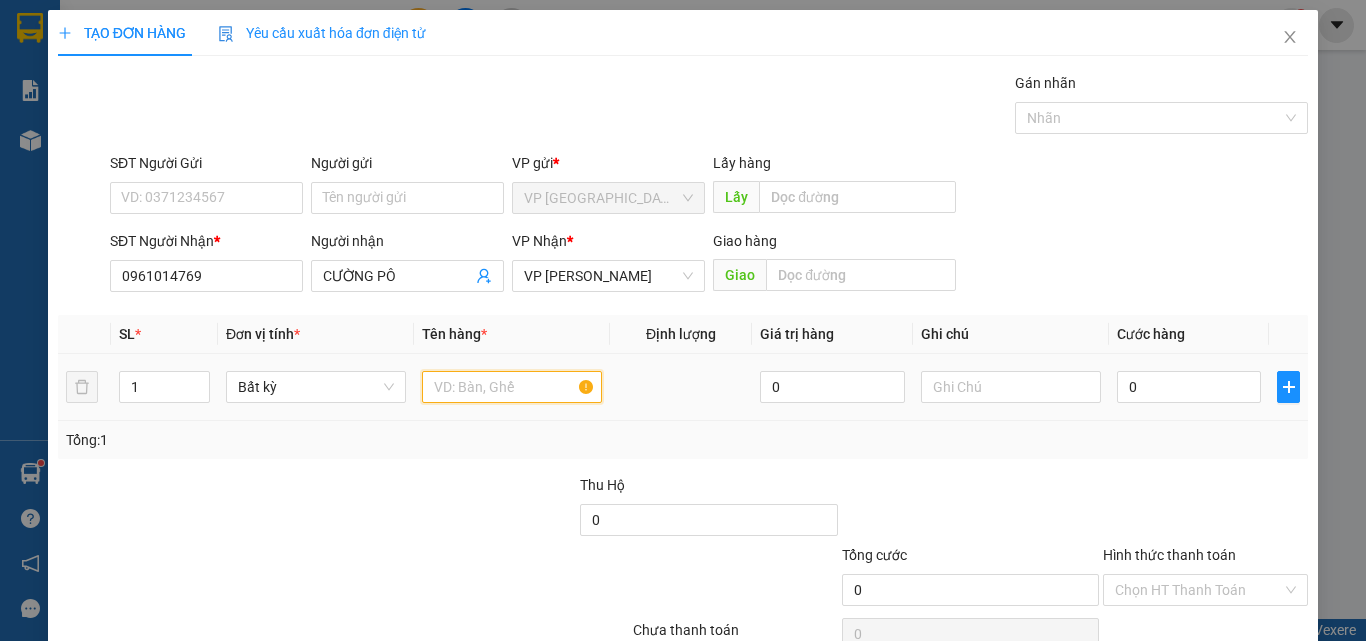 click at bounding box center [512, 387] 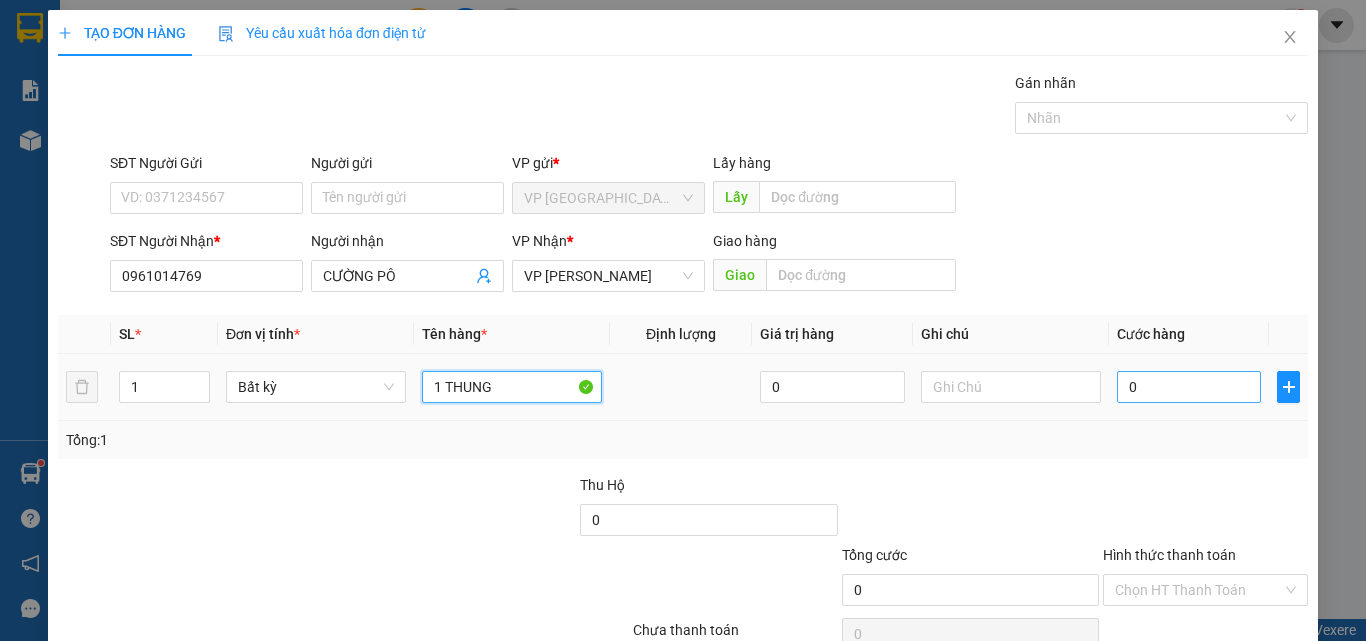 type on "1 THUNG" 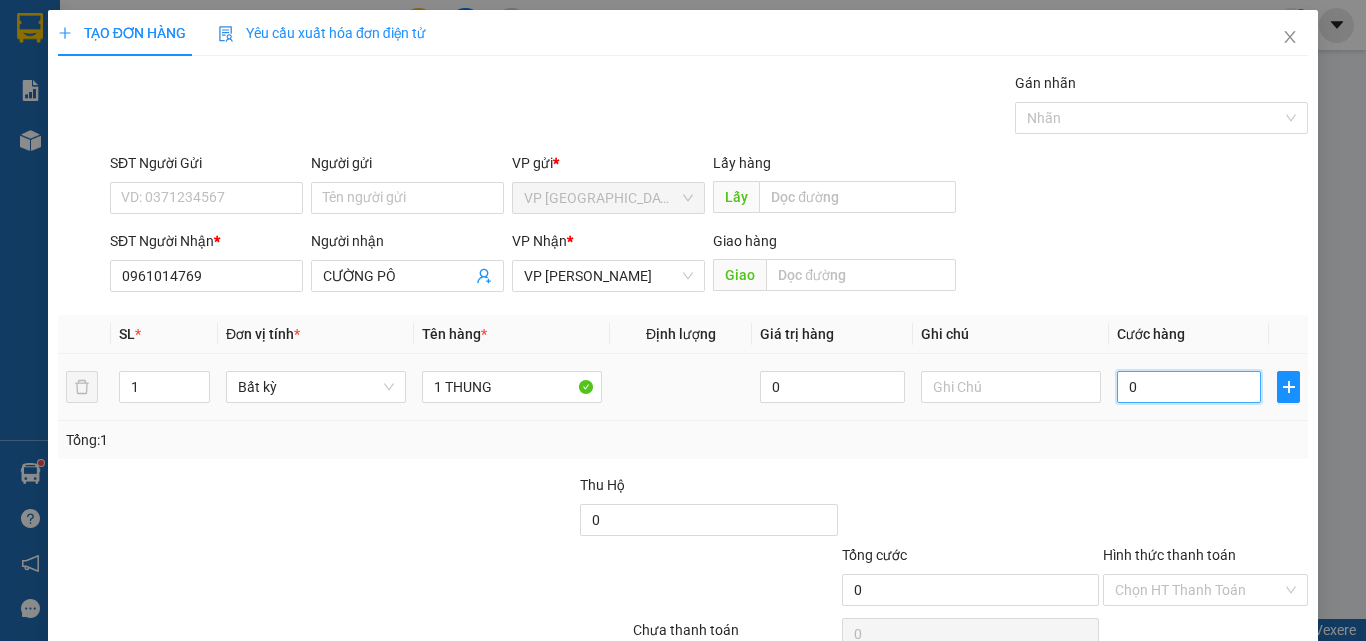 type on "4" 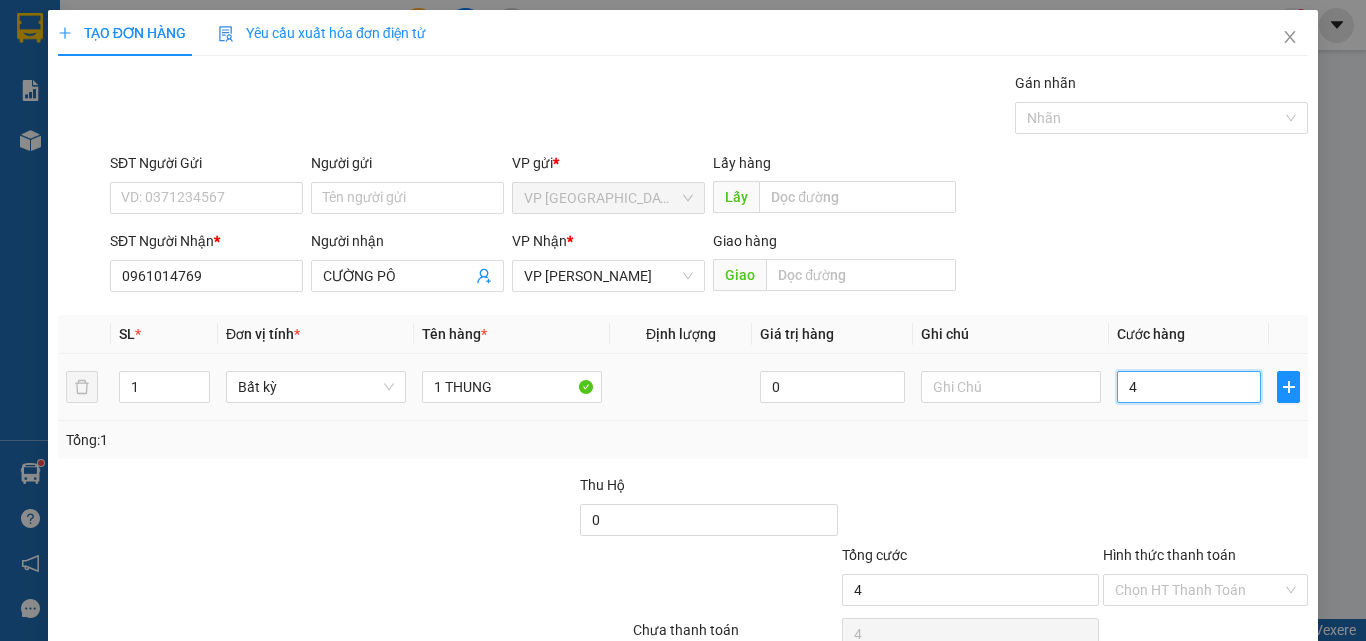 type on "40" 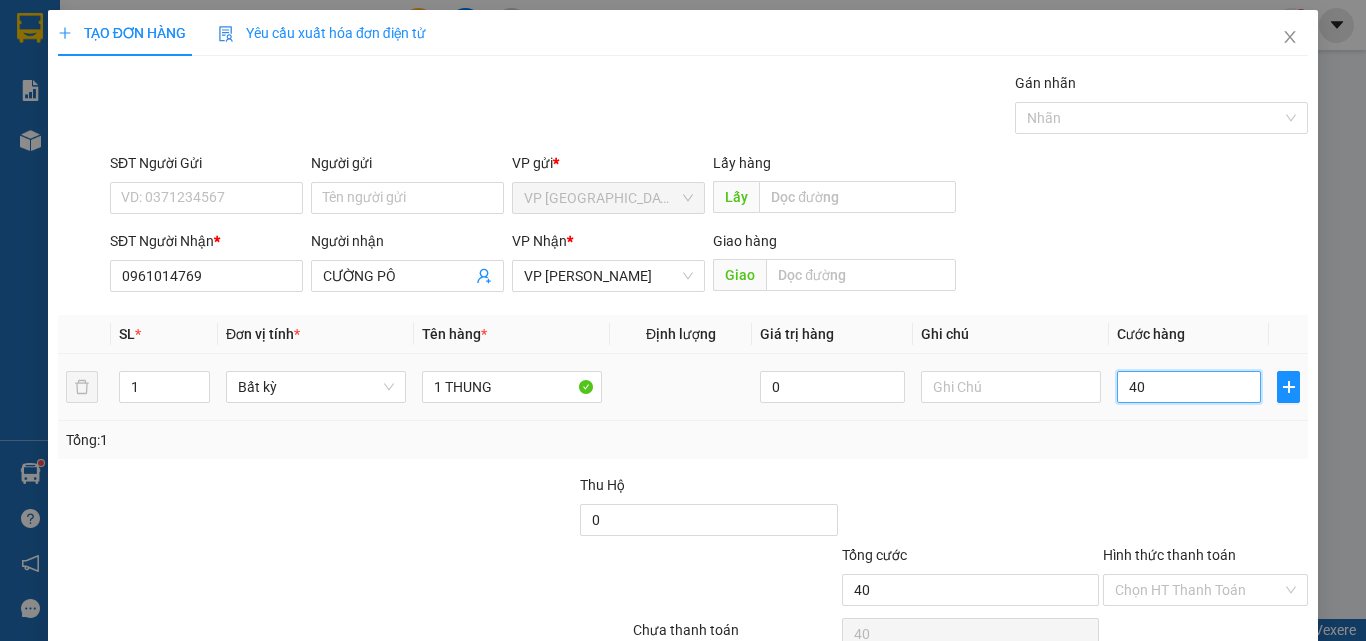 type on "400" 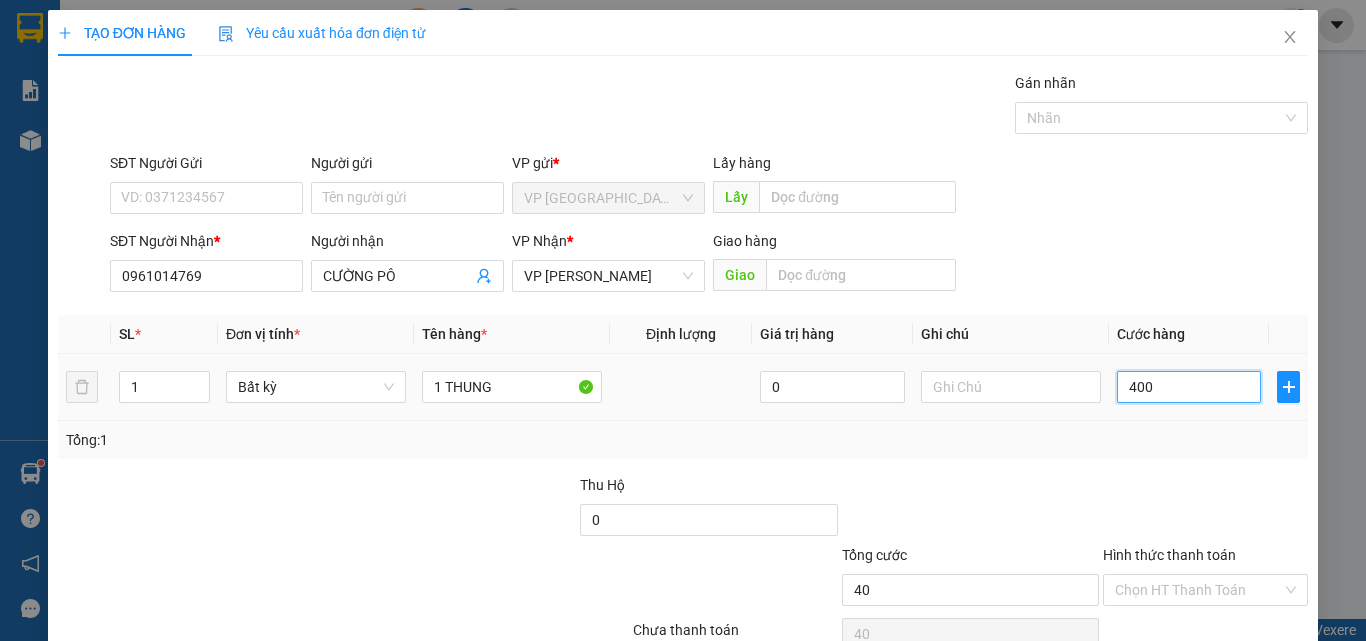 type on "400" 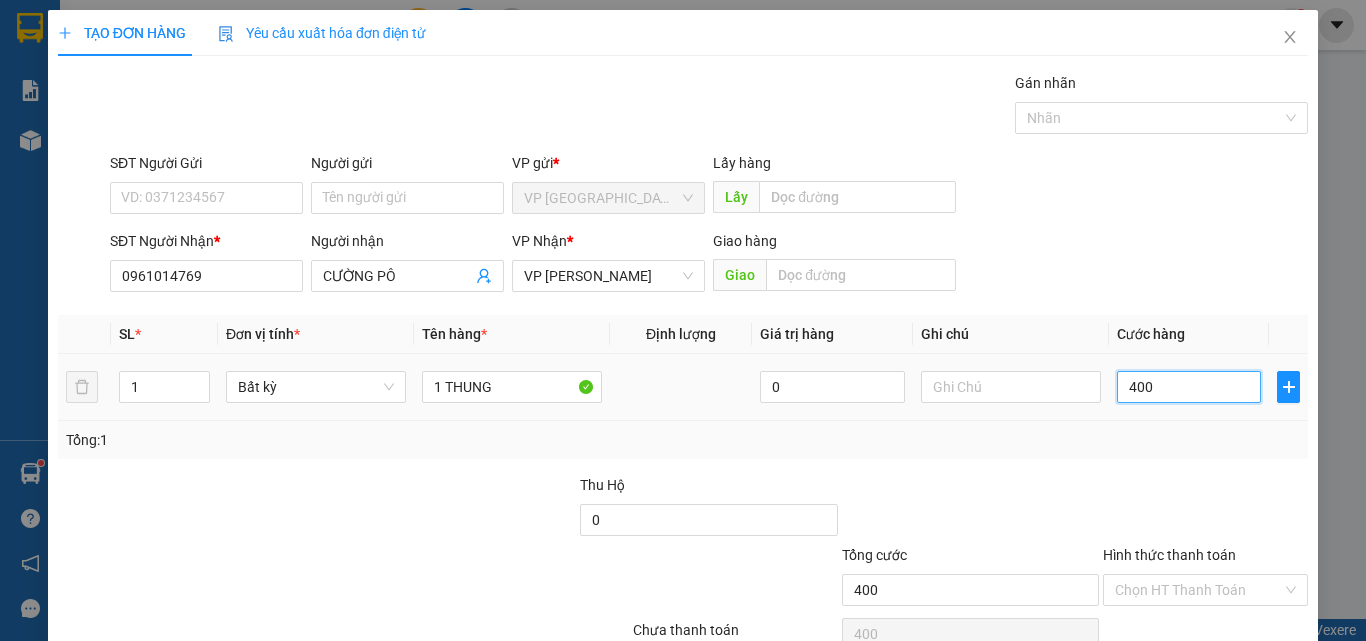 type on "4.000" 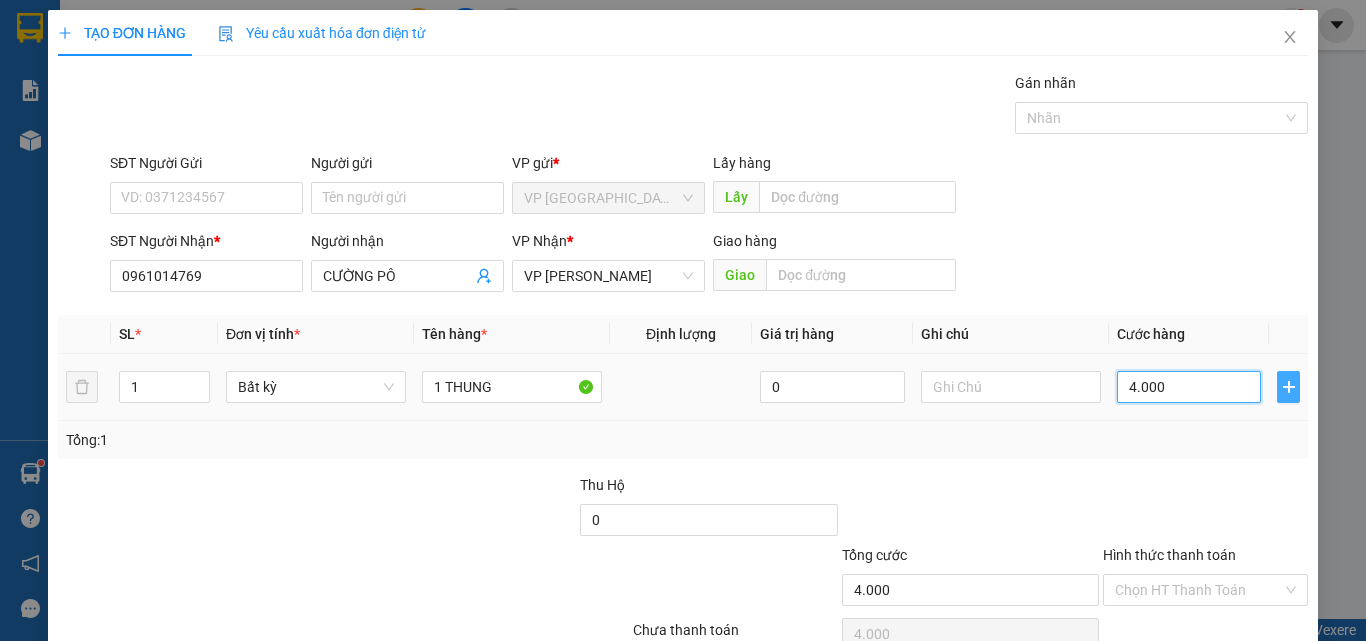 type on "40.000" 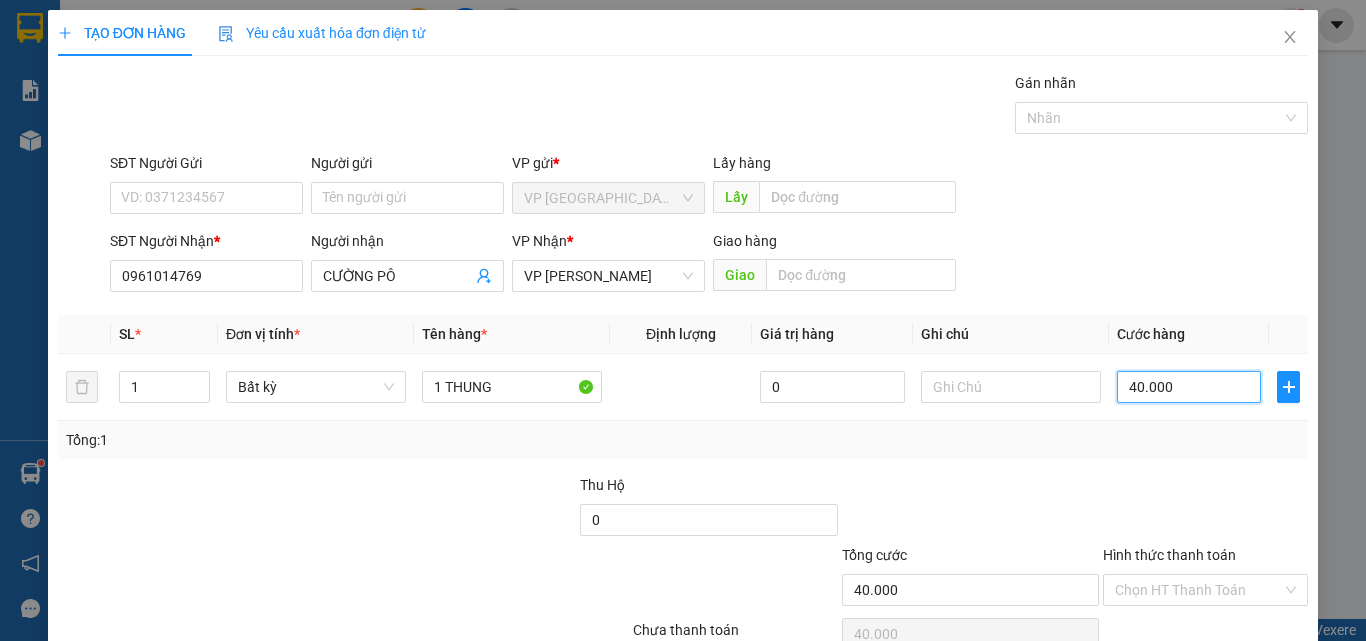 scroll, scrollTop: 99, scrollLeft: 0, axis: vertical 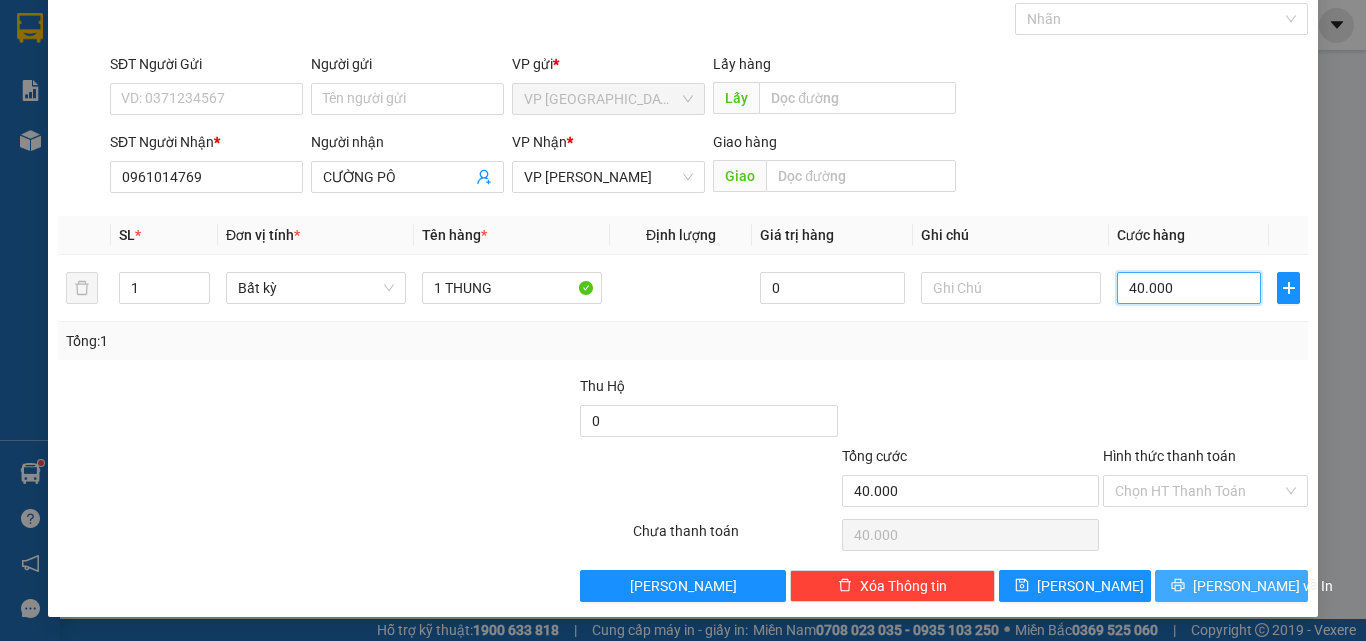 type on "40.000" 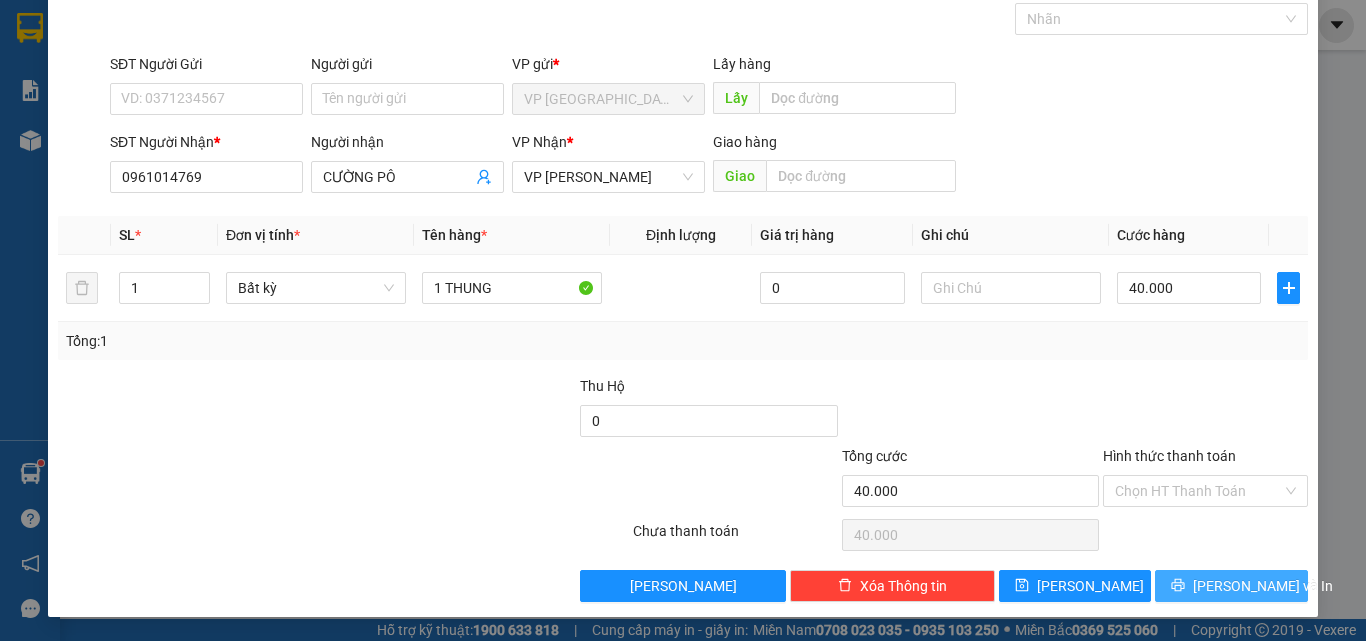 click on "[PERSON_NAME] và In" at bounding box center [1263, 586] 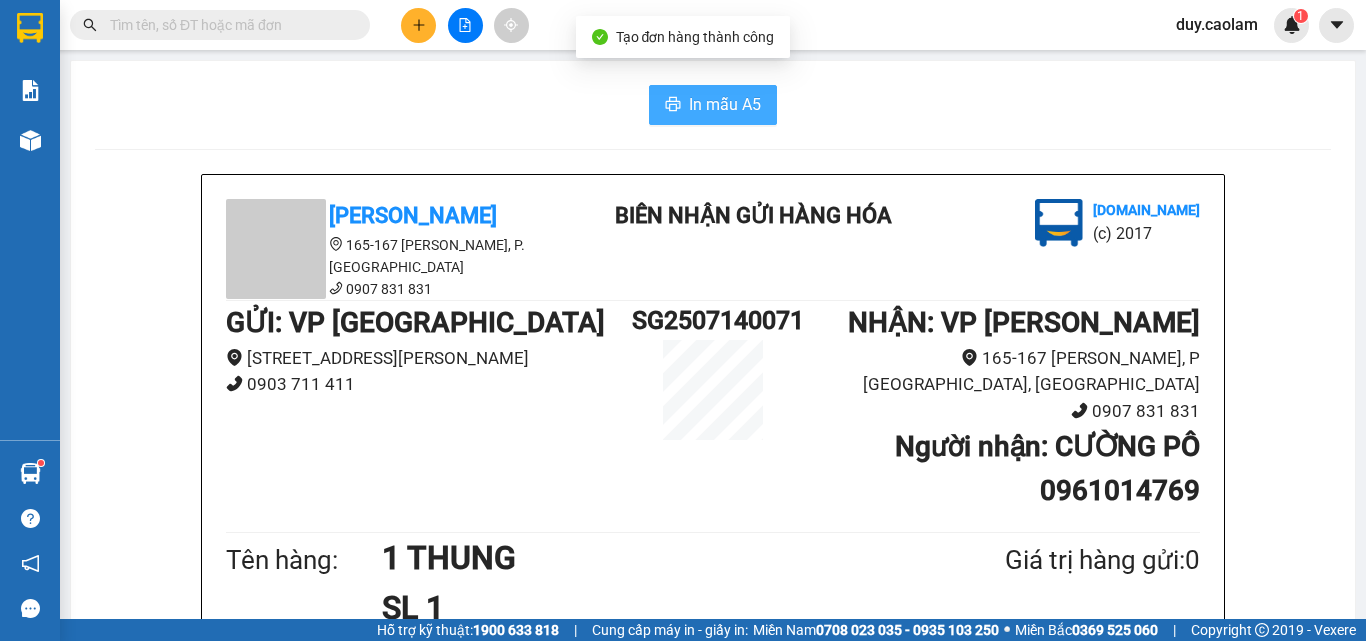 click on "In mẫu A5" at bounding box center (725, 104) 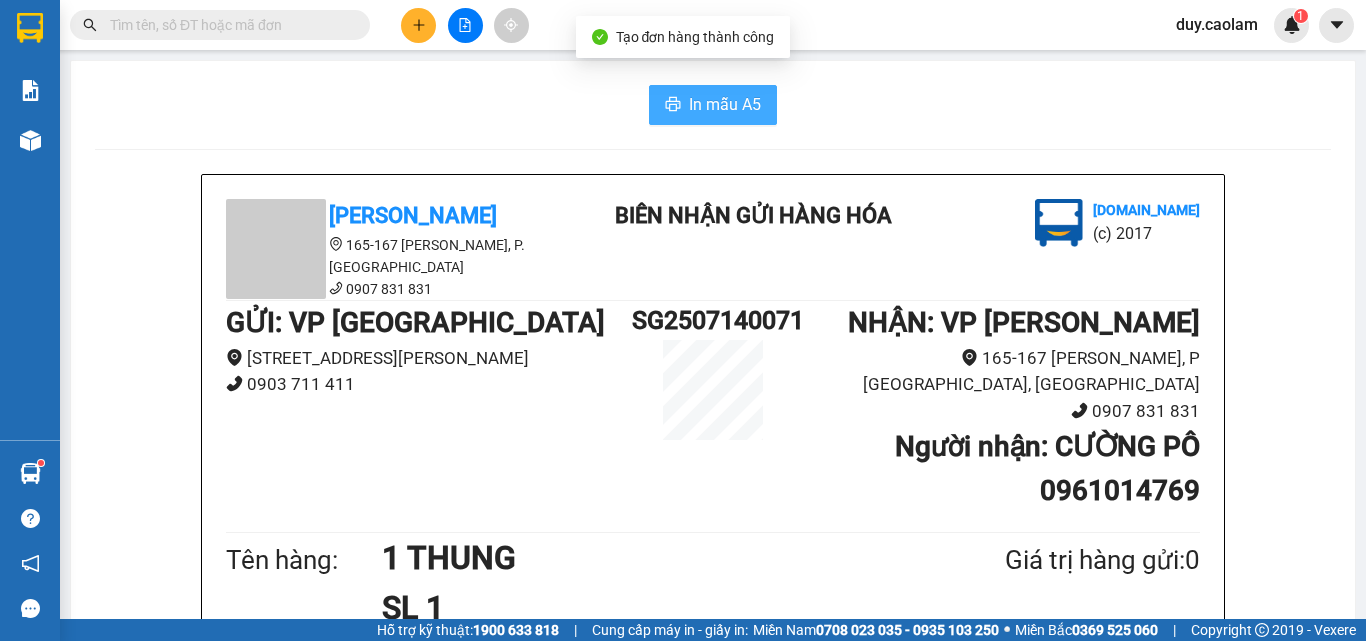 scroll, scrollTop: 0, scrollLeft: 0, axis: both 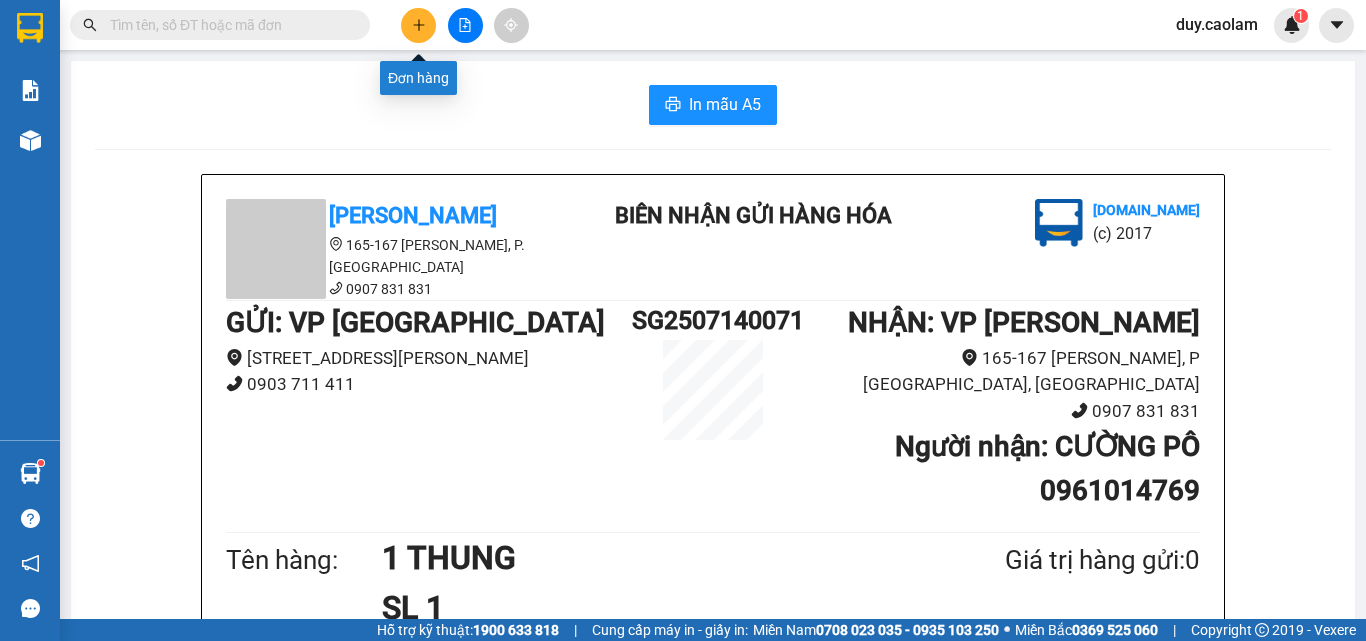 click at bounding box center (418, 25) 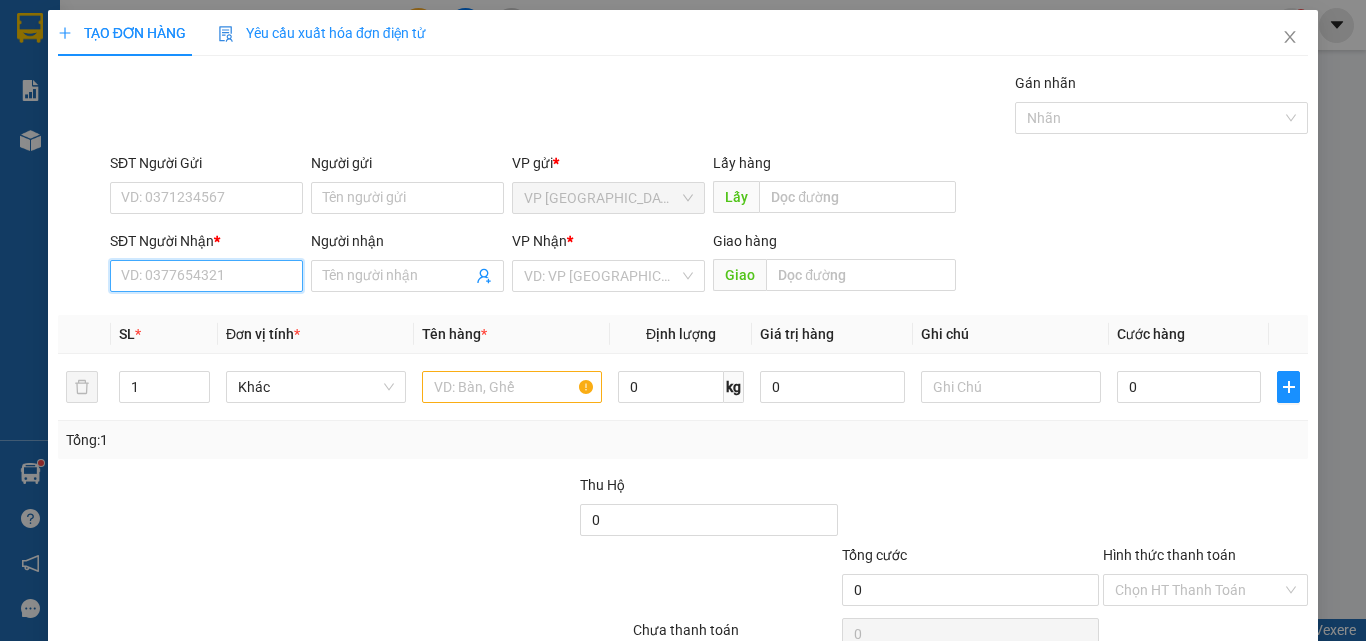 click on "SĐT Người Nhận  *" at bounding box center [206, 276] 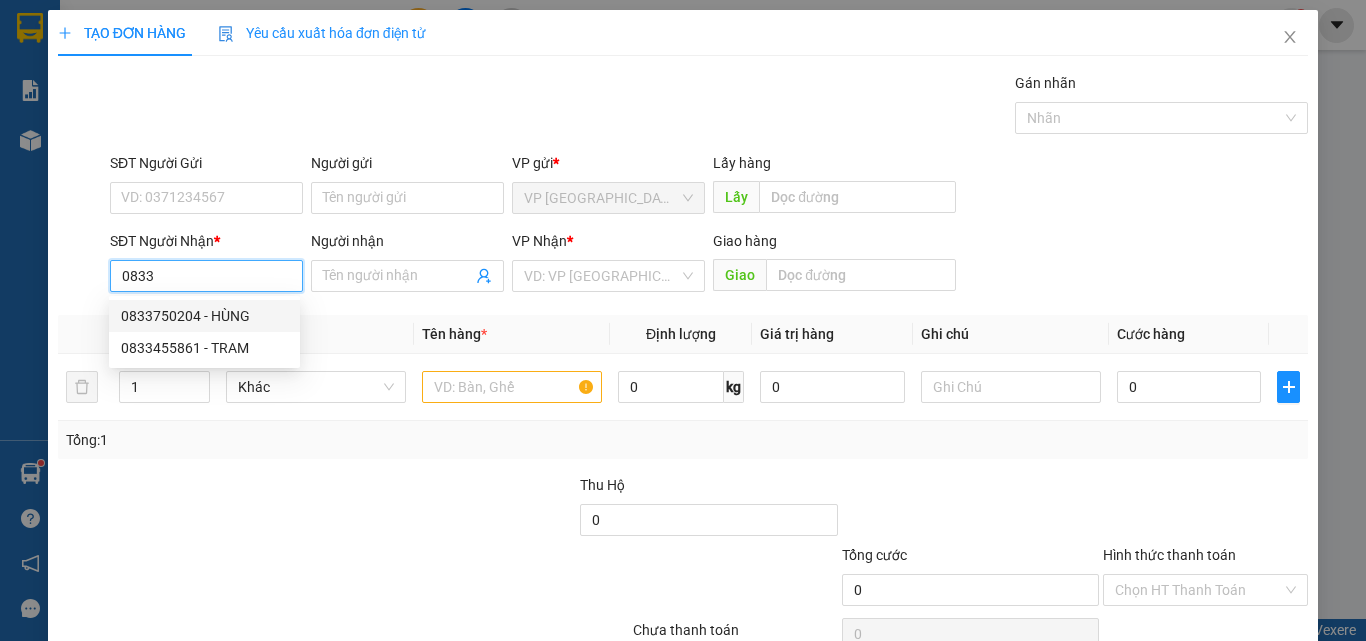 click on "0833750204 - HÙNG" at bounding box center (204, 316) 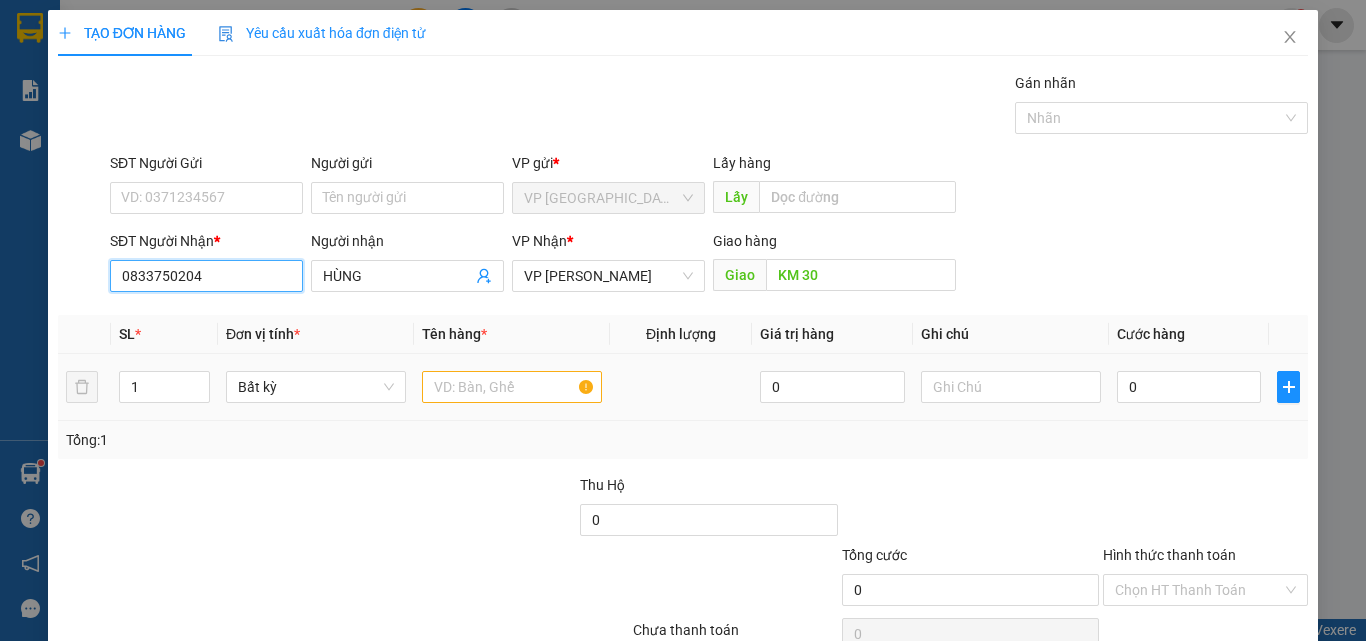 type on "0833750204" 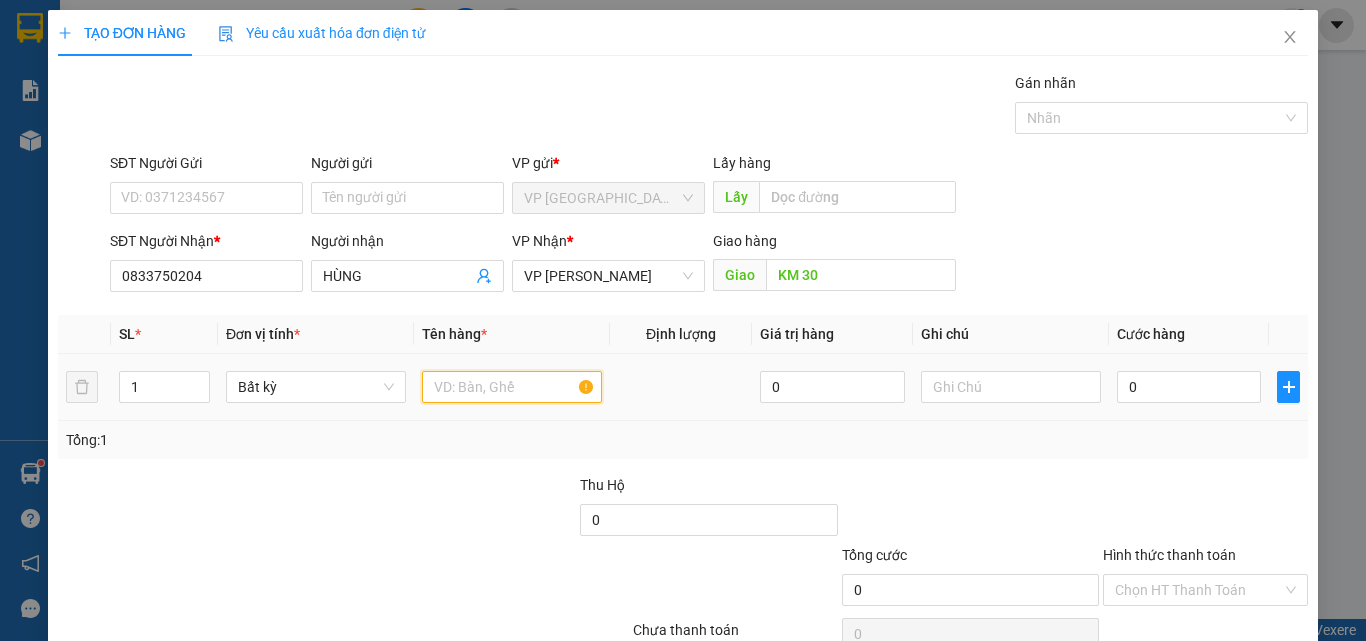click at bounding box center (512, 387) 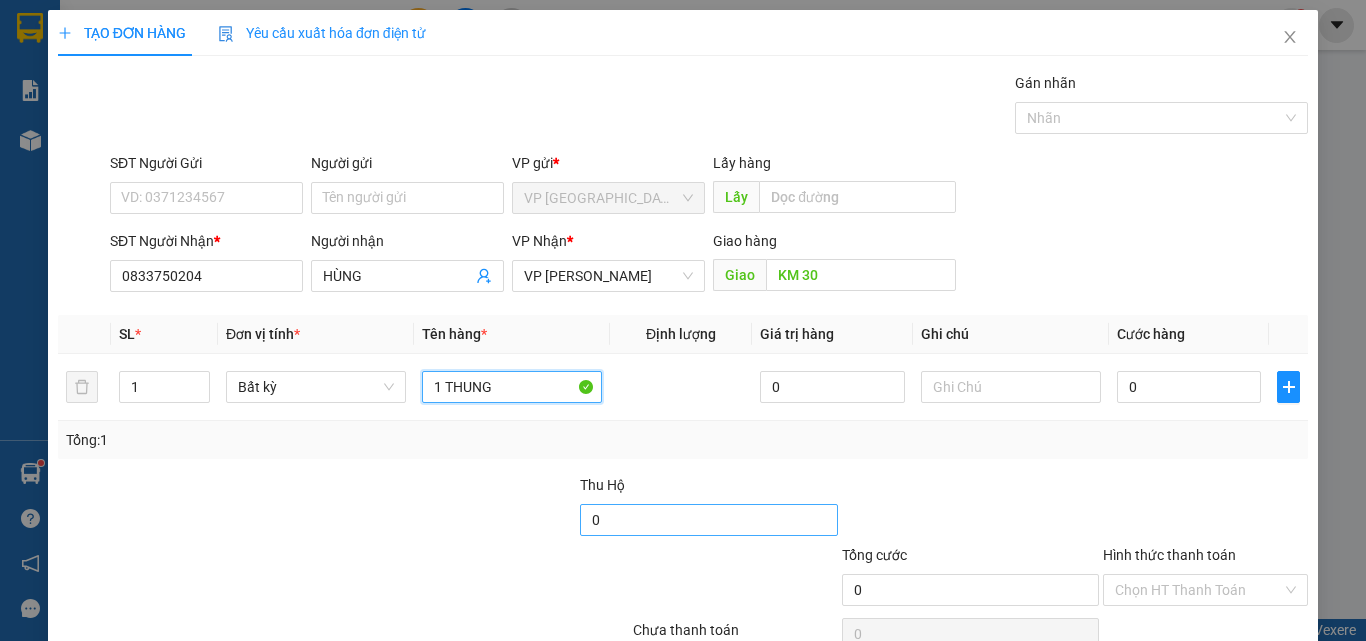 type on "1 THUNG" 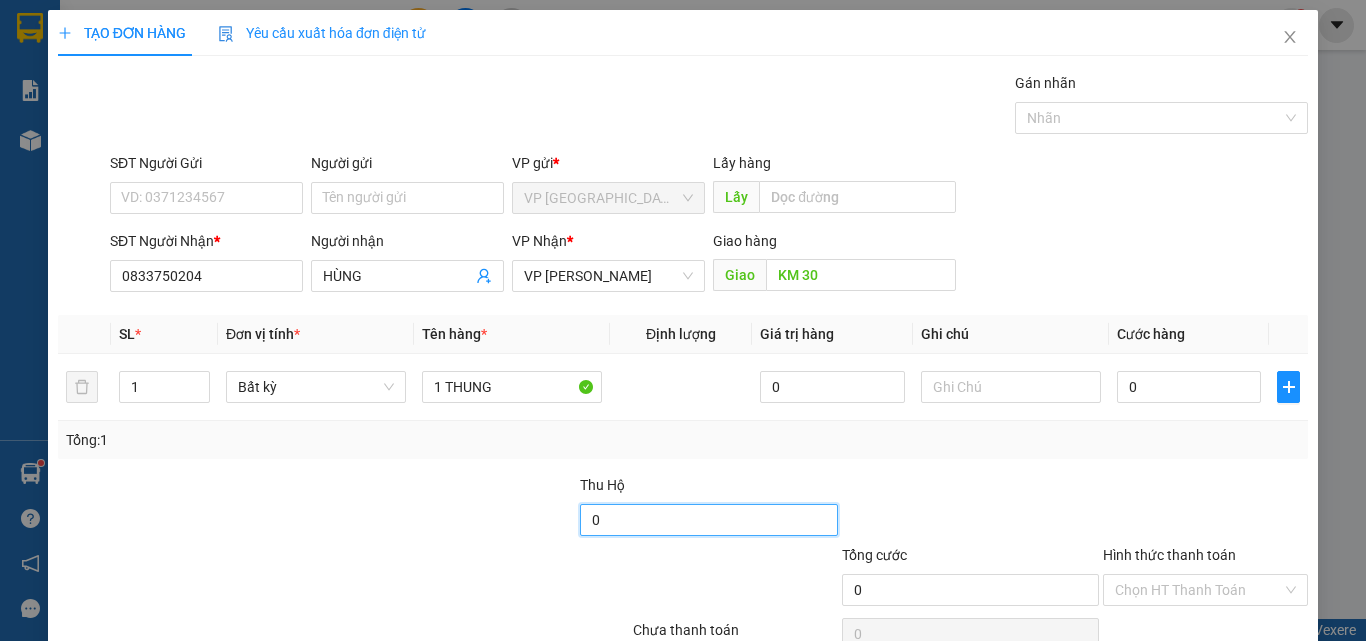 click on "0" at bounding box center (708, 520) 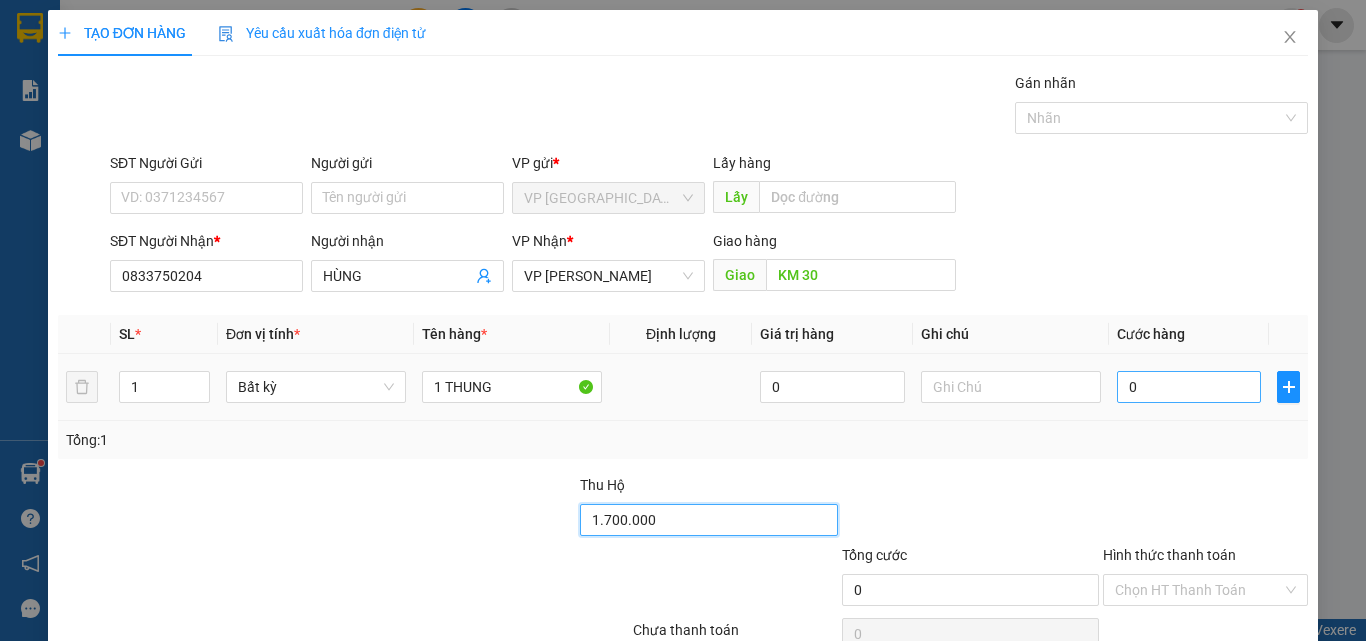 type on "1.700.000" 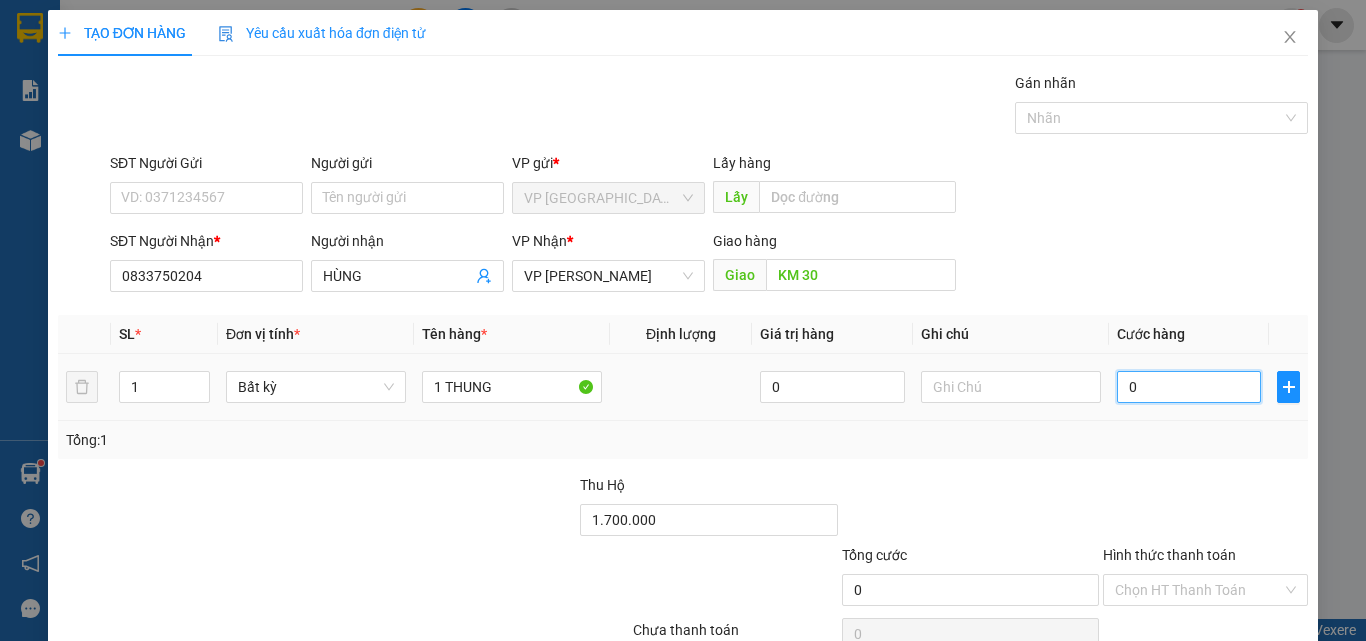 click on "0" at bounding box center (1189, 387) 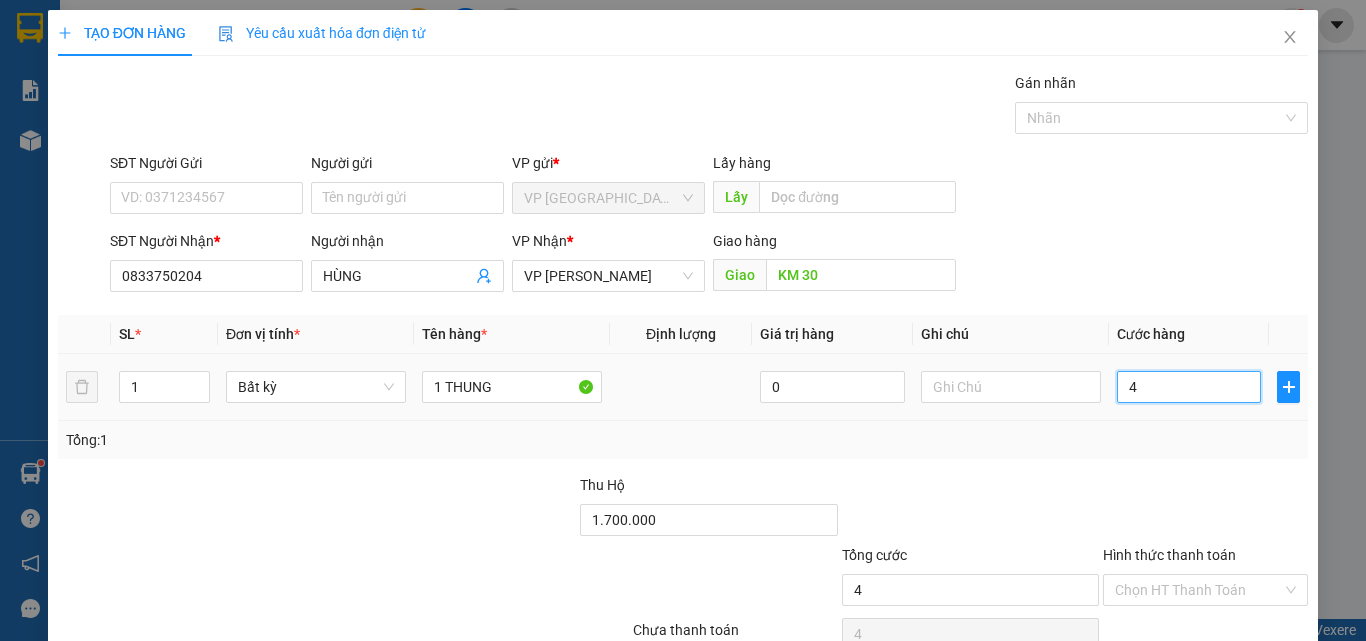 type on "40" 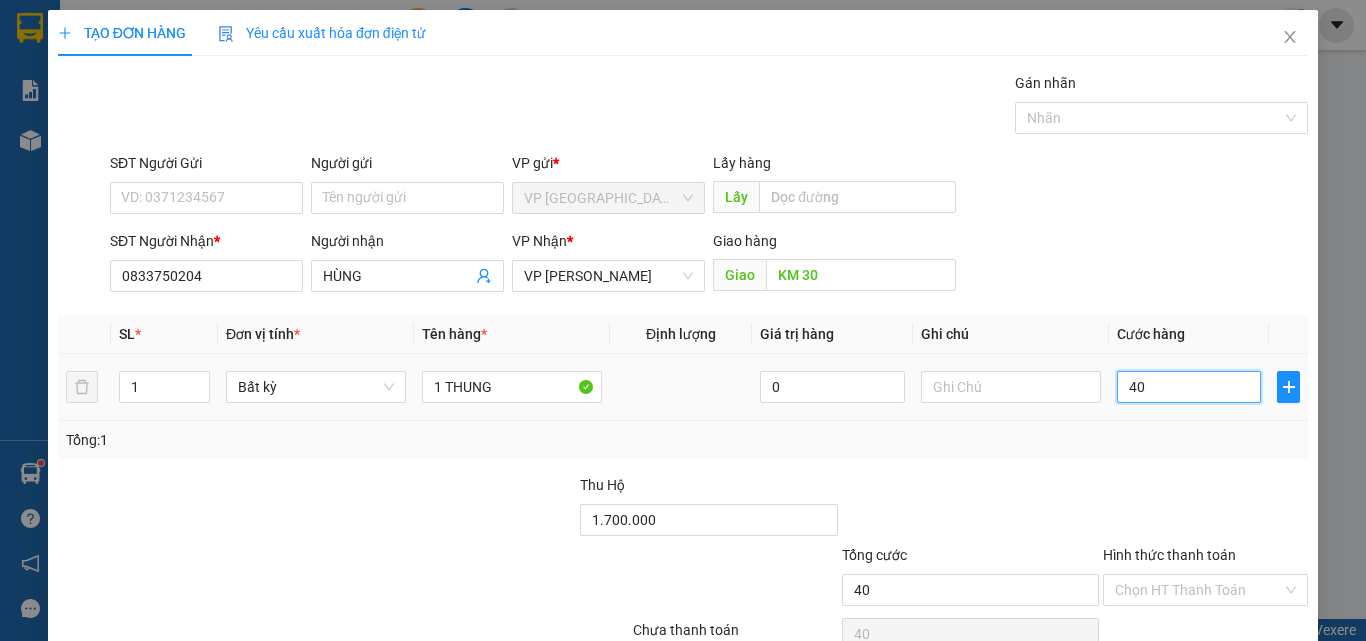 type on "400" 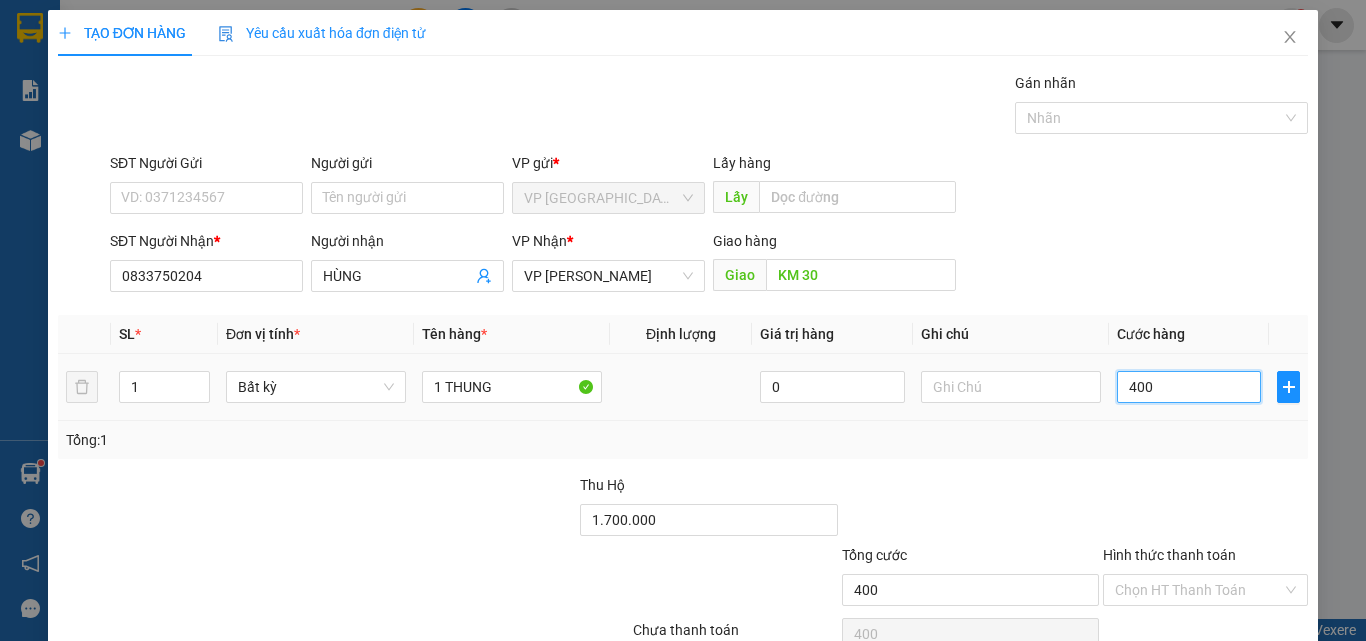 type on "4.000" 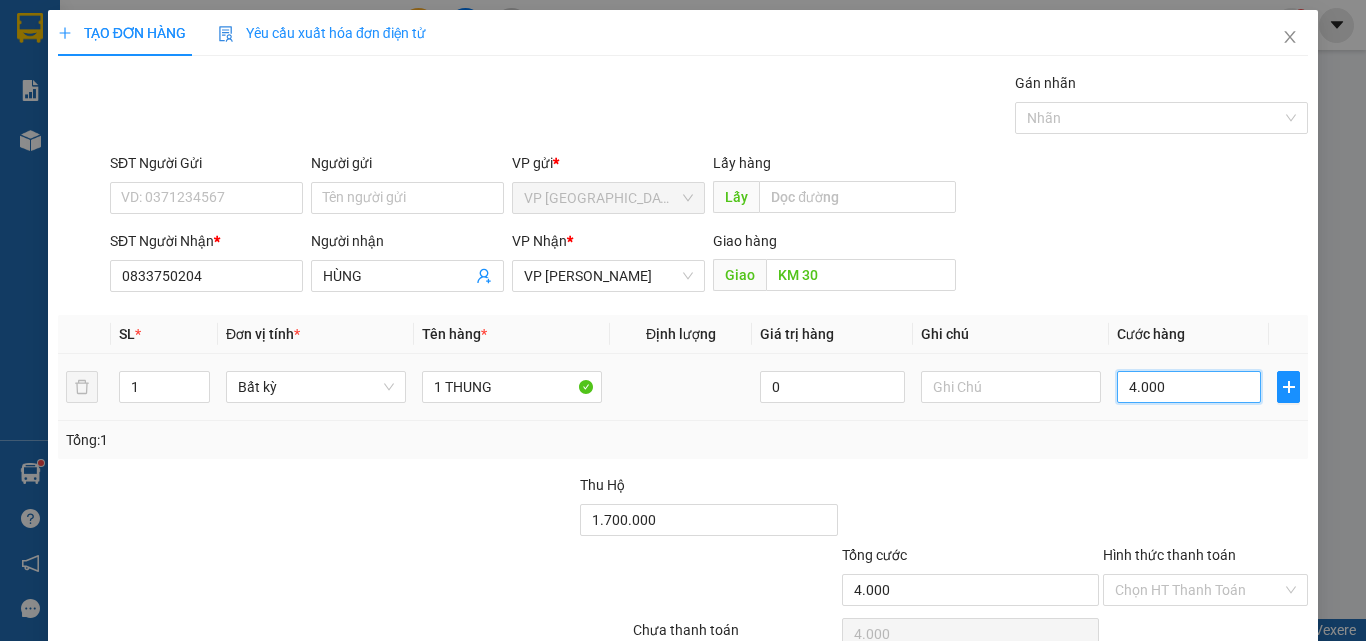 type on "40.000" 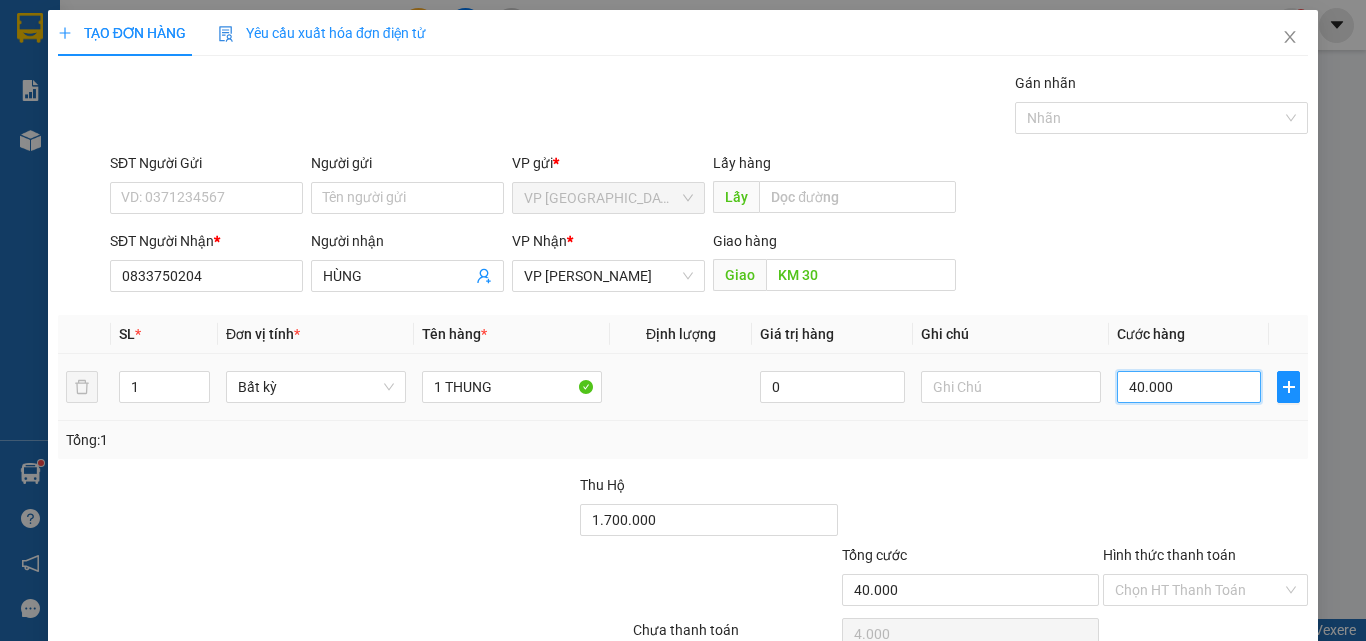 type on "40.000" 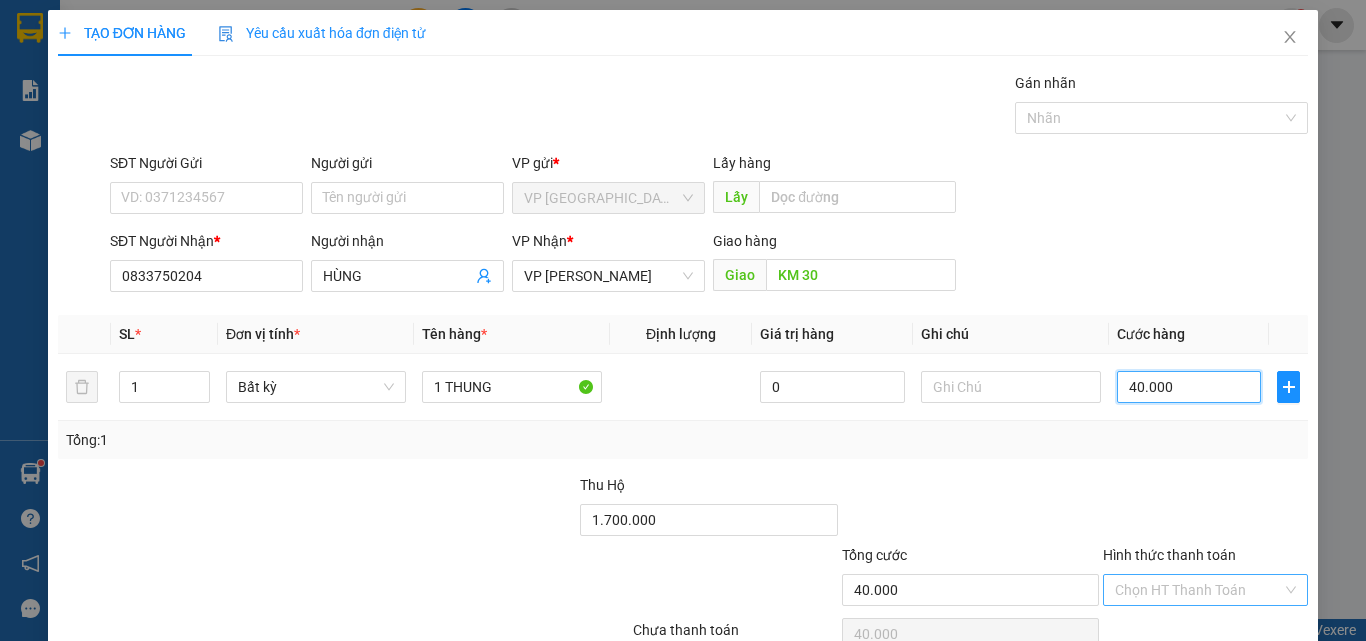 scroll, scrollTop: 99, scrollLeft: 0, axis: vertical 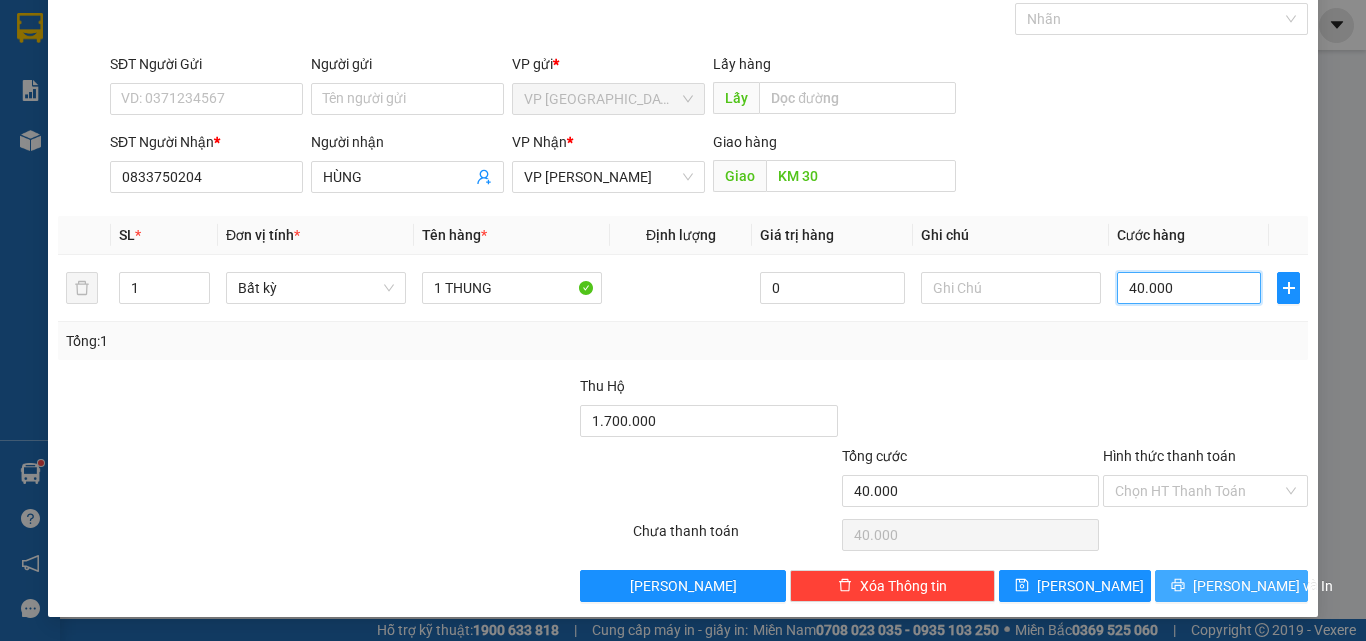 type on "40.000" 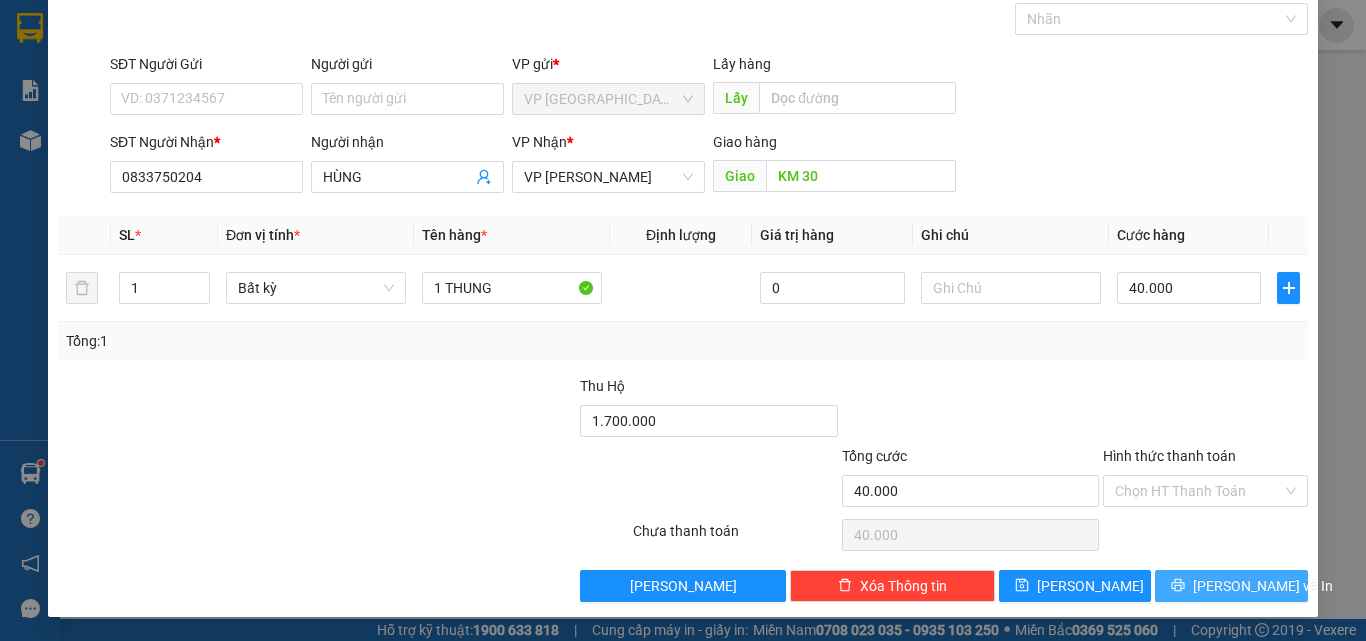 click 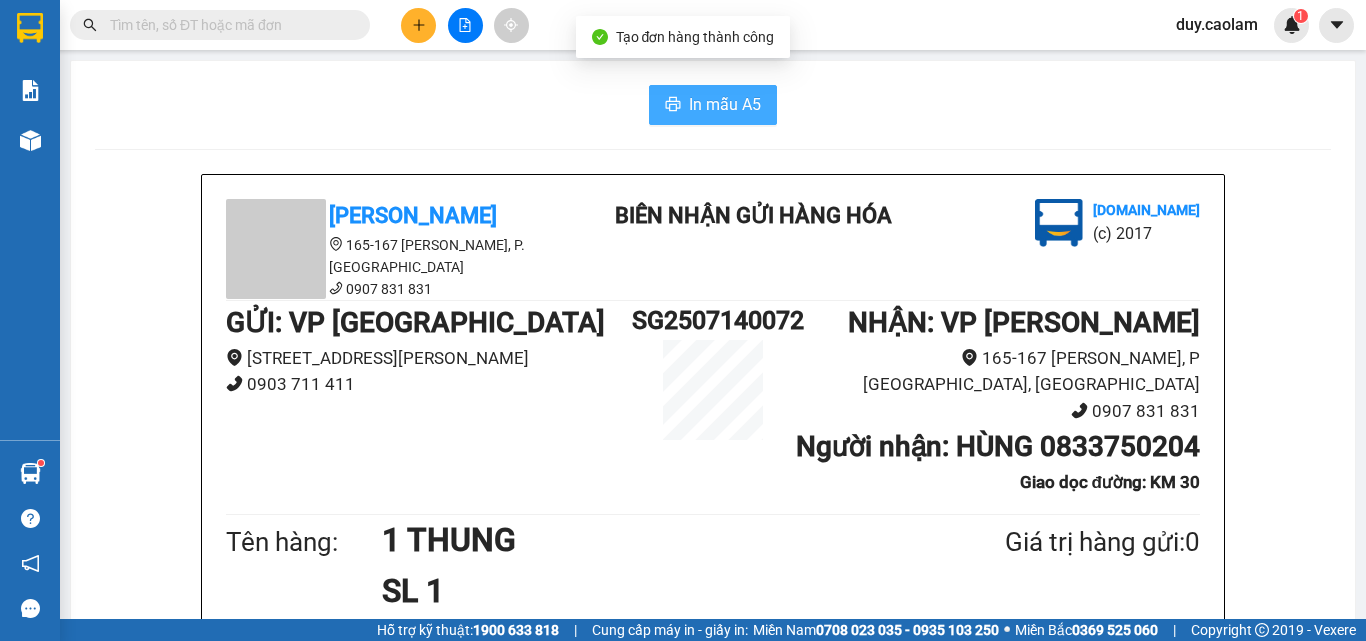 click on "In mẫu A5" at bounding box center (725, 104) 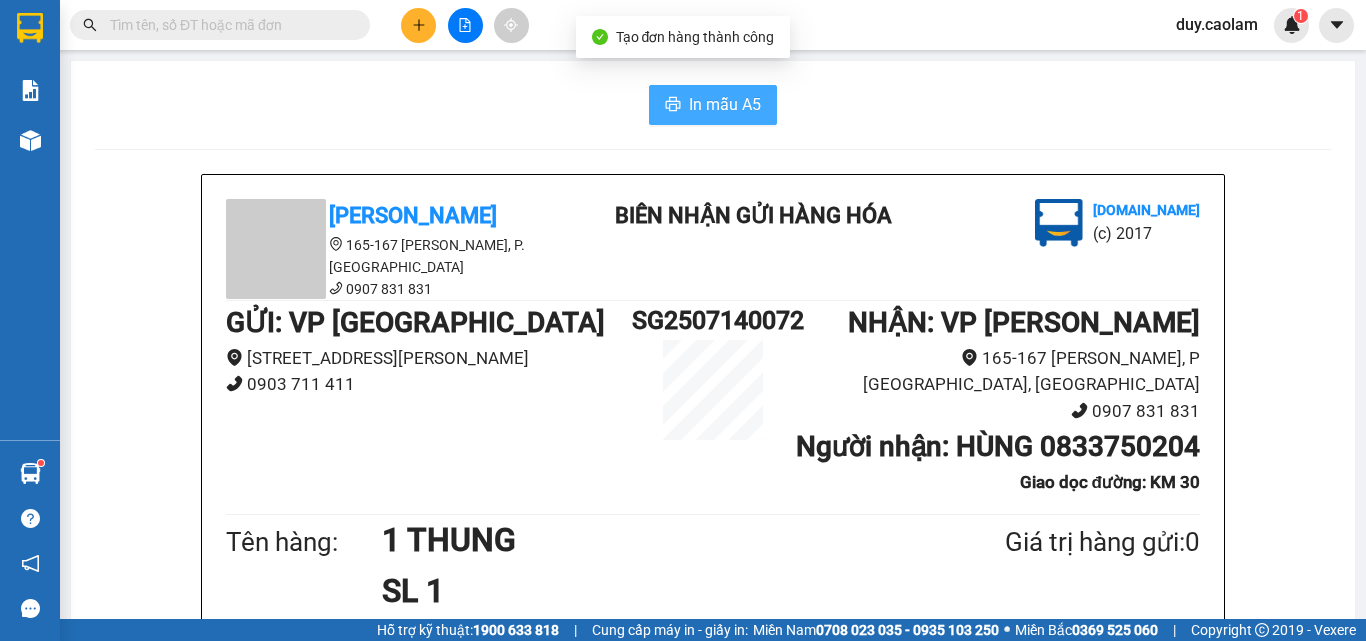 scroll, scrollTop: 500, scrollLeft: 0, axis: vertical 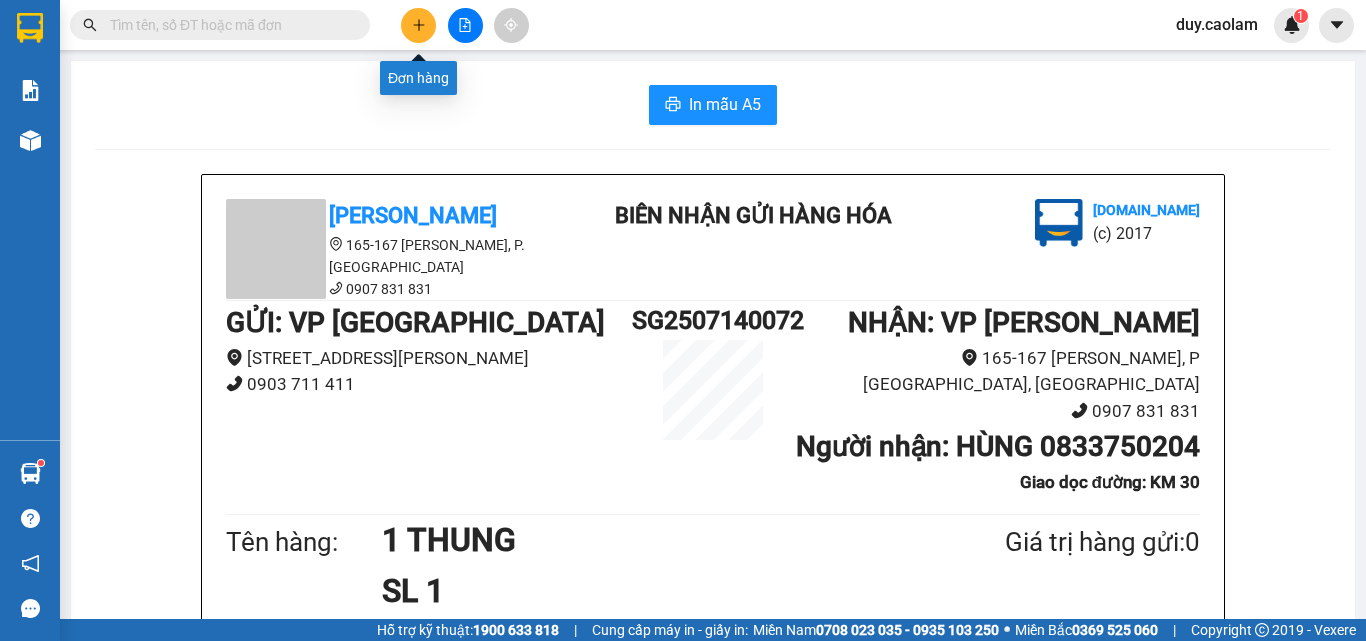 click at bounding box center (418, 25) 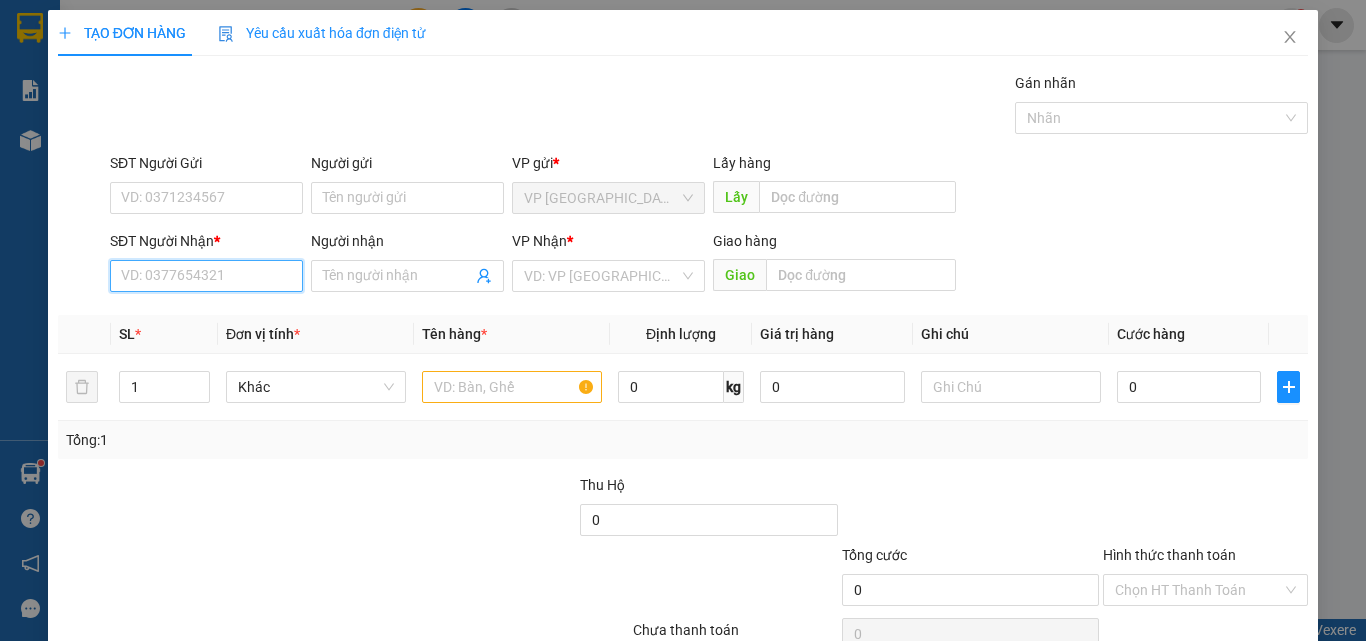 click on "SĐT Người Nhận  *" at bounding box center [206, 276] 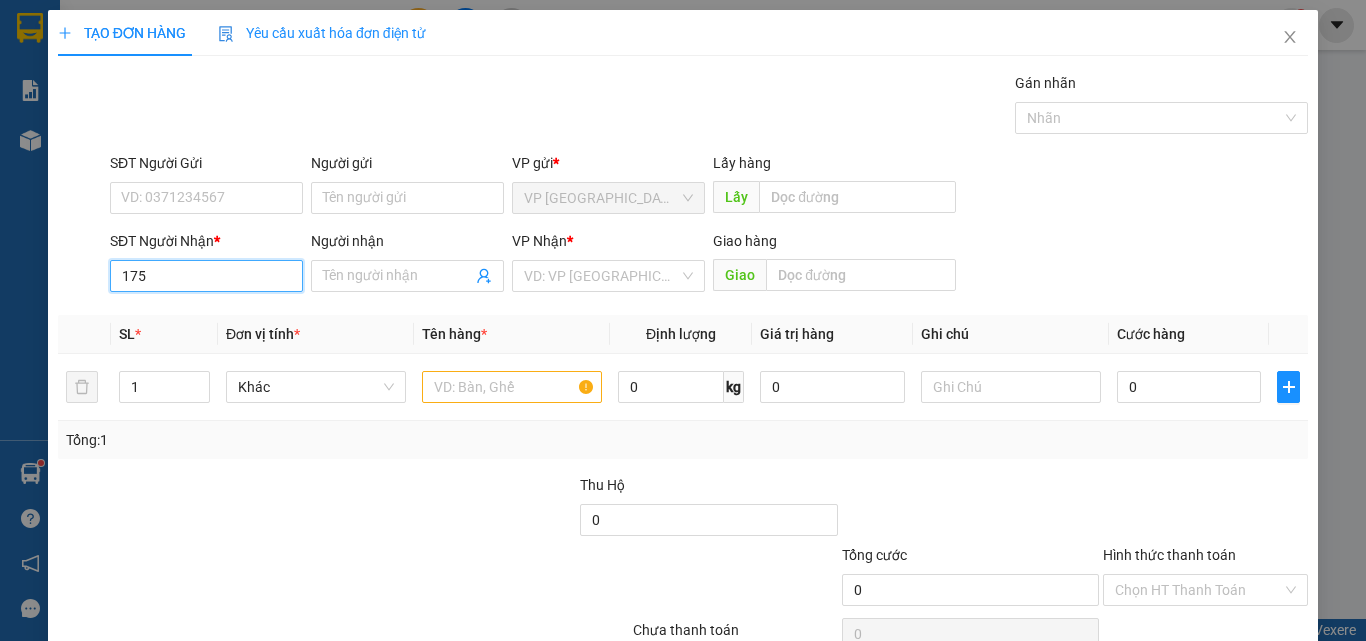 click on "175" at bounding box center (206, 276) 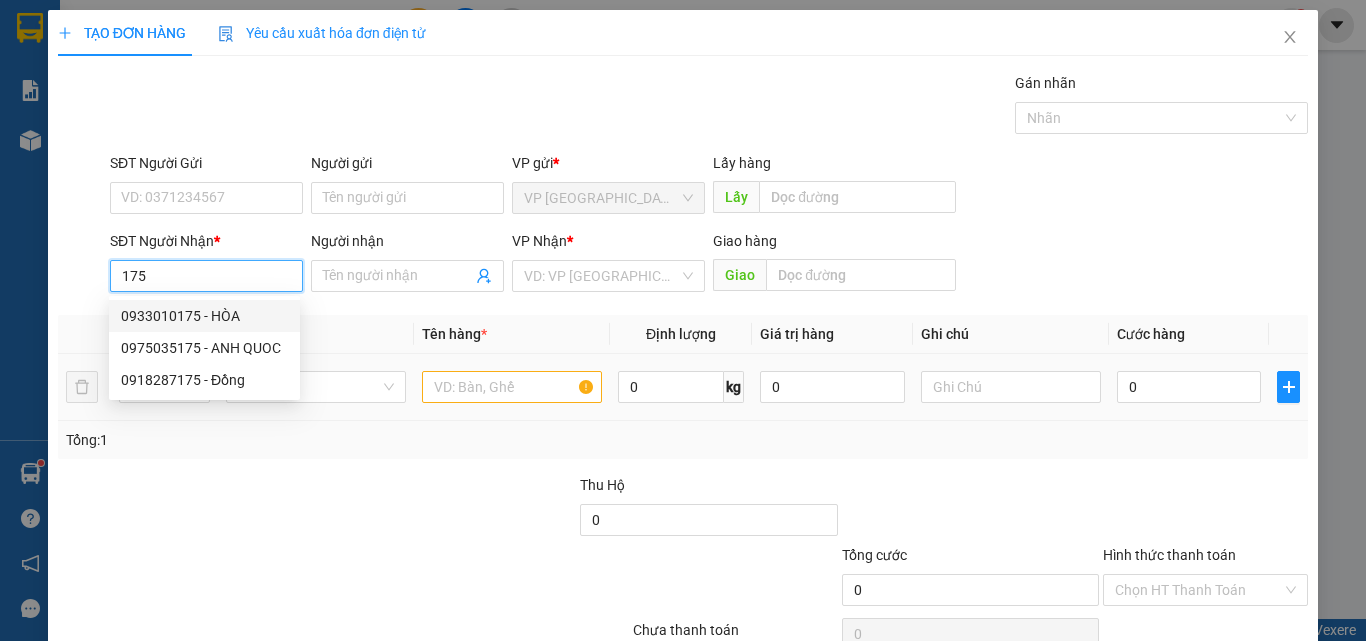 drag, startPoint x: 218, startPoint y: 318, endPoint x: 370, endPoint y: 362, distance: 158.24033 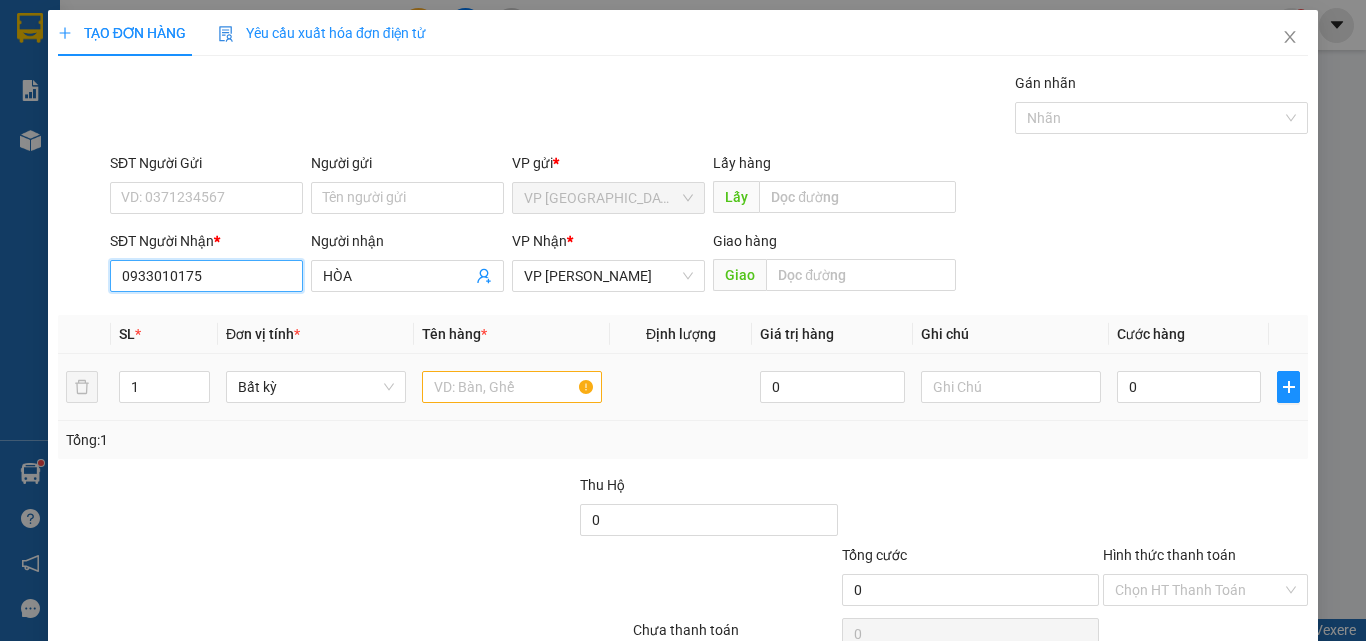type on "0933010175" 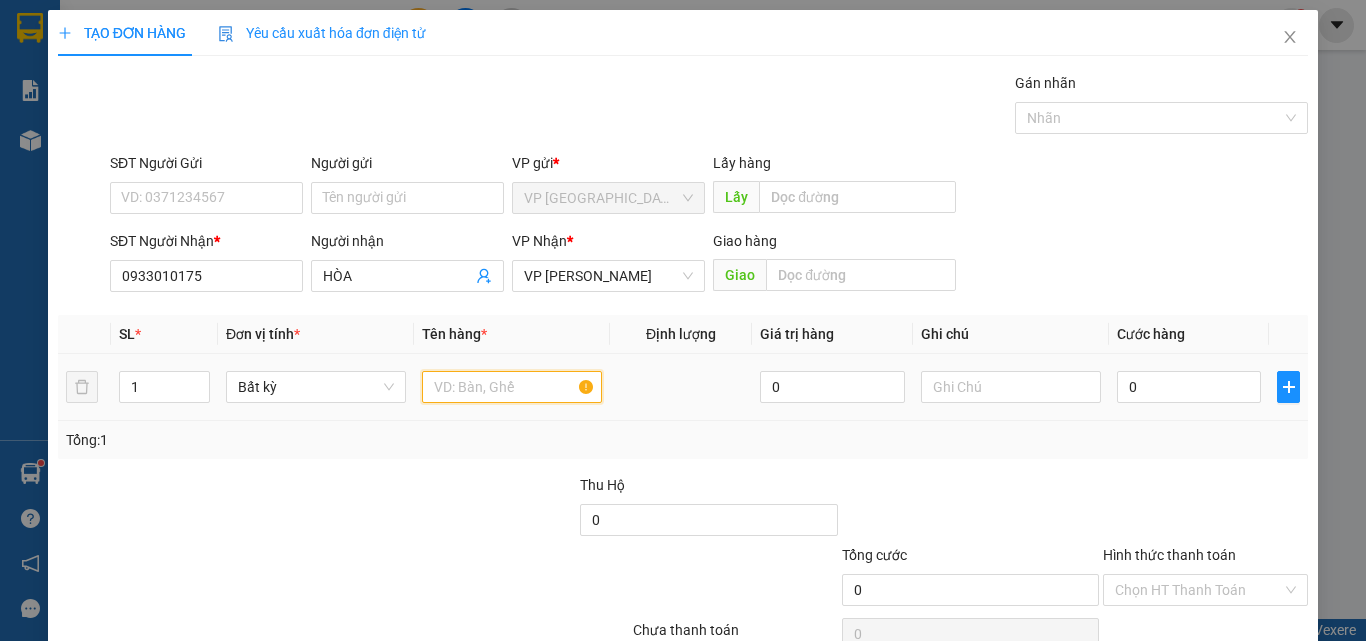 click at bounding box center [512, 387] 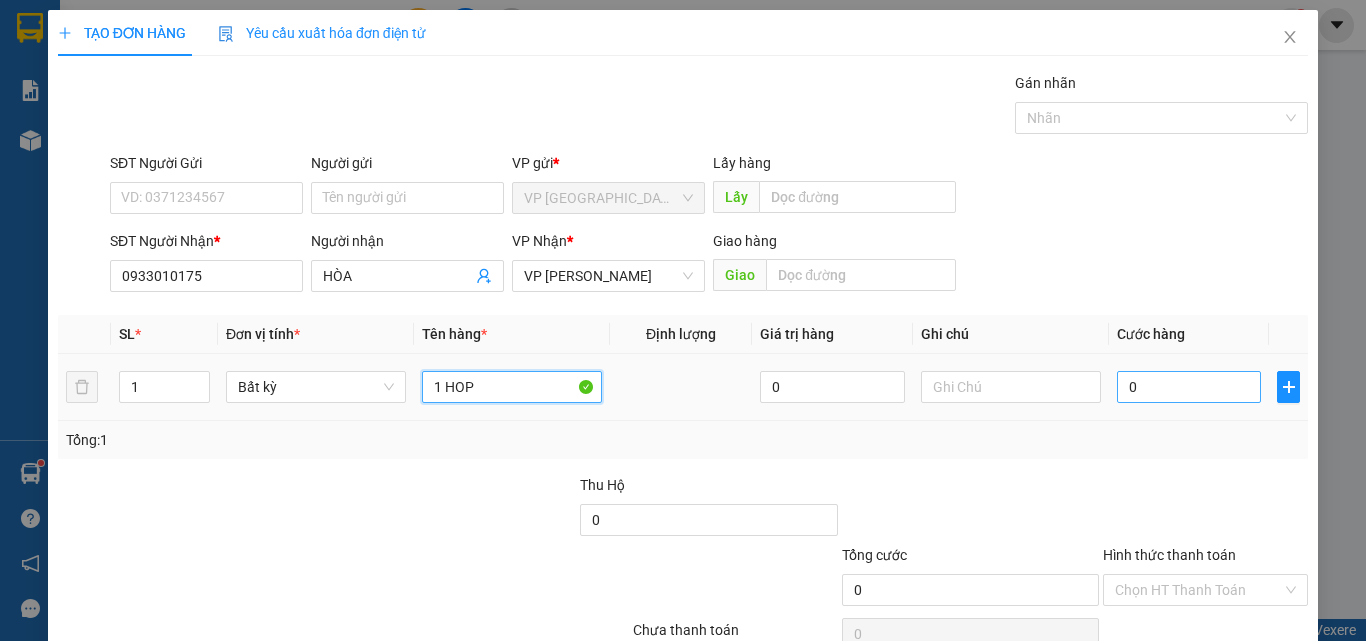 type on "1 HOP" 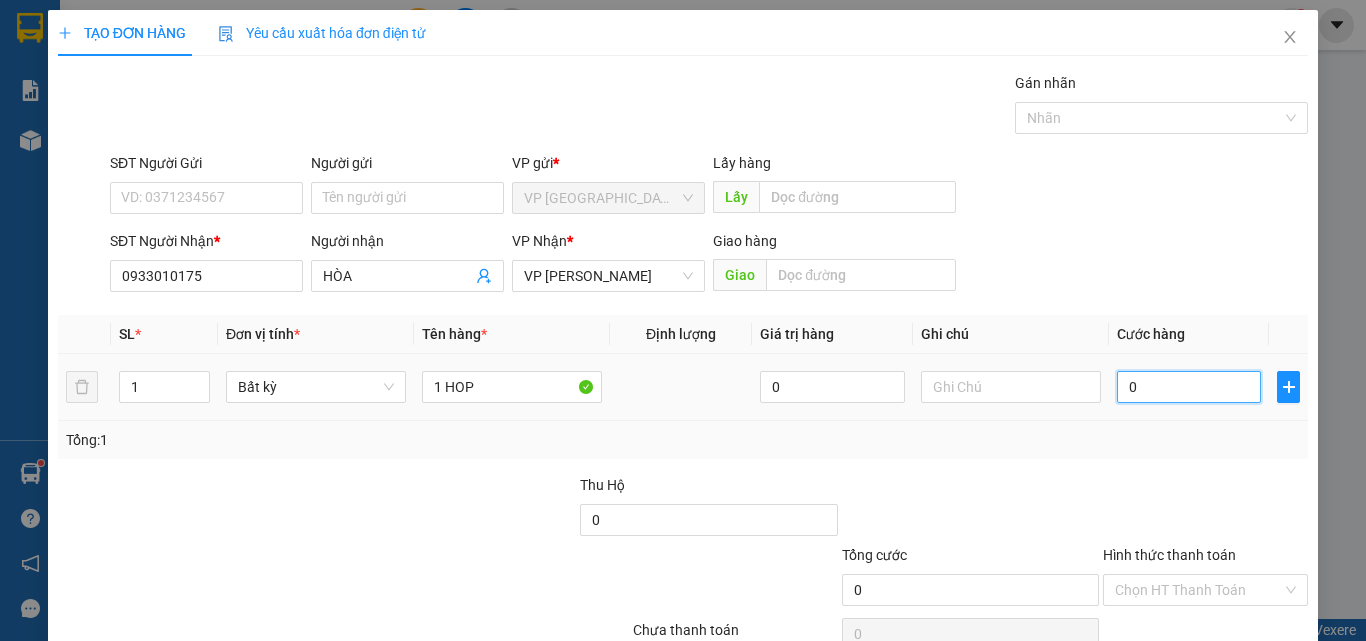 click on "0" at bounding box center (1189, 387) 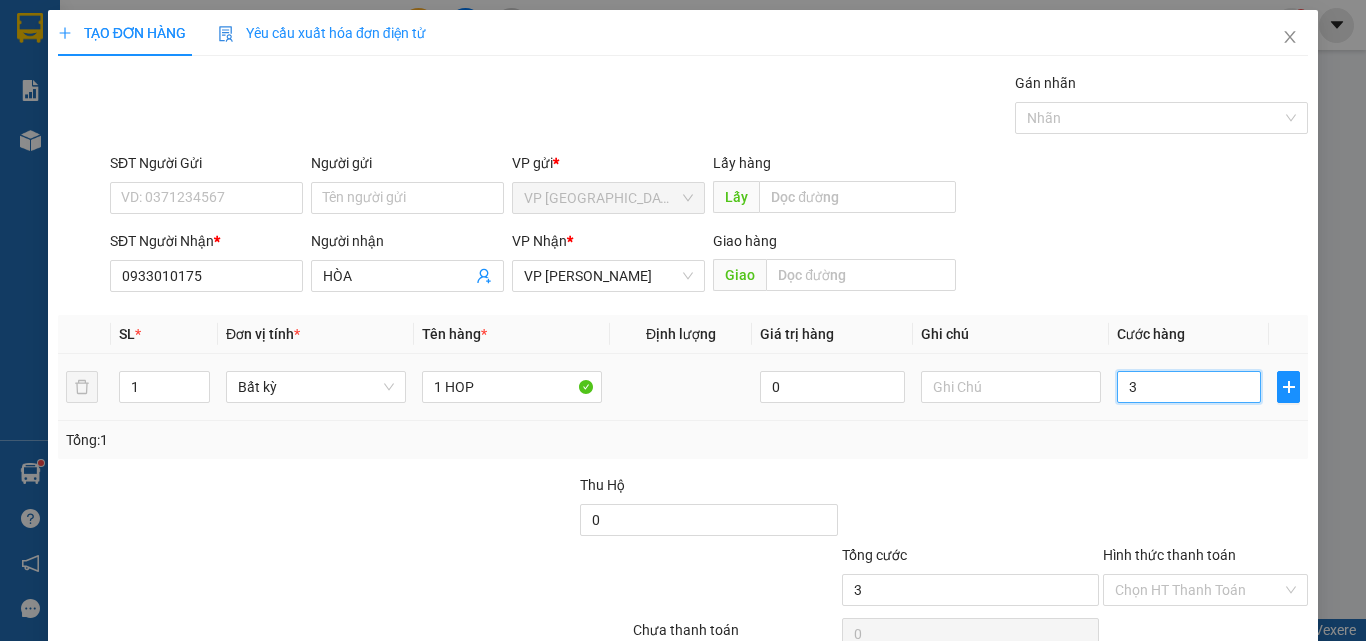 type on "3" 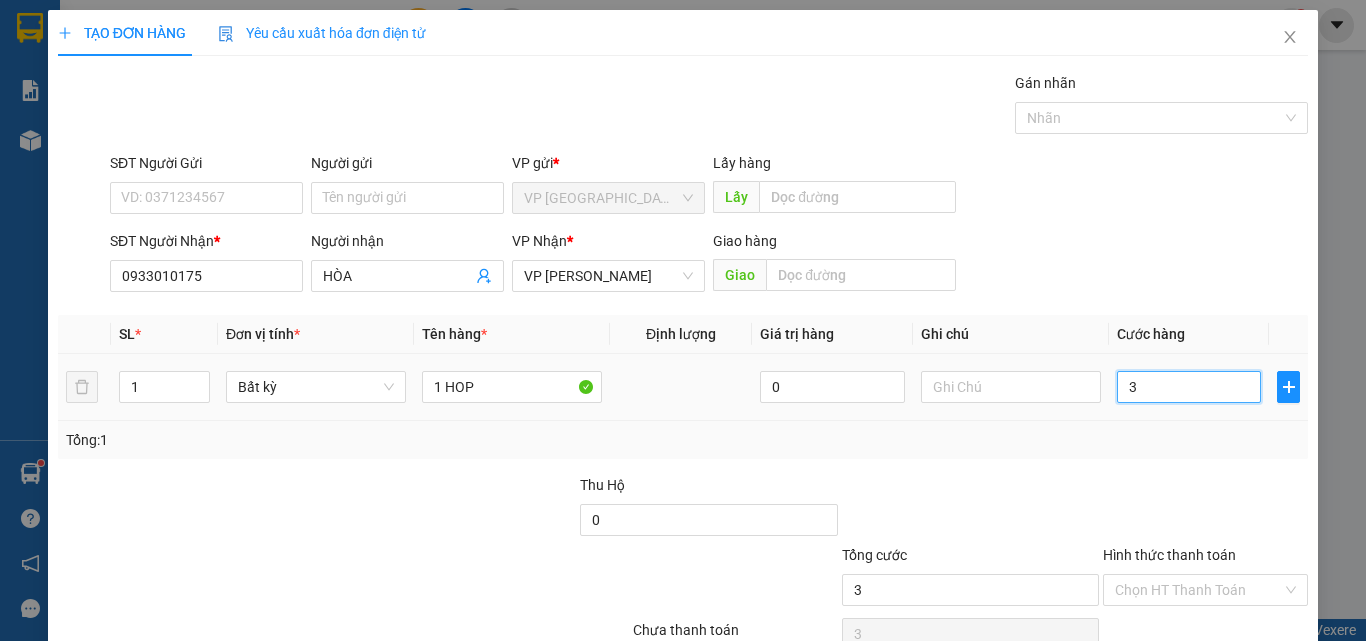 type on "30" 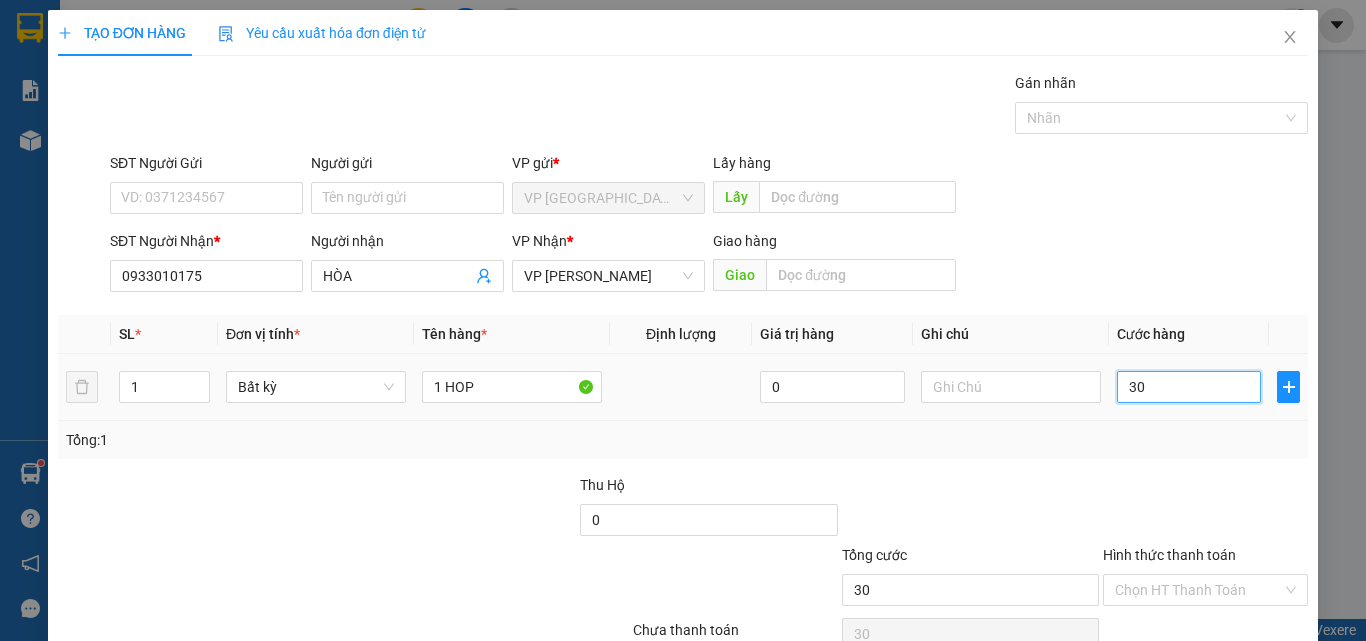 type on "300" 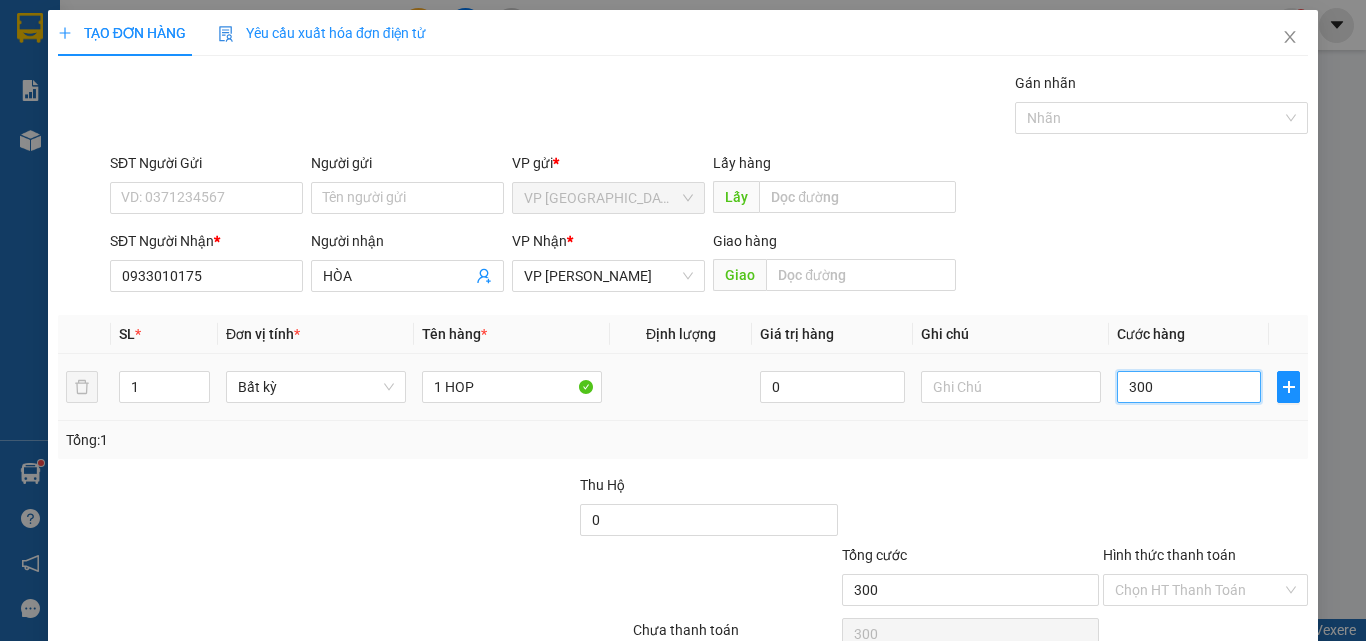 type on "3.000" 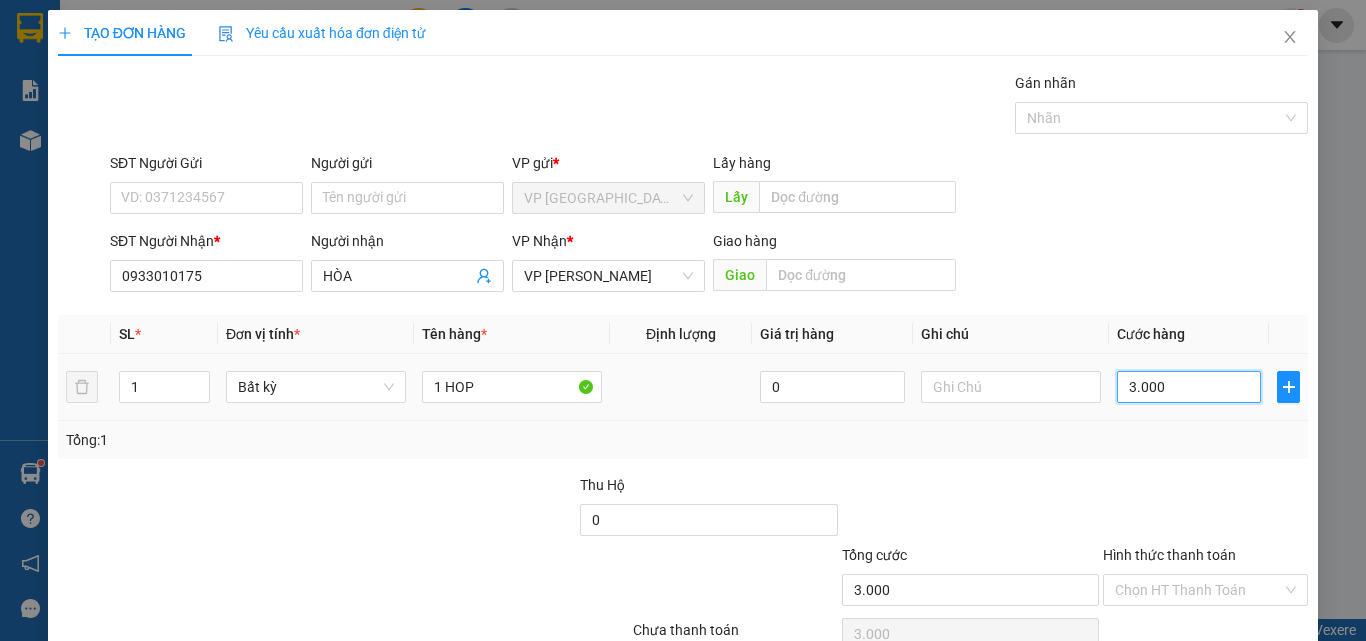 type on "30.000" 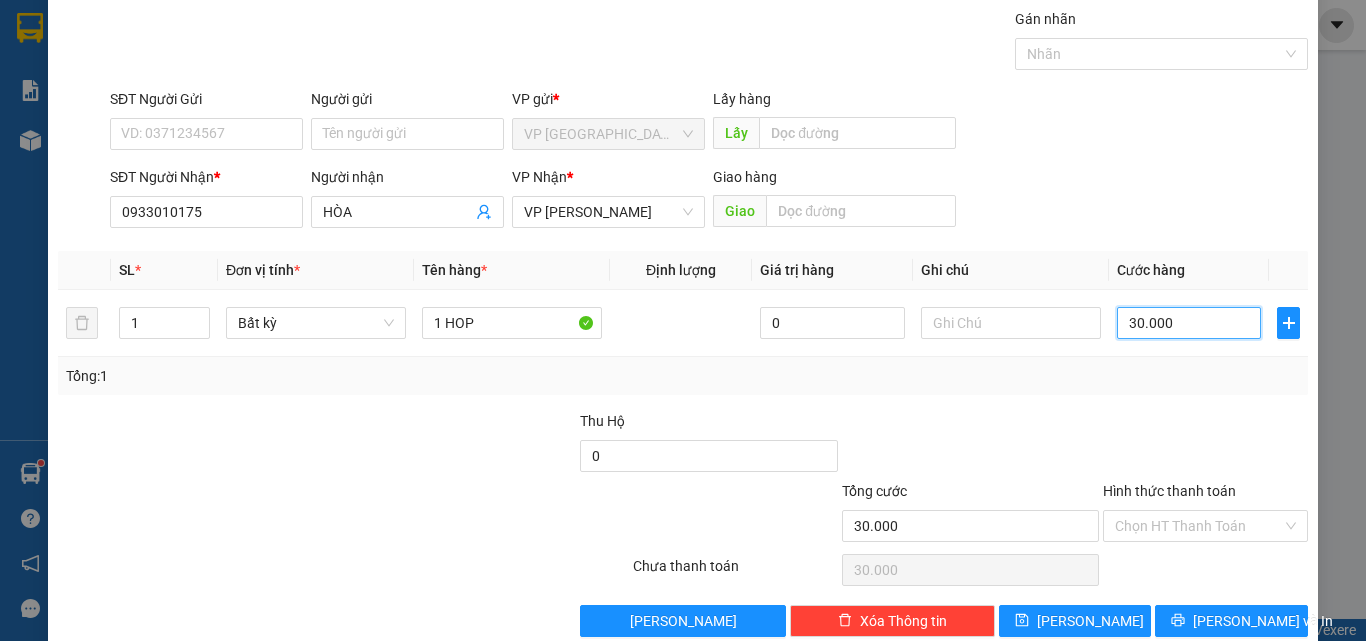 scroll, scrollTop: 99, scrollLeft: 0, axis: vertical 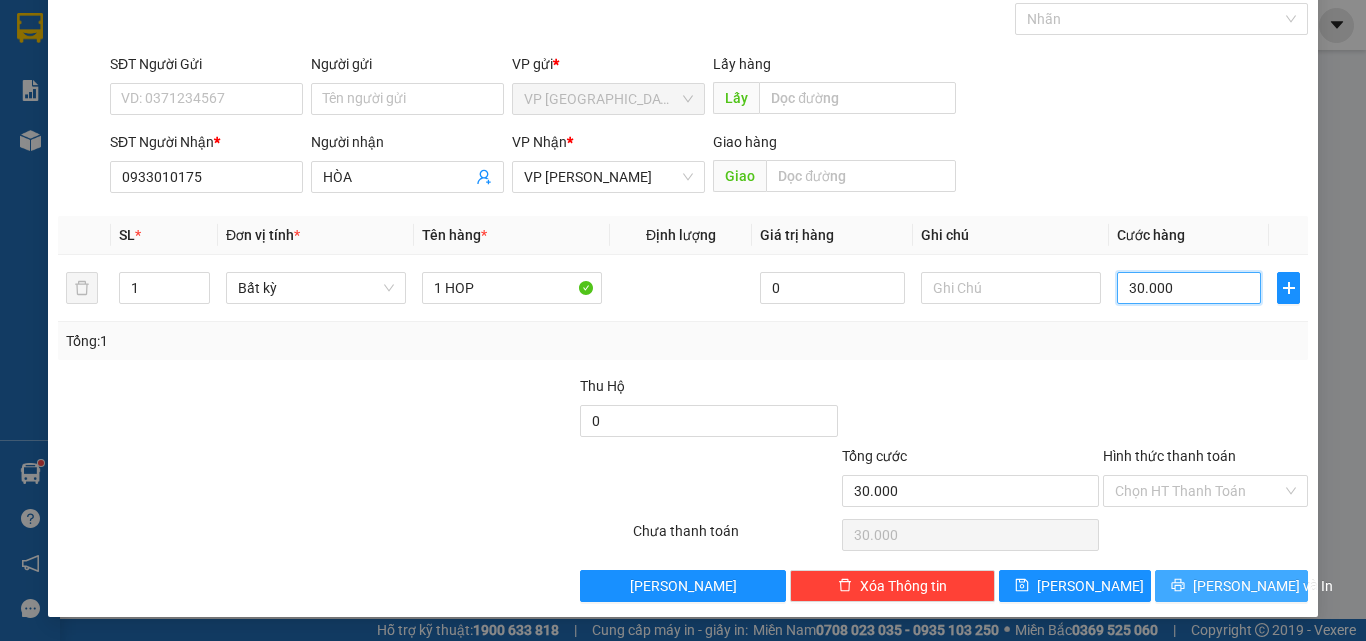 type on "30.000" 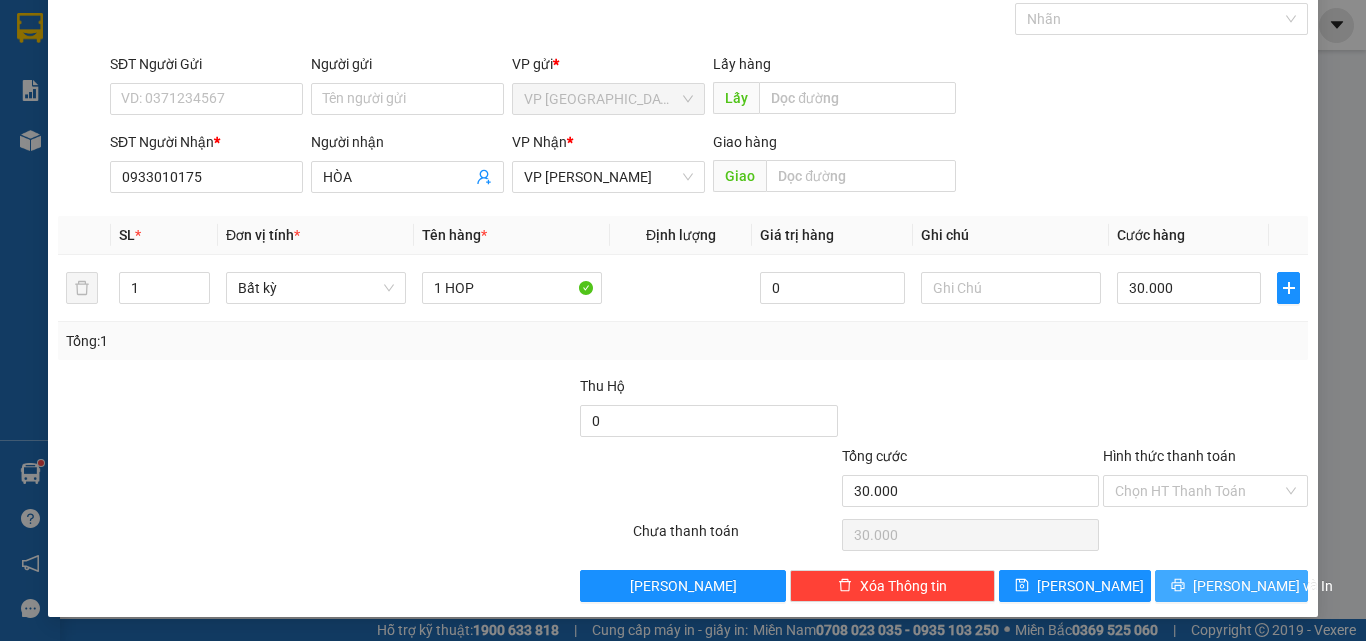 click 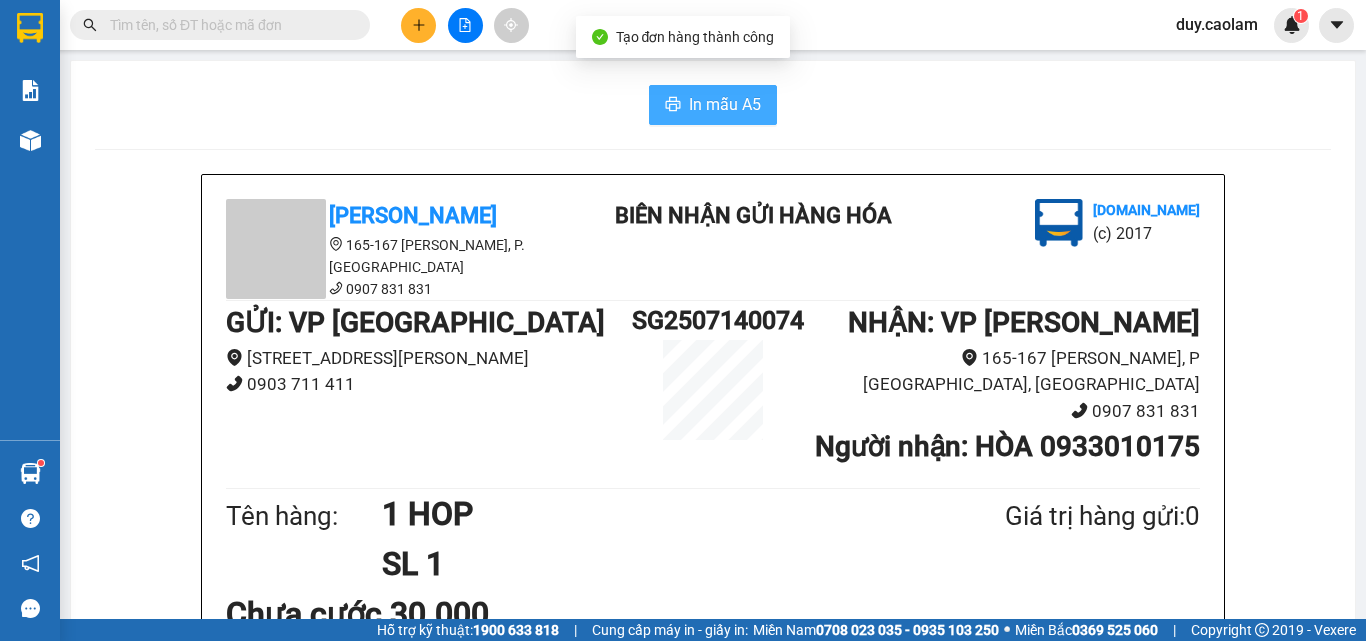 click on "In mẫu A5" at bounding box center [713, 105] 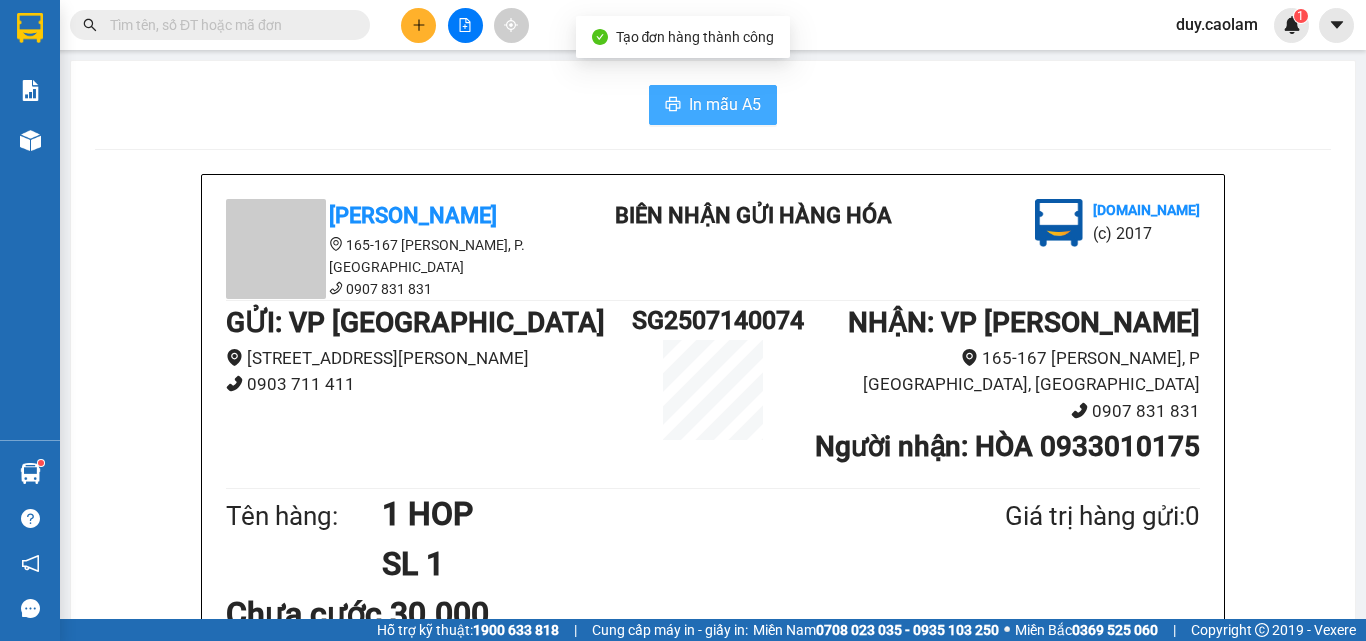 scroll, scrollTop: 0, scrollLeft: 0, axis: both 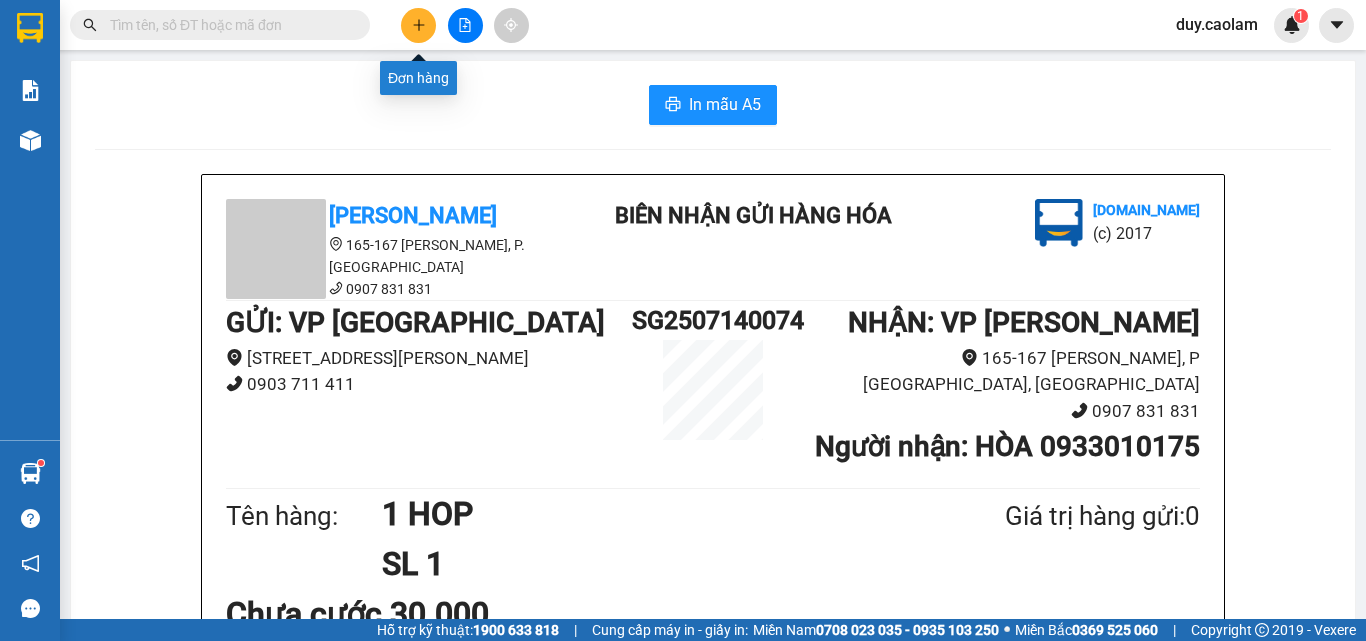 click at bounding box center (418, 25) 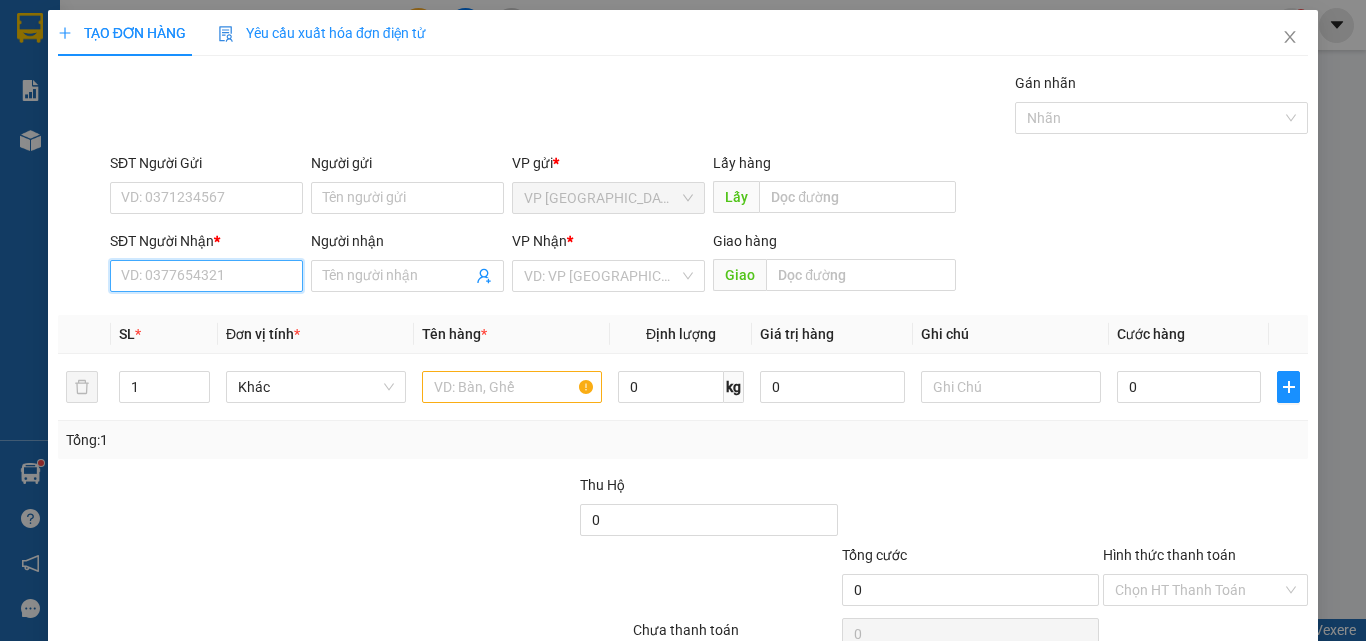 click on "SĐT Người Nhận  *" at bounding box center (206, 276) 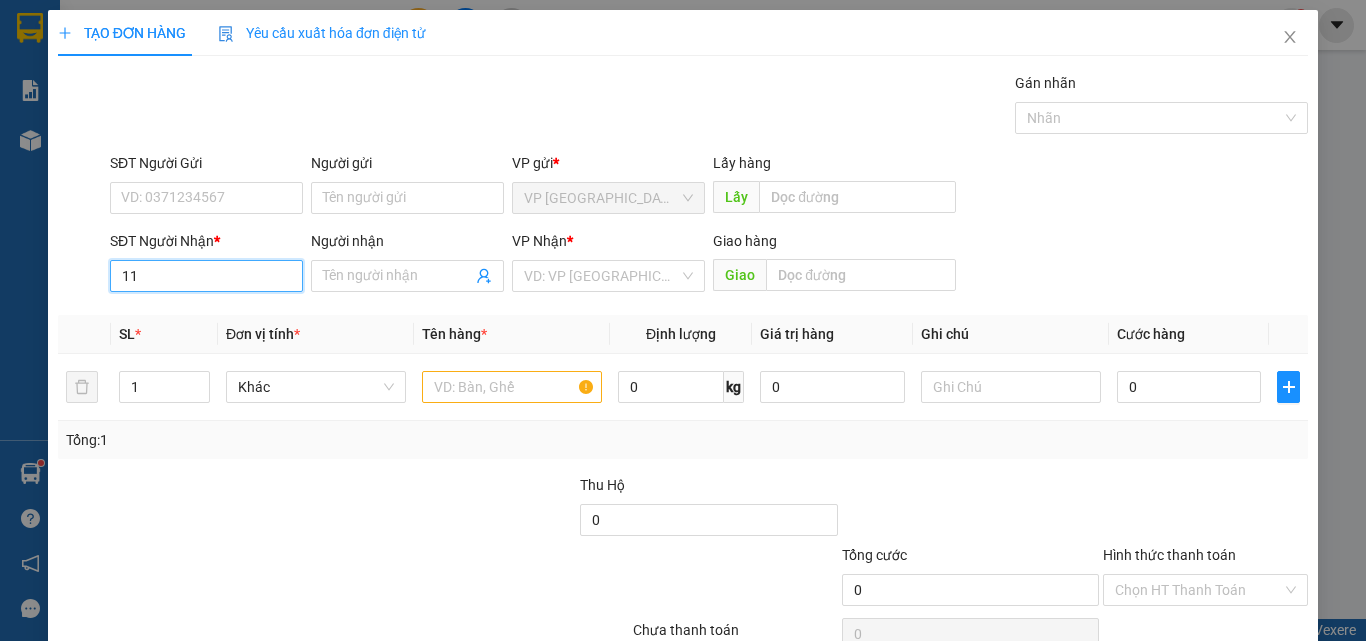 type on "1" 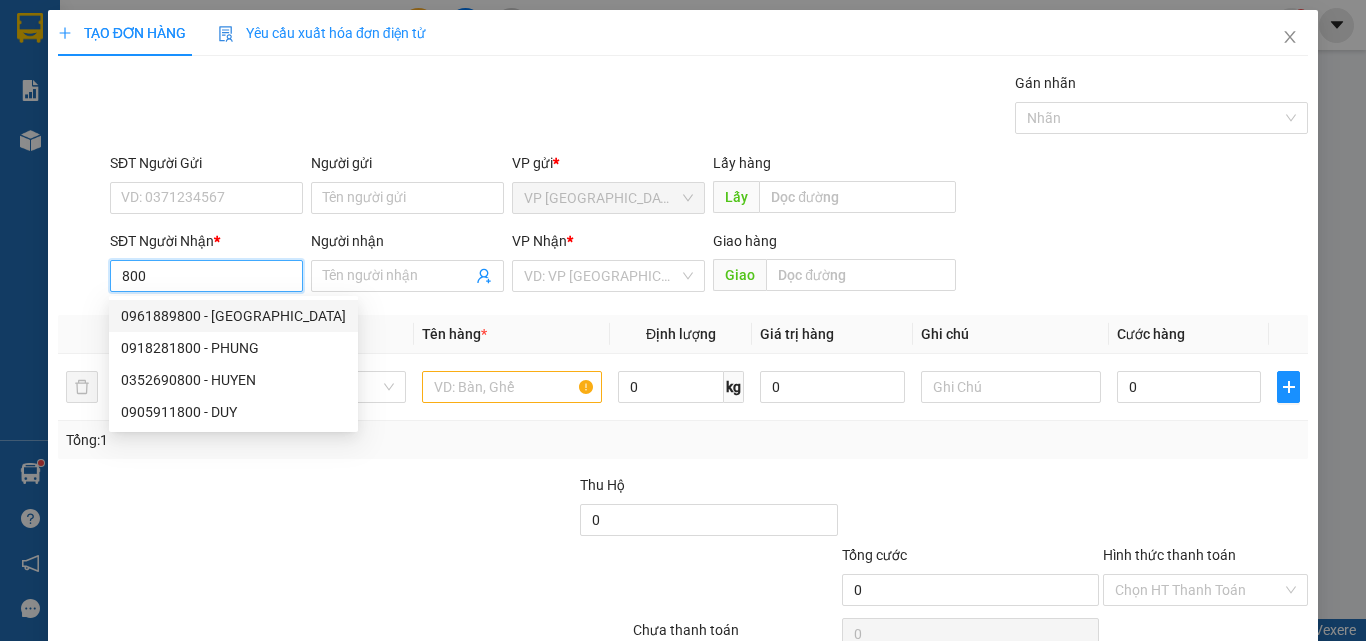click on "0961889800 - ANH DONG" at bounding box center [233, 316] 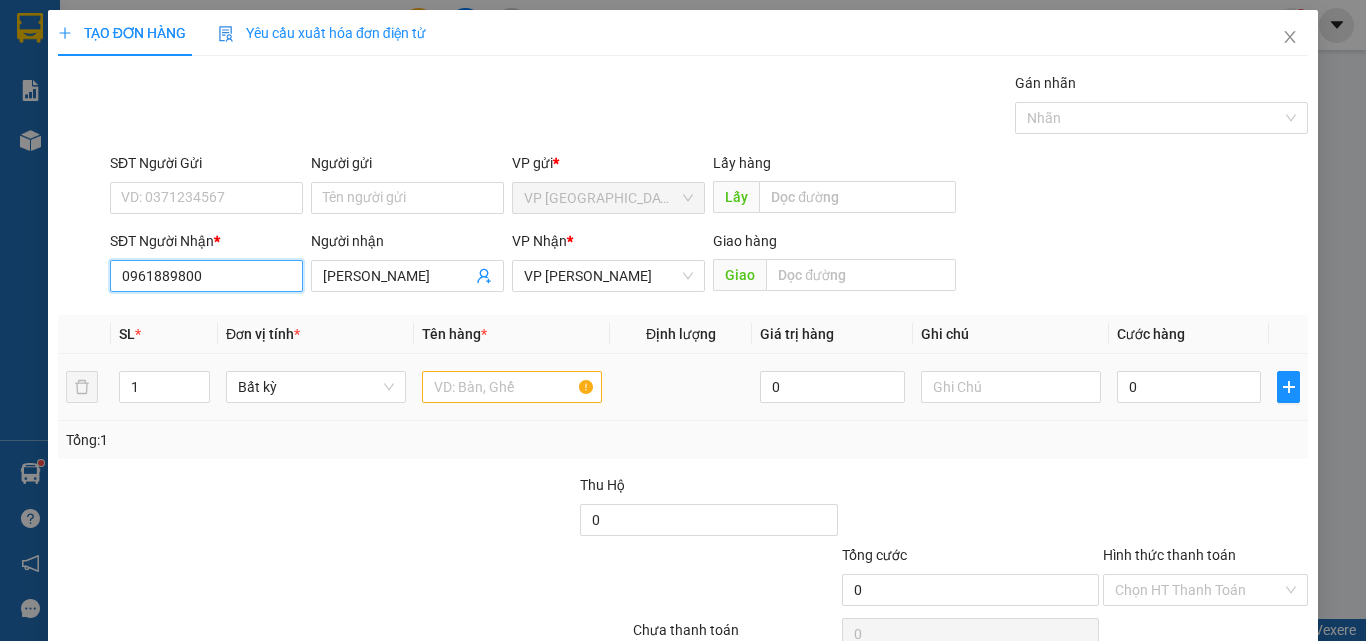 type on "0961889800" 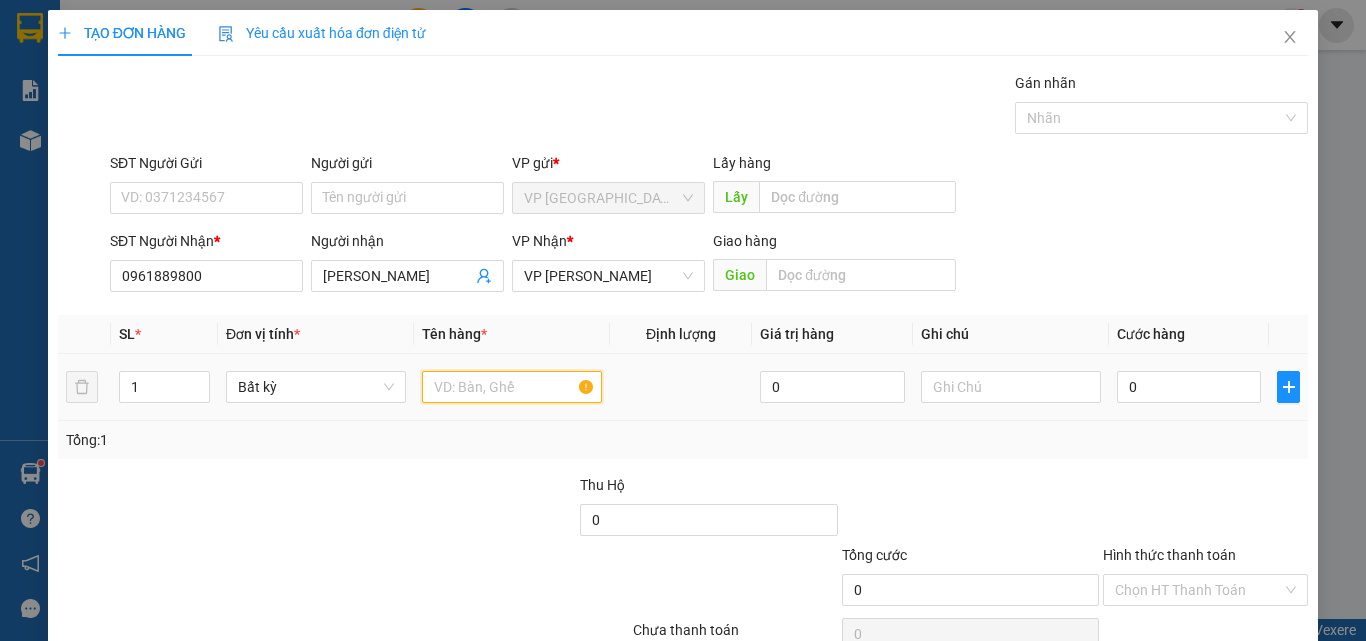 click at bounding box center (512, 387) 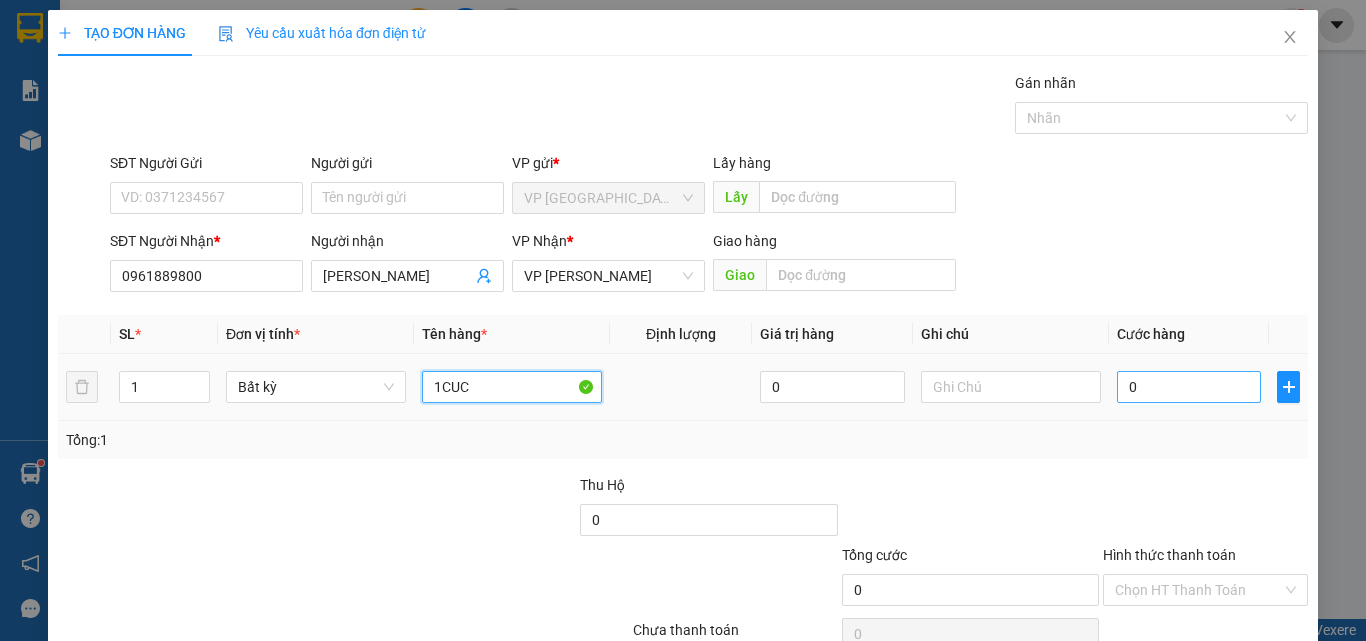 type on "1CUC" 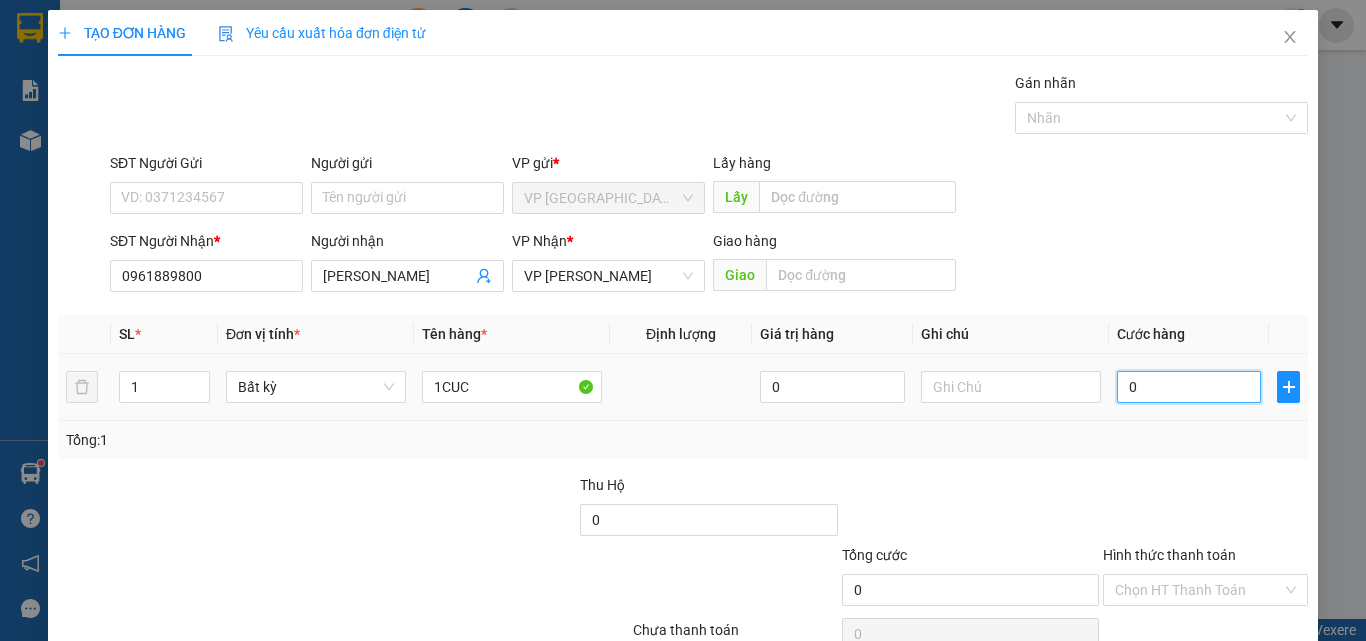 click on "0" at bounding box center [1189, 387] 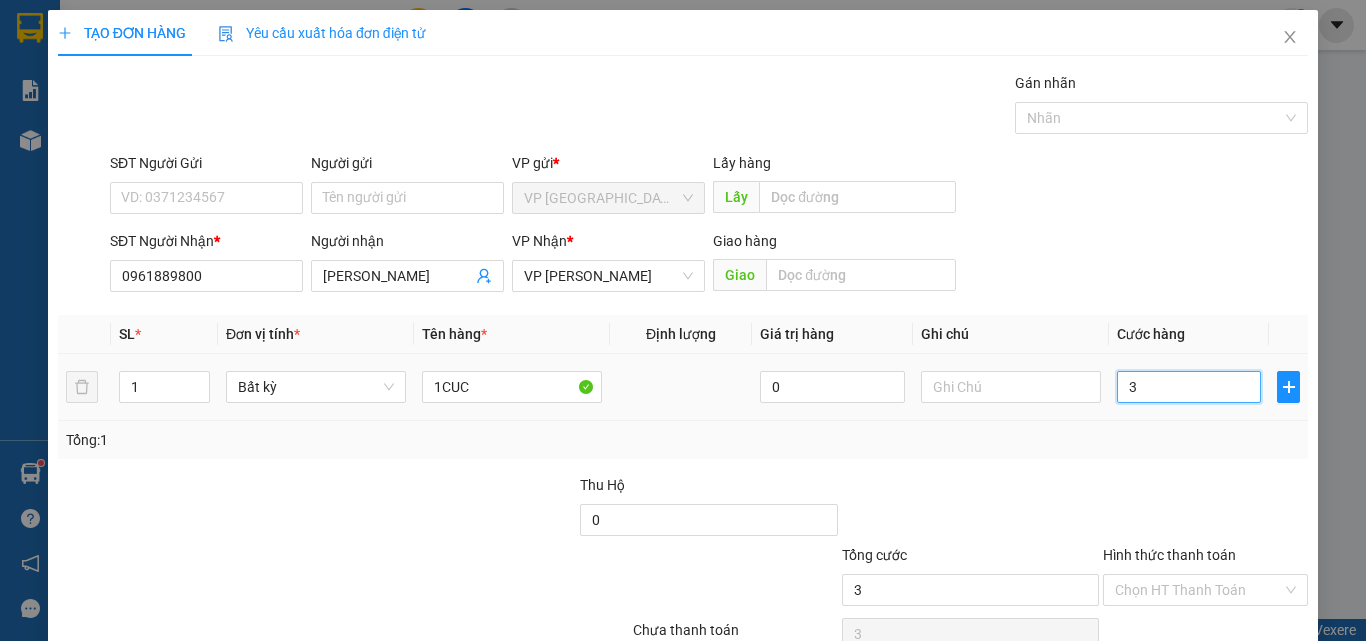 type on "30" 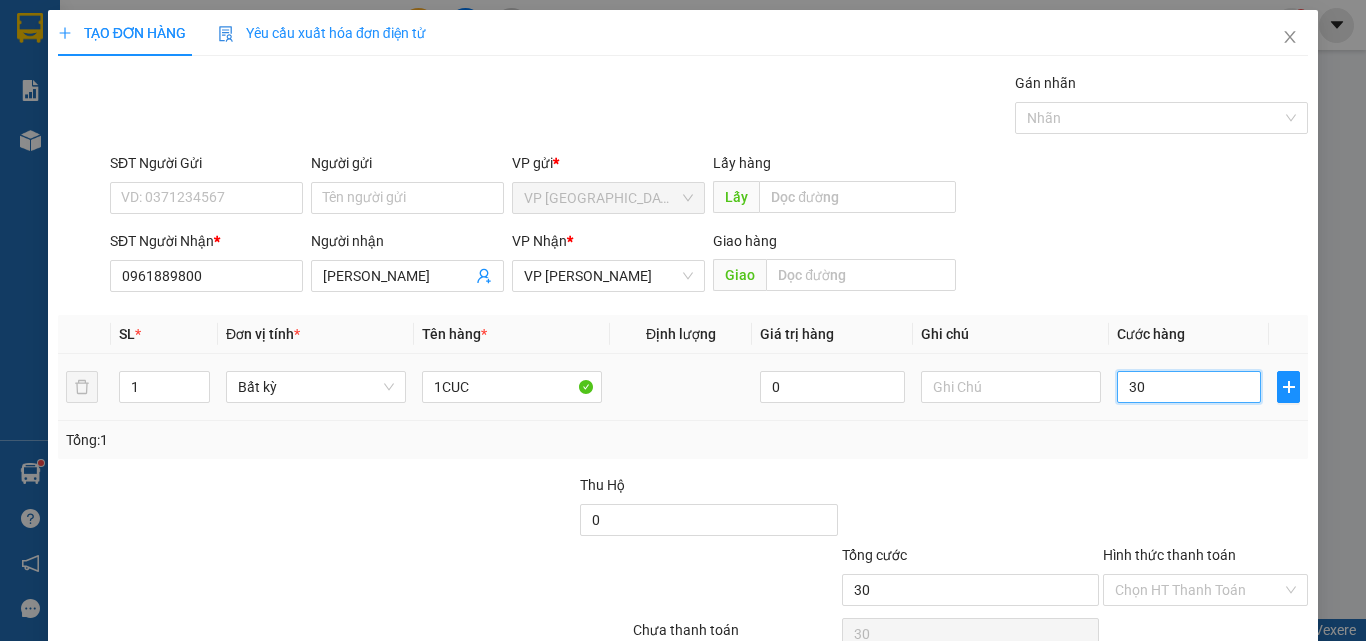 type on "300" 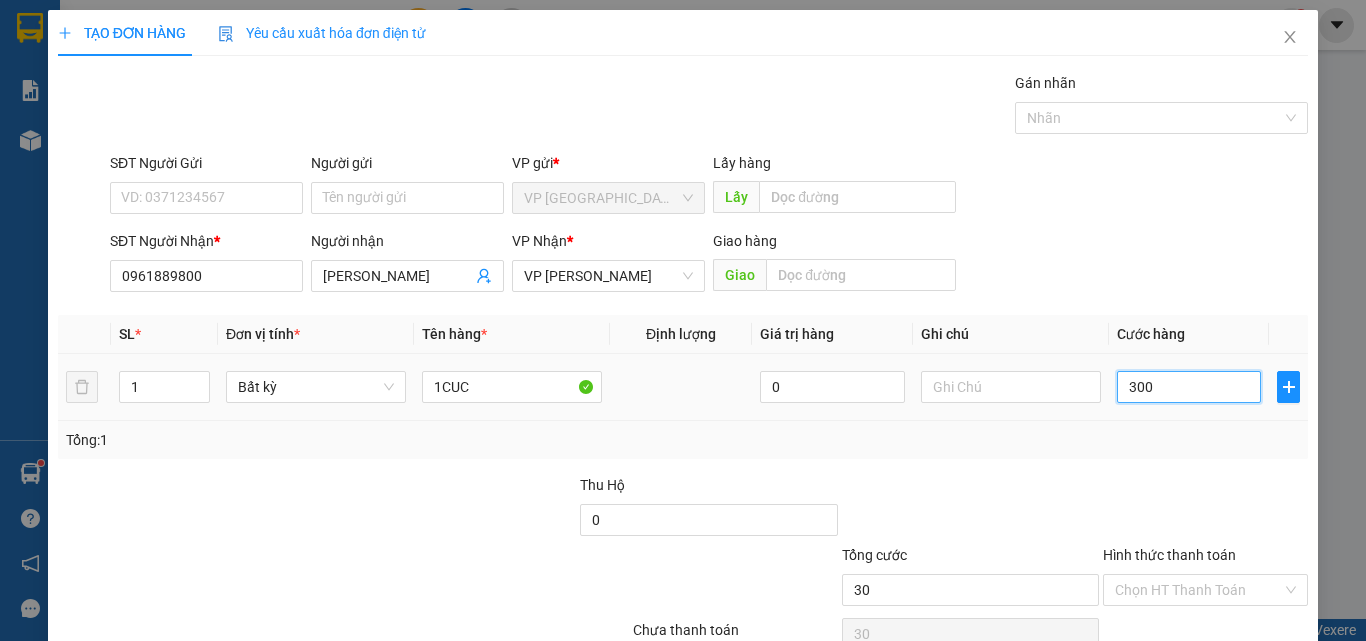 type on "300" 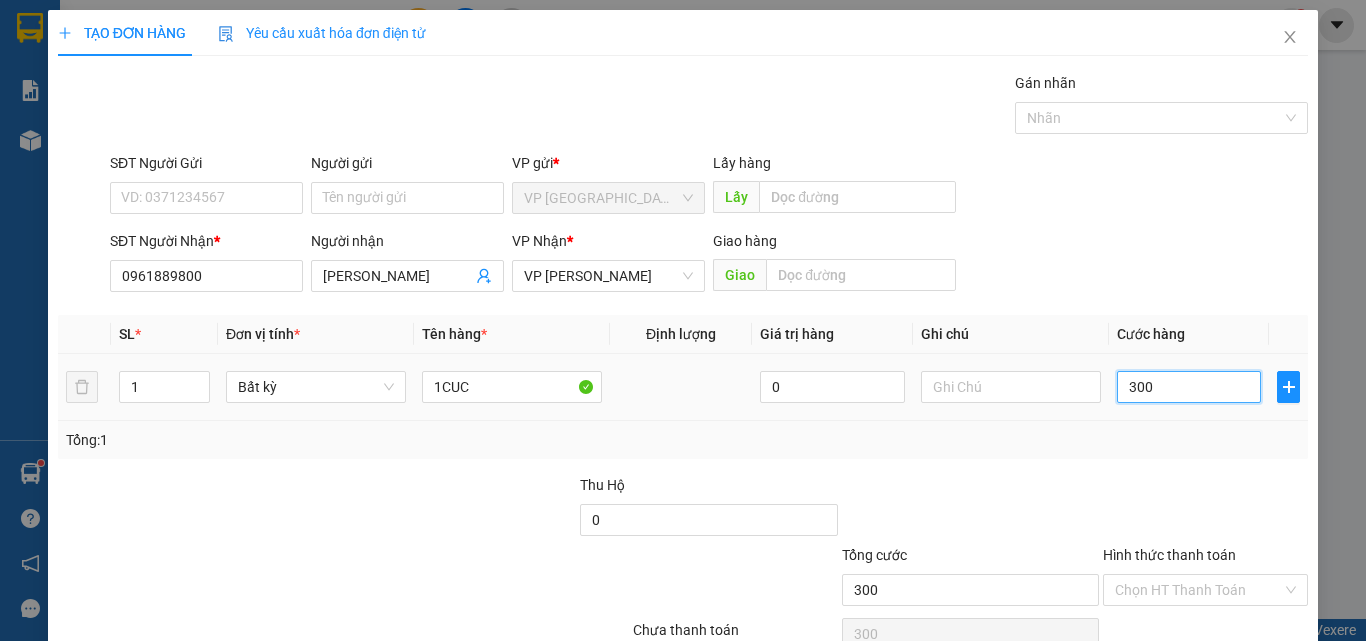 type on "3.000" 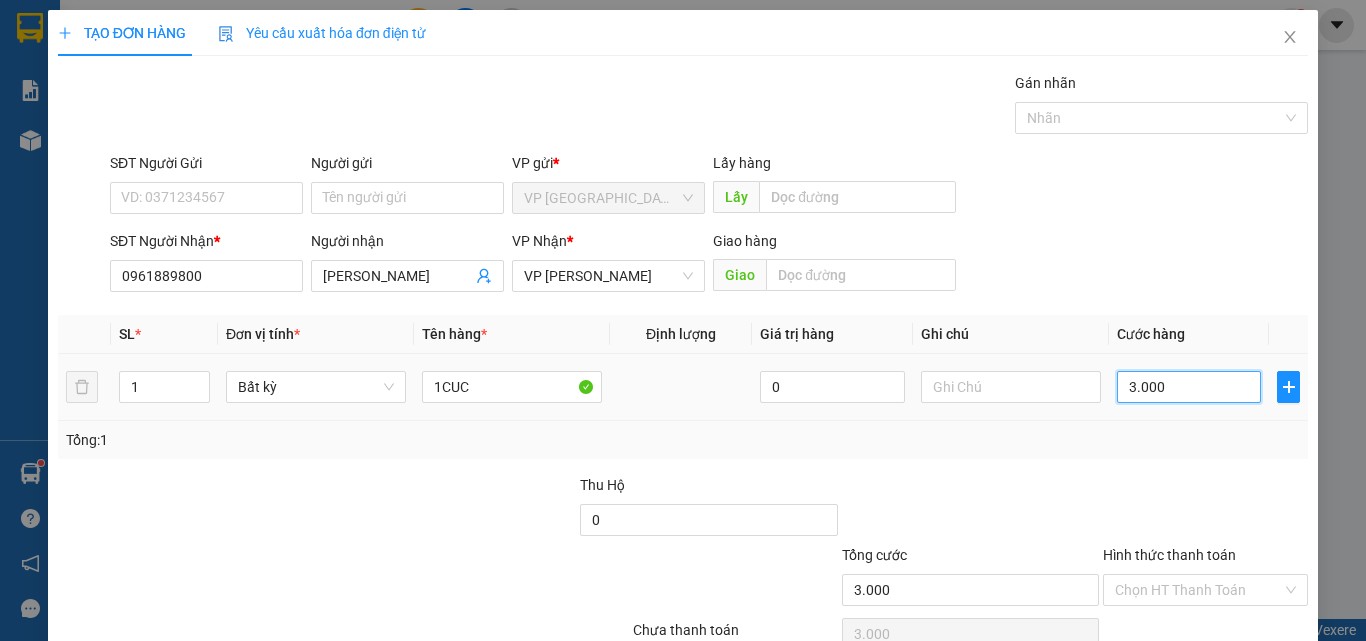 type on "30.000" 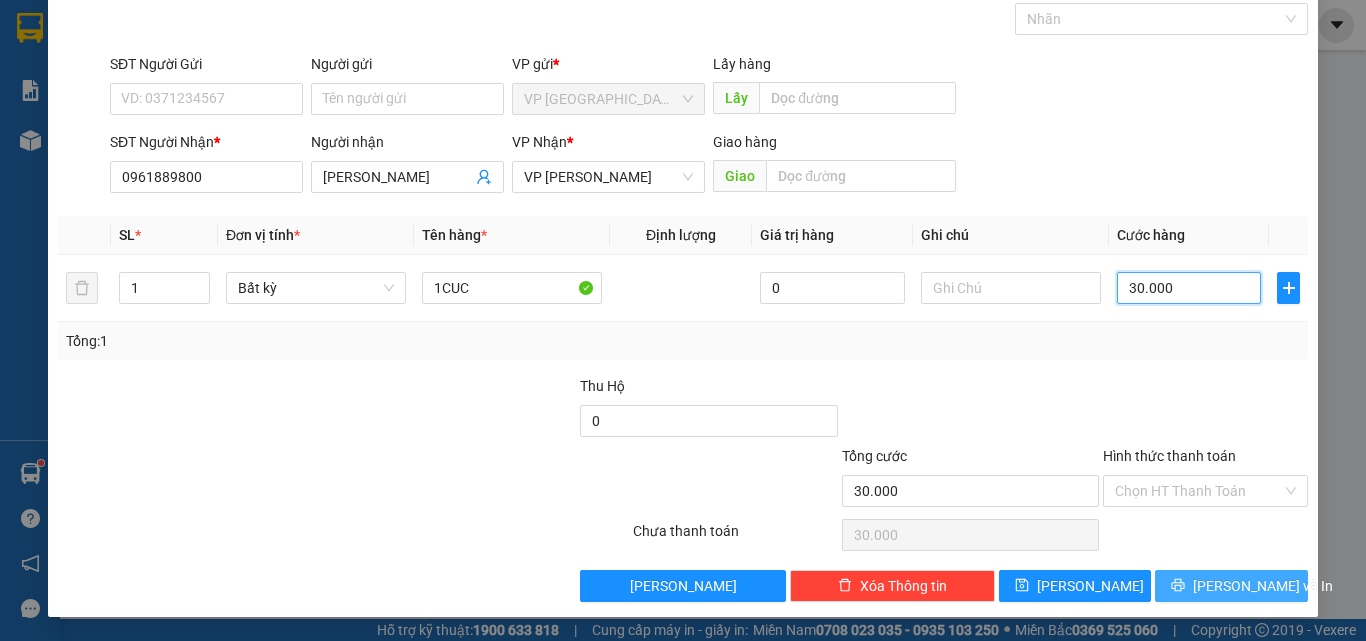type on "30.000" 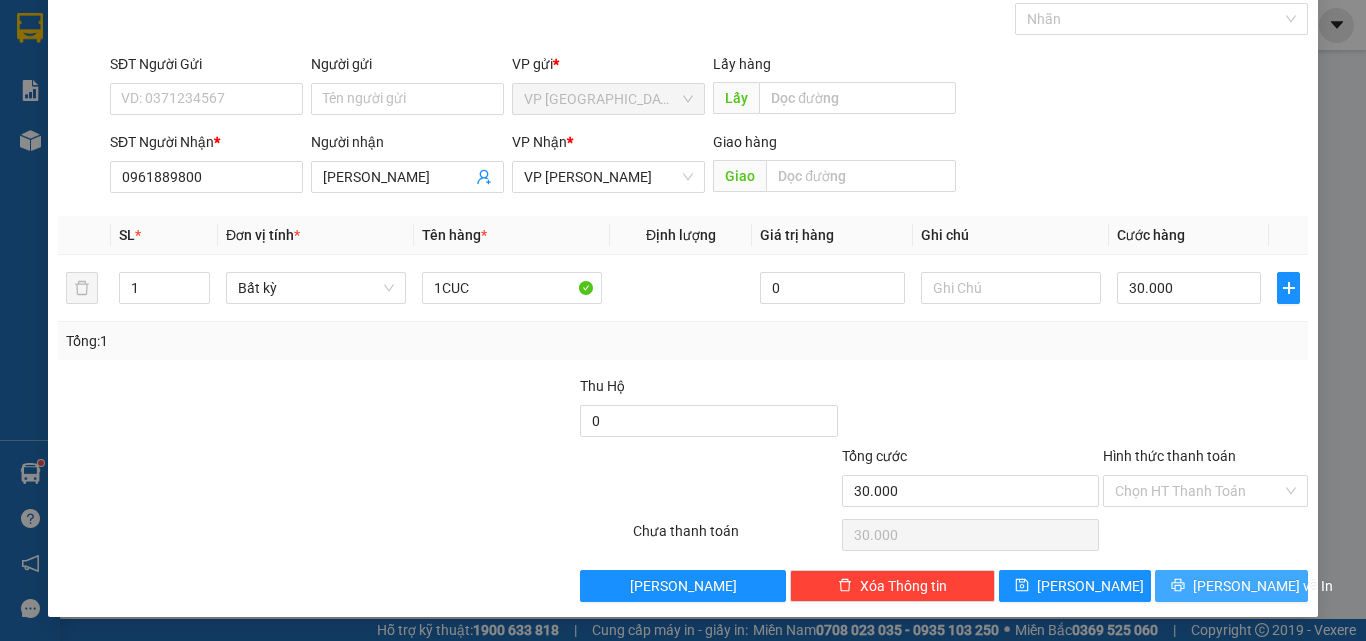 click on "[PERSON_NAME] và In" at bounding box center [1263, 586] 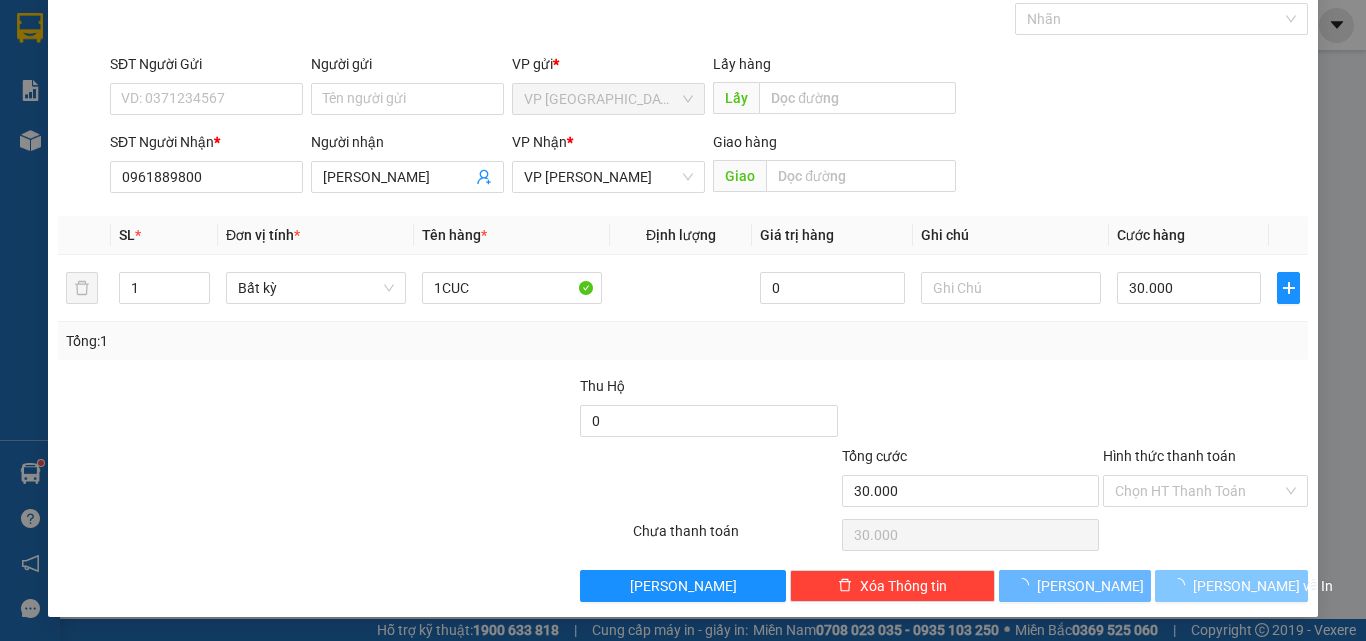 scroll, scrollTop: 30, scrollLeft: 0, axis: vertical 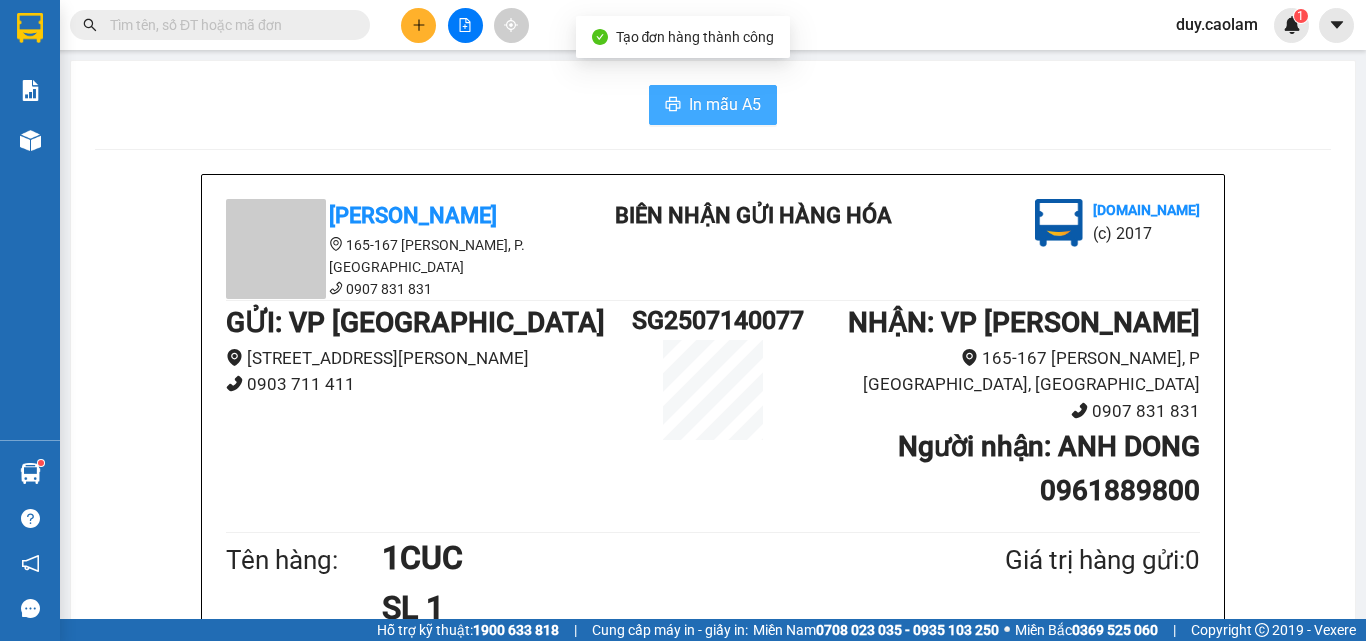 click on "In mẫu A5" at bounding box center (725, 104) 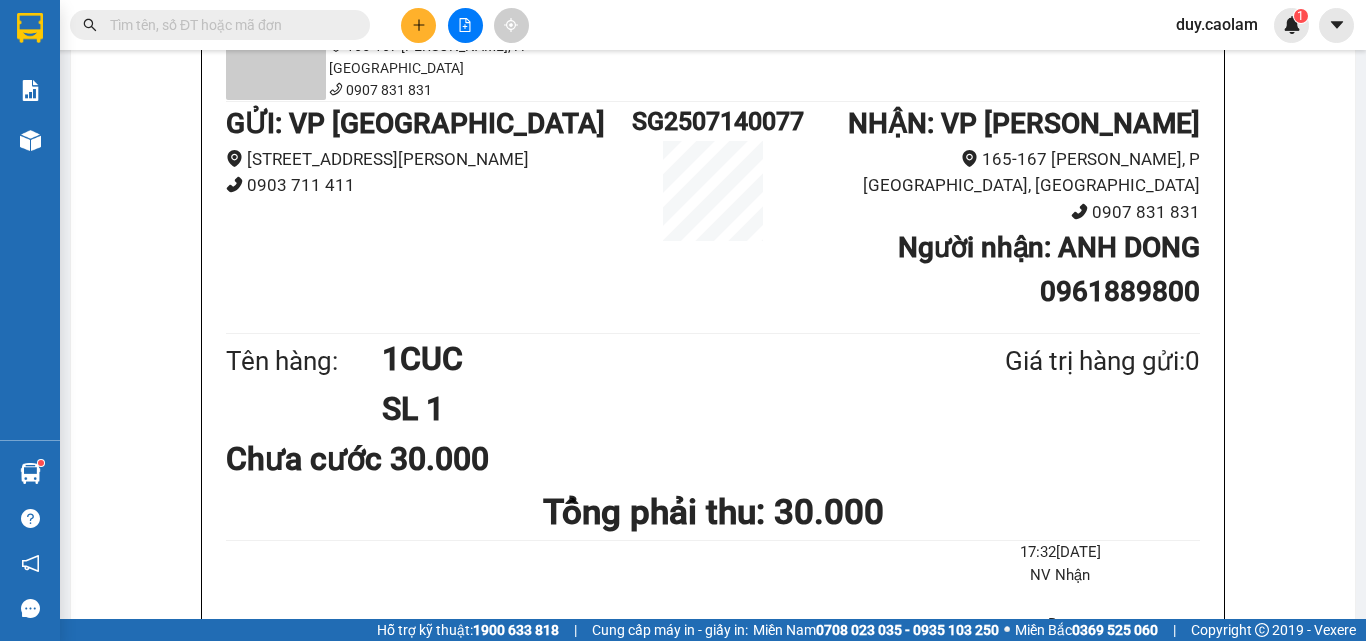 scroll, scrollTop: 0, scrollLeft: 0, axis: both 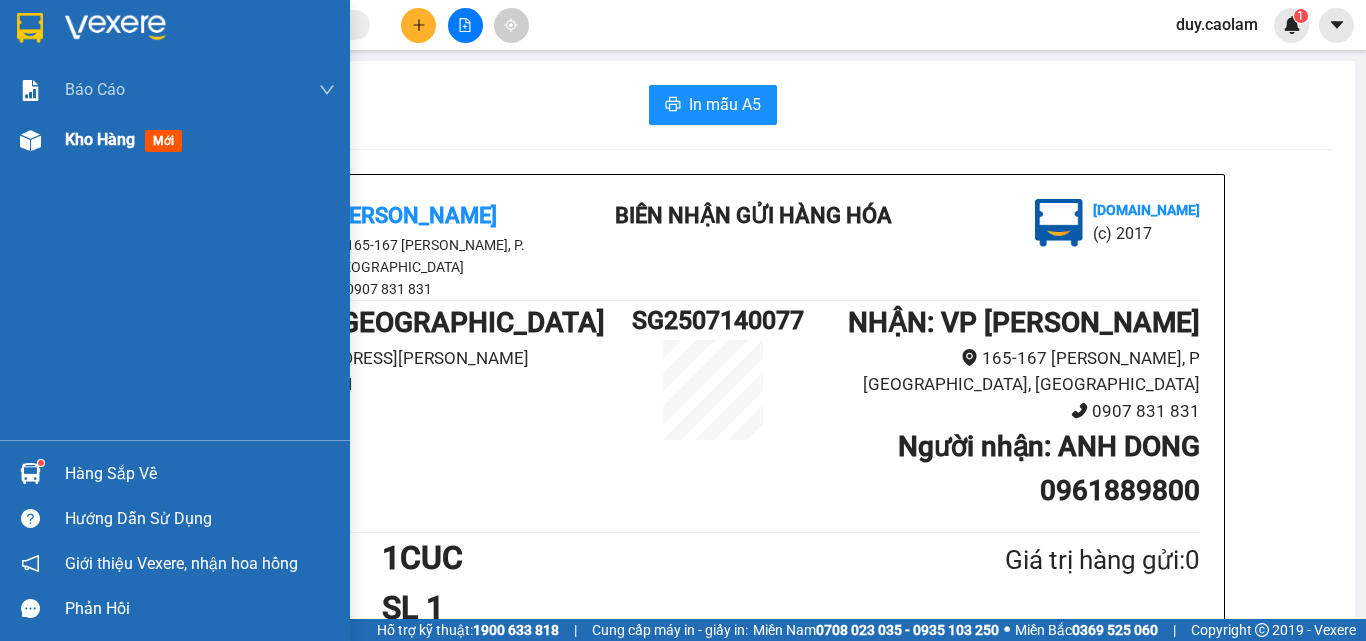 click on "Kho hàng mới" at bounding box center [175, 140] 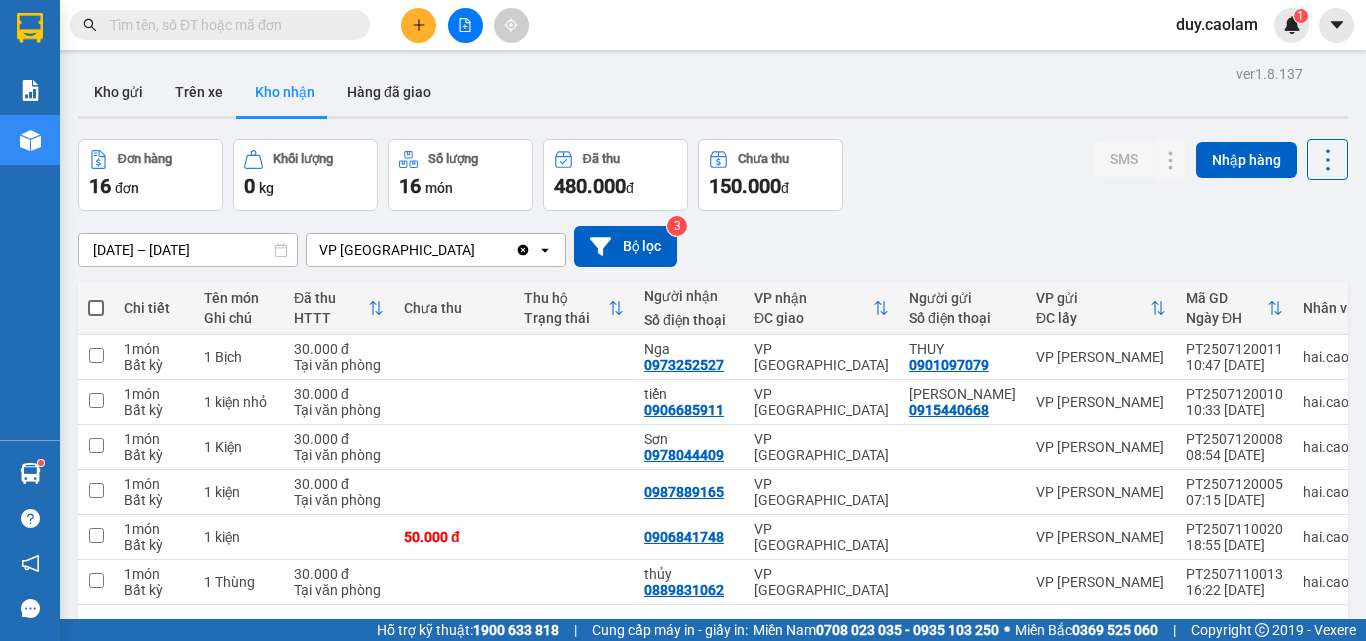 click at bounding box center [465, 25] 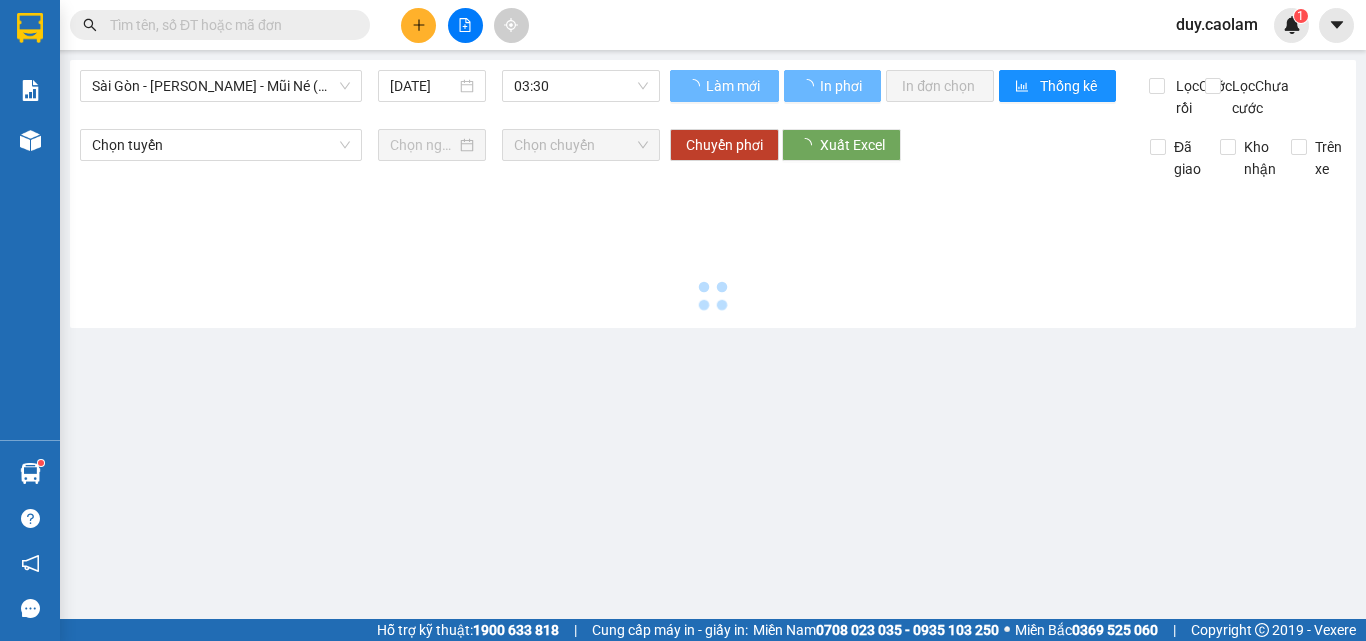 type on "[DATE]" 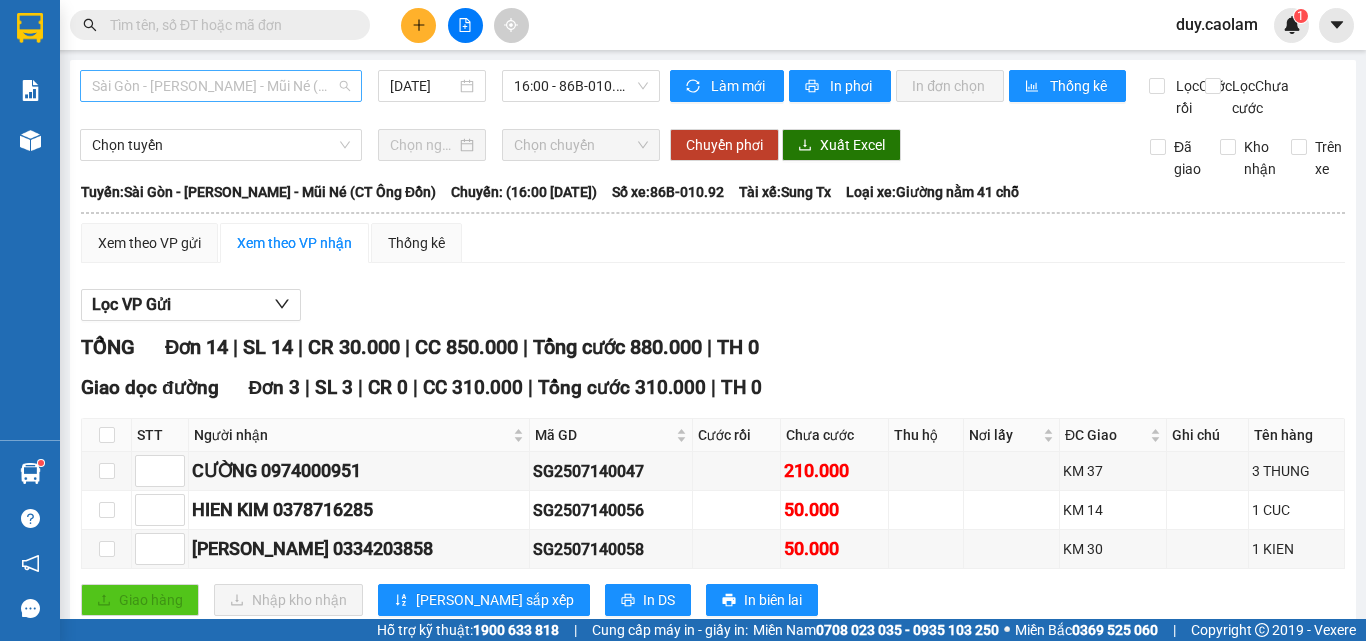 click on "Sài Gòn - [PERSON_NAME] - Mũi Né (CT Ông Đồn)" at bounding box center (221, 86) 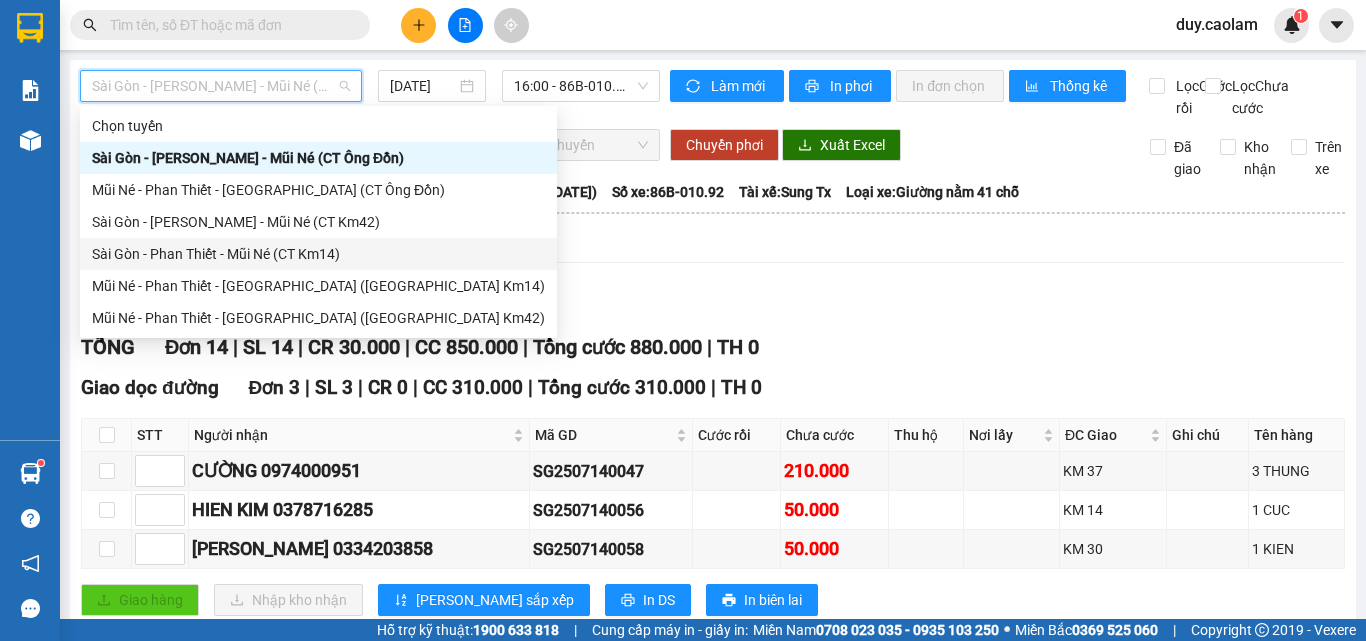 click on "Sài Gòn - Phan Thiết  - Mũi Né (CT Km14)" at bounding box center (318, 254) 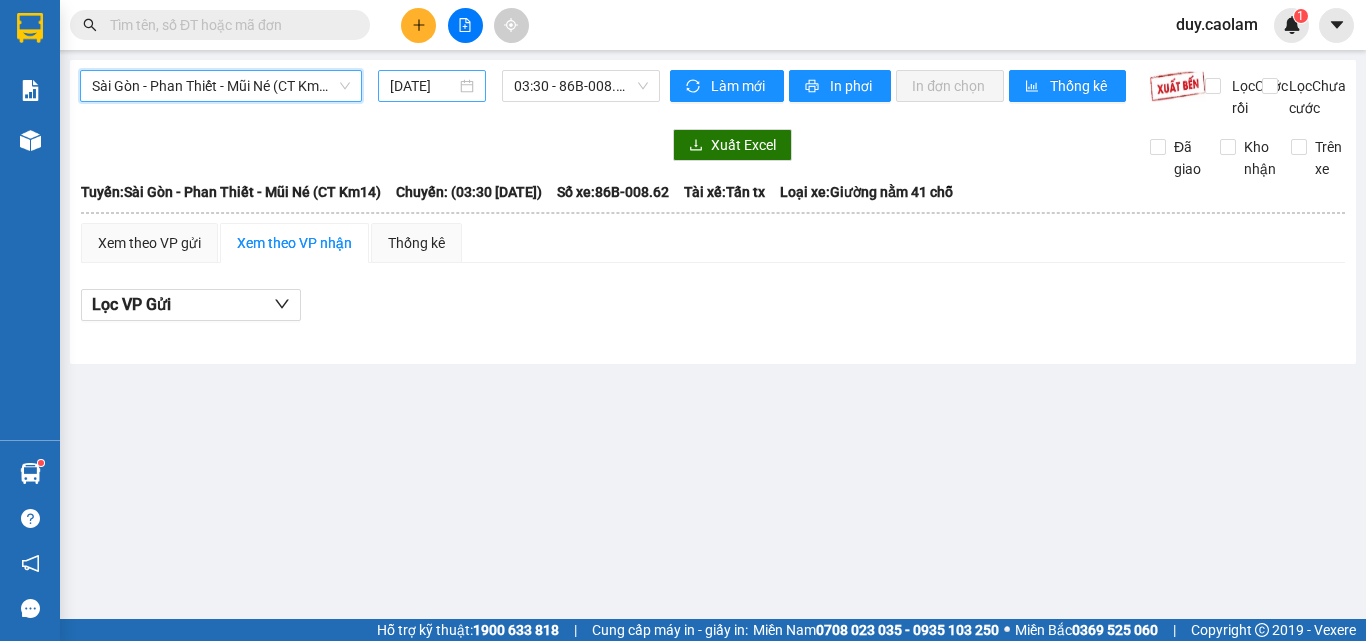 click on "[DATE]" at bounding box center (423, 86) 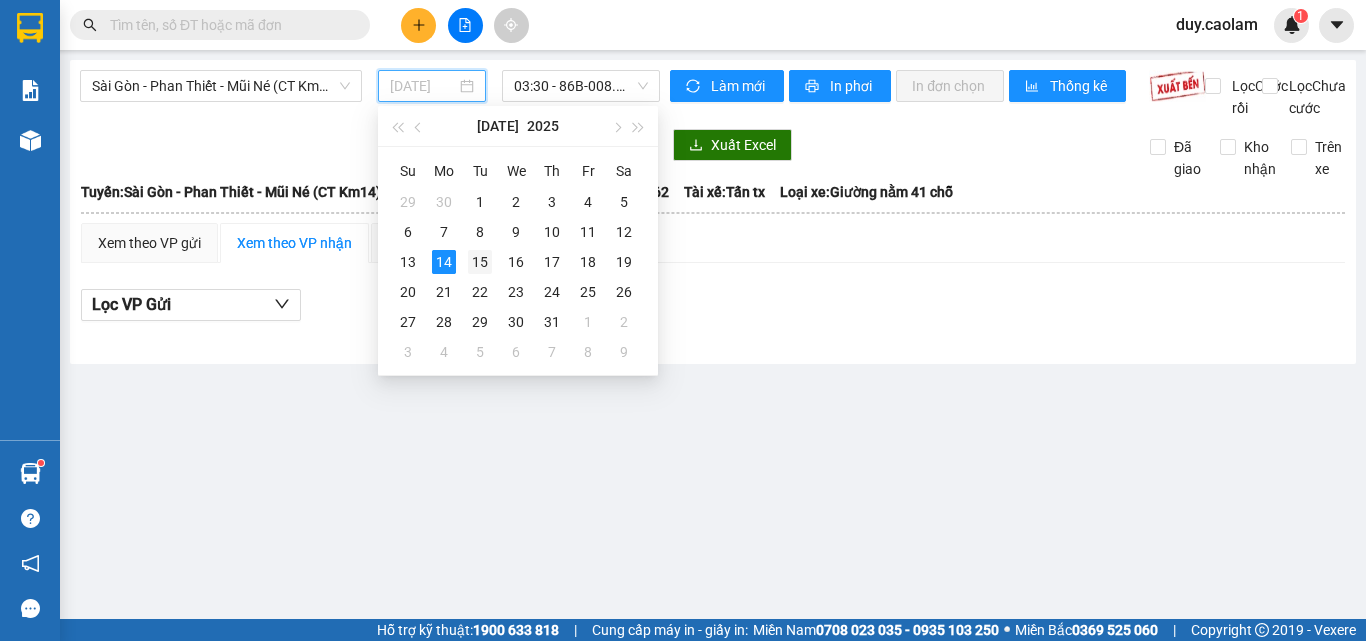 click on "15" at bounding box center [480, 262] 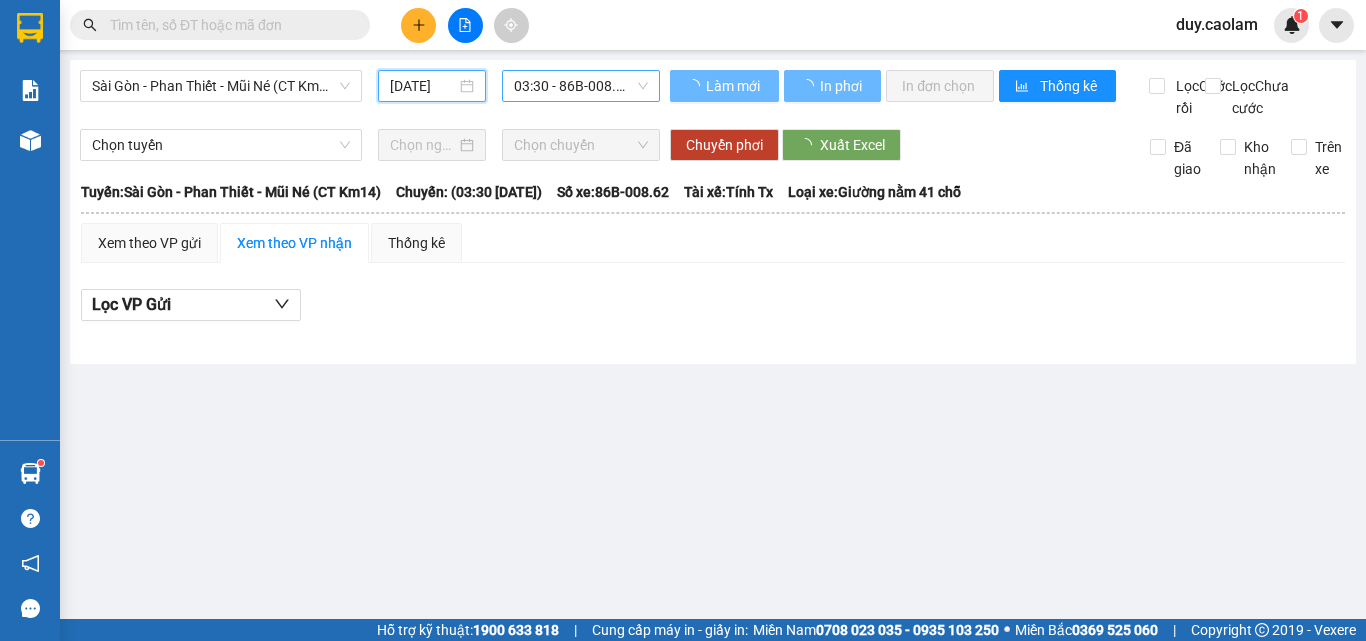 type on "[DATE]" 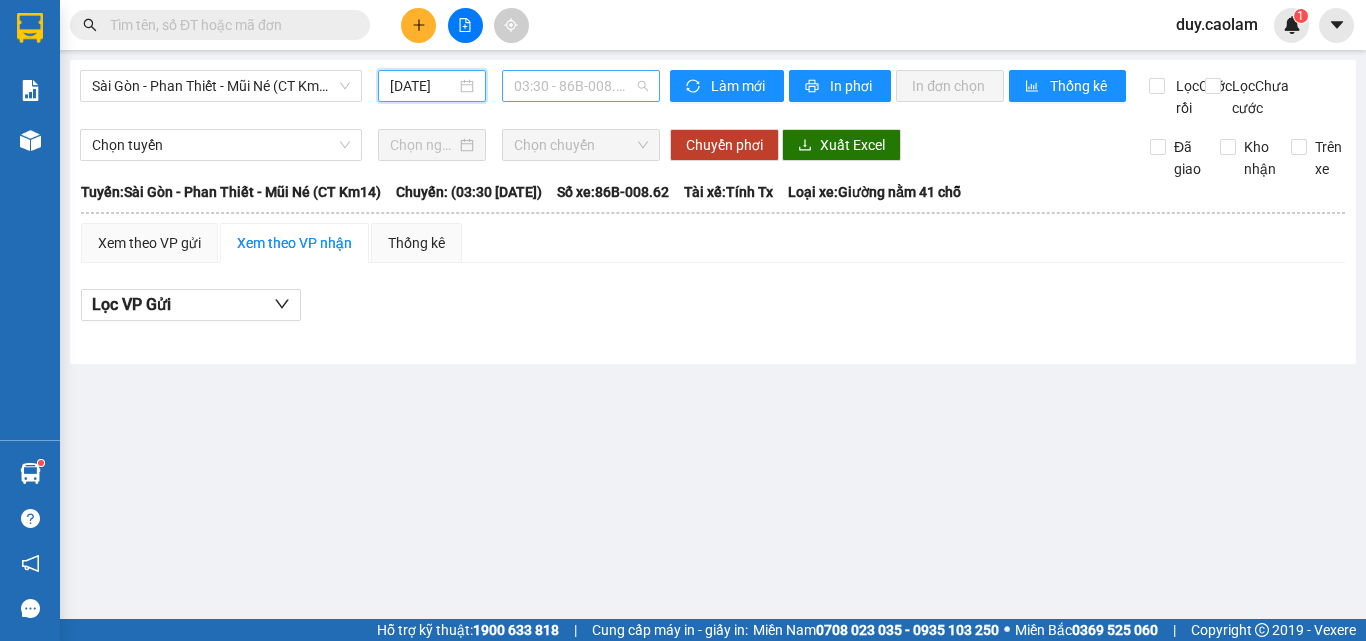 click on "03:30     - 86B-008.62" at bounding box center (581, 86) 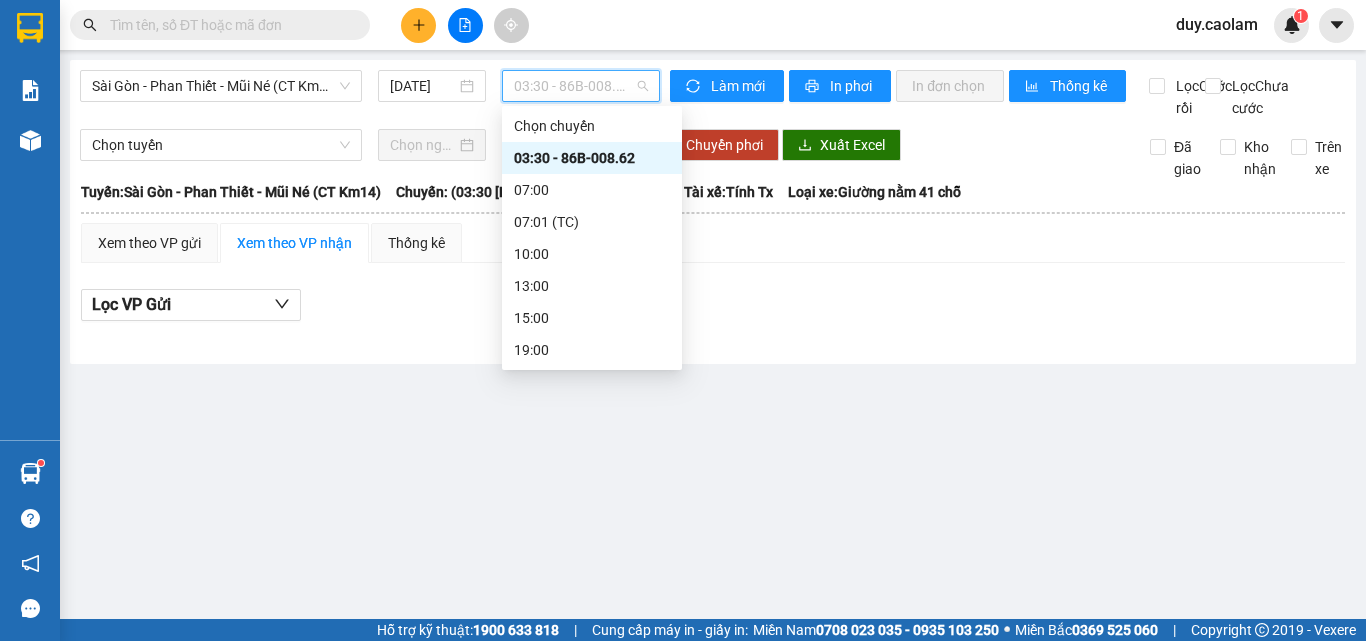 click on "03:30     - 86B-008.62" at bounding box center [592, 158] 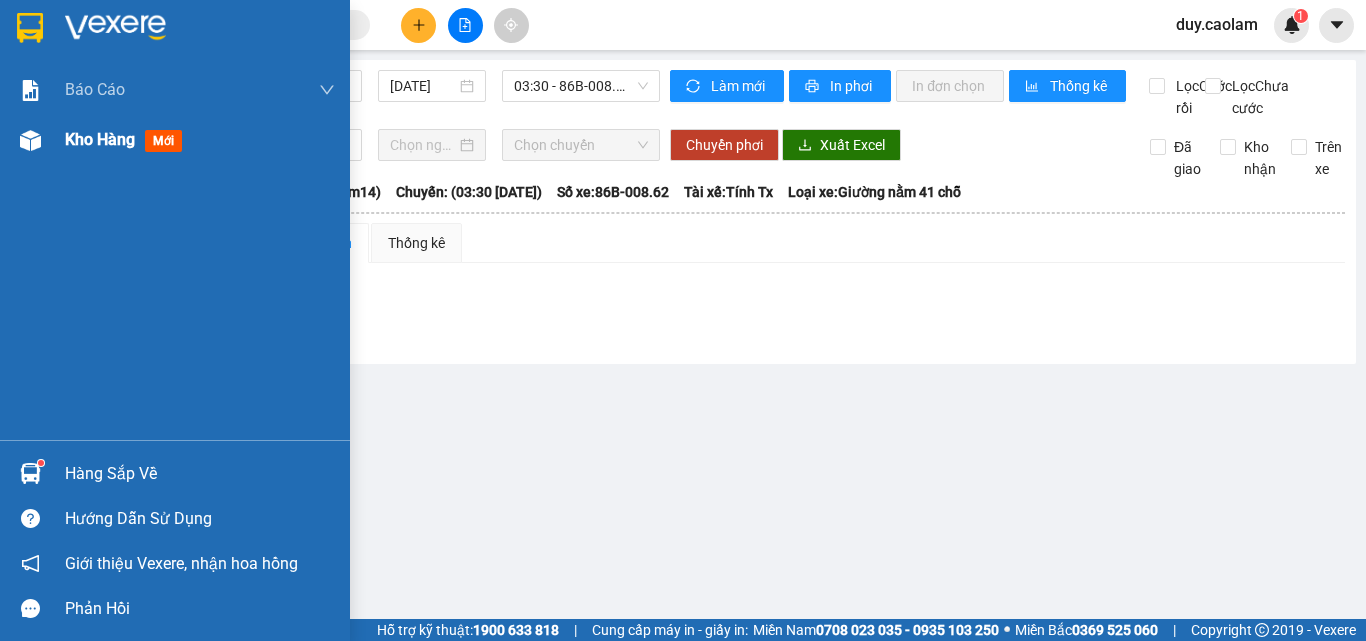 click on "Kho hàng" at bounding box center (100, 139) 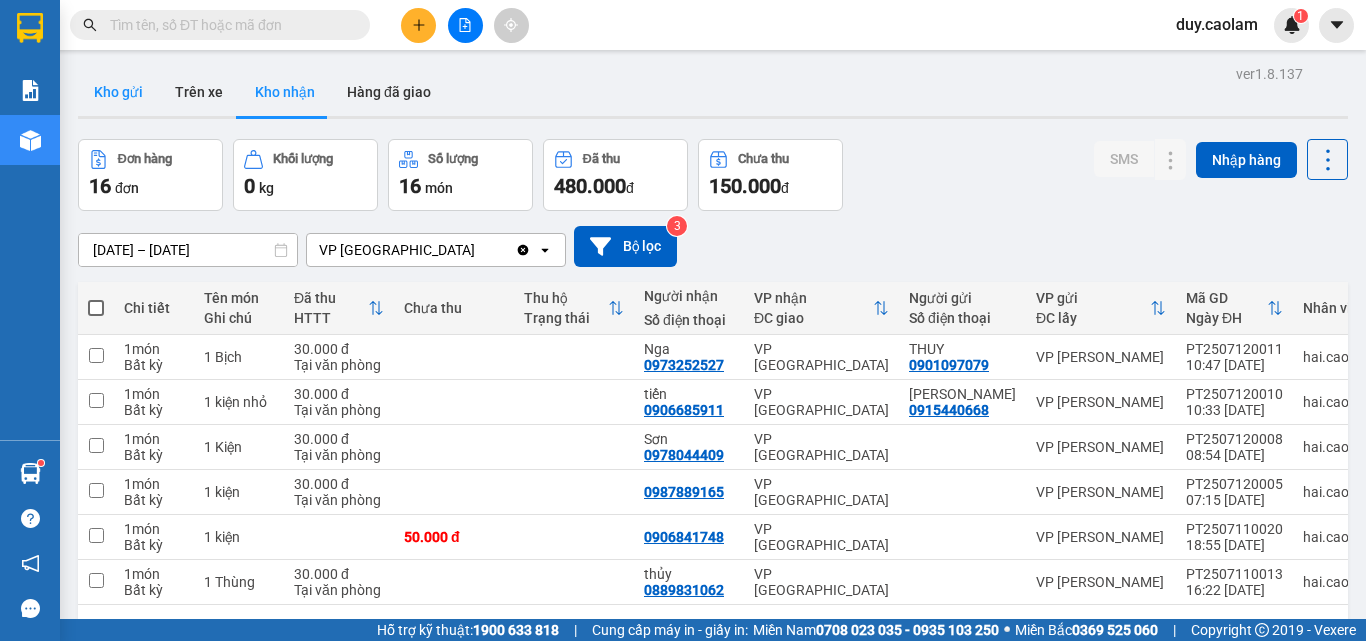 click on "Kho gửi" at bounding box center (118, 92) 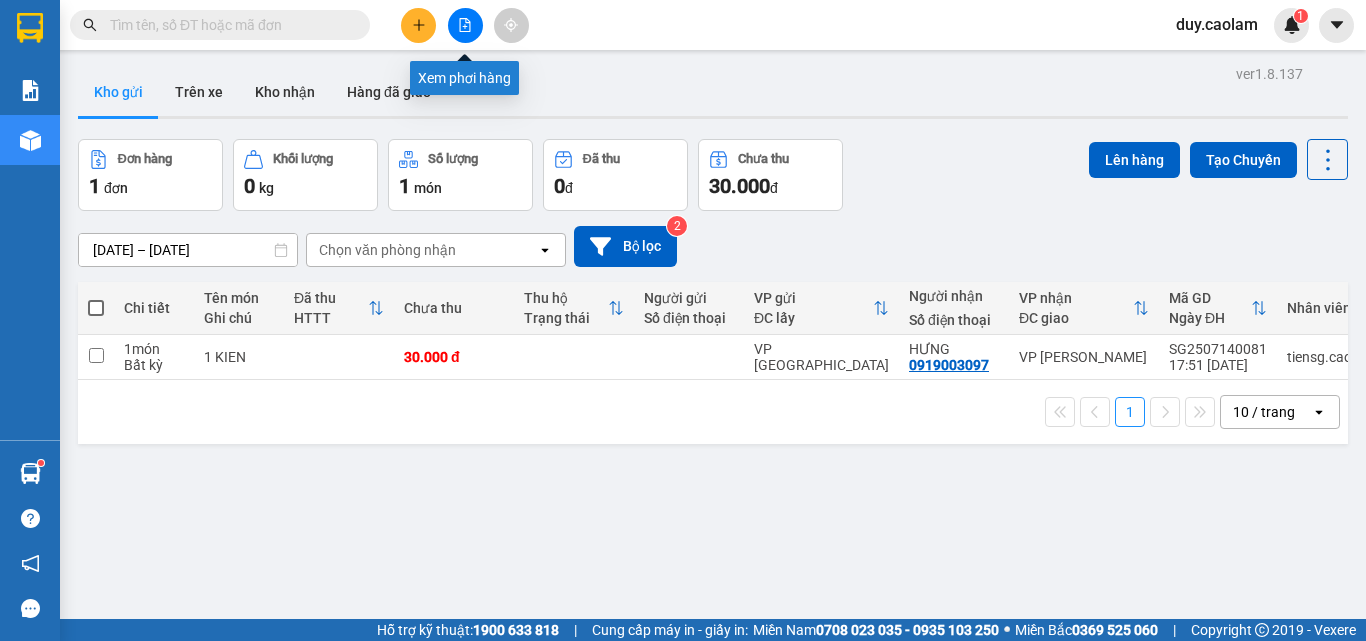 click 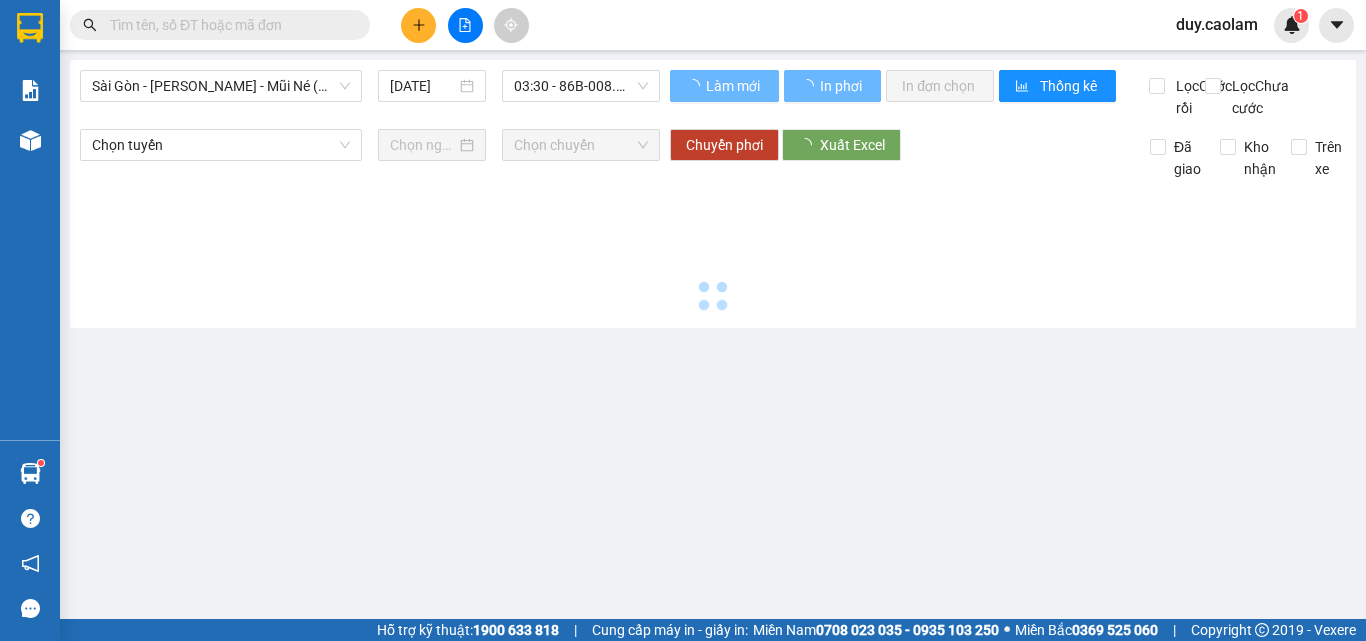 type on "[DATE]" 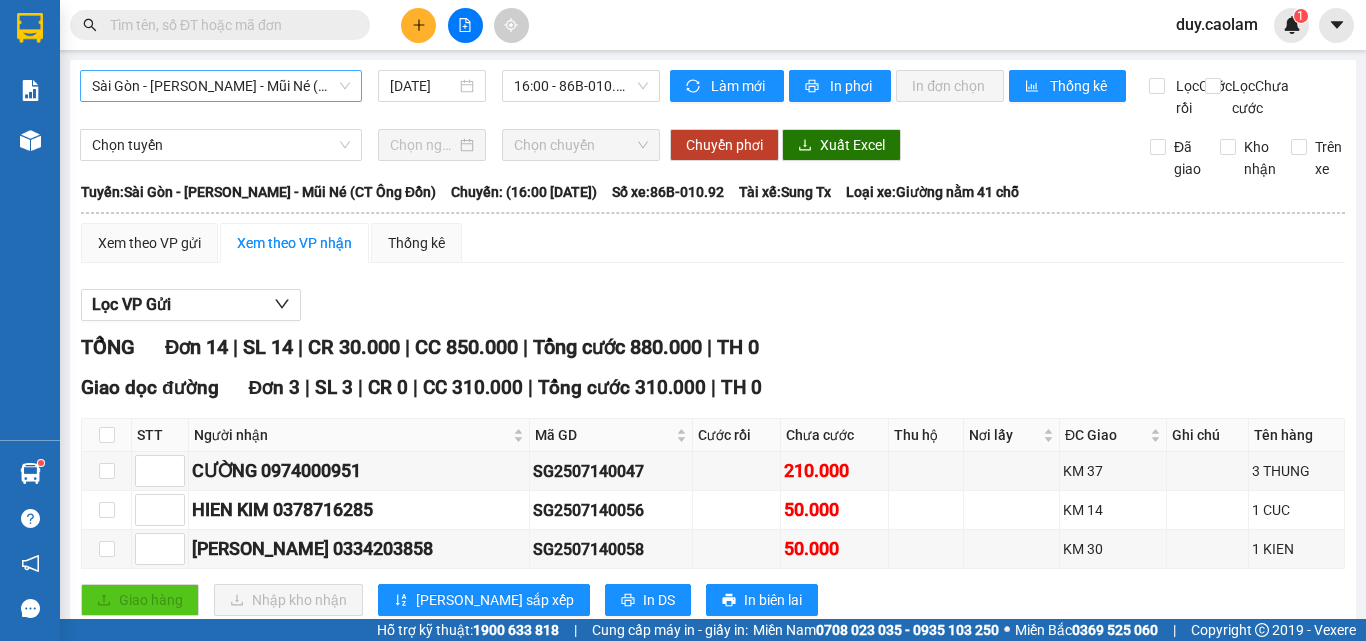 click on "Sài Gòn - [PERSON_NAME] - Mũi Né (CT Ông Đồn)" at bounding box center [221, 86] 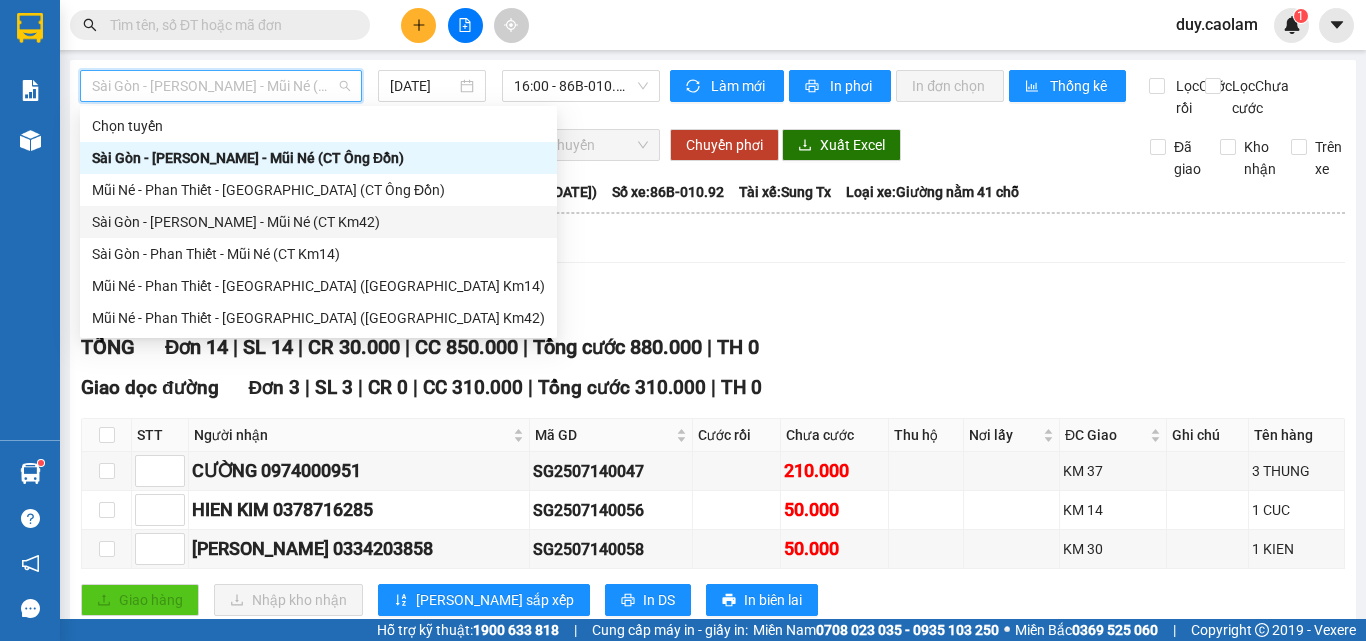 click on "Sài Gòn - [PERSON_NAME]  - Mũi Né (CT Km42)" at bounding box center (318, 222) 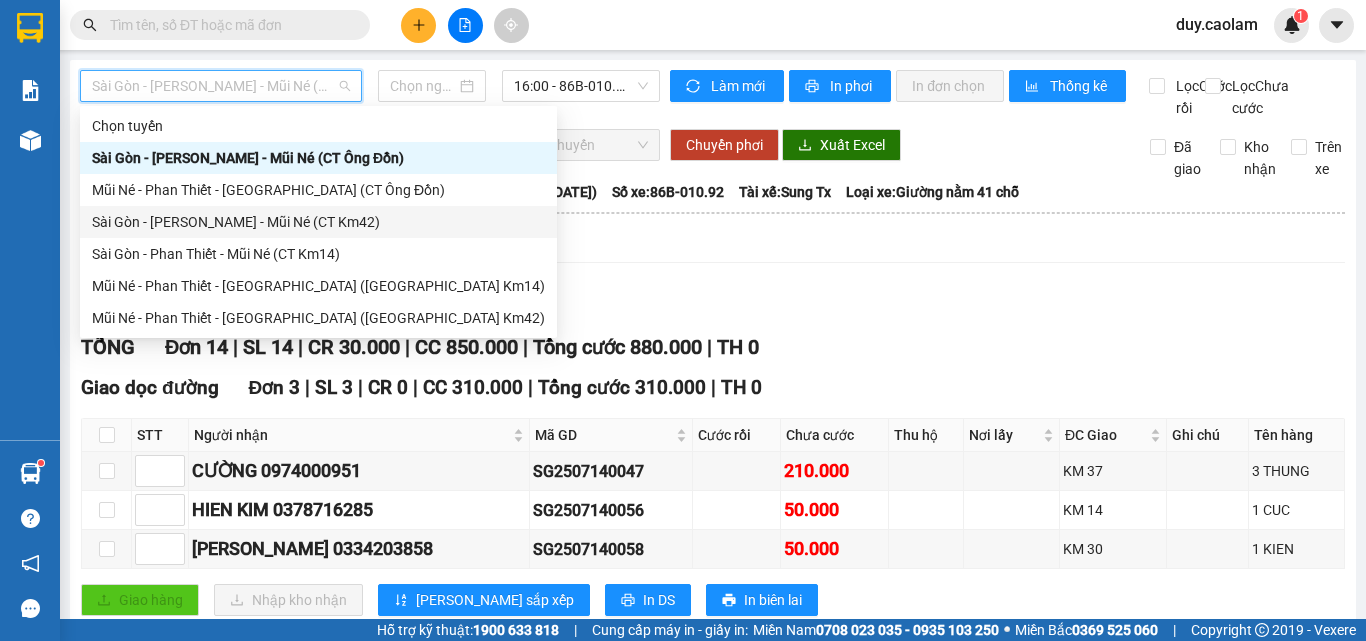type on "[DATE]" 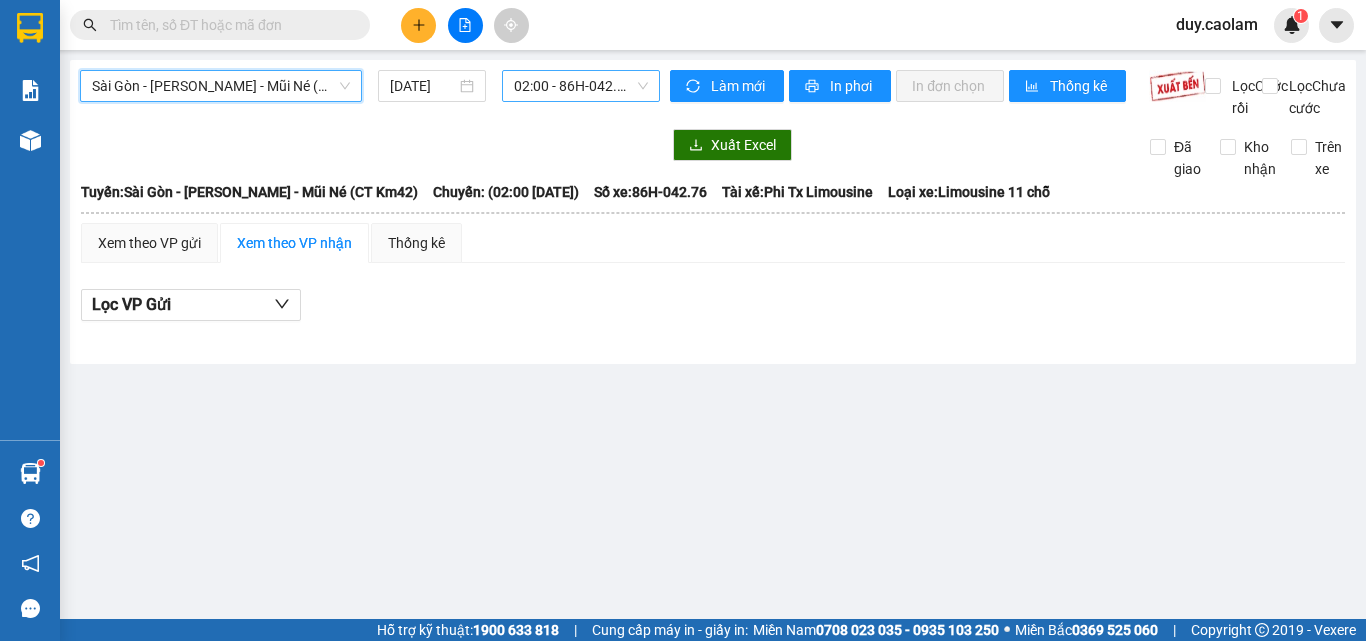 click on "02:00     - 86H-042.76" at bounding box center [581, 86] 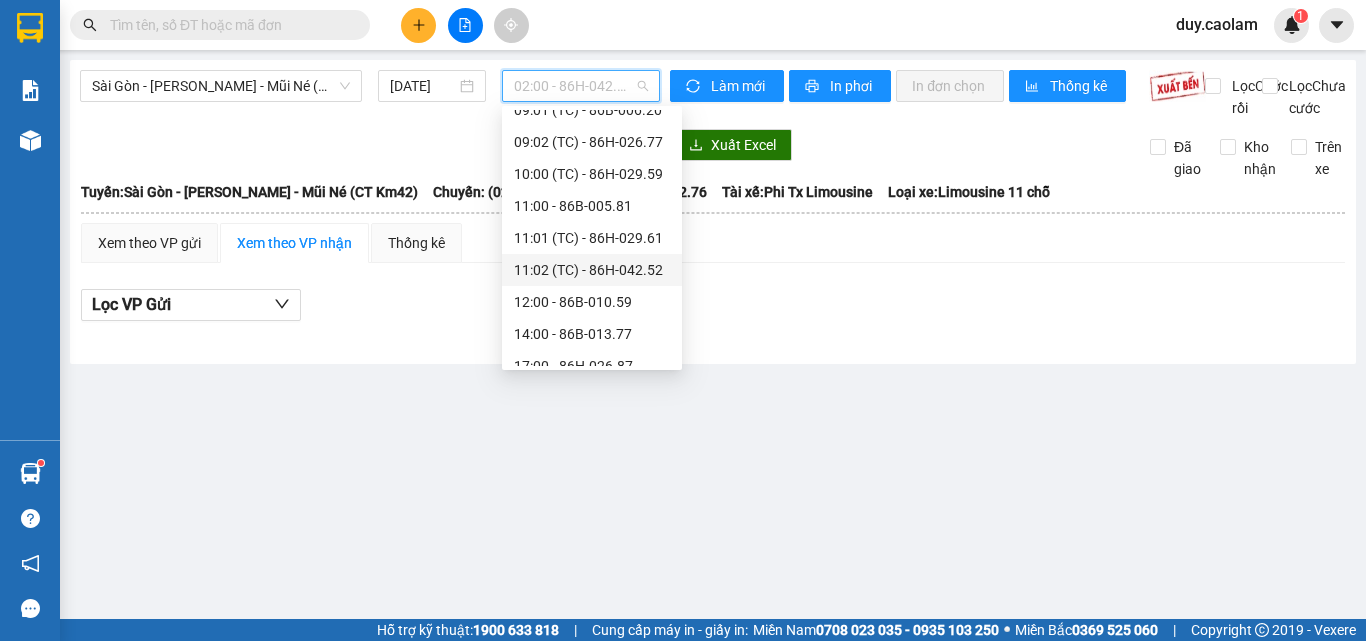 scroll, scrollTop: 400, scrollLeft: 0, axis: vertical 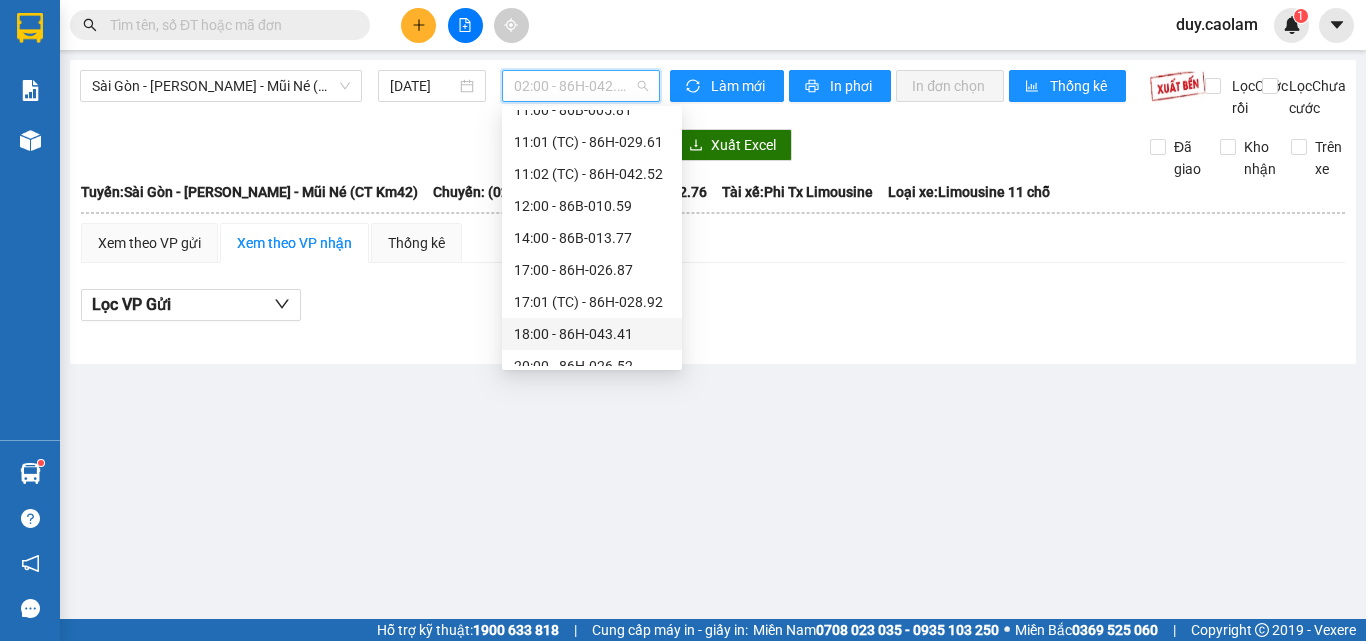 click on "18:00     - 86H-043.41" at bounding box center (592, 334) 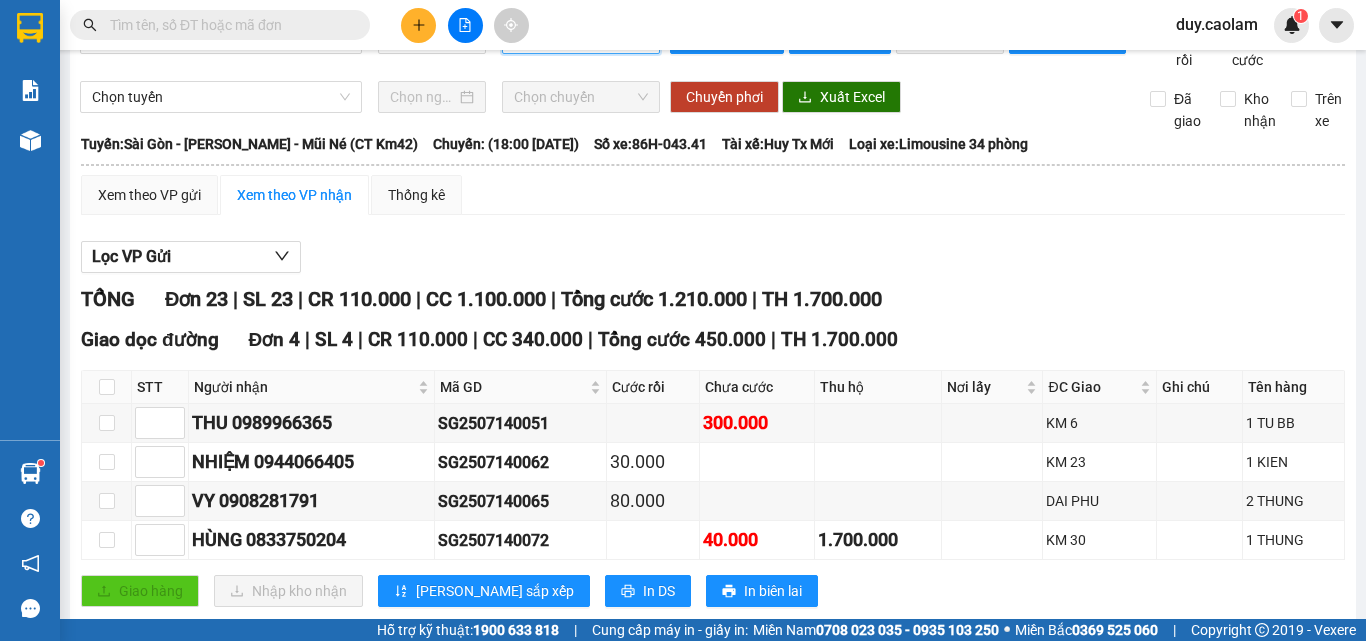 scroll, scrollTop: 0, scrollLeft: 0, axis: both 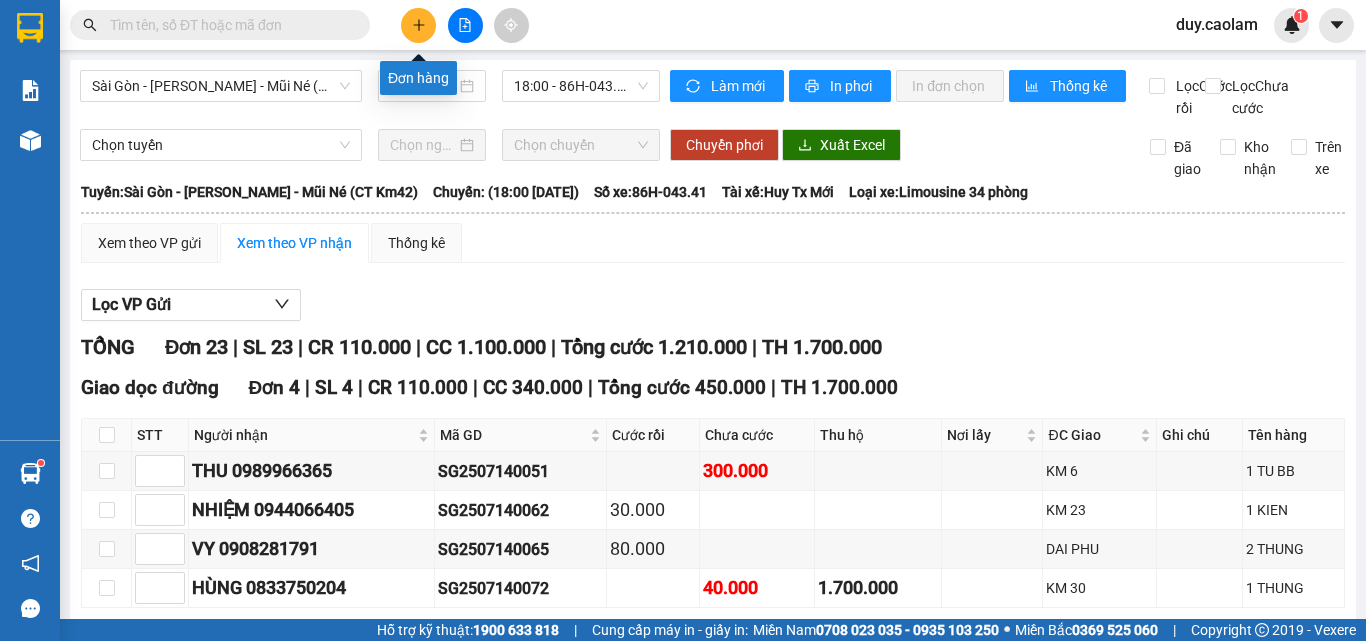 click 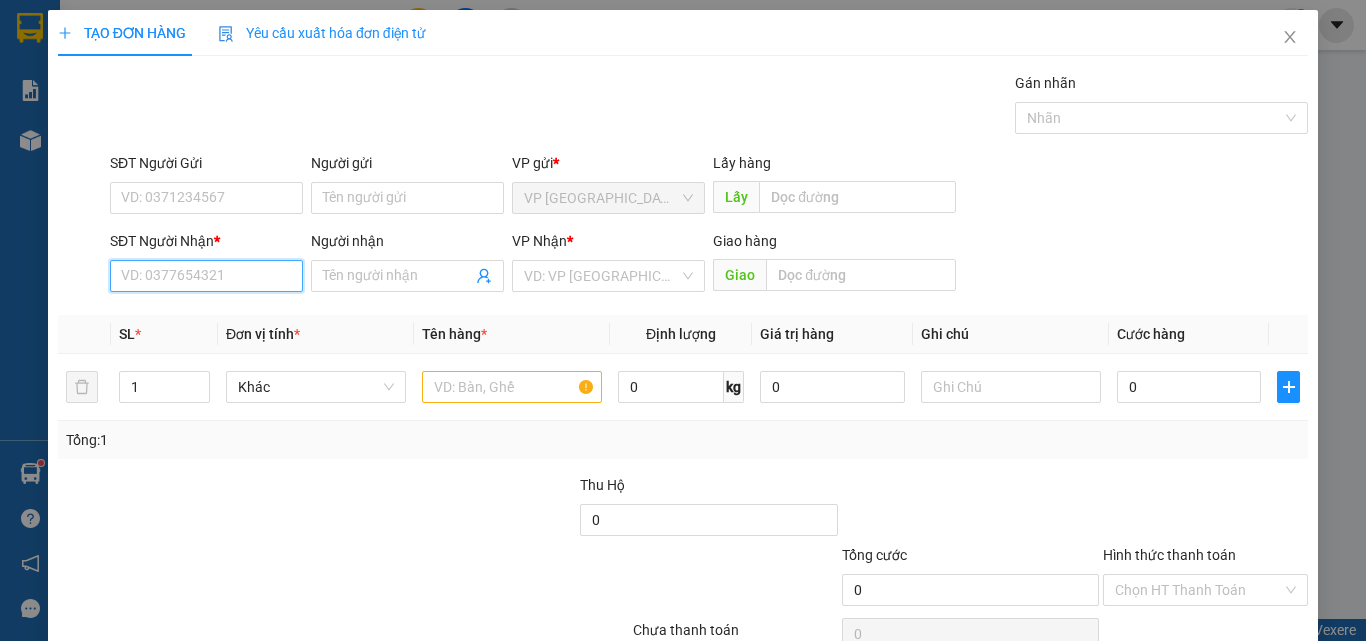 click on "SĐT Người Nhận  *" at bounding box center (206, 276) 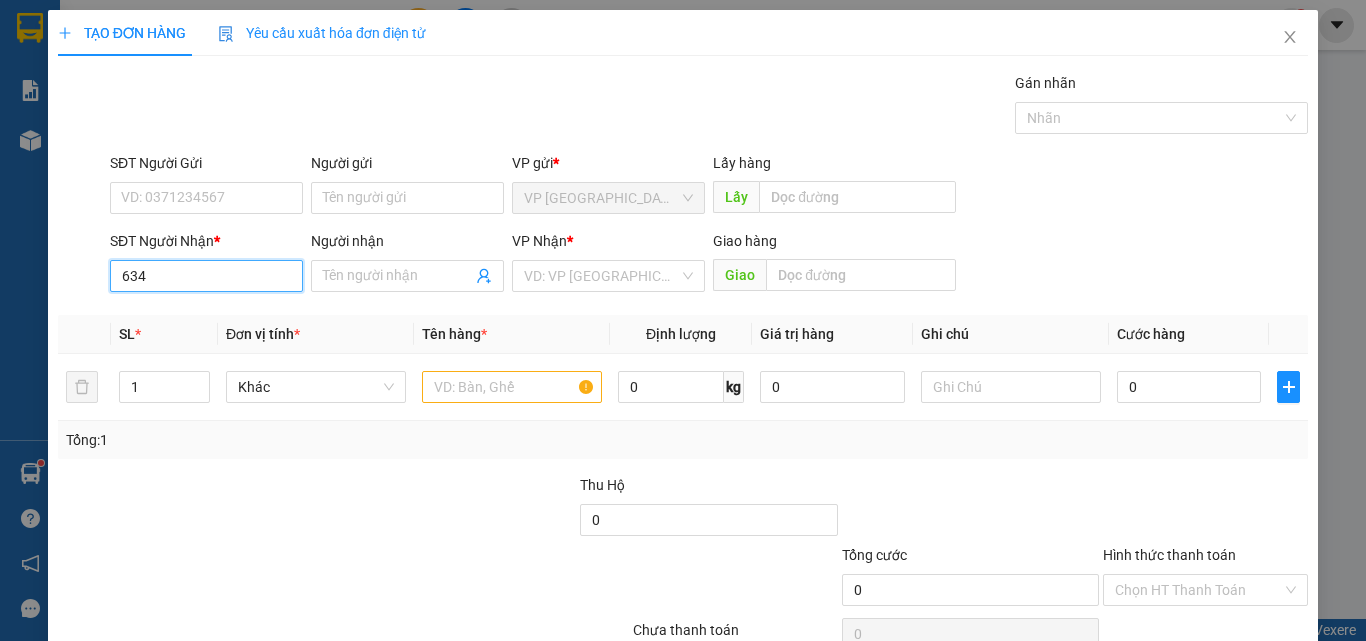 click on "634" at bounding box center (206, 276) 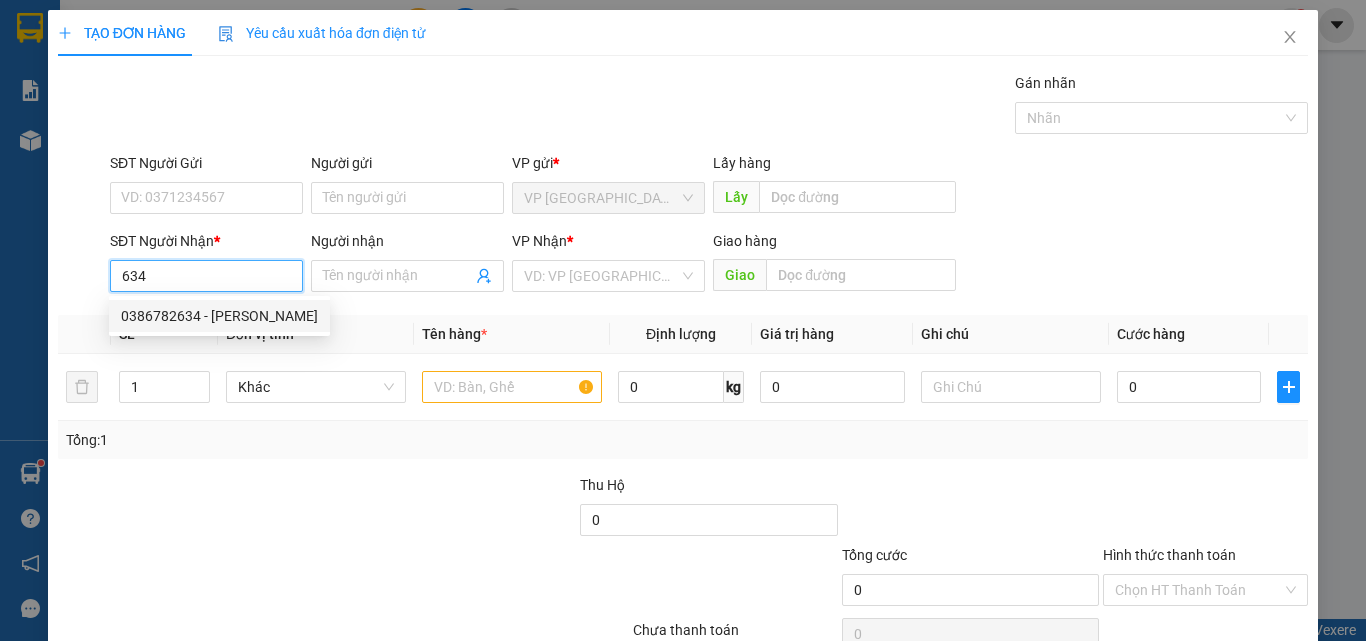 click on "0386782634 - ANH BẢO" at bounding box center [219, 316] 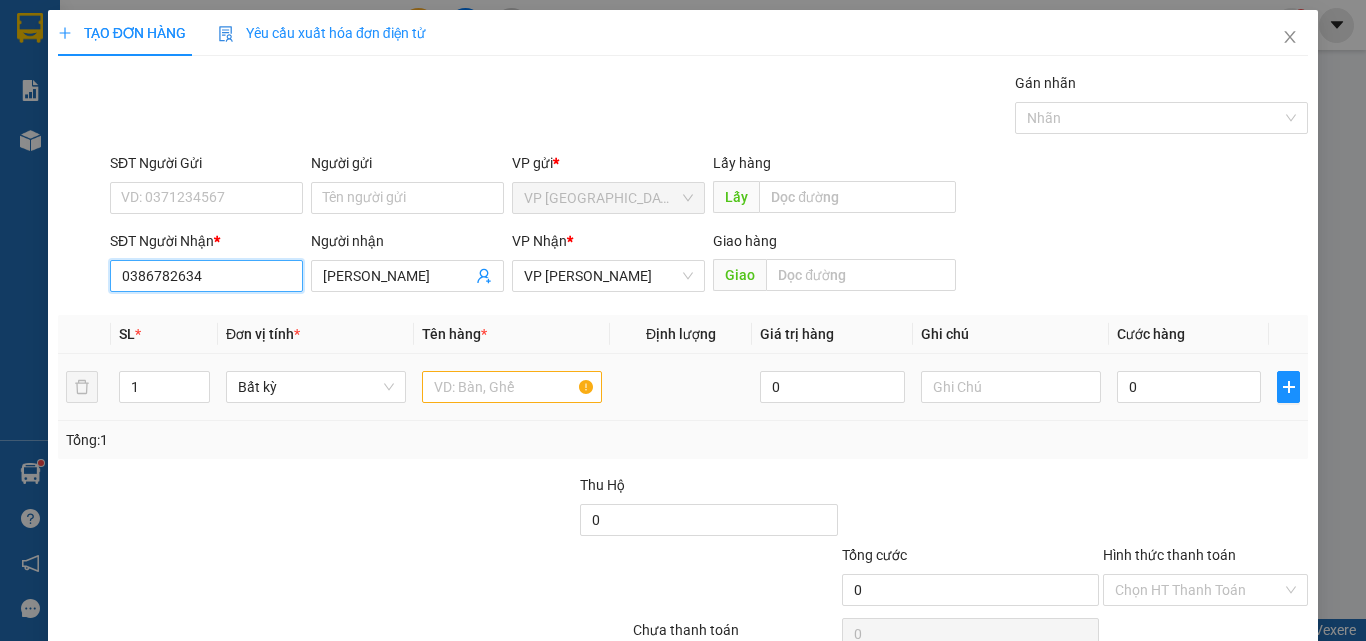 type on "0386782634" 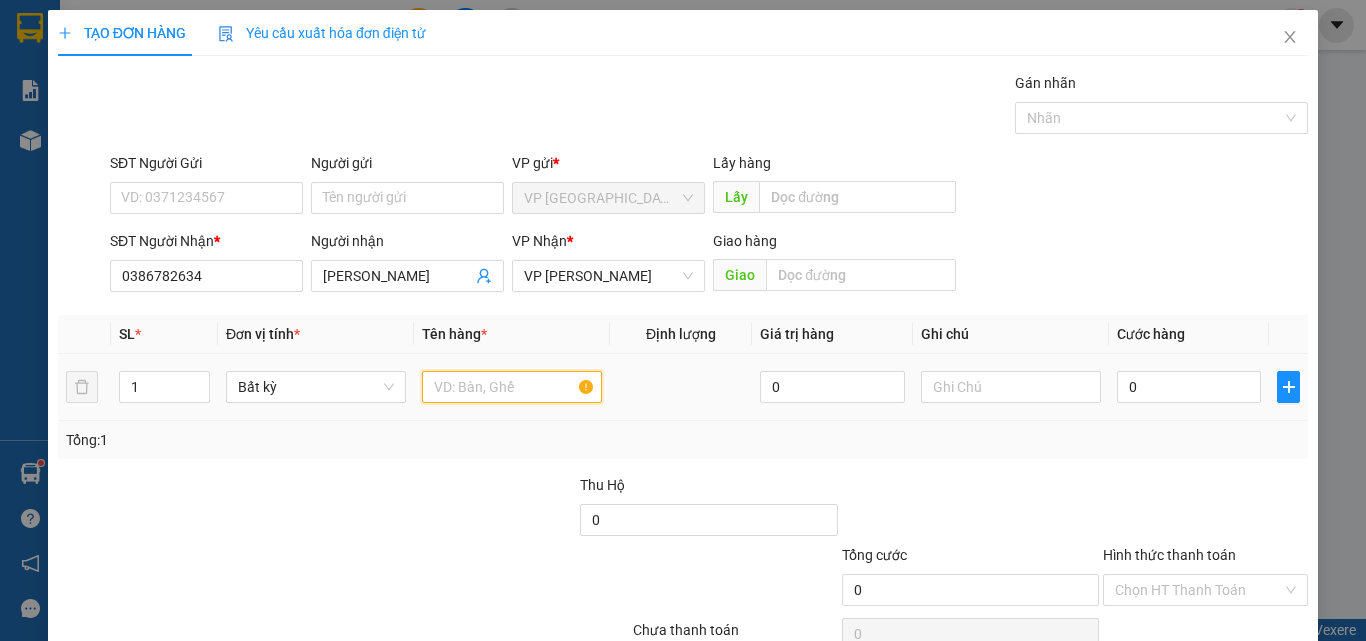 click at bounding box center (512, 387) 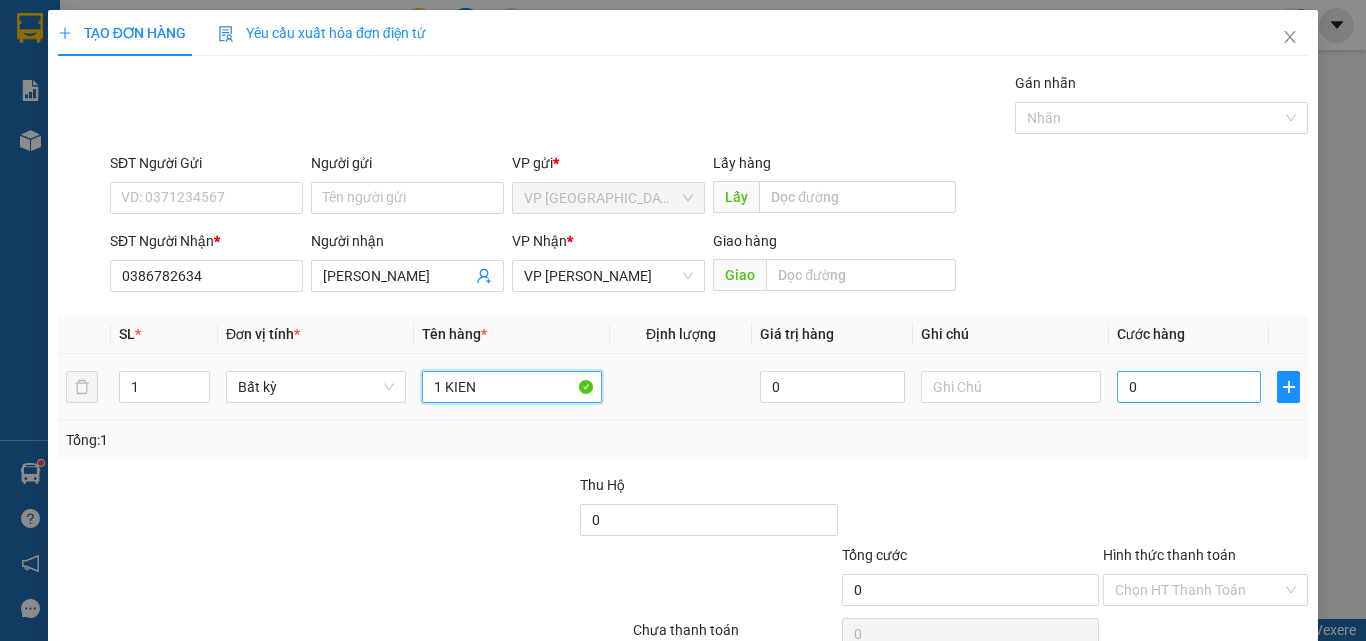 type on "1 KIEN" 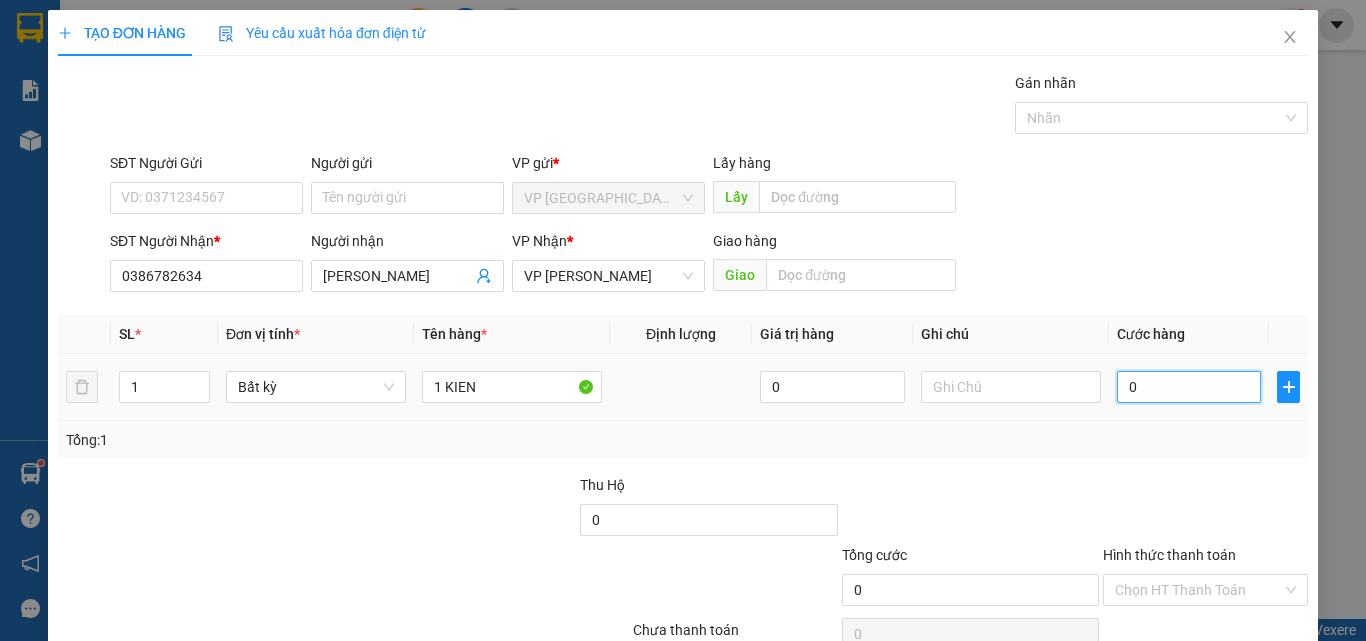 click on "0" at bounding box center [1189, 387] 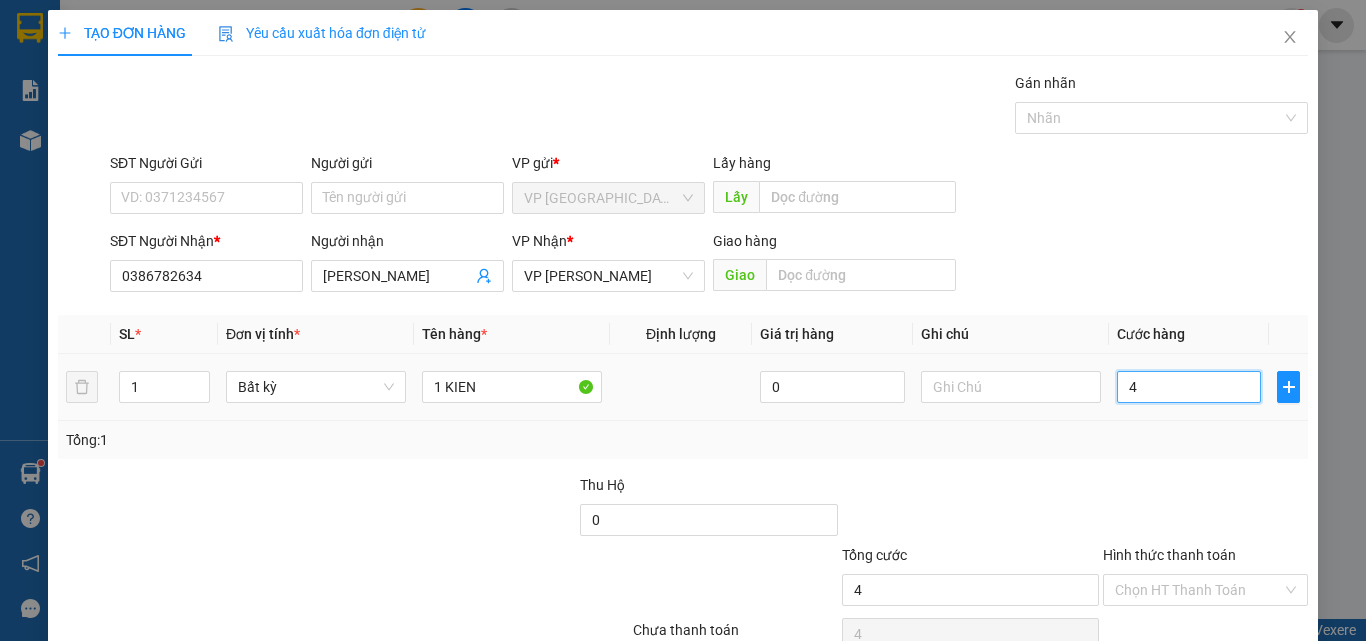 type on "40" 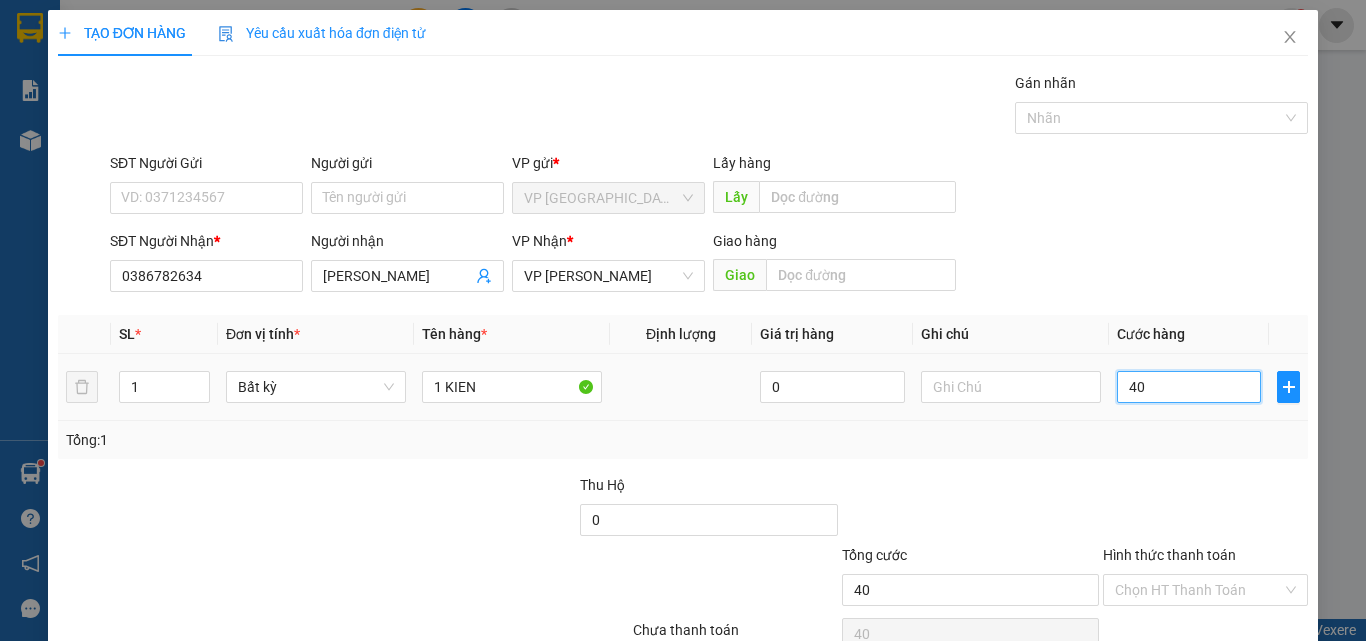 type on "400" 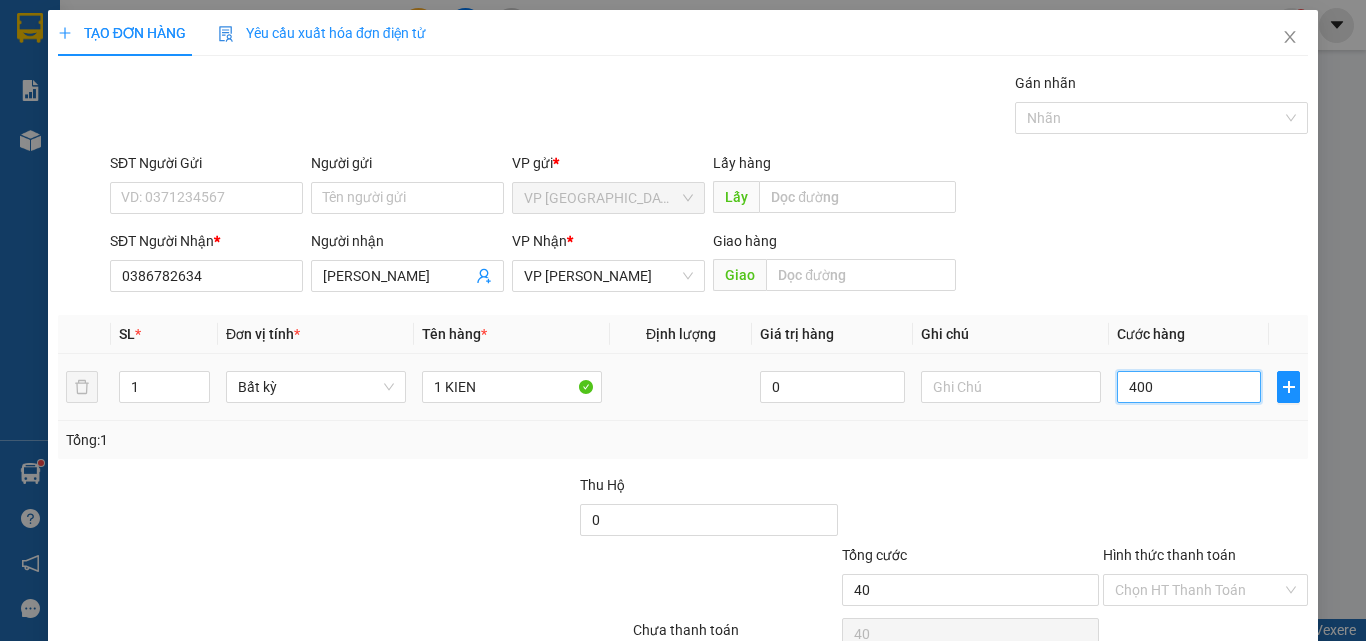type on "400" 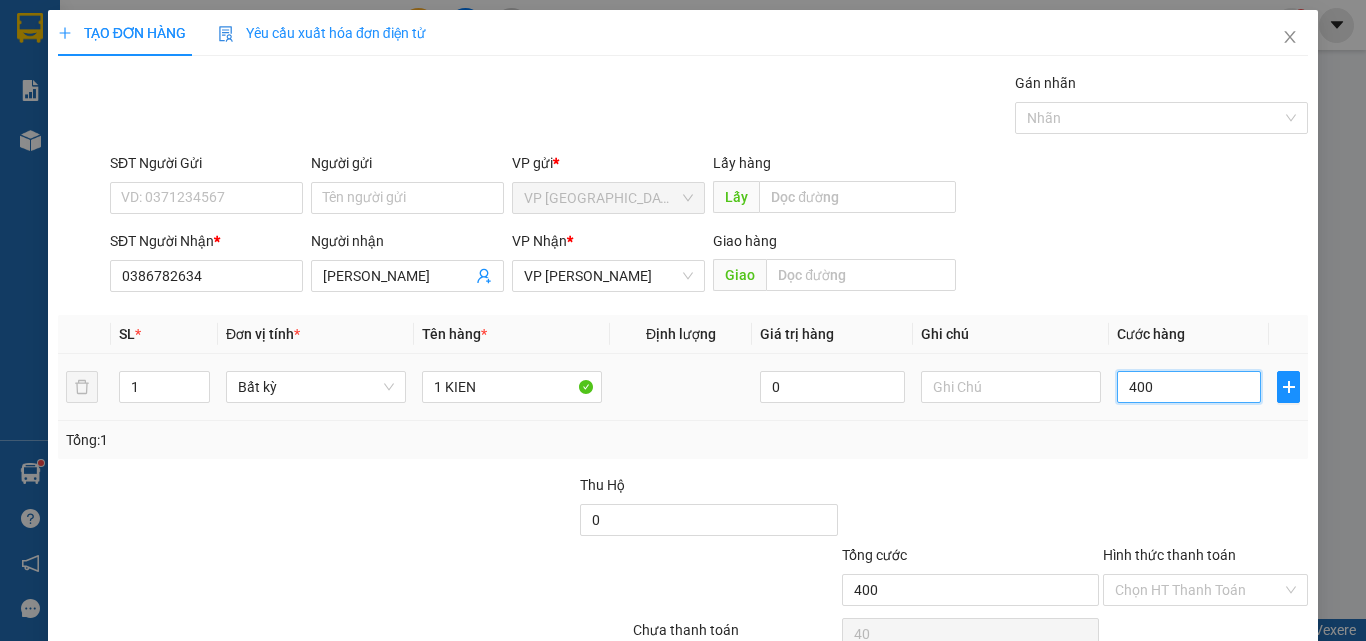 type on "400" 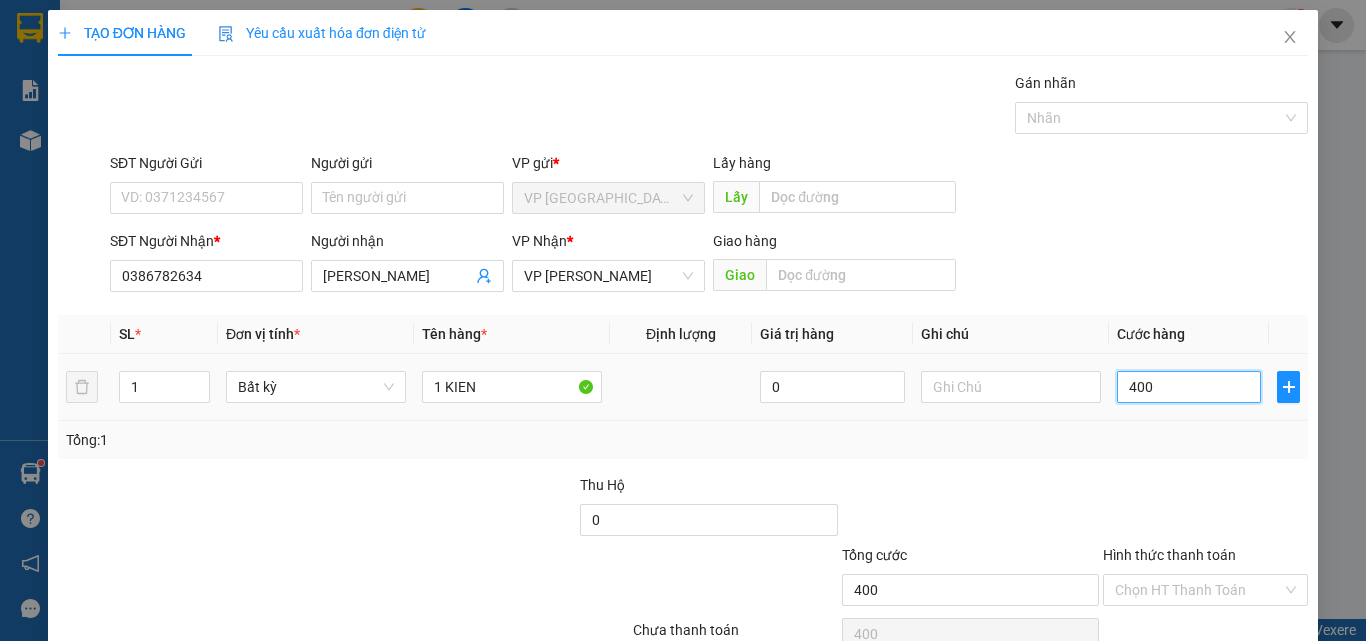 type on "4.000" 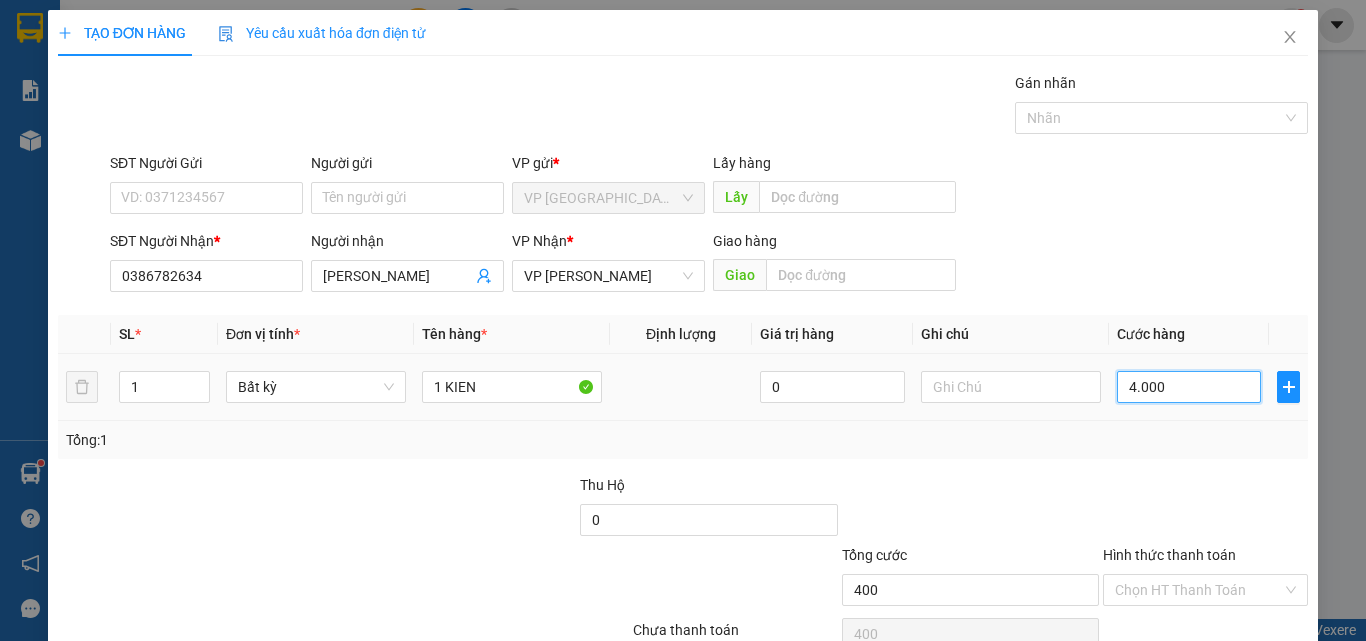type on "4.000" 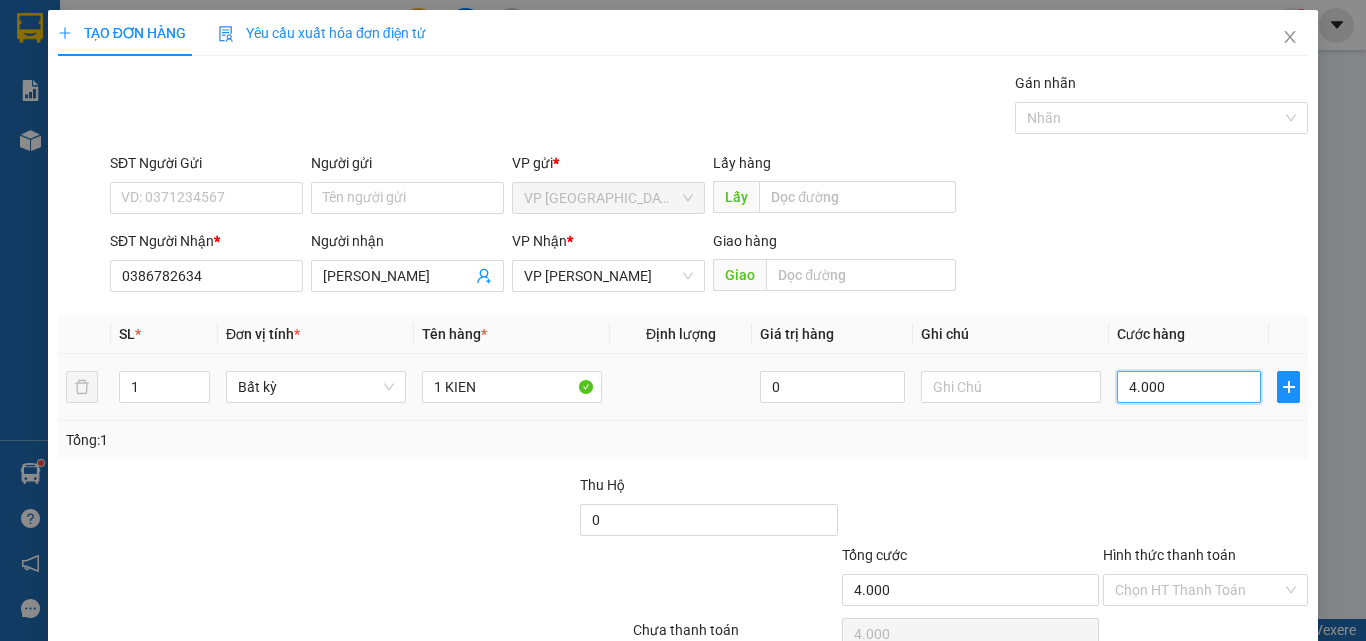 type on "40.000" 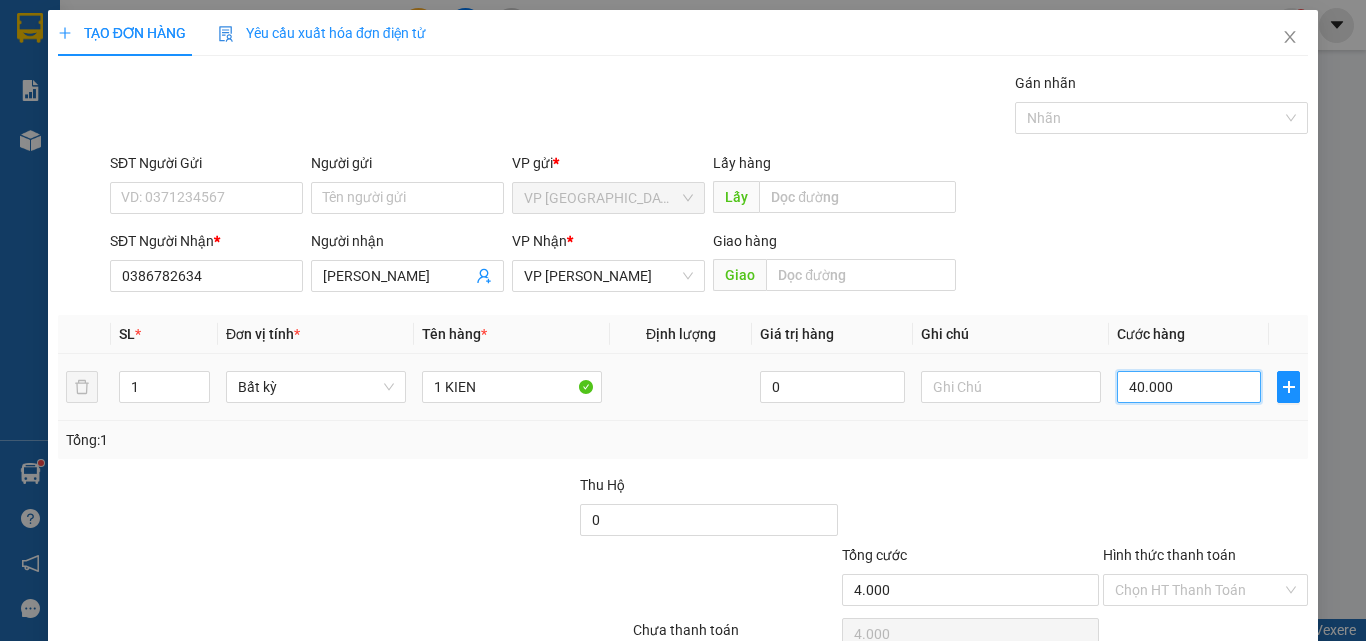 type on "40.000" 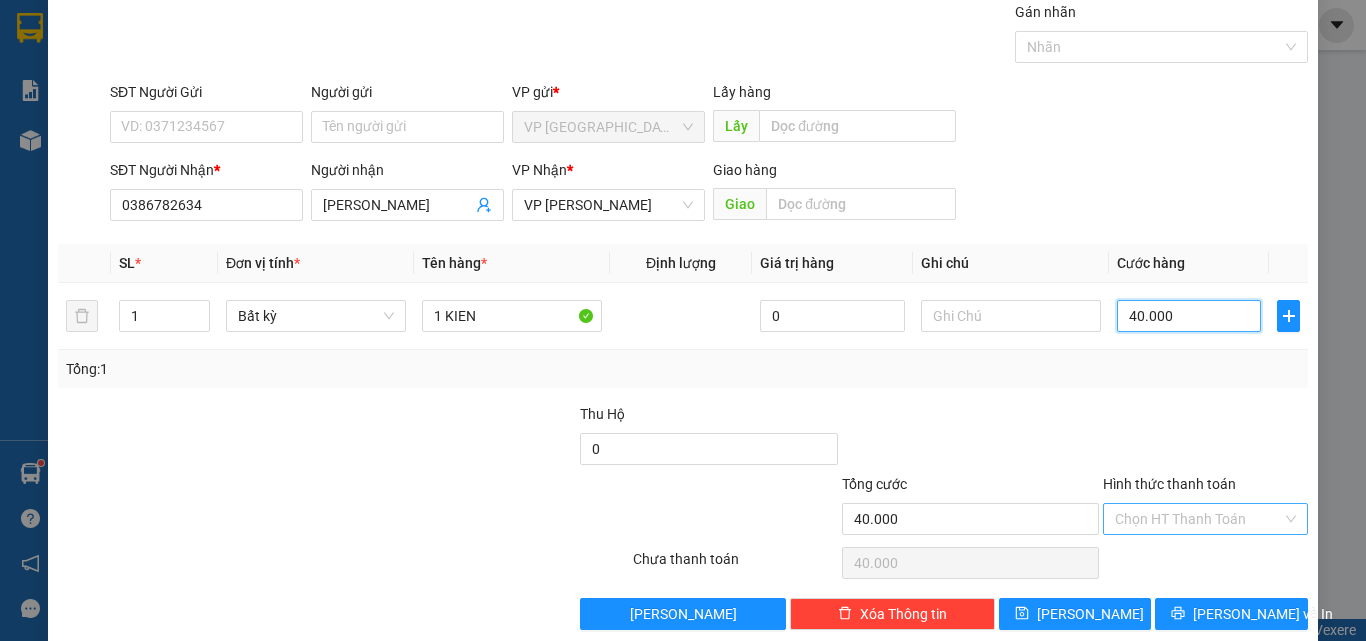 scroll, scrollTop: 99, scrollLeft: 0, axis: vertical 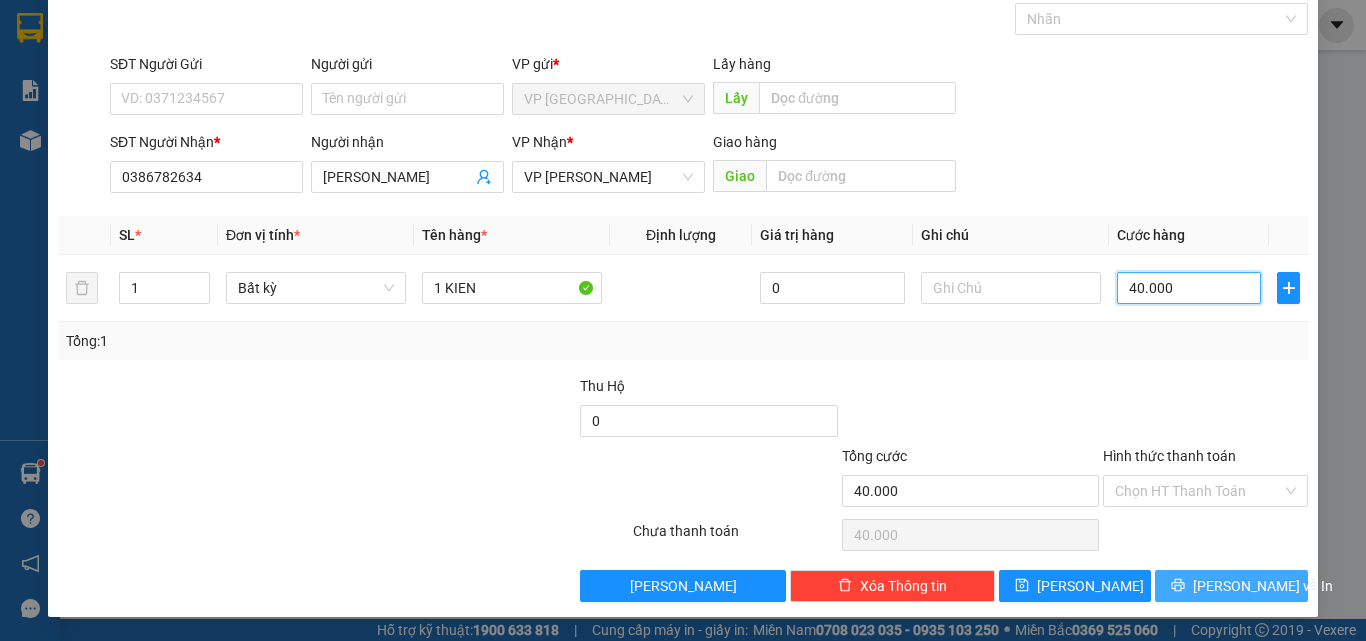 type on "40.000" 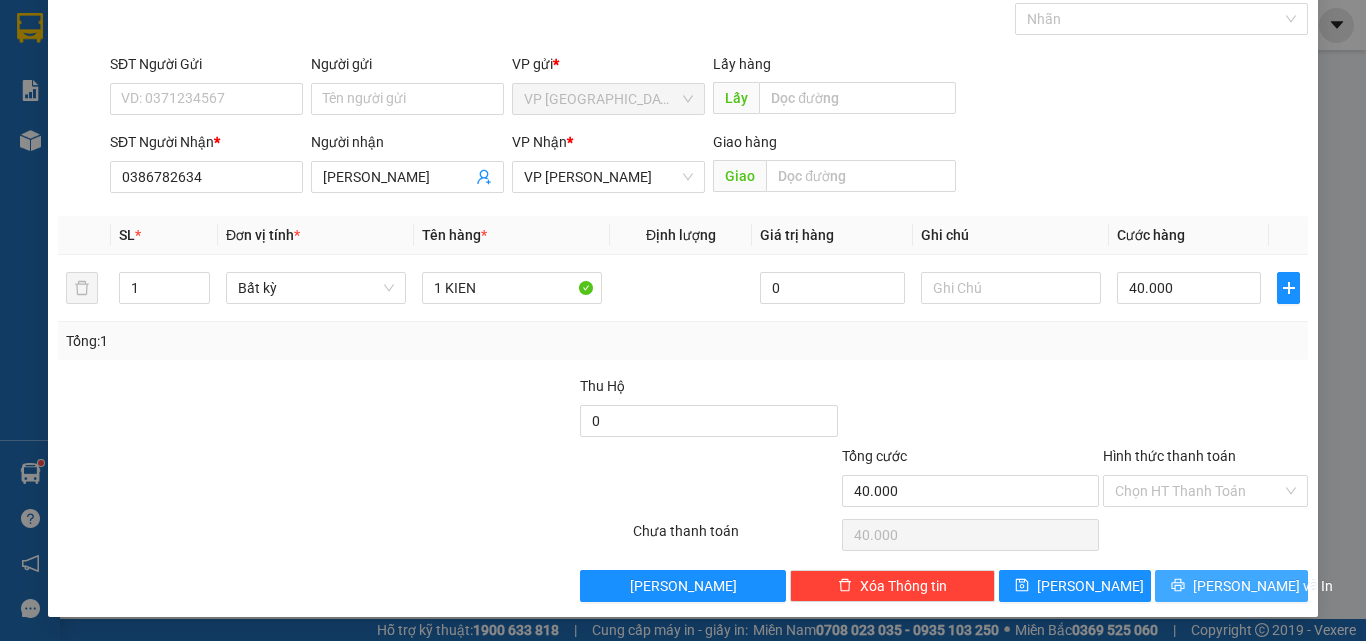 click on "[PERSON_NAME] và In" at bounding box center (1263, 586) 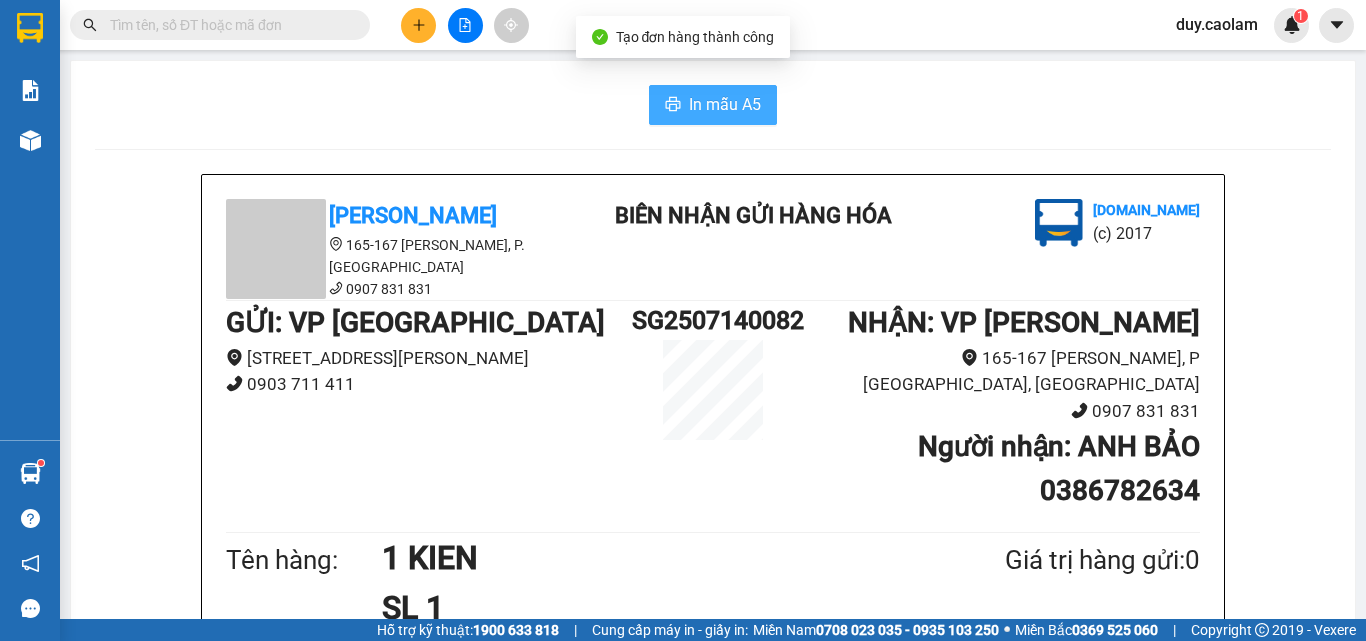 click on "In mẫu A5" at bounding box center (725, 104) 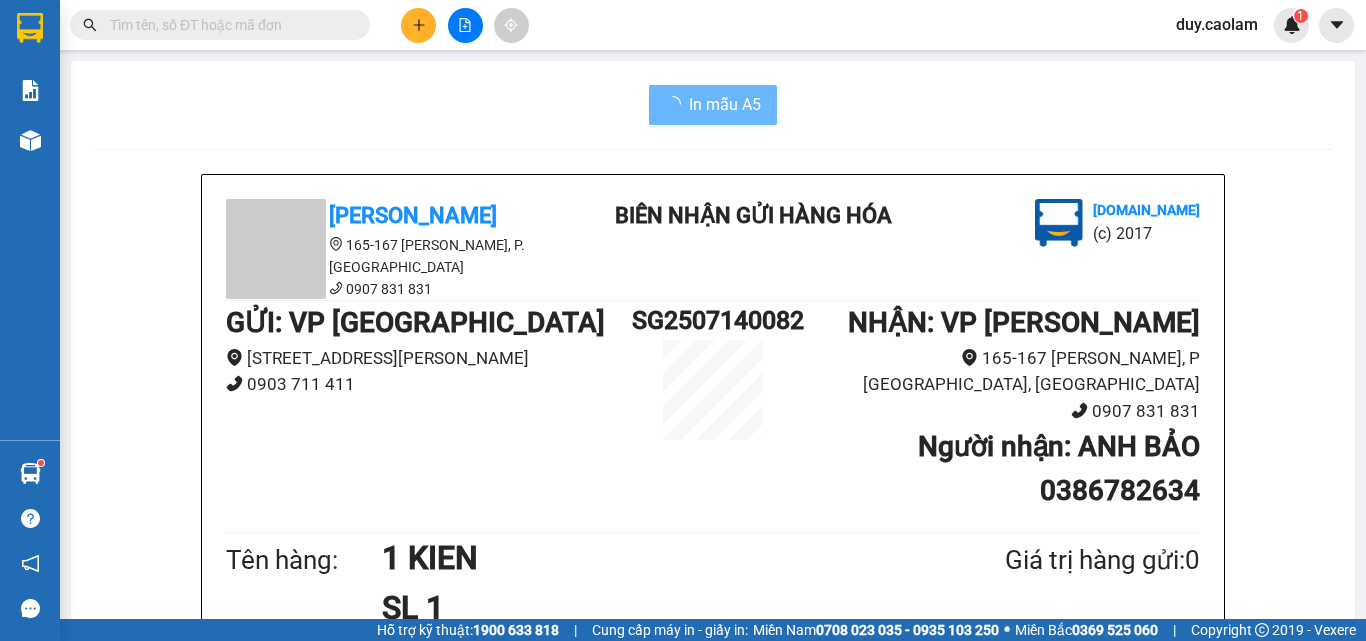 scroll, scrollTop: 0, scrollLeft: 0, axis: both 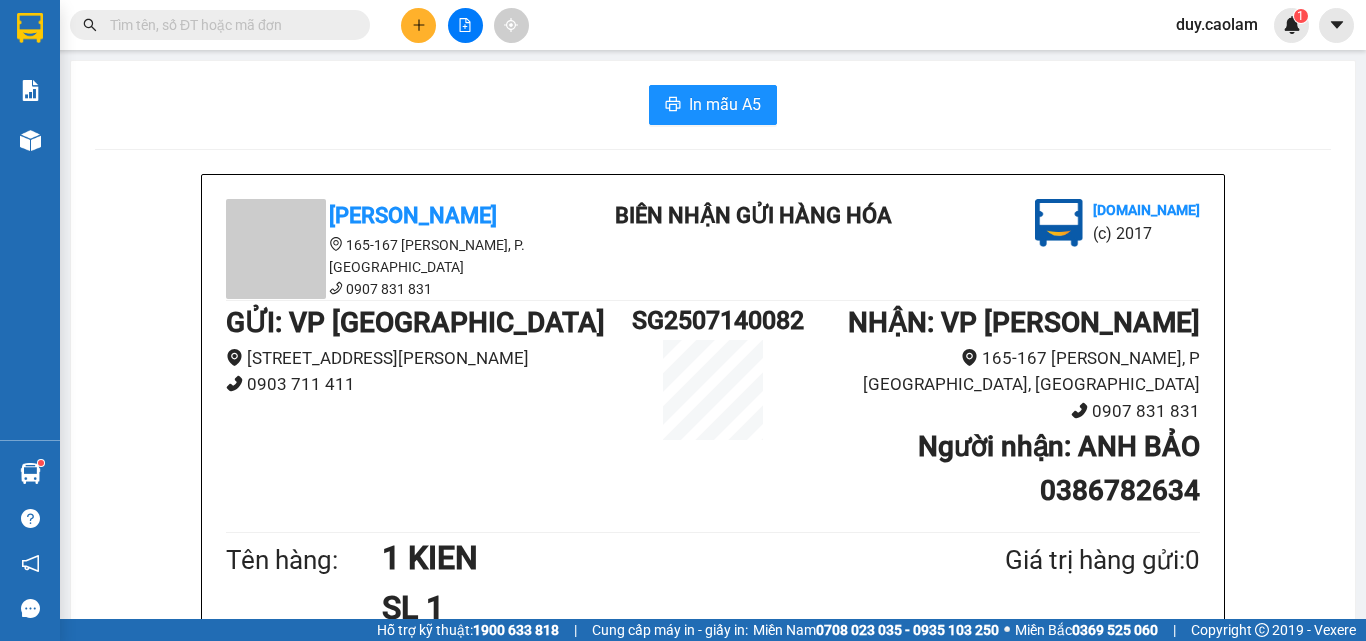 click at bounding box center (418, 25) 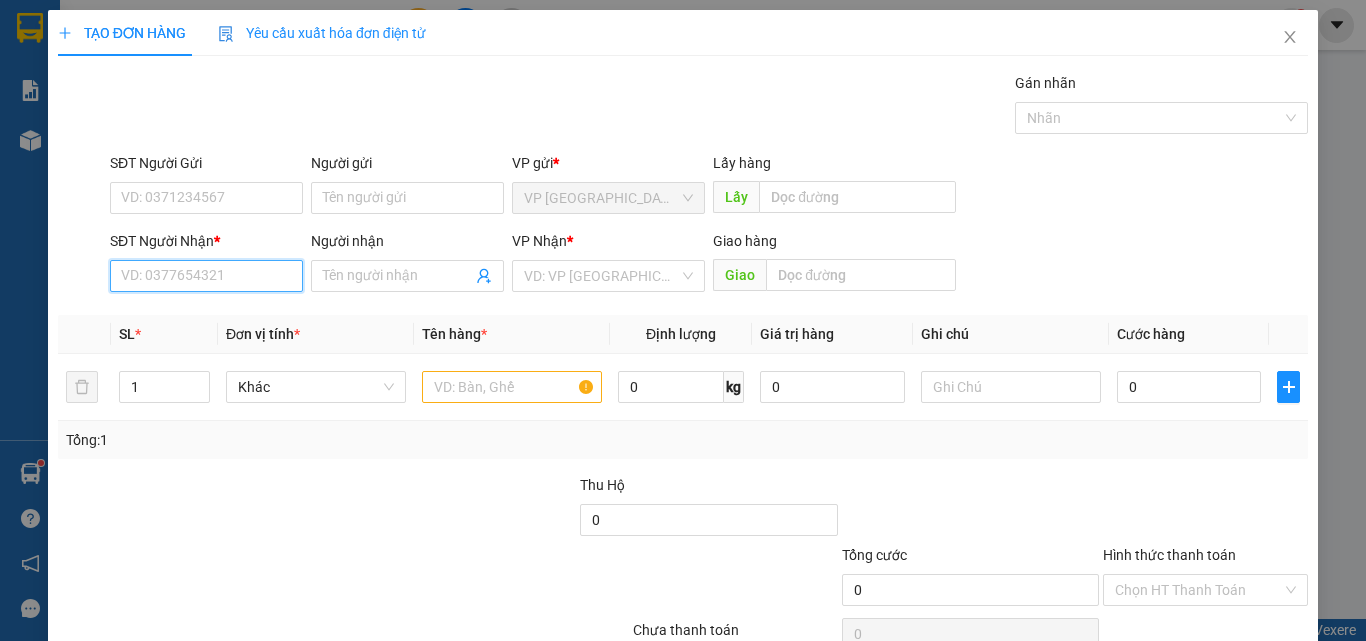 click on "SĐT Người Nhận  *" at bounding box center (206, 276) 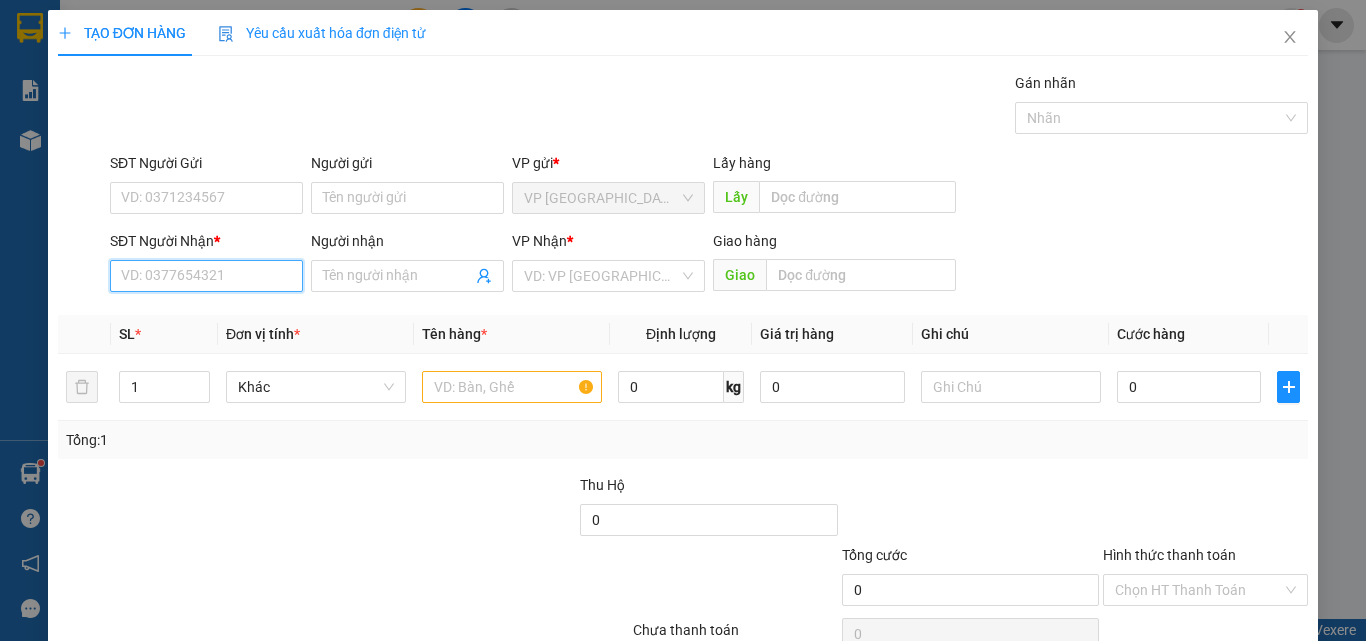 click on "SĐT Người Nhận  *" at bounding box center [206, 276] 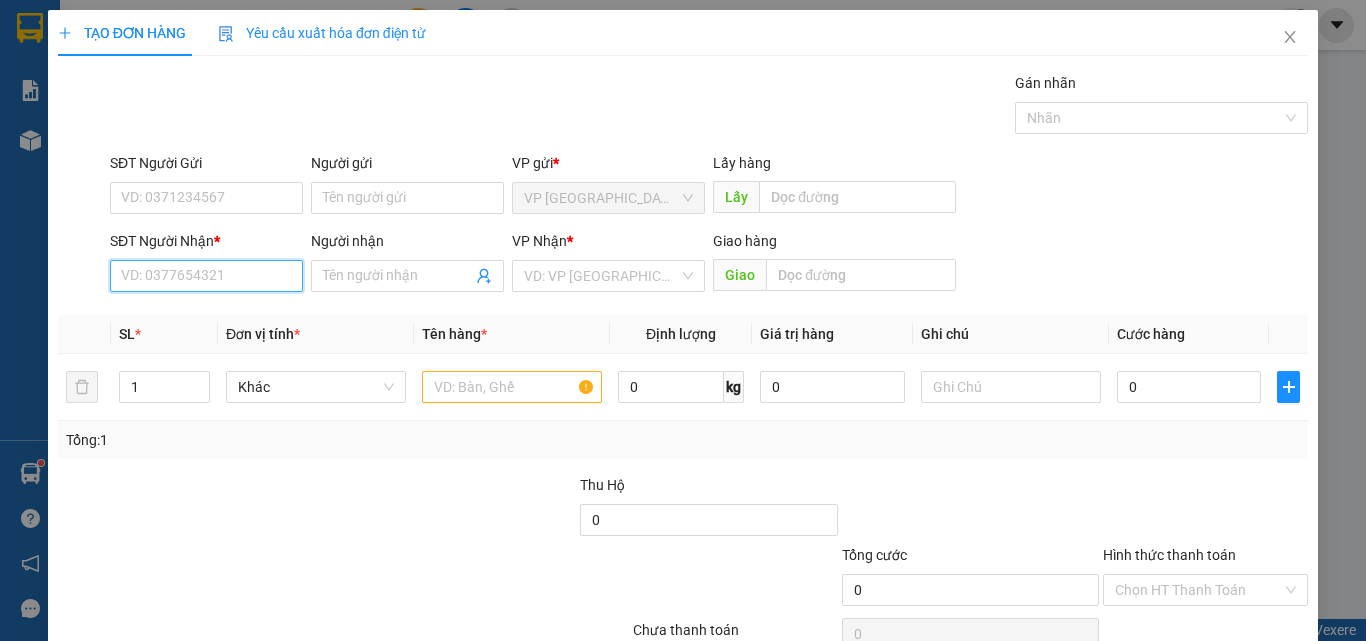 click on "SĐT Người Nhận  *" at bounding box center (206, 276) 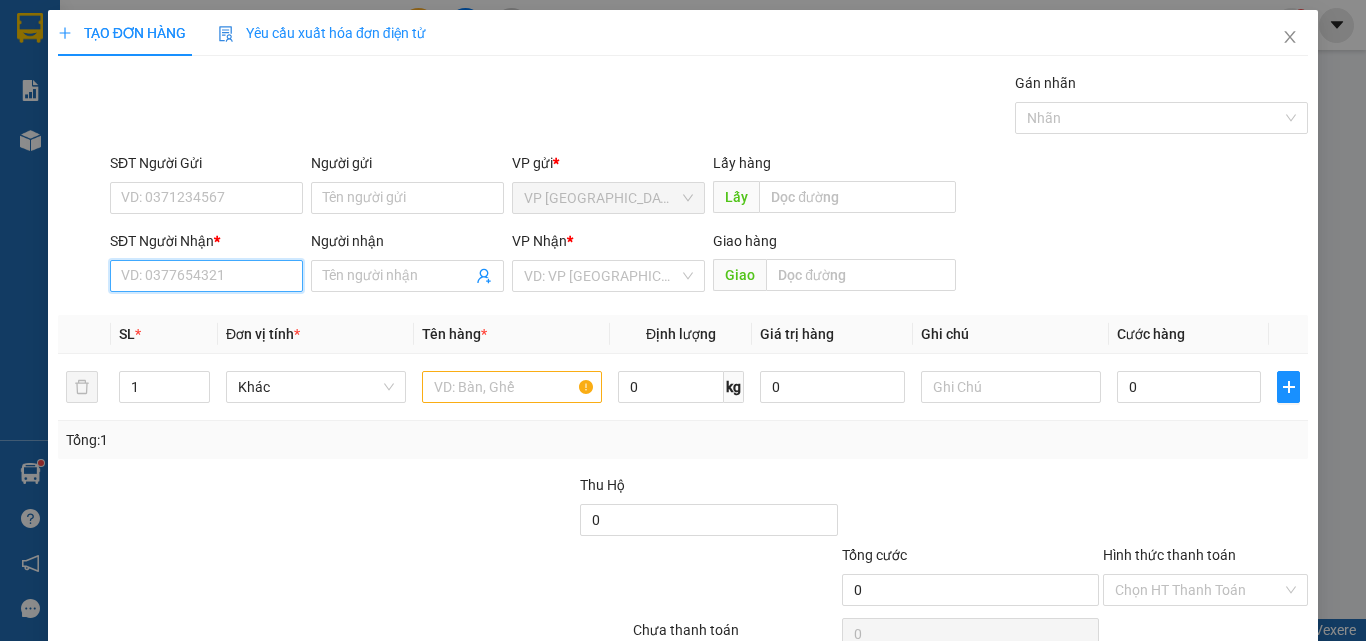 click on "SĐT Người Nhận  *" at bounding box center (206, 276) 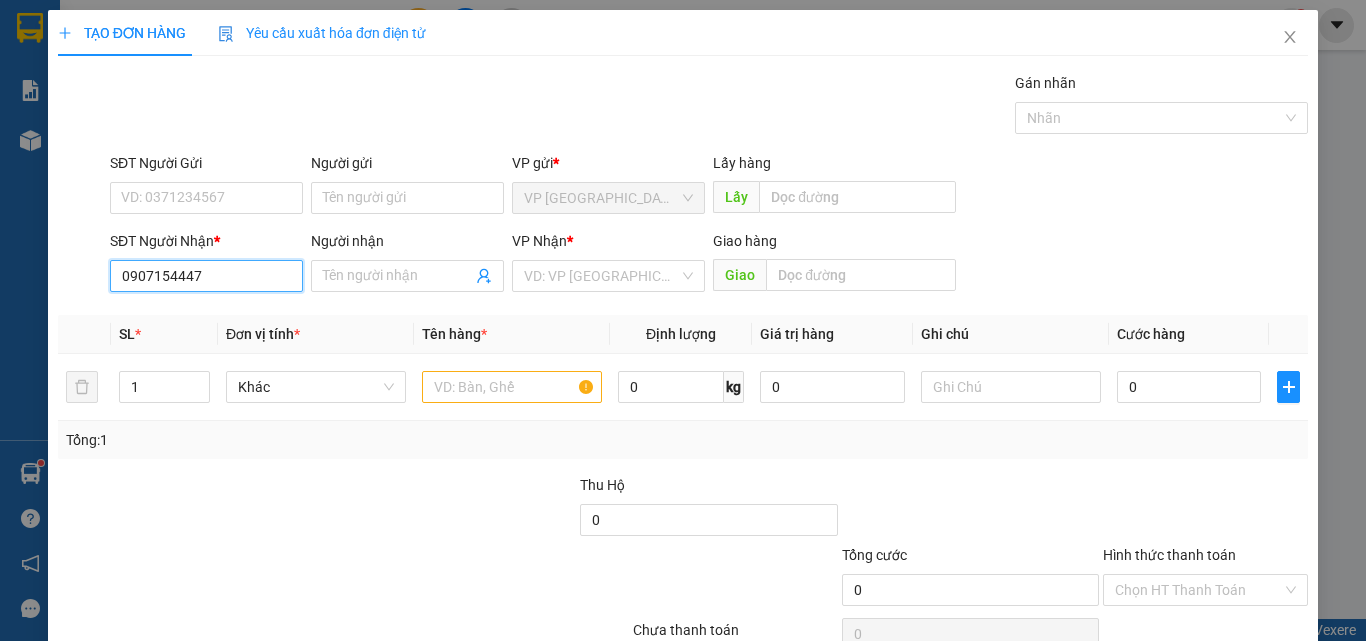 click on "0907154447" at bounding box center [206, 276] 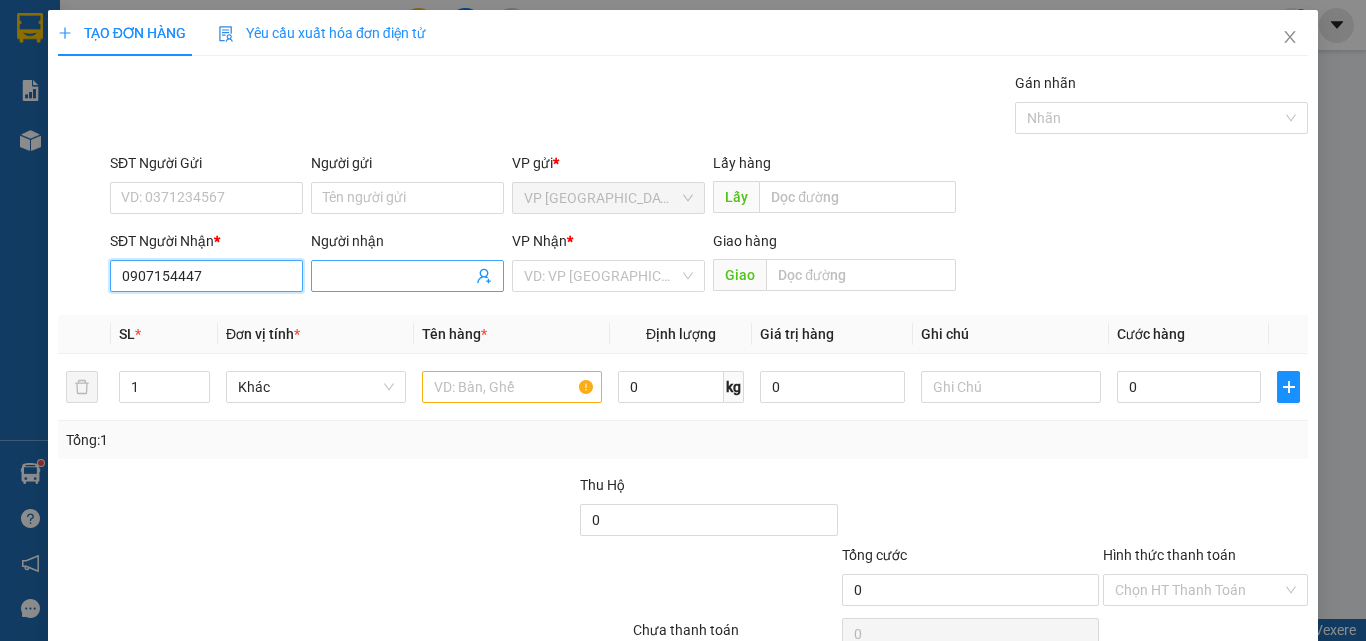 type on "0907154447" 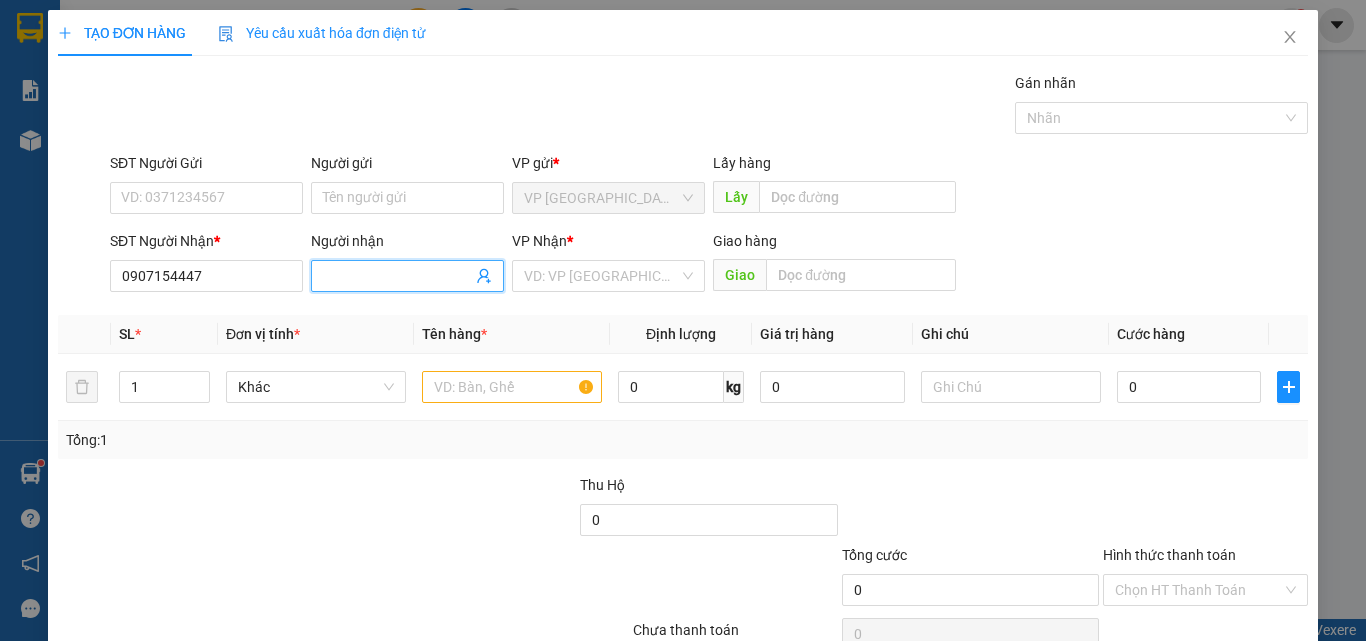 click on "Người nhận" at bounding box center (397, 276) 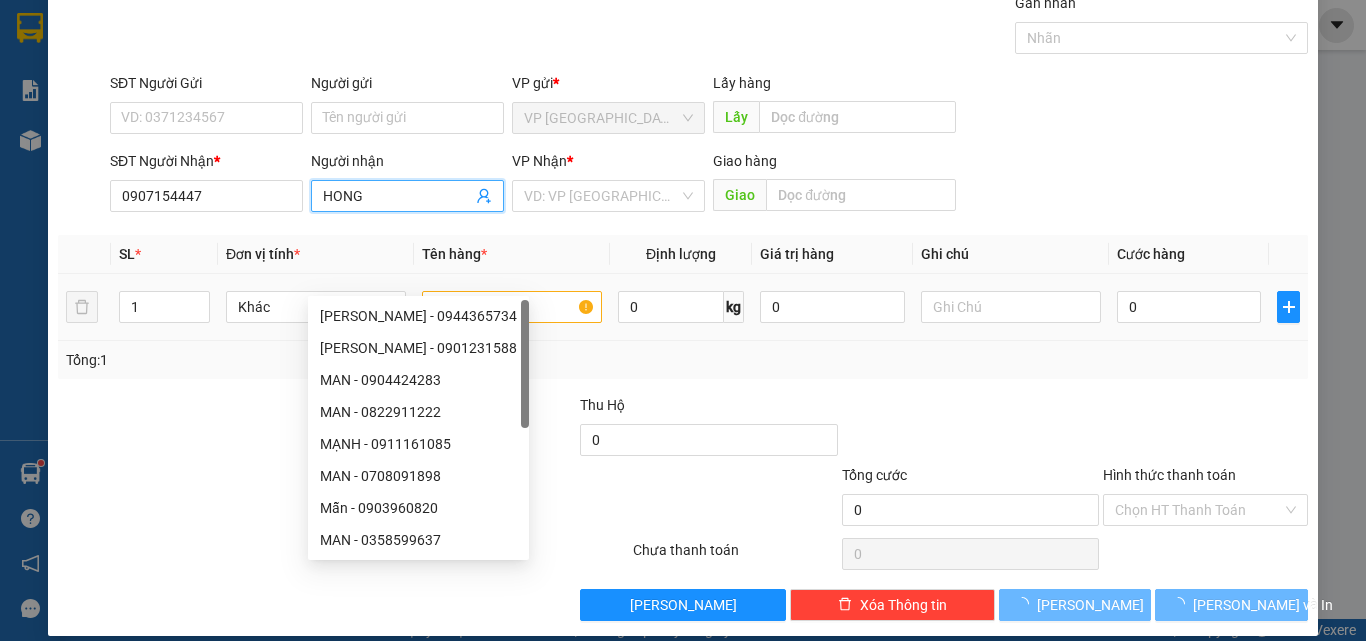 scroll, scrollTop: 99, scrollLeft: 0, axis: vertical 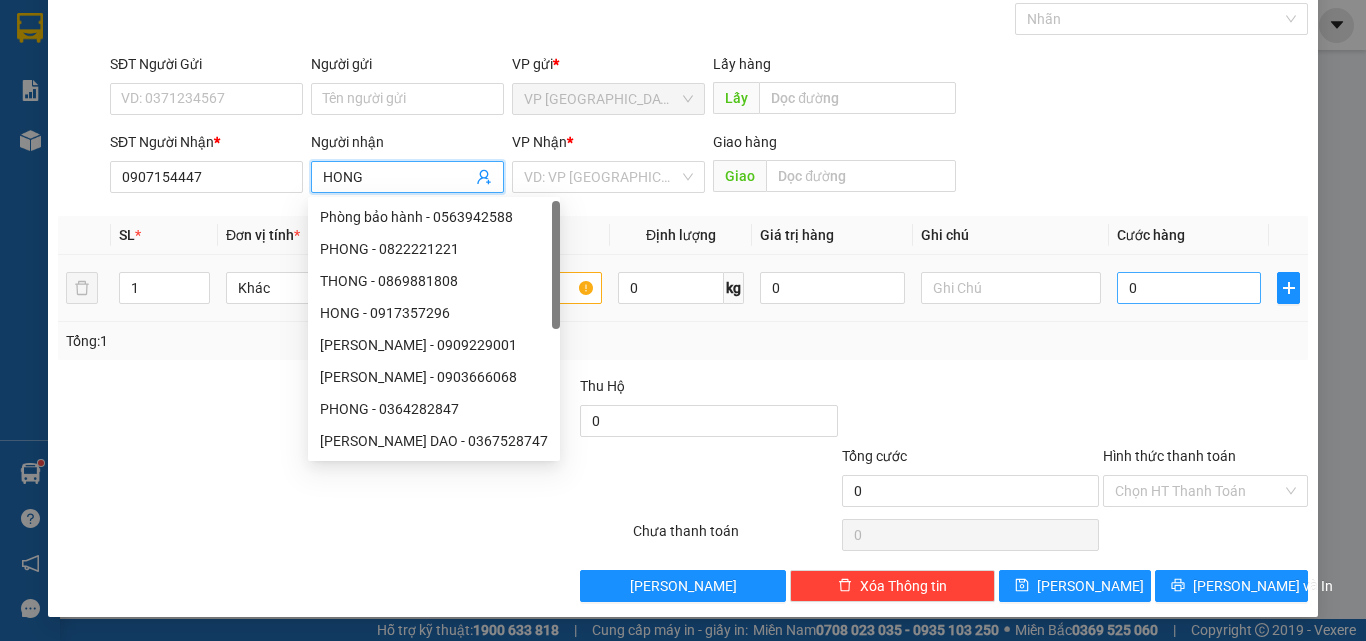 type on "HONG" 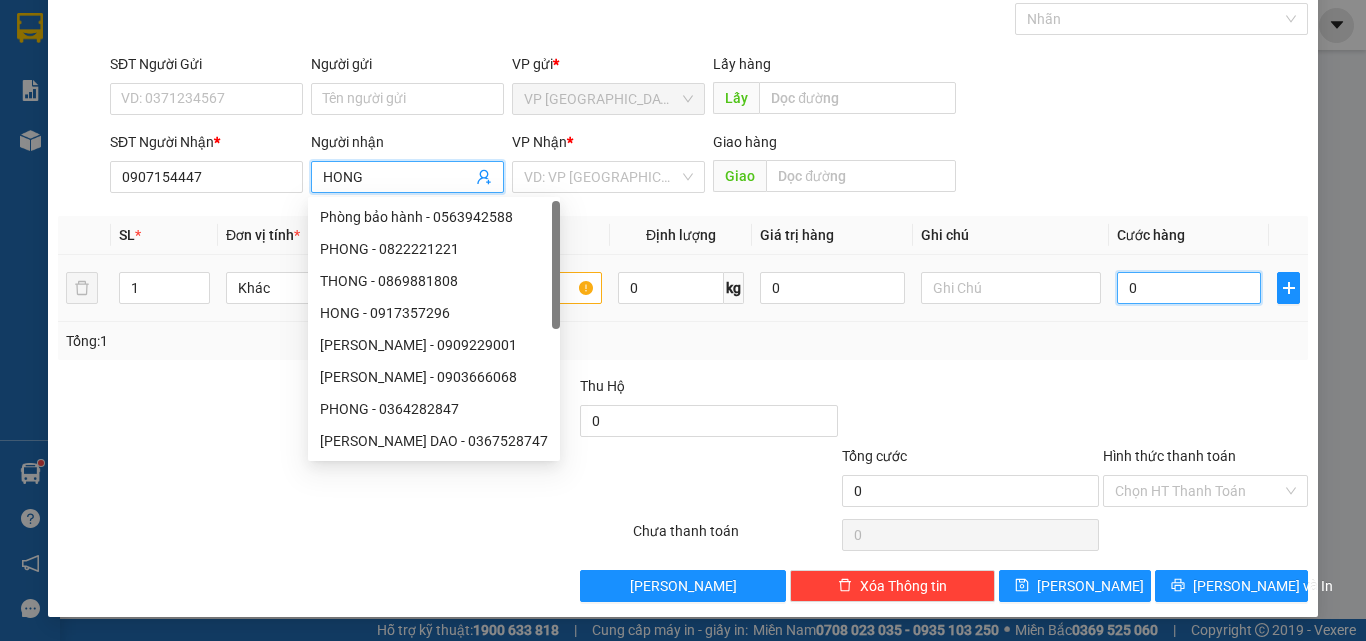 click on "0" at bounding box center [1189, 288] 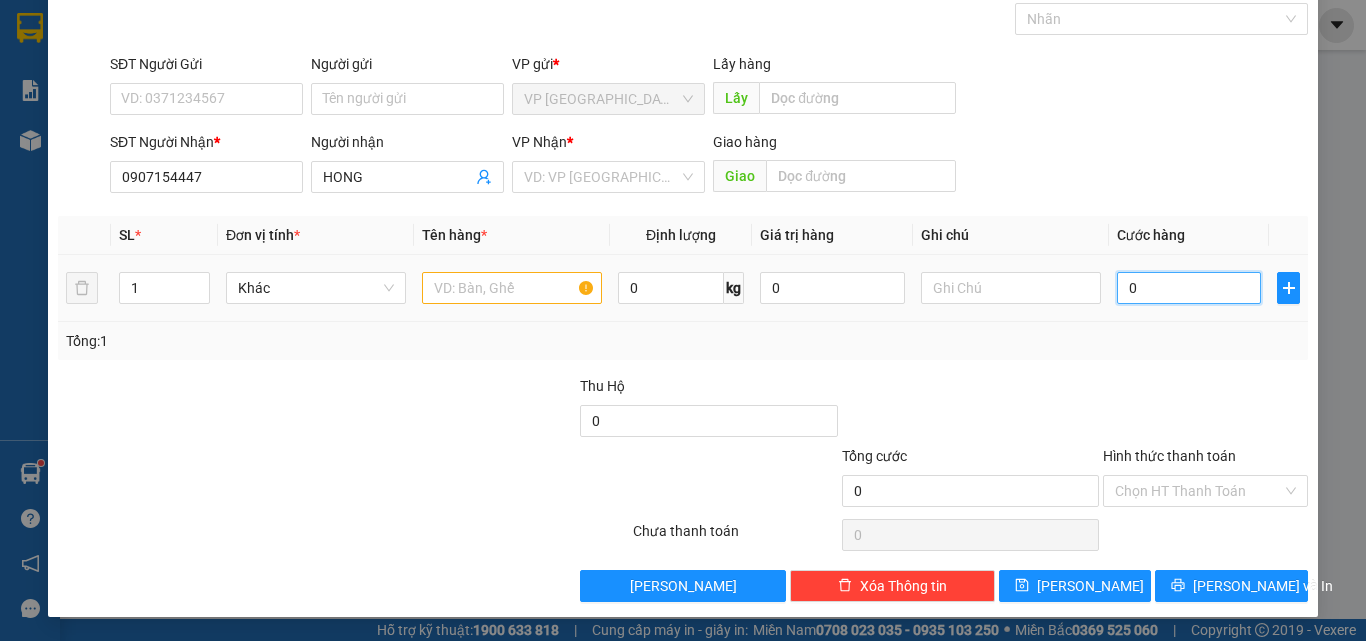 type on "3" 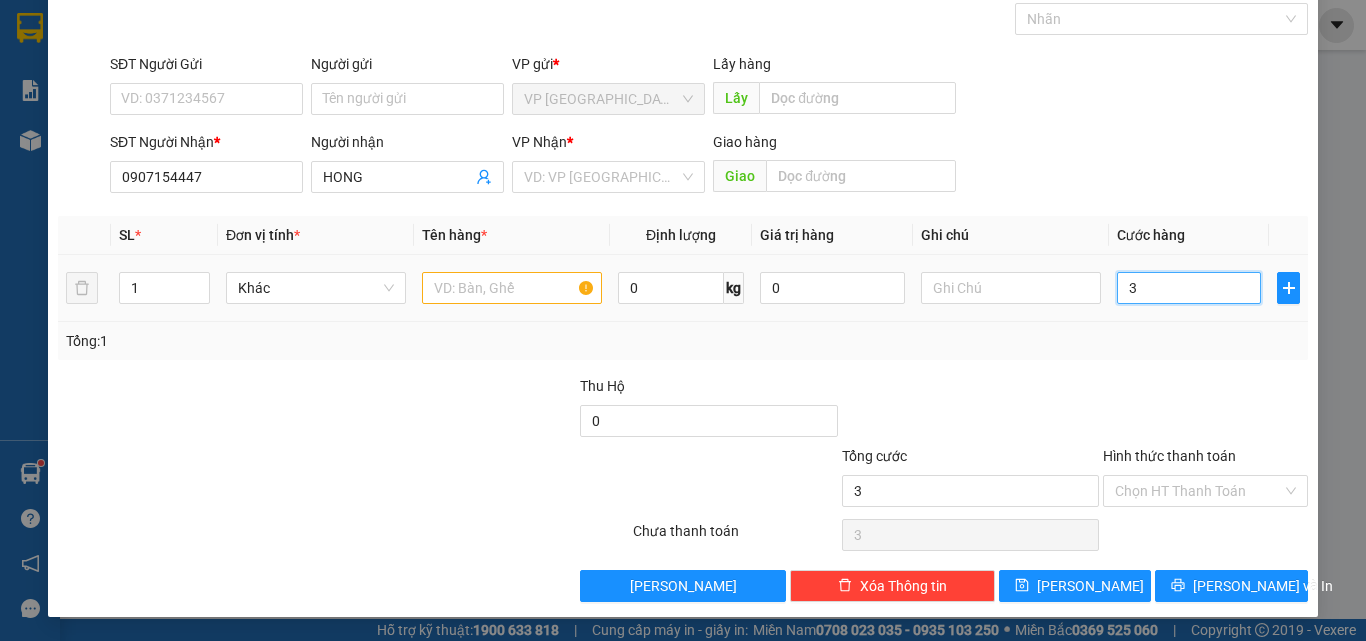 type on "30" 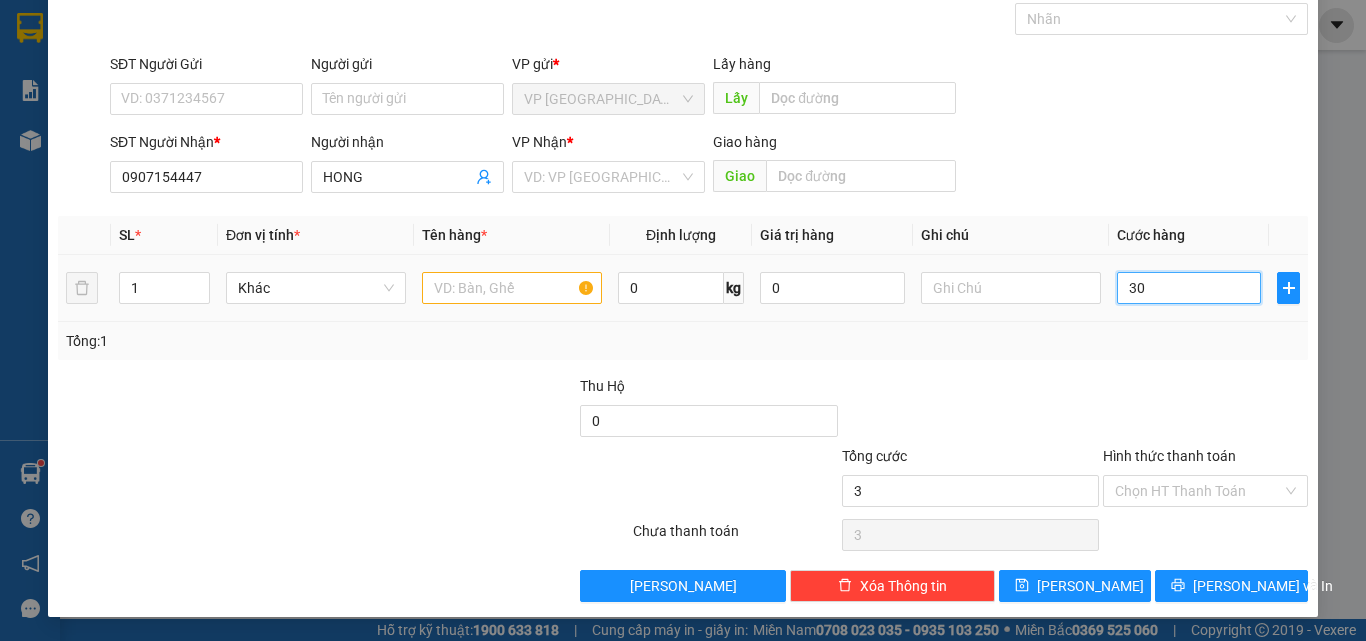 type on "30" 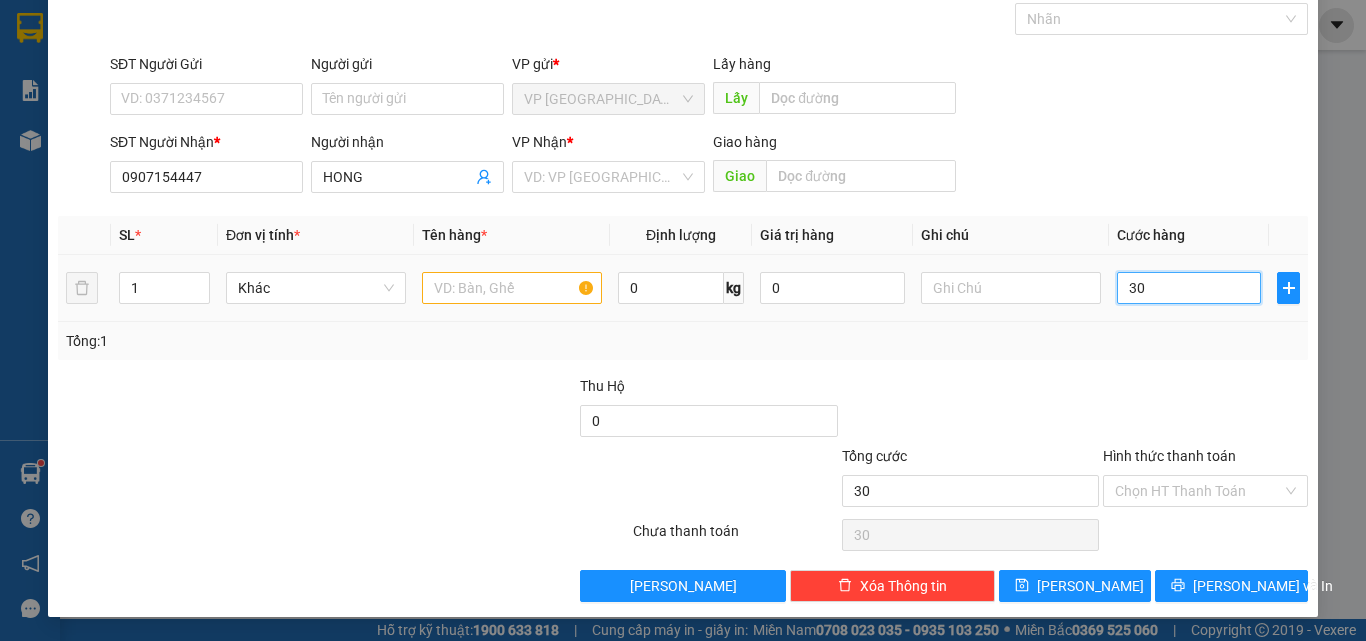 type on "300" 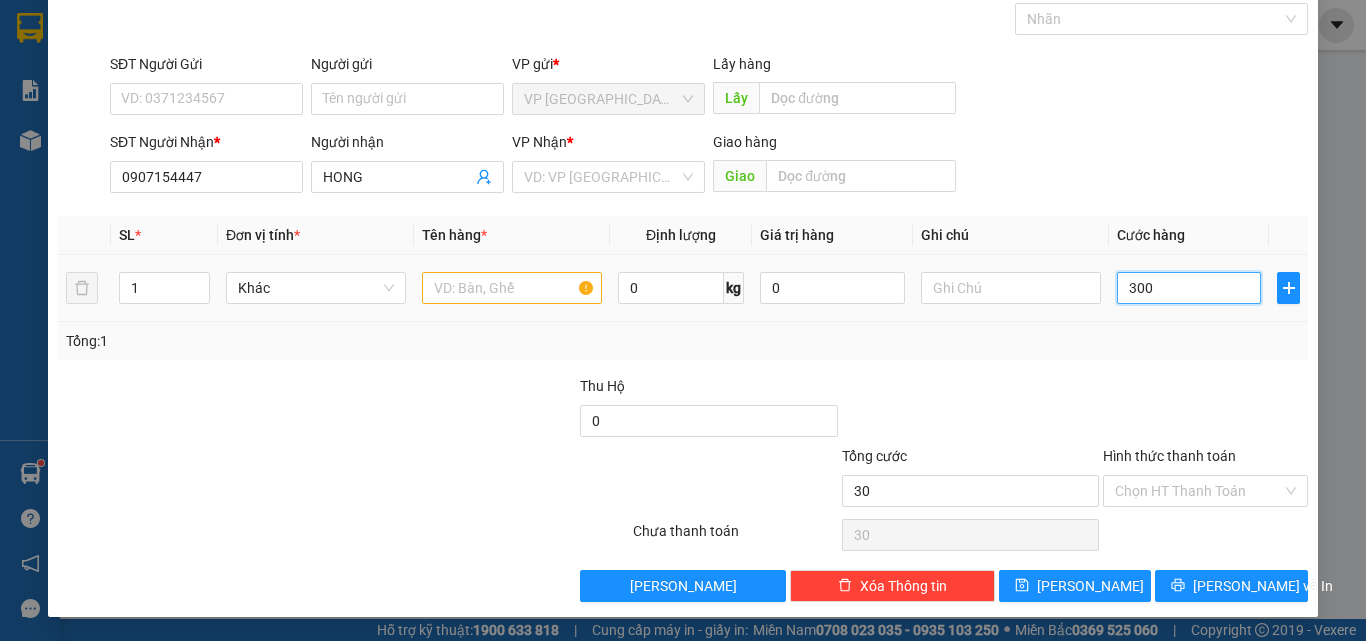 type on "300" 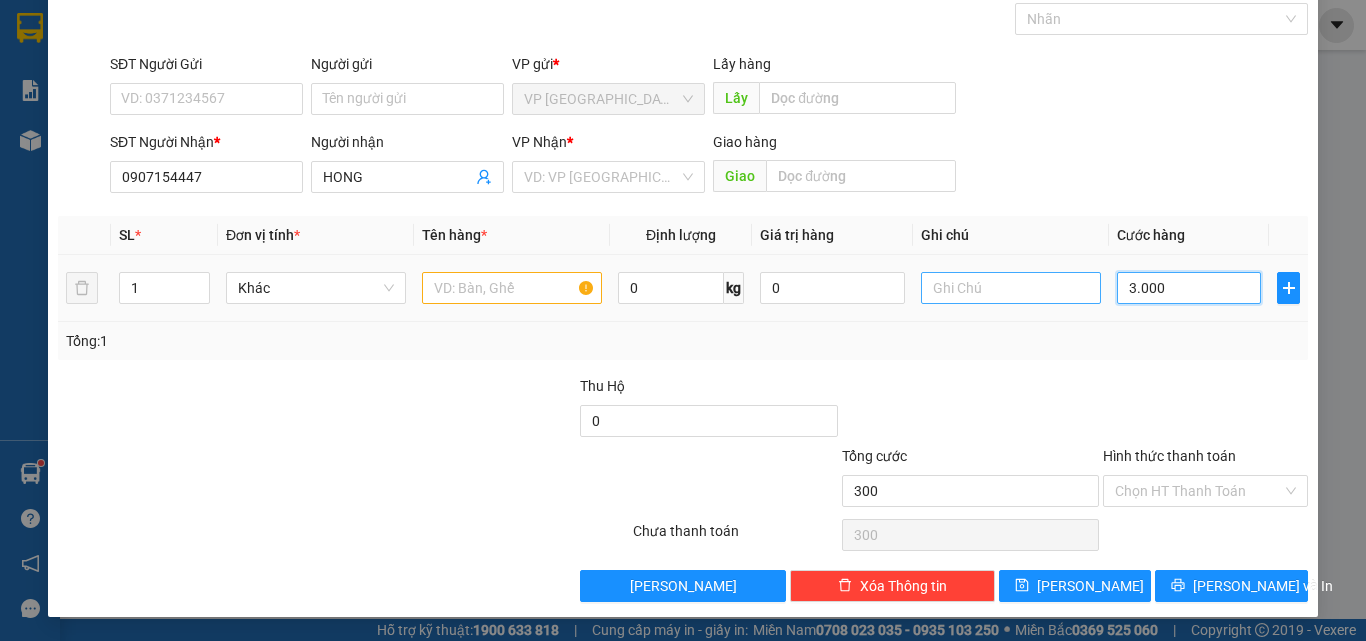 type on "30.000" 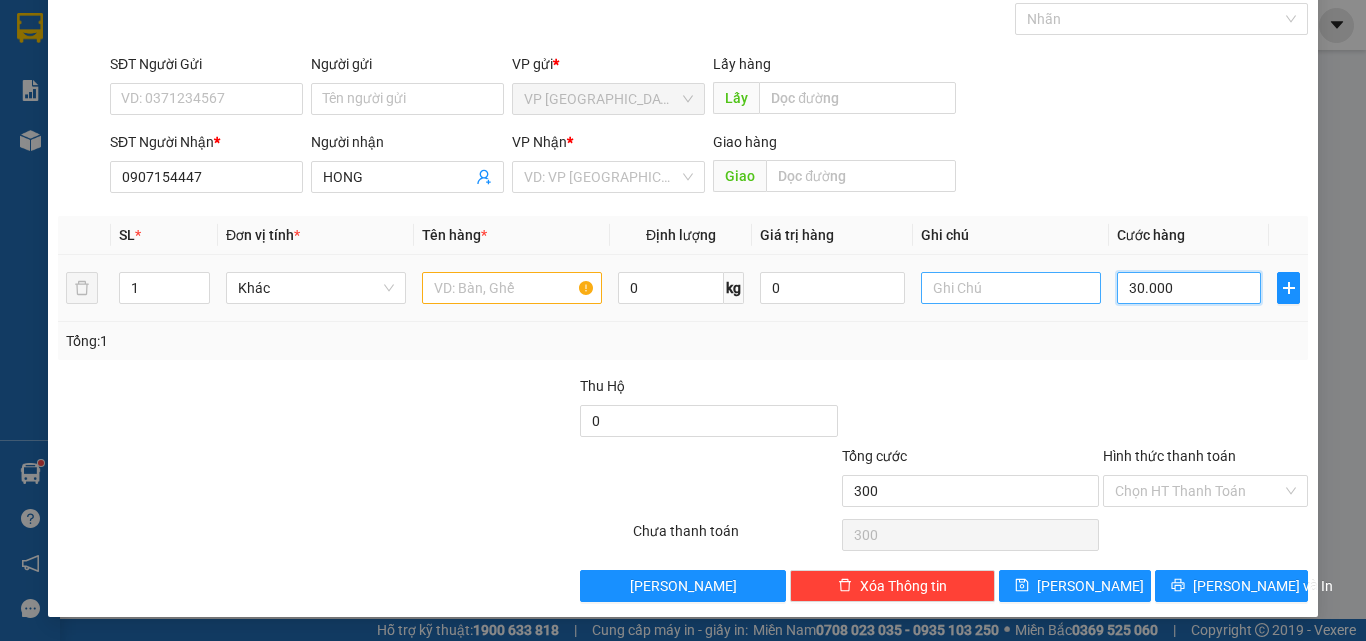 type on "30.000" 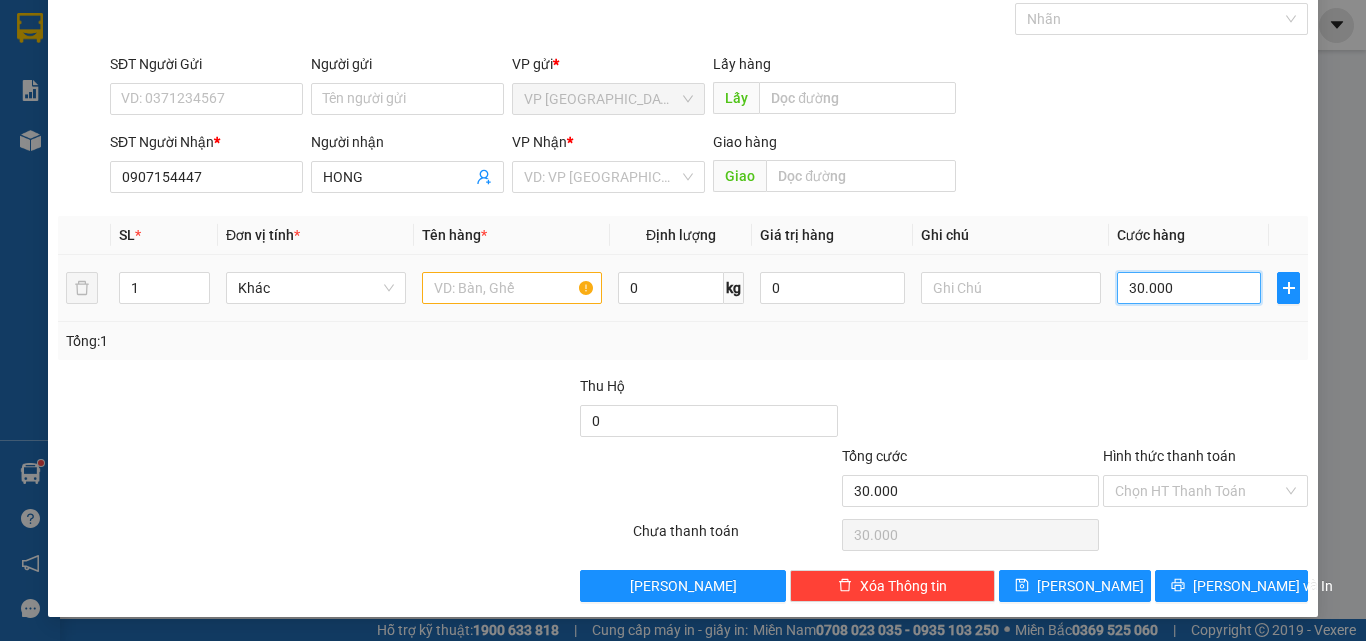 type on "300.000" 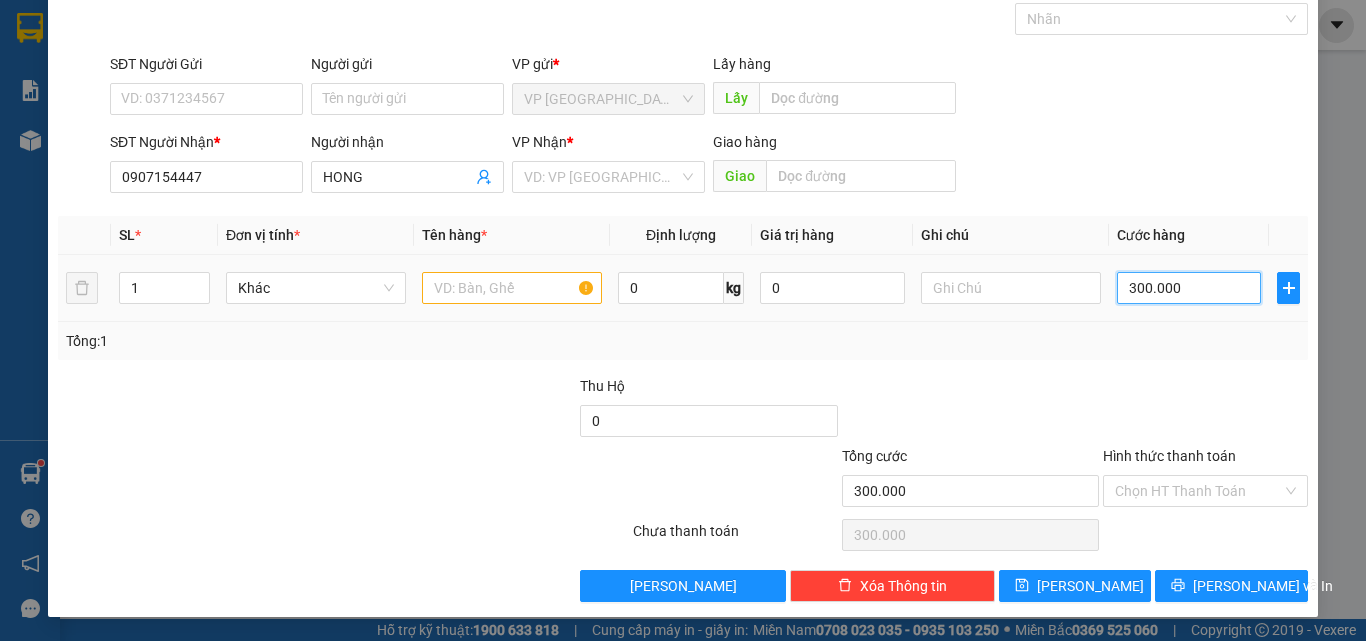 type on "30.000" 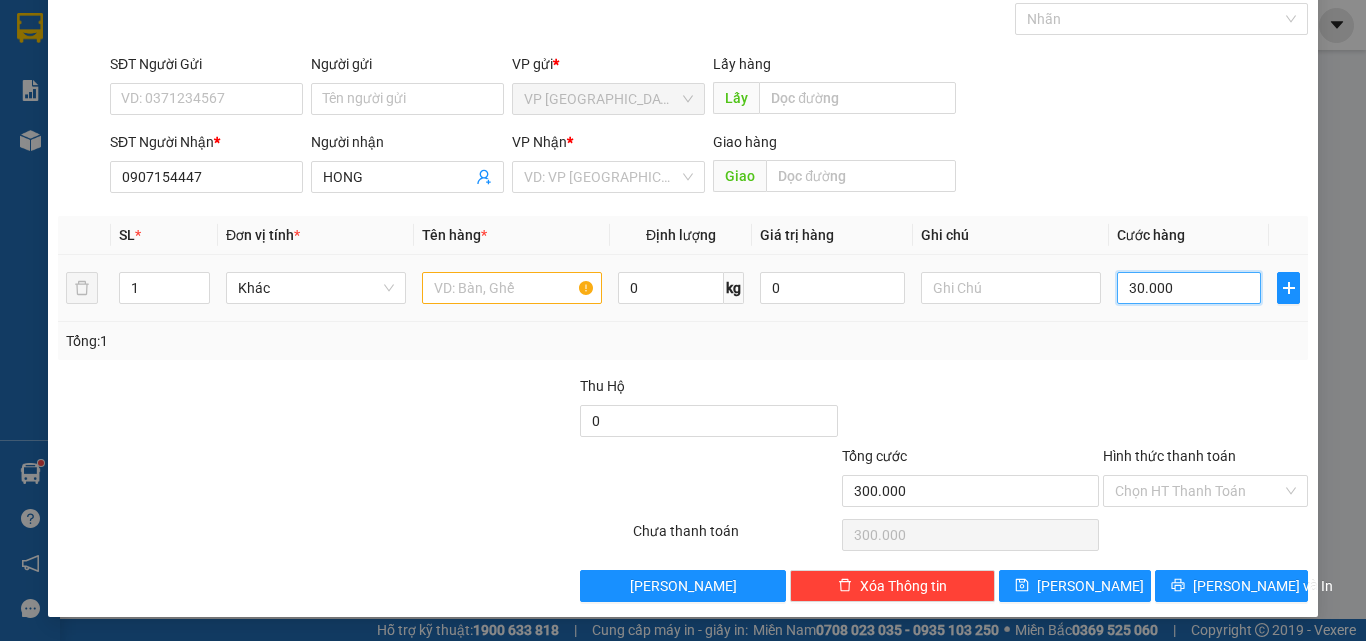 type on "30.000" 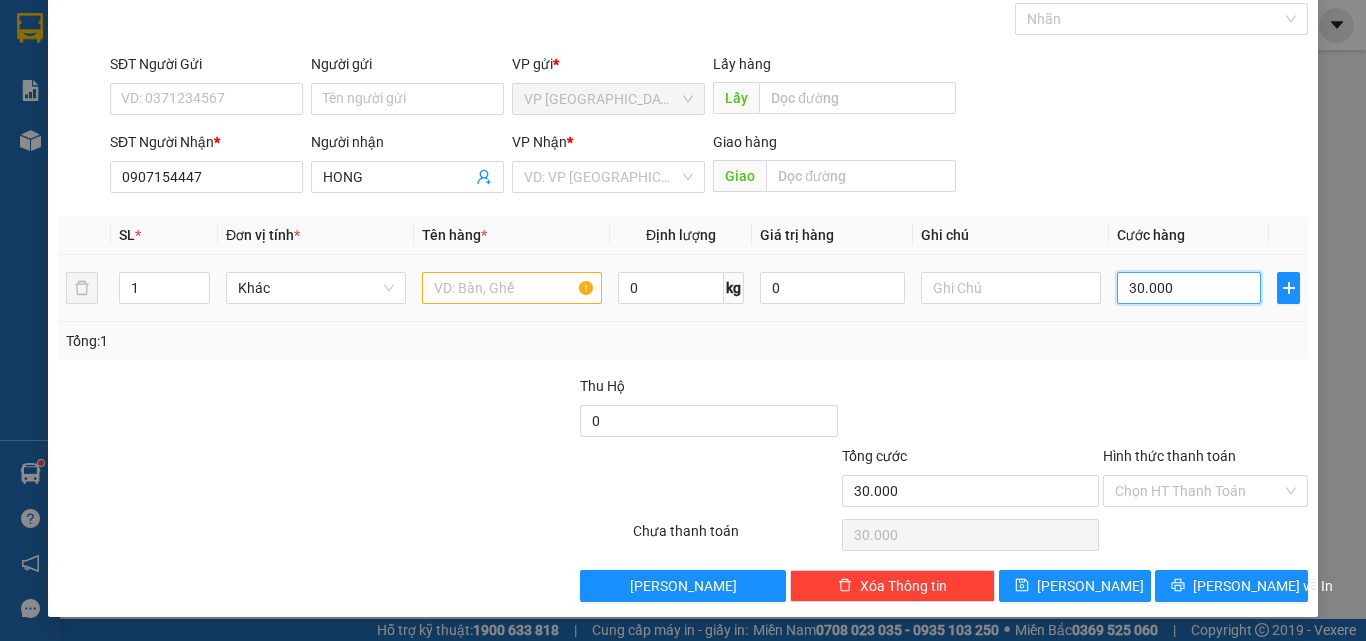 type on "30.000" 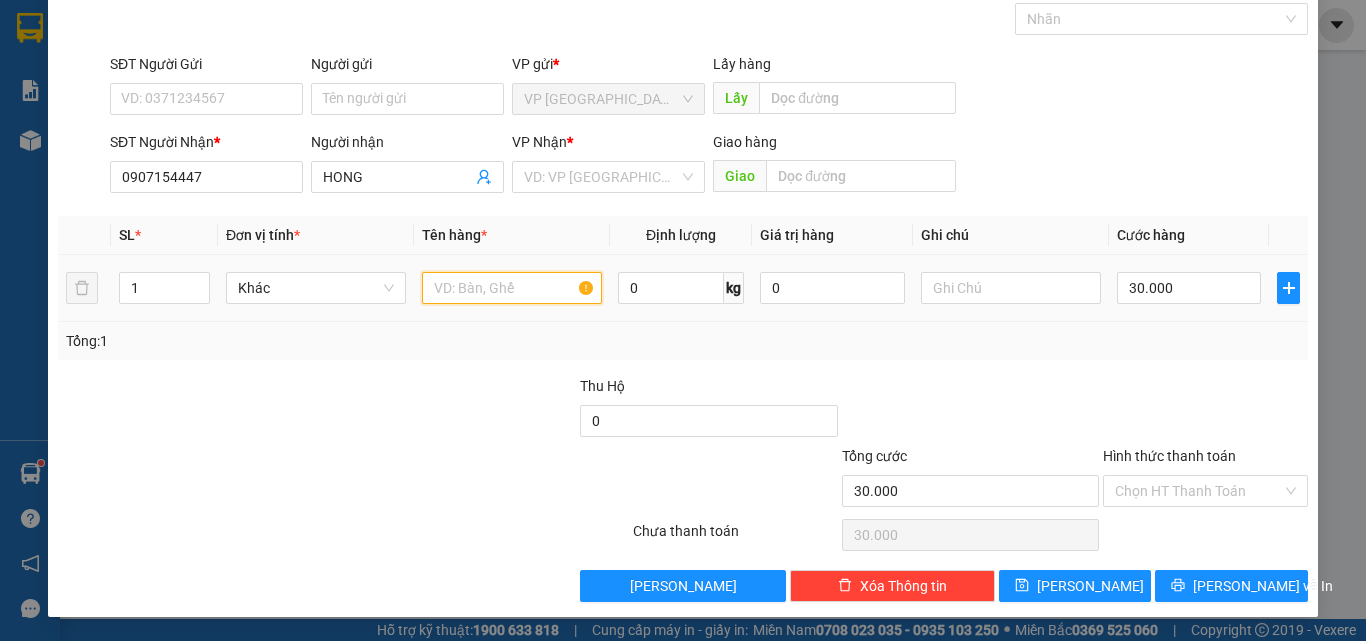 click at bounding box center [512, 288] 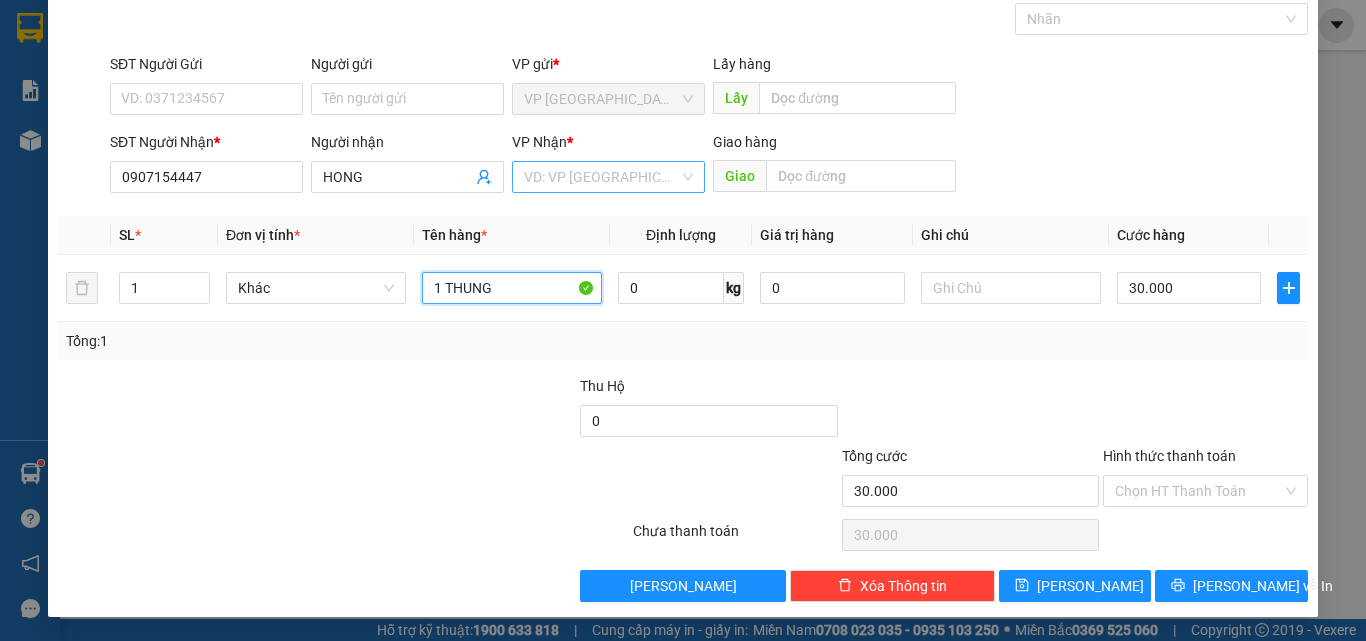 type on "1 THUNG" 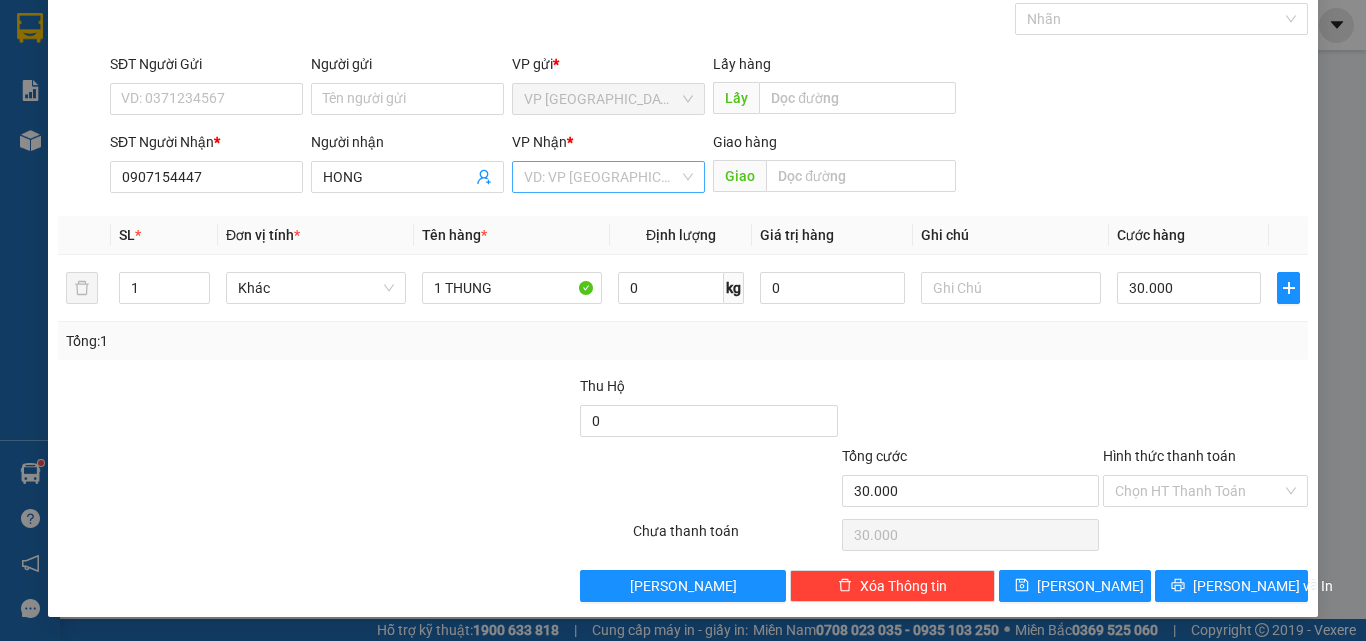 click at bounding box center [601, 177] 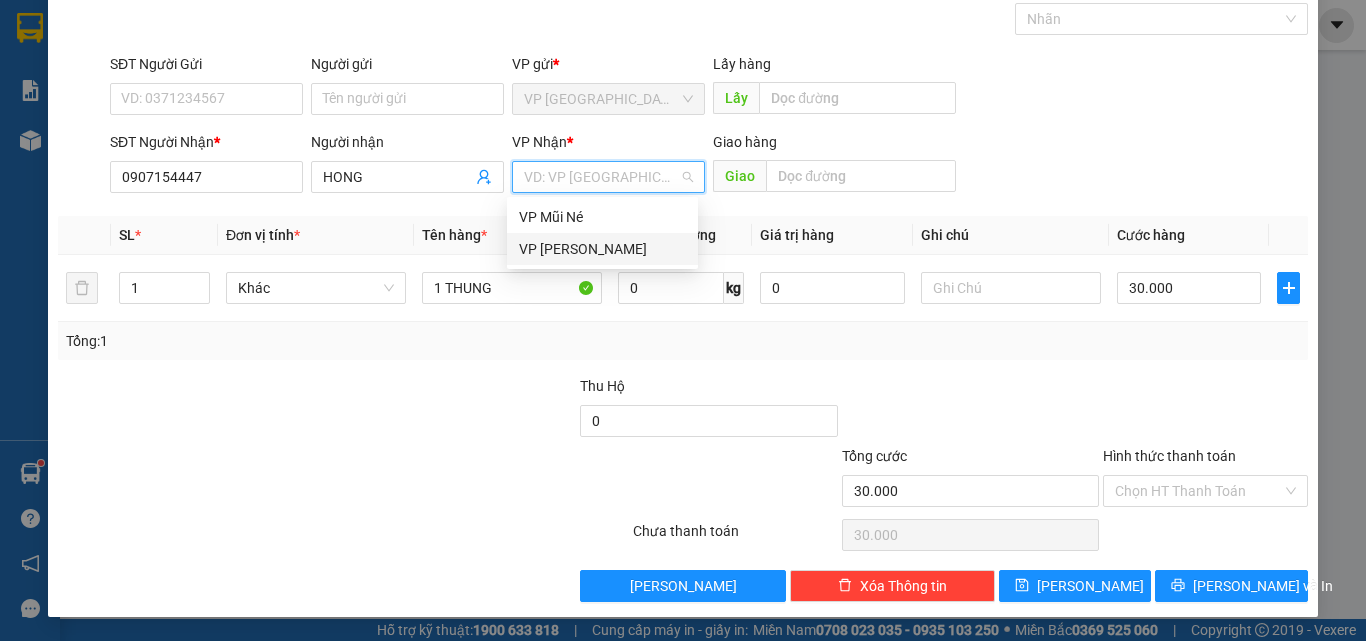 click on "VP [PERSON_NAME]" at bounding box center [602, 249] 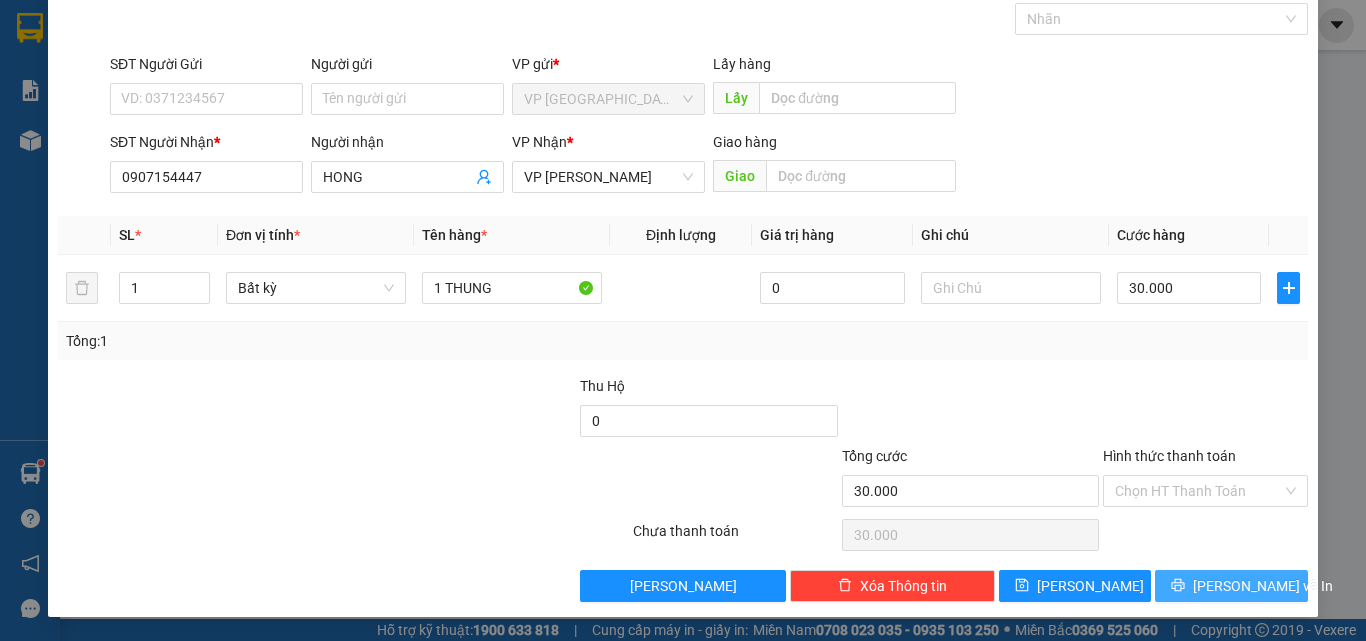 drag, startPoint x: 1205, startPoint y: 583, endPoint x: 1186, endPoint y: 542, distance: 45.188496 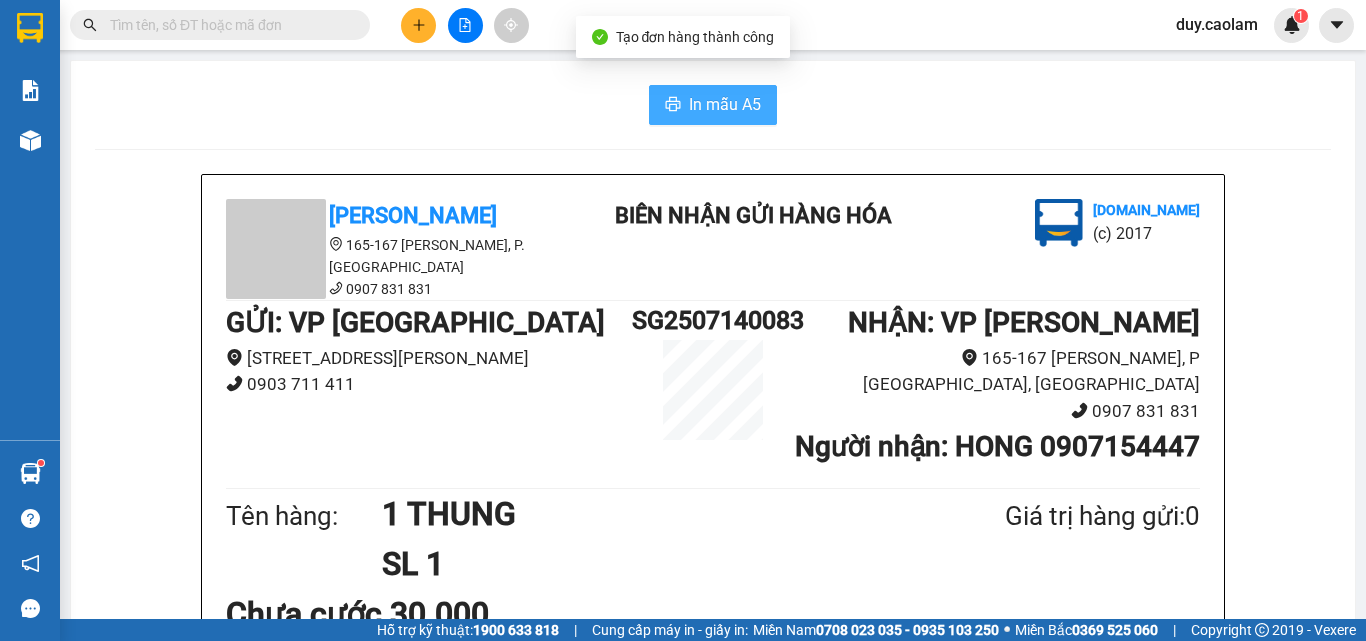 drag, startPoint x: 698, startPoint y: 88, endPoint x: 826, endPoint y: 93, distance: 128.09763 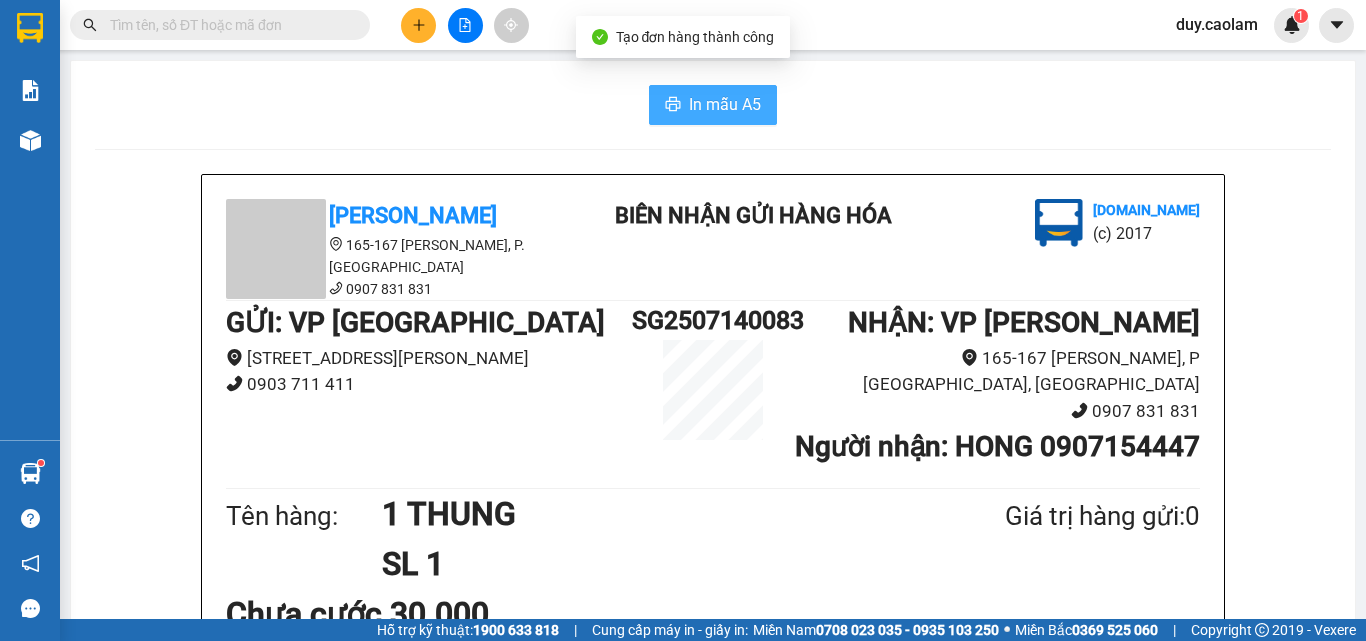 scroll, scrollTop: 103, scrollLeft: 0, axis: vertical 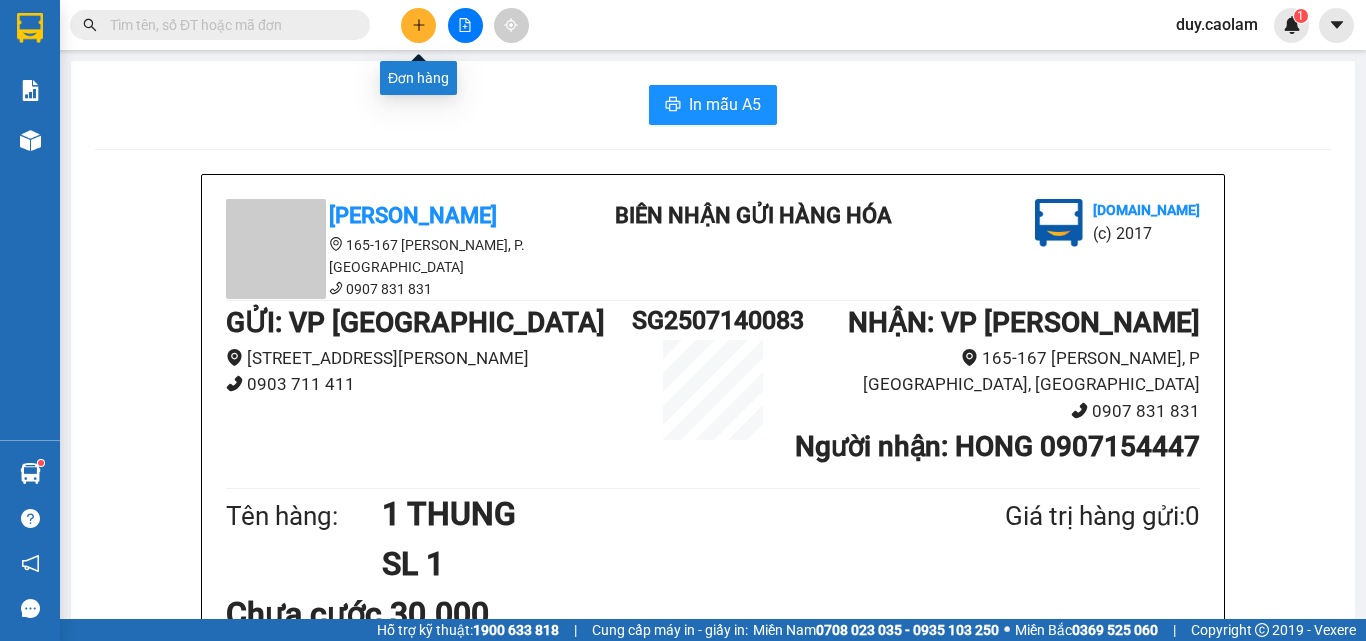 click at bounding box center [418, 25] 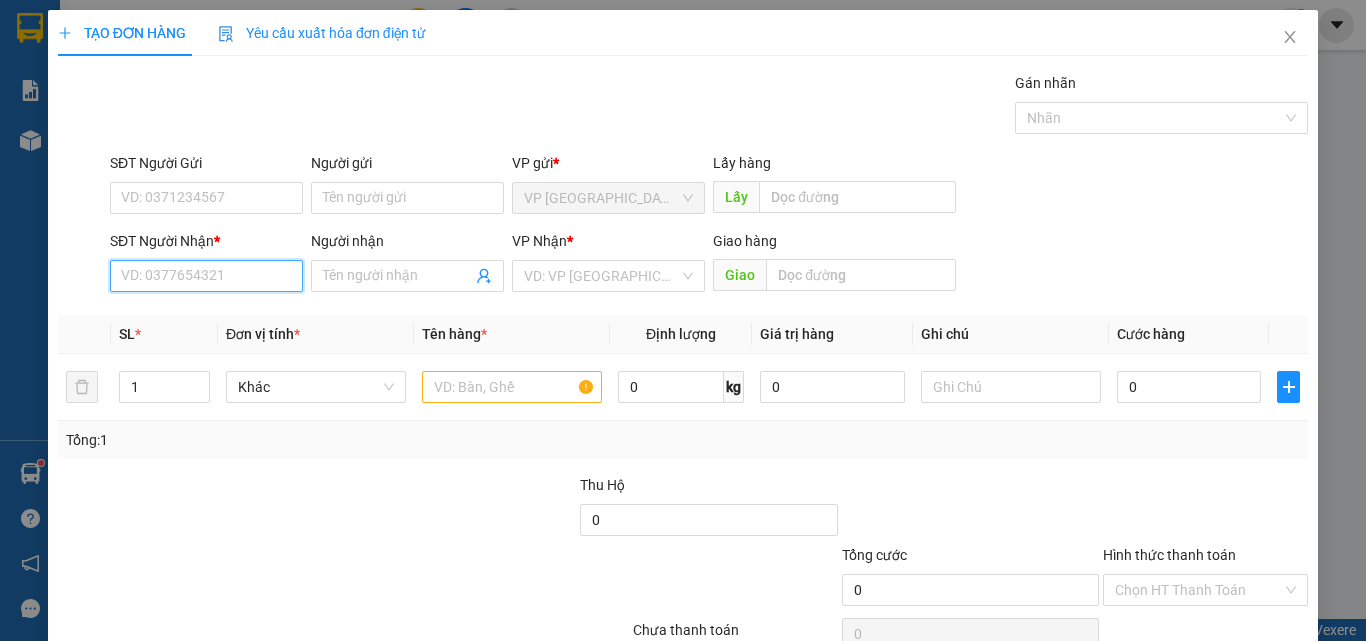 click on "SĐT Người Nhận  *" at bounding box center [206, 276] 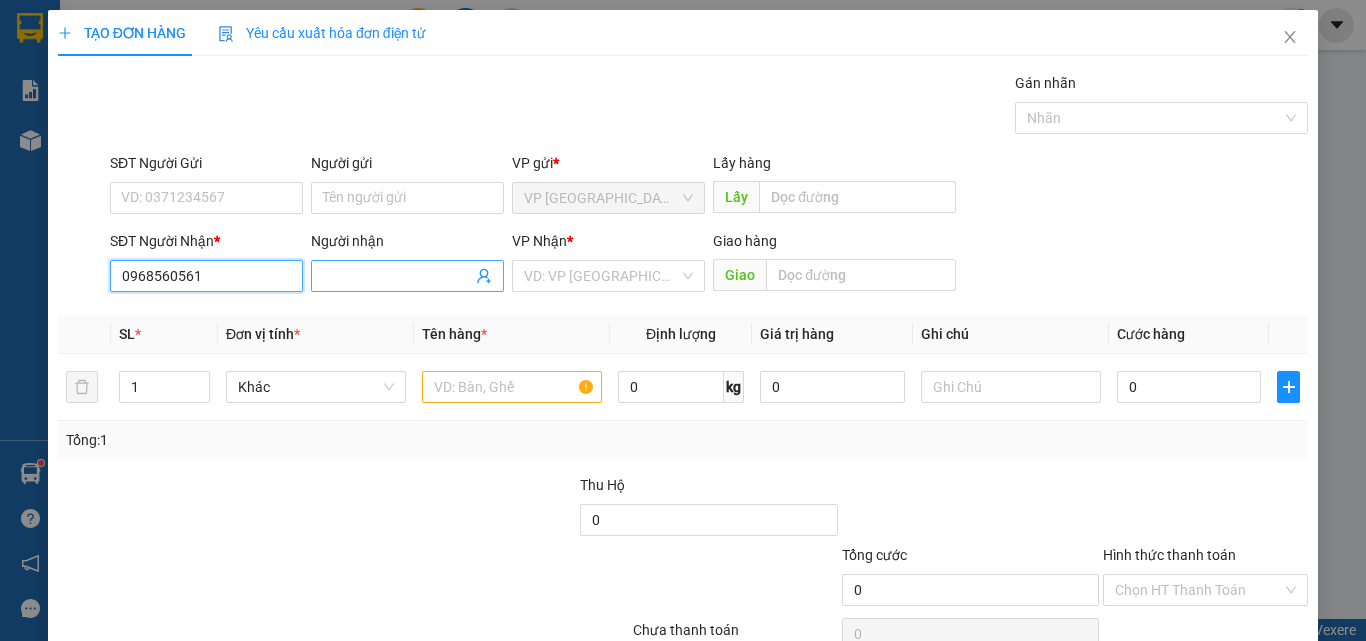 type on "0968560561" 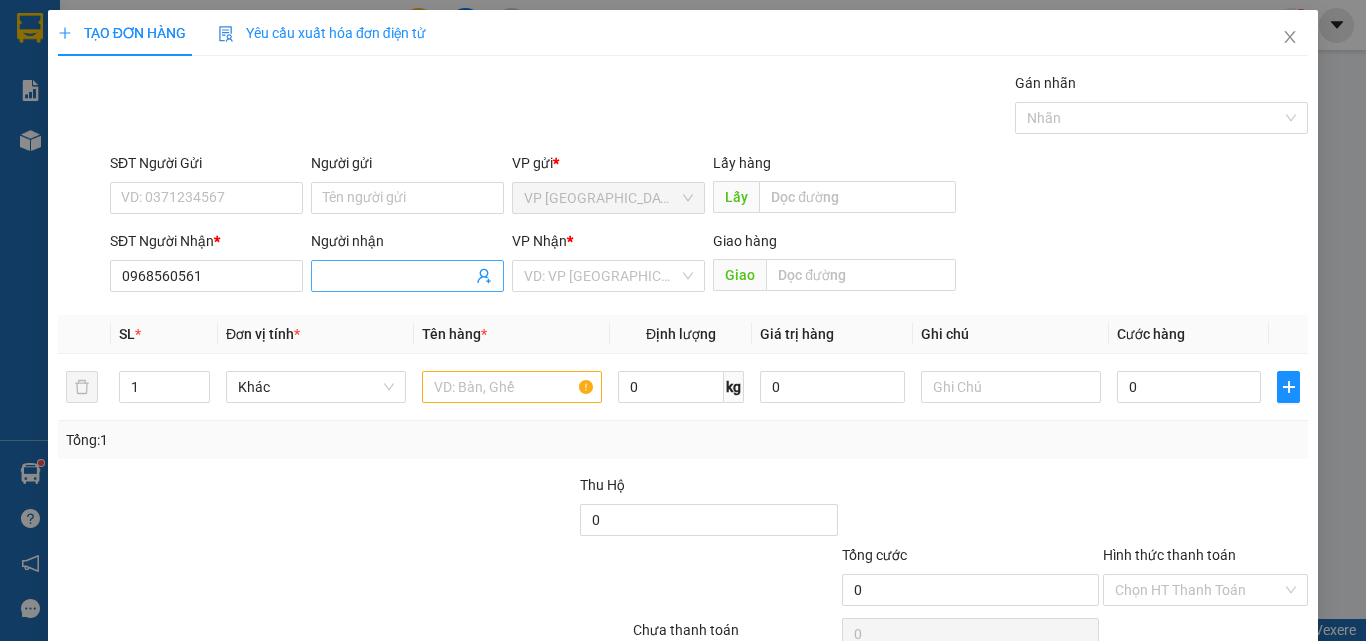 click on "Người nhận" at bounding box center (397, 276) 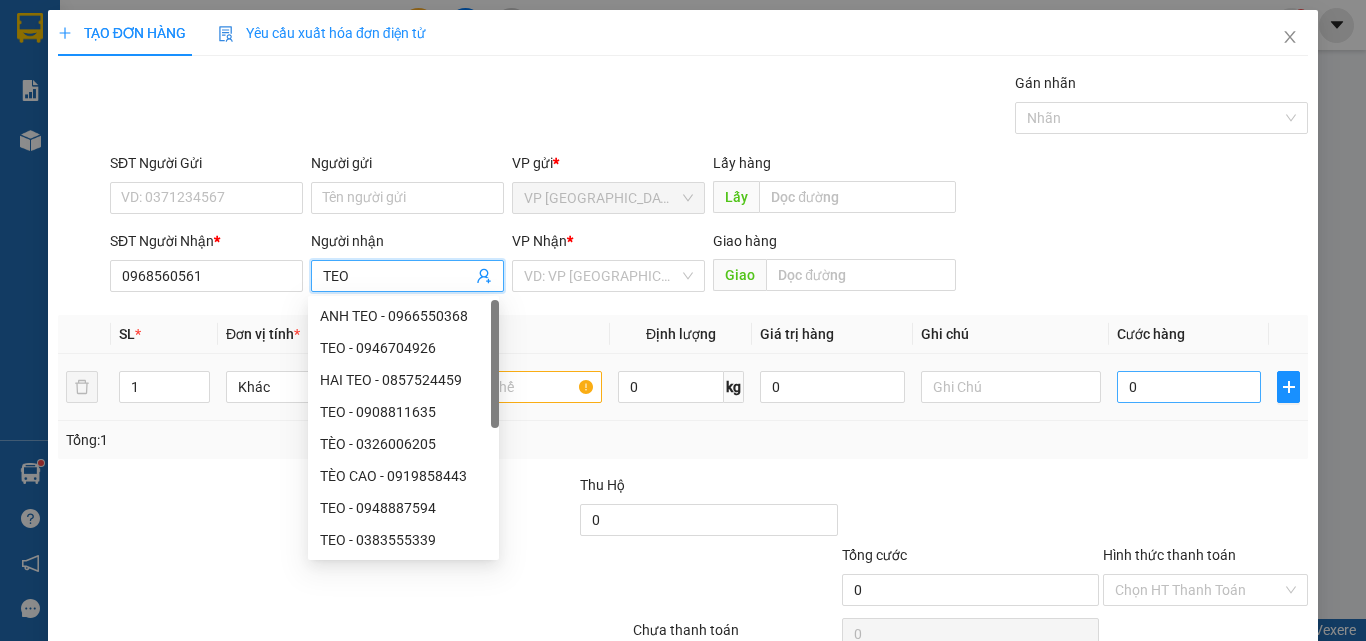type on "TEO" 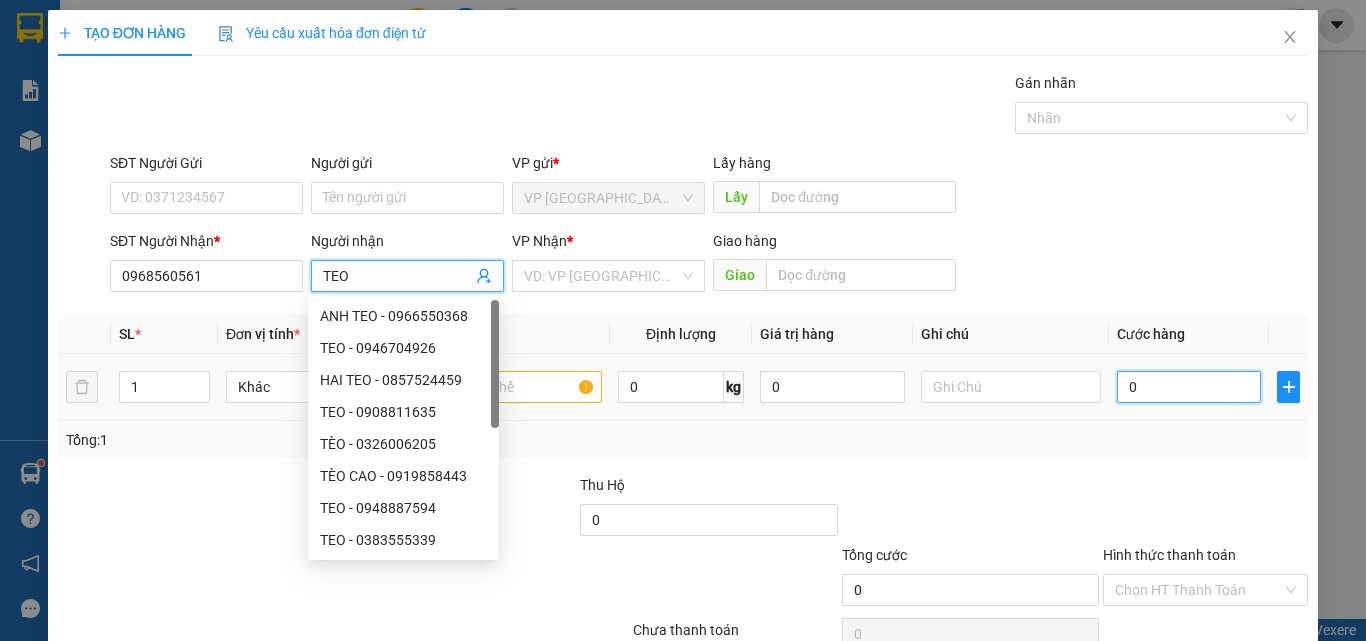 click on "0" at bounding box center [1189, 387] 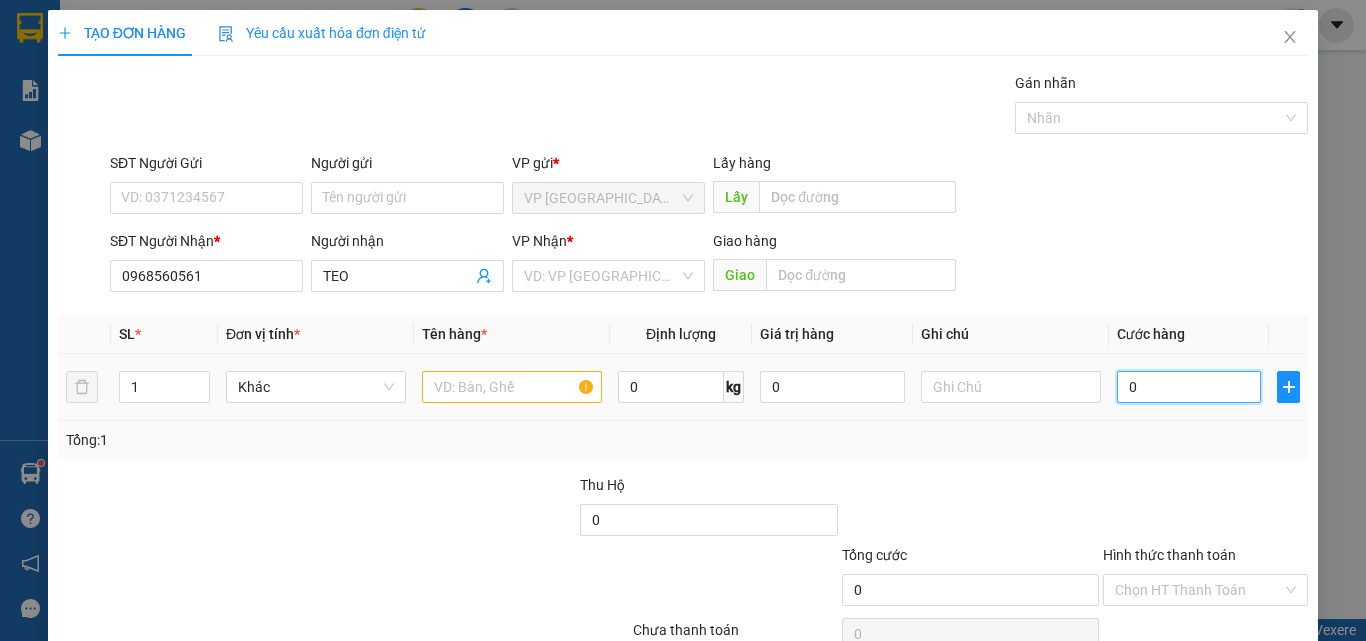 type on "2" 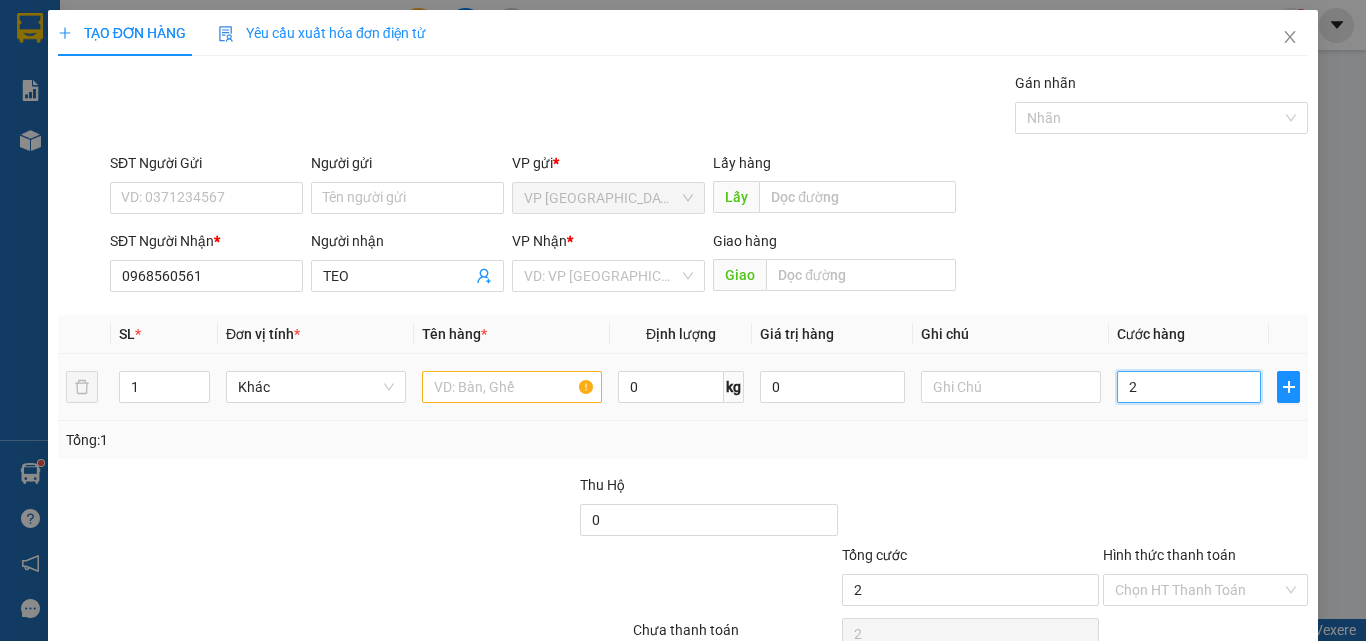 type on "24" 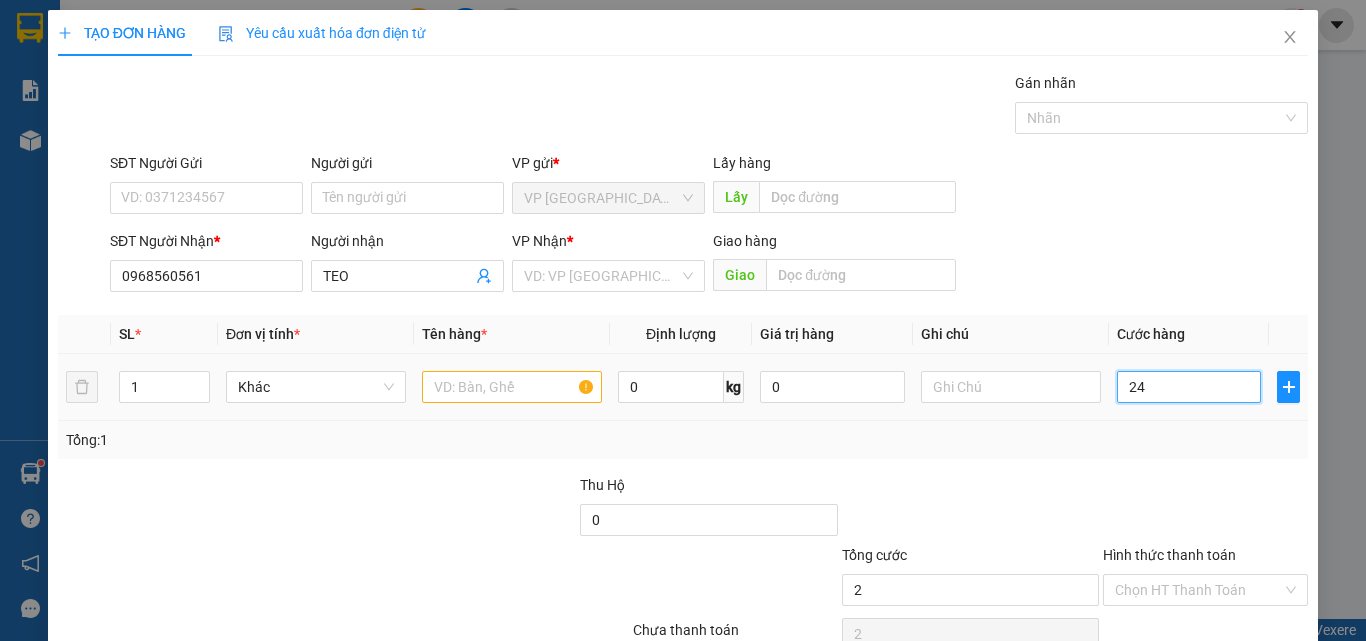type on "24" 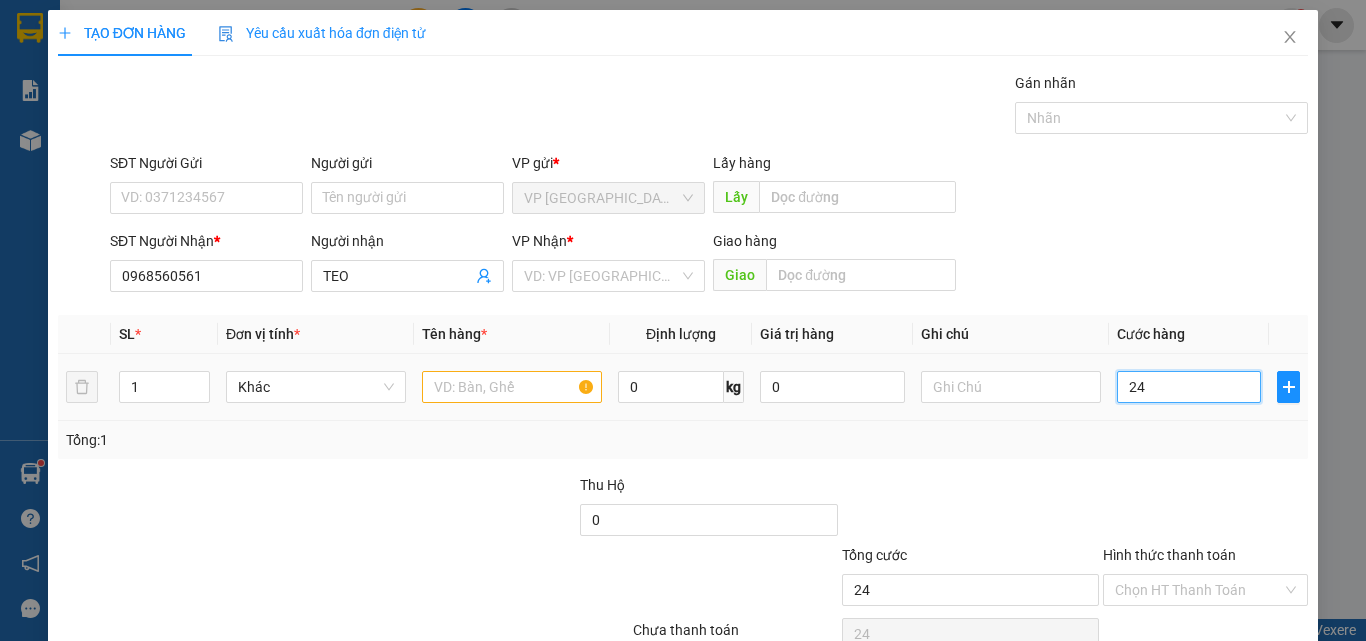 type on "240" 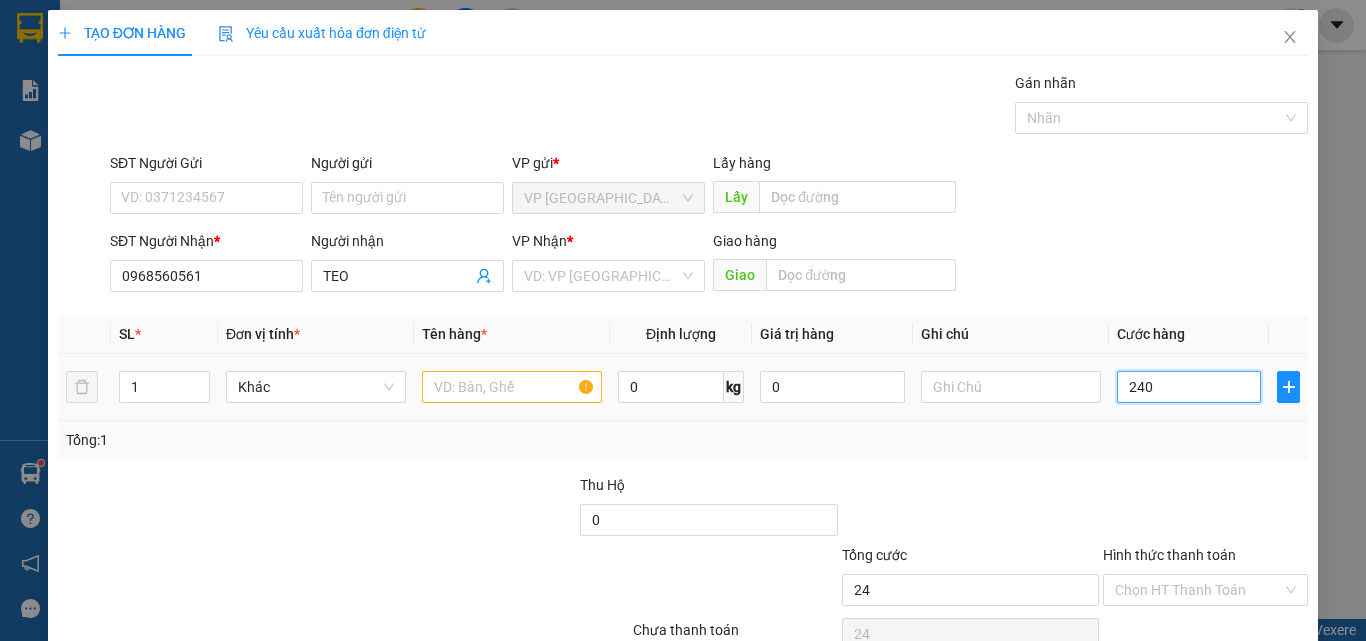 type on "240" 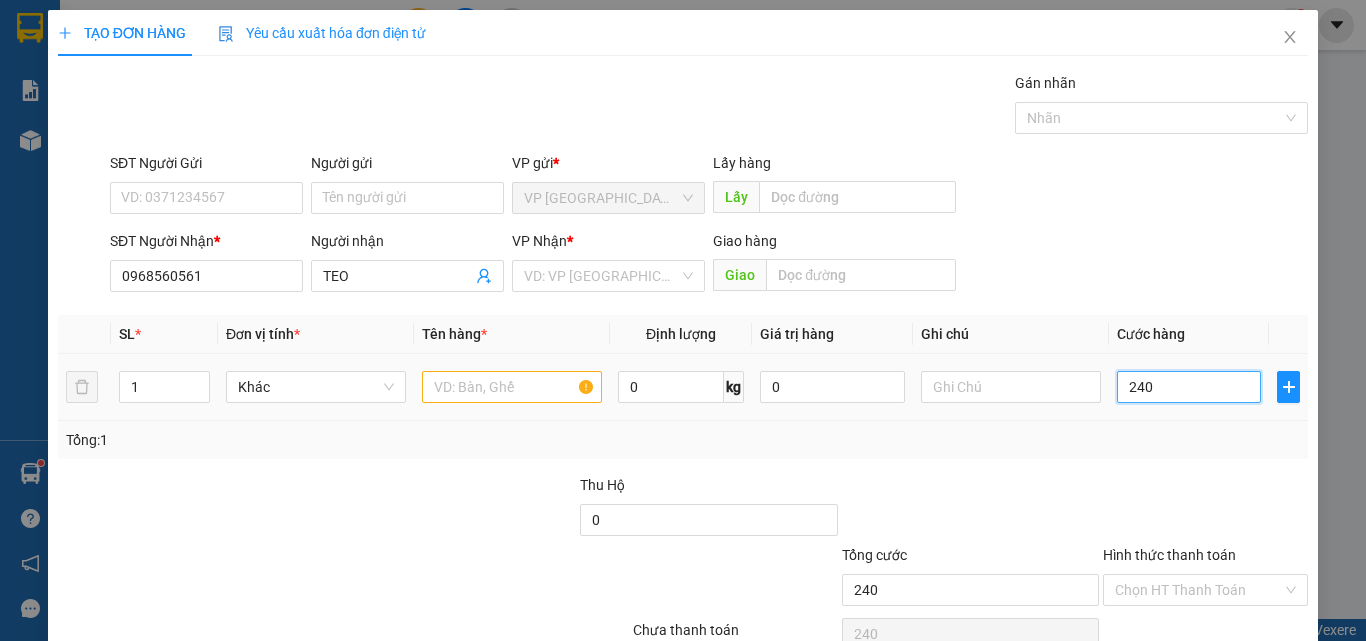 type on "2.400" 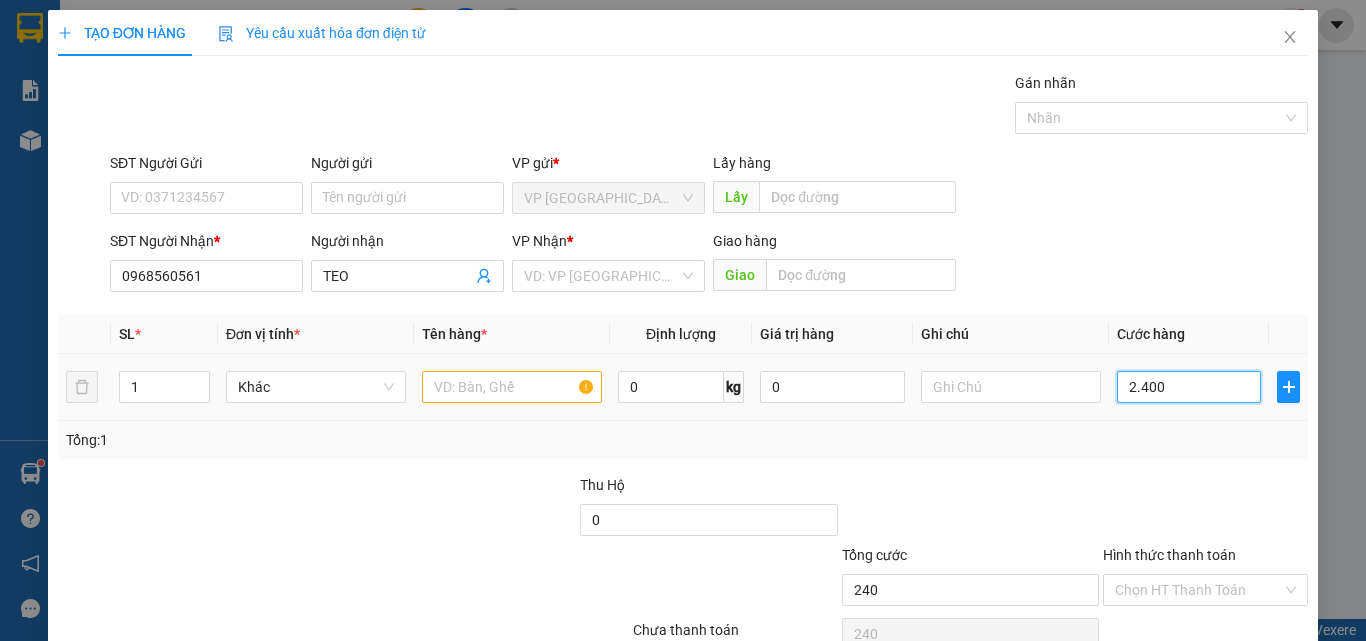 type on "2.400" 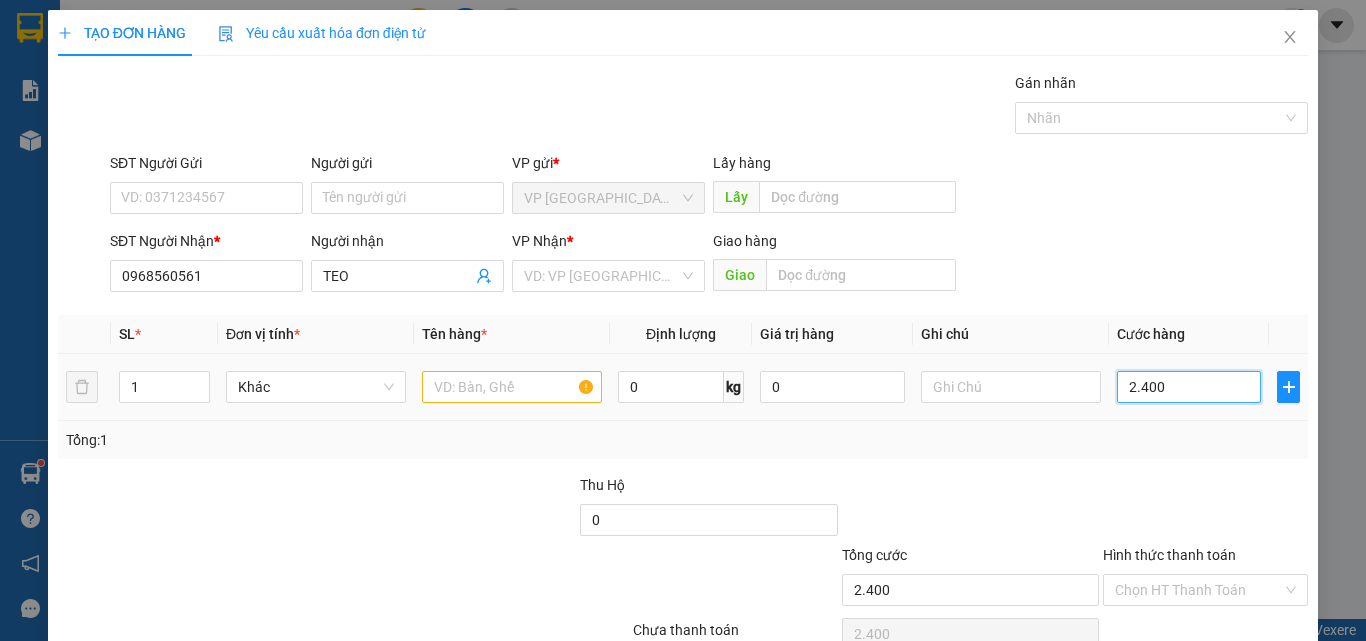 type on "24.000" 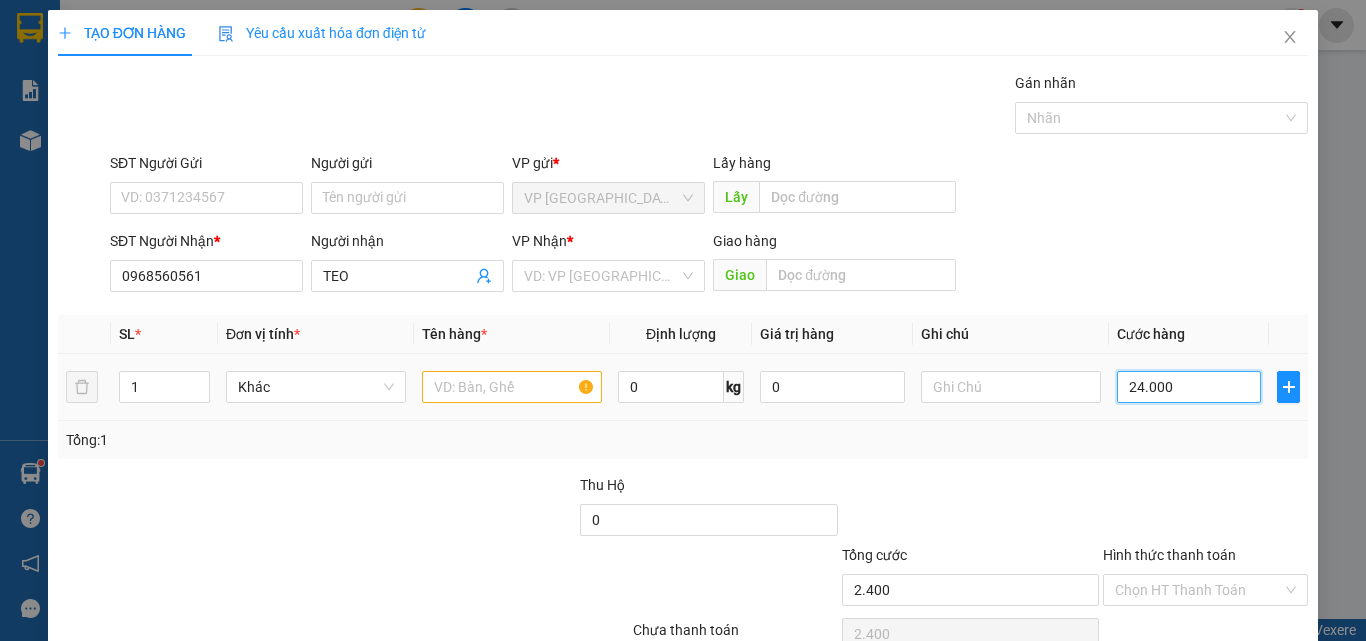 type on "24.000" 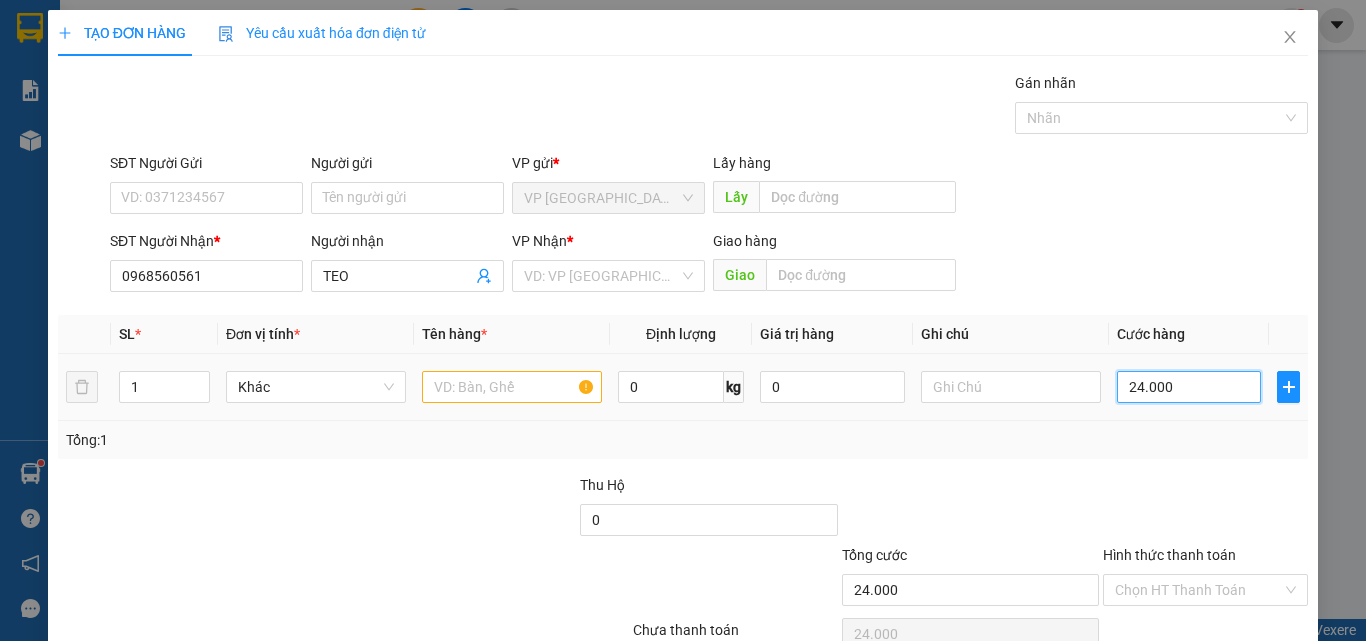 type on "240.000" 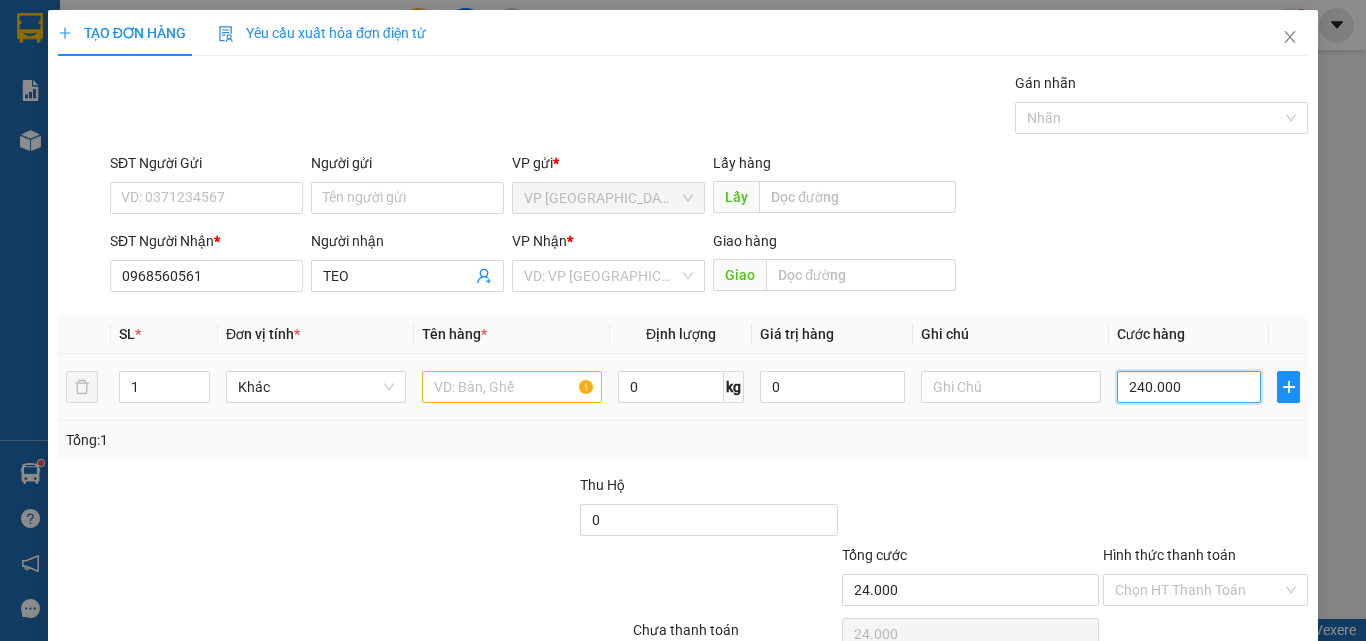 type on "240.000" 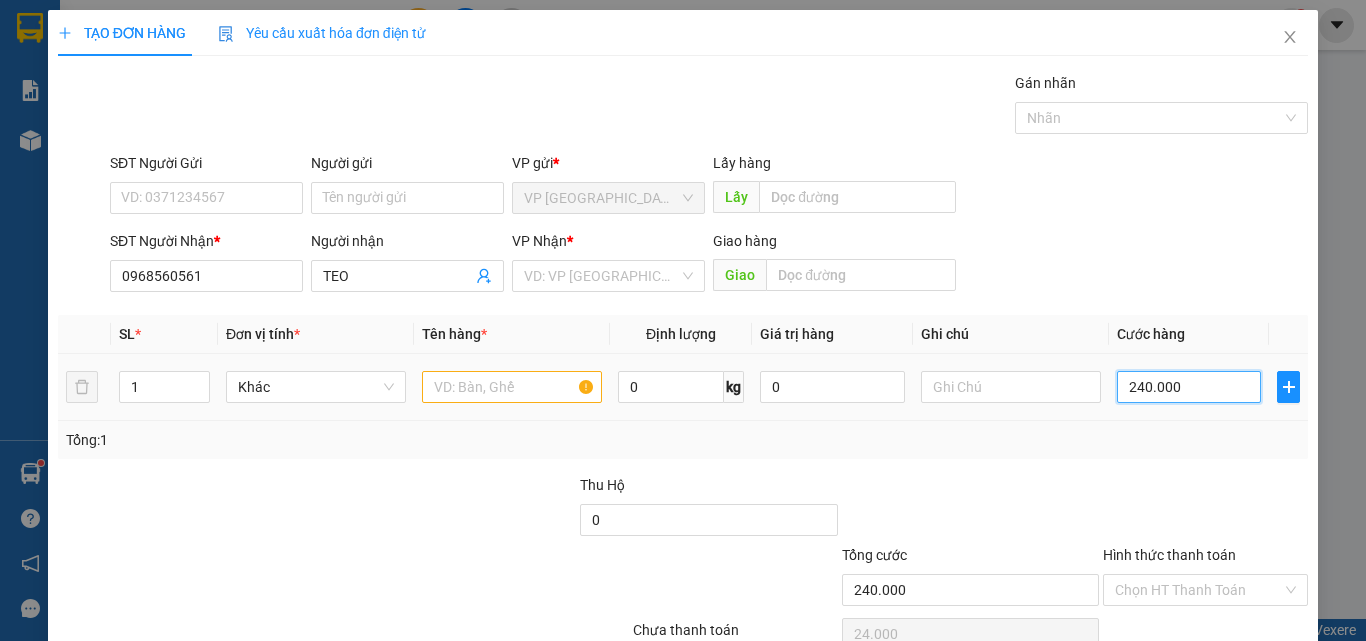 type on "240.000" 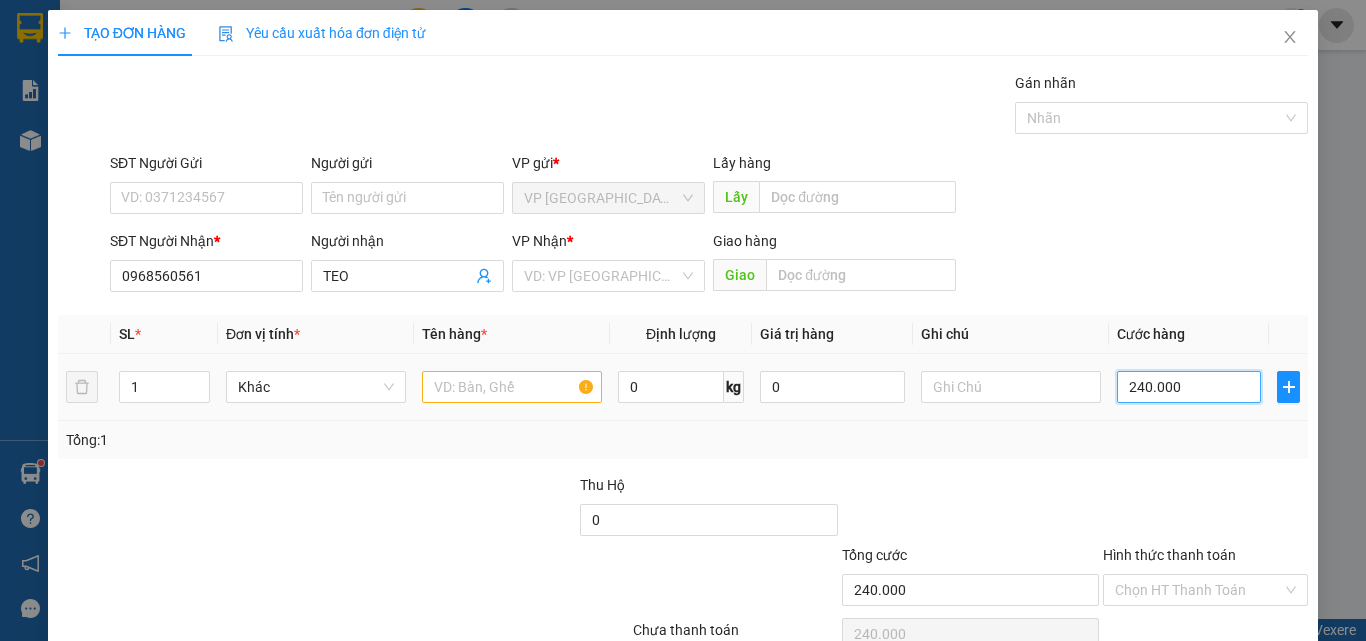type on "240.000" 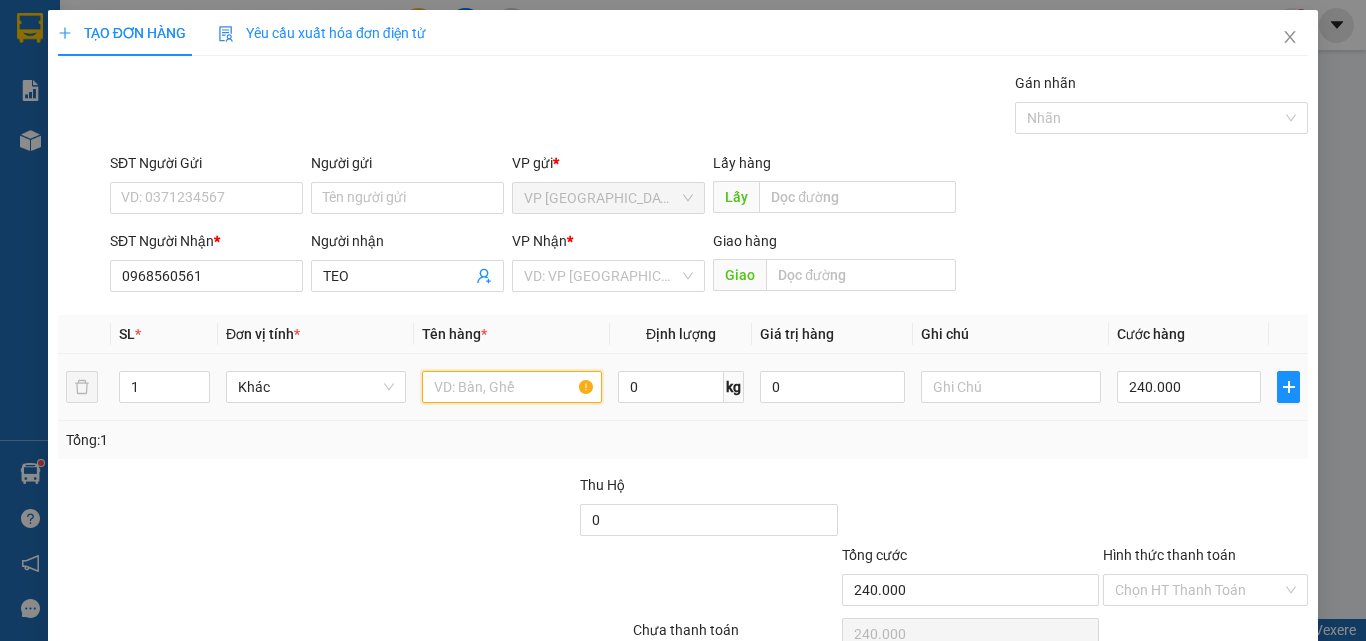 click at bounding box center [512, 387] 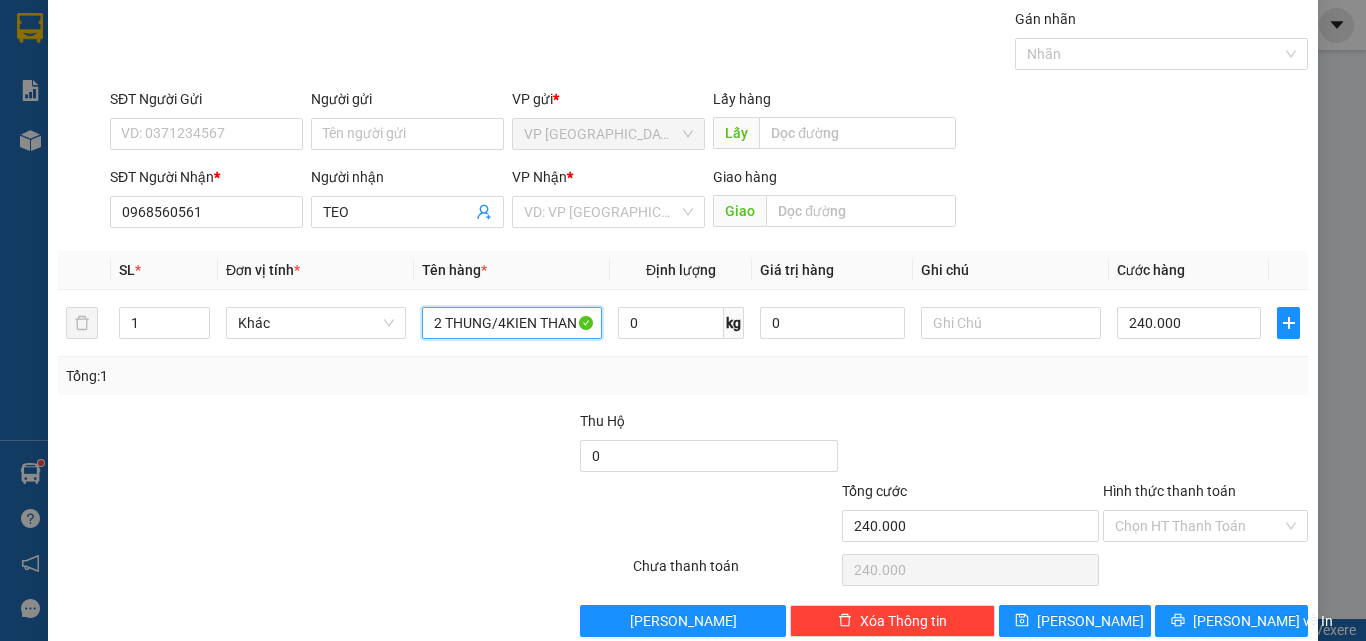 scroll, scrollTop: 99, scrollLeft: 0, axis: vertical 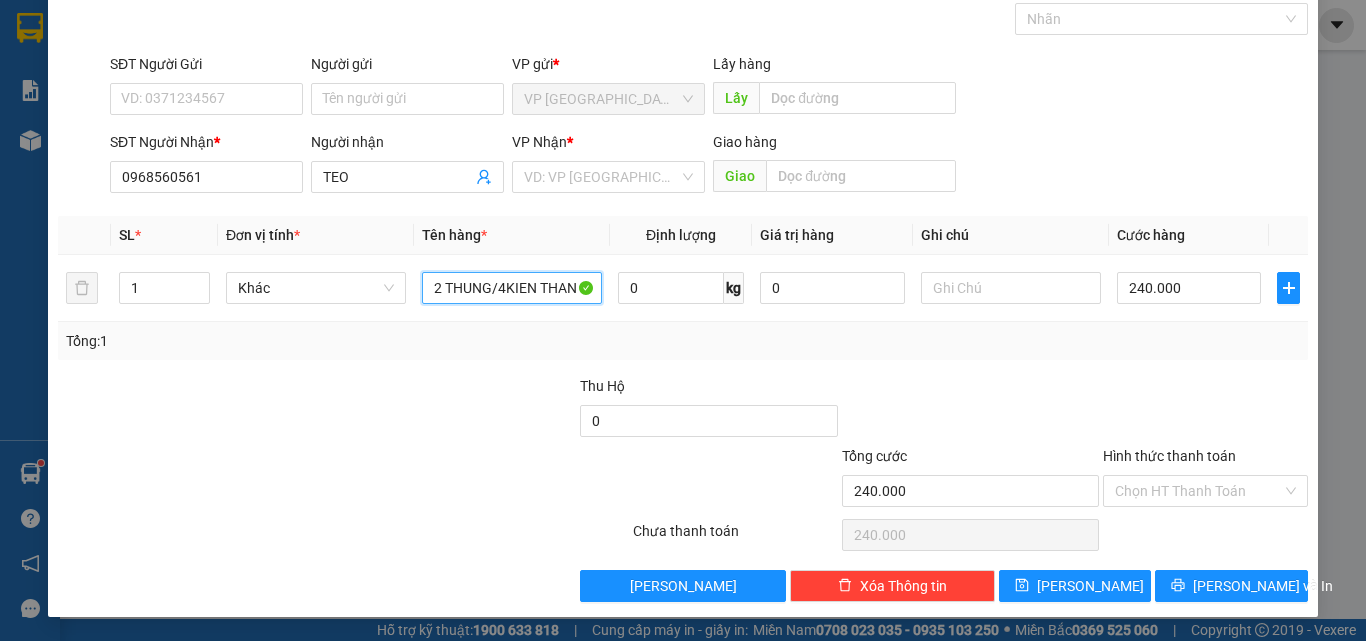type on "2 THUNG/4KIEN THAN" 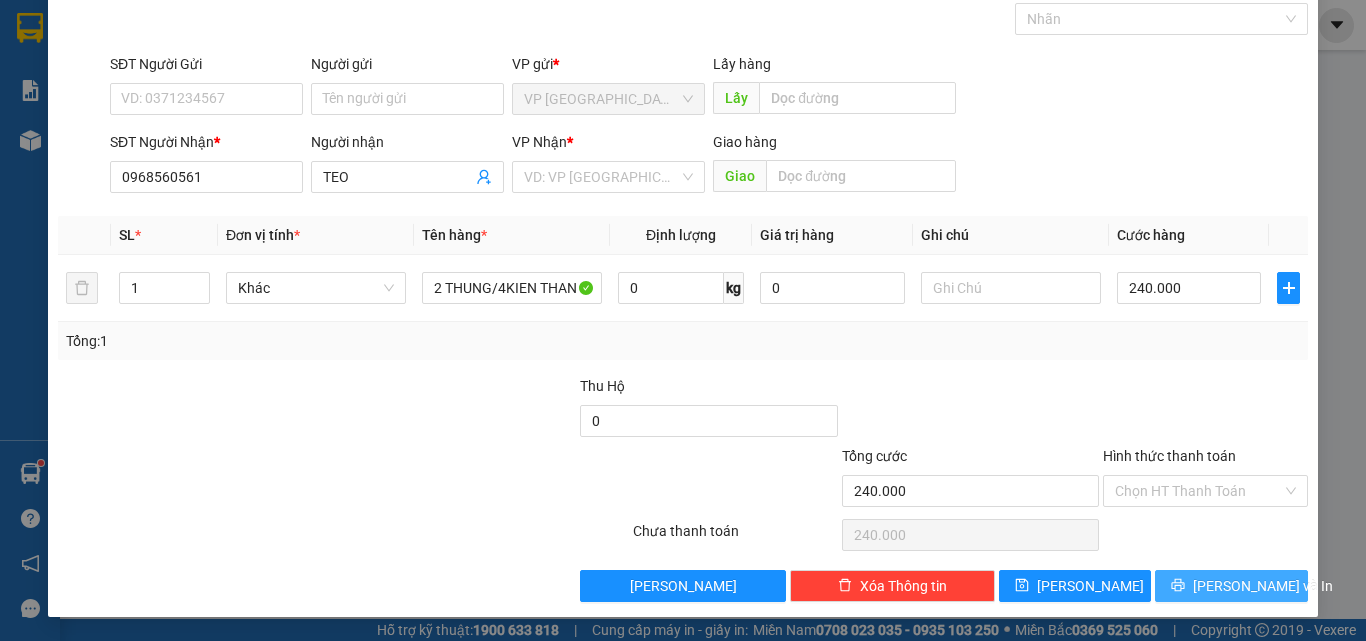 click on "[PERSON_NAME] và In" at bounding box center (1231, 586) 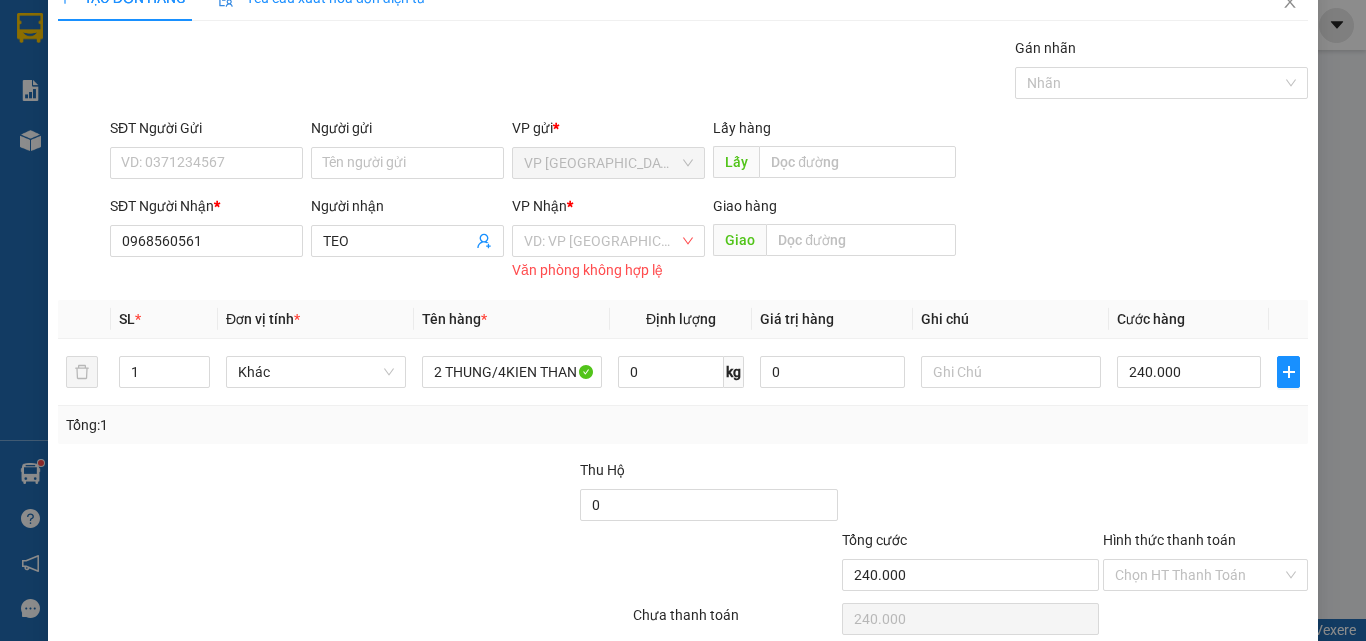 scroll, scrollTop: 0, scrollLeft: 0, axis: both 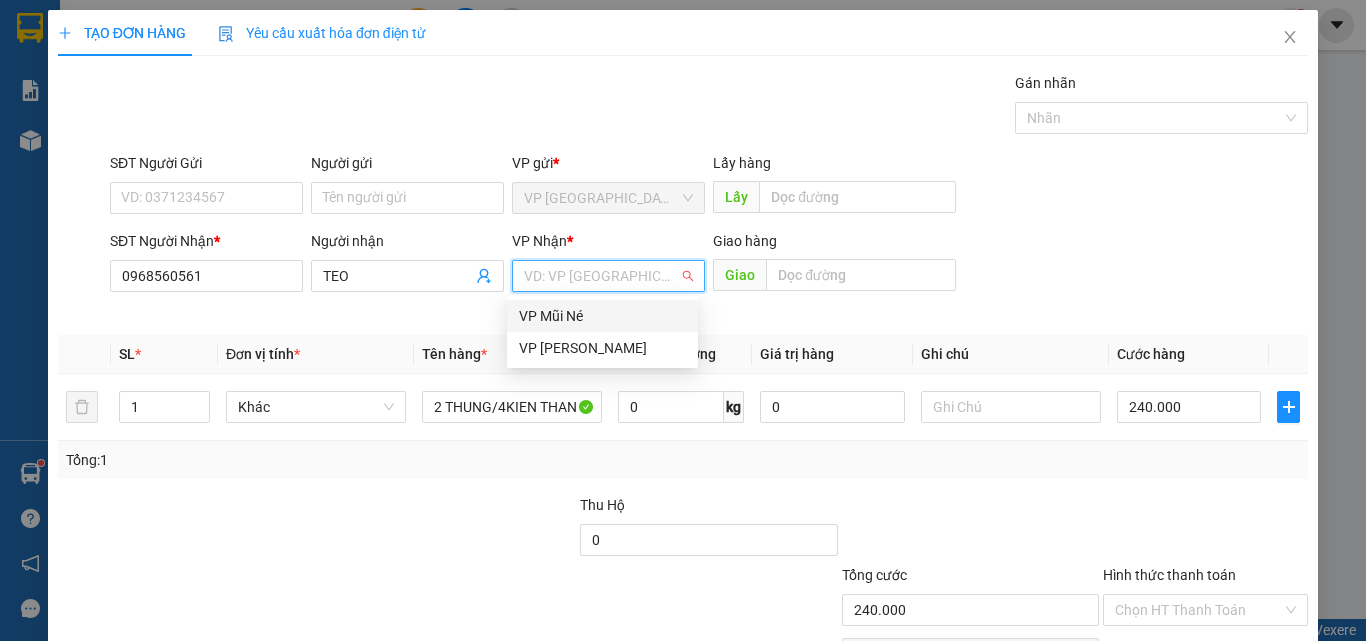 click at bounding box center [601, 276] 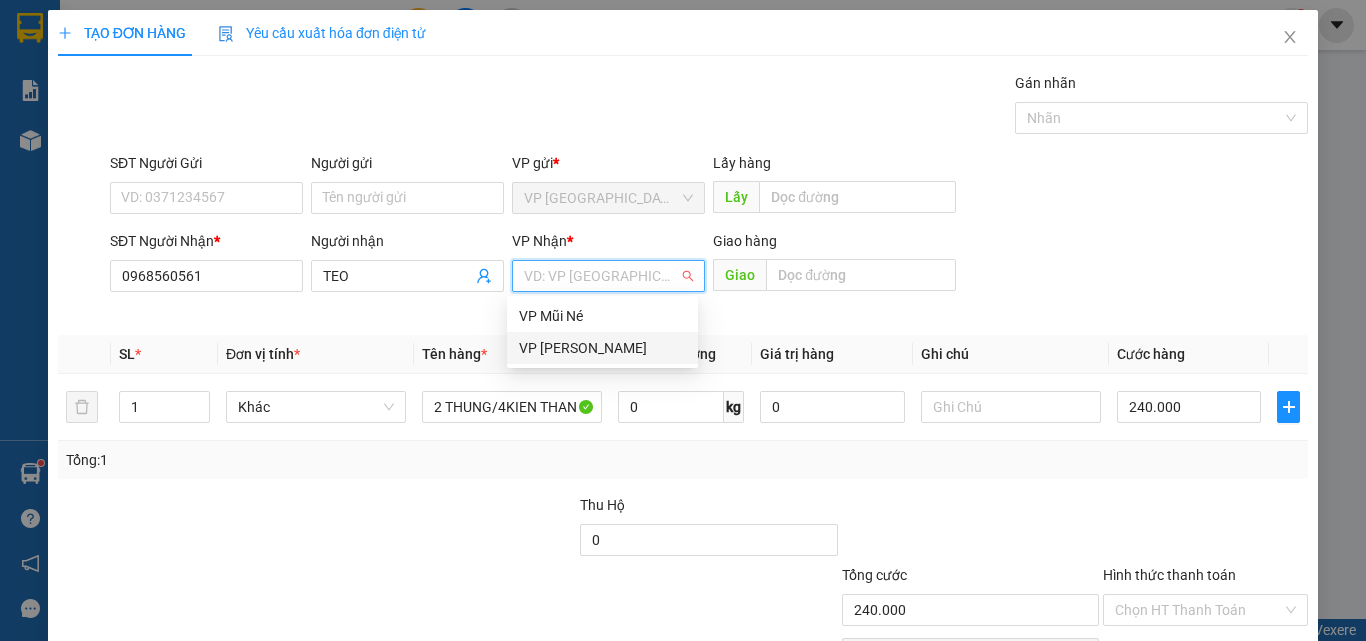click on "VP [PERSON_NAME]" at bounding box center [602, 348] 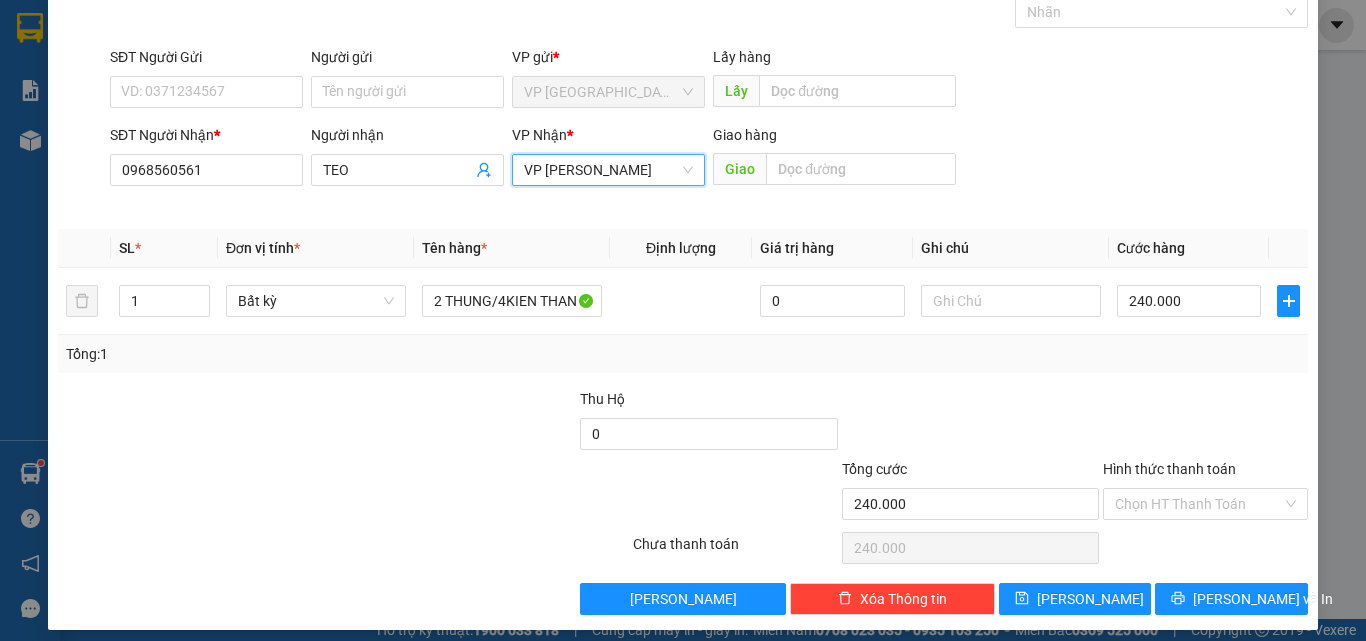 scroll, scrollTop: 99, scrollLeft: 0, axis: vertical 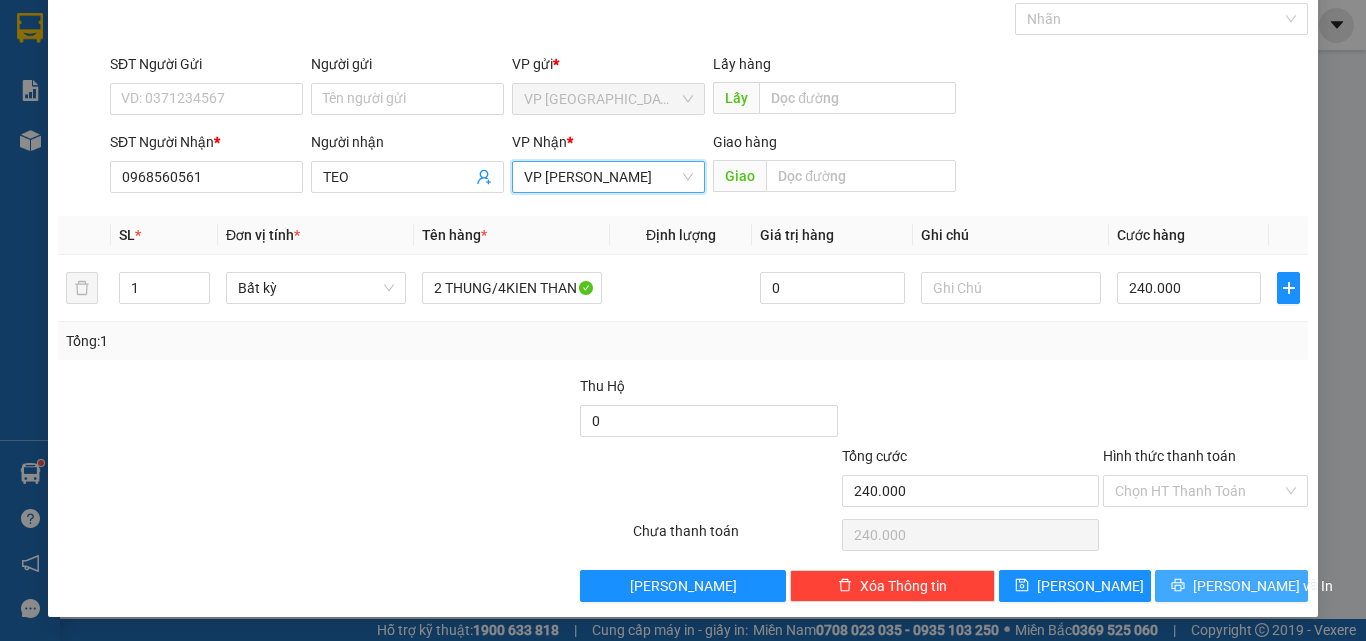 click on "[PERSON_NAME] và In" at bounding box center (1231, 586) 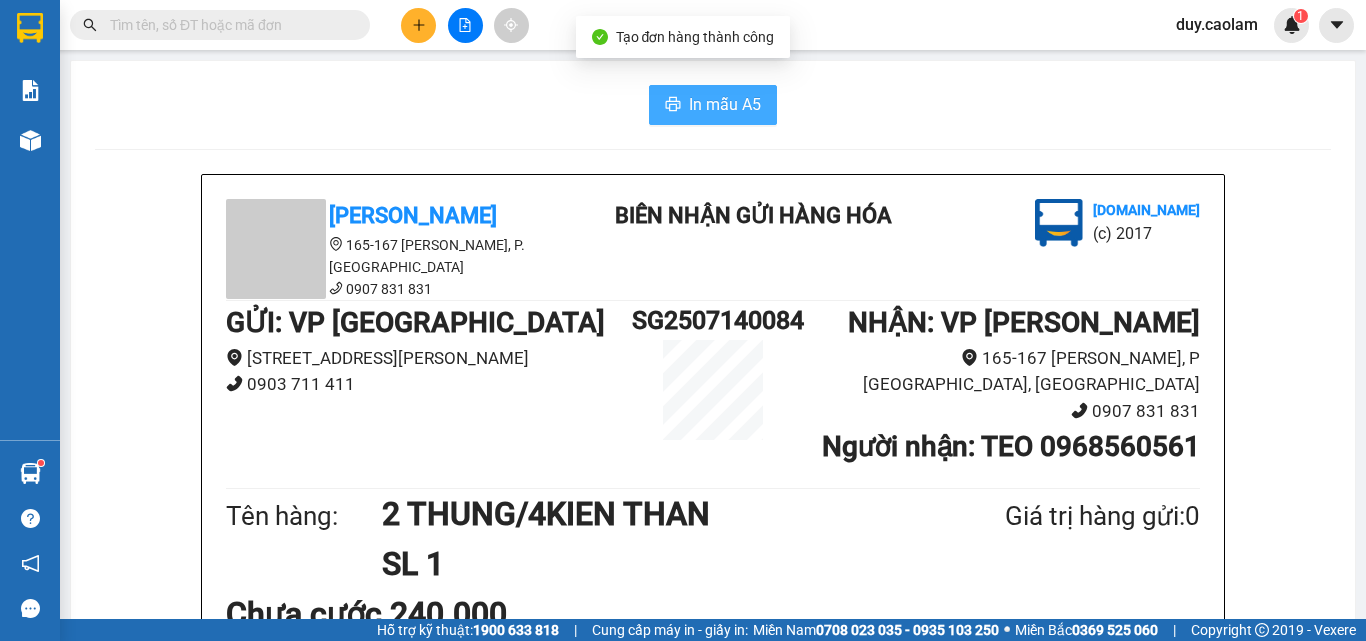 click on "In mẫu A5" at bounding box center (725, 104) 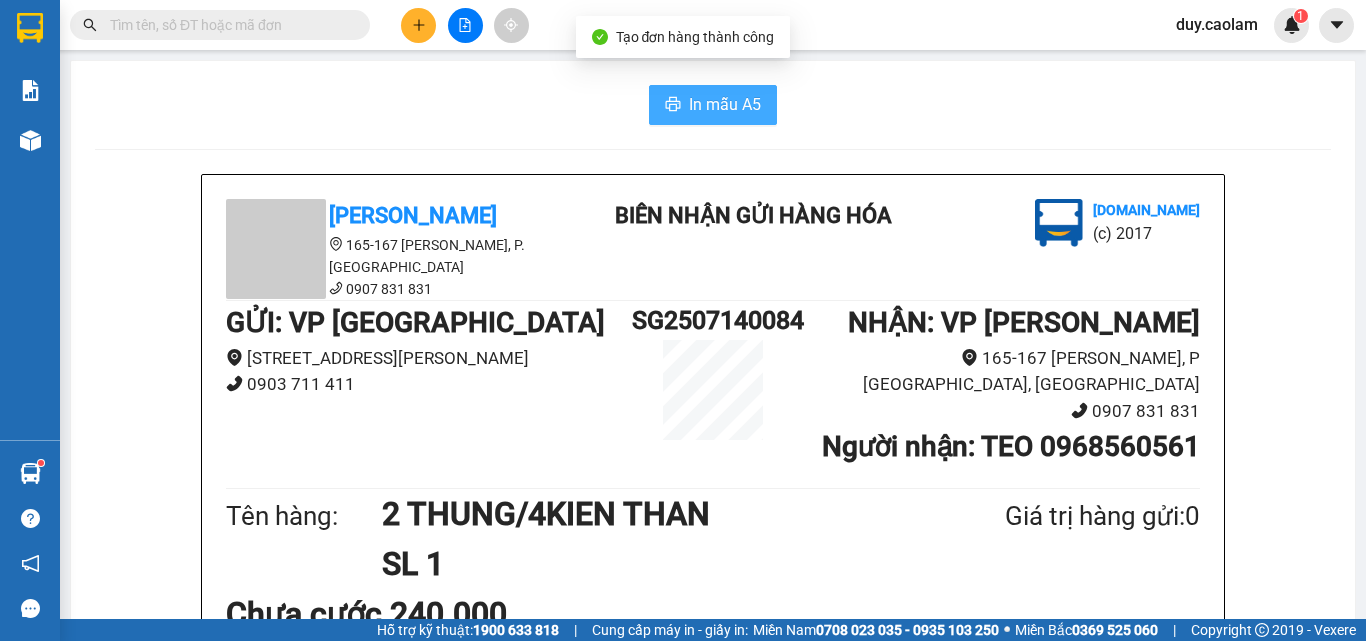 scroll, scrollTop: 0, scrollLeft: 0, axis: both 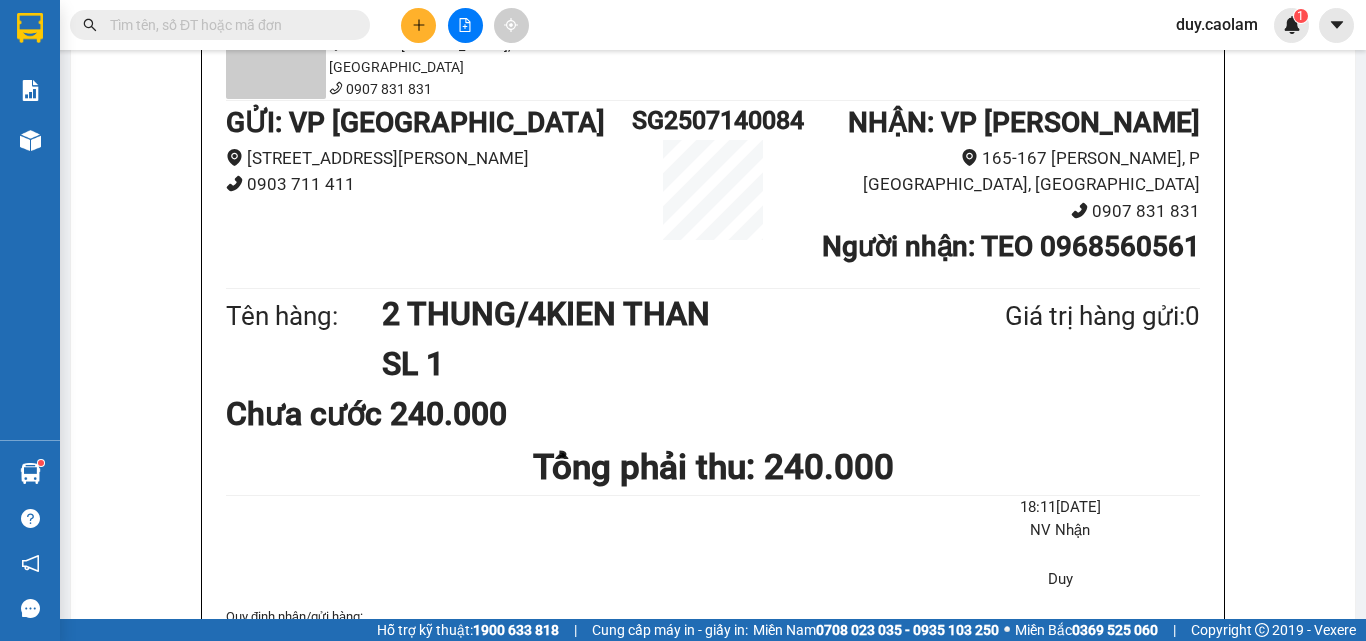 click 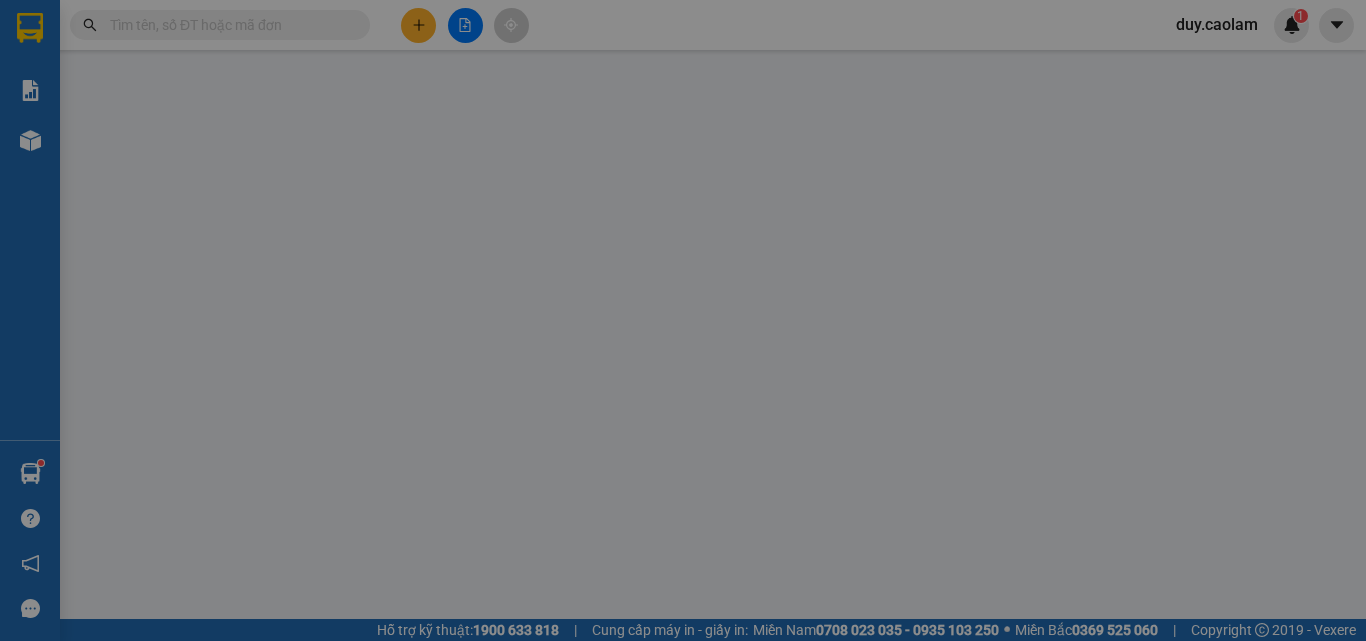 scroll, scrollTop: 0, scrollLeft: 0, axis: both 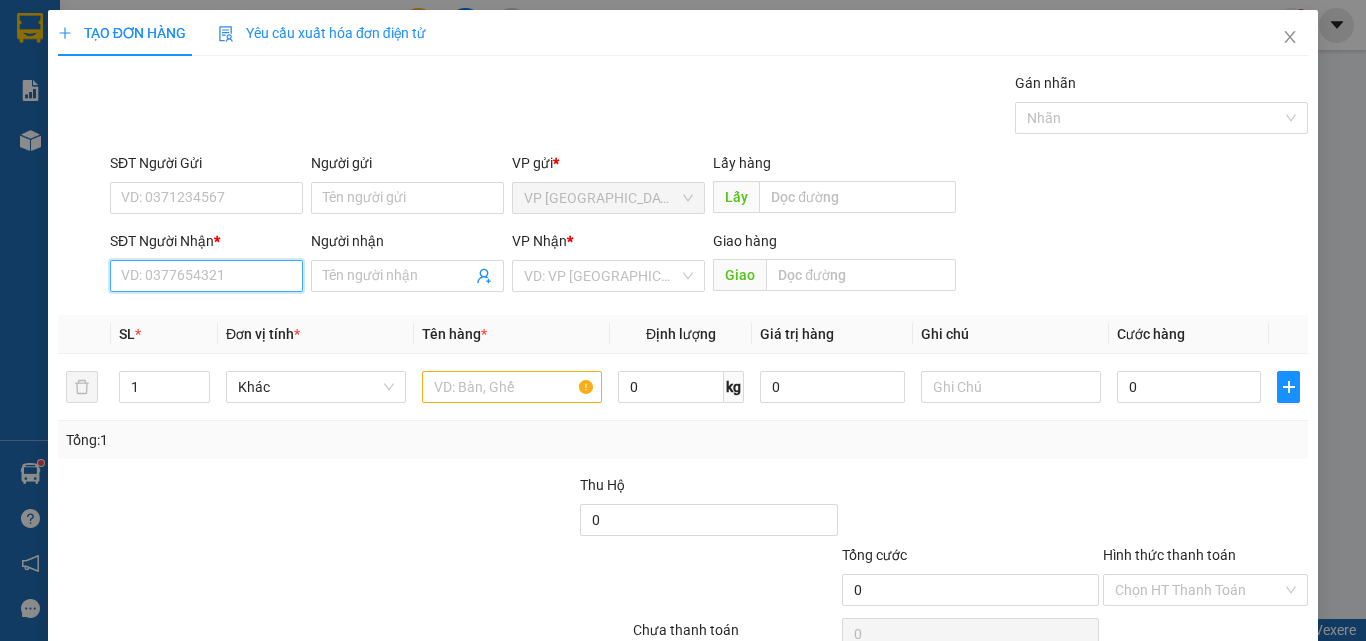 click on "SĐT Người Nhận  *" at bounding box center (206, 276) 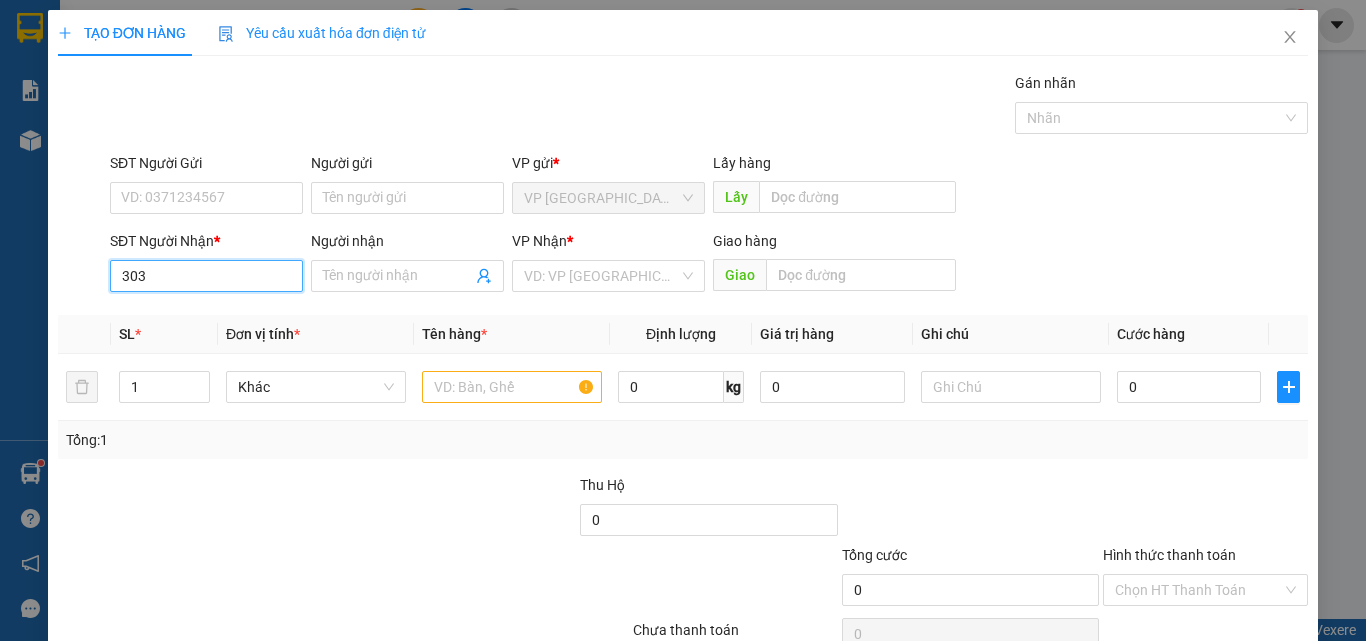 click on "303" at bounding box center [206, 276] 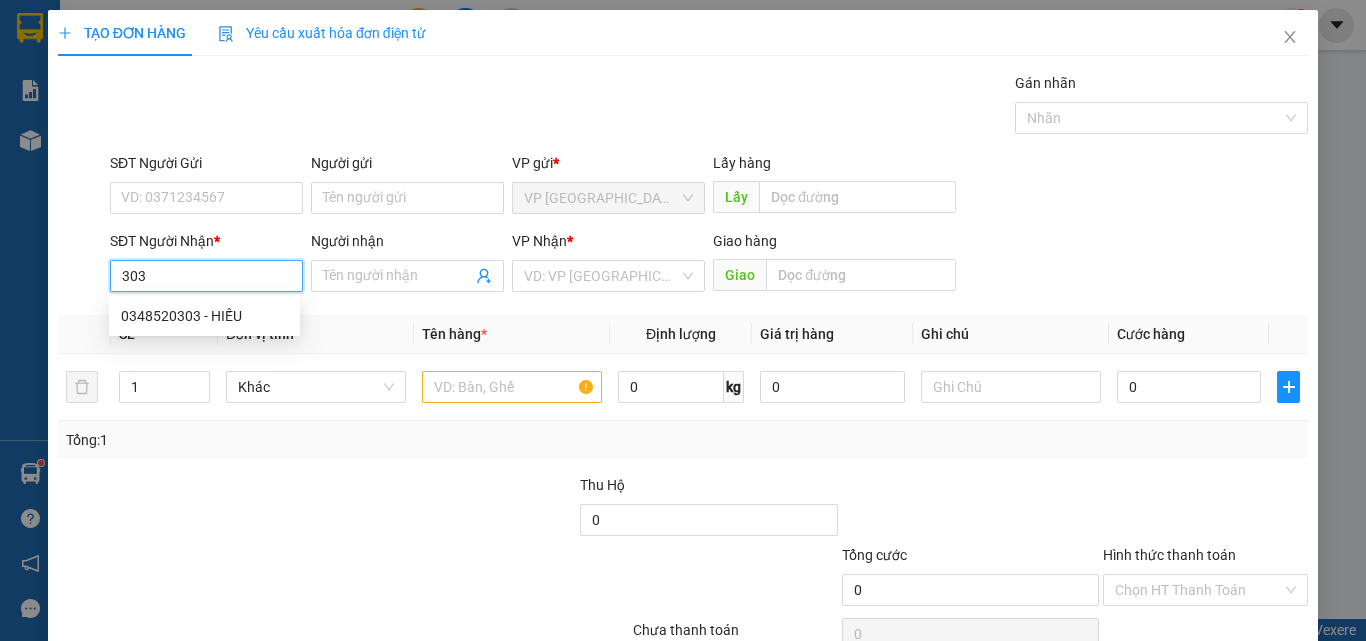 click on "303" at bounding box center (206, 276) 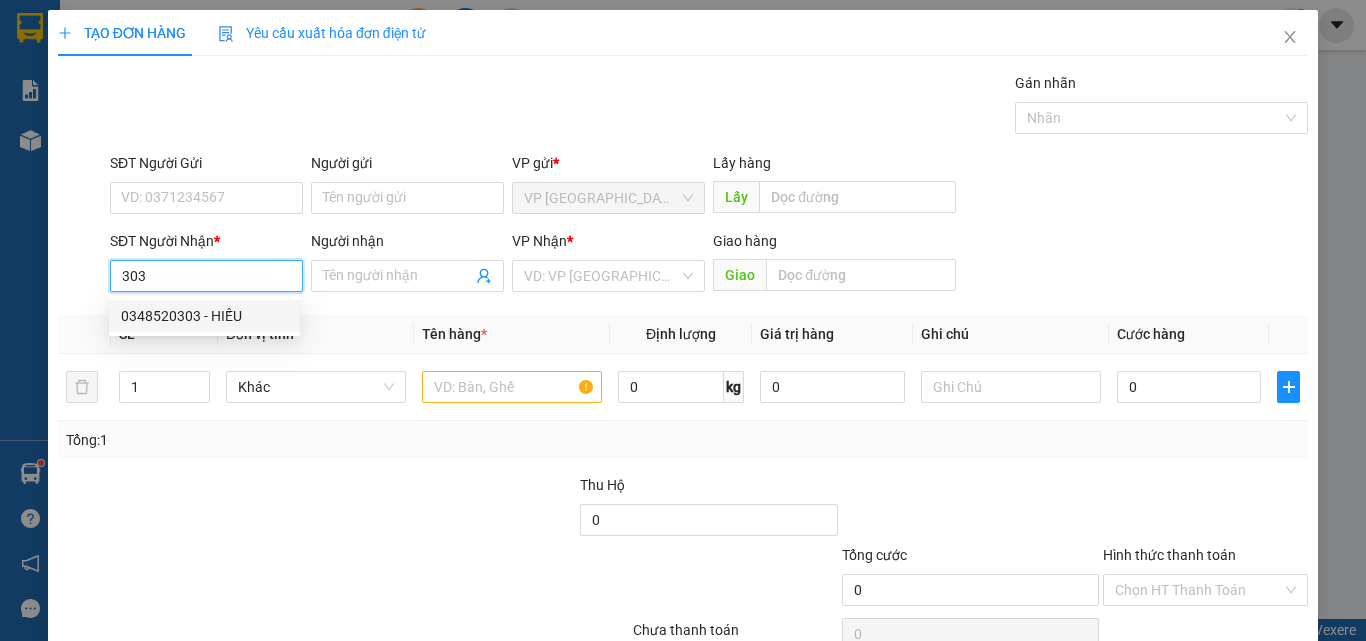 click on "0348520303 - HIẾU" at bounding box center [204, 316] 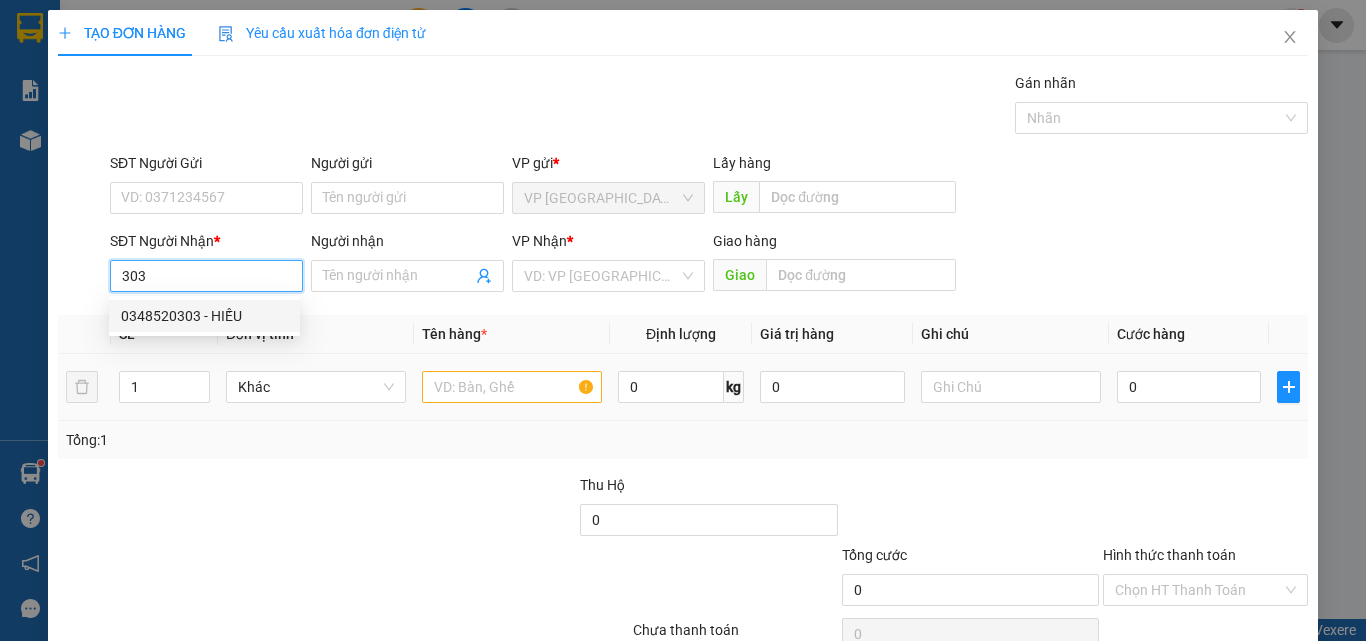 type on "0348520303" 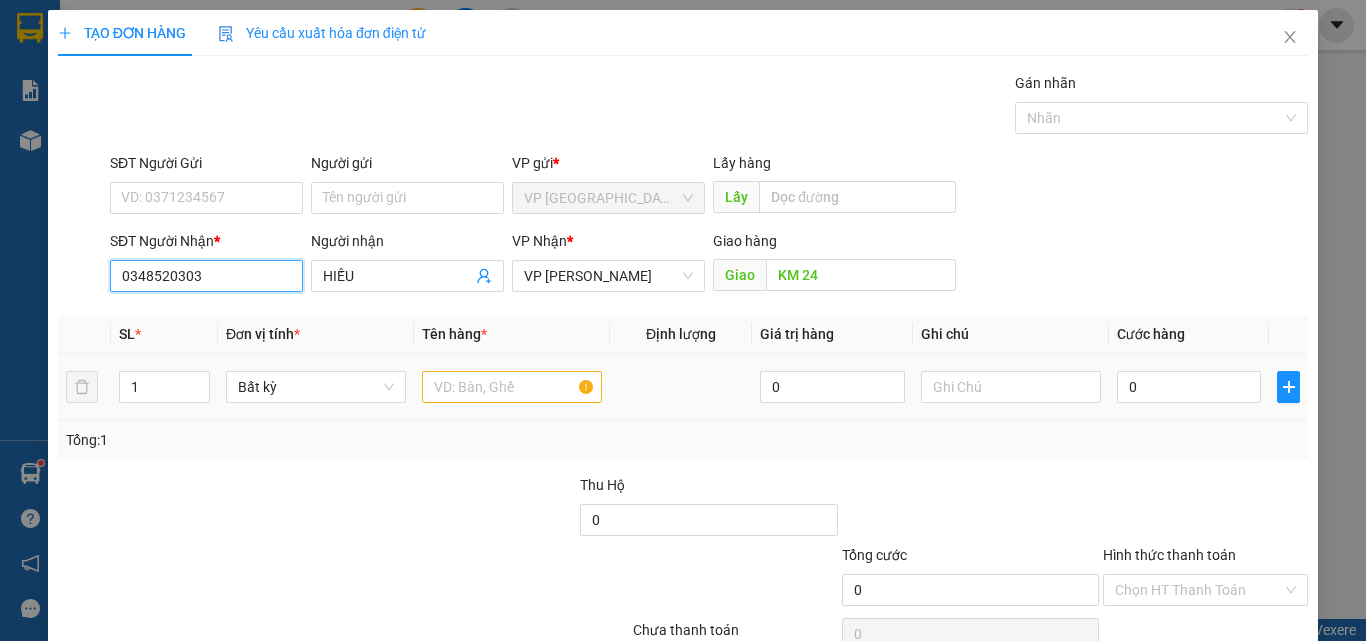 type on "0348520303" 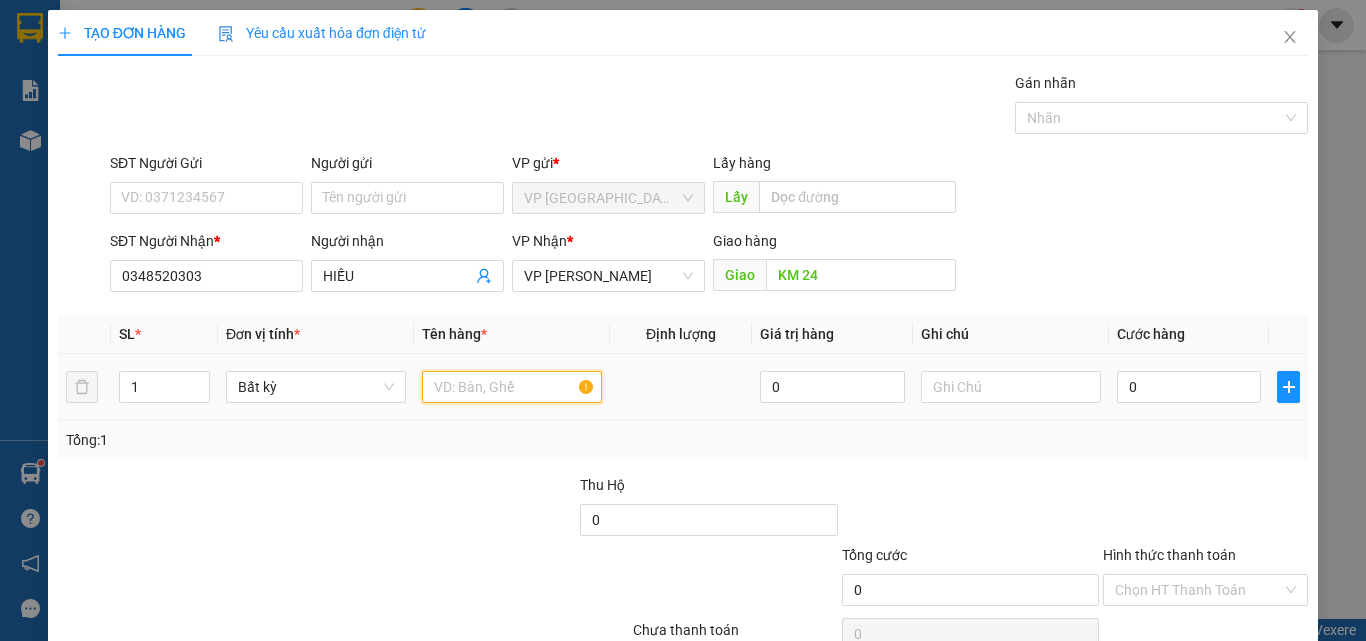 click at bounding box center (512, 387) 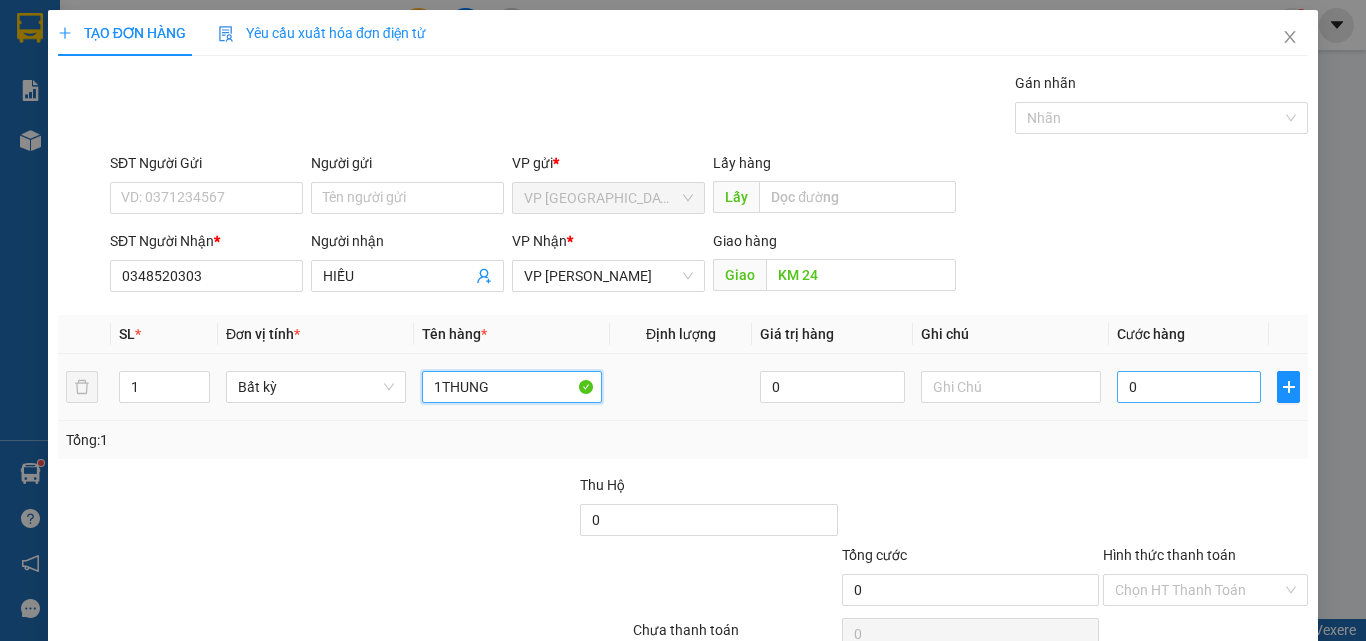 type on "1THUNG" 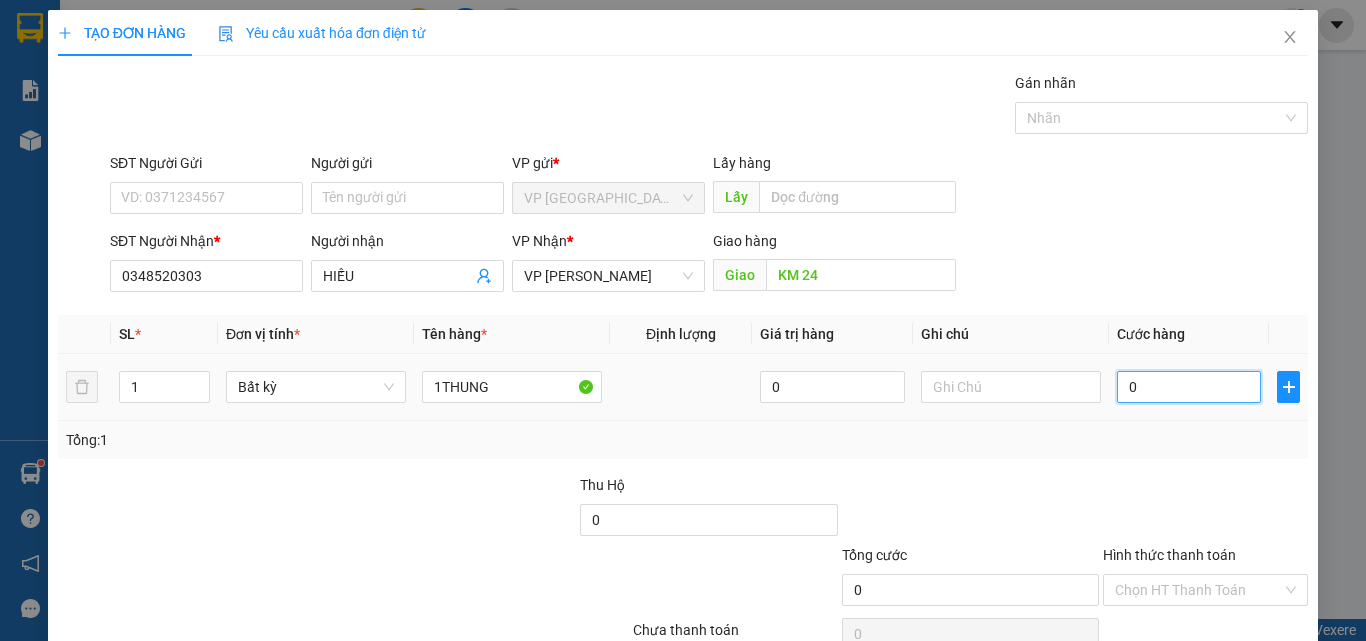 click on "0" at bounding box center [1189, 387] 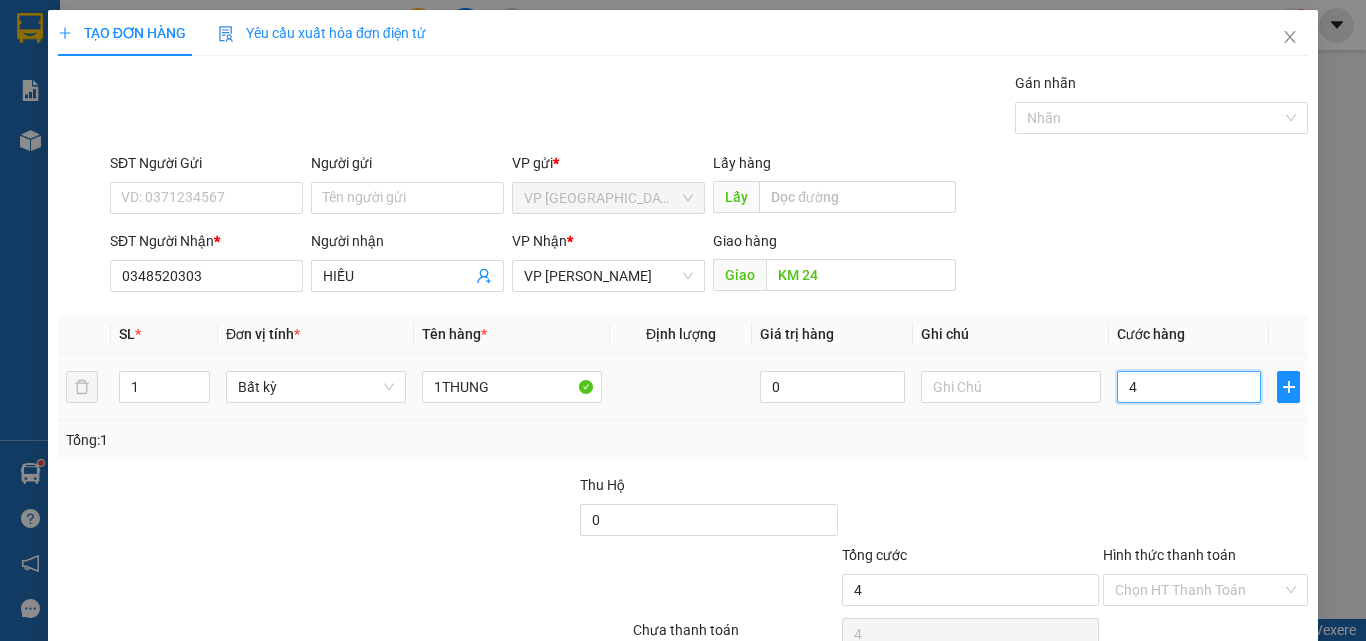 type on "40" 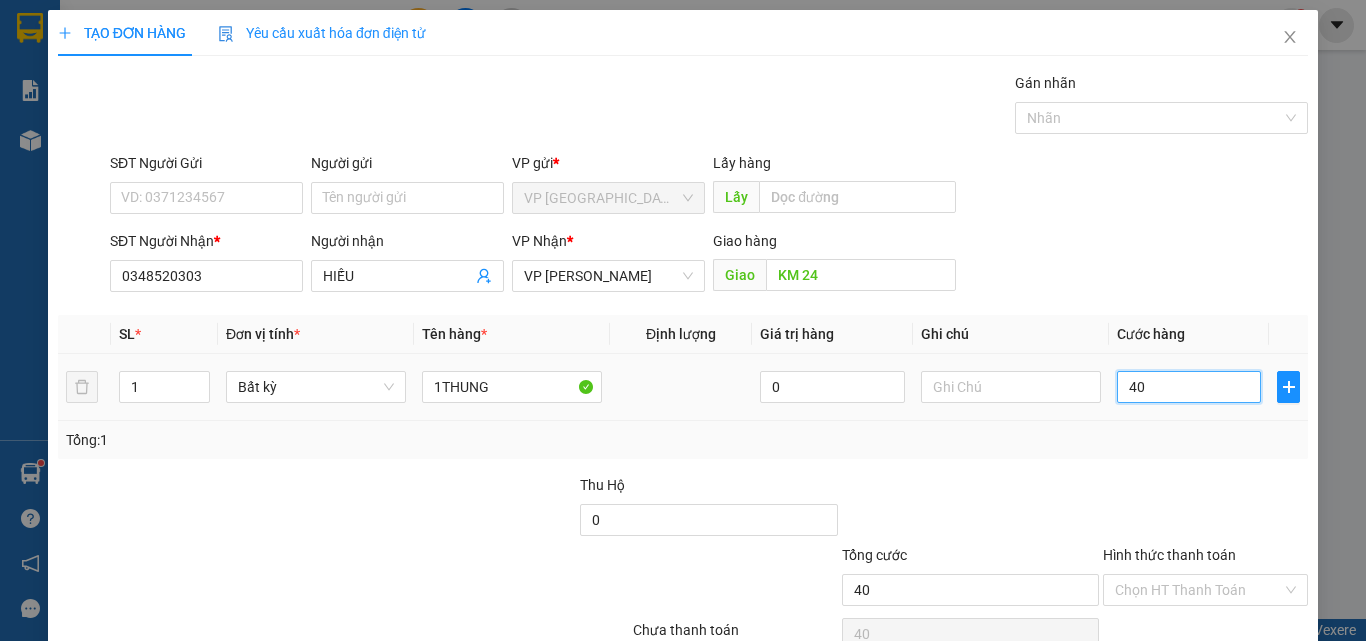 type on "400" 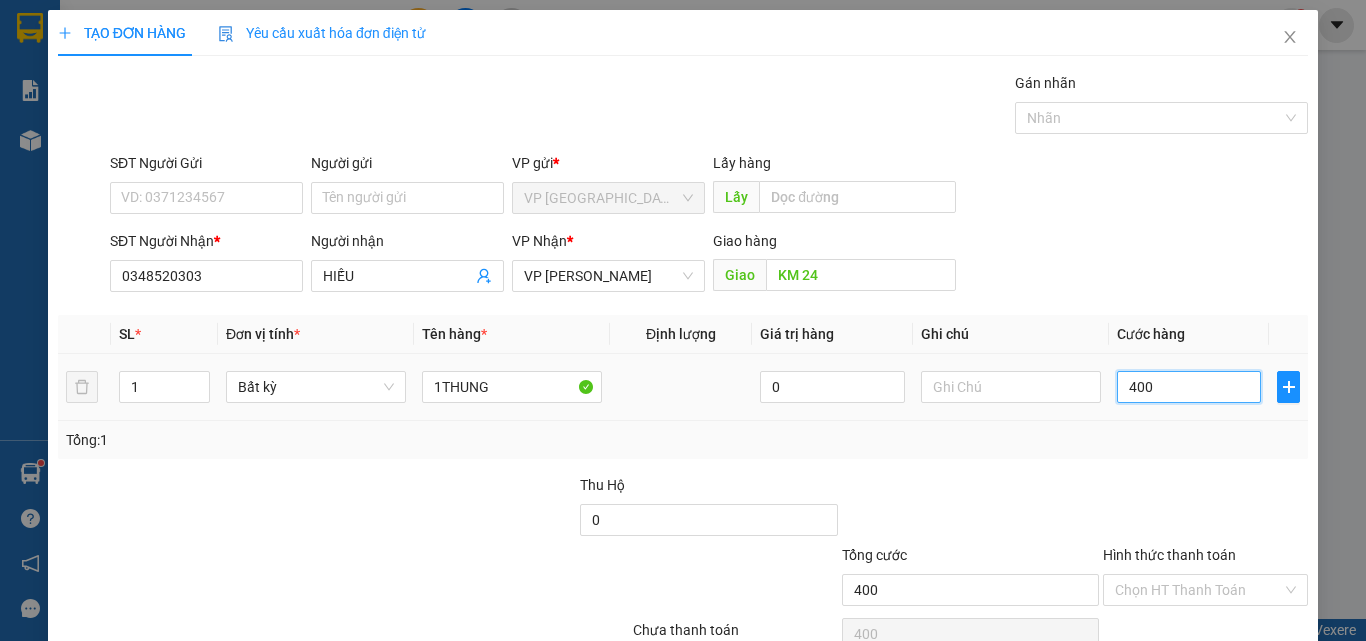 type on "4.000" 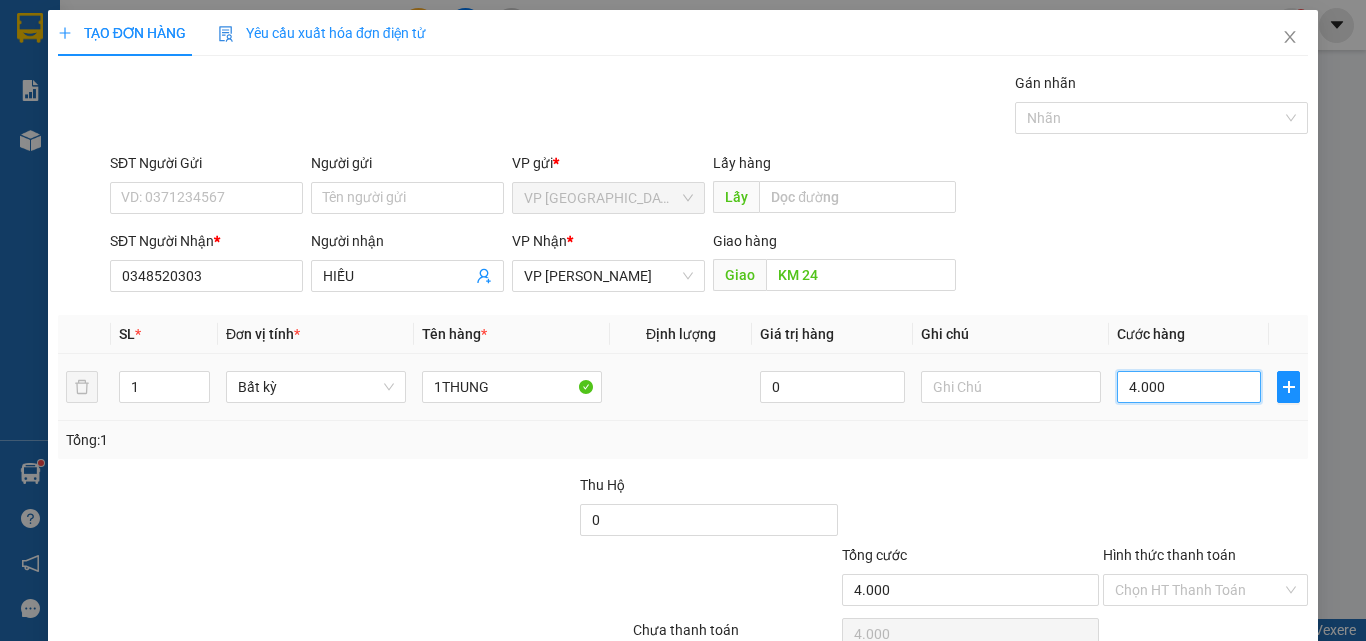 type on "40.000" 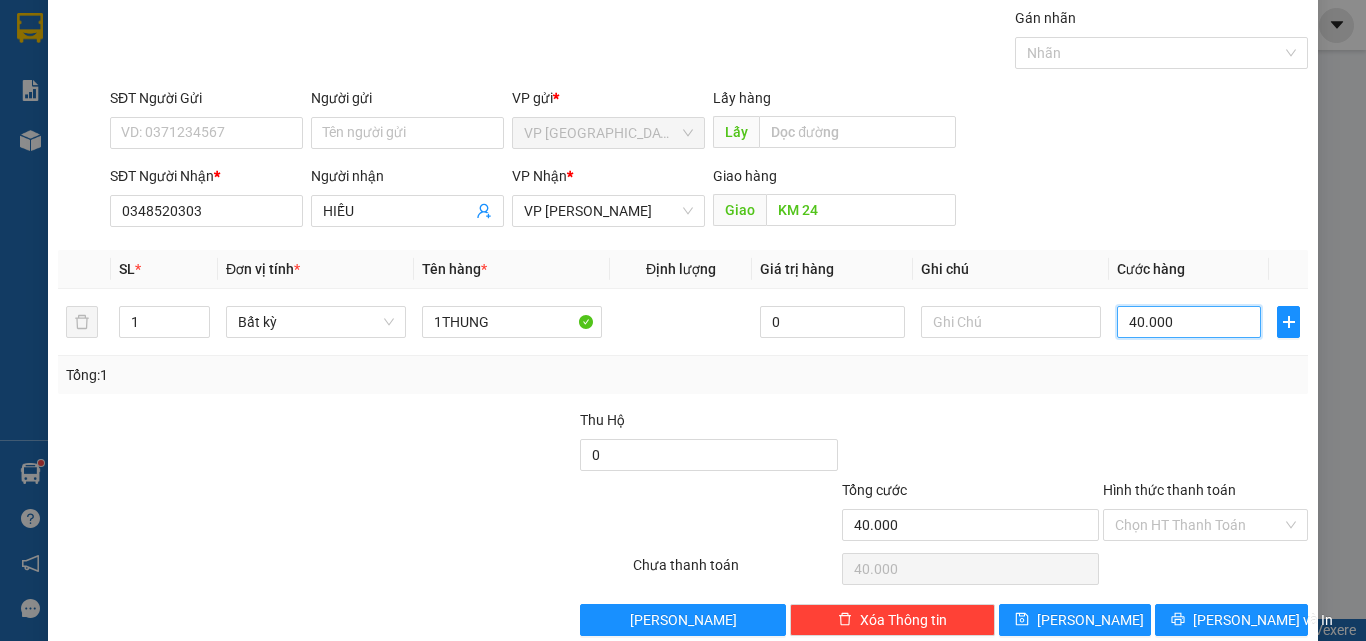 scroll, scrollTop: 99, scrollLeft: 0, axis: vertical 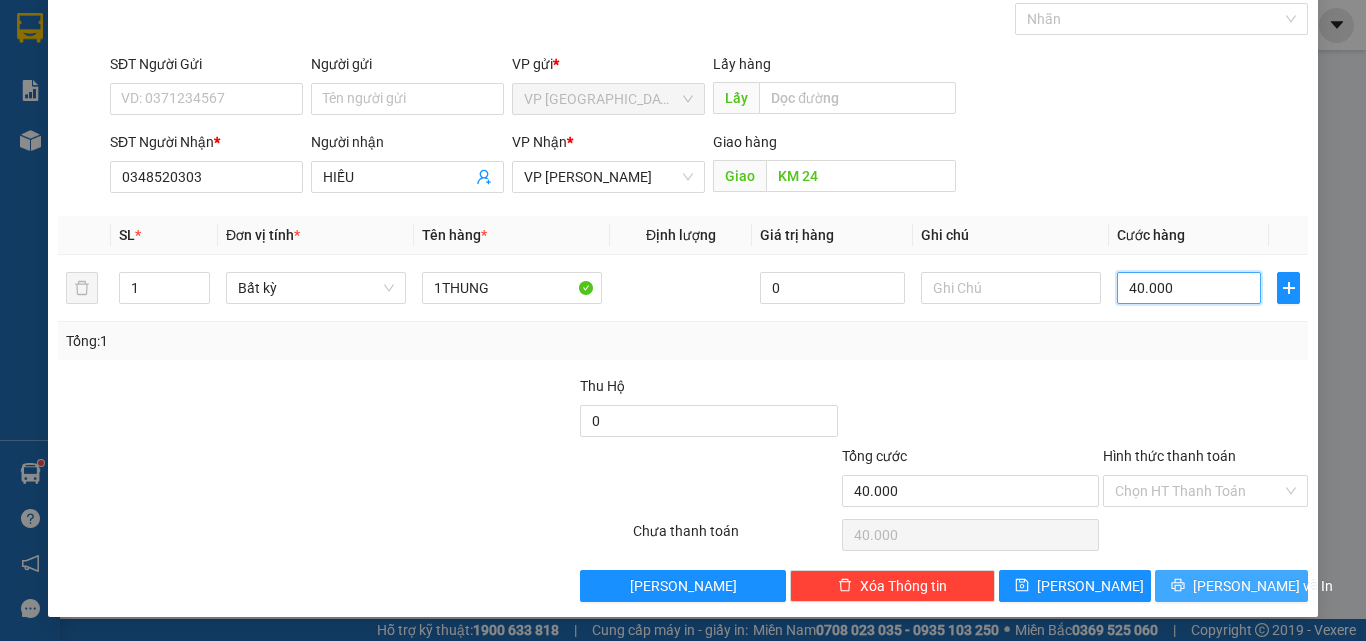 type on "40.000" 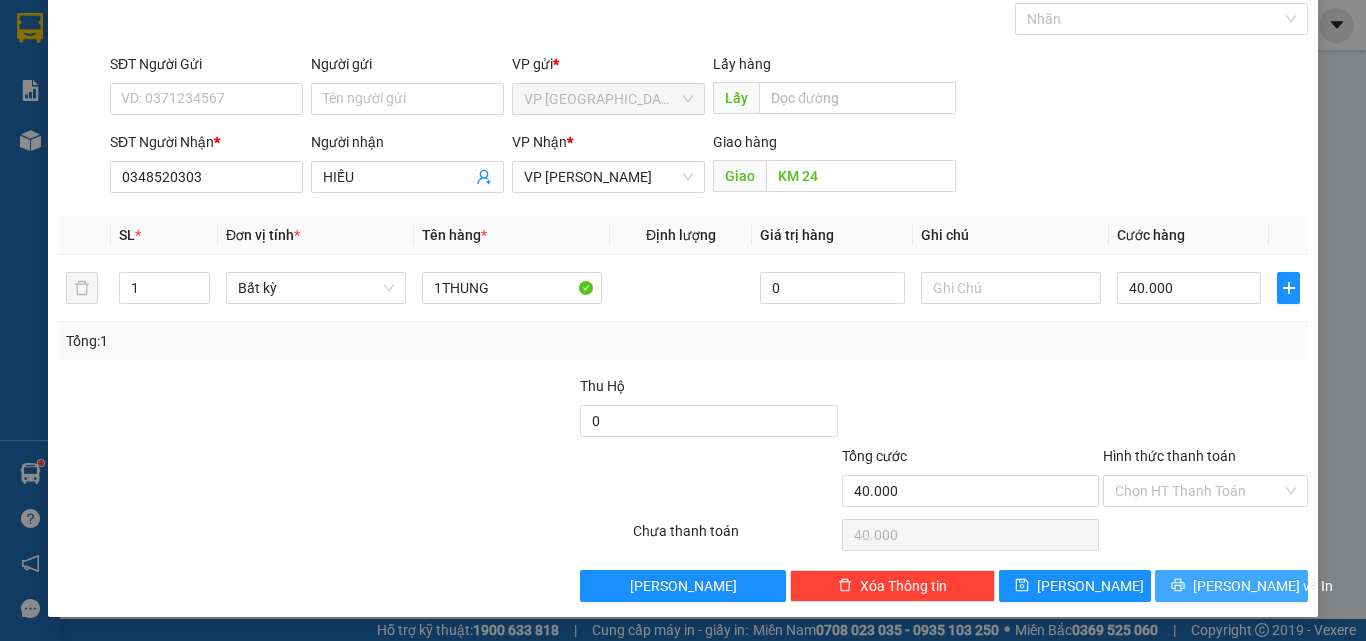click 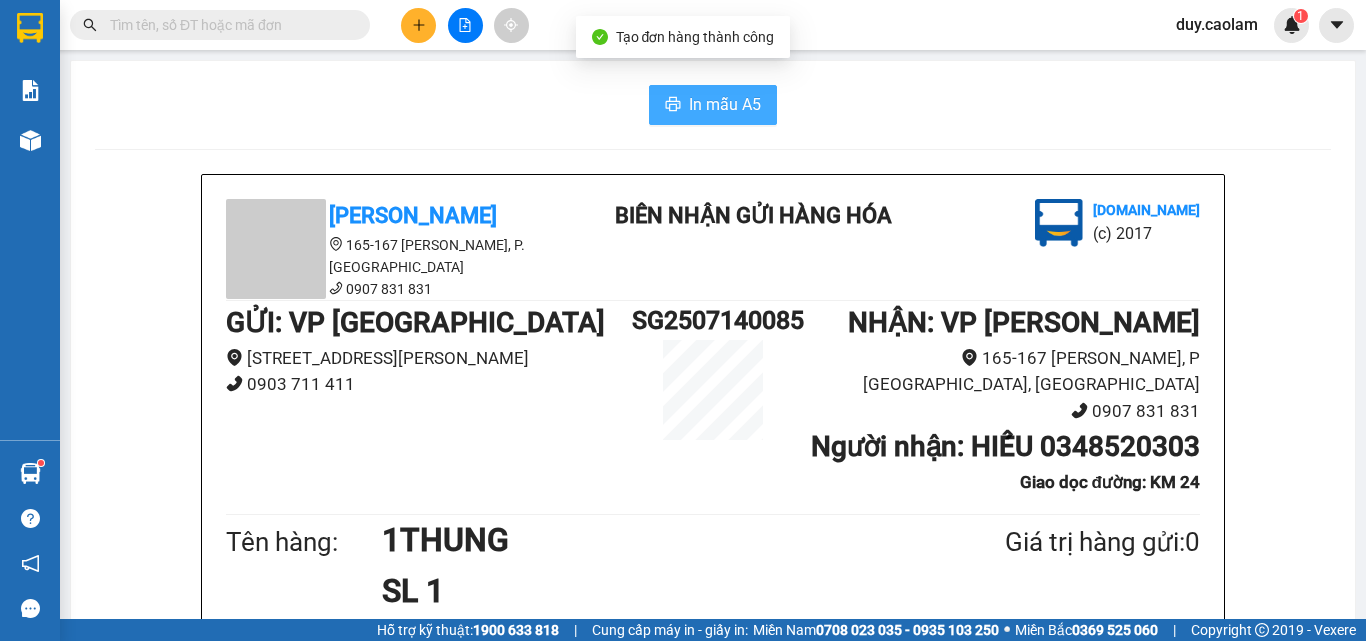 click on "In mẫu A5" at bounding box center [725, 104] 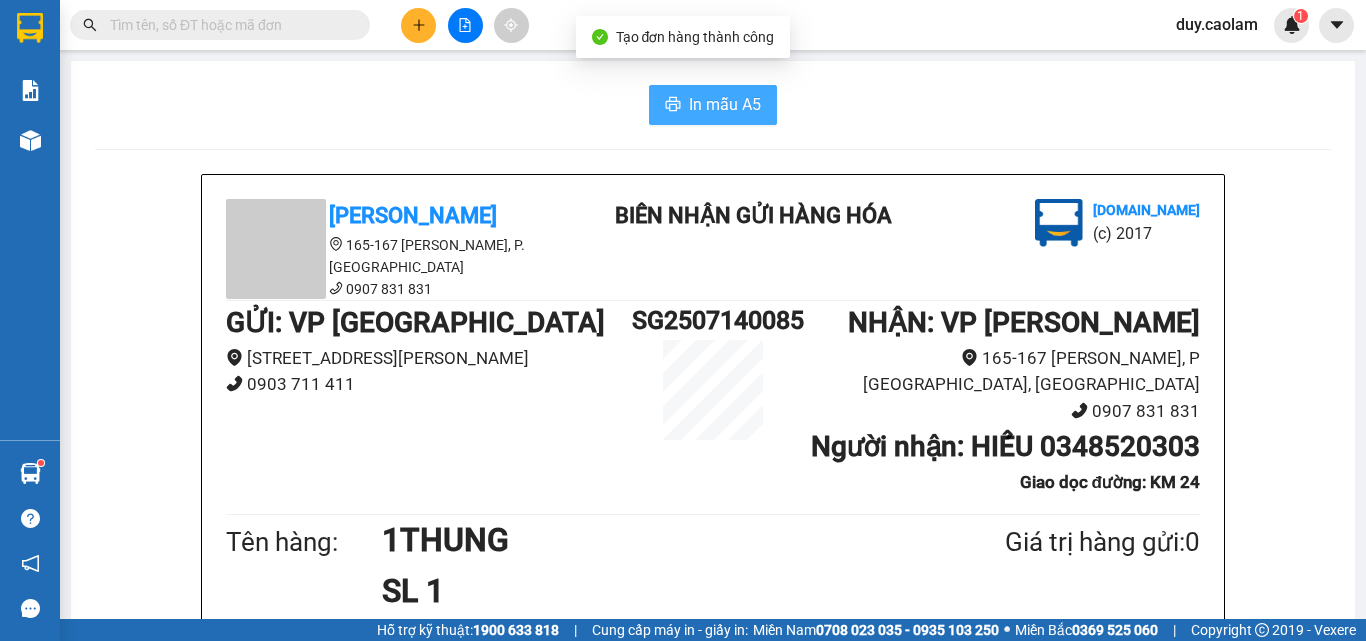 scroll, scrollTop: 500, scrollLeft: 0, axis: vertical 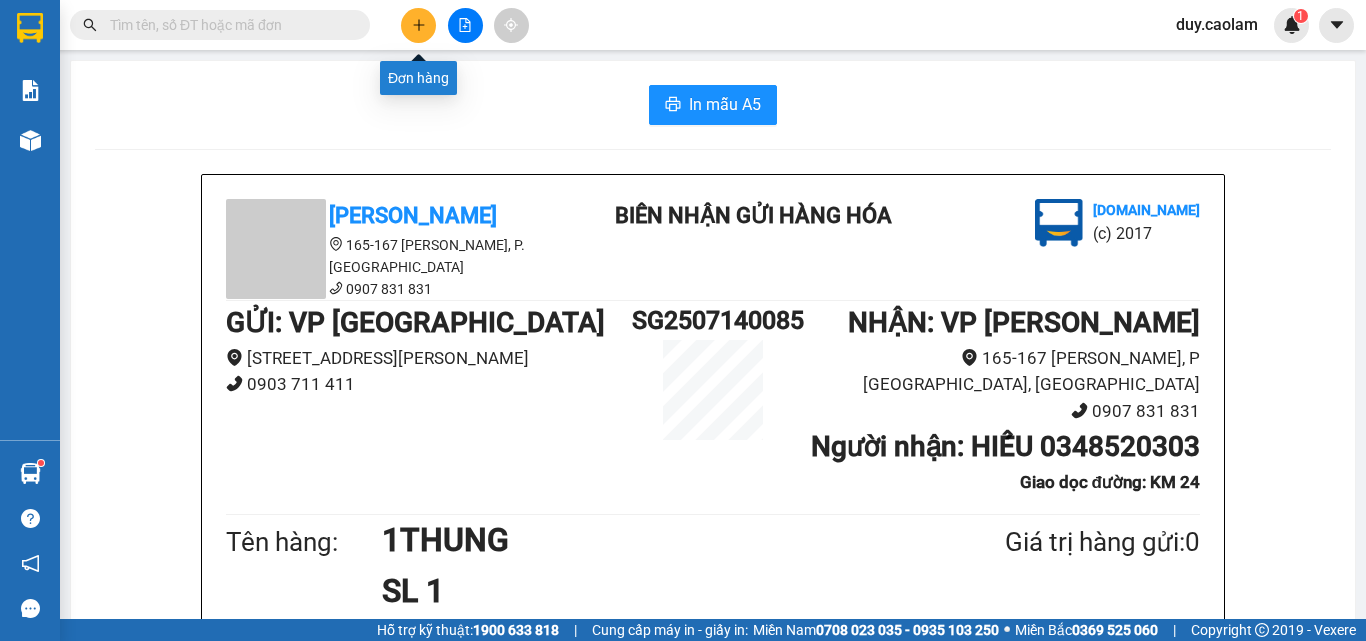 click 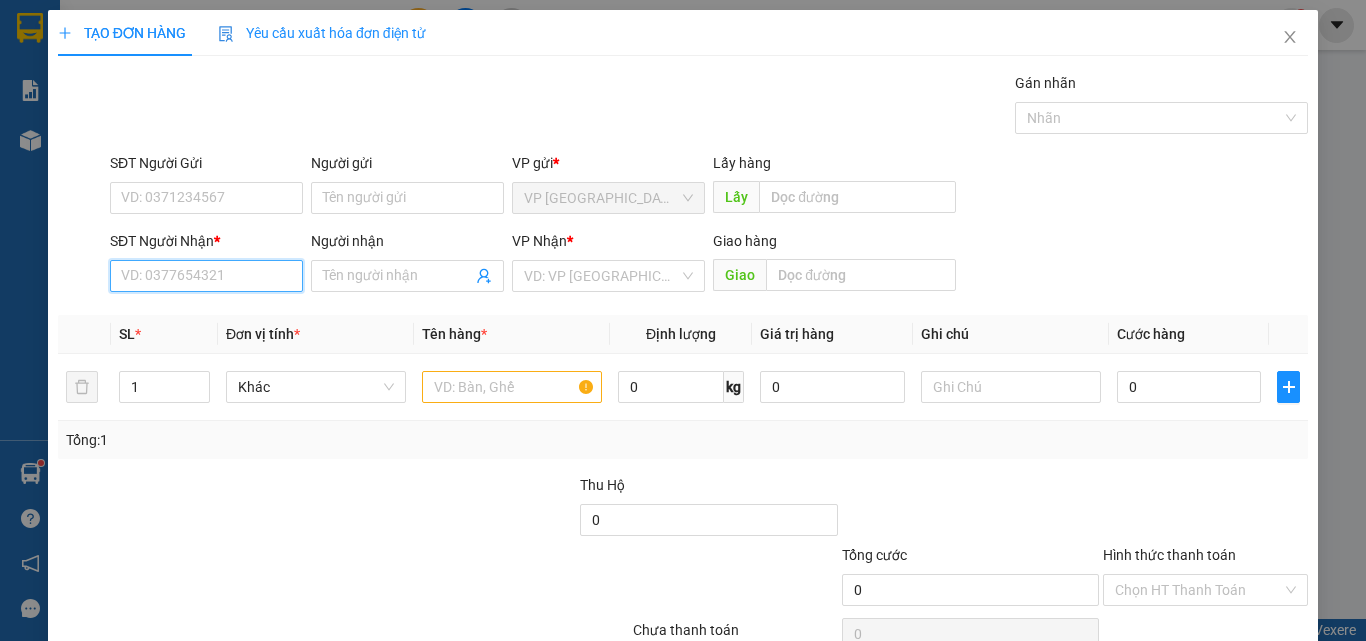 click on "SĐT Người Nhận  *" at bounding box center (206, 276) 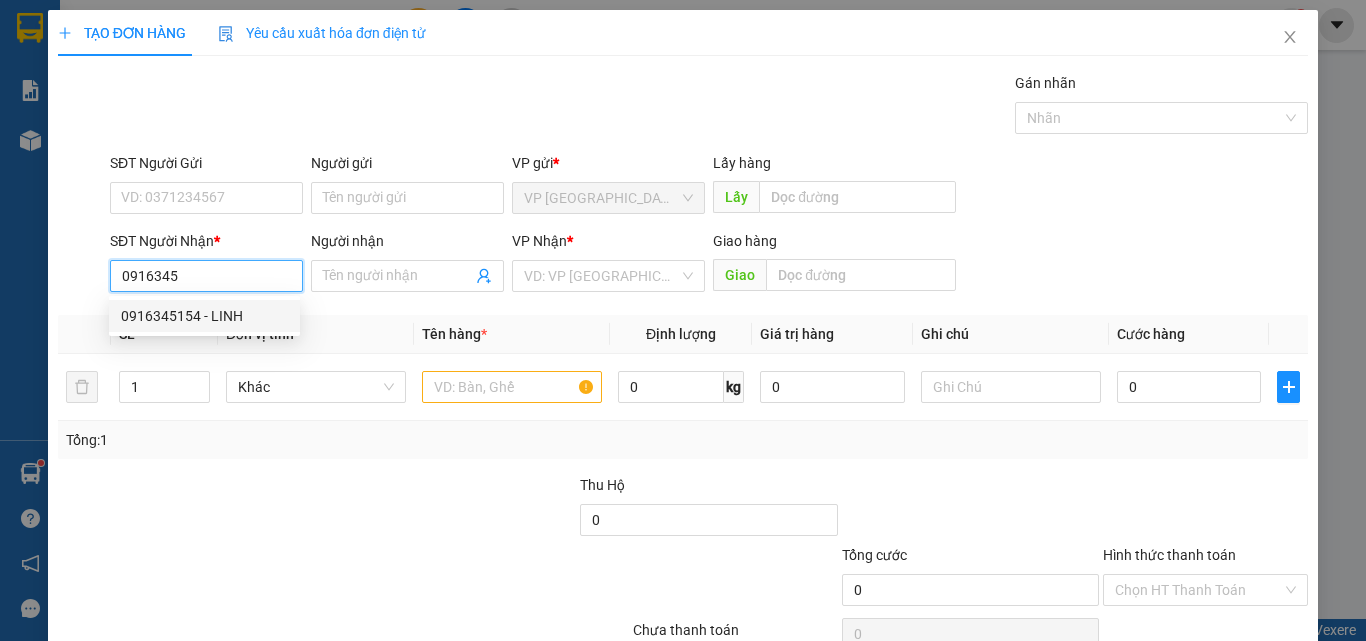 drag, startPoint x: 168, startPoint y: 309, endPoint x: 238, endPoint y: 329, distance: 72.8011 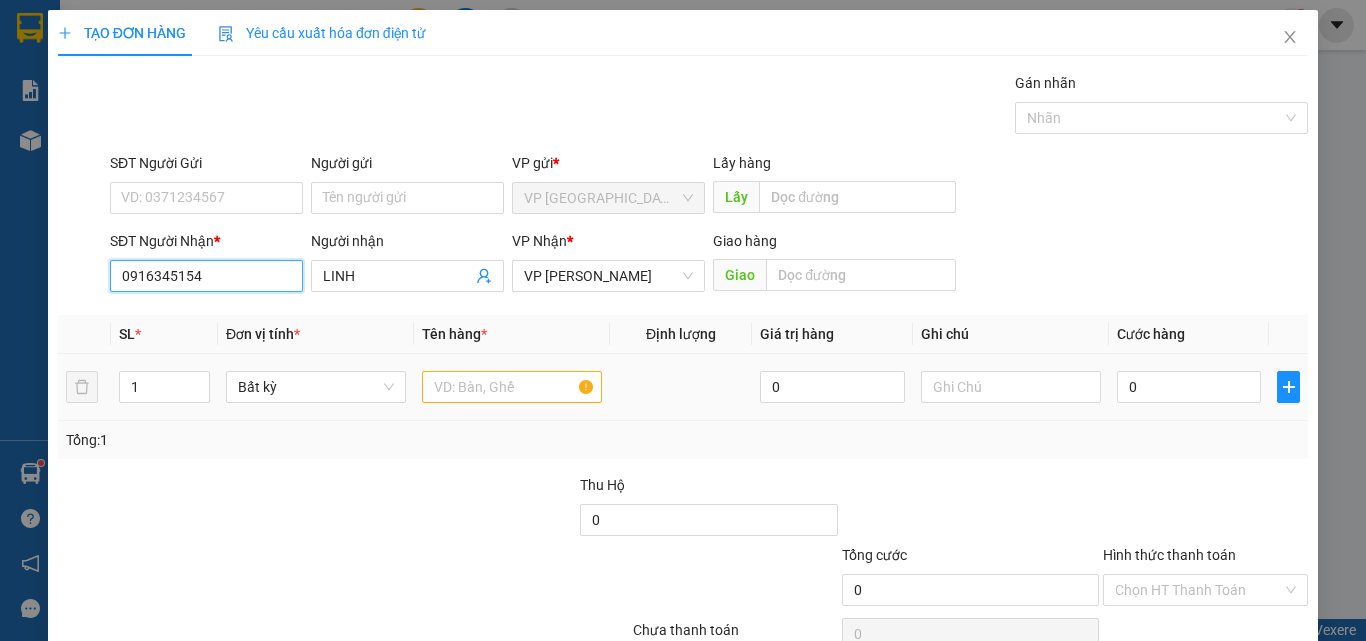 type on "0916345154" 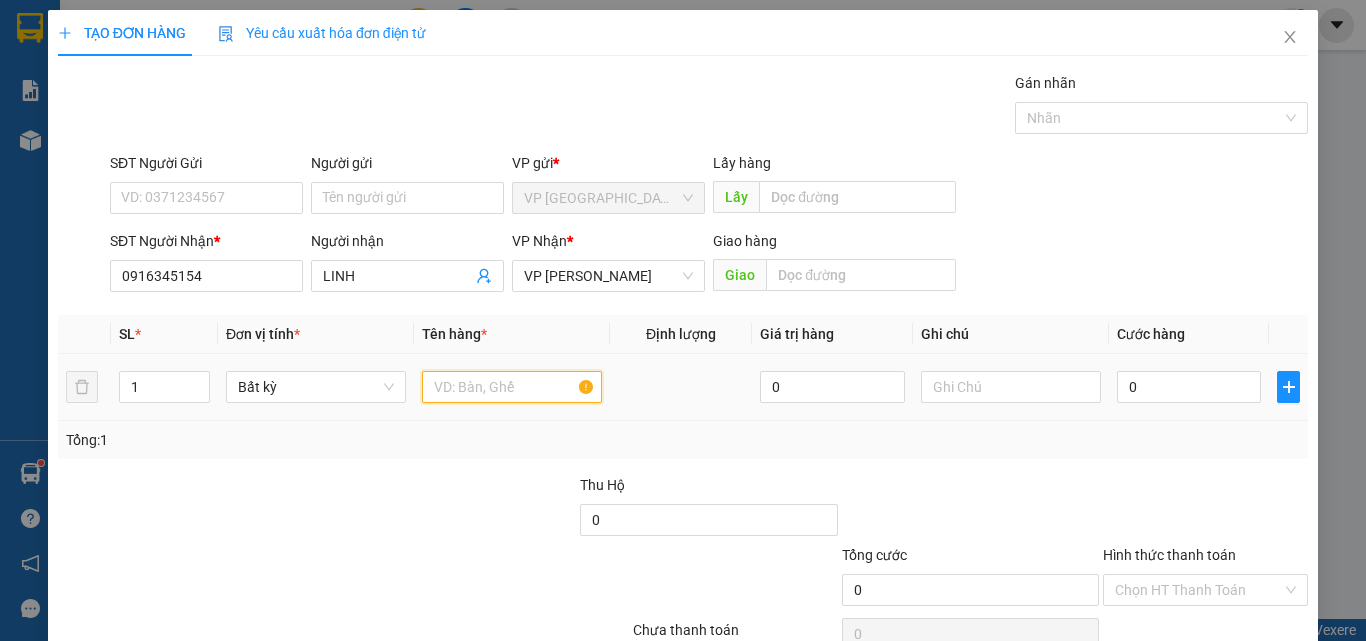 click at bounding box center (512, 387) 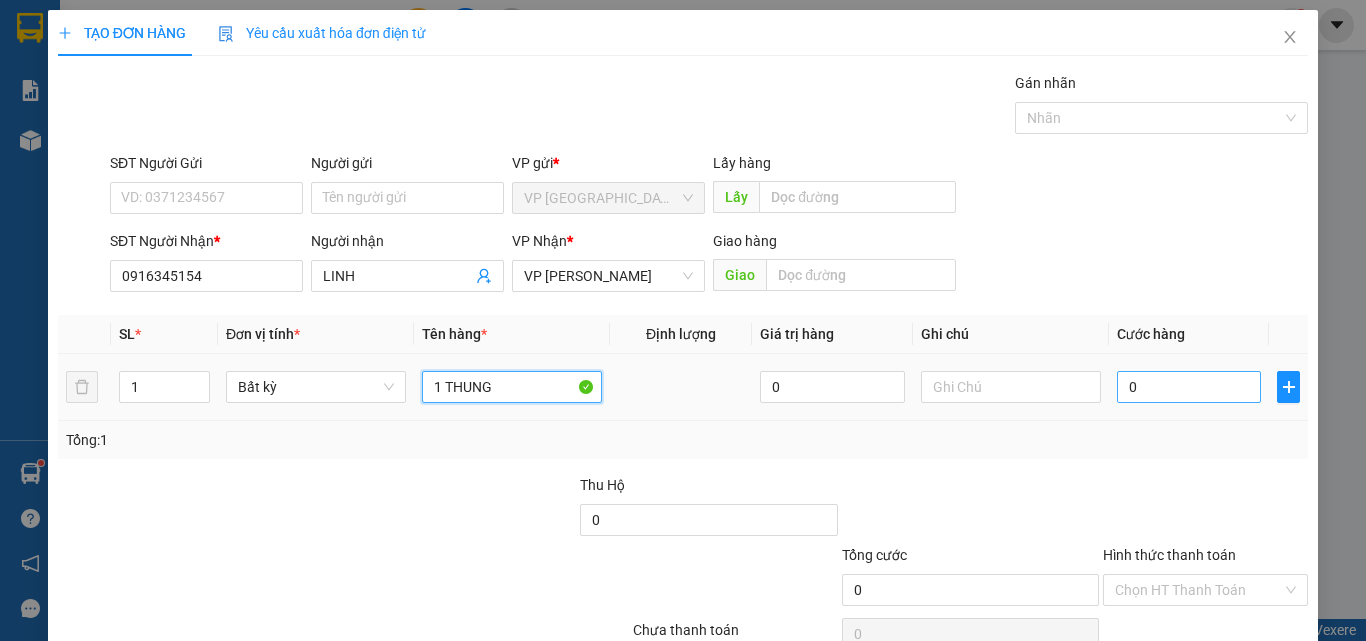 type on "1 THUNG" 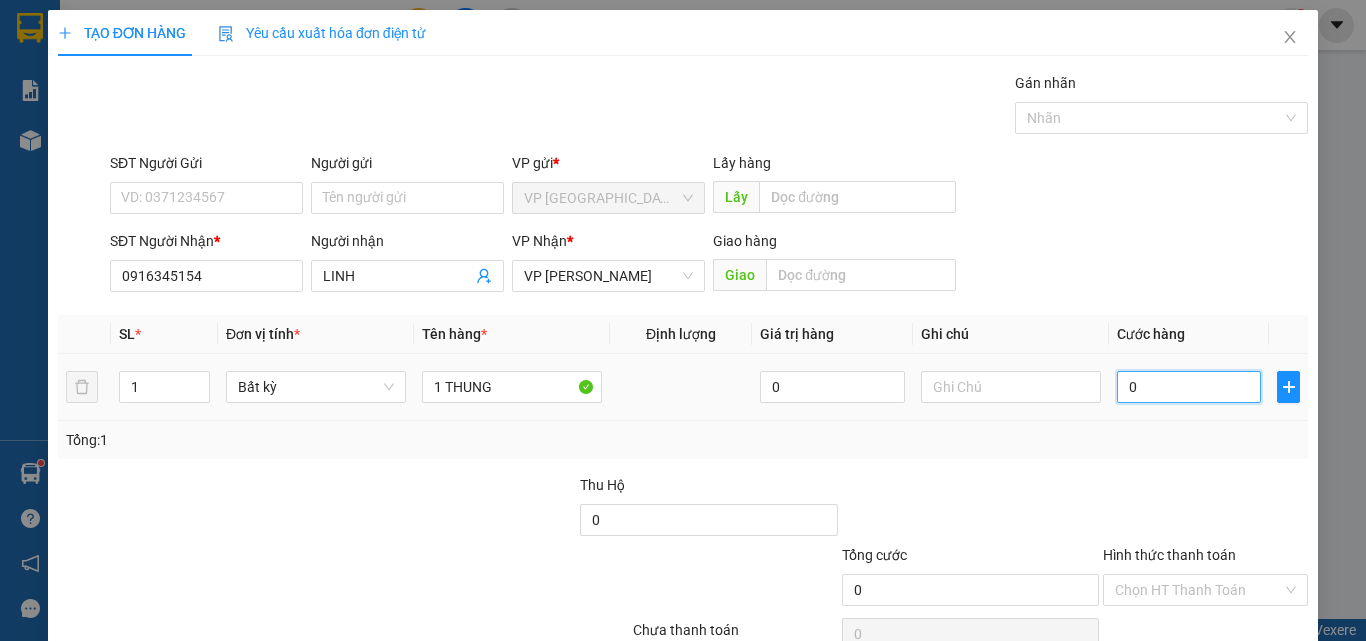 click on "0" at bounding box center (1189, 387) 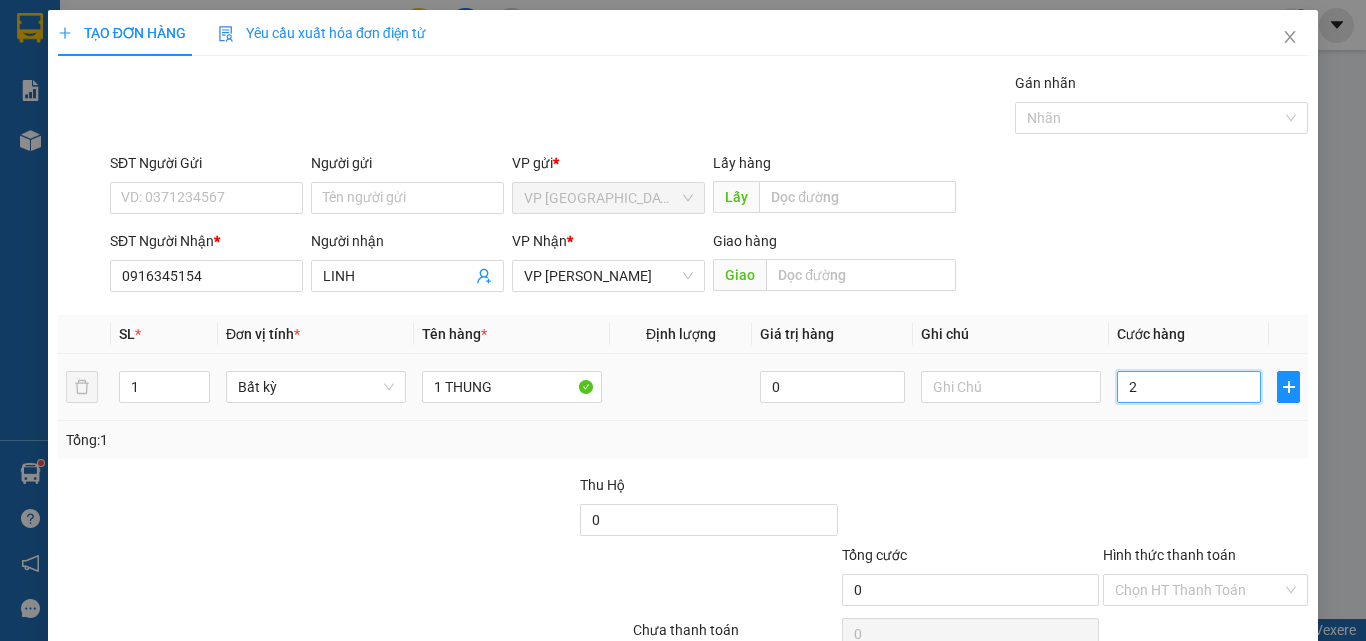 type on "2" 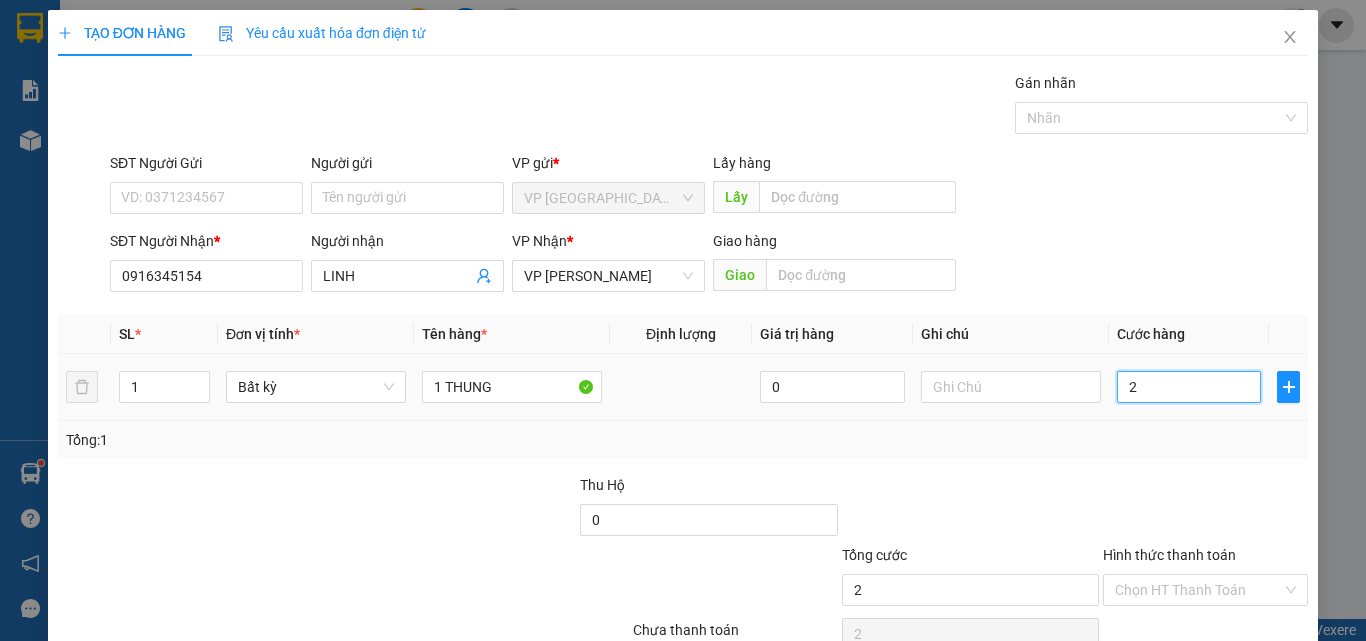 type on "0" 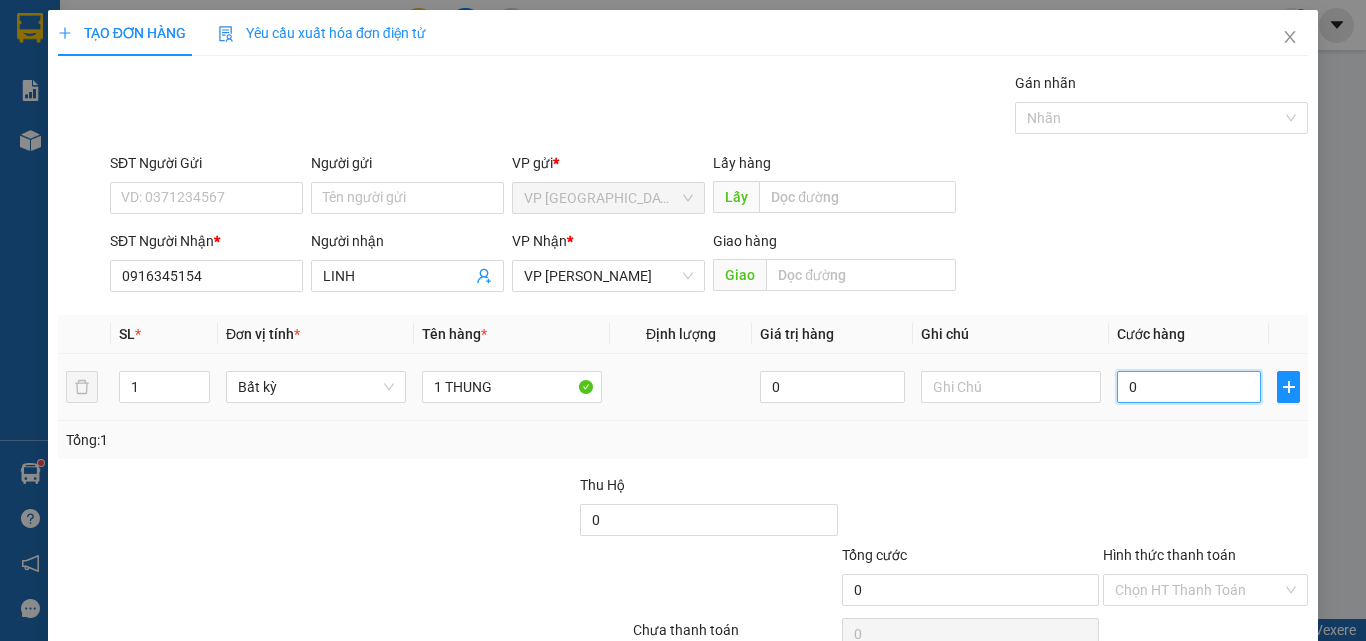 type on "03" 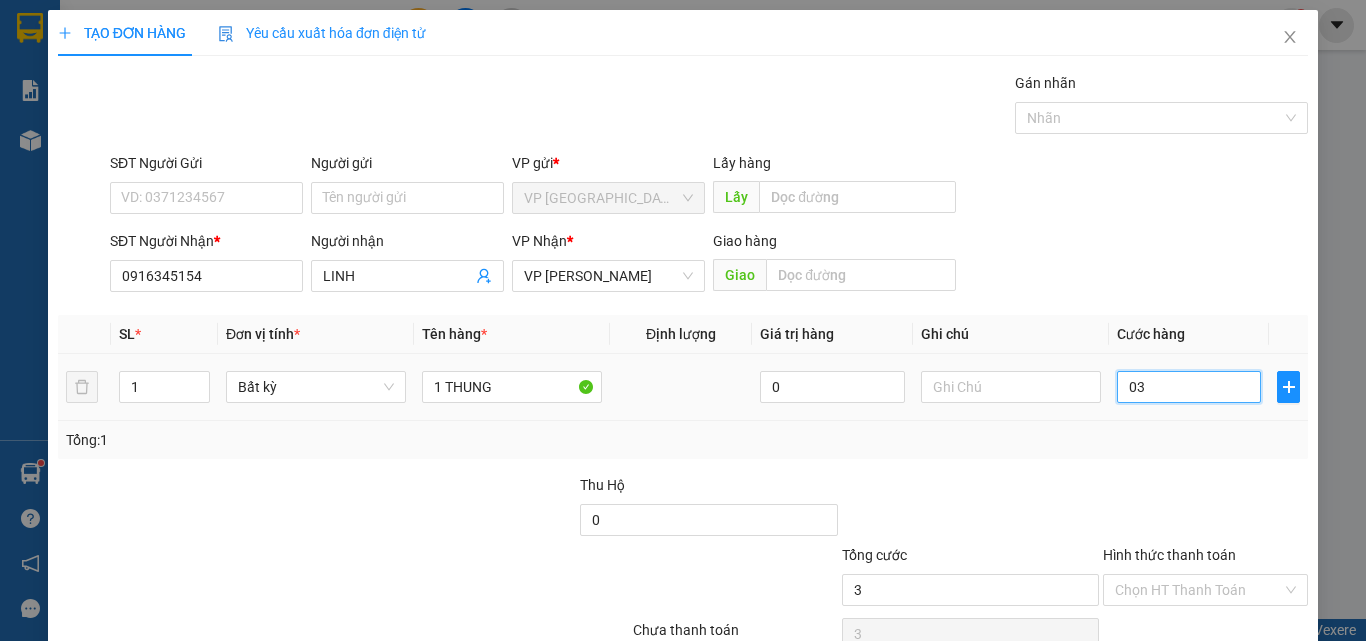 type on "030" 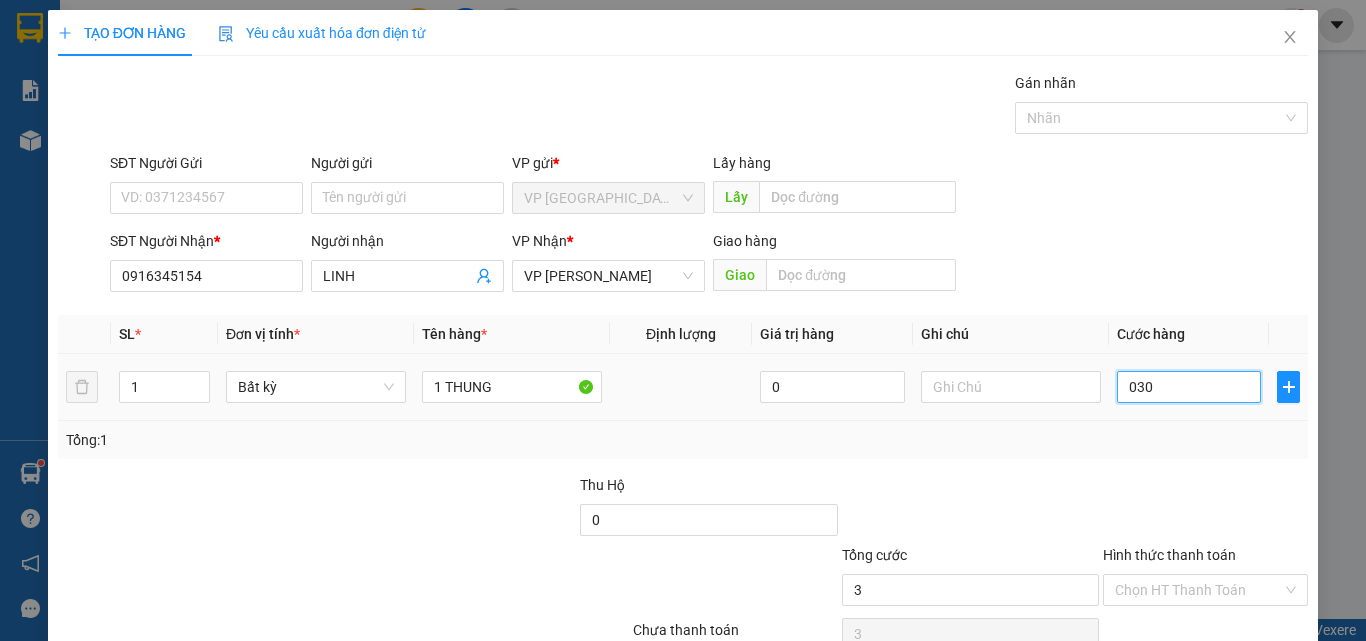 type on "30" 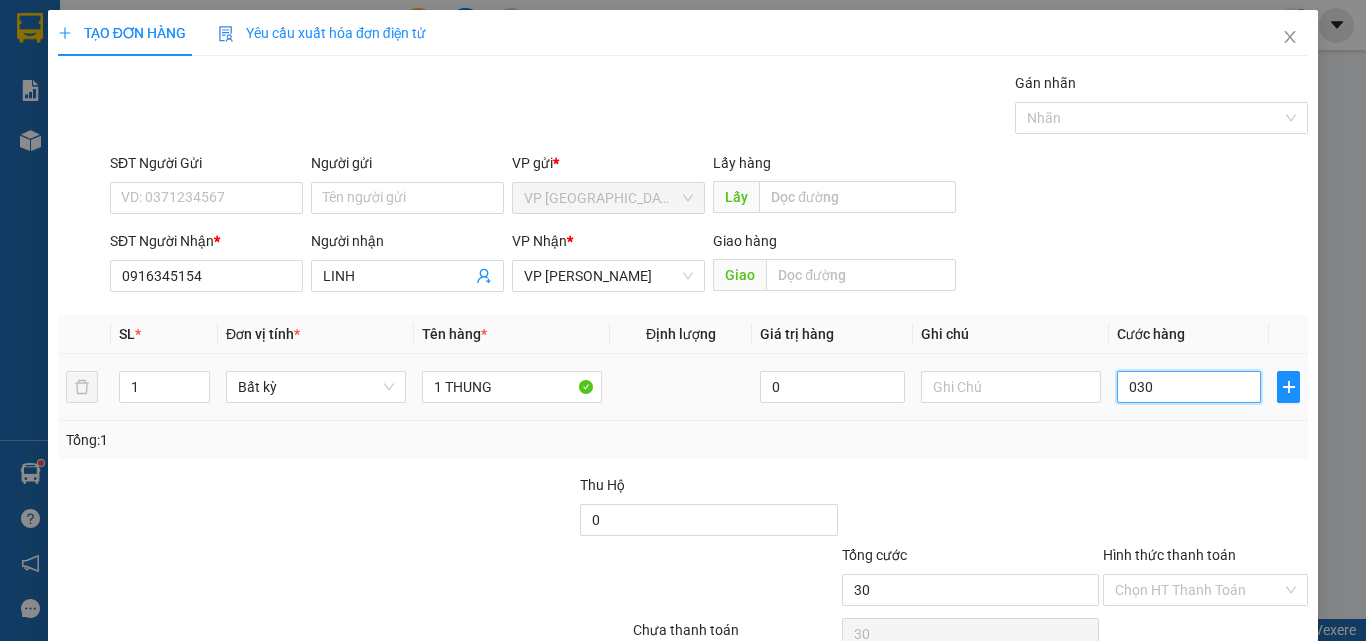 type on "0.300" 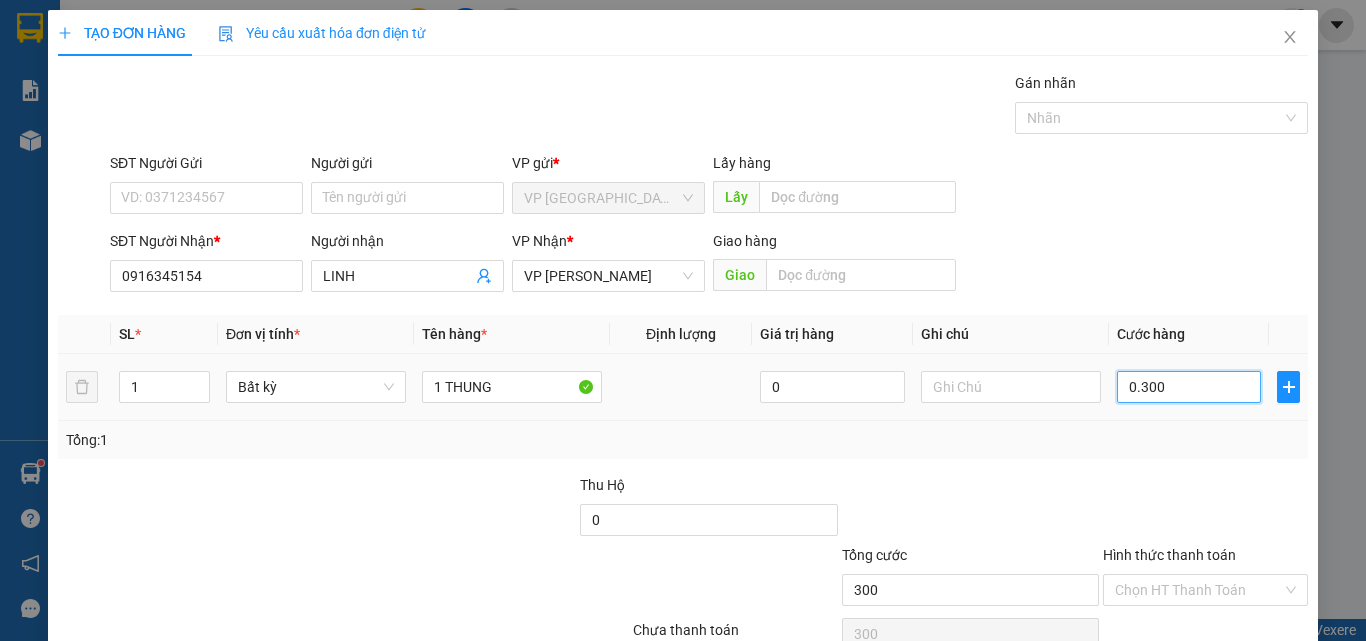 type on "03.000" 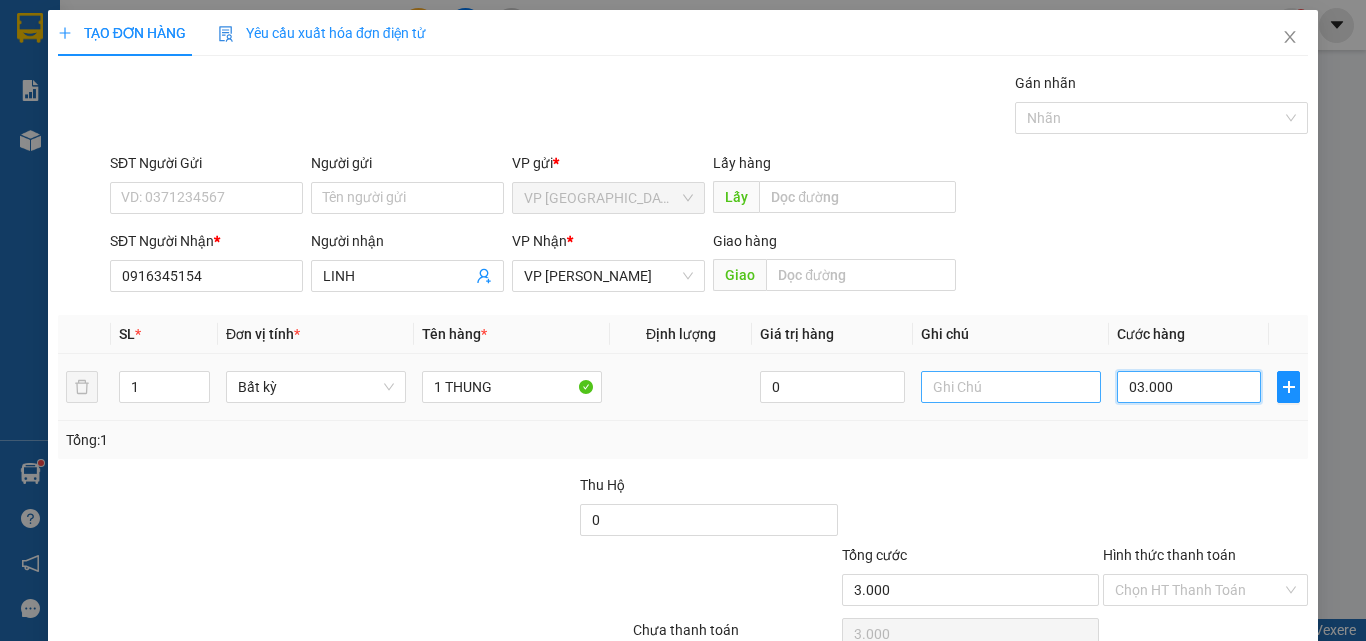 type on "030.000" 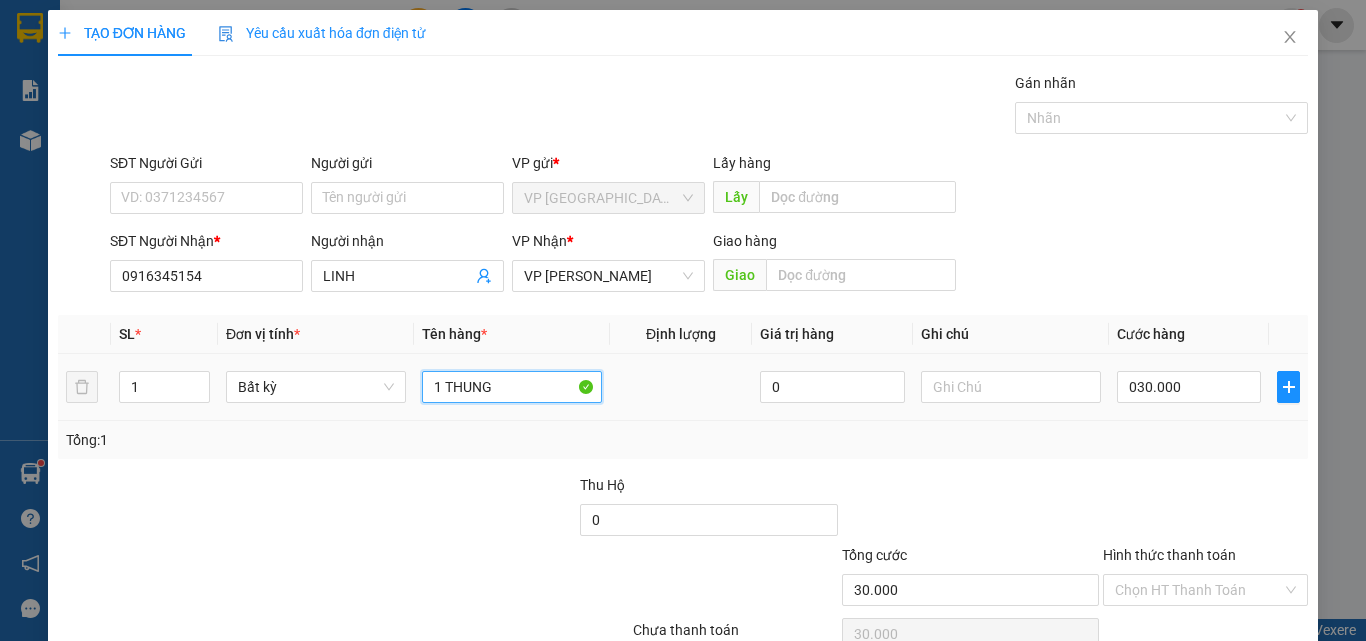 type on "30.000" 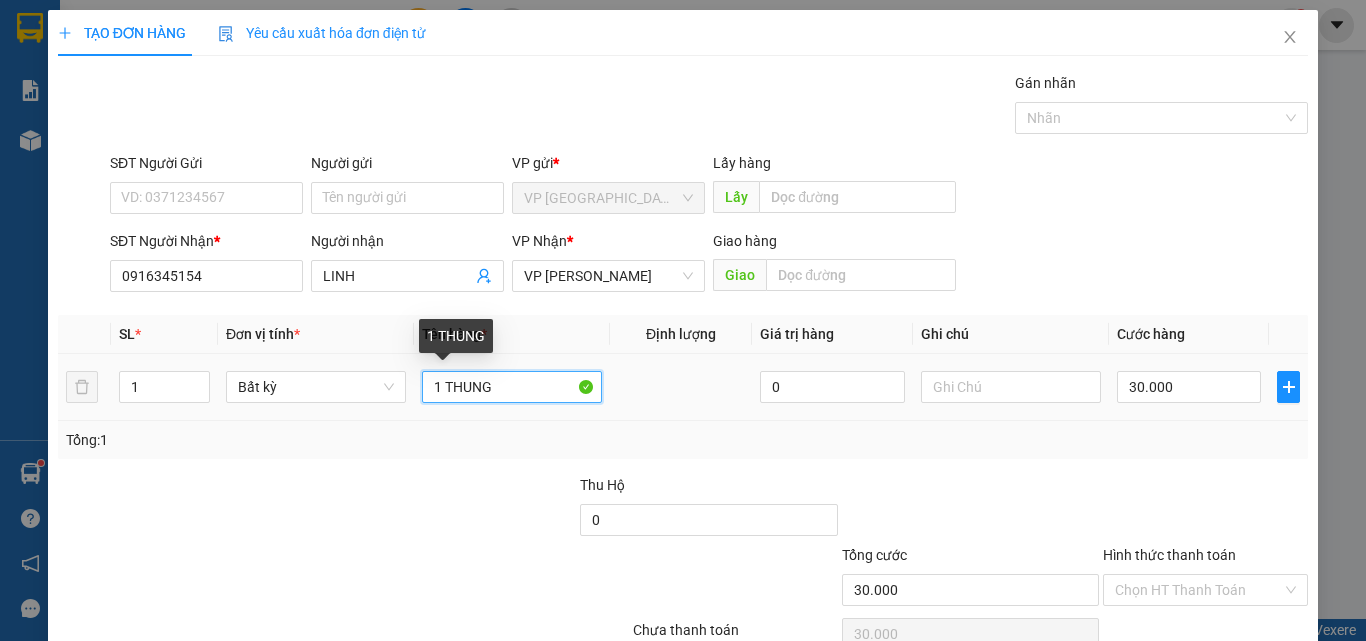 click on "1 THUNG" at bounding box center (512, 387) 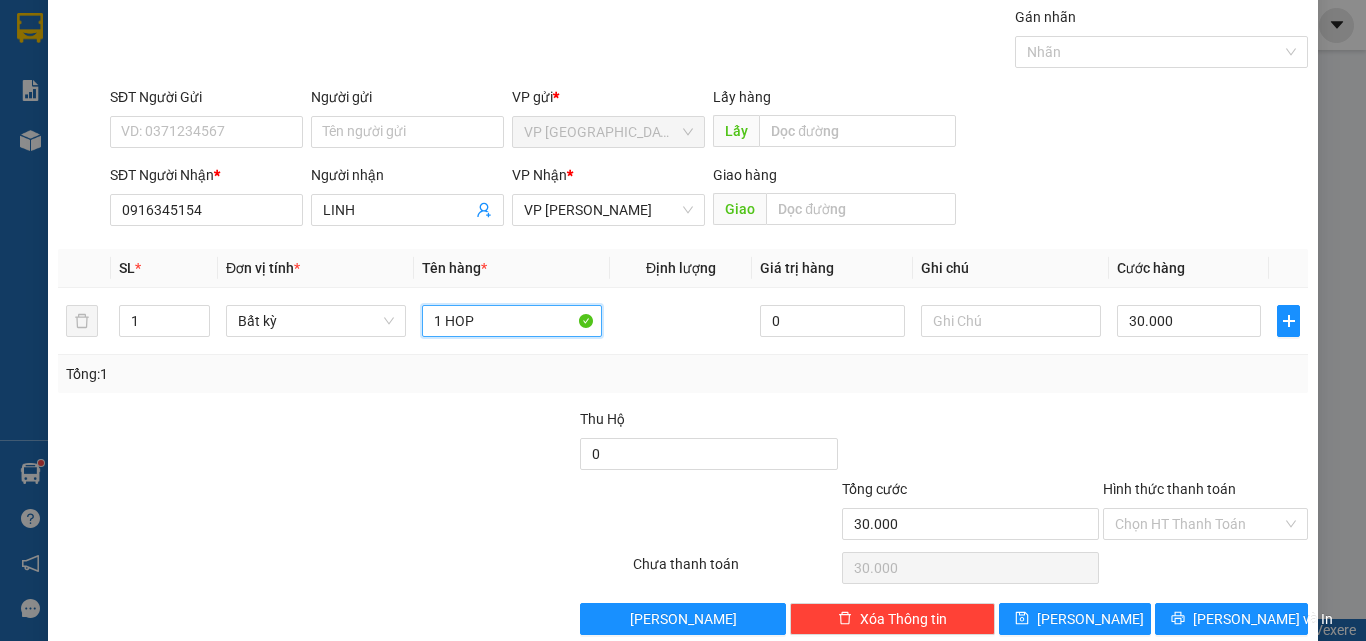 scroll, scrollTop: 99, scrollLeft: 0, axis: vertical 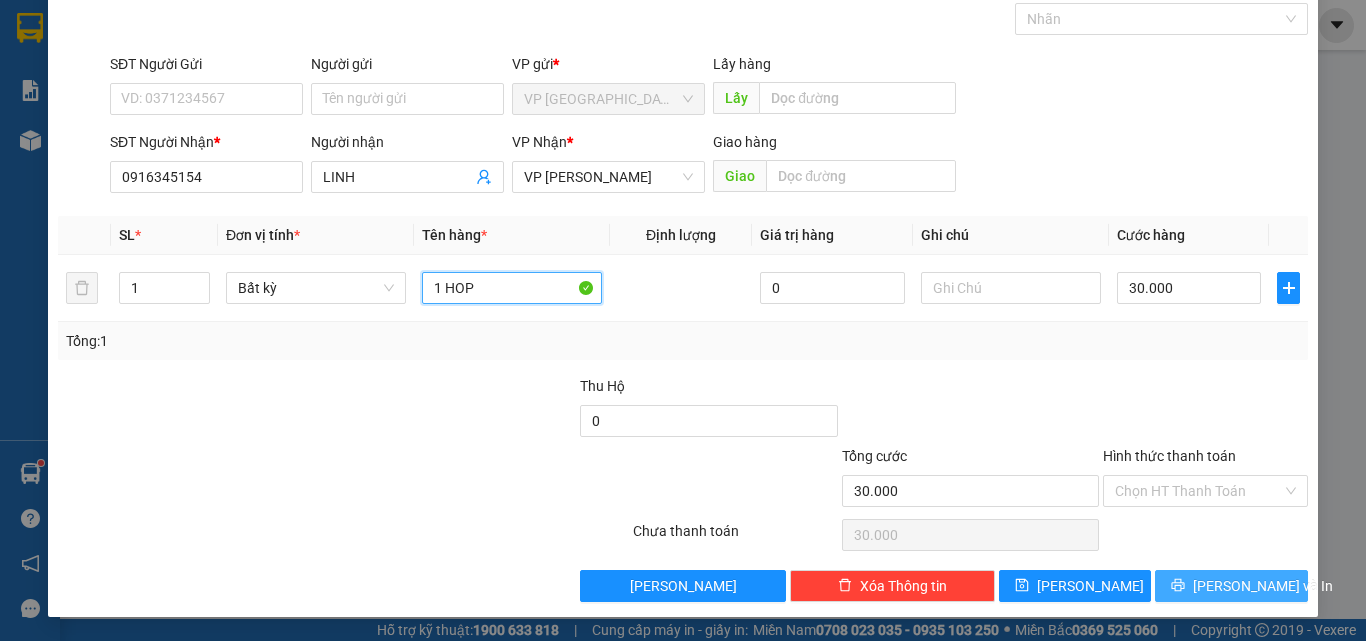 type on "1 HOP" 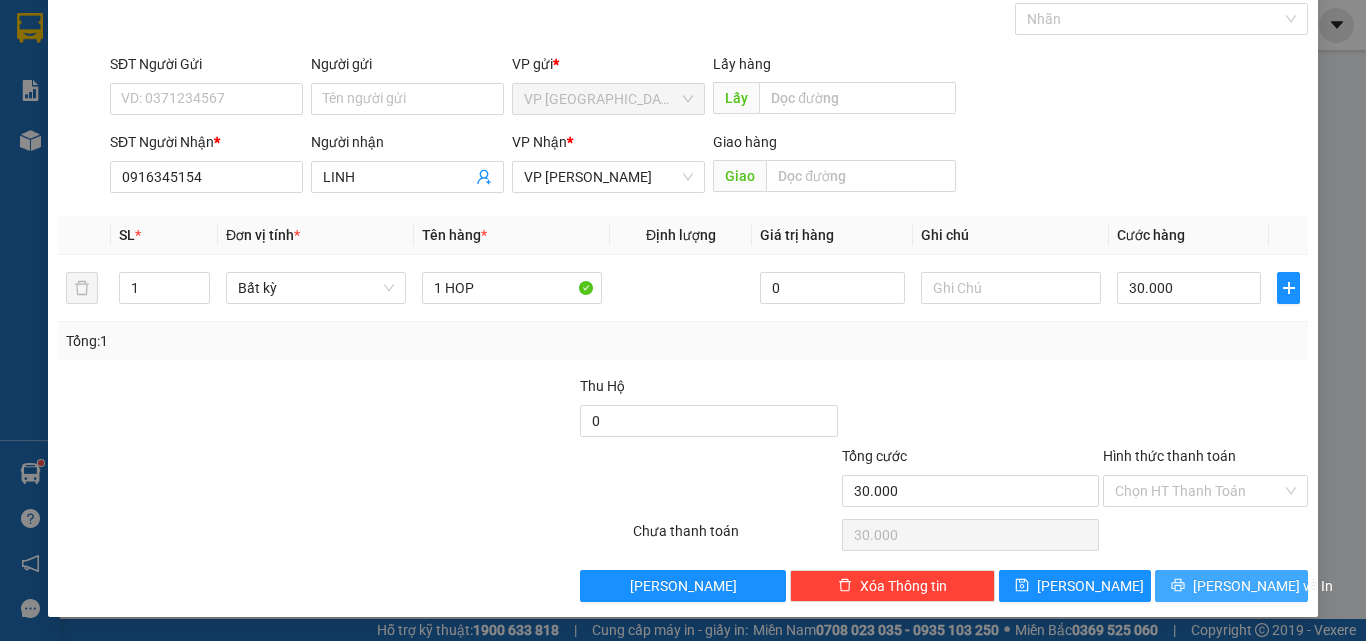 click on "[PERSON_NAME] và In" at bounding box center (1263, 586) 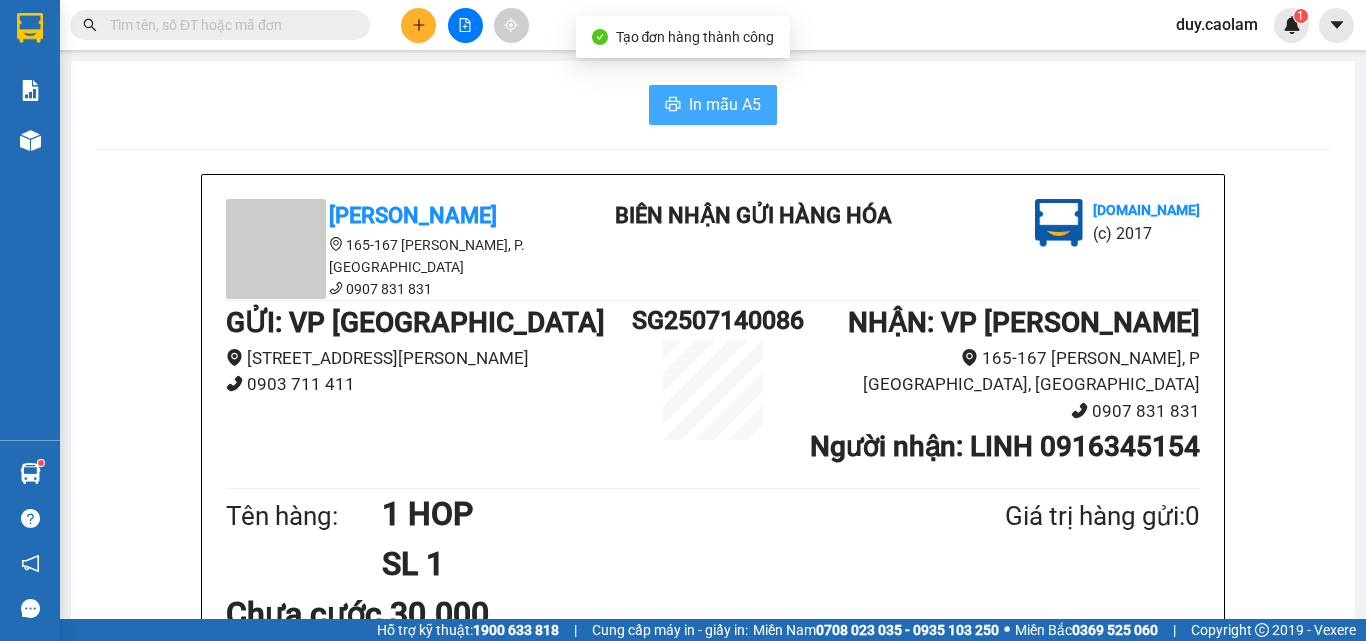 click on "In mẫu A5" at bounding box center (725, 104) 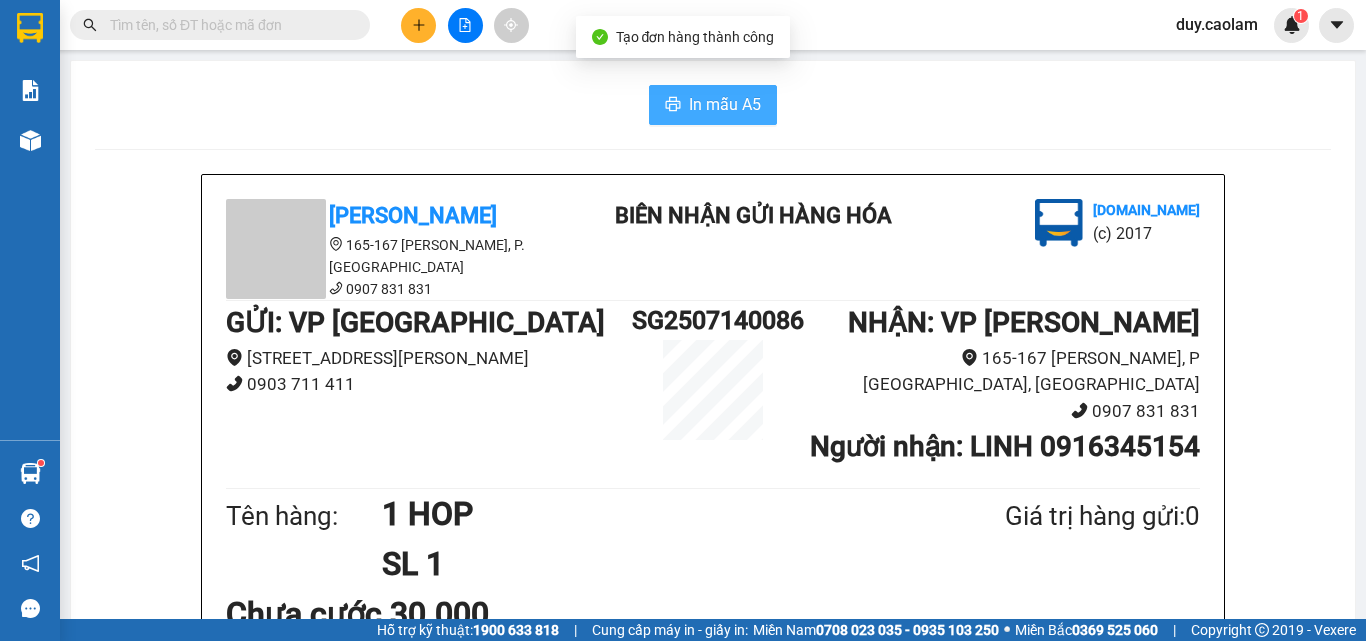 scroll, scrollTop: 0, scrollLeft: 0, axis: both 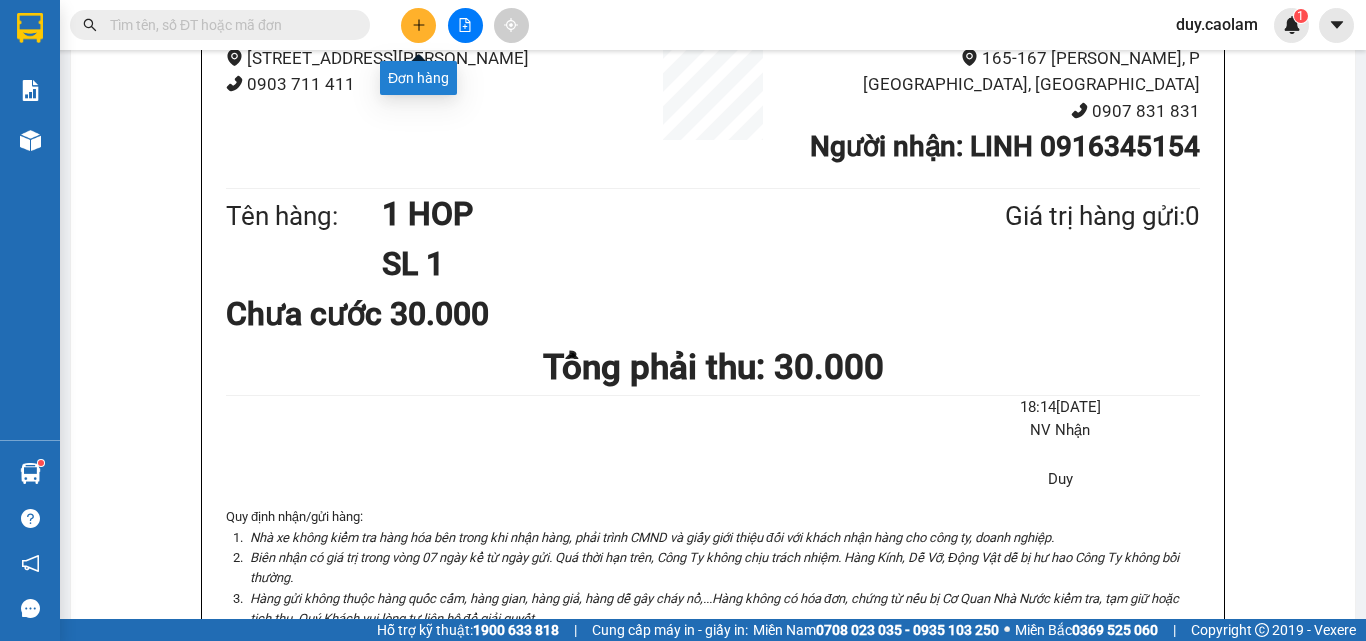 click at bounding box center [418, 25] 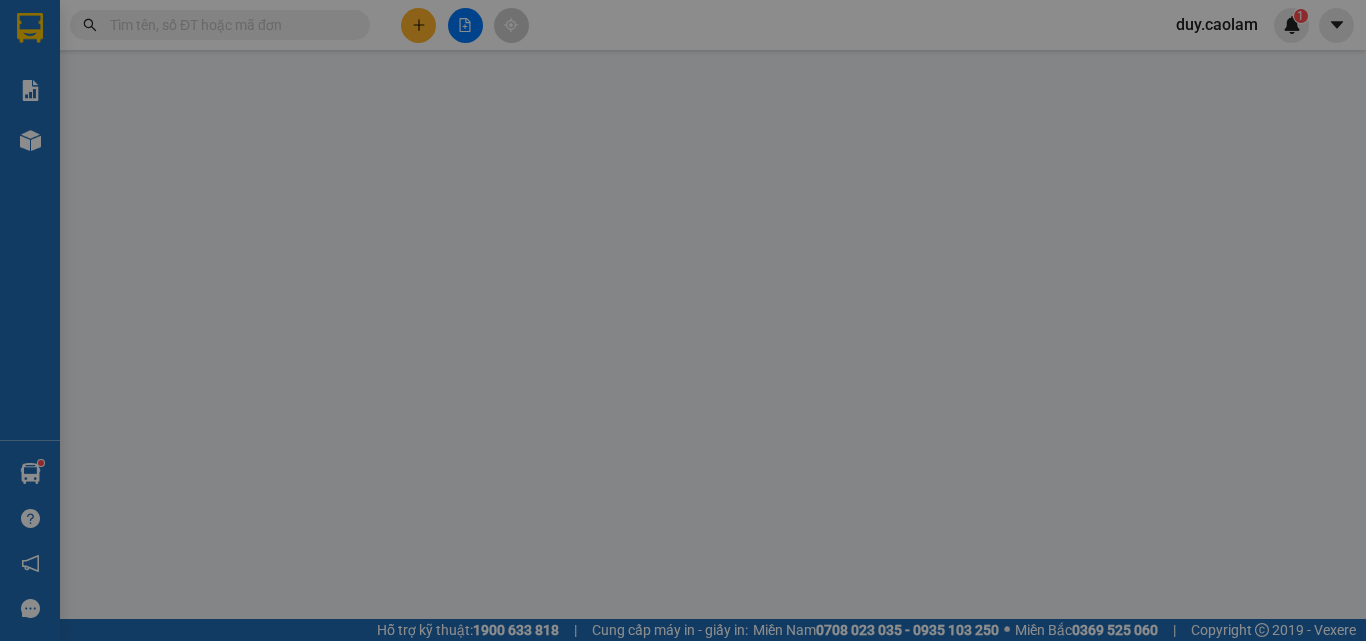 scroll, scrollTop: 0, scrollLeft: 0, axis: both 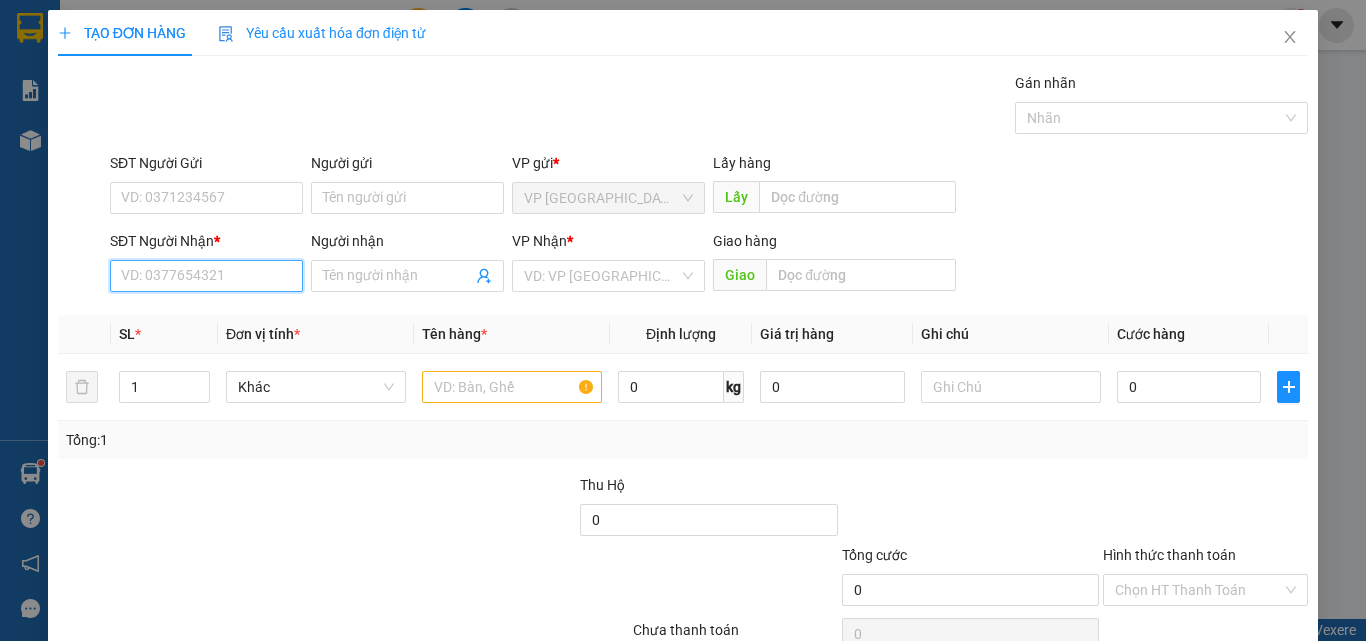 click on "SĐT Người Nhận  *" at bounding box center (206, 276) 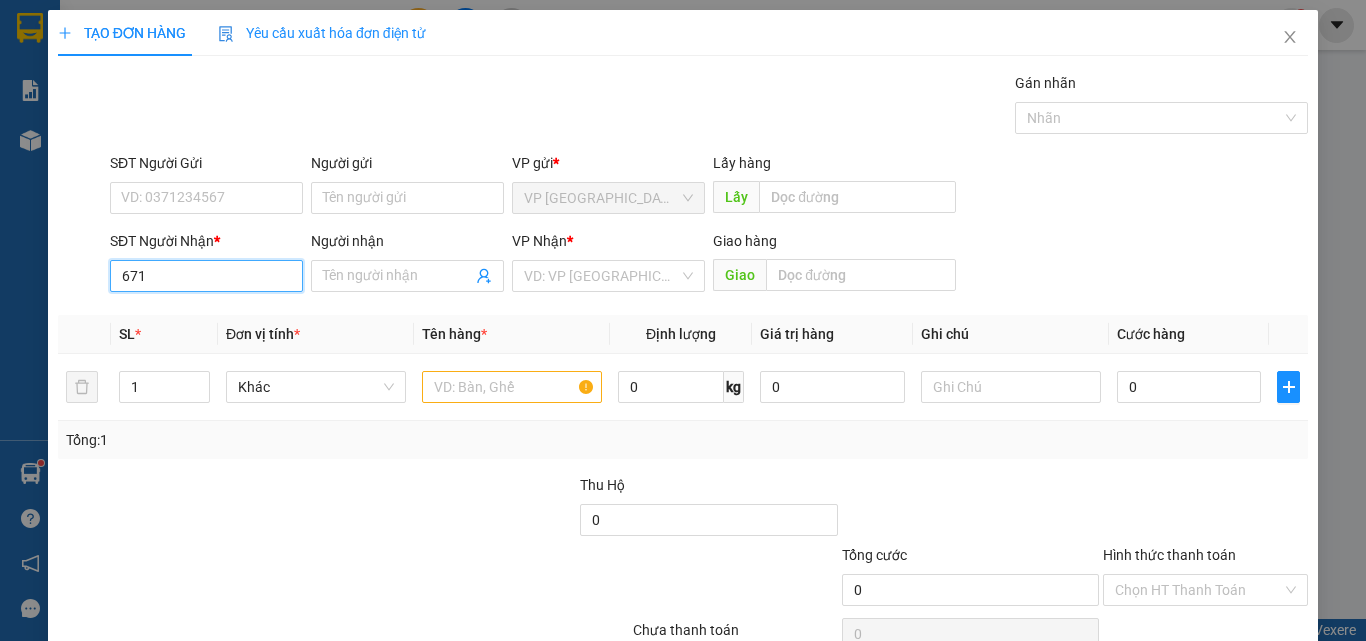 click on "671" at bounding box center [206, 276] 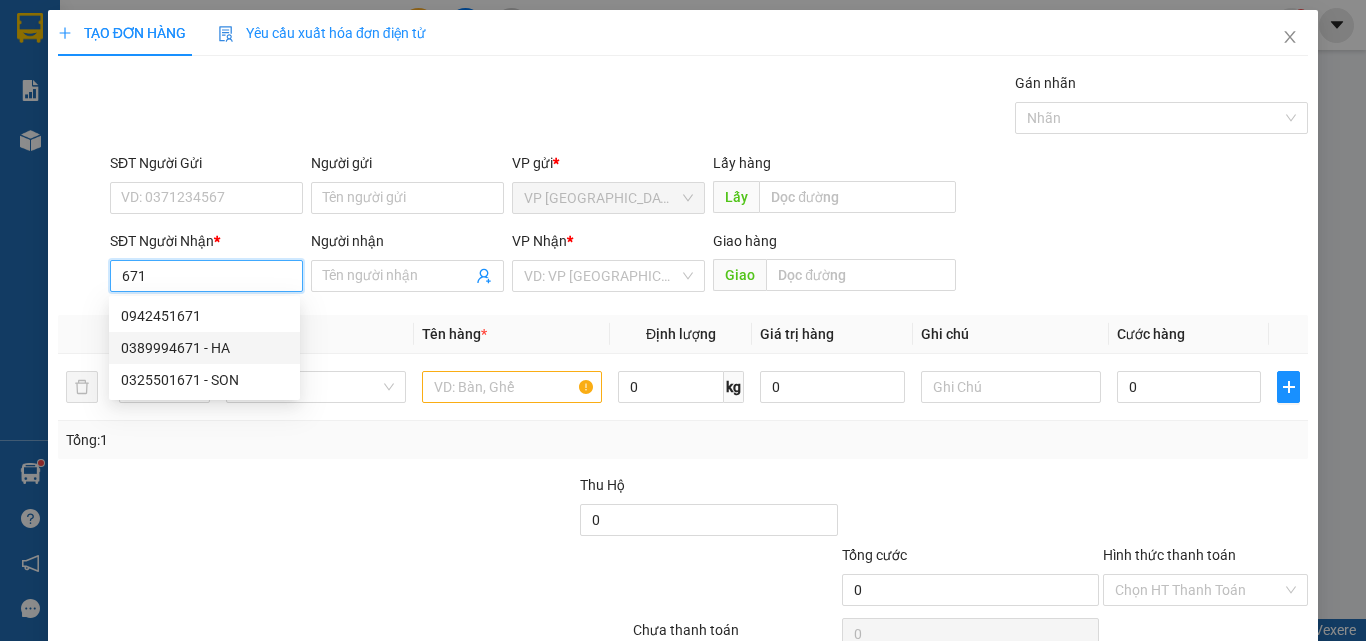 click on "0389994671 - HA" at bounding box center [204, 348] 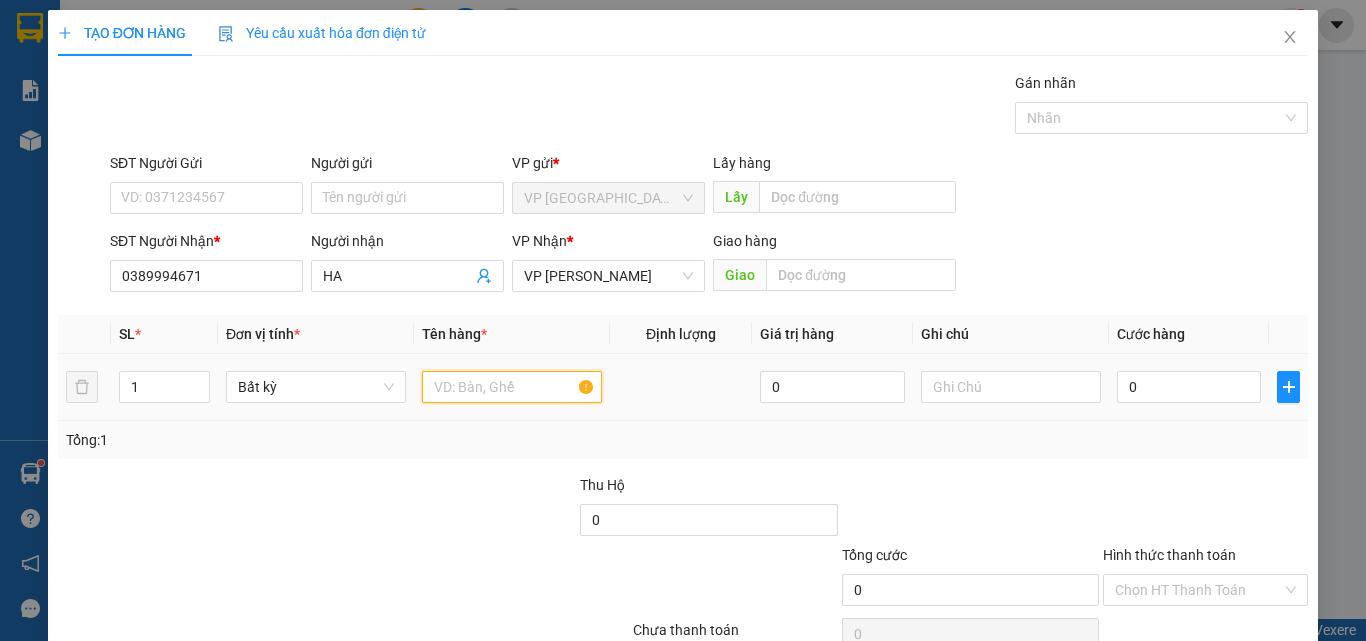 click at bounding box center [512, 387] 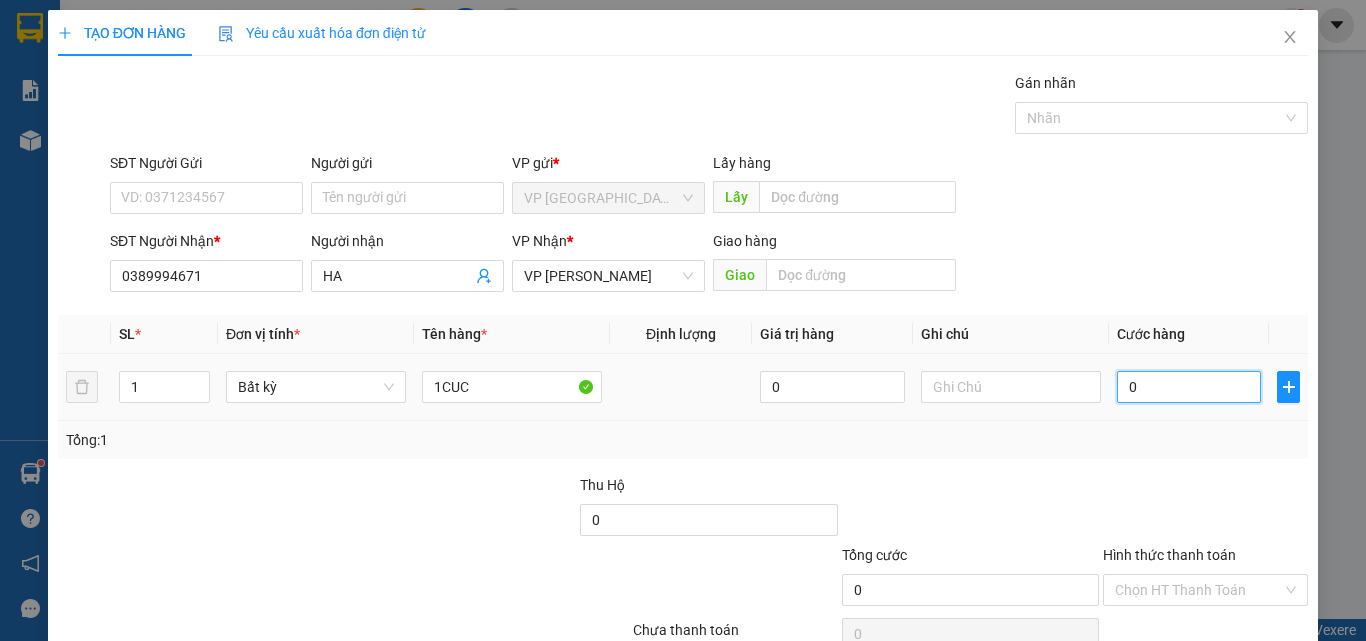 click on "0" at bounding box center (1189, 387) 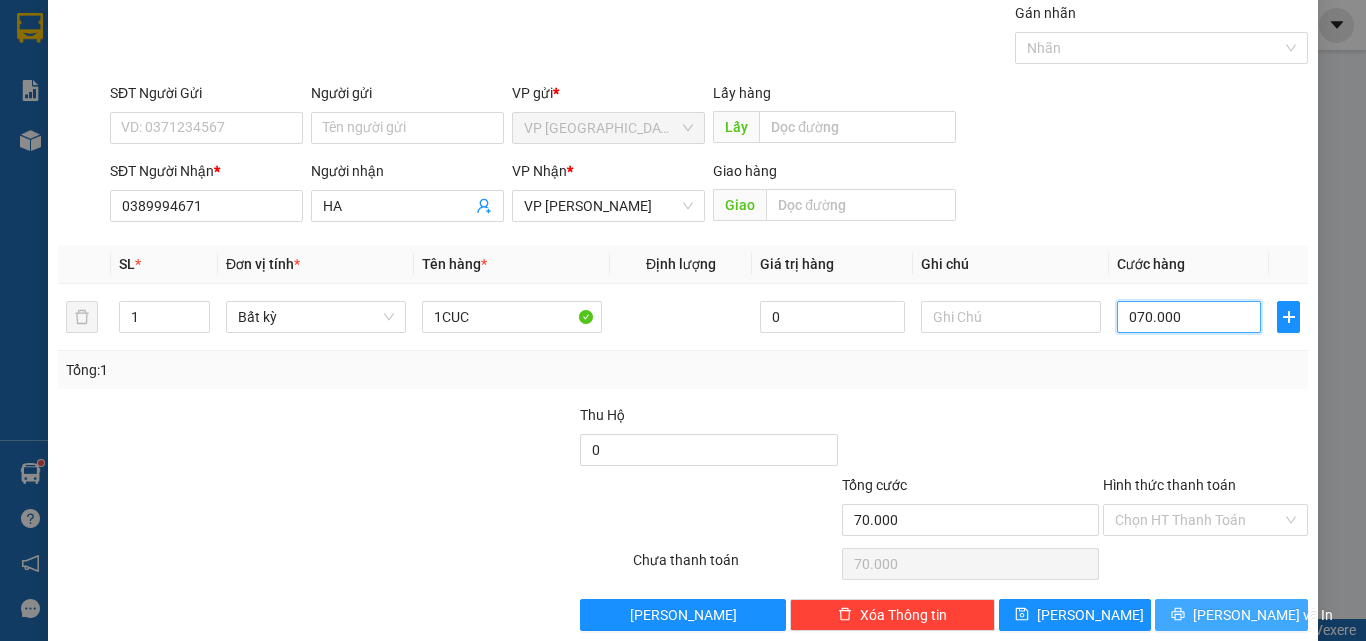 scroll, scrollTop: 99, scrollLeft: 0, axis: vertical 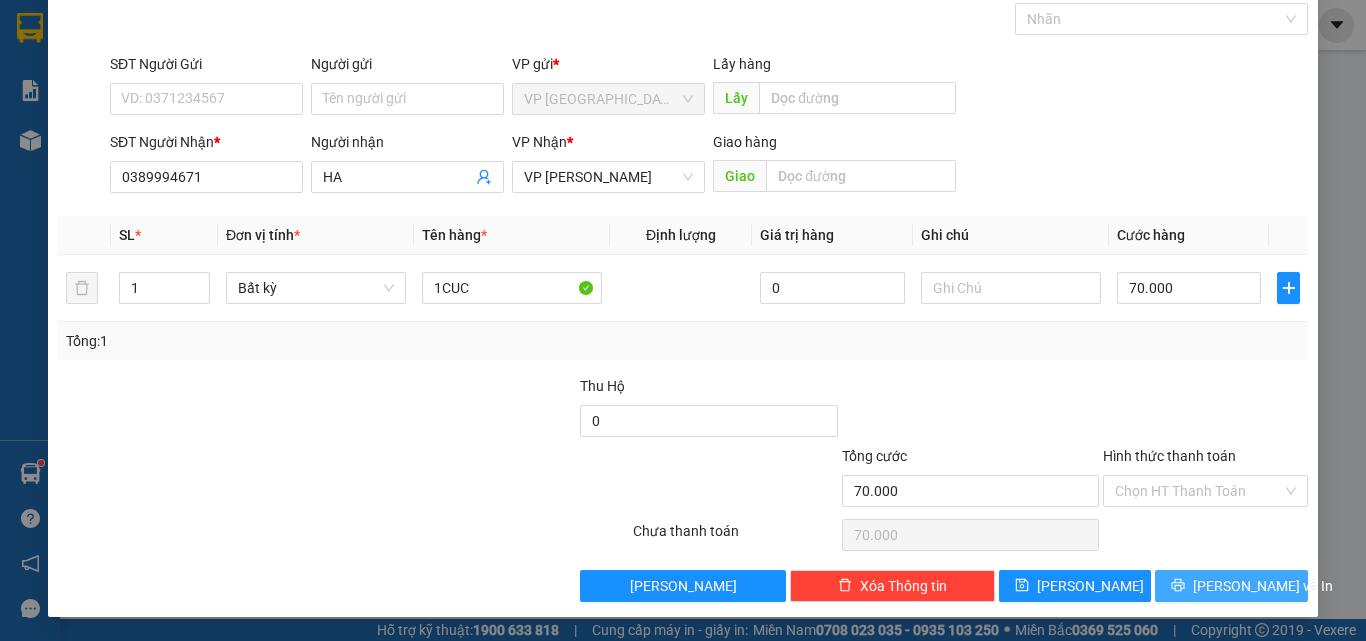 click on "[PERSON_NAME] và In" at bounding box center (1263, 586) 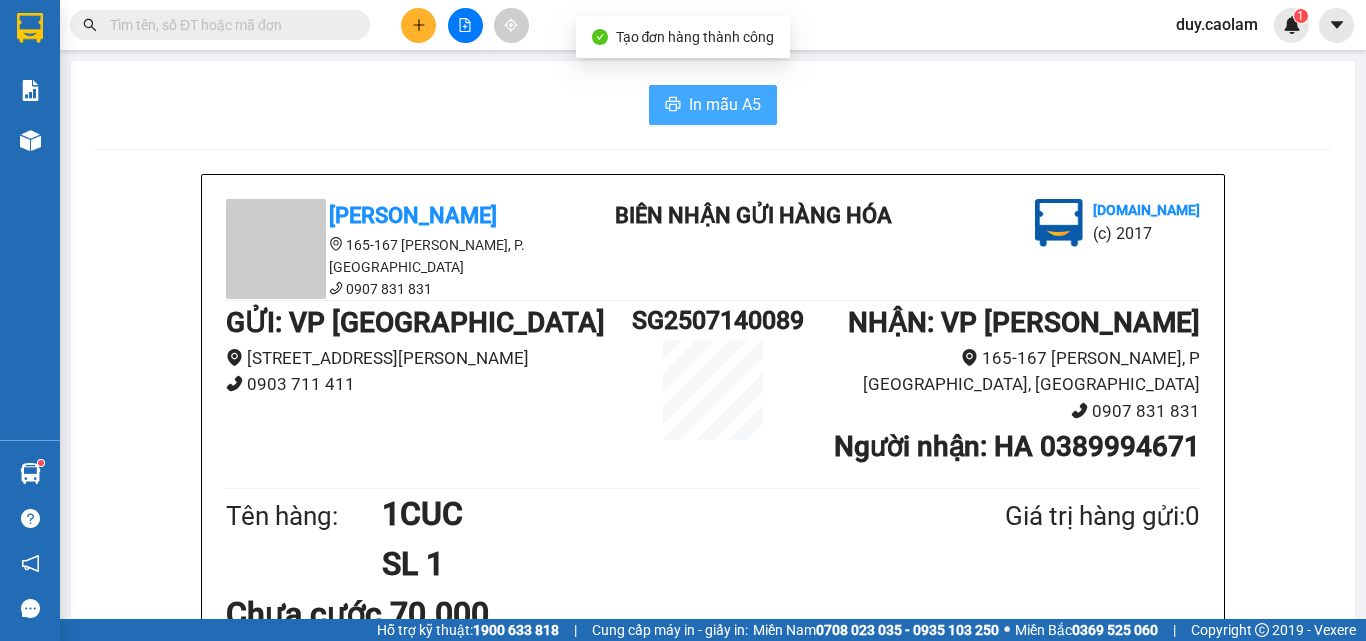 click on "In mẫu A5" at bounding box center [725, 104] 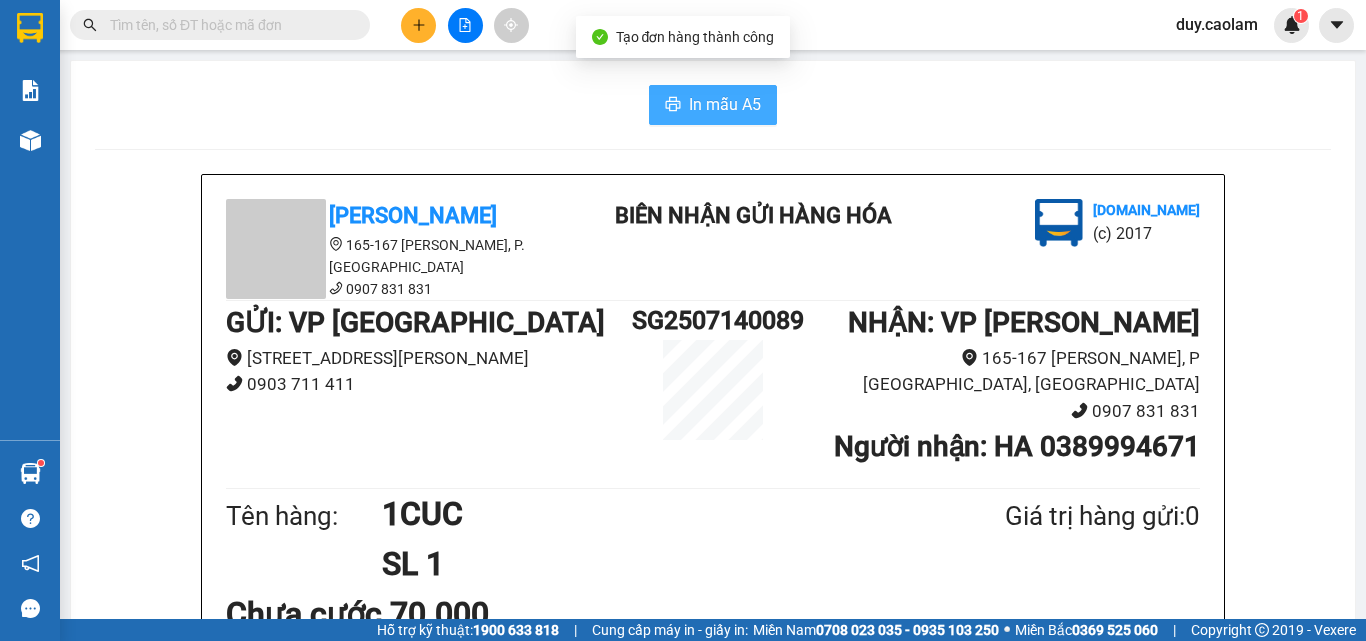 scroll, scrollTop: 500, scrollLeft: 0, axis: vertical 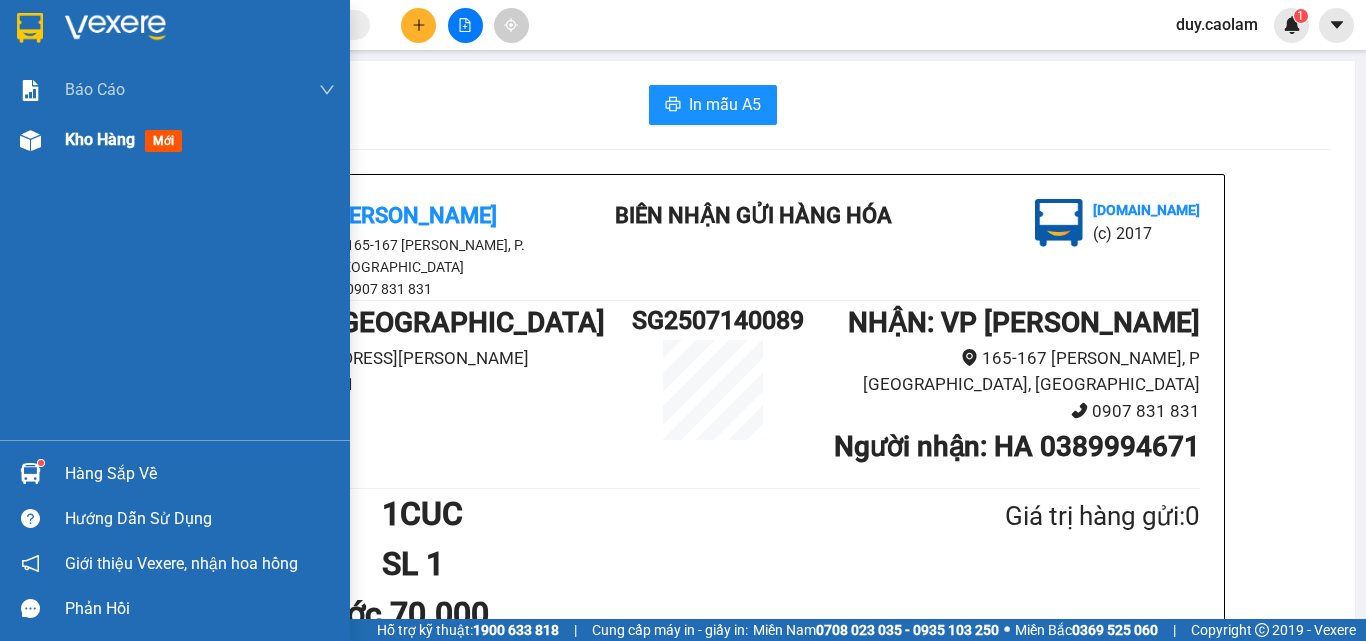 click on "Kho hàng" at bounding box center (100, 139) 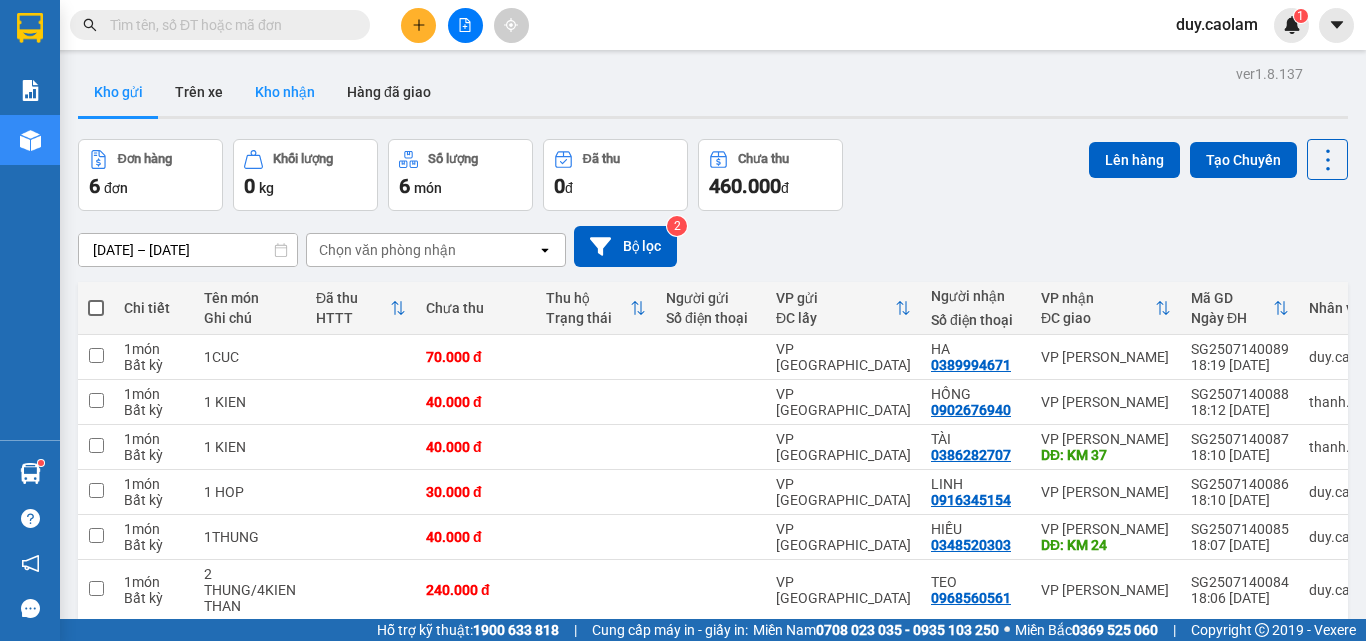 click on "Kho nhận" at bounding box center (285, 92) 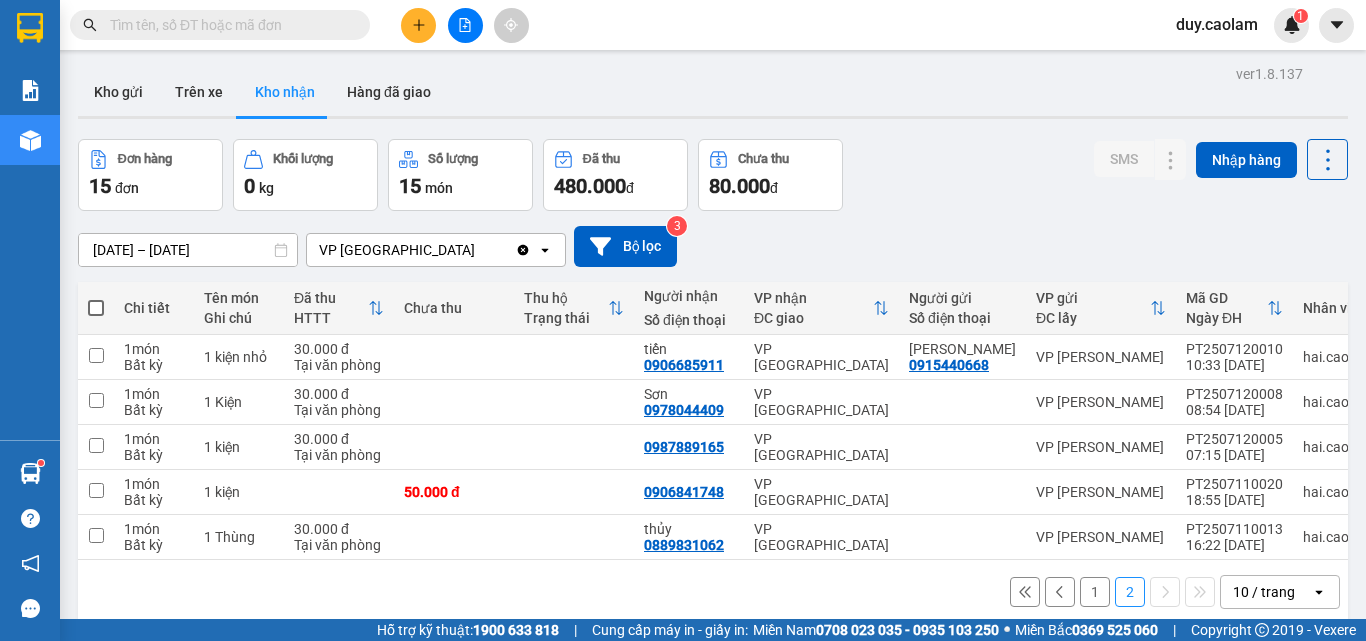 scroll, scrollTop: 92, scrollLeft: 0, axis: vertical 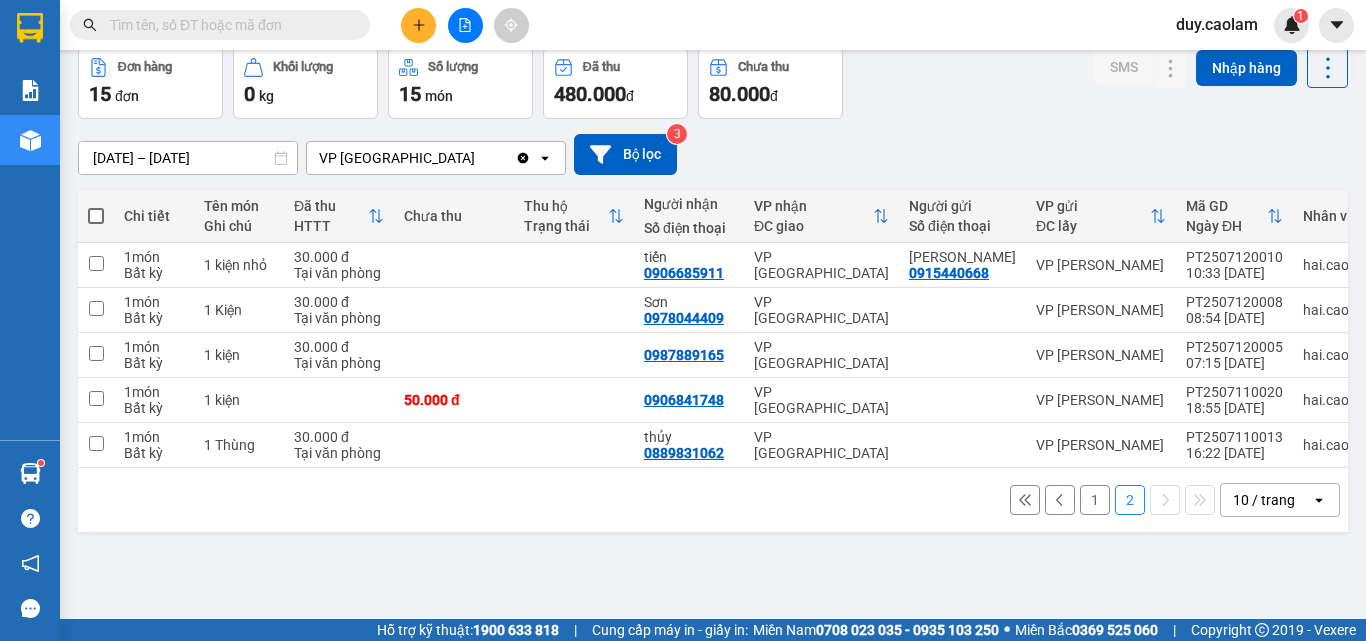 click on "1" at bounding box center (1095, 500) 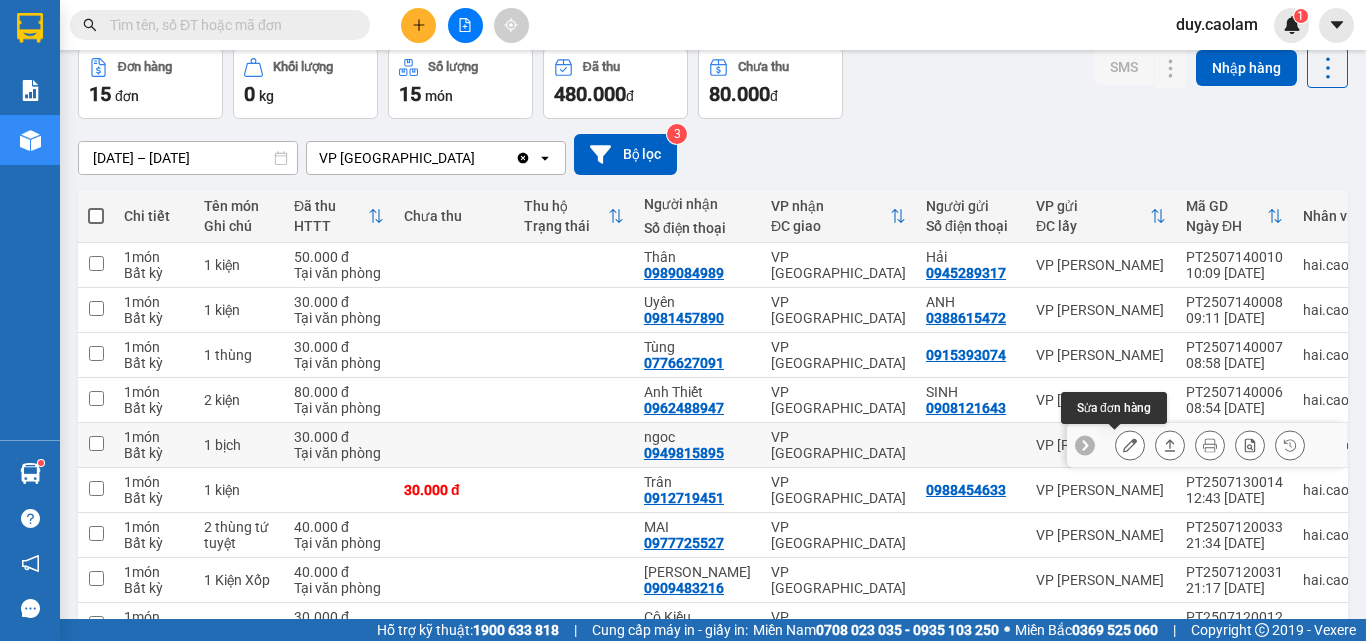 click 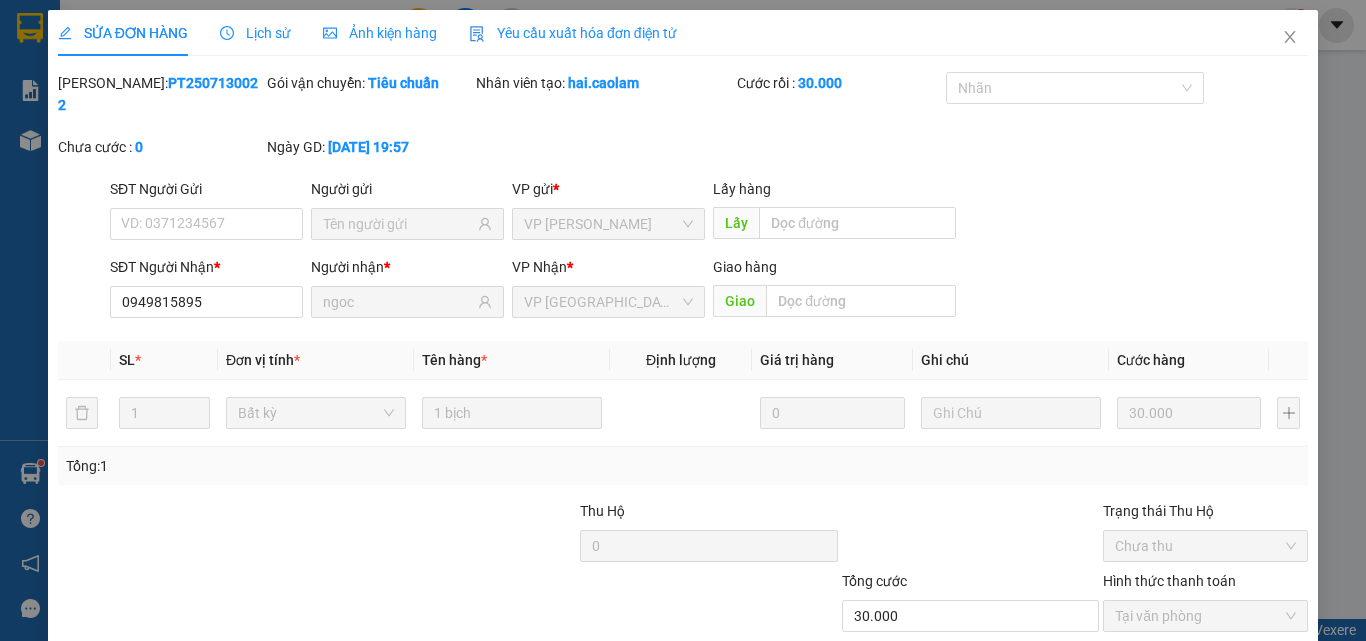 scroll, scrollTop: 0, scrollLeft: 0, axis: both 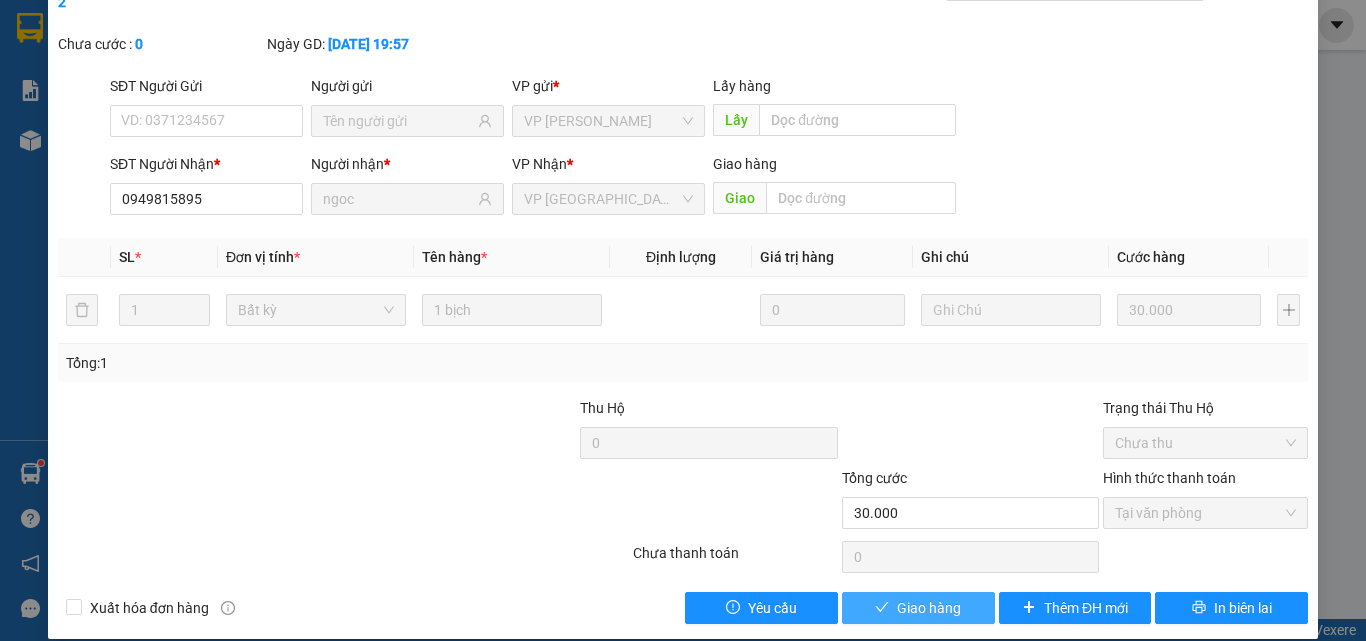 drag, startPoint x: 920, startPoint y: 583, endPoint x: 937, endPoint y: 537, distance: 49.0408 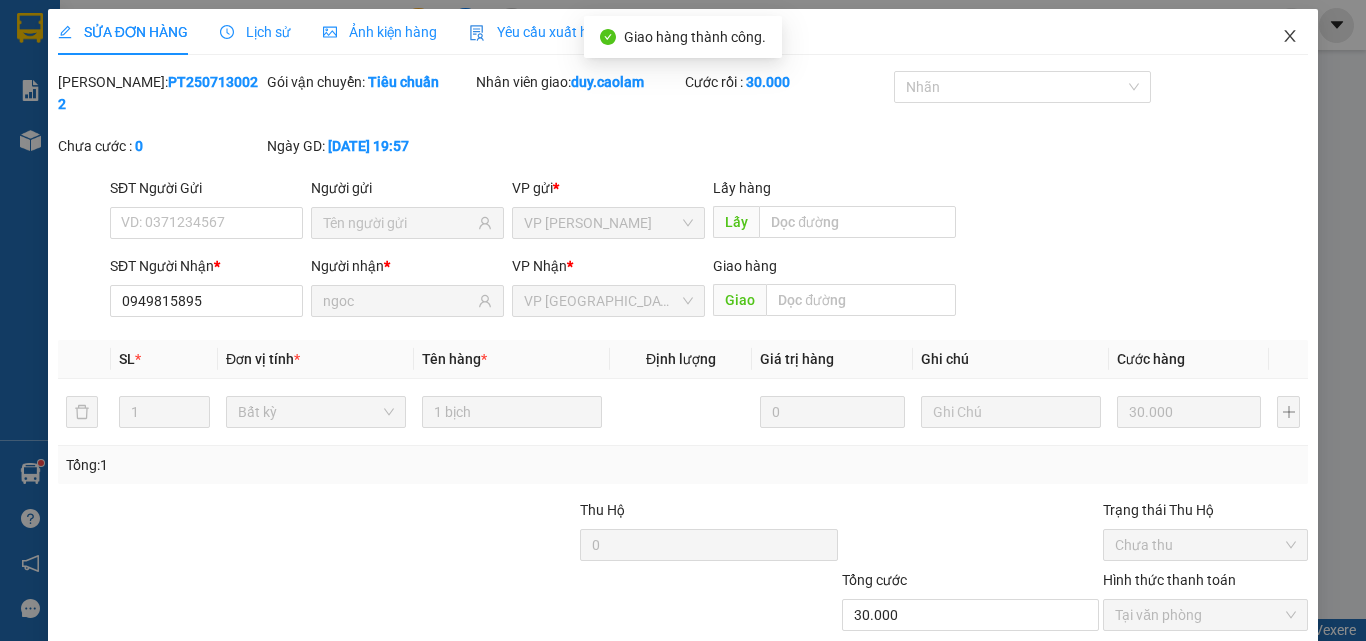 scroll, scrollTop: 0, scrollLeft: 0, axis: both 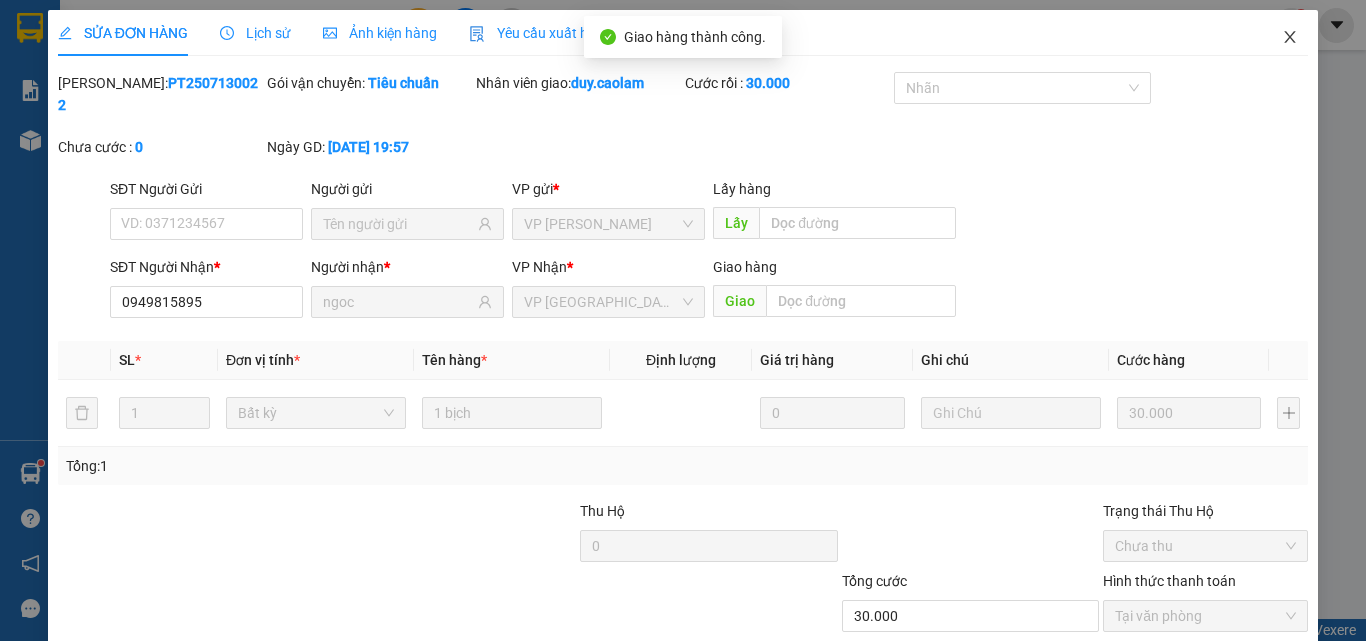 click 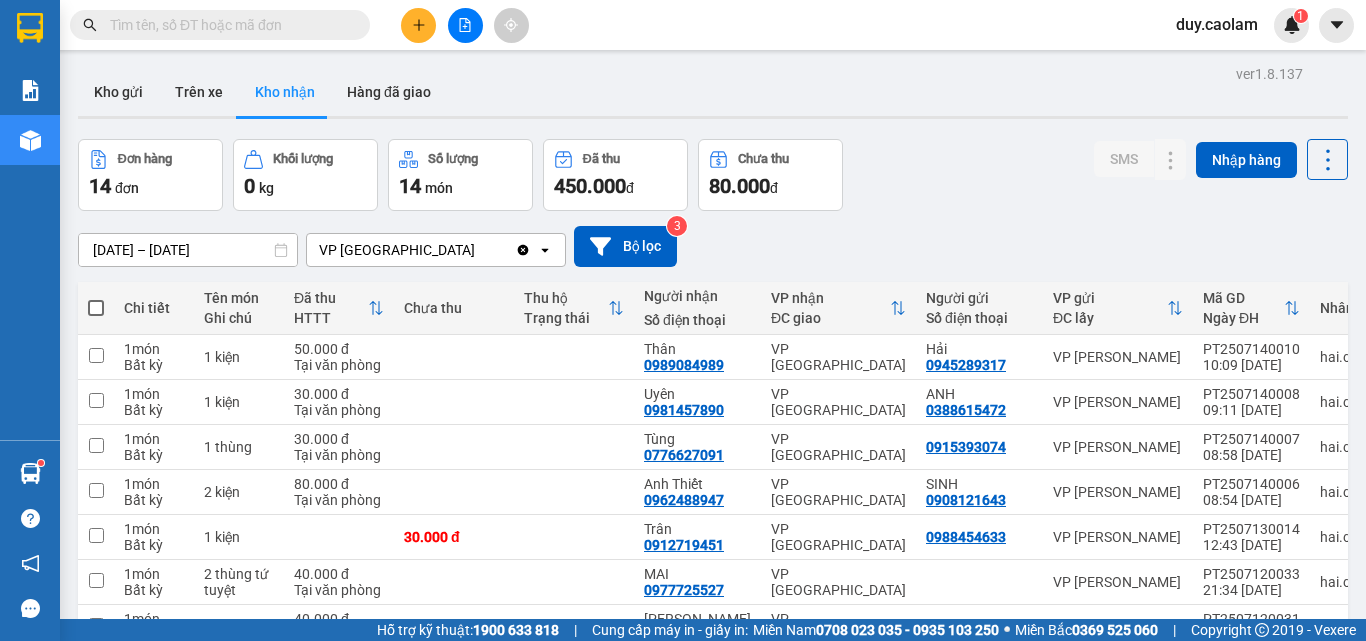 click at bounding box center [228, 25] 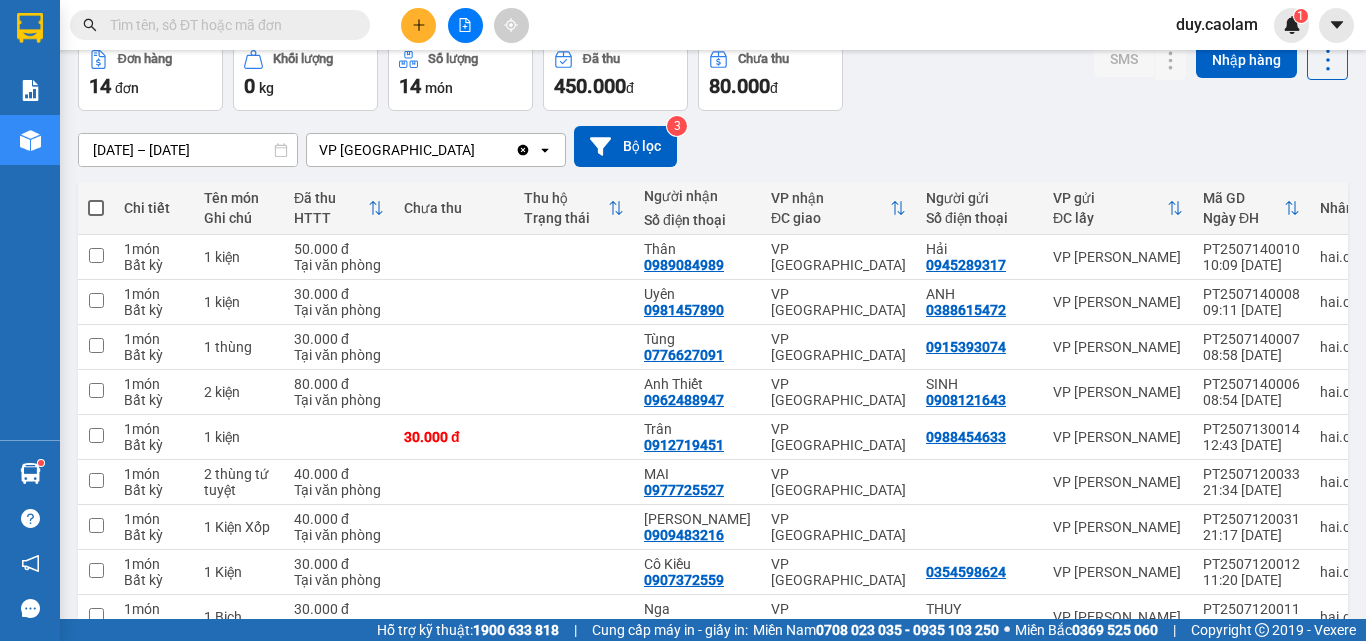 scroll, scrollTop: 0, scrollLeft: 0, axis: both 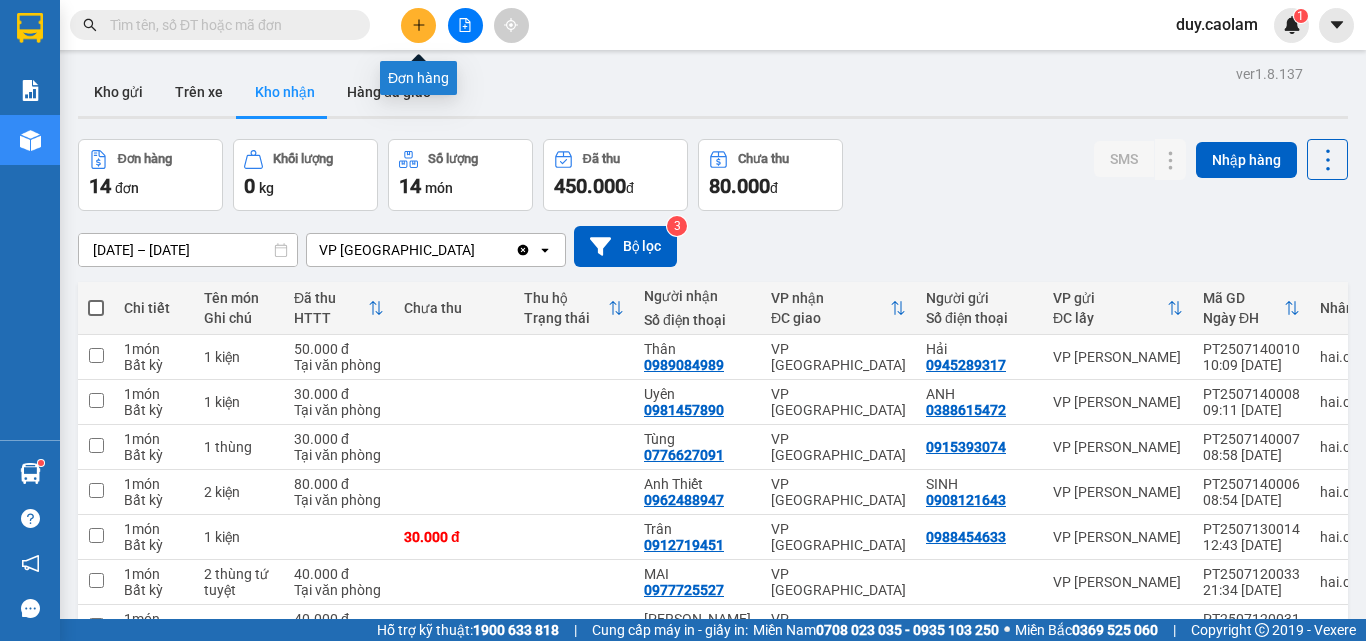 click at bounding box center (418, 25) 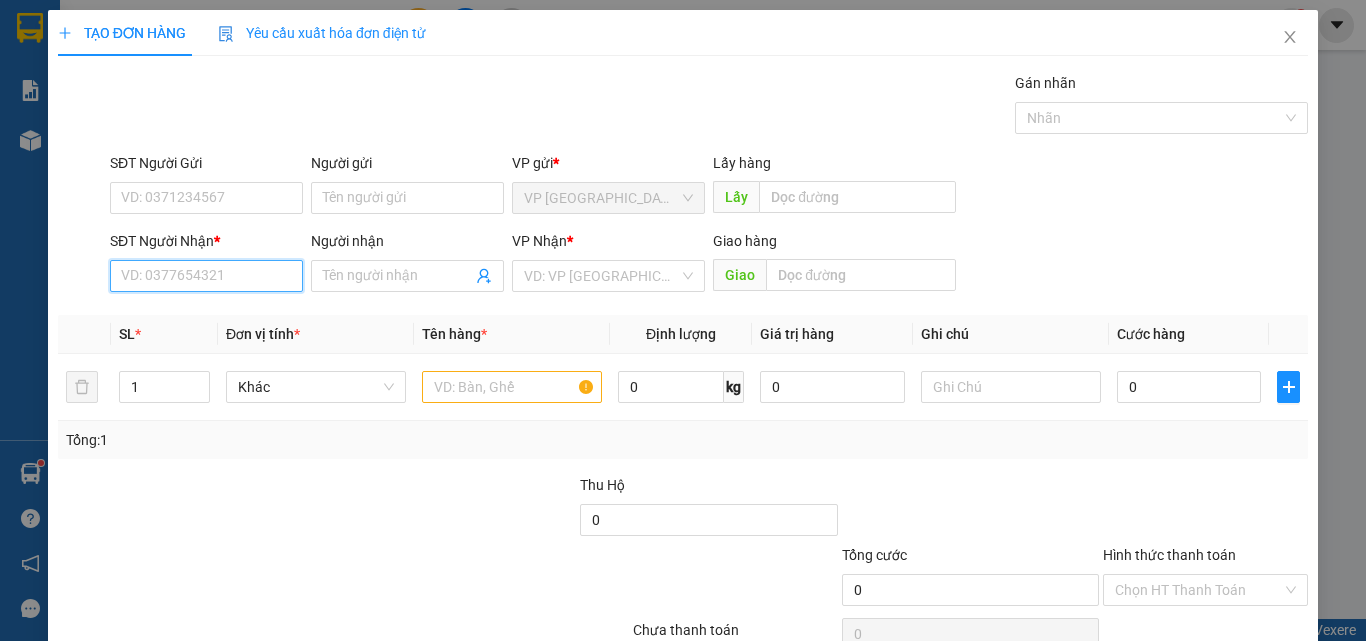 click on "SĐT Người Nhận  *" at bounding box center [206, 276] 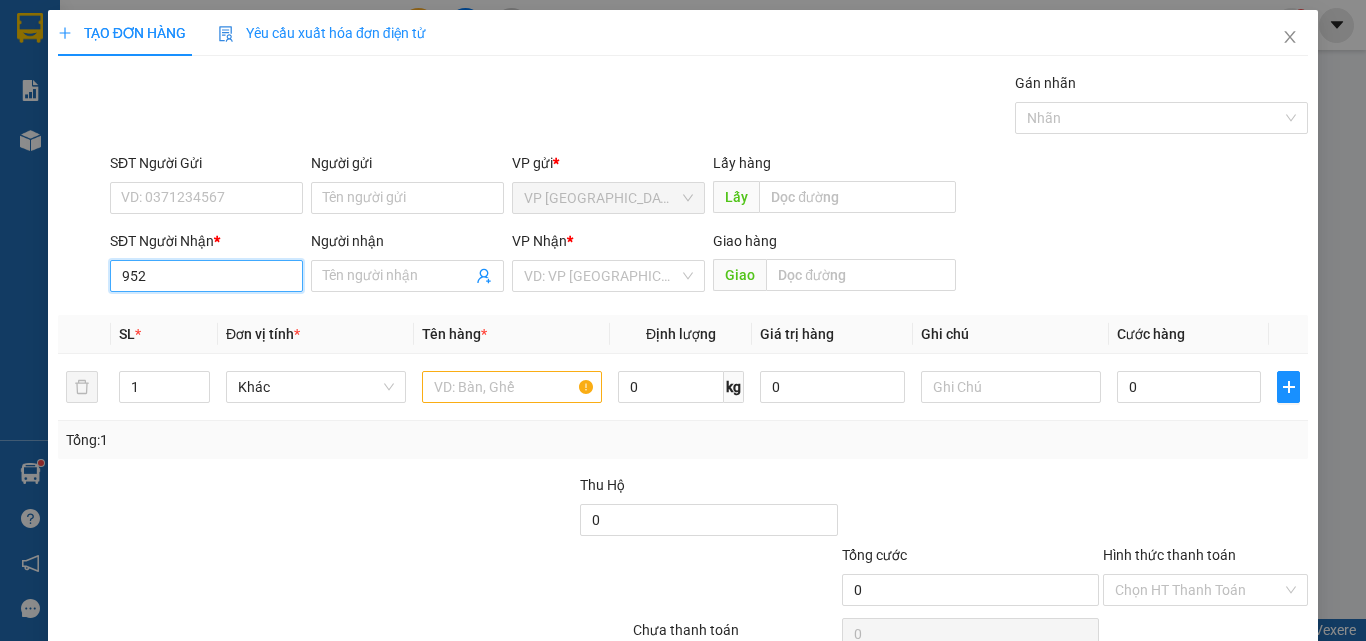 click on "952" at bounding box center (206, 276) 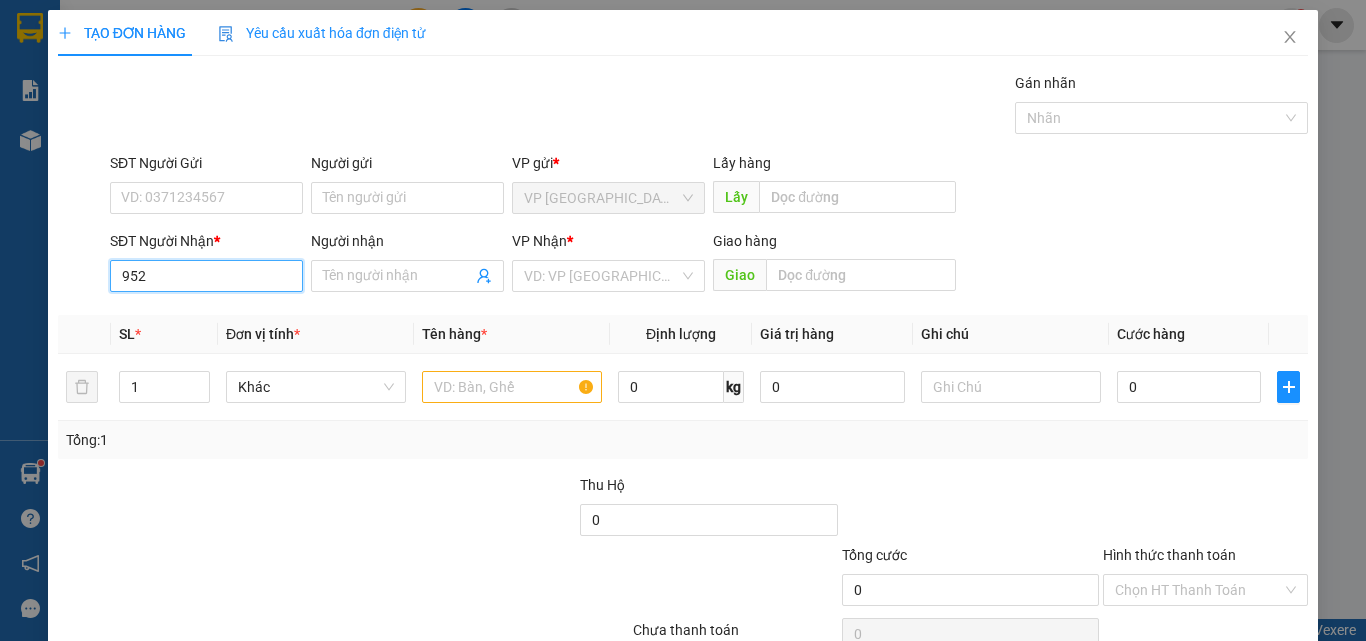 click on "952" at bounding box center (206, 276) 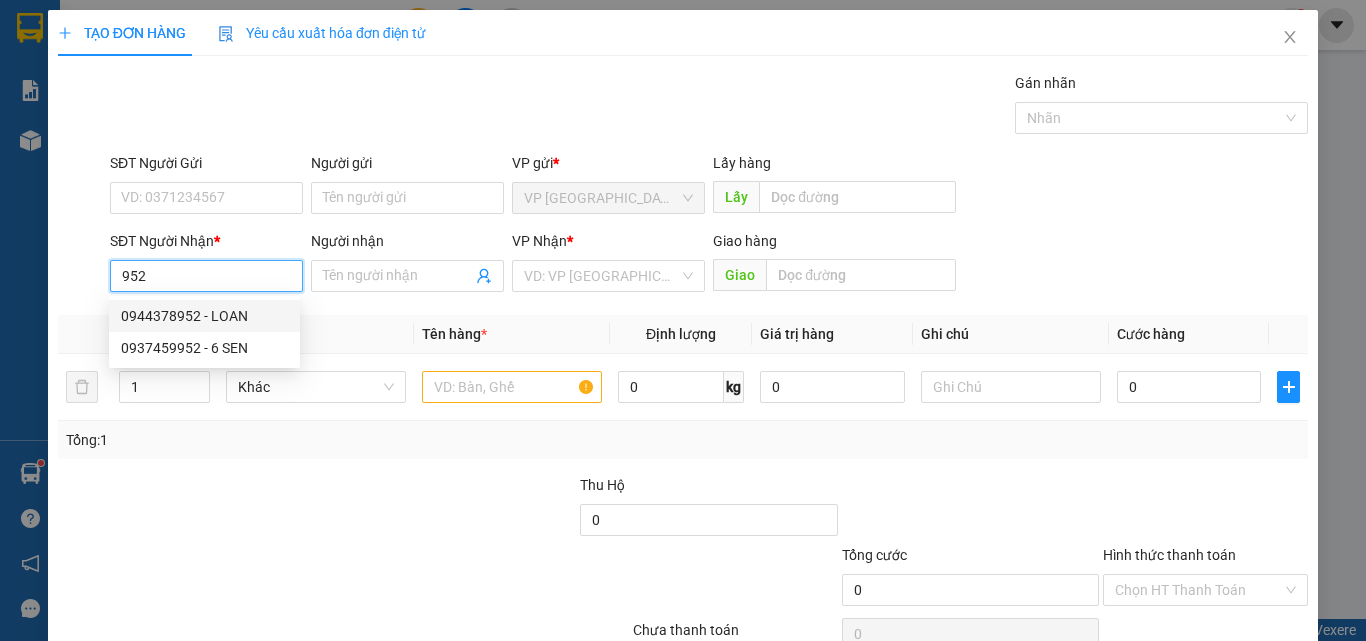 click on "0944378952 - LOAN" at bounding box center (204, 316) 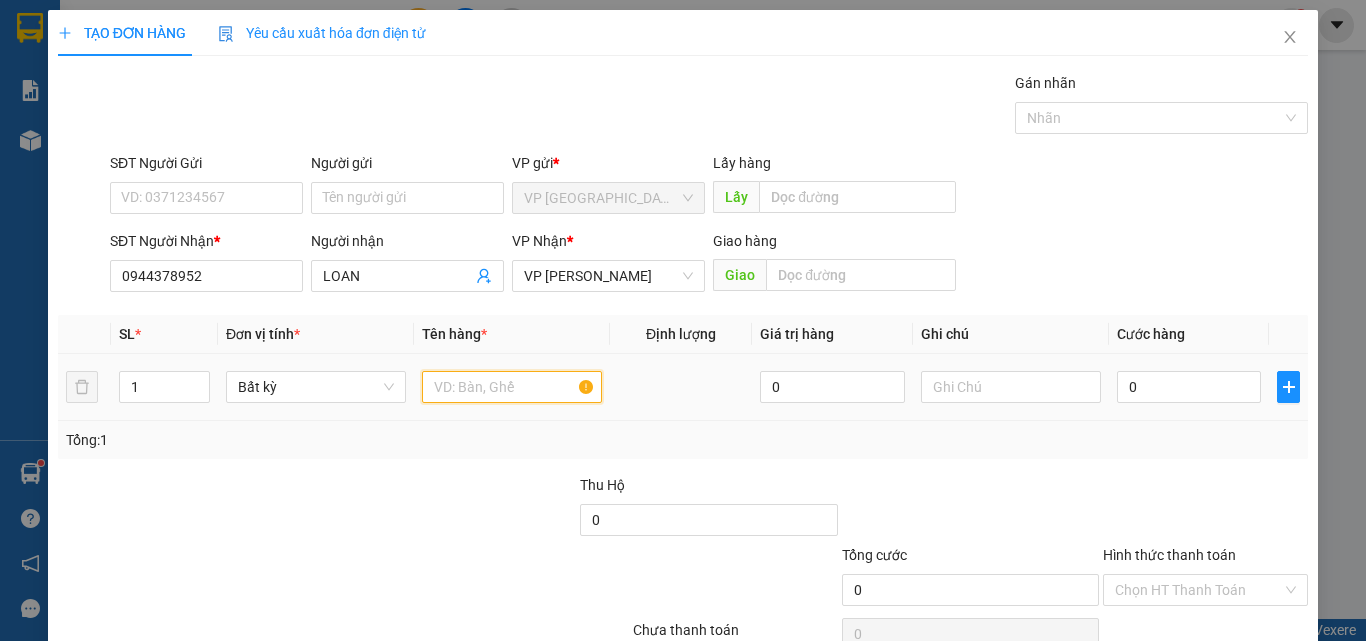 click at bounding box center [512, 387] 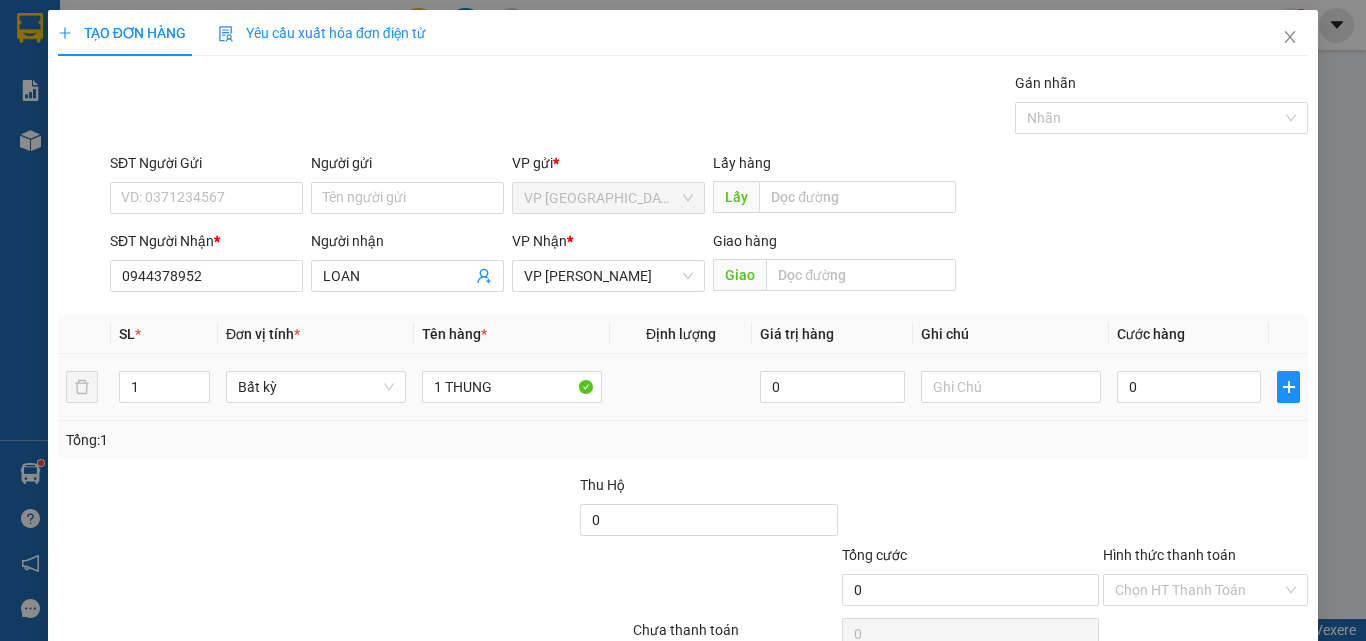 click on "0" at bounding box center [1189, 387] 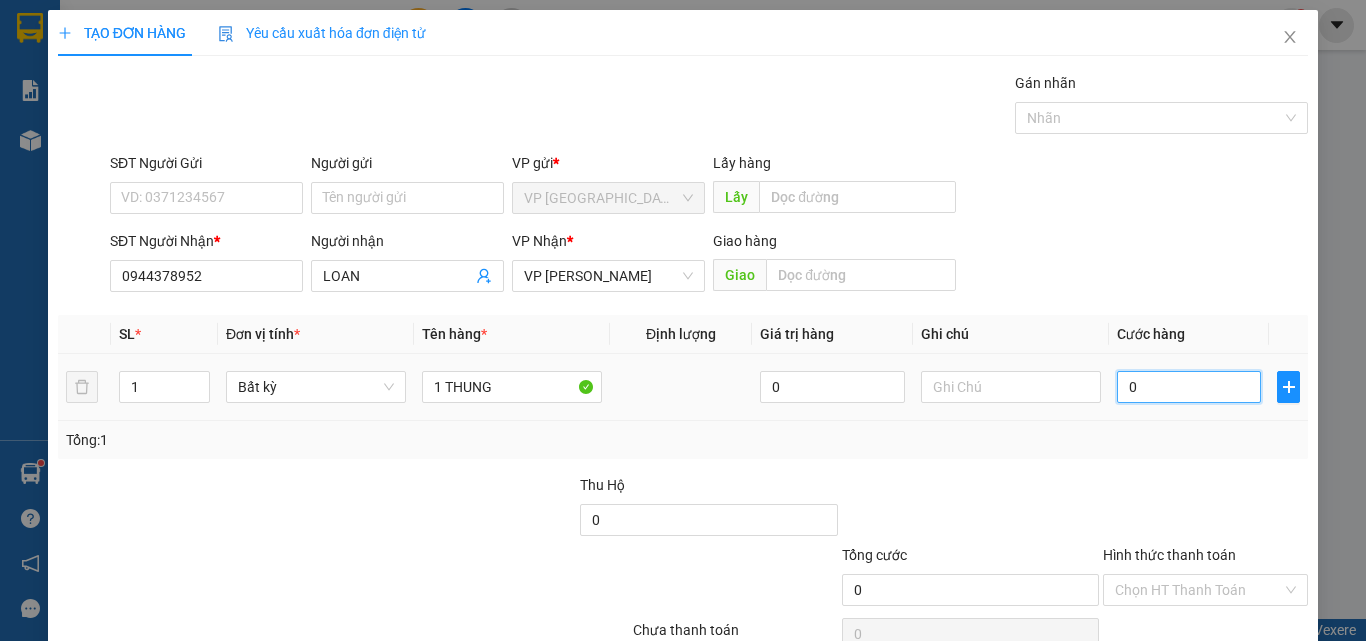 click on "0" at bounding box center [1189, 387] 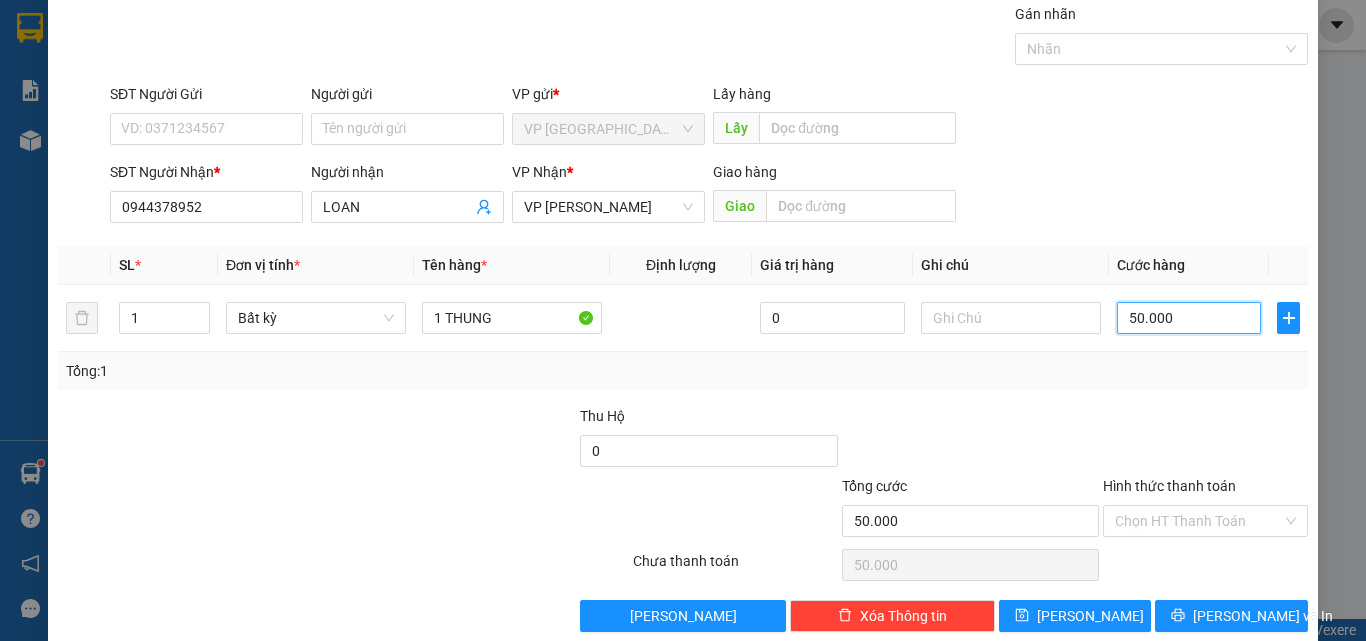 scroll, scrollTop: 99, scrollLeft: 0, axis: vertical 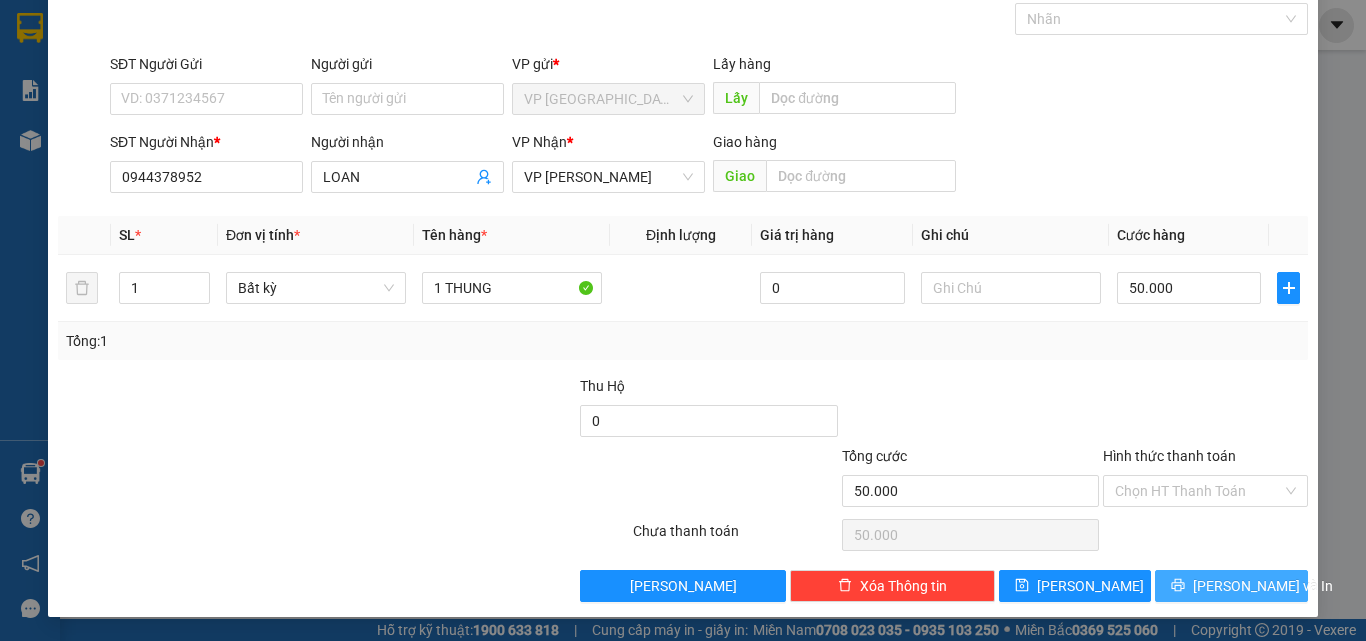 click 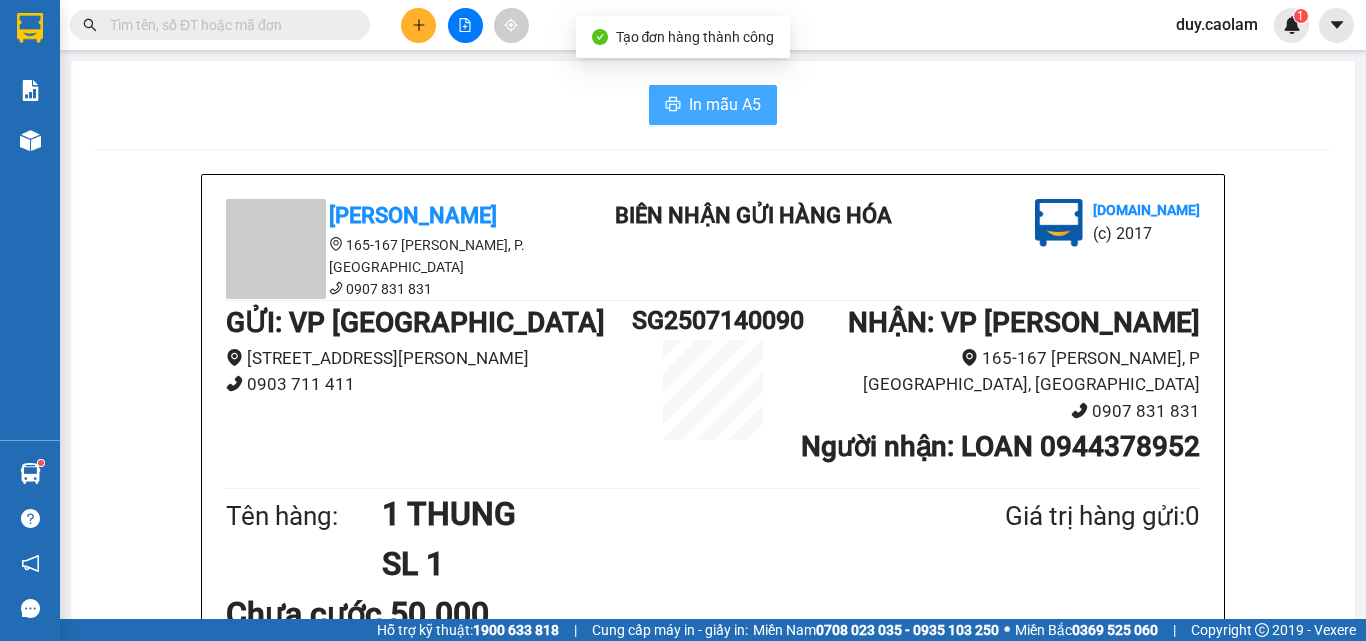 drag, startPoint x: 685, startPoint y: 98, endPoint x: 882, endPoint y: 239, distance: 242.2602 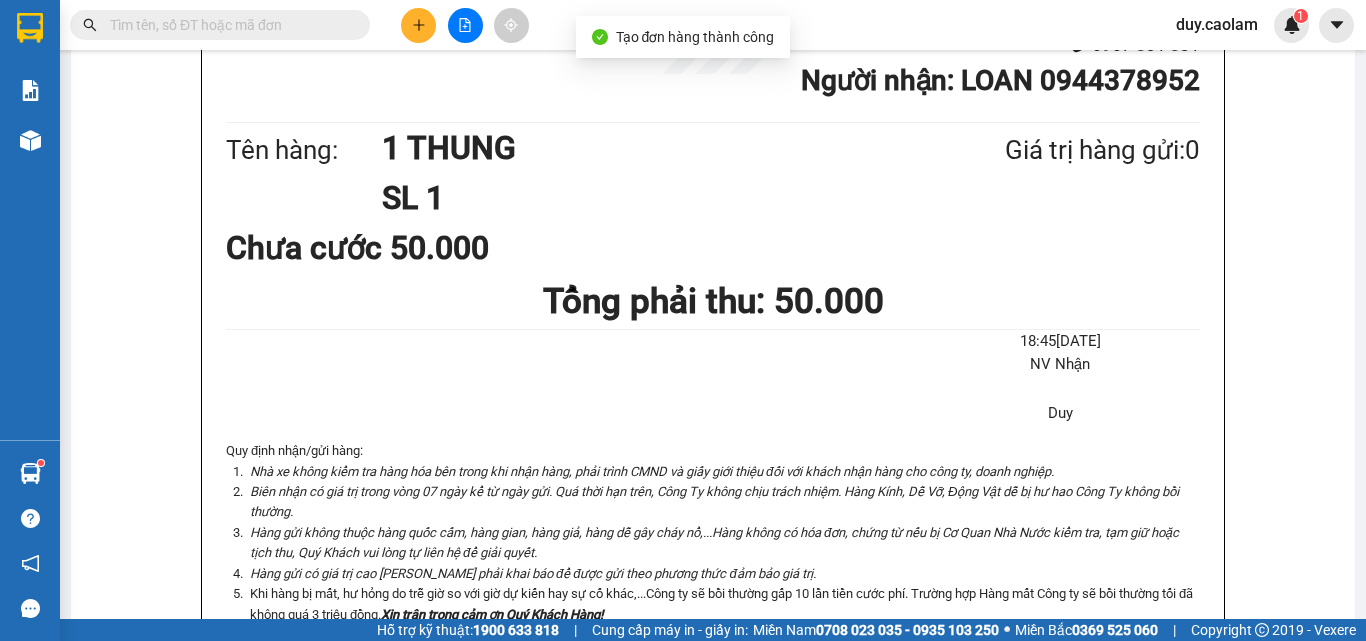 scroll, scrollTop: 400, scrollLeft: 0, axis: vertical 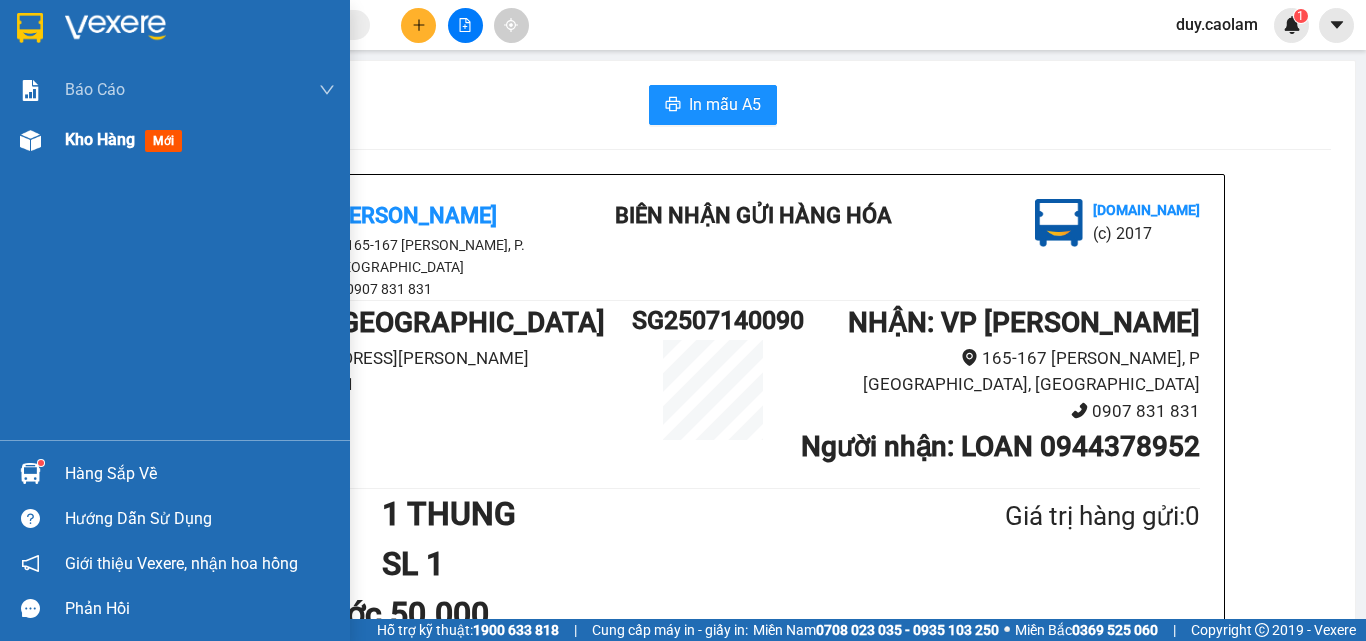 click on "Kho hàng mới" at bounding box center [200, 140] 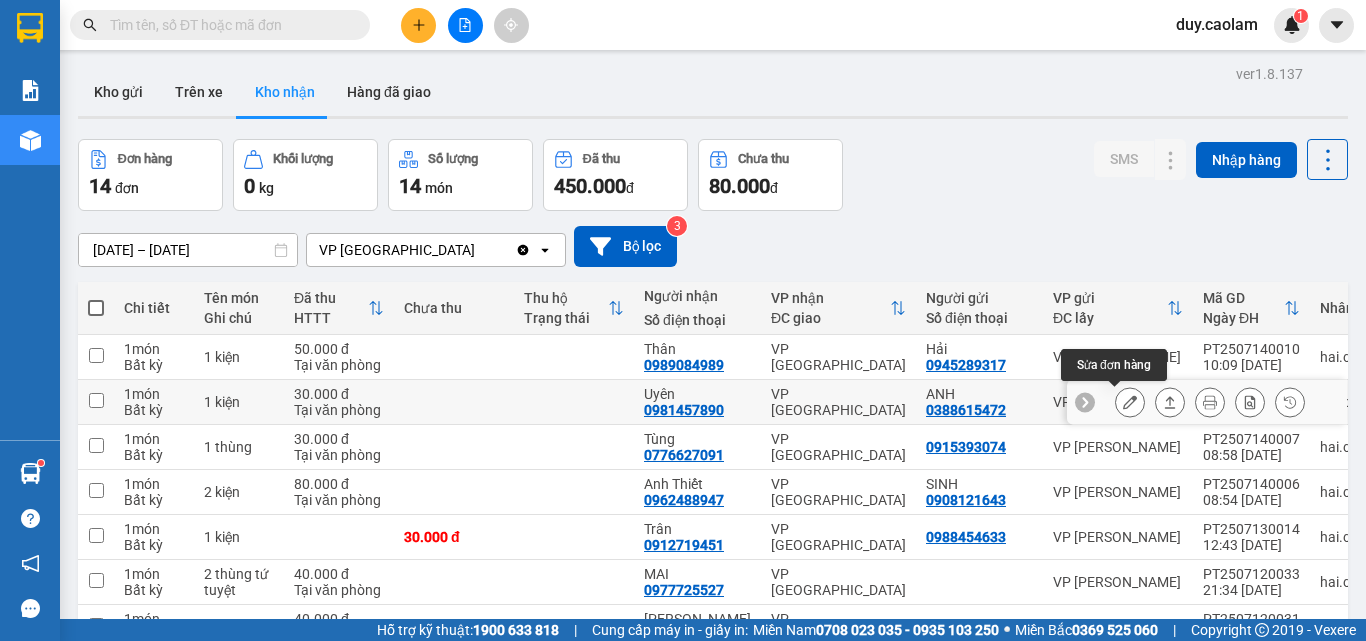 click 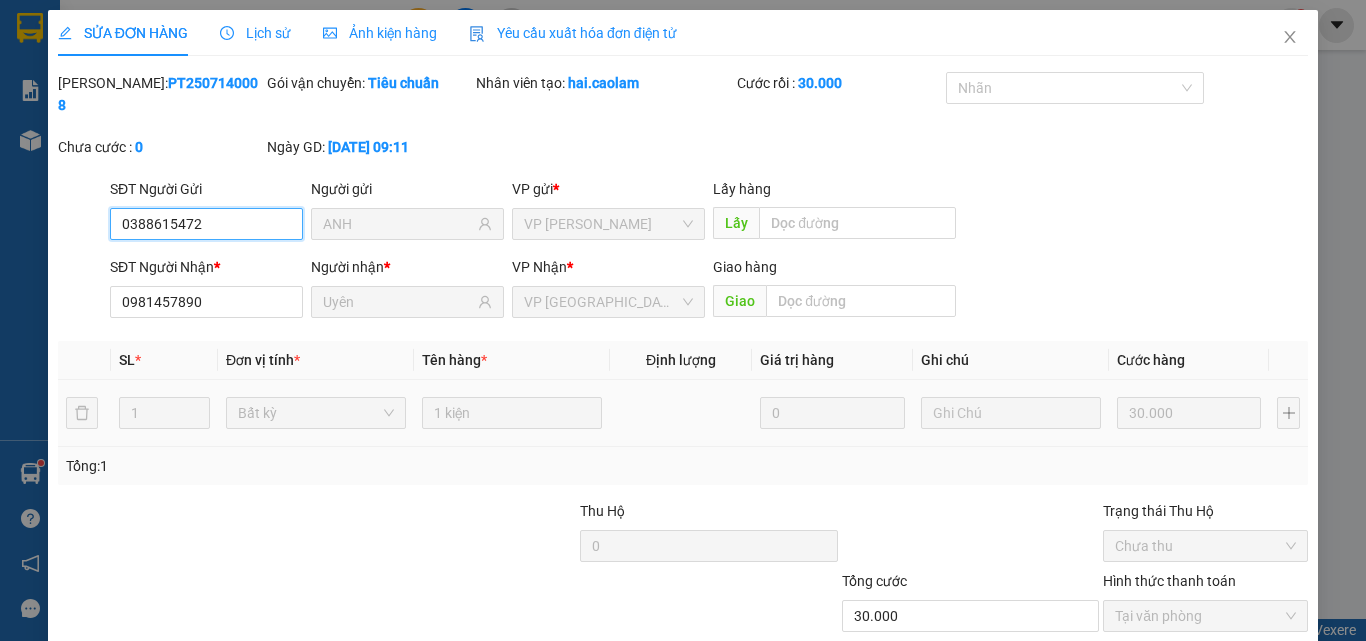 scroll, scrollTop: 93, scrollLeft: 0, axis: vertical 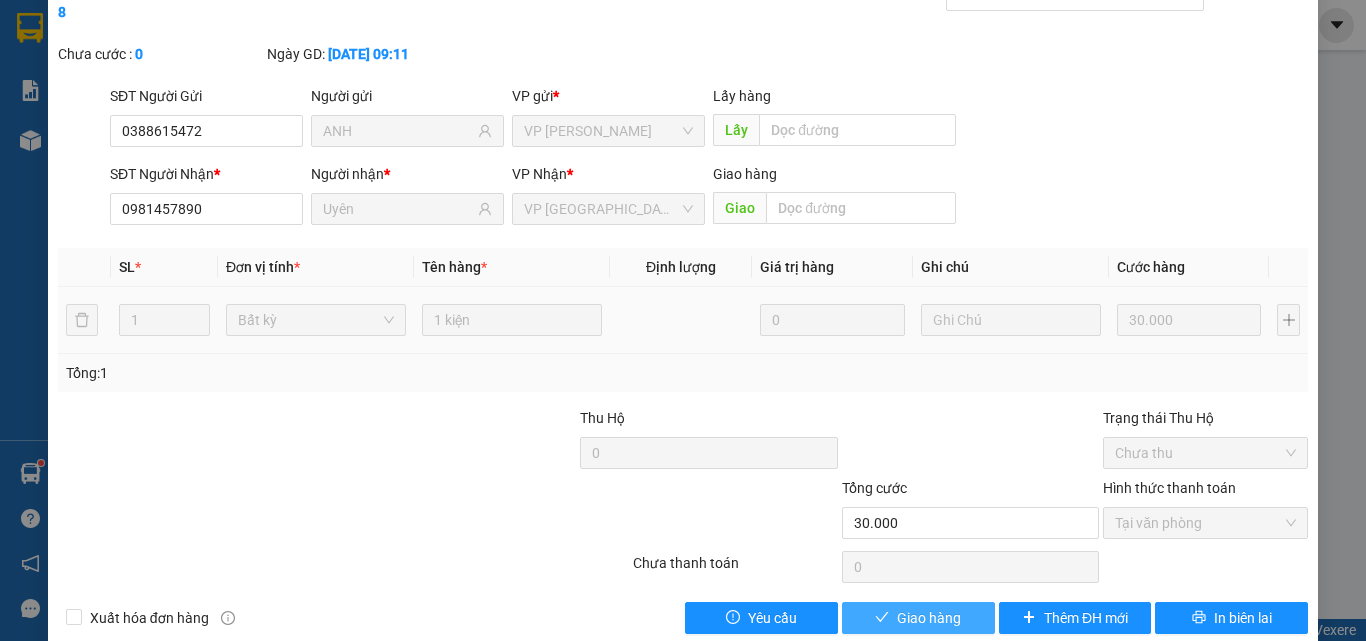 click on "Giao hàng" at bounding box center (929, 618) 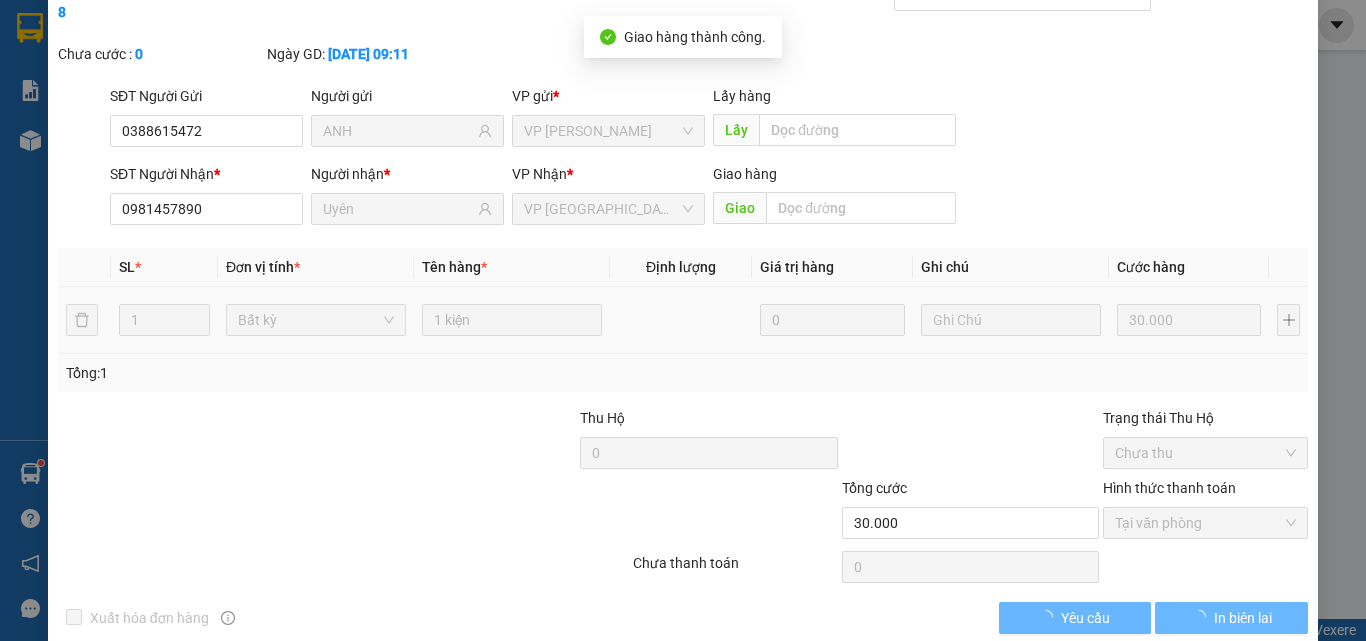 scroll, scrollTop: 0, scrollLeft: 0, axis: both 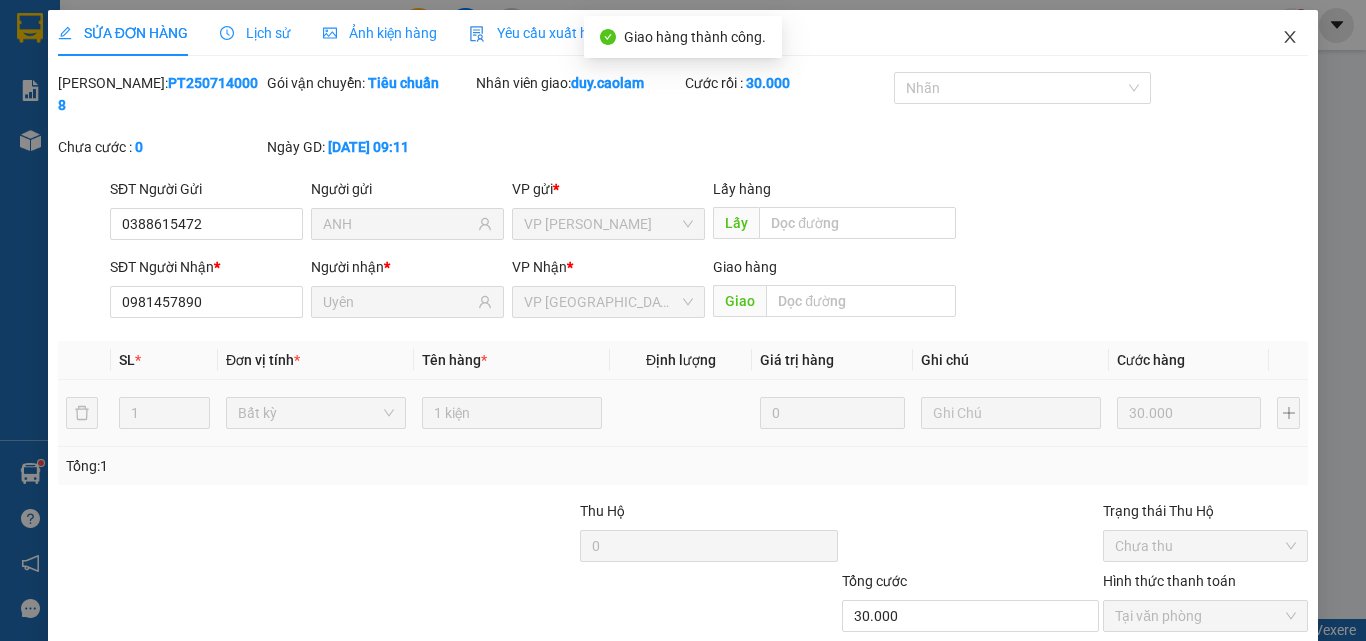 click 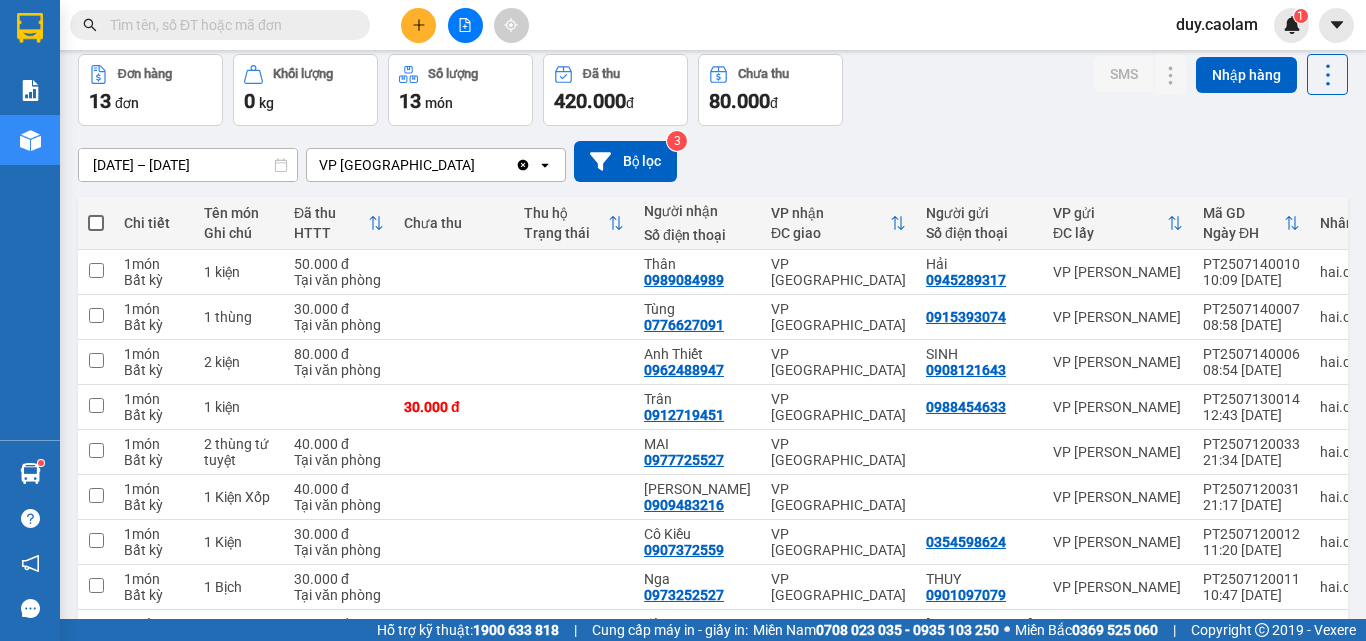 scroll, scrollTop: 0, scrollLeft: 0, axis: both 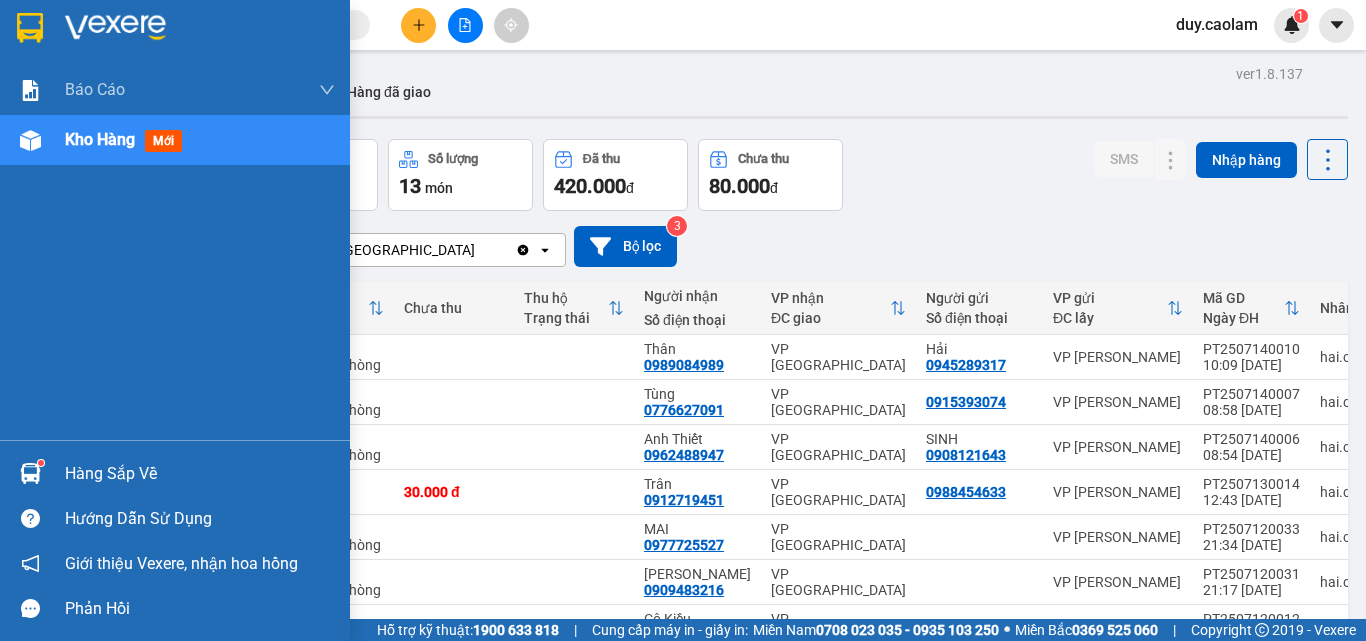 drag, startPoint x: 92, startPoint y: 135, endPoint x: 635, endPoint y: 214, distance: 548.7167 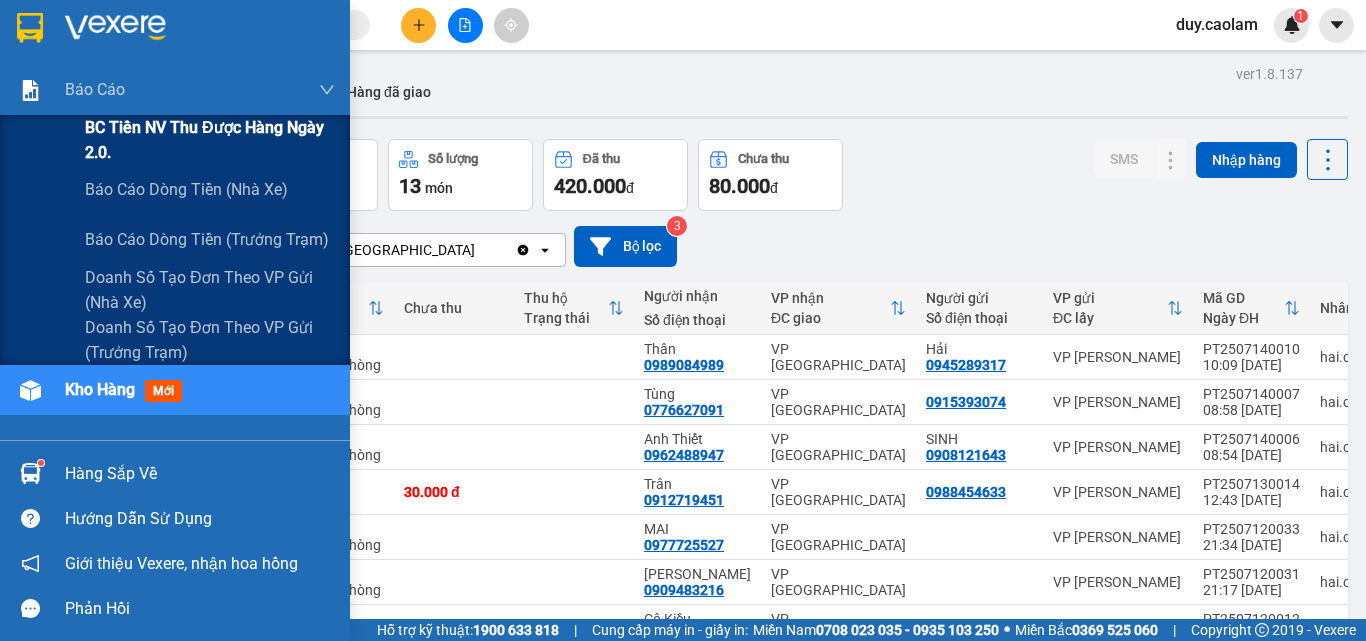 click on "BC Tiền NV thu được hàng ngày 2.0." at bounding box center (210, 140) 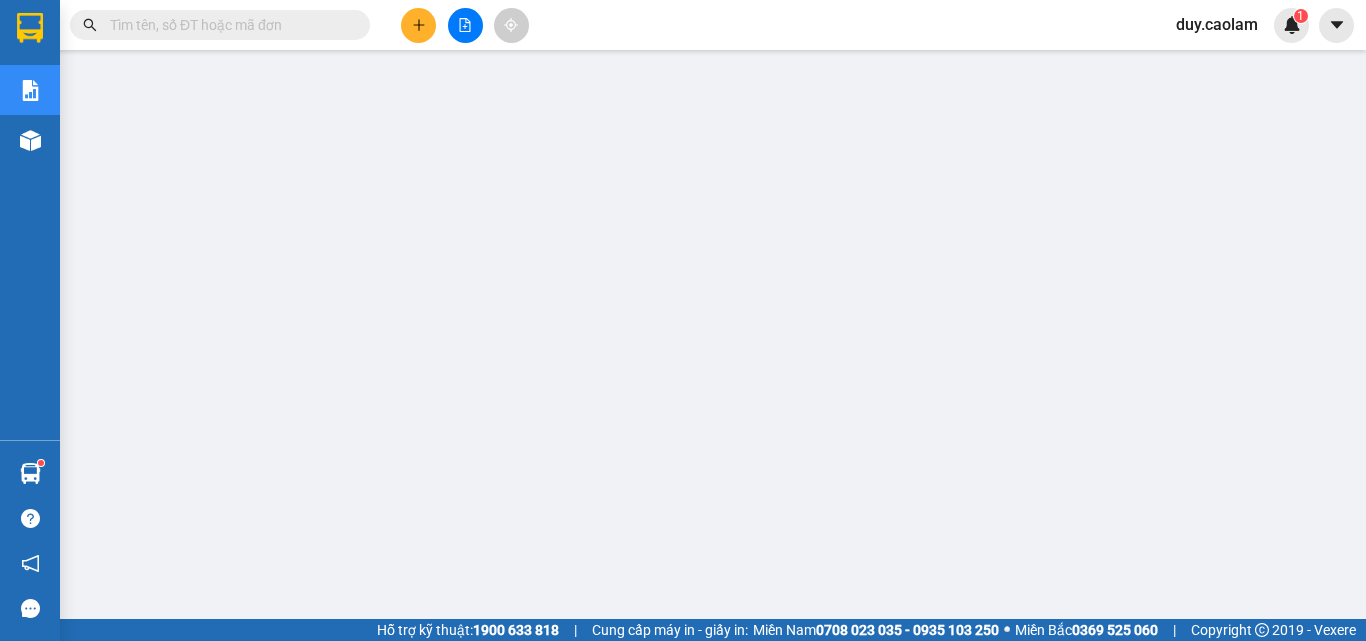 scroll, scrollTop: 100, scrollLeft: 0, axis: vertical 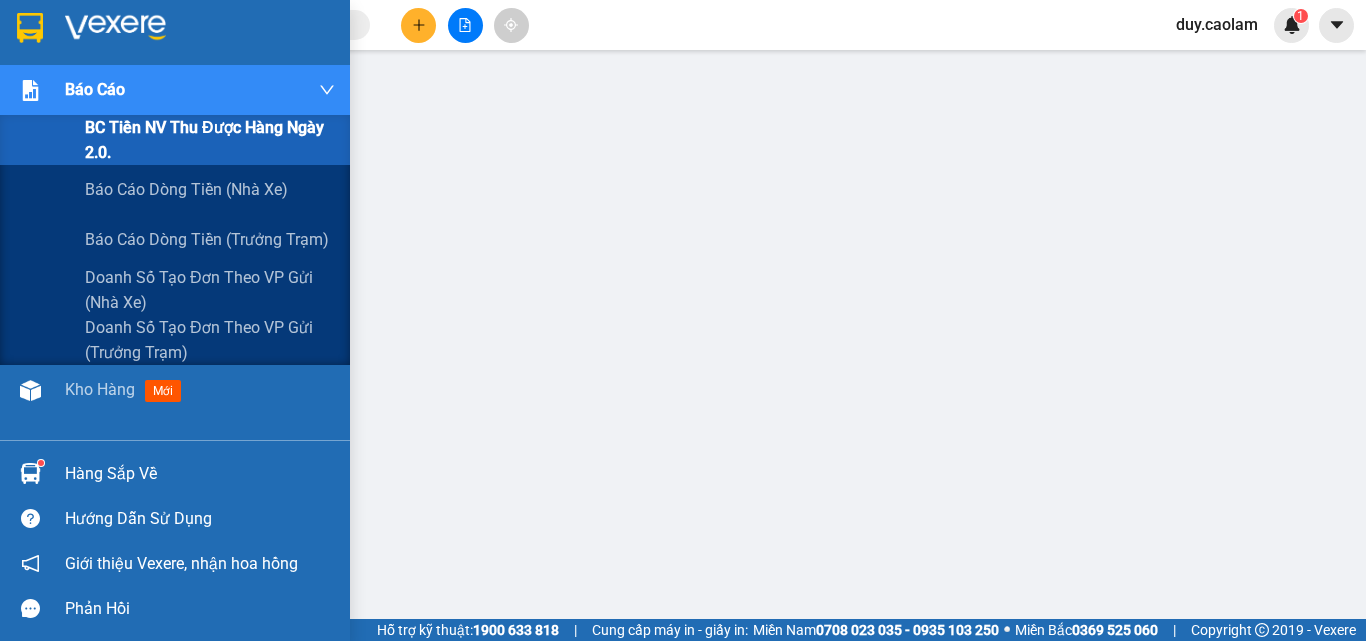 click on "BC Tiền NV thu được hàng ngày 2.0." at bounding box center [210, 140] 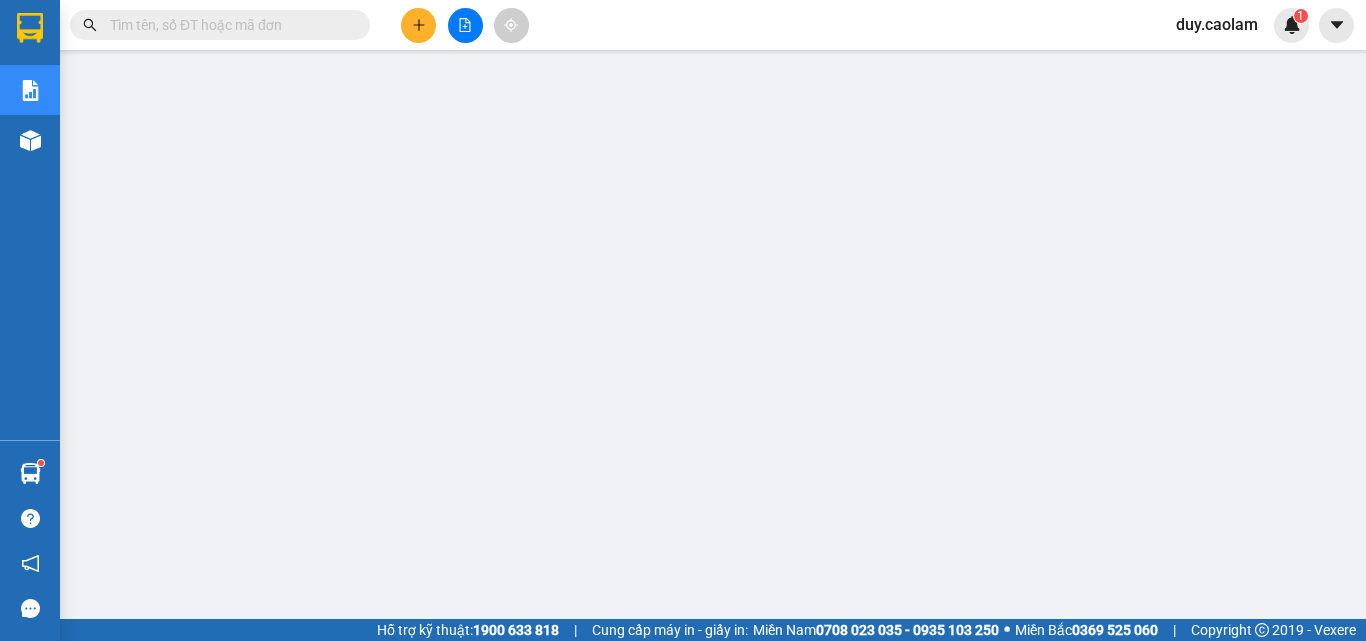 scroll, scrollTop: 0, scrollLeft: 0, axis: both 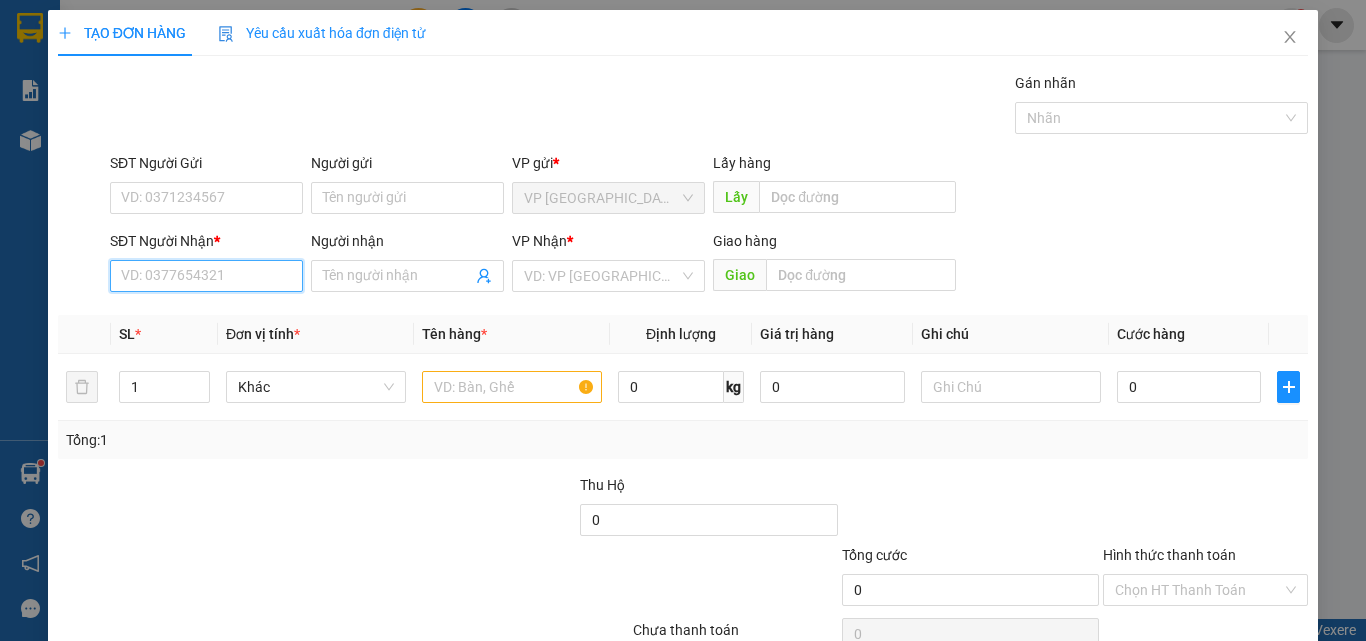 click on "SĐT Người Nhận  *" at bounding box center [206, 276] 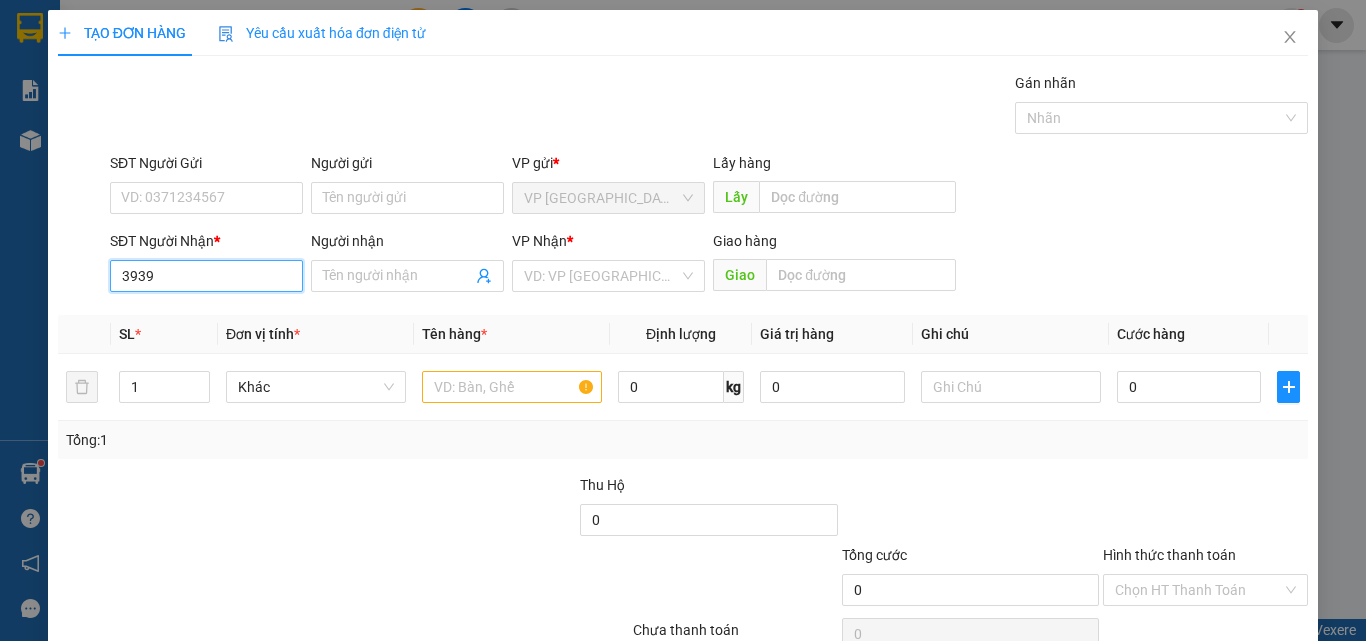 click on "3939" at bounding box center (206, 276) 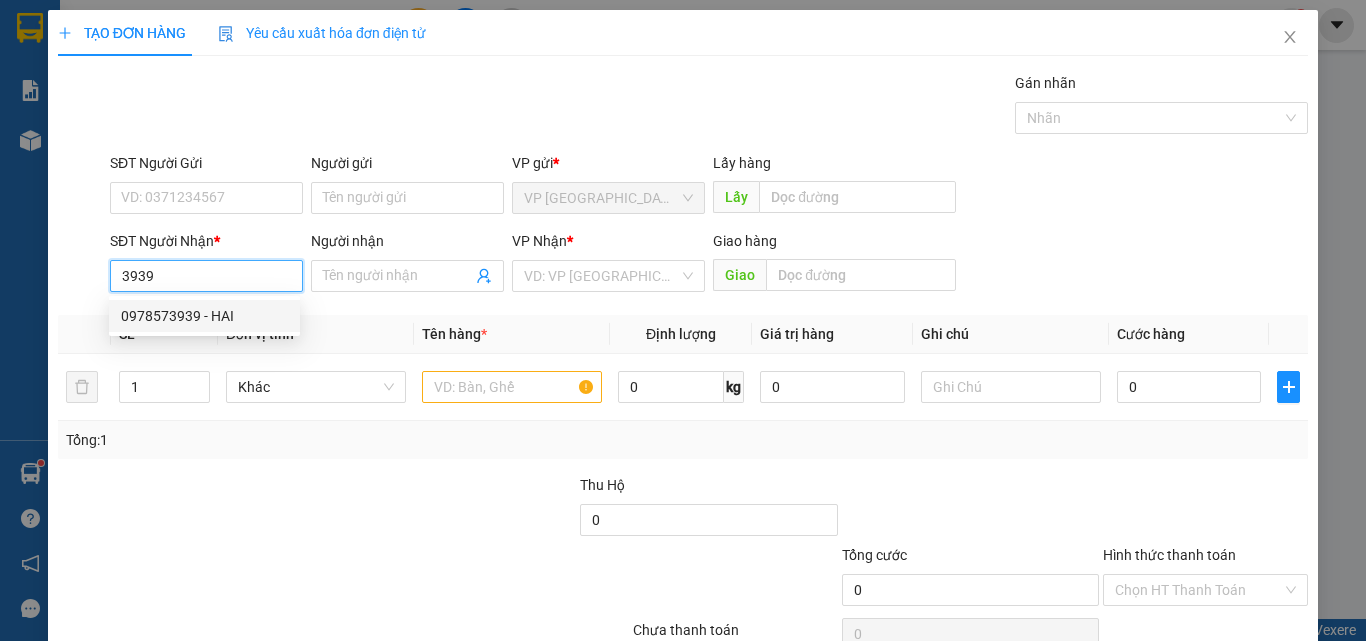 drag, startPoint x: 202, startPoint y: 319, endPoint x: 217, endPoint y: 321, distance: 15.132746 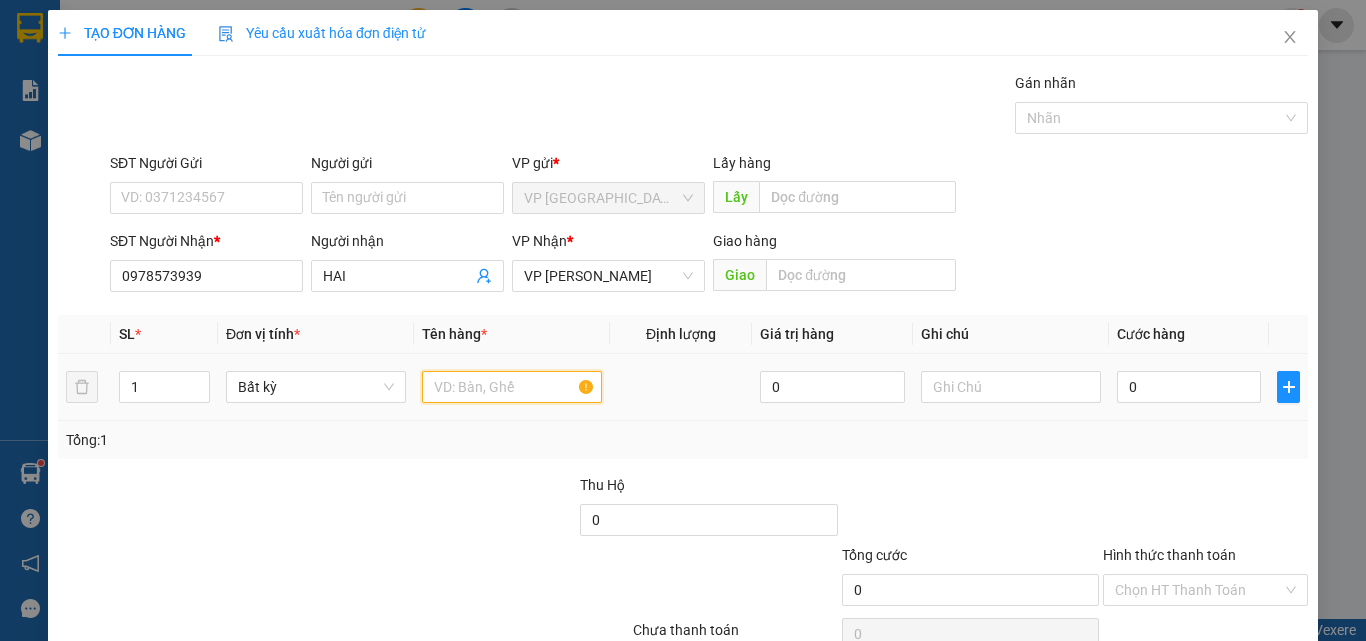 click at bounding box center [512, 387] 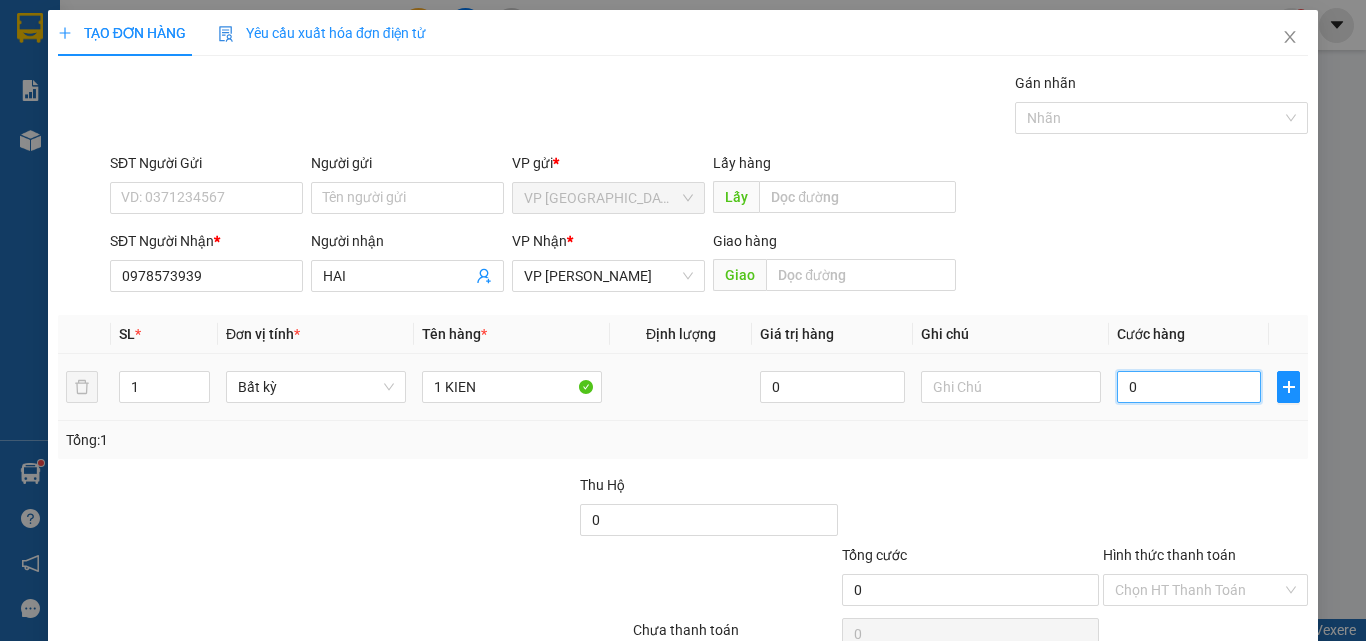 click on "0" at bounding box center (1189, 387) 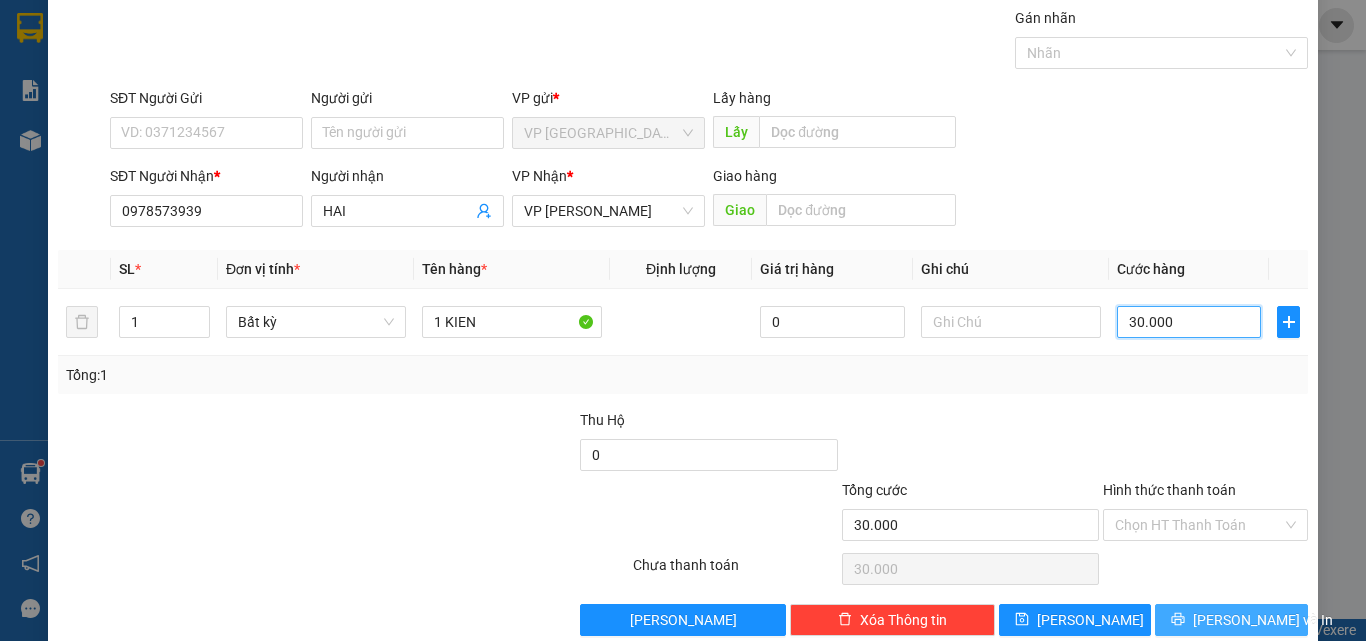 scroll, scrollTop: 99, scrollLeft: 0, axis: vertical 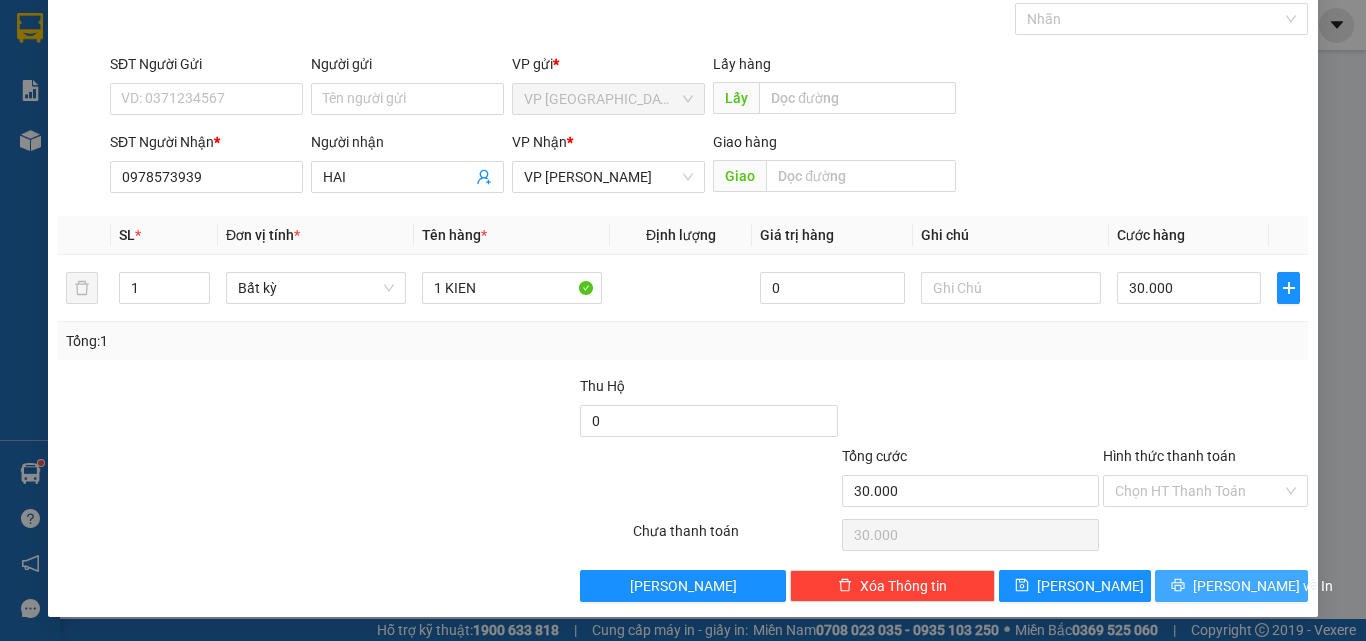 drag, startPoint x: 1186, startPoint y: 587, endPoint x: 1190, endPoint y: 565, distance: 22.36068 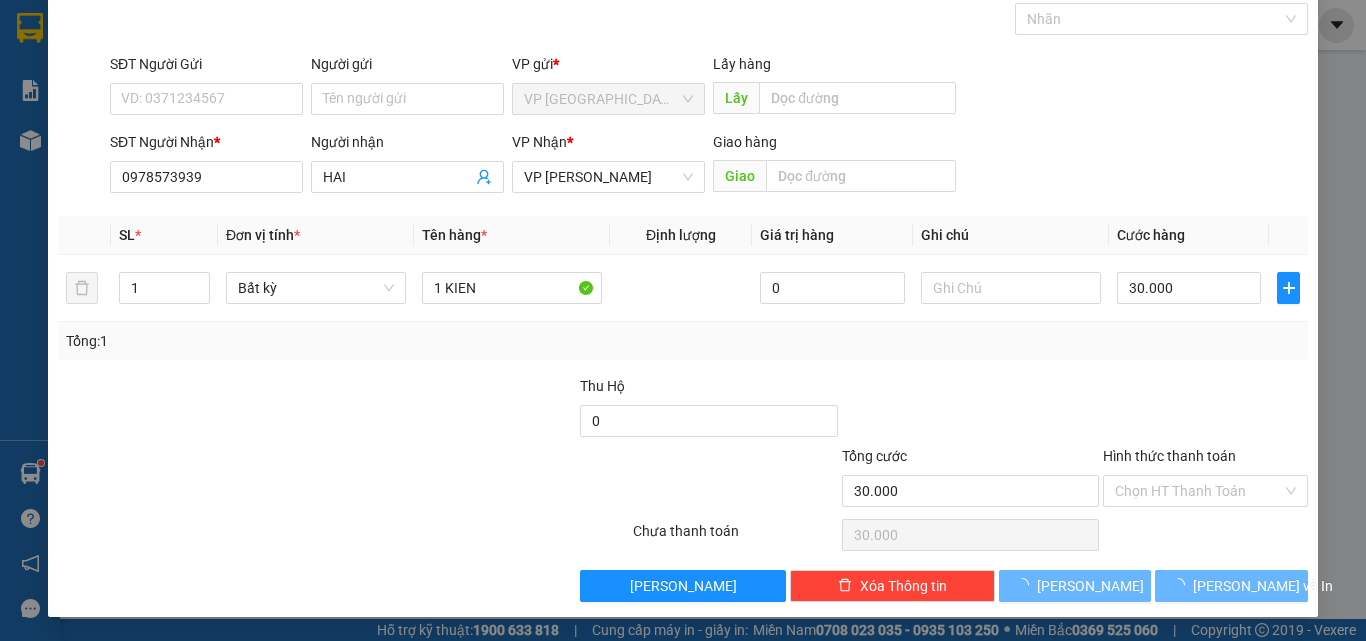 scroll, scrollTop: 0, scrollLeft: 0, axis: both 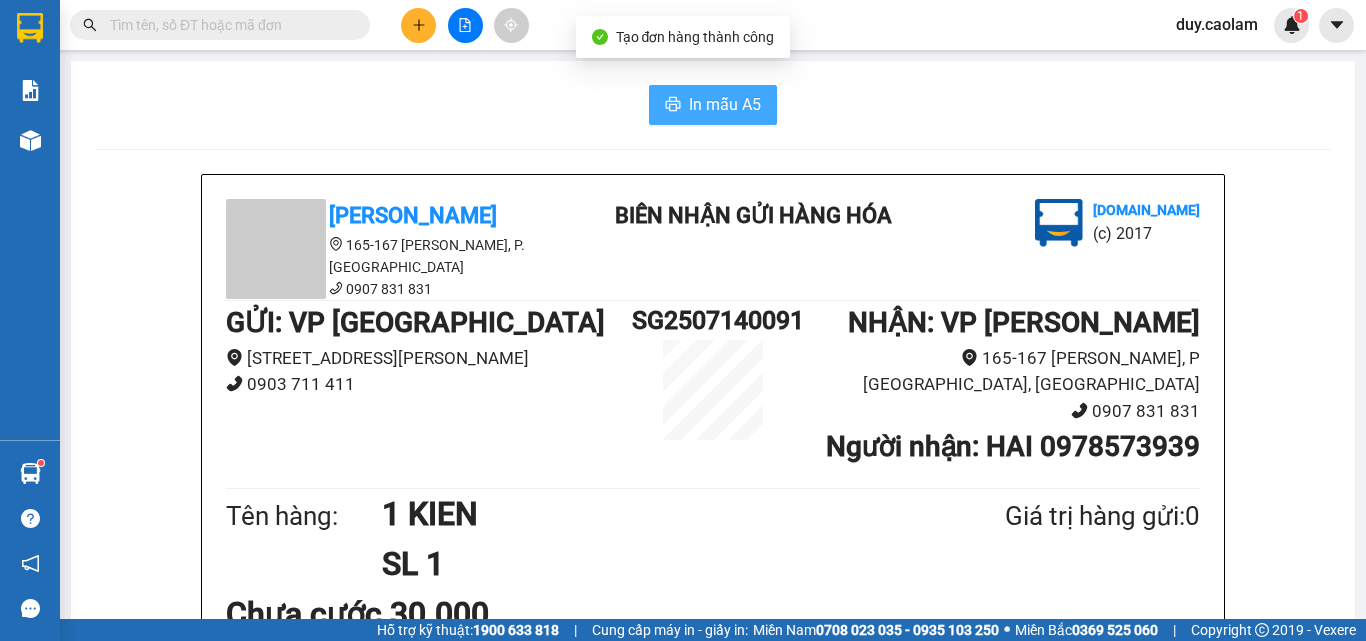 click on "In mẫu A5" at bounding box center [725, 104] 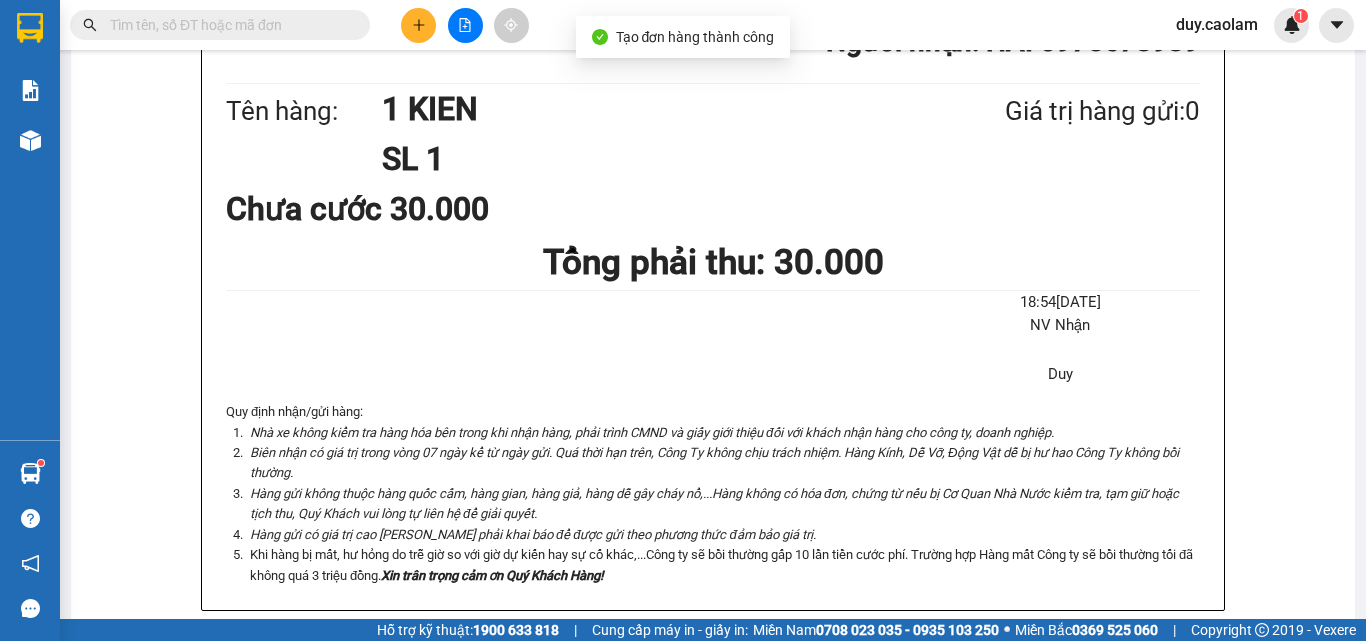 scroll, scrollTop: 500, scrollLeft: 0, axis: vertical 